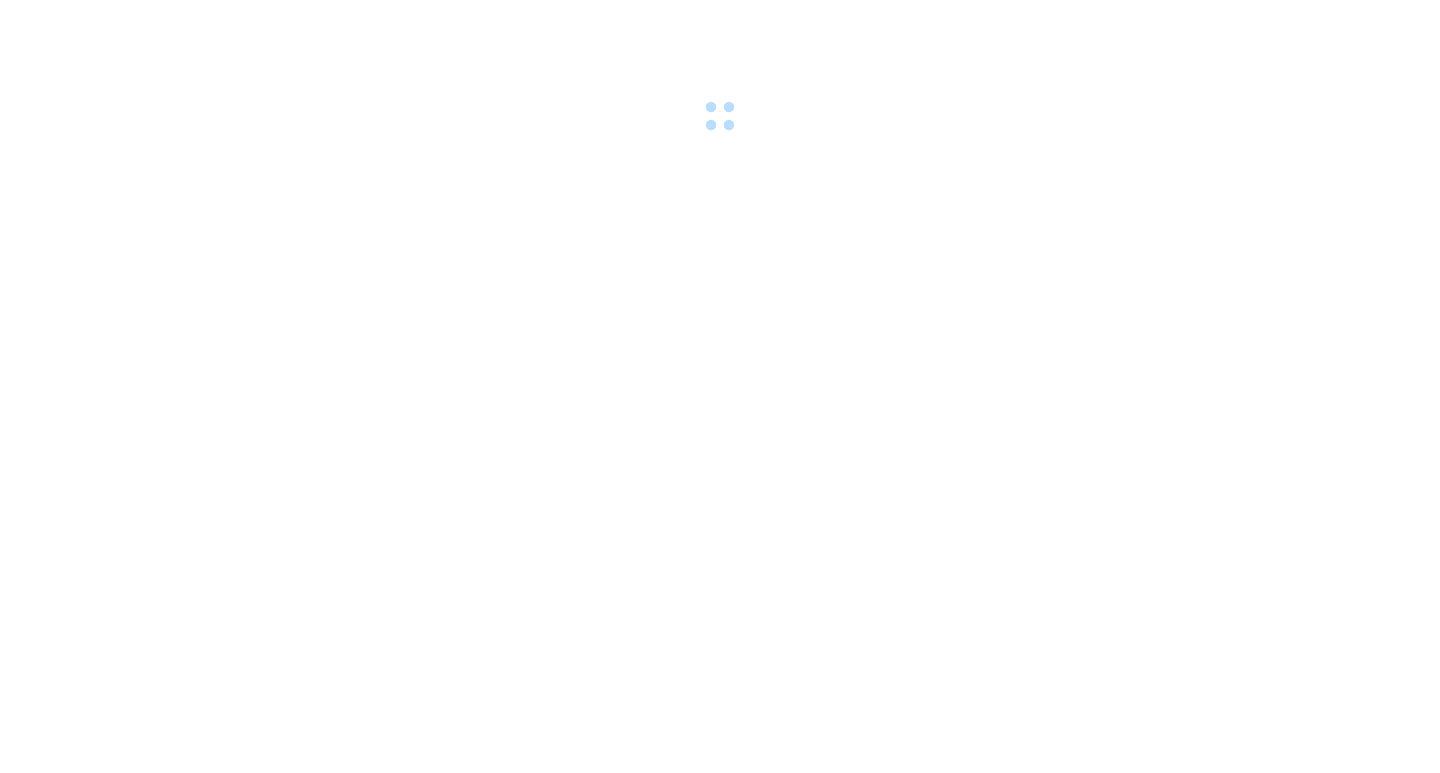 scroll, scrollTop: 0, scrollLeft: 0, axis: both 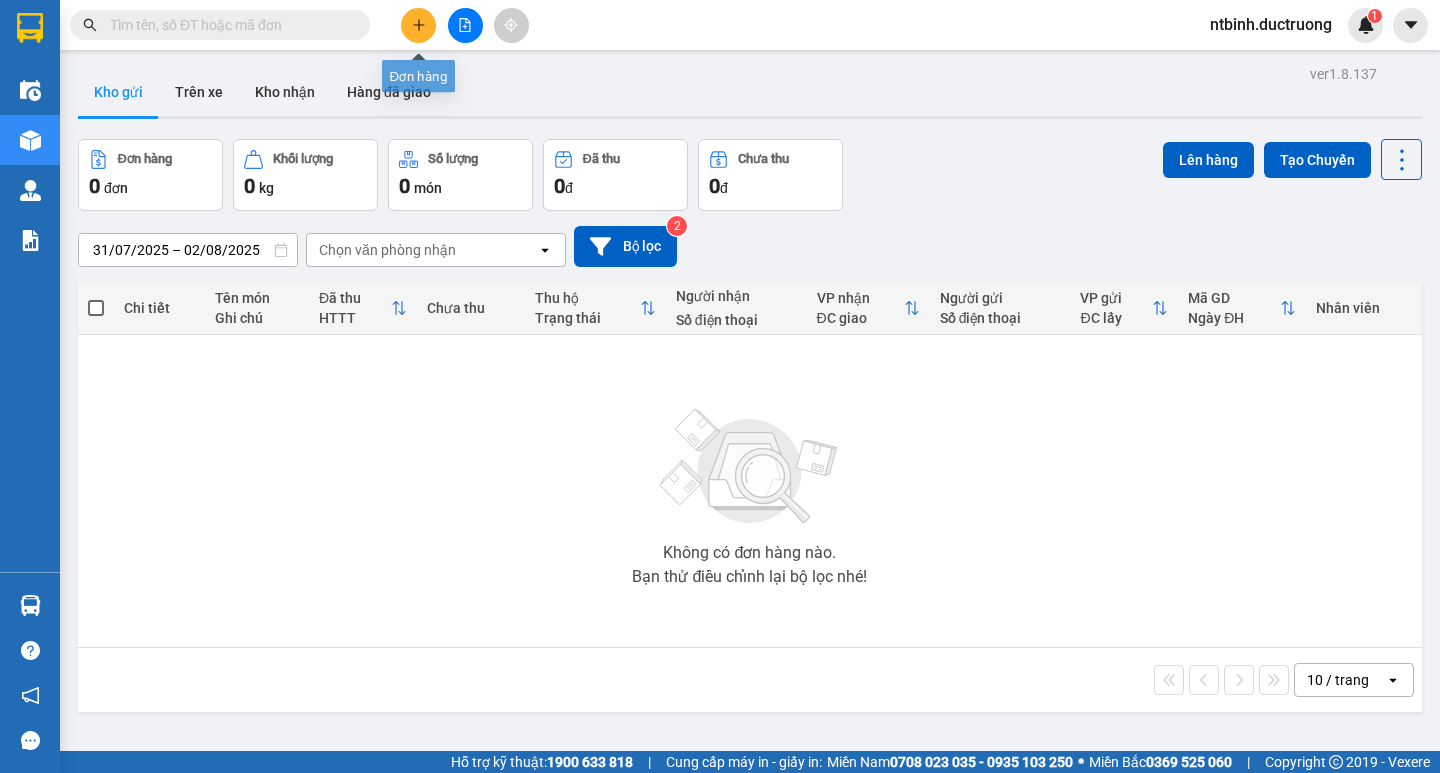 click 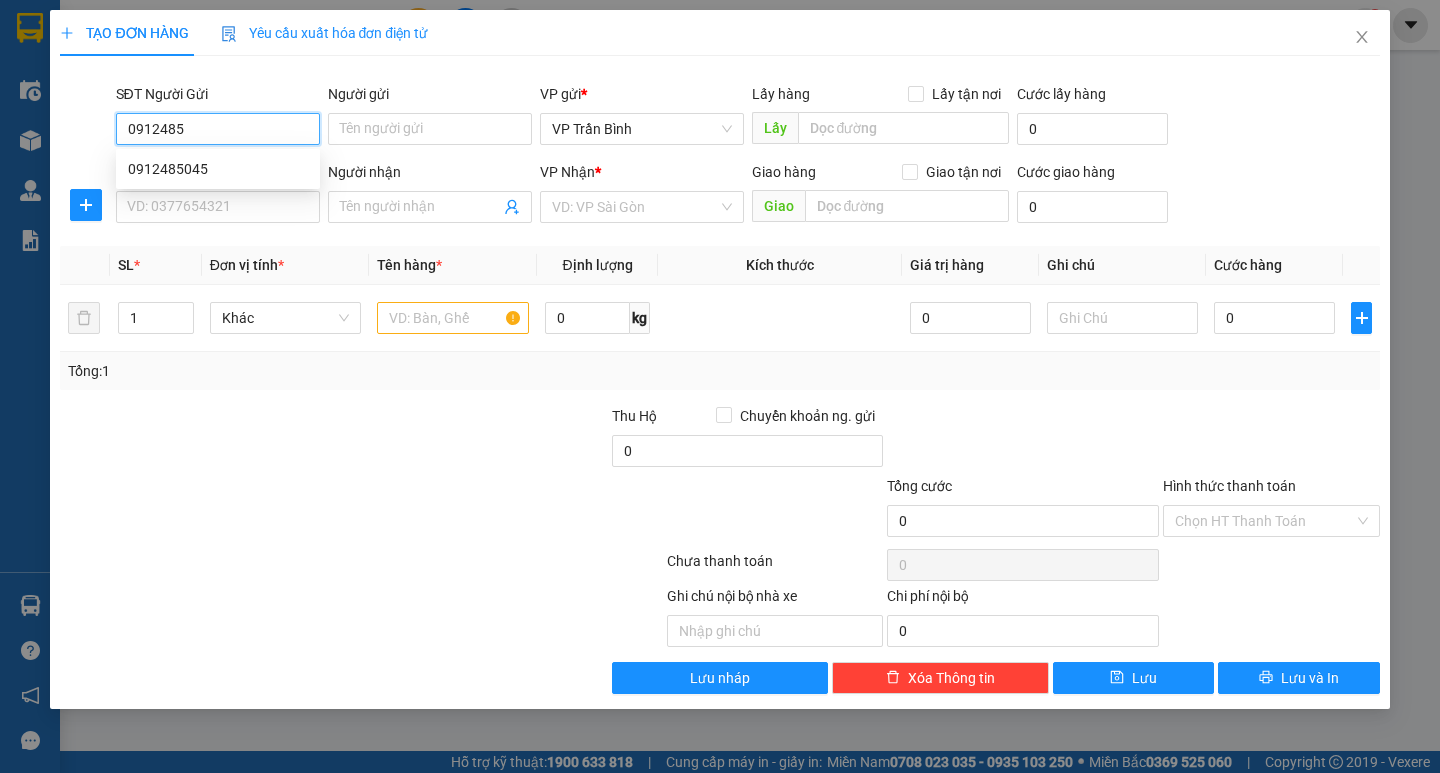 click on "0912485045" at bounding box center (218, 169) 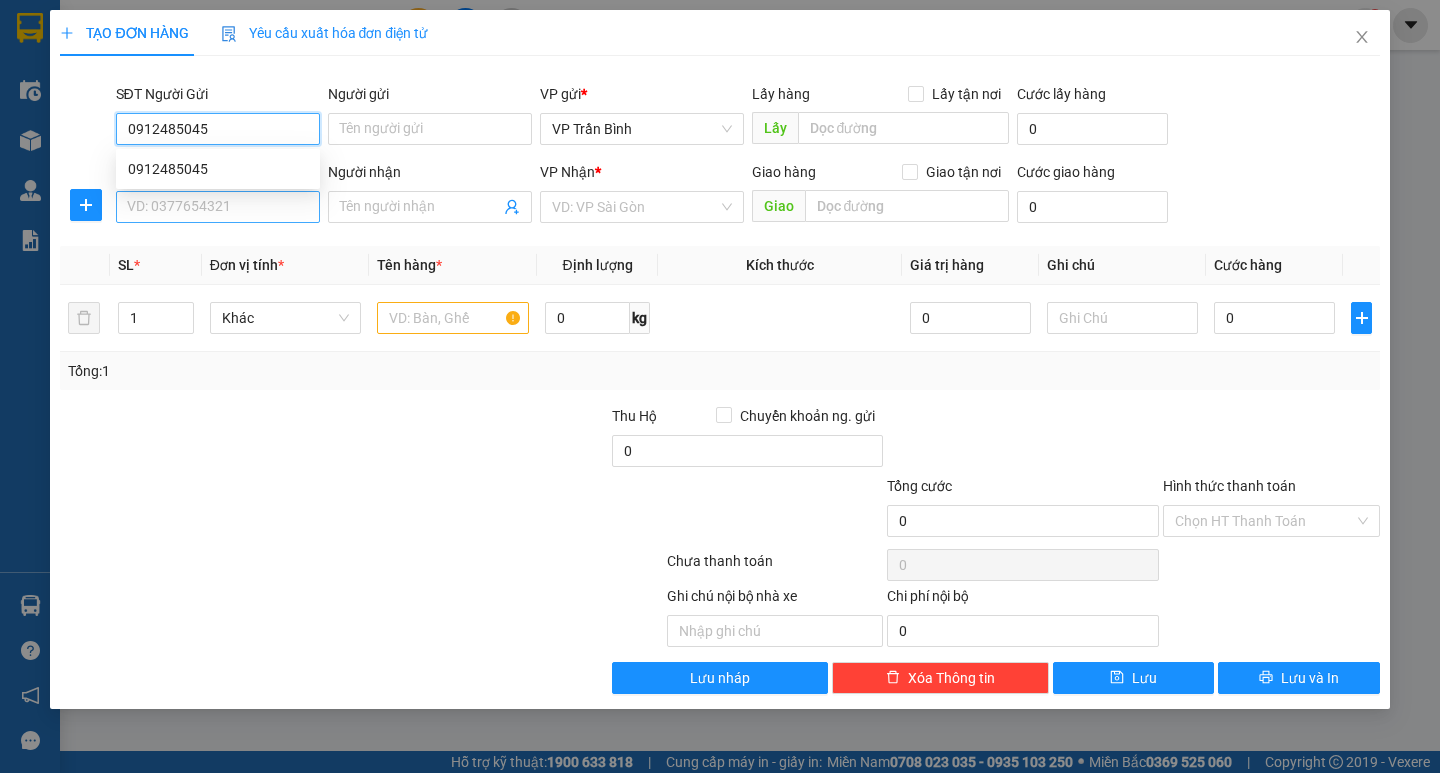 type on "0912485045" 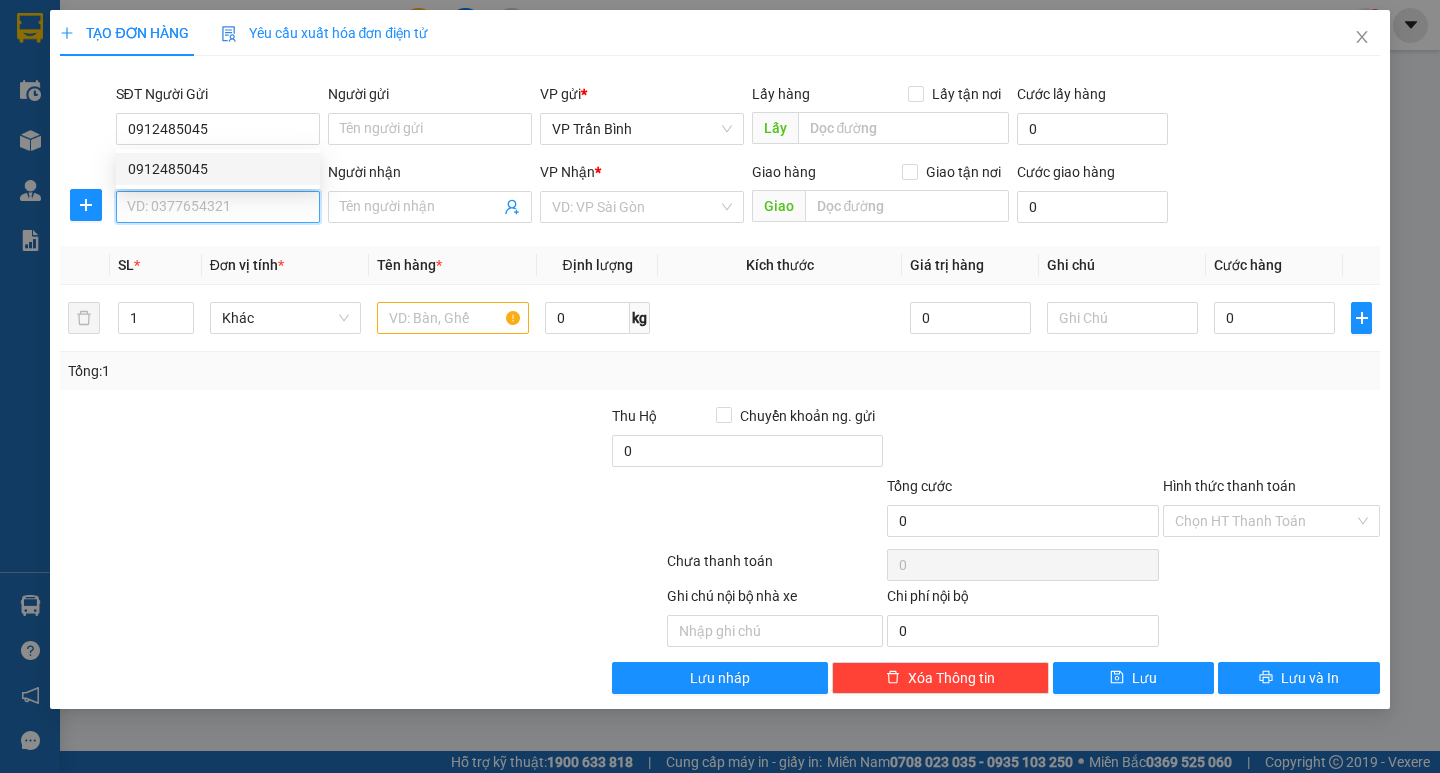 click on "SĐT Người Nhận  *" at bounding box center (218, 207) 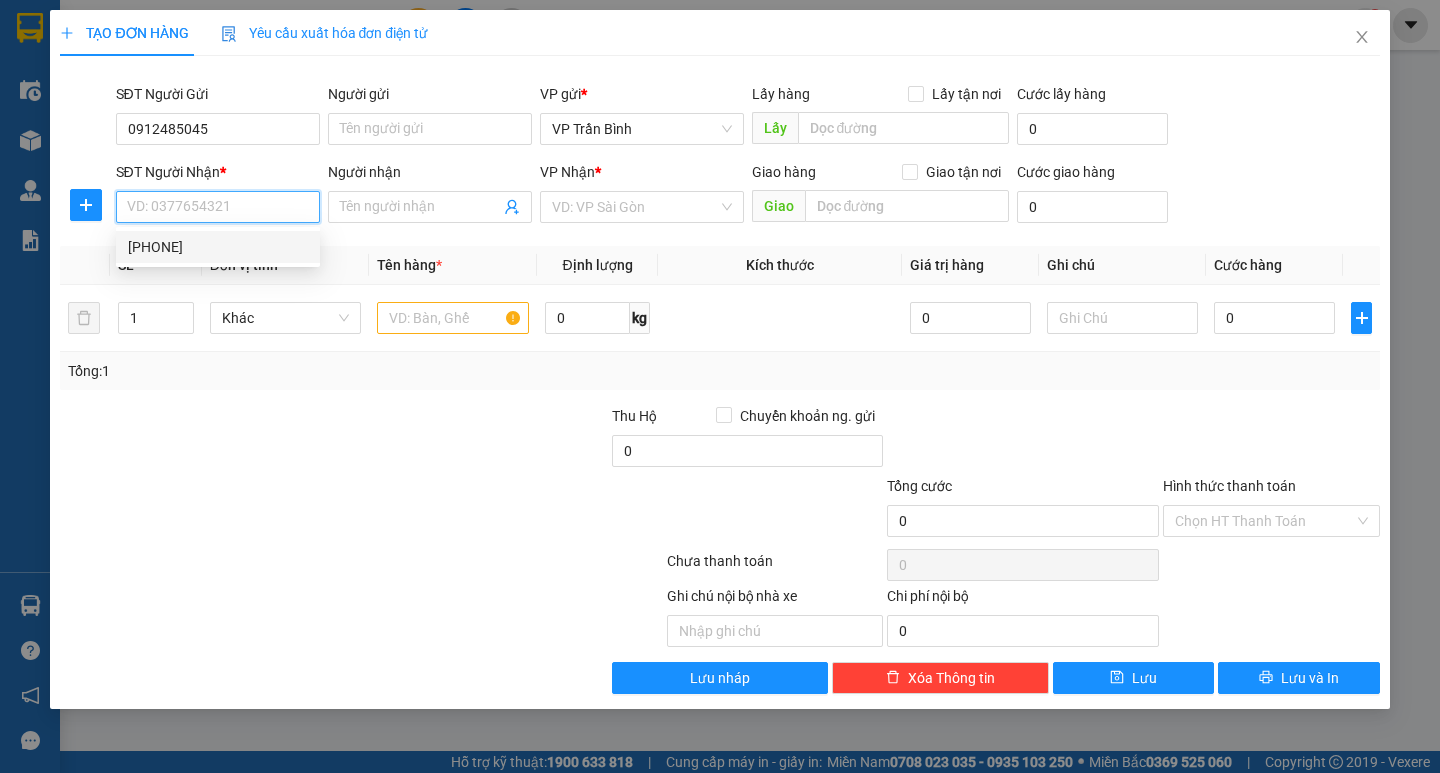 click on "[PHONE]" at bounding box center (218, 247) 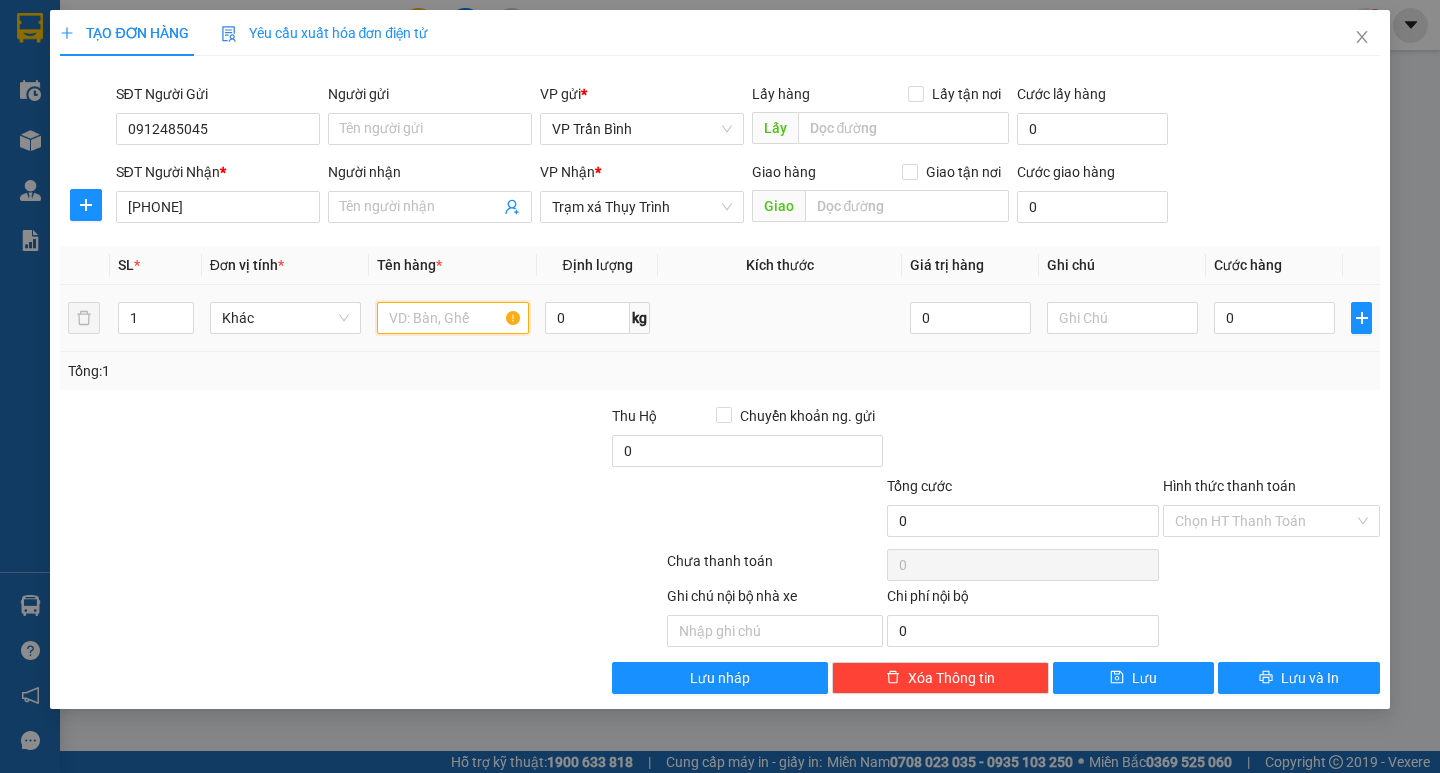 click at bounding box center (452, 318) 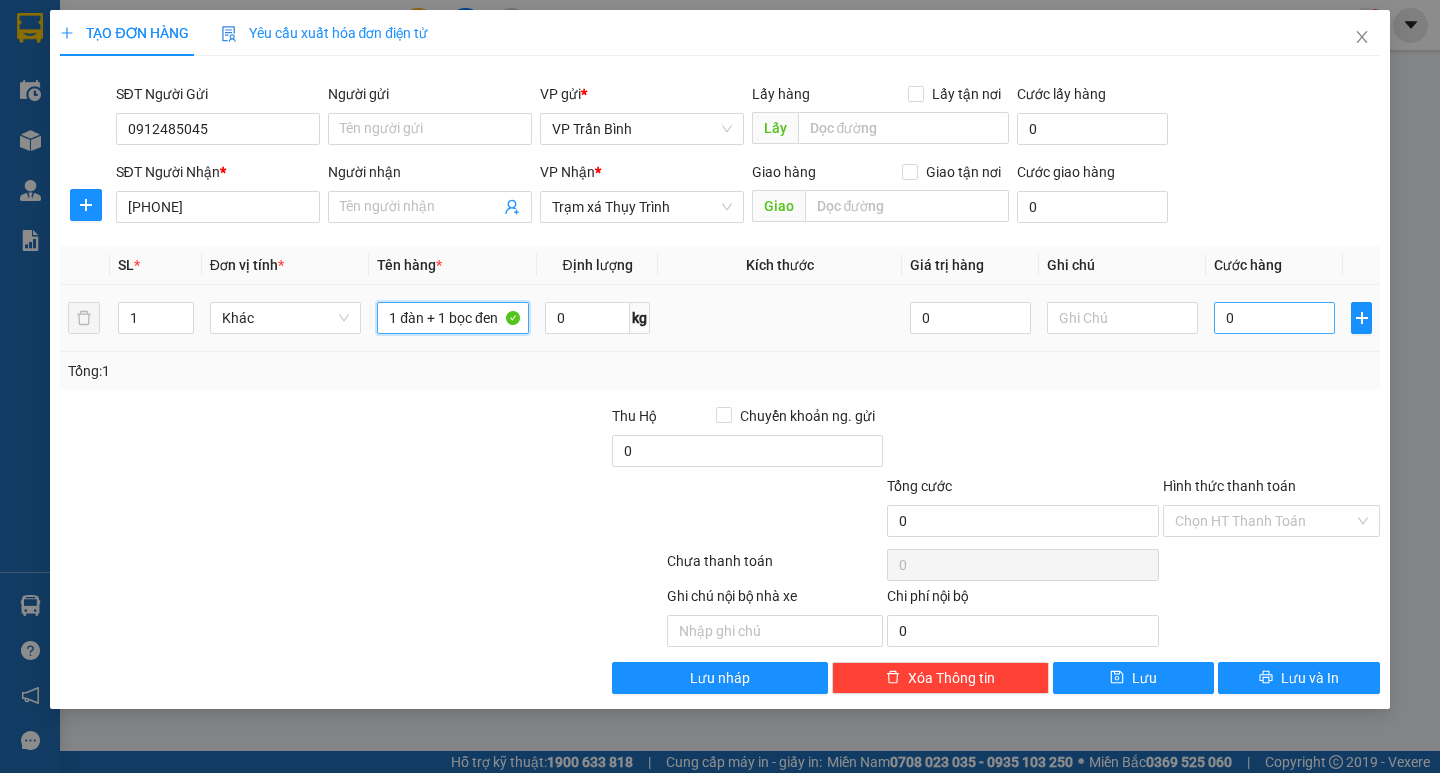 type on "1 đàn + 1 bọc đen" 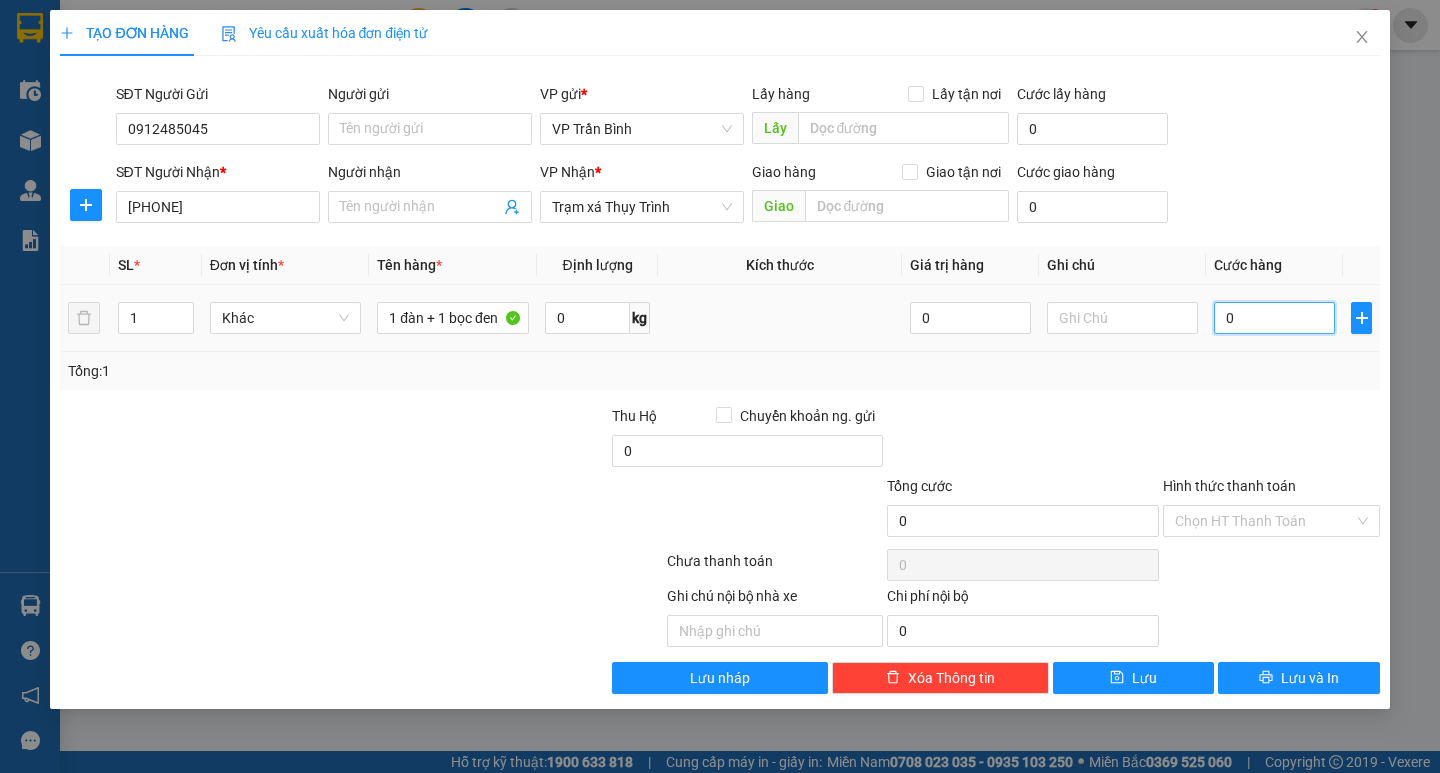 click on "0" at bounding box center [1274, 318] 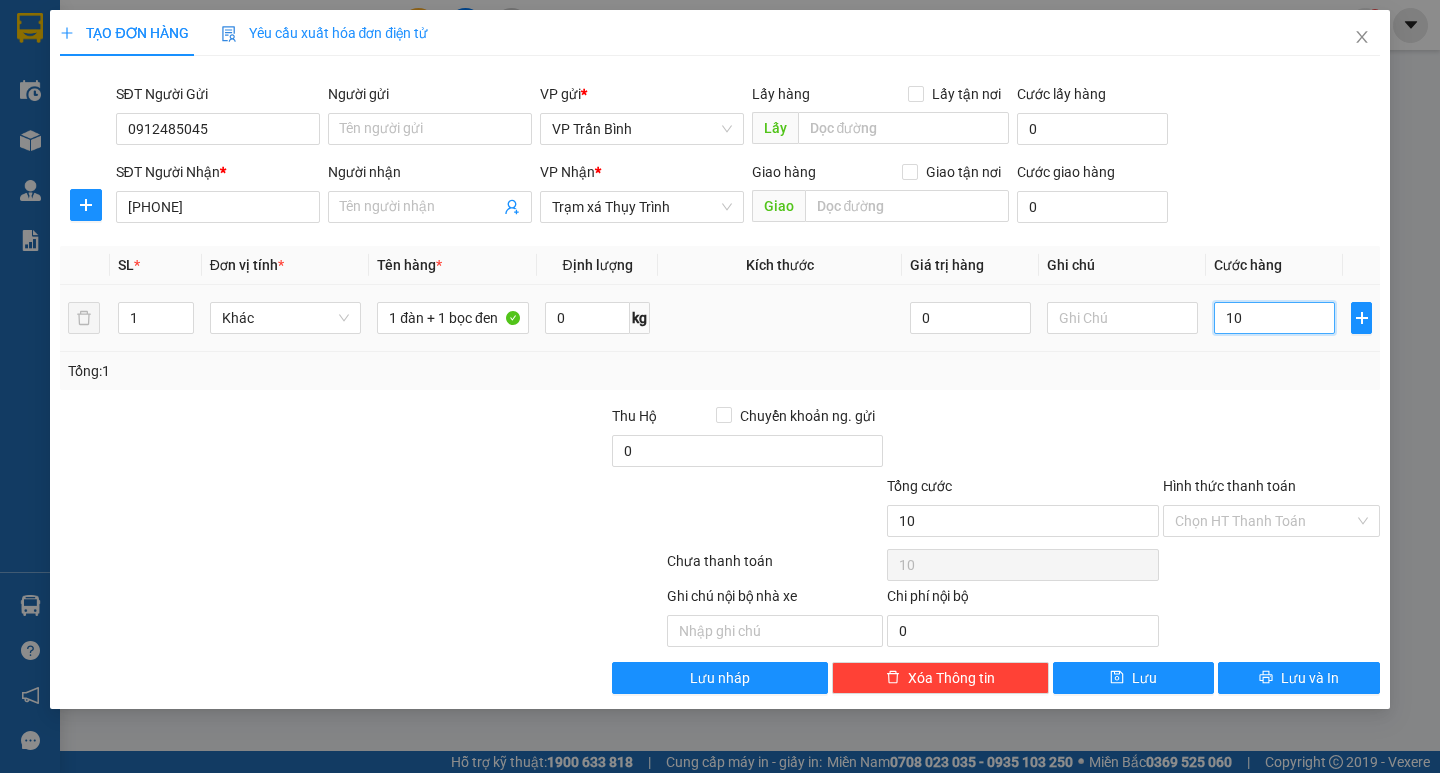 type on "120" 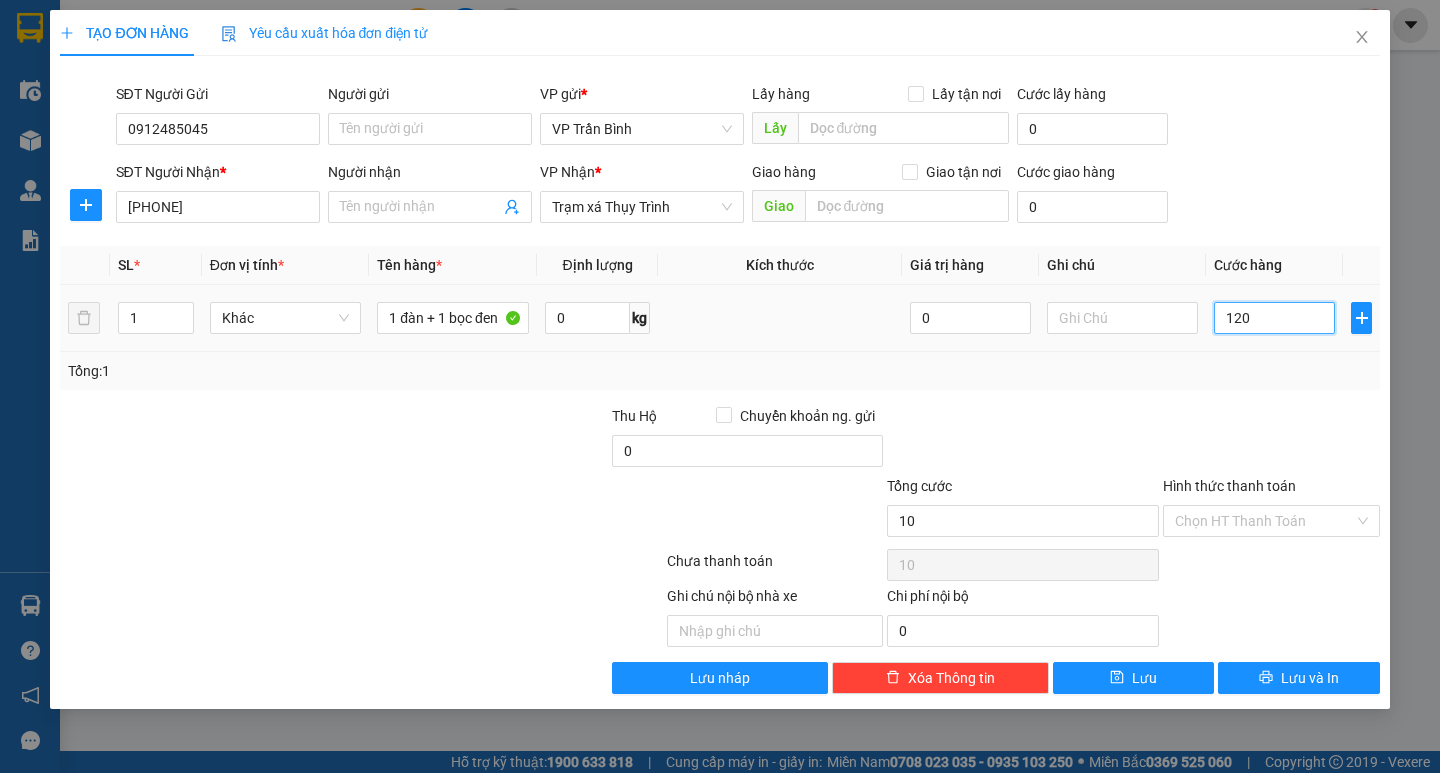 type on "120" 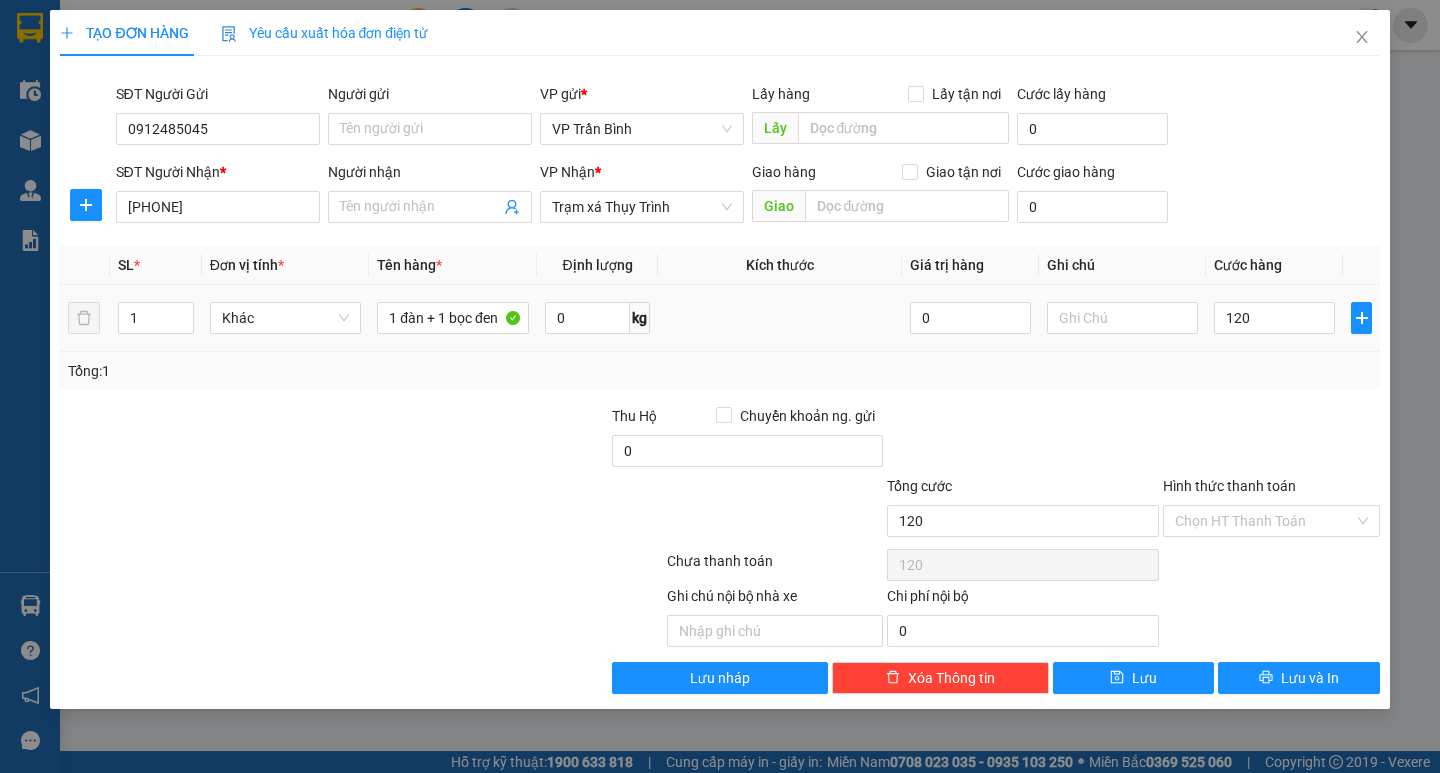 type on "120.000" 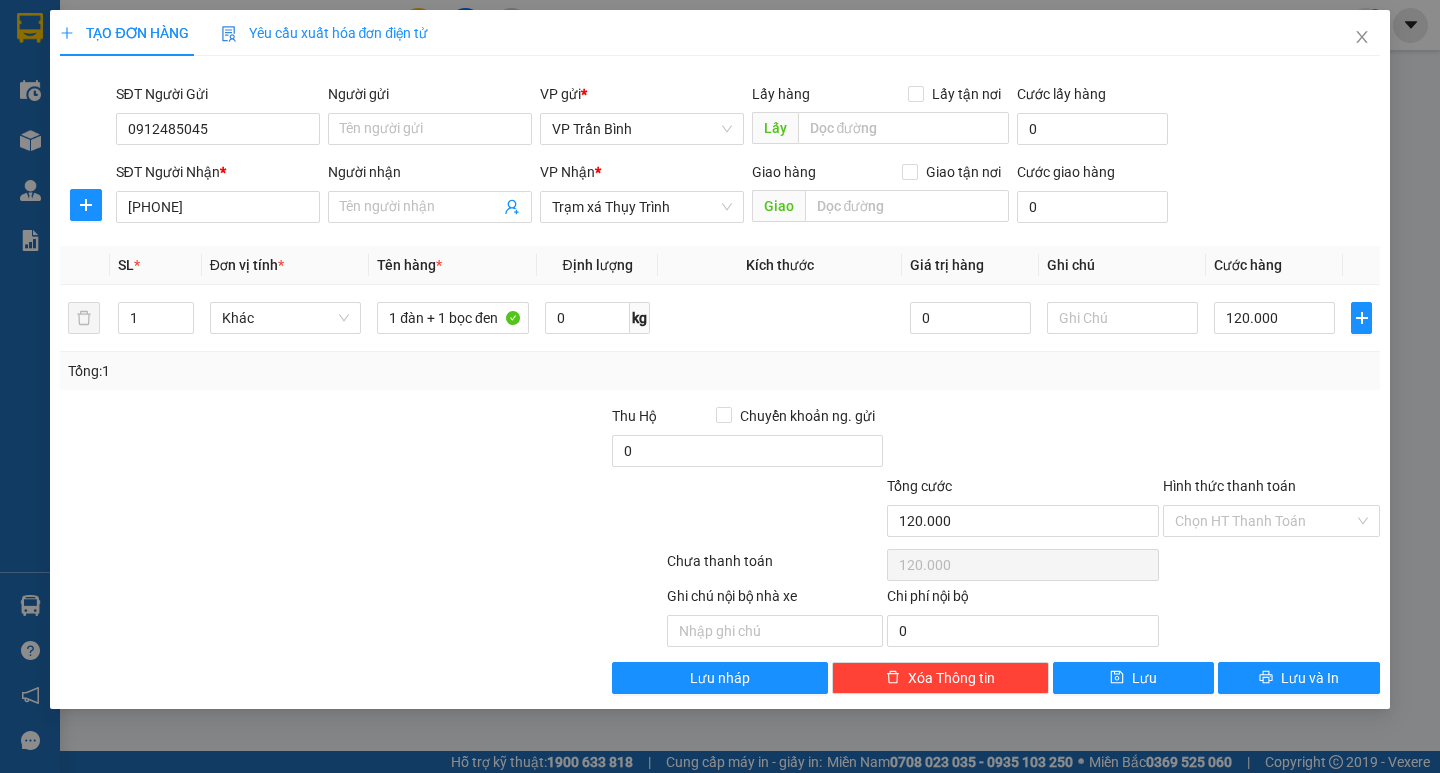 click on "Tổng:  1" at bounding box center [719, 371] 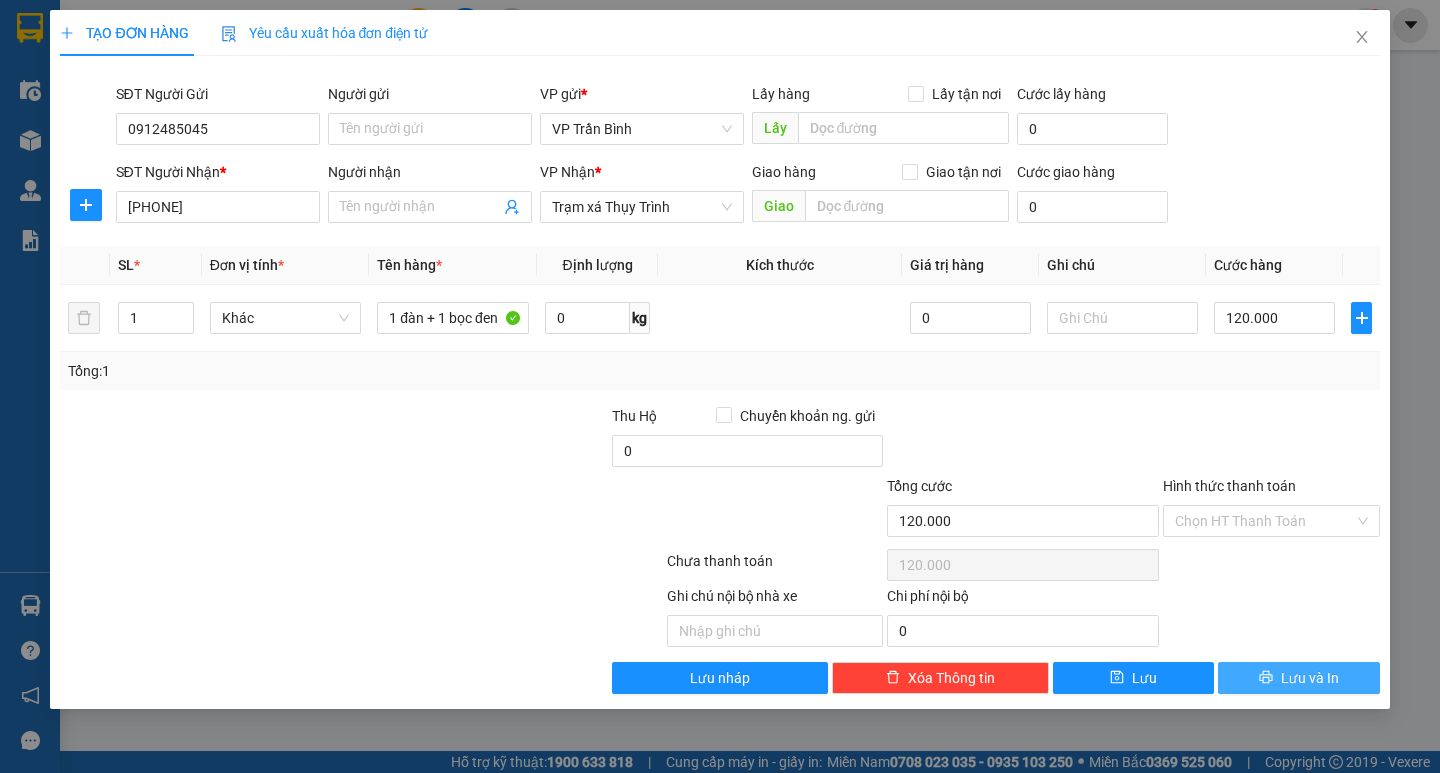 click on "Lưu và In" at bounding box center [1310, 678] 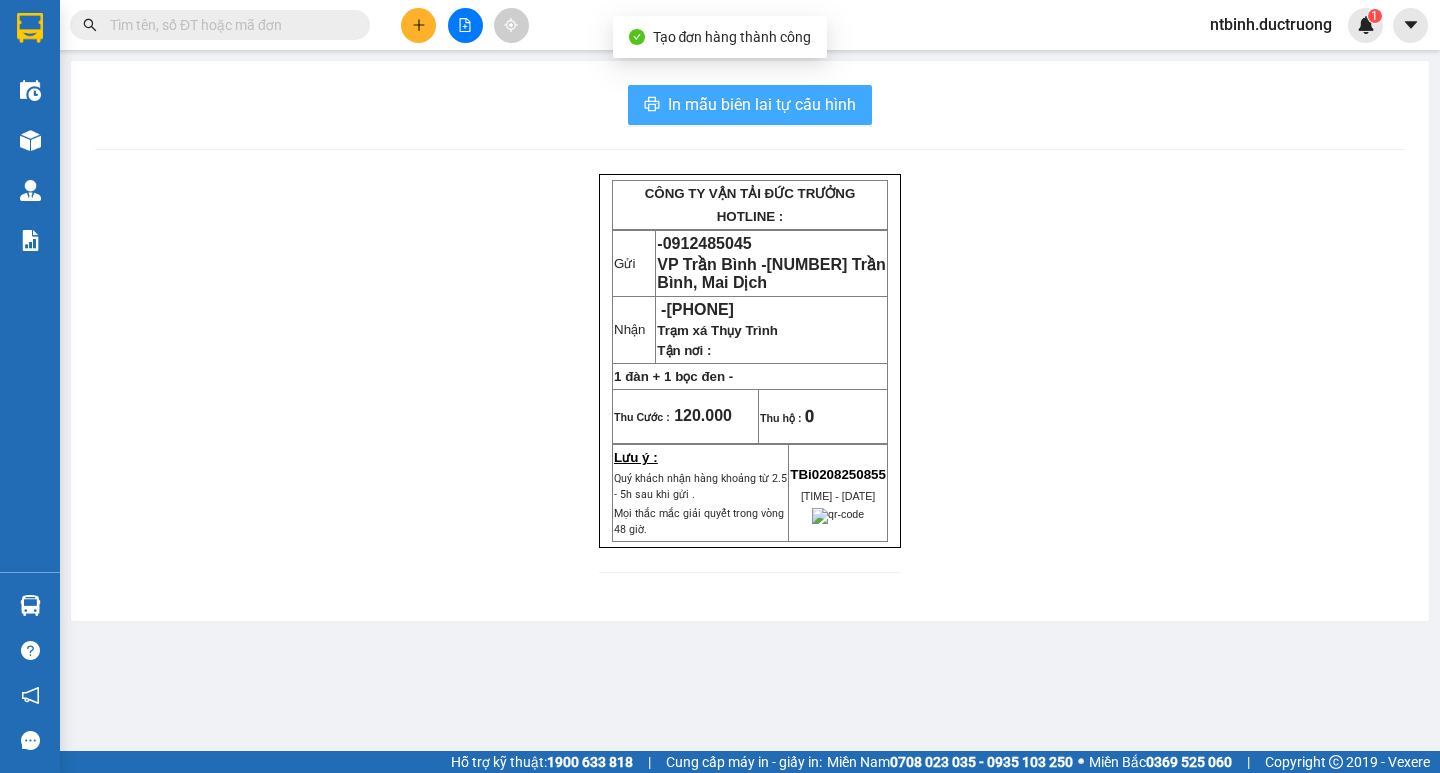 click on "In mẫu biên lai tự cấu hình" at bounding box center (762, 104) 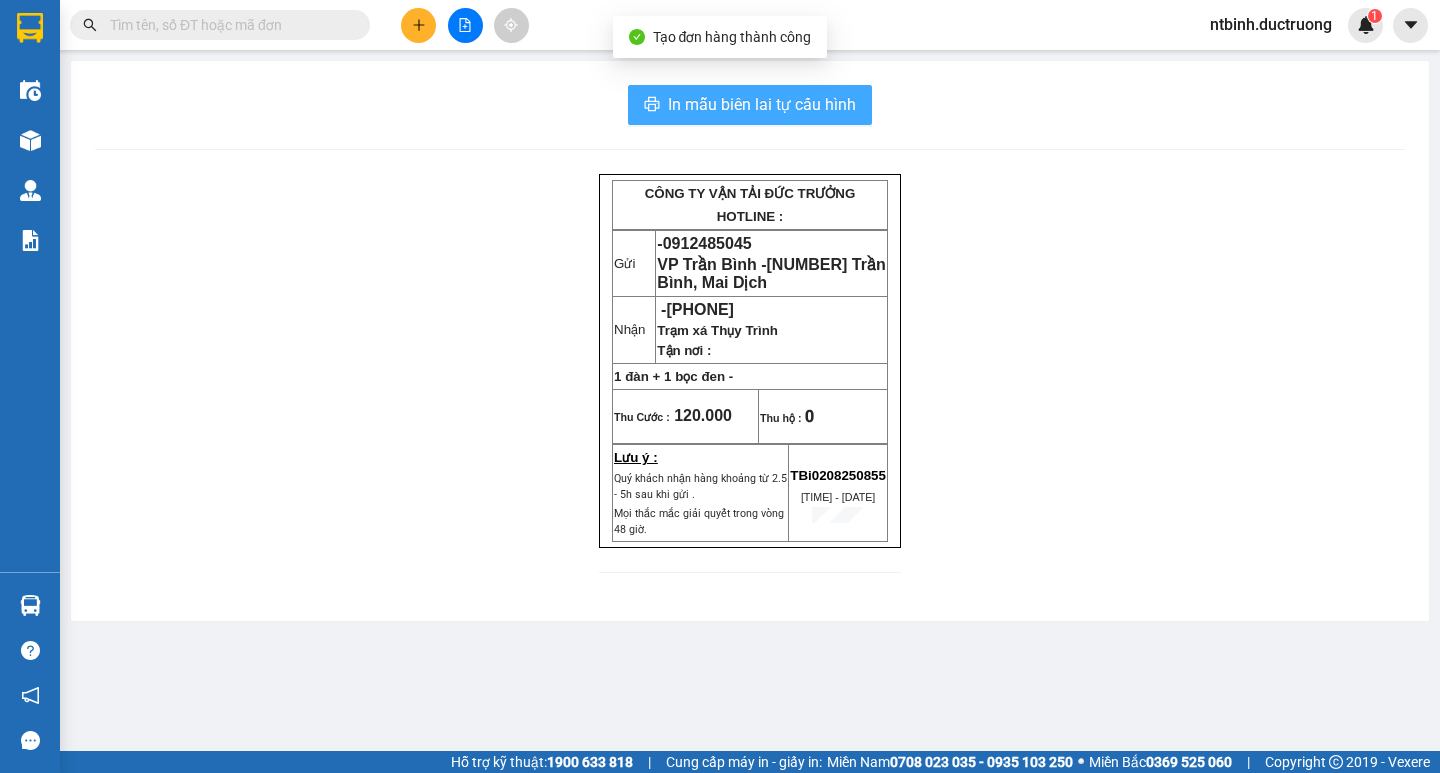 scroll, scrollTop: 0, scrollLeft: 0, axis: both 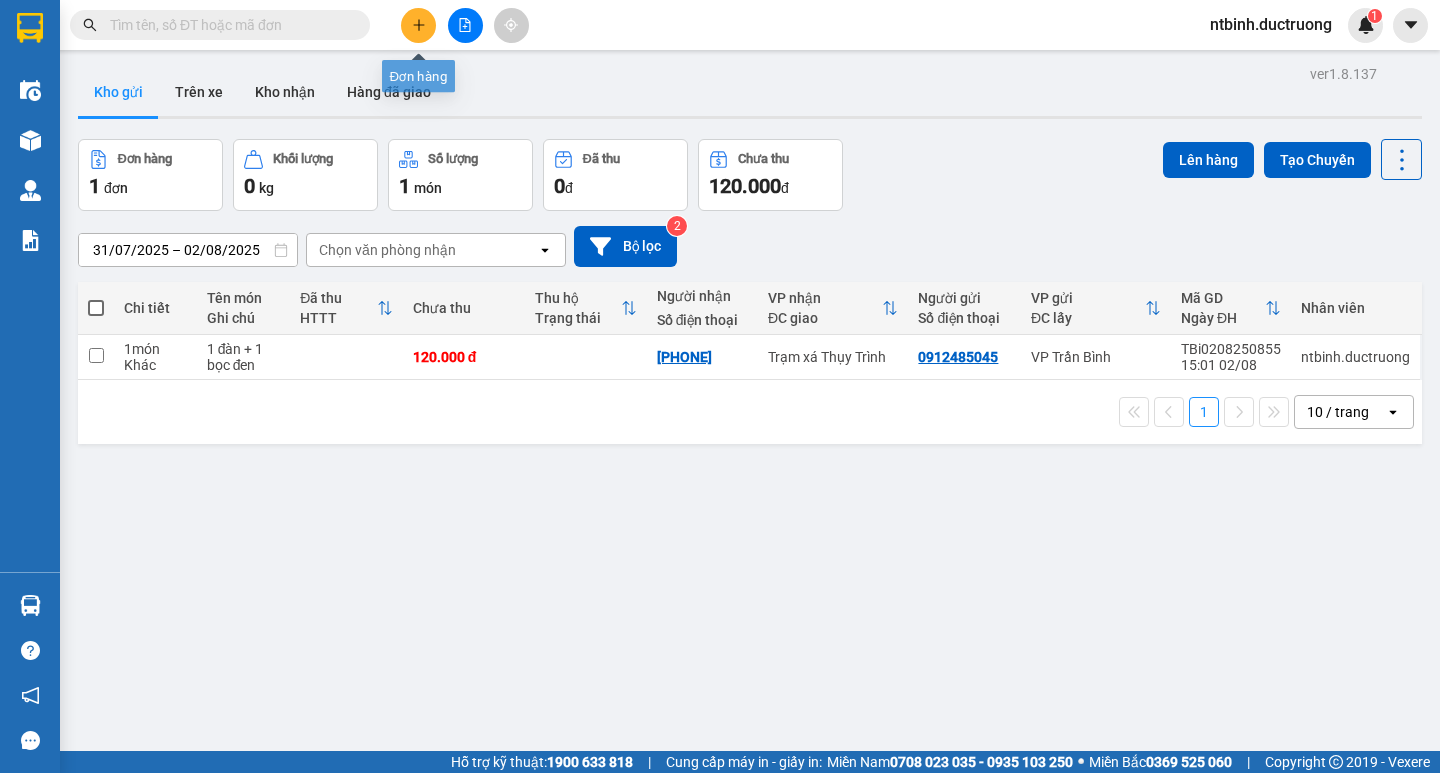 click 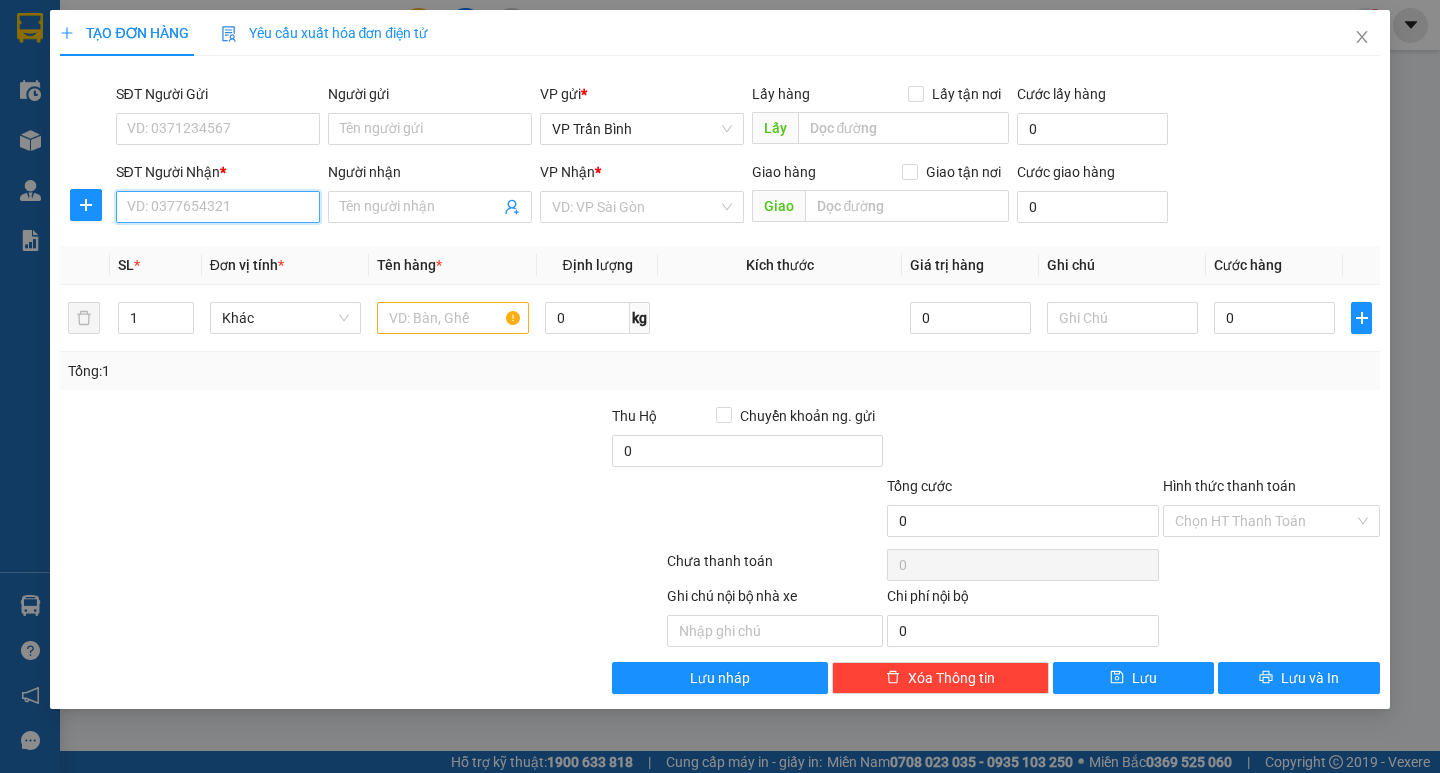click on "SĐT Người Nhận  *" at bounding box center [218, 207] 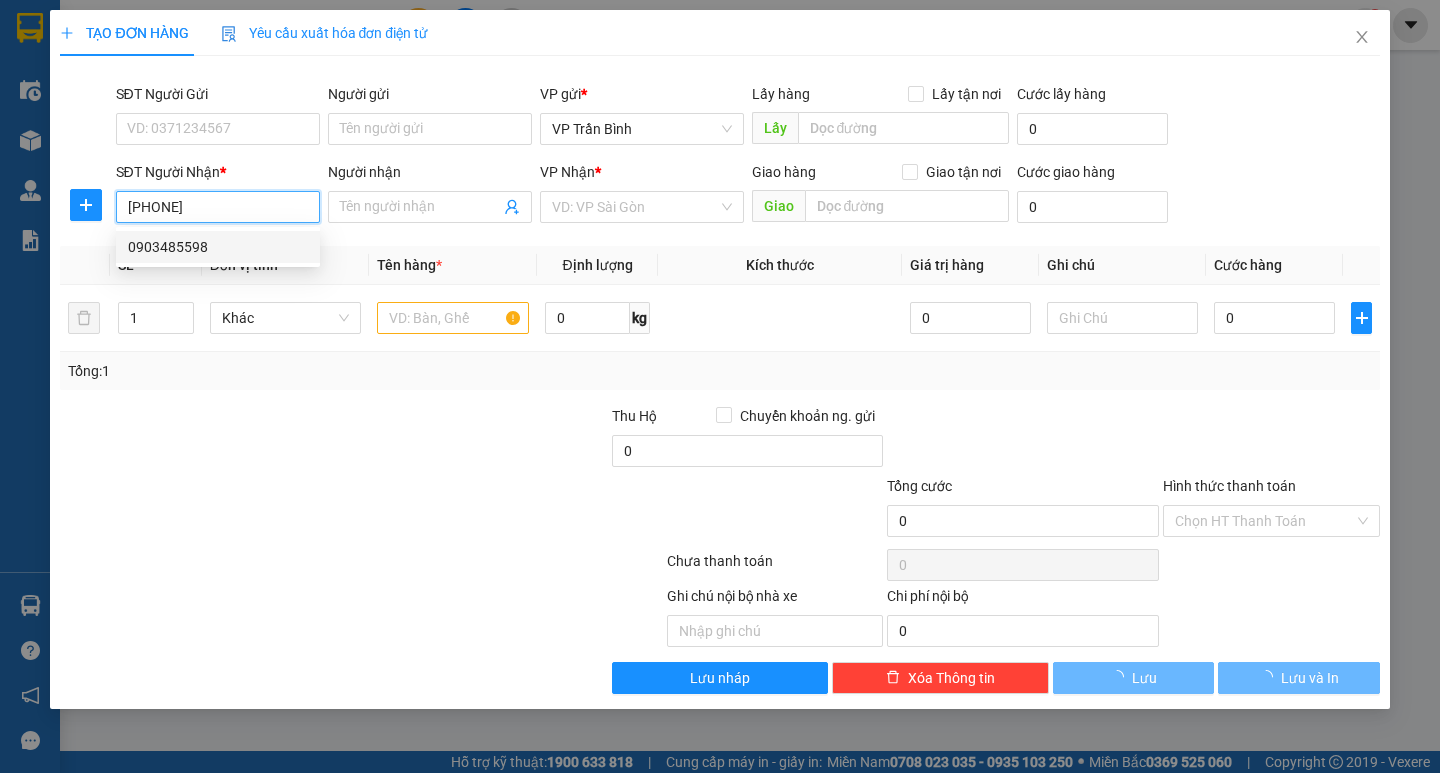 click on "0903485598" at bounding box center [218, 247] 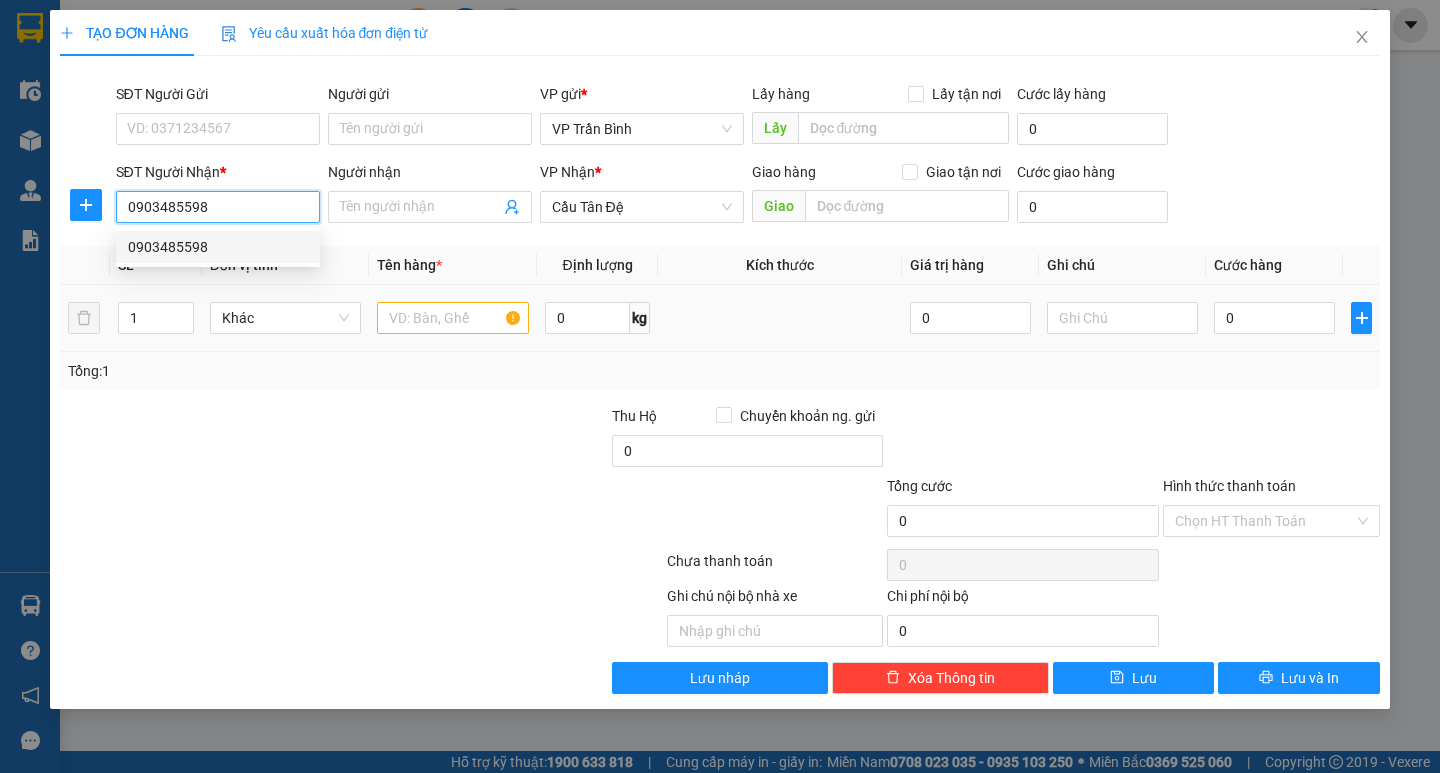 type on "0903485598" 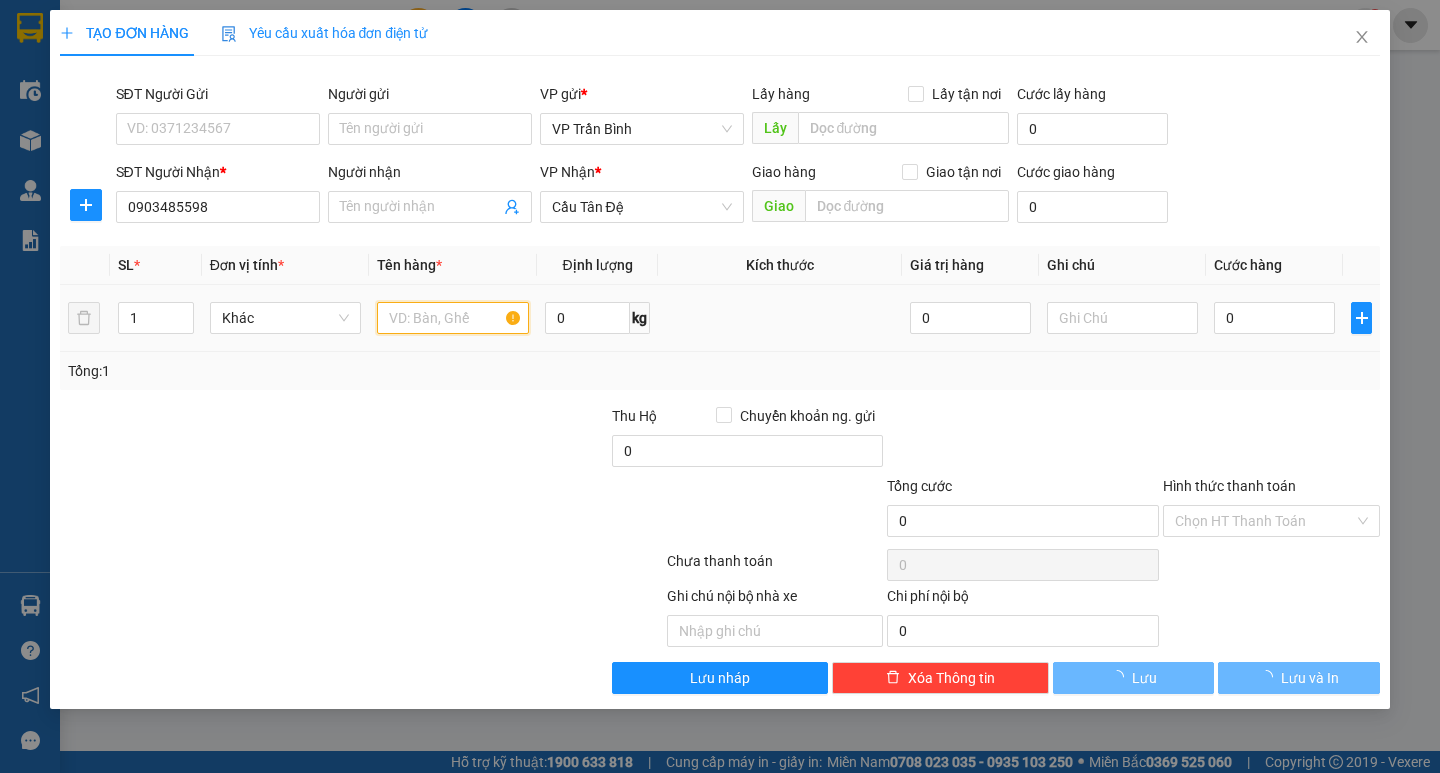 click at bounding box center [452, 318] 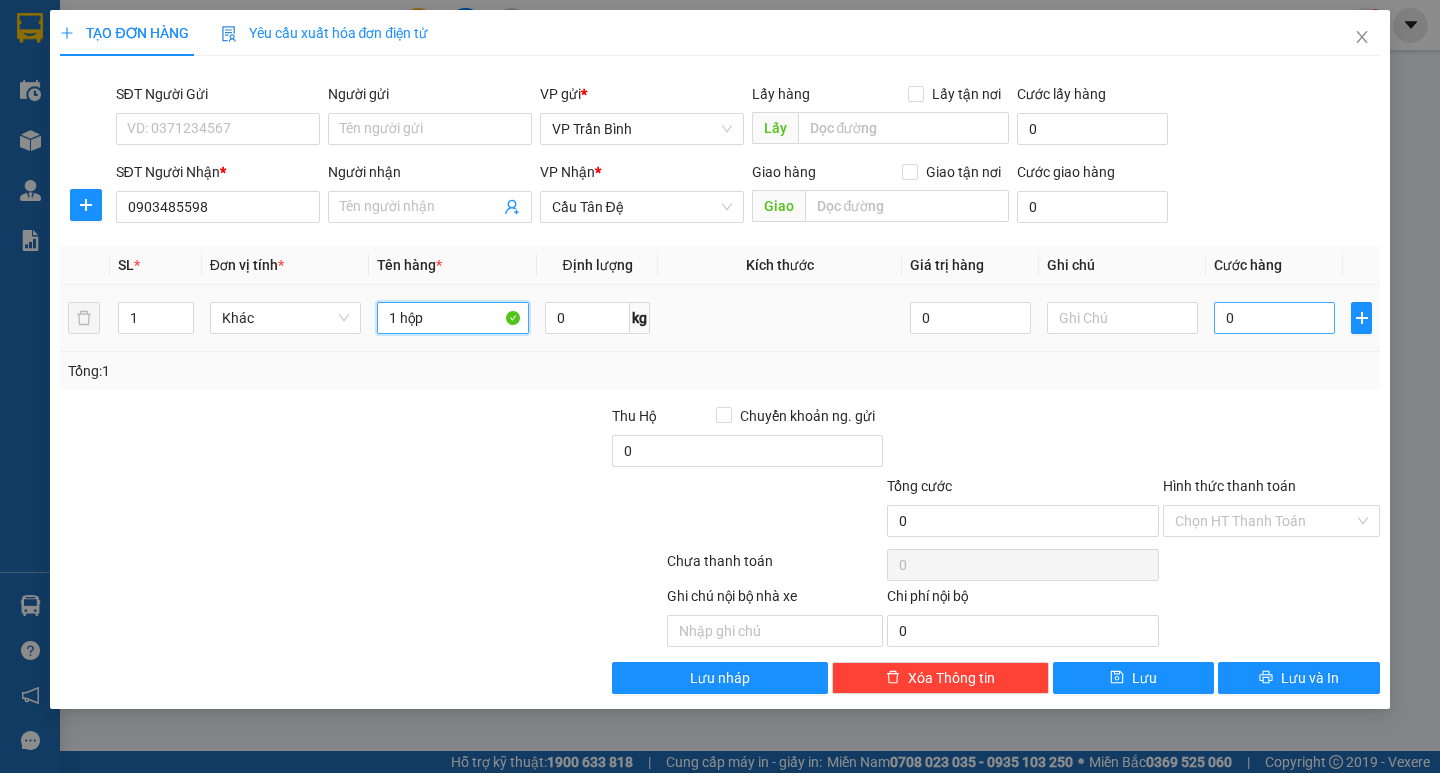 type on "1 hộp" 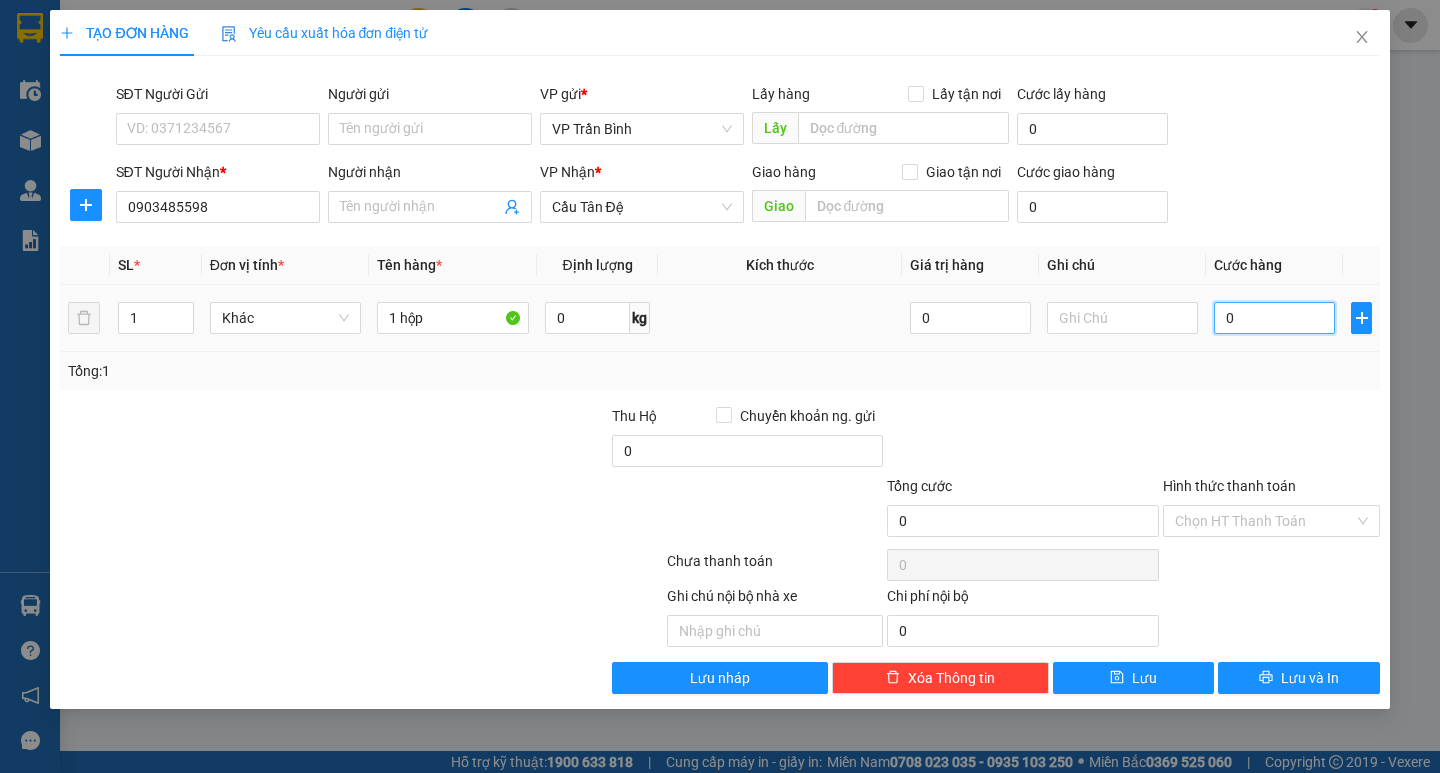 click on "0" at bounding box center (1274, 318) 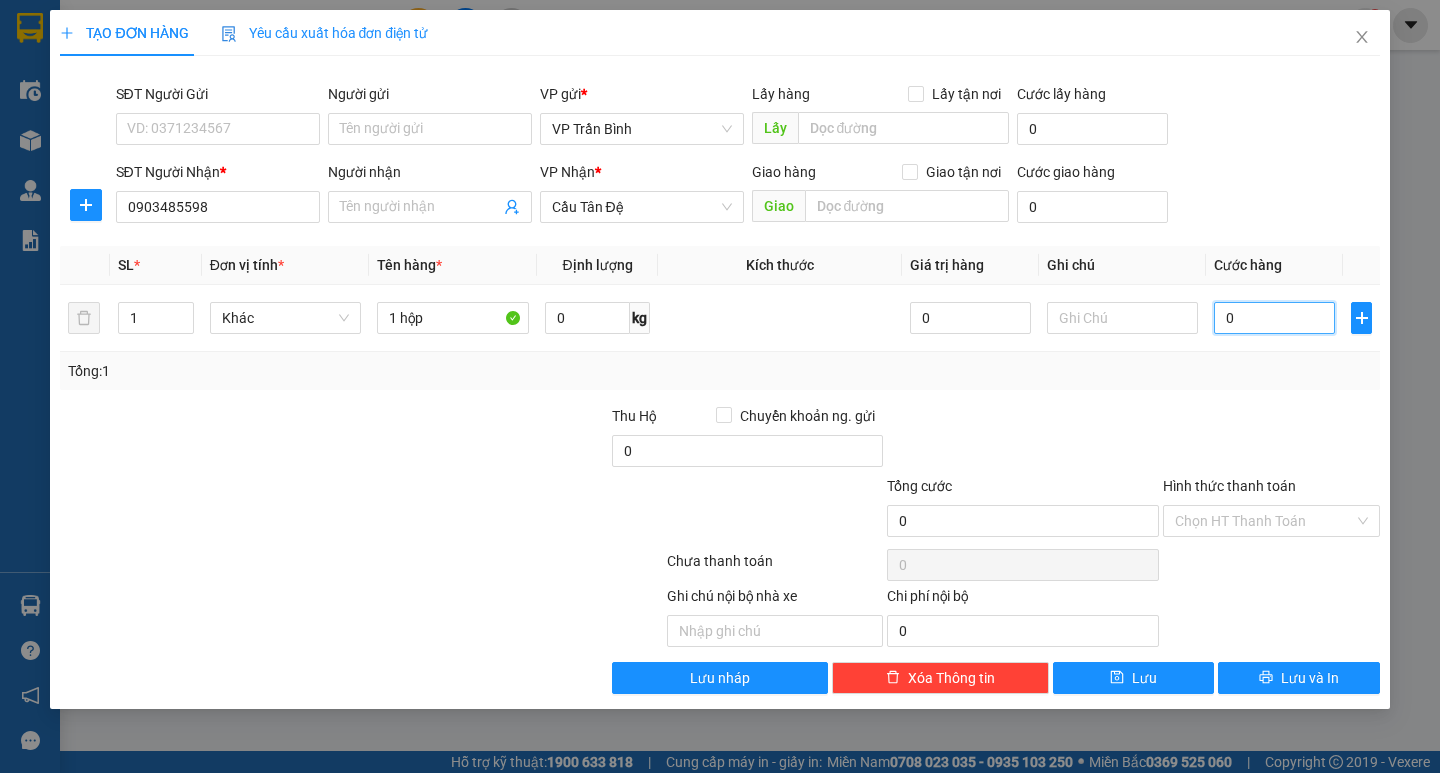 type on "30" 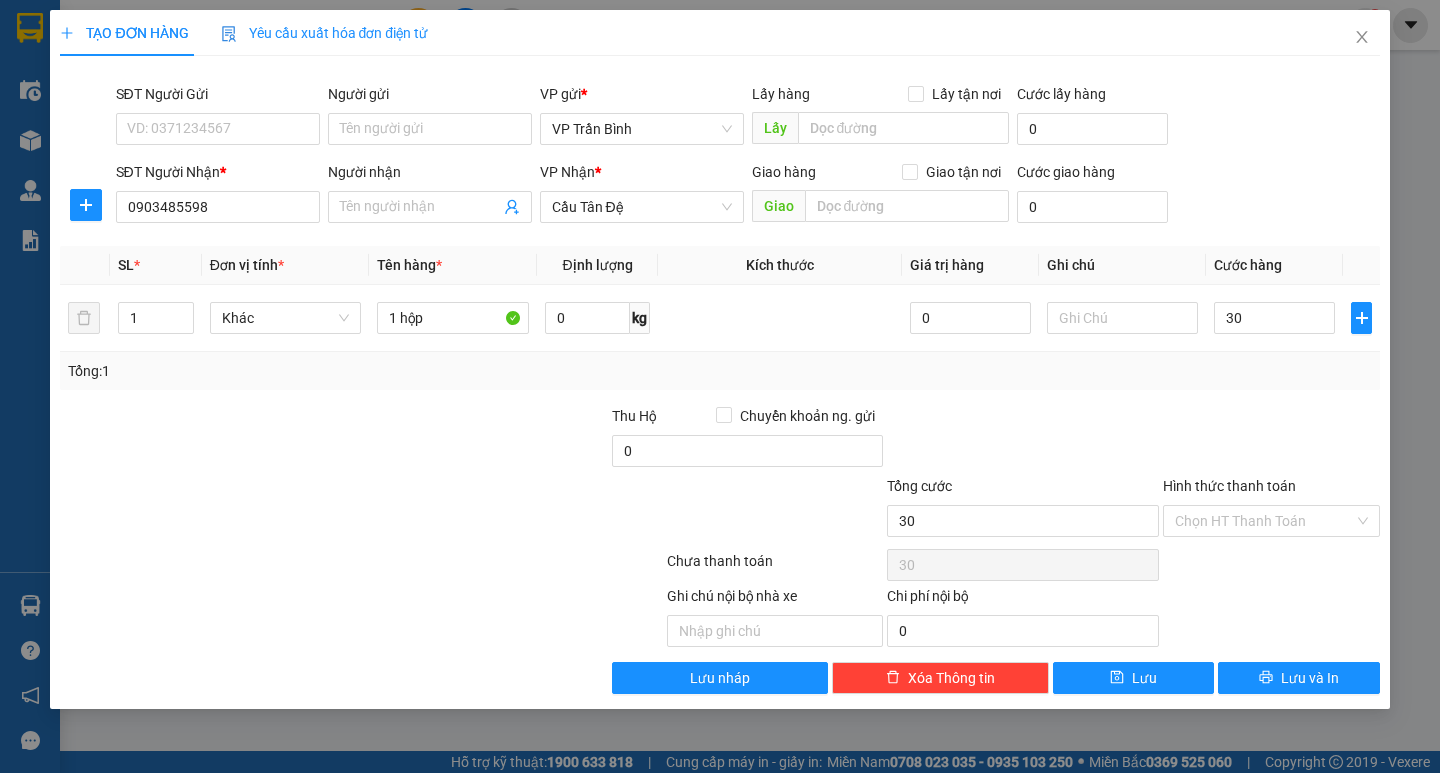 click on "Transit Pickup Surcharge Ids Transit Deliver Surcharge Ids Transit Deliver Surcharge Transit Deliver Surcharge SĐT Người Gửi VD: [PHONE] Người gửi Tên người gửi VP gửi  * VP Trần Bình Lấy hàng Lấy tận nơi Lấy Cước lấy hàng 0 SĐT Người Nhận  * [PHONE] Người nhận Tên người nhận VP Nhận  * Cầu Tân Đệ Giao hàng Giao tận nơi Giao Cước giao hàng 0 SL  * Đơn vị tính  * Tên hàng  * Định lượng Kích thước Giá trị hàng Ghi chú Cước hàng                     1 Khác 1 hộp 0 kg 0 30 Tổng:  1 Thu Hộ Chuyển khoản ng. gửi 0 Tổng cước 30 Hình thức thanh toán Chọn HT Thanh Toán Số tiền thu trước 0 Chưa thanh toán 30 Chọn HT Thanh Toán Ghi chú nội bộ nhà xe Chi phí nội bộ 0 Lưu nháp Xóa Thông tin Lưu Lưu và In" at bounding box center (719, 383) 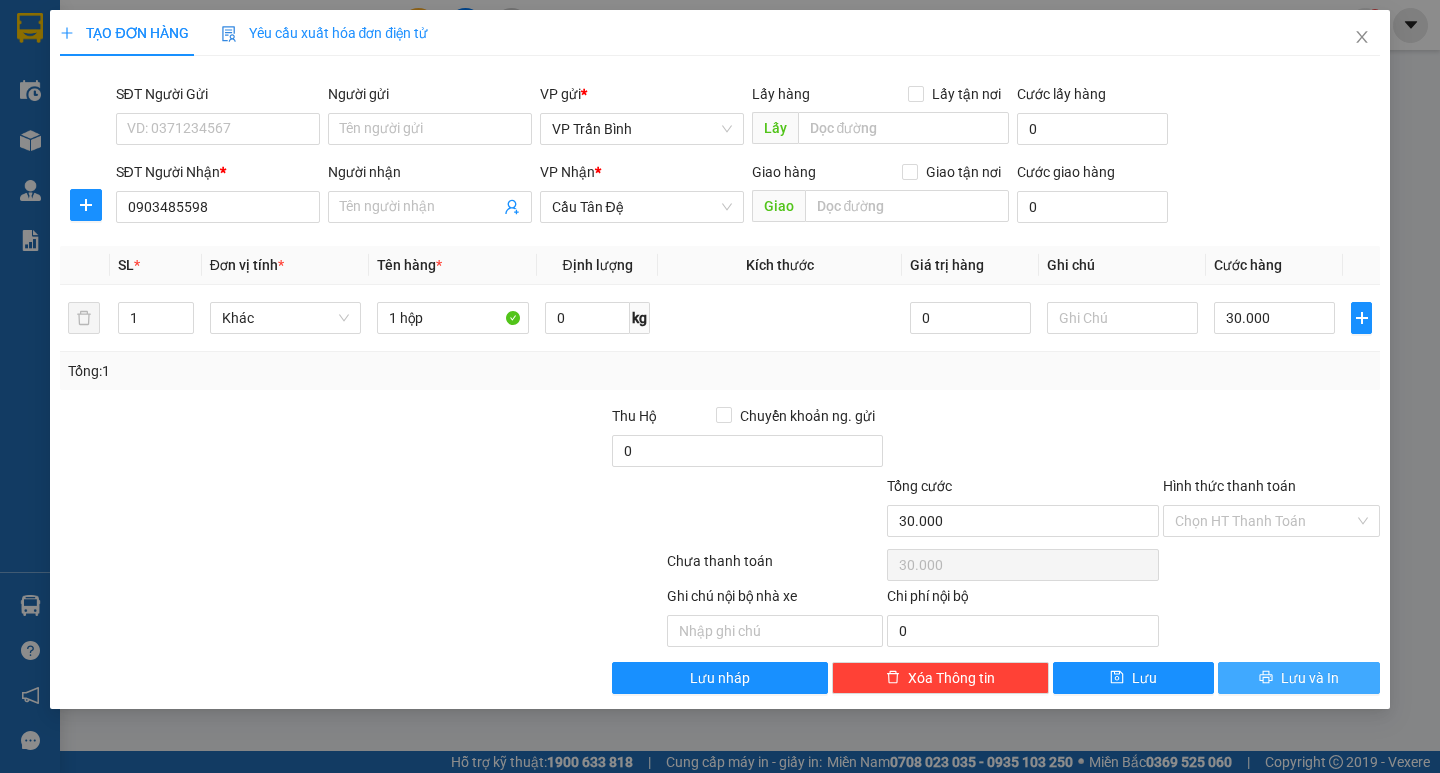 drag, startPoint x: 1301, startPoint y: 673, endPoint x: 1296, endPoint y: 688, distance: 15.811388 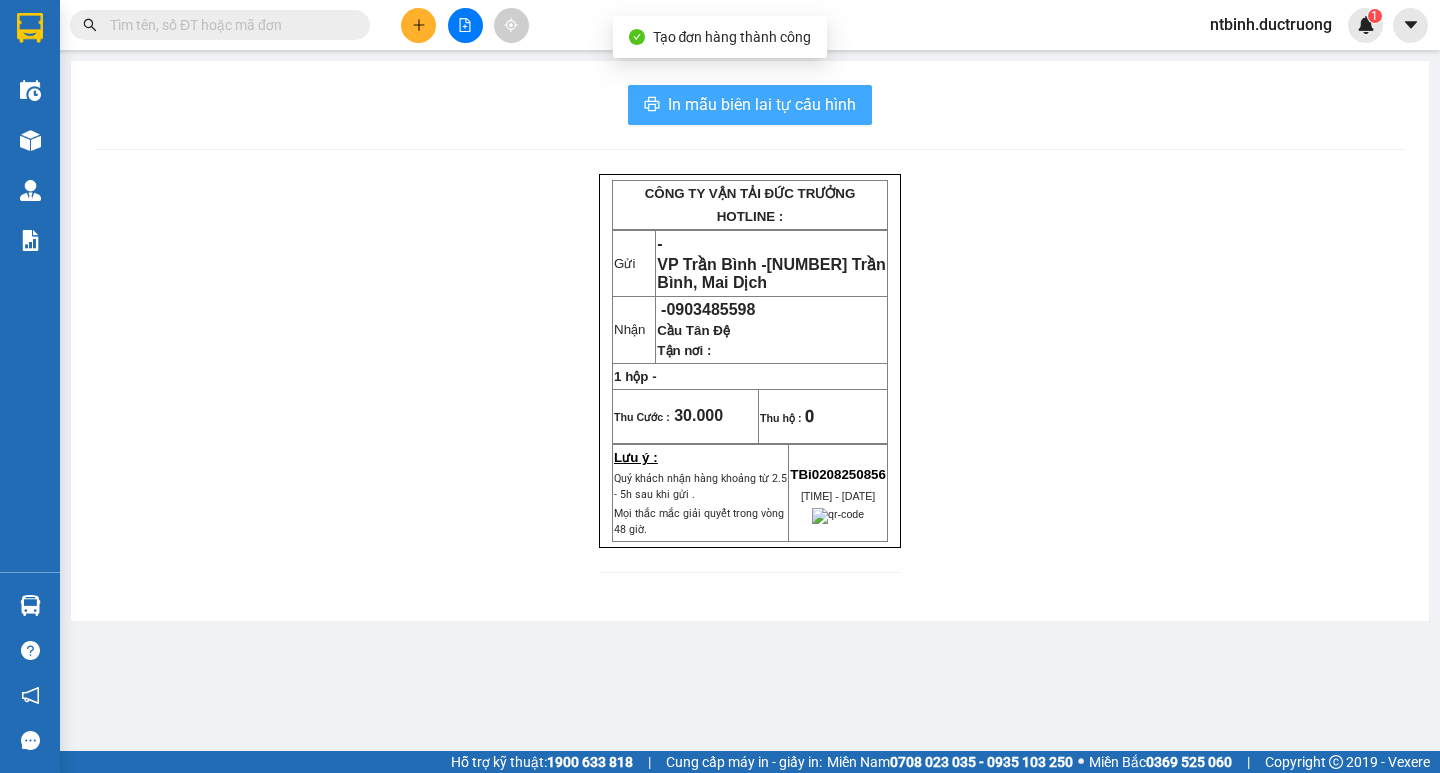 click on "In mẫu biên lai tự cấu hình" at bounding box center [762, 104] 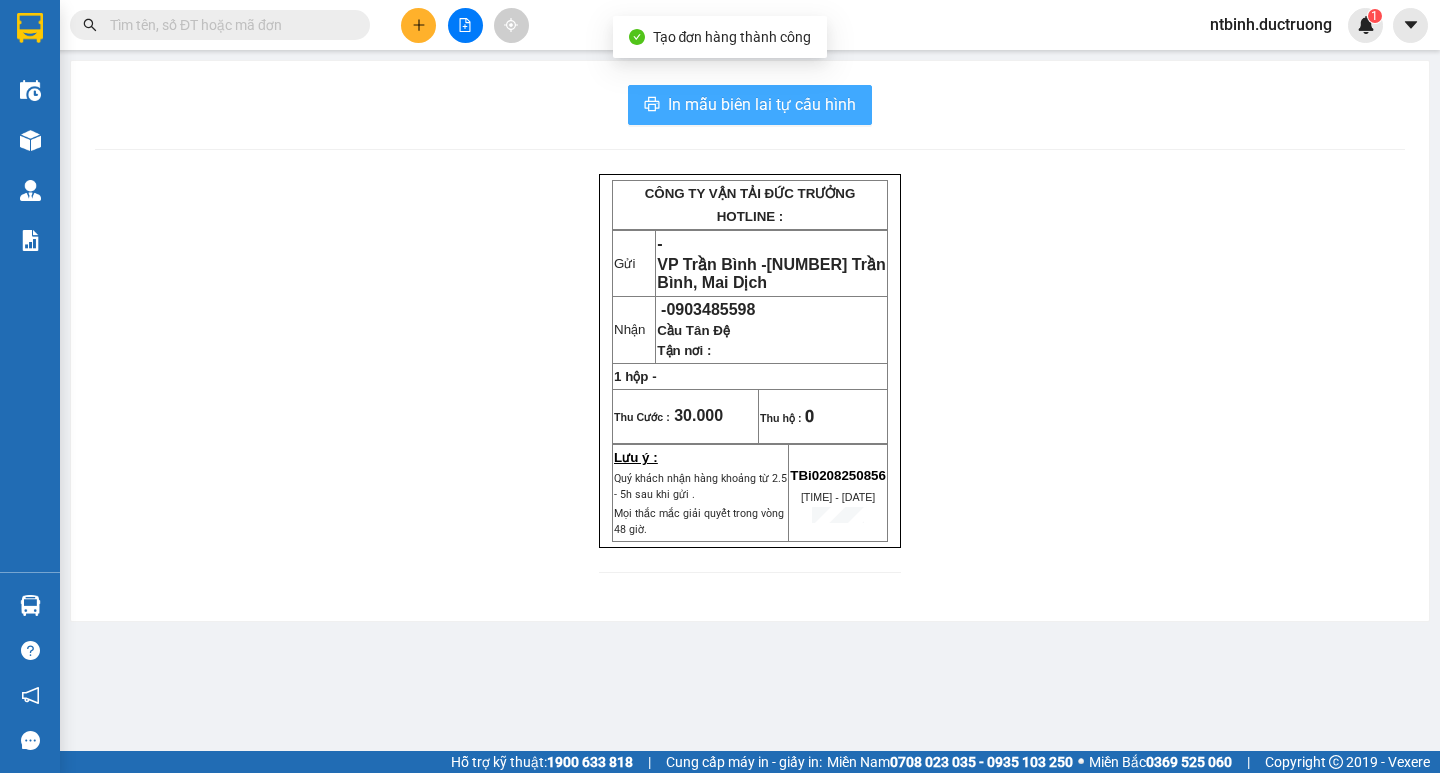 scroll, scrollTop: 0, scrollLeft: 0, axis: both 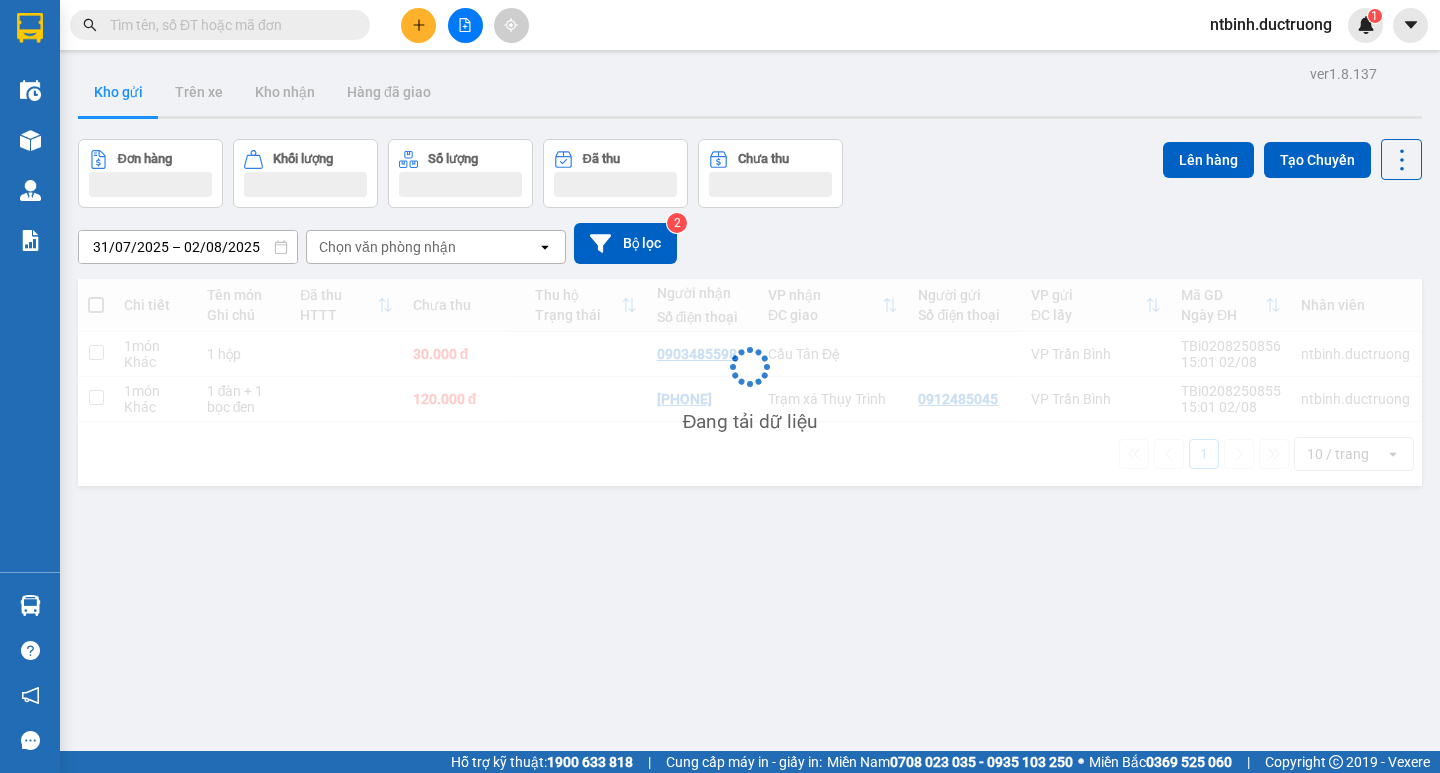 click 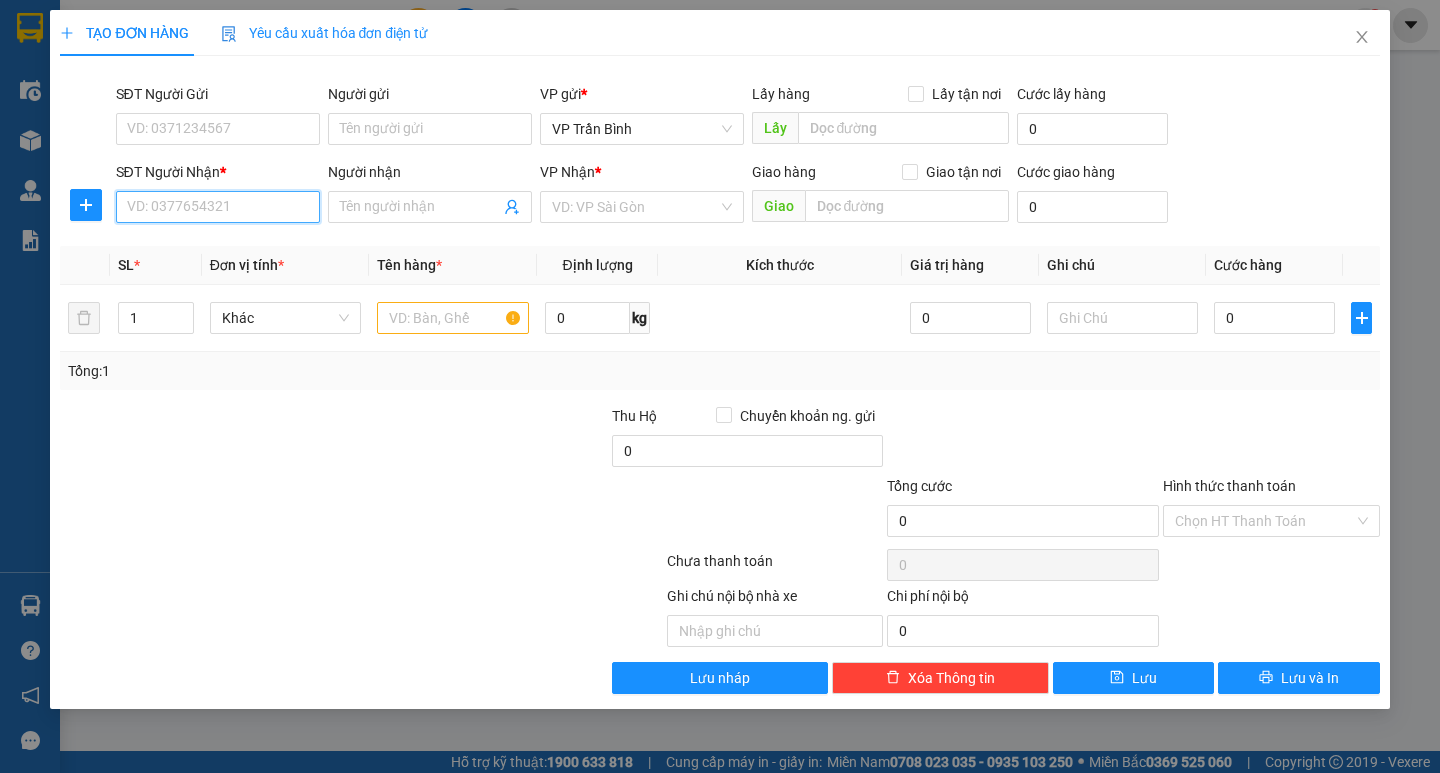 click on "SĐT Người Nhận  *" at bounding box center (218, 207) 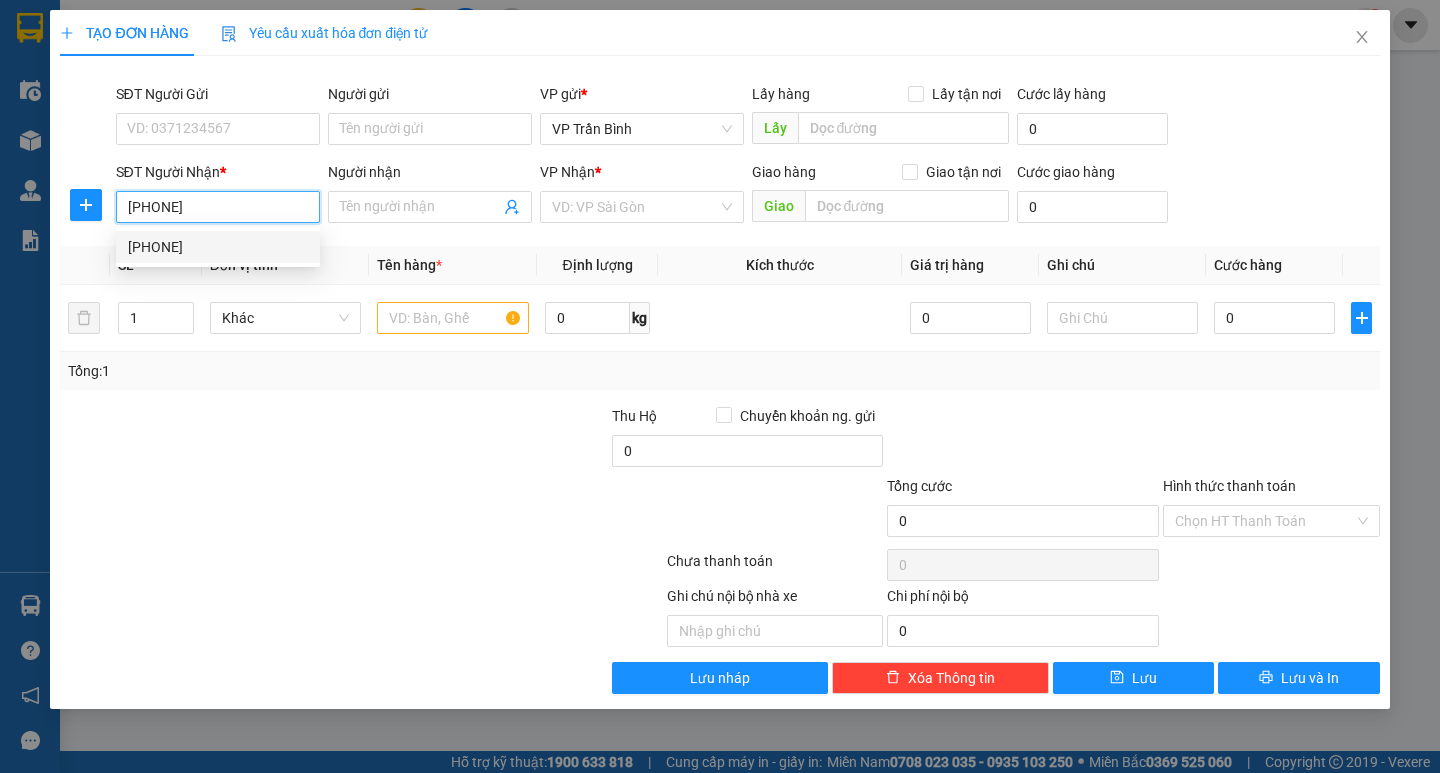 click on "[PHONE]" at bounding box center [218, 247] 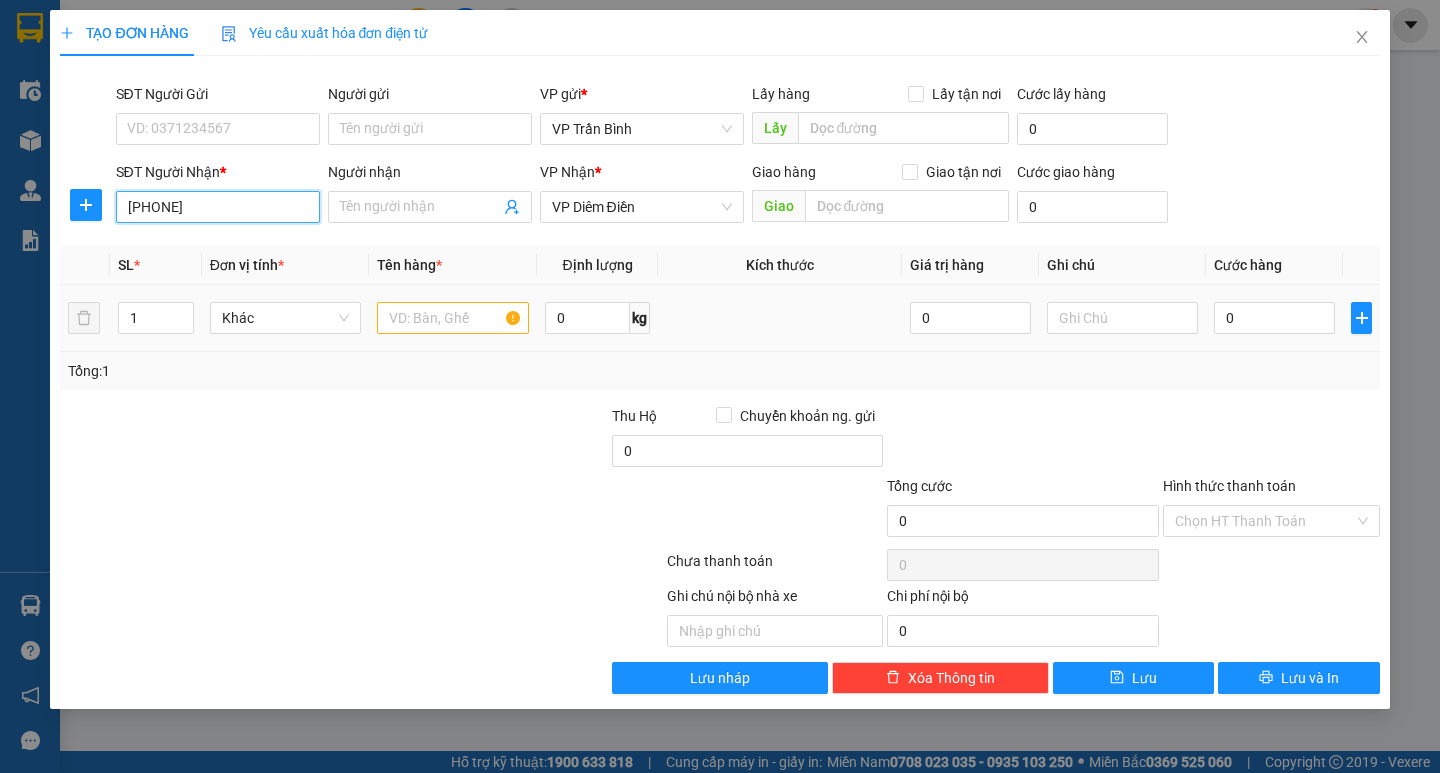 type on "[PHONE]" 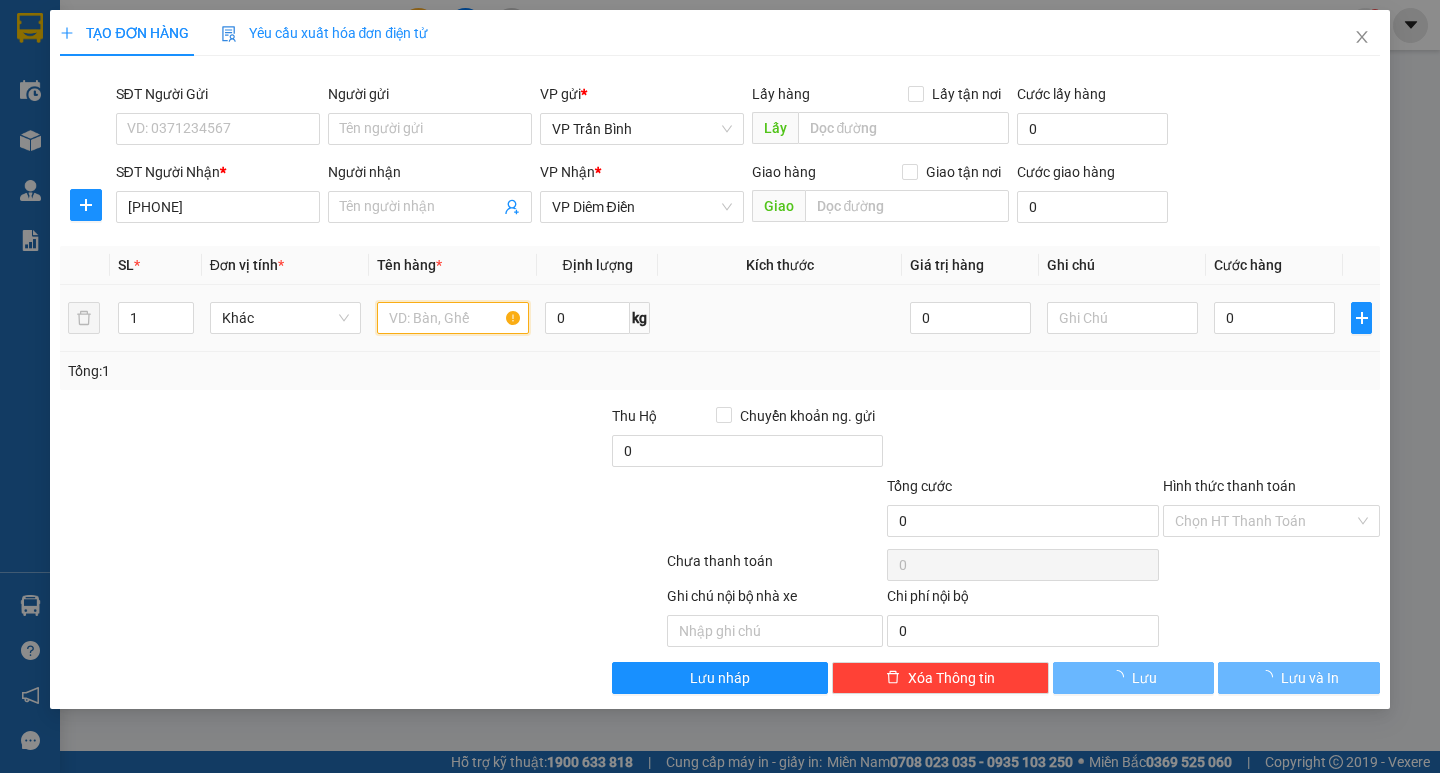 click at bounding box center (452, 318) 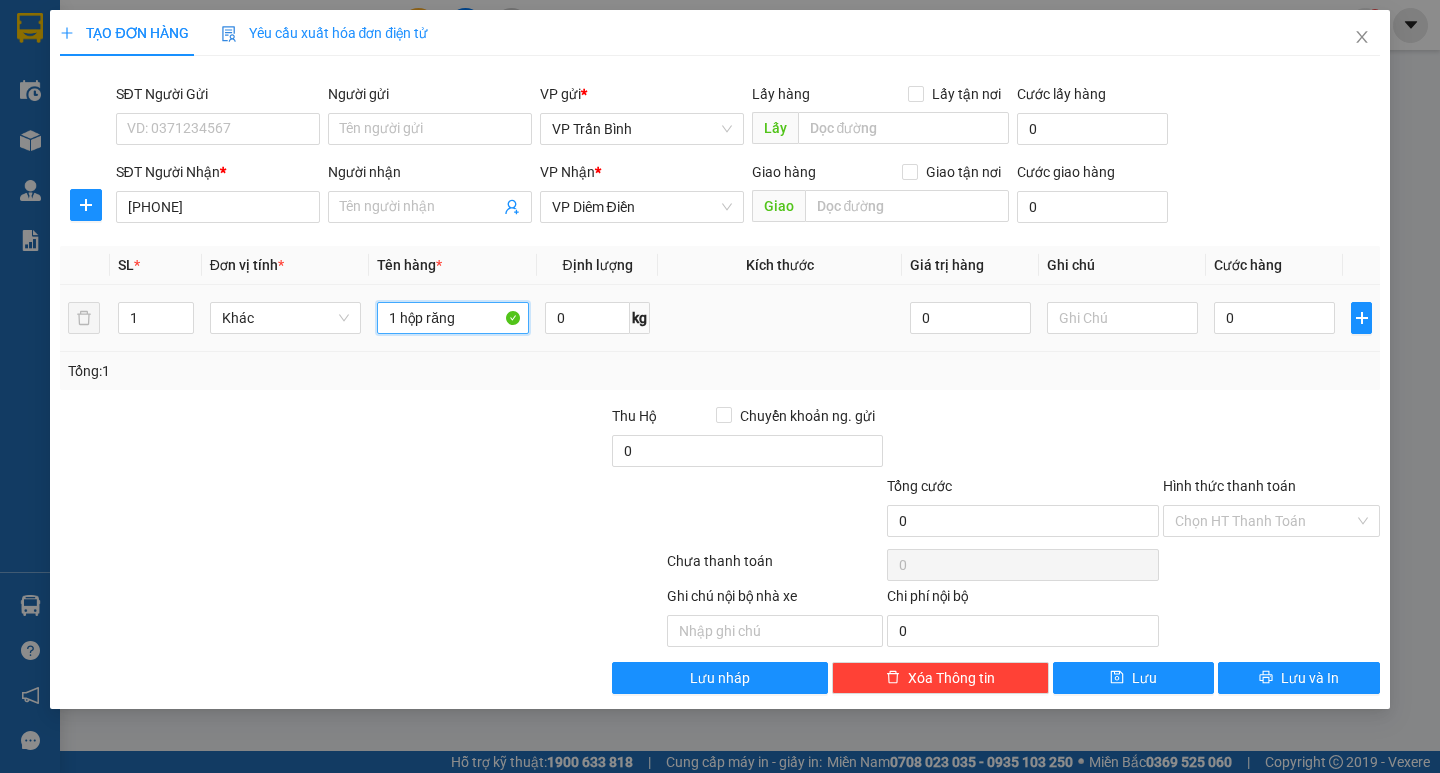 type on "1 hộp răng" 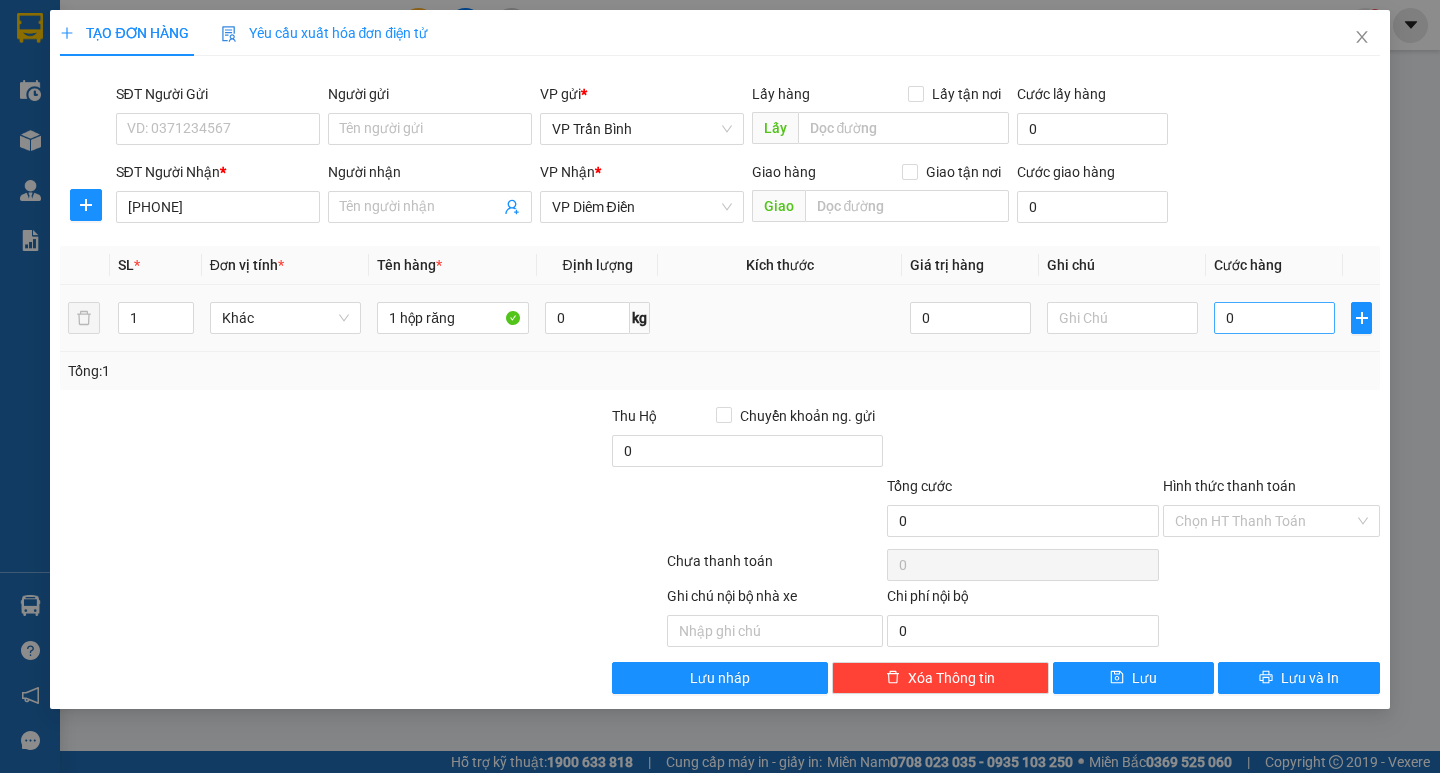 click on "0" at bounding box center (1274, 318) 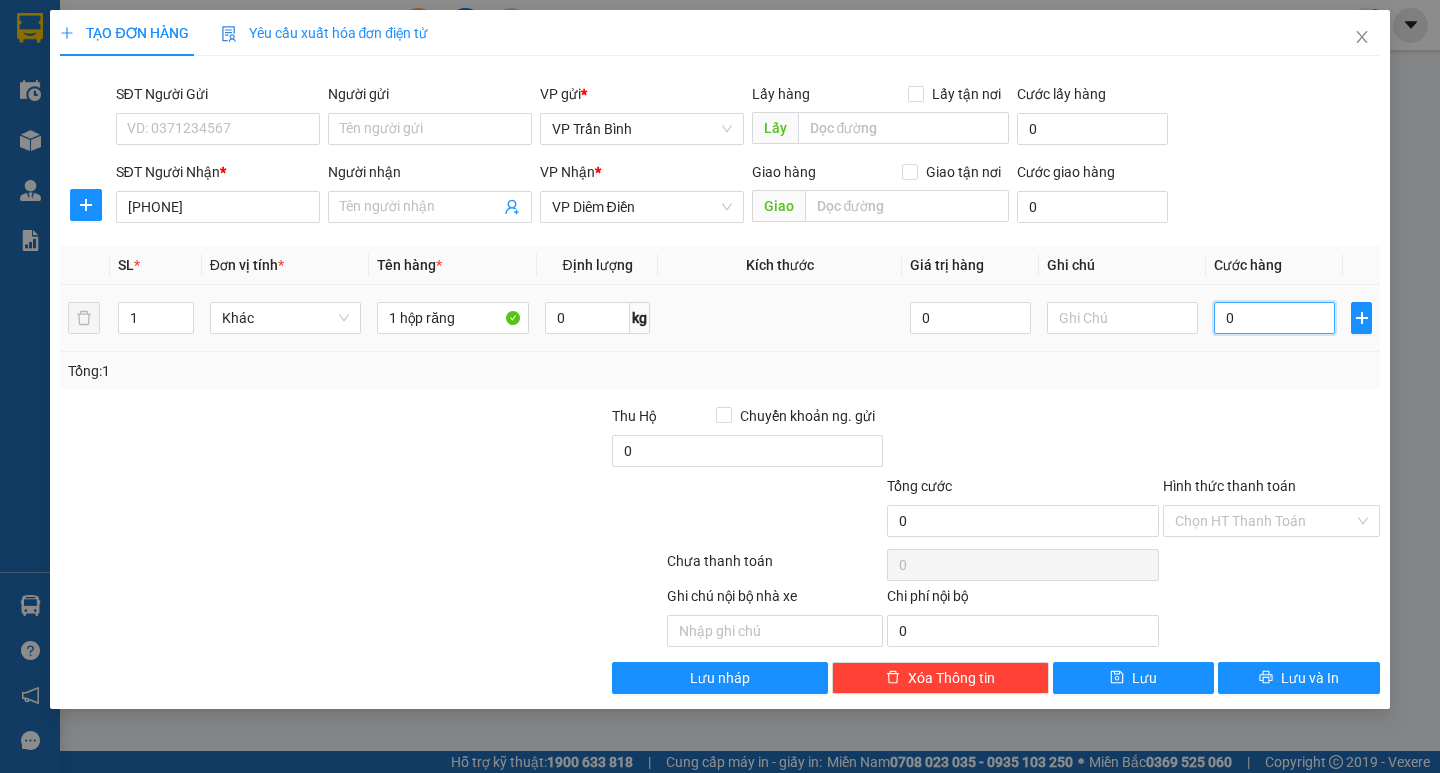click on "0" at bounding box center [1274, 318] 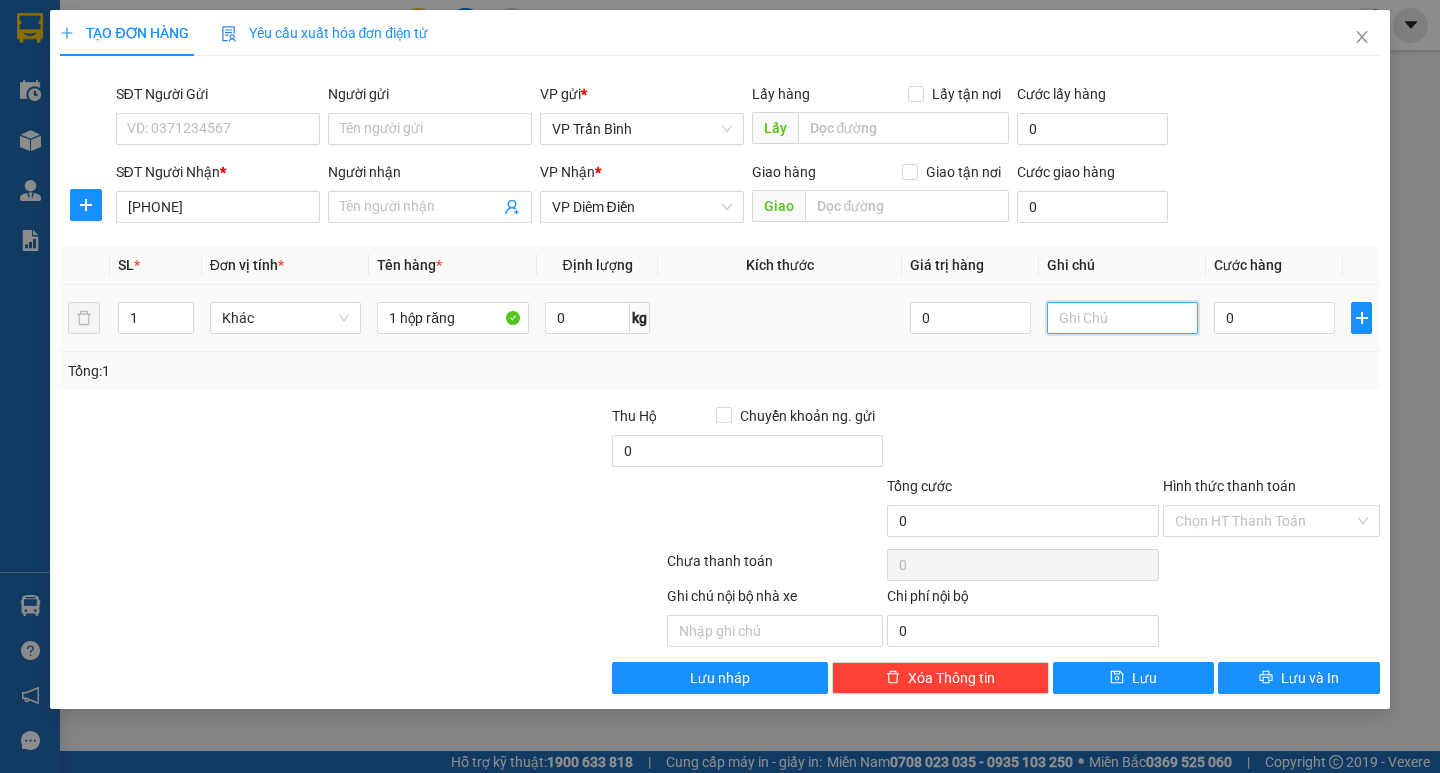 click at bounding box center (1122, 318) 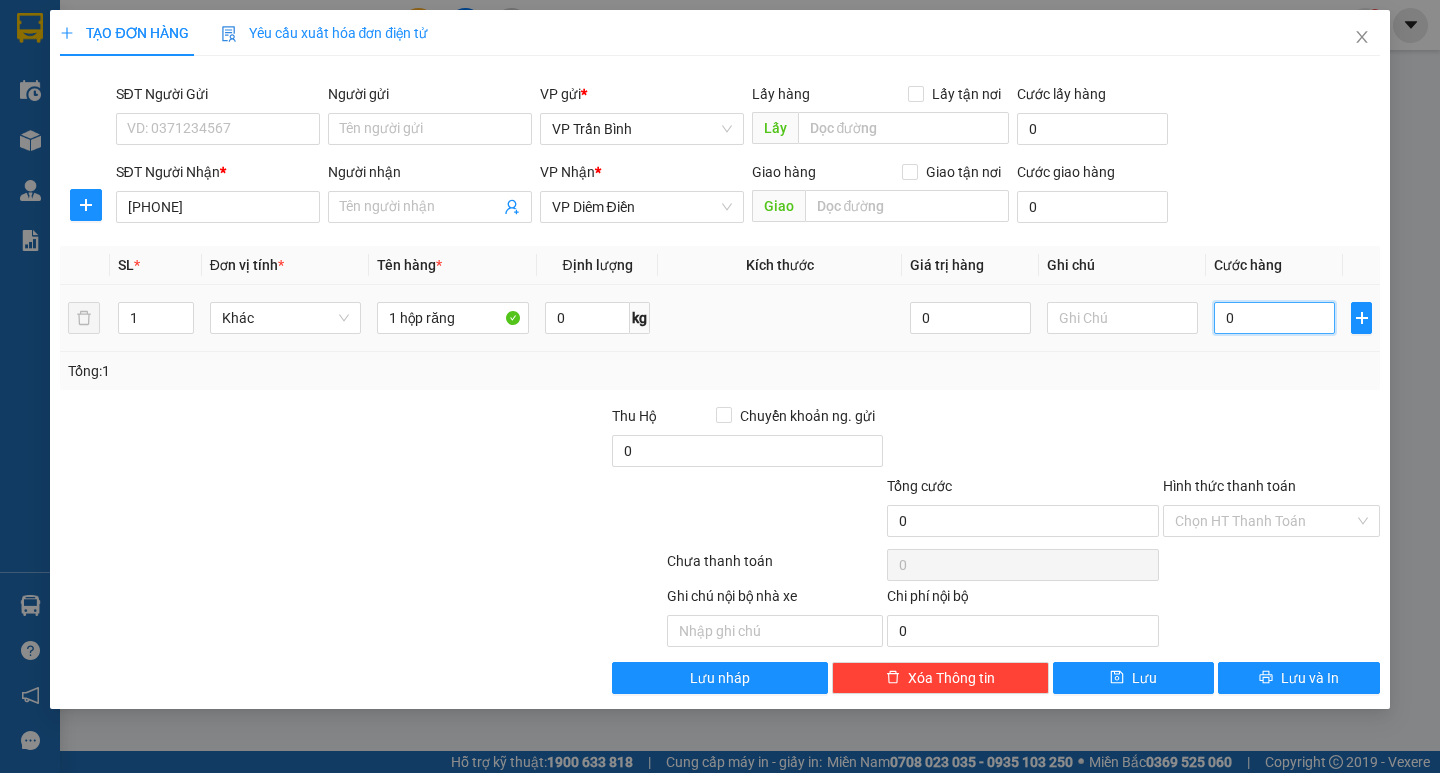 click on "0" at bounding box center [1274, 318] 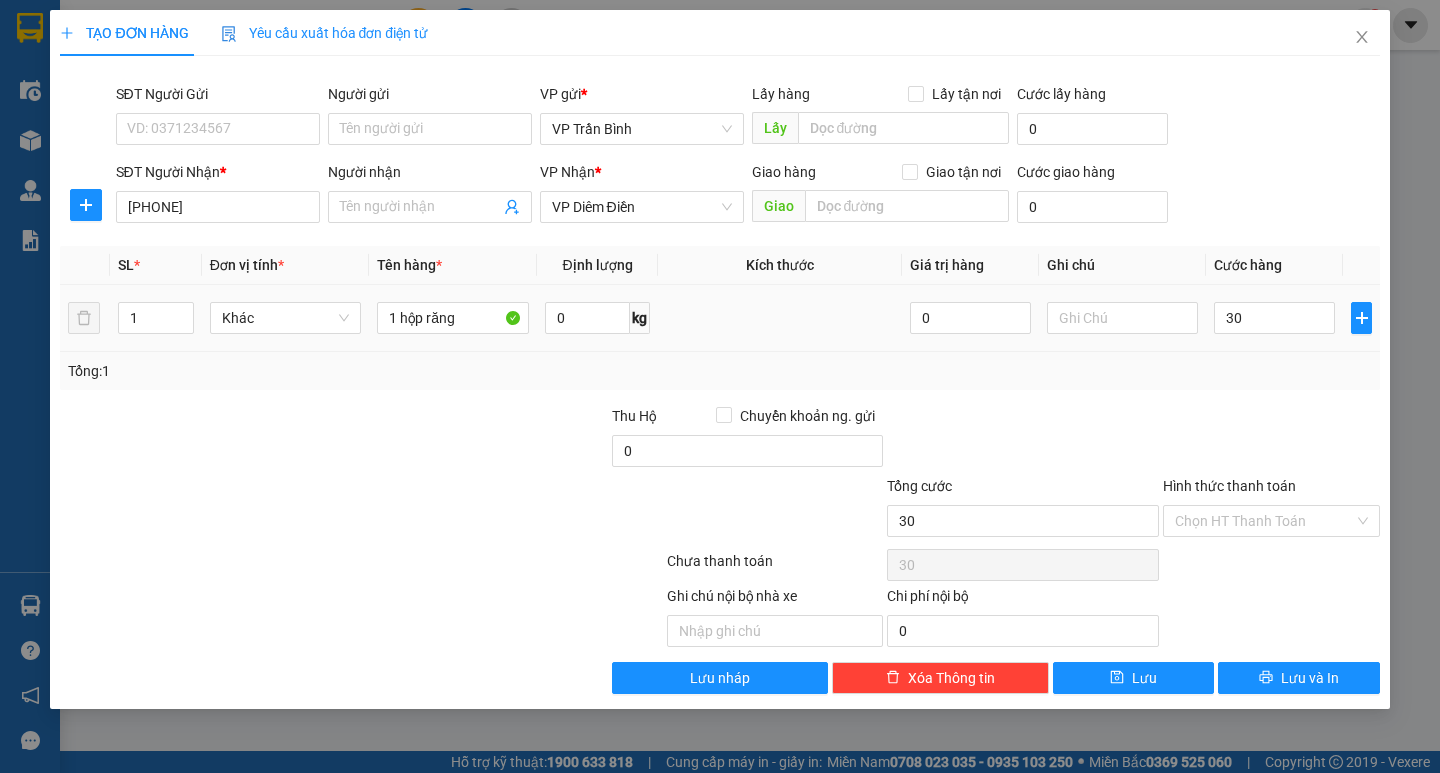 click on "Tổng:  1" at bounding box center (719, 371) 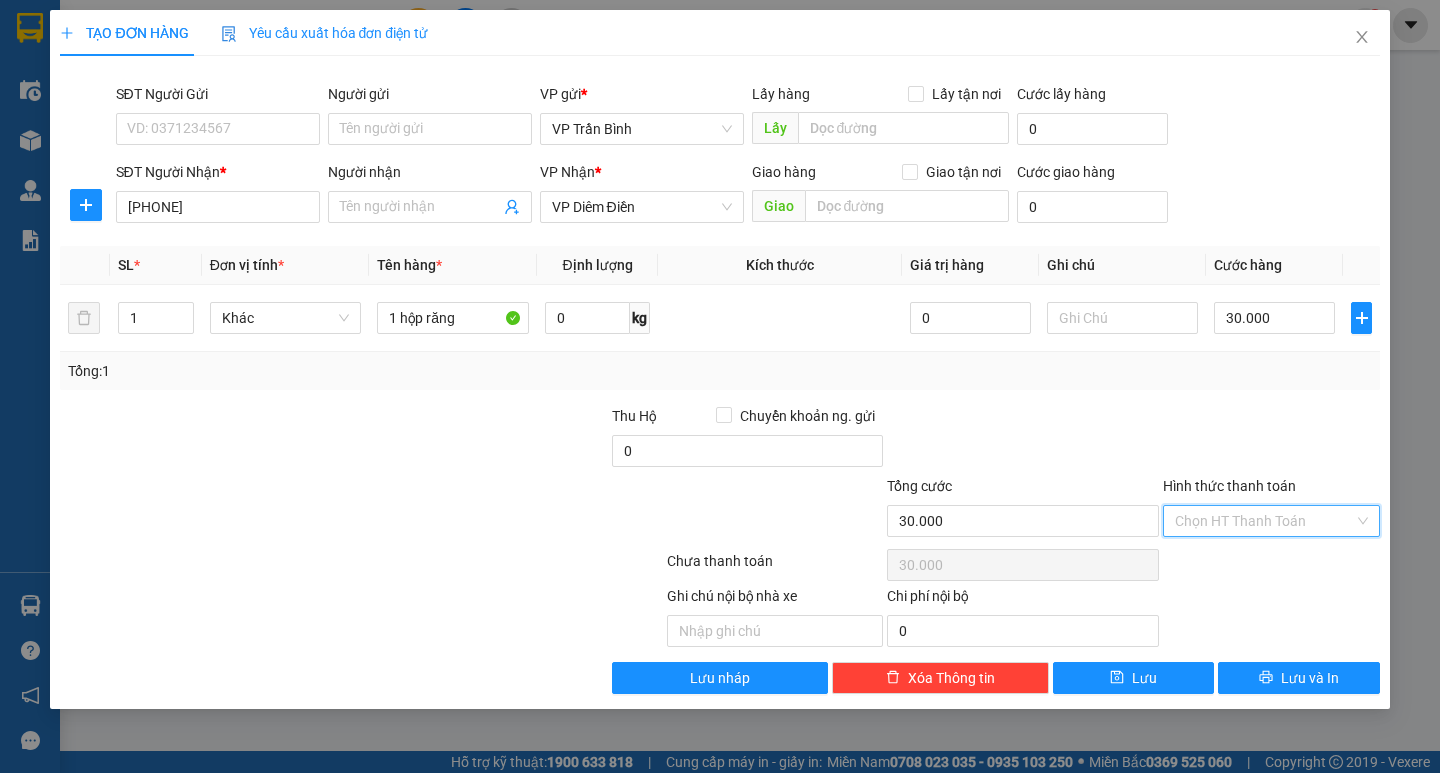 click on "Hình thức thanh toán" at bounding box center (1264, 521) 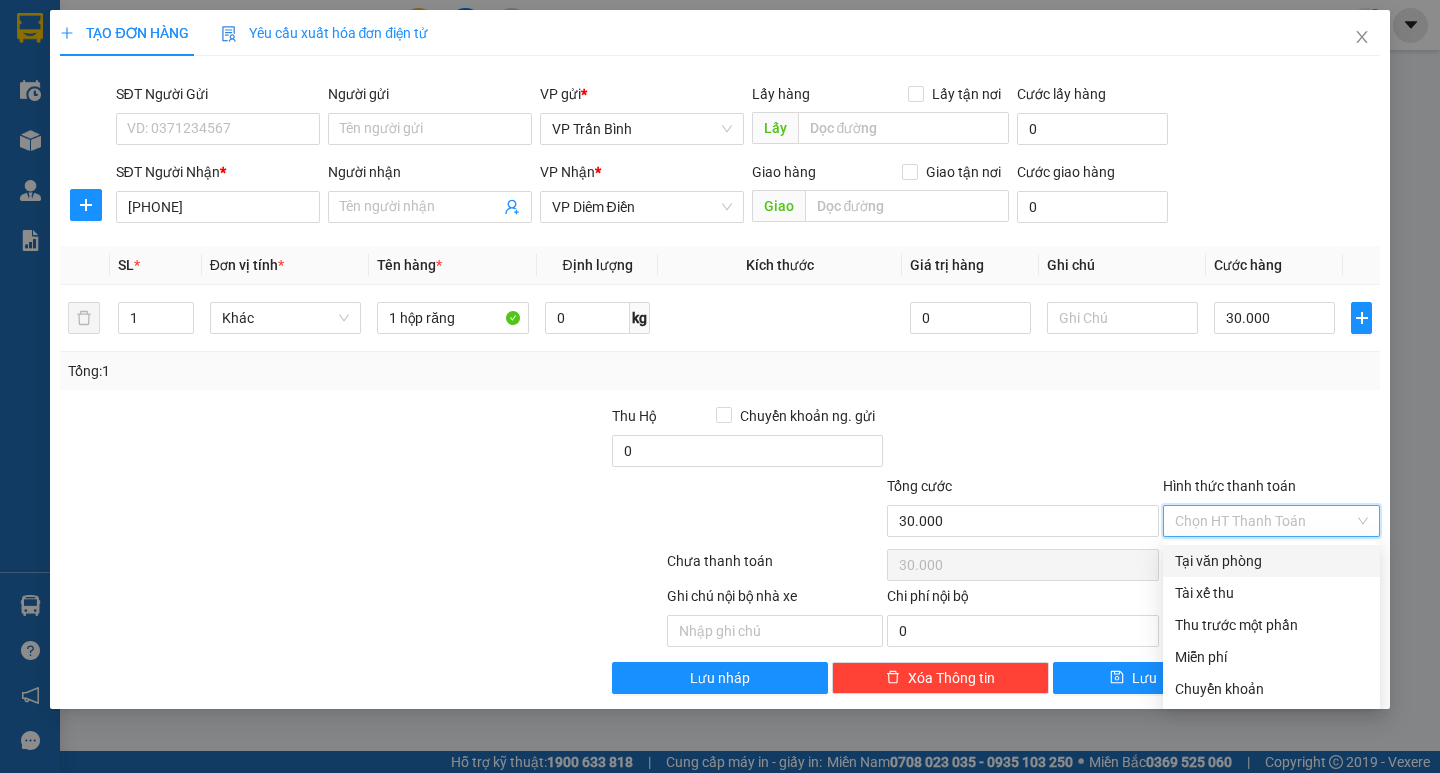 click on "Tại văn phòng" at bounding box center (1271, 561) 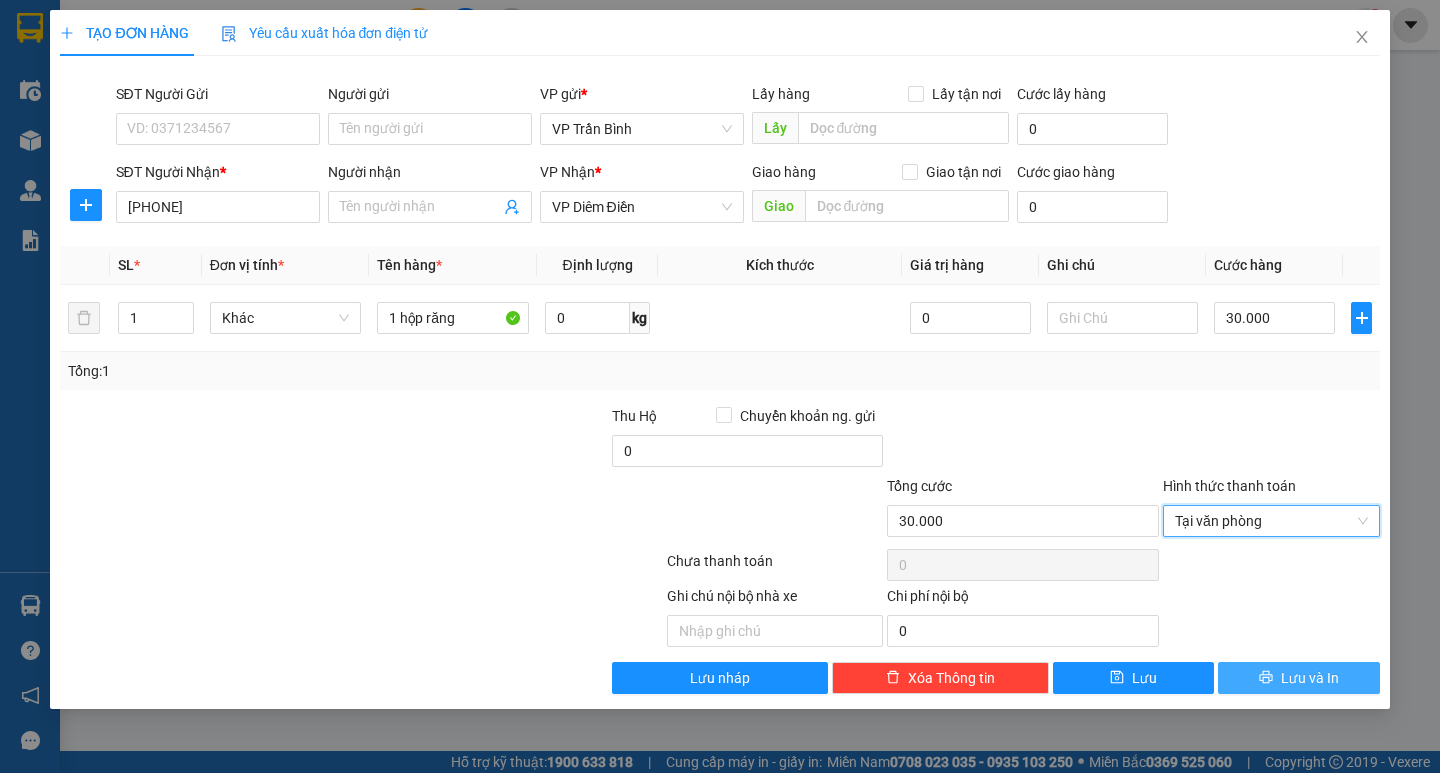 click on "Lưu và In" at bounding box center (1298, 678) 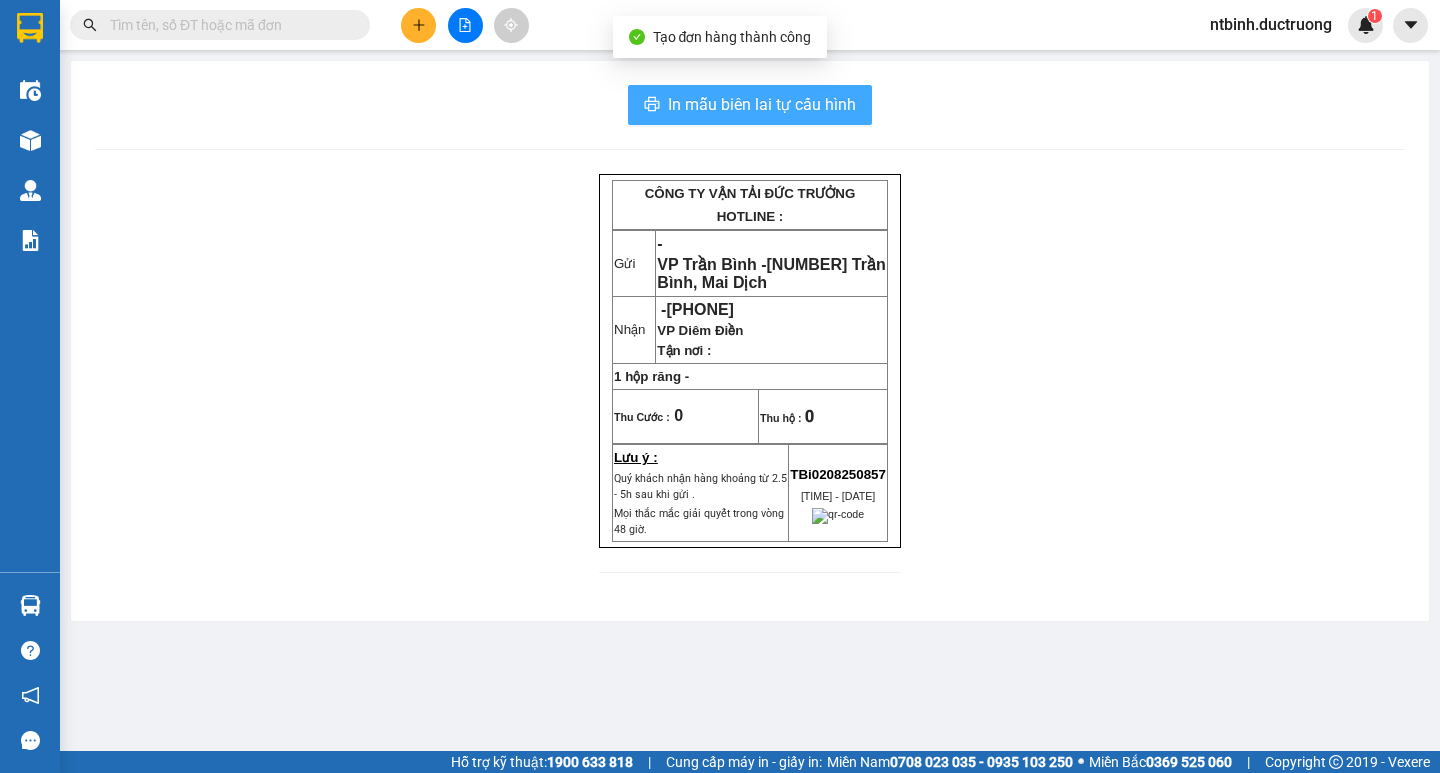 click on "In mẫu biên lai tự cấu hình" at bounding box center (762, 104) 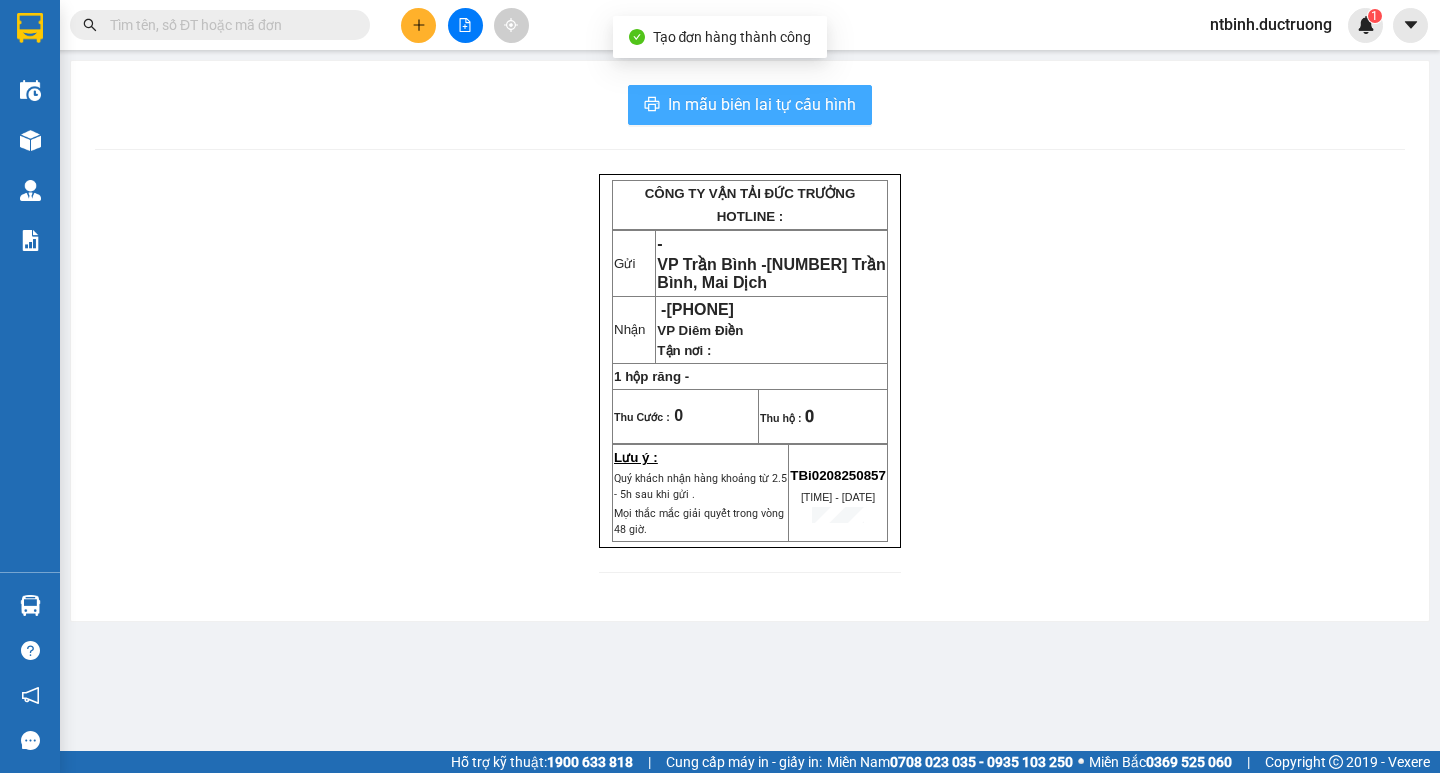 scroll, scrollTop: 0, scrollLeft: 0, axis: both 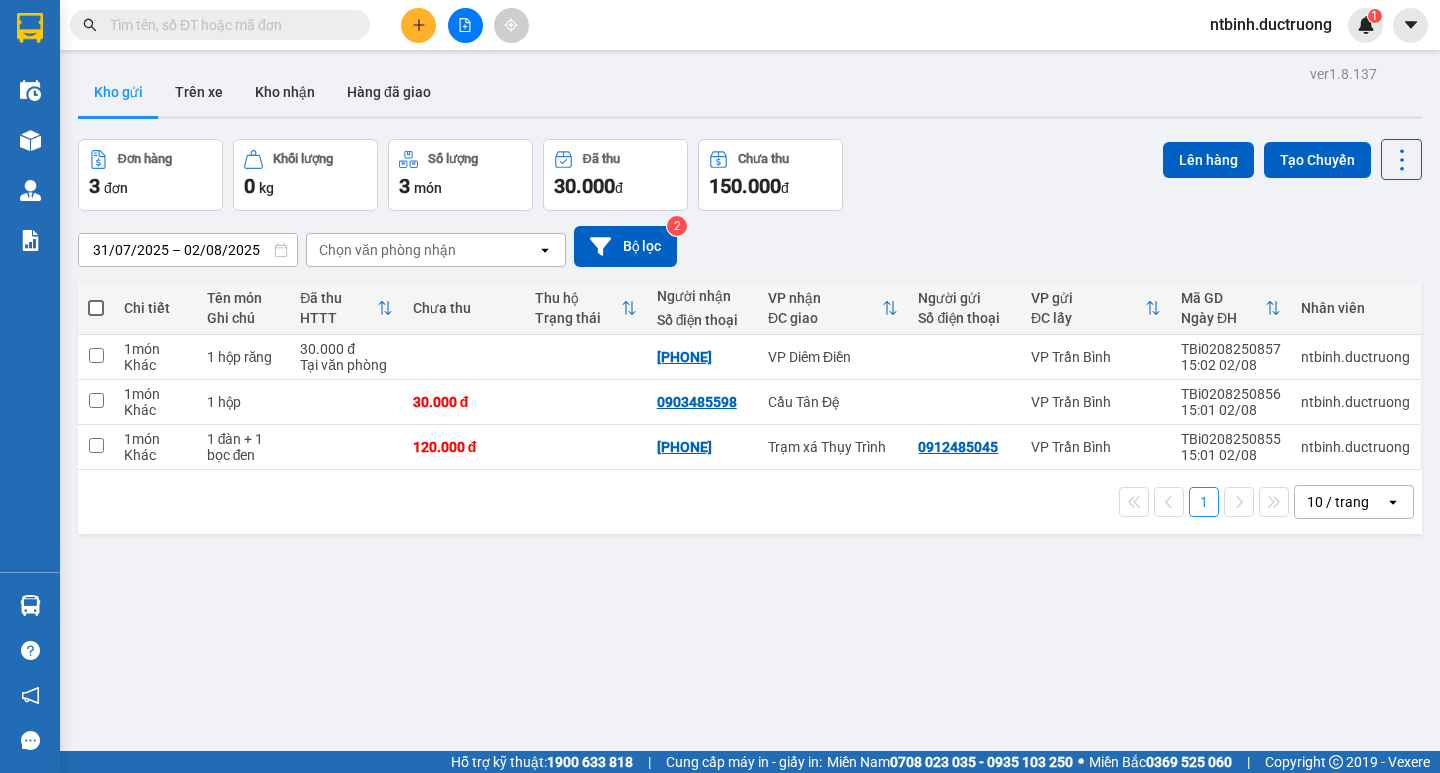 click 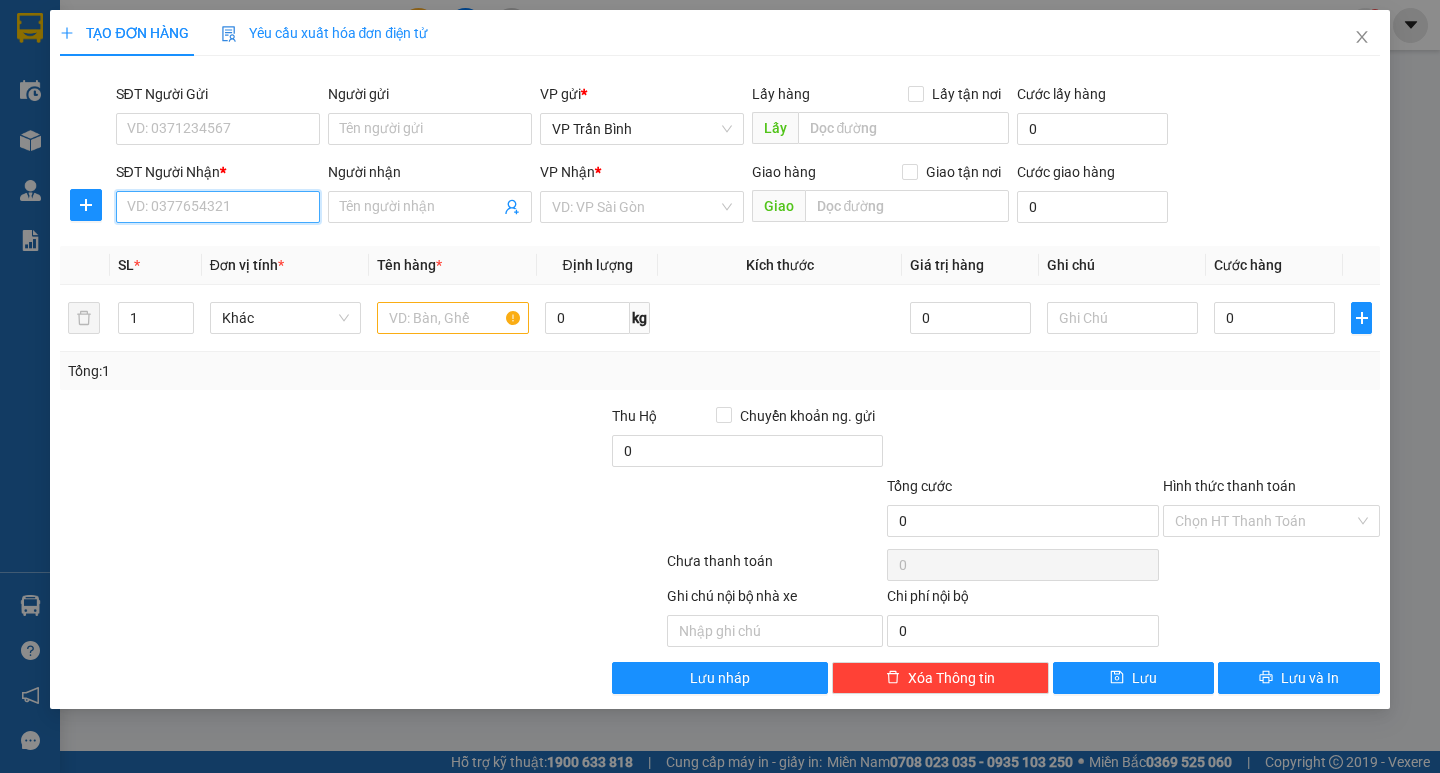 click on "SĐT Người Nhận  *" at bounding box center (218, 207) 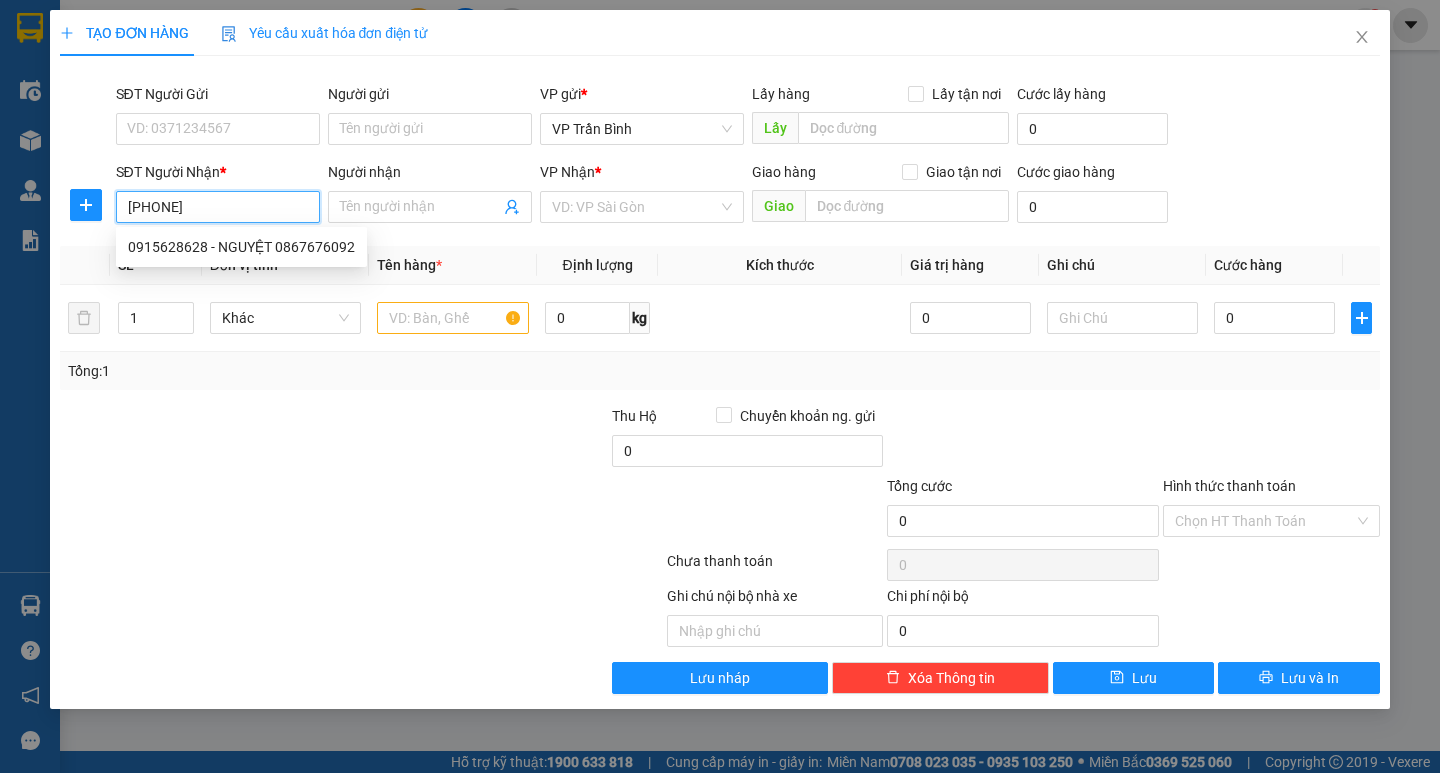 click on "0915628628 - NGUYỆT 0867676092" at bounding box center [241, 247] 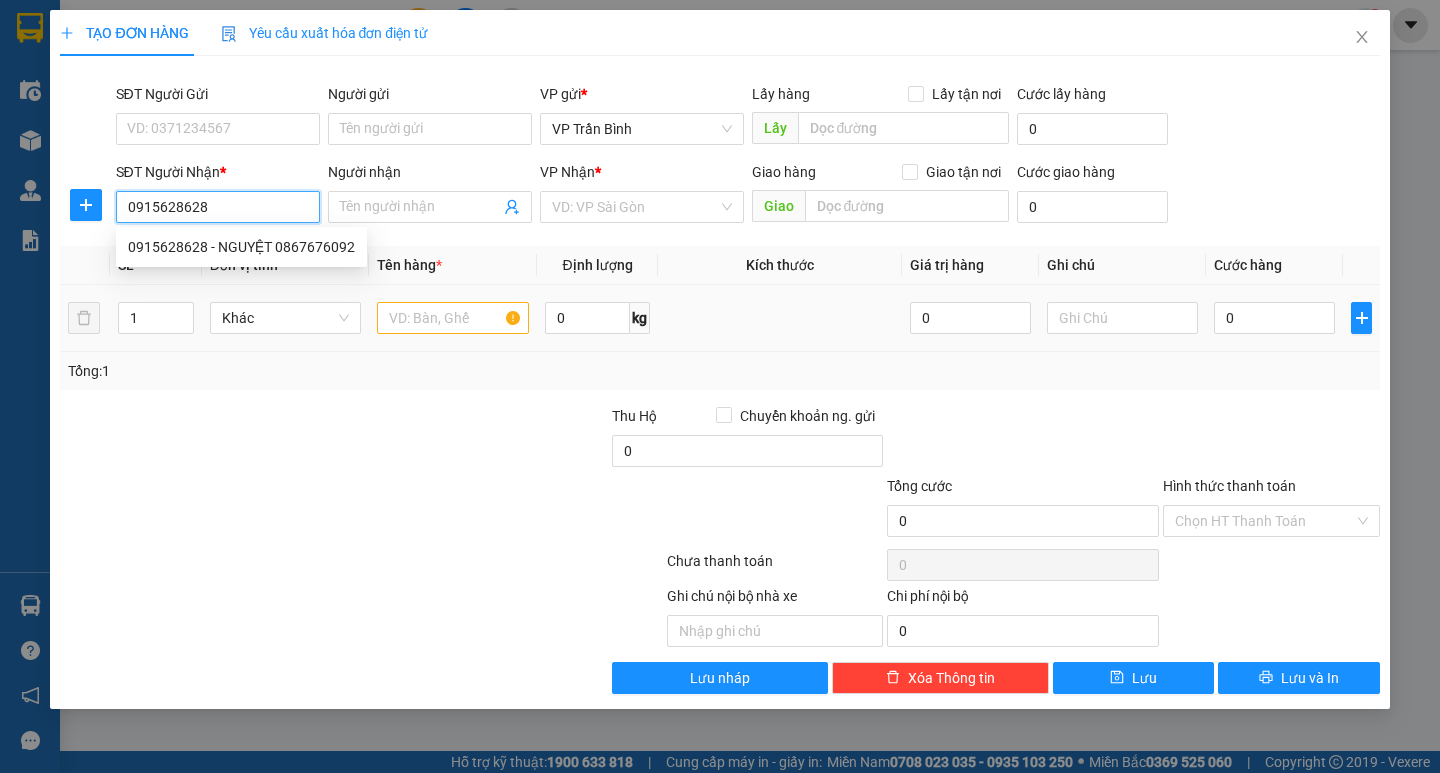 type on "NGUYỆT [PHONE]" 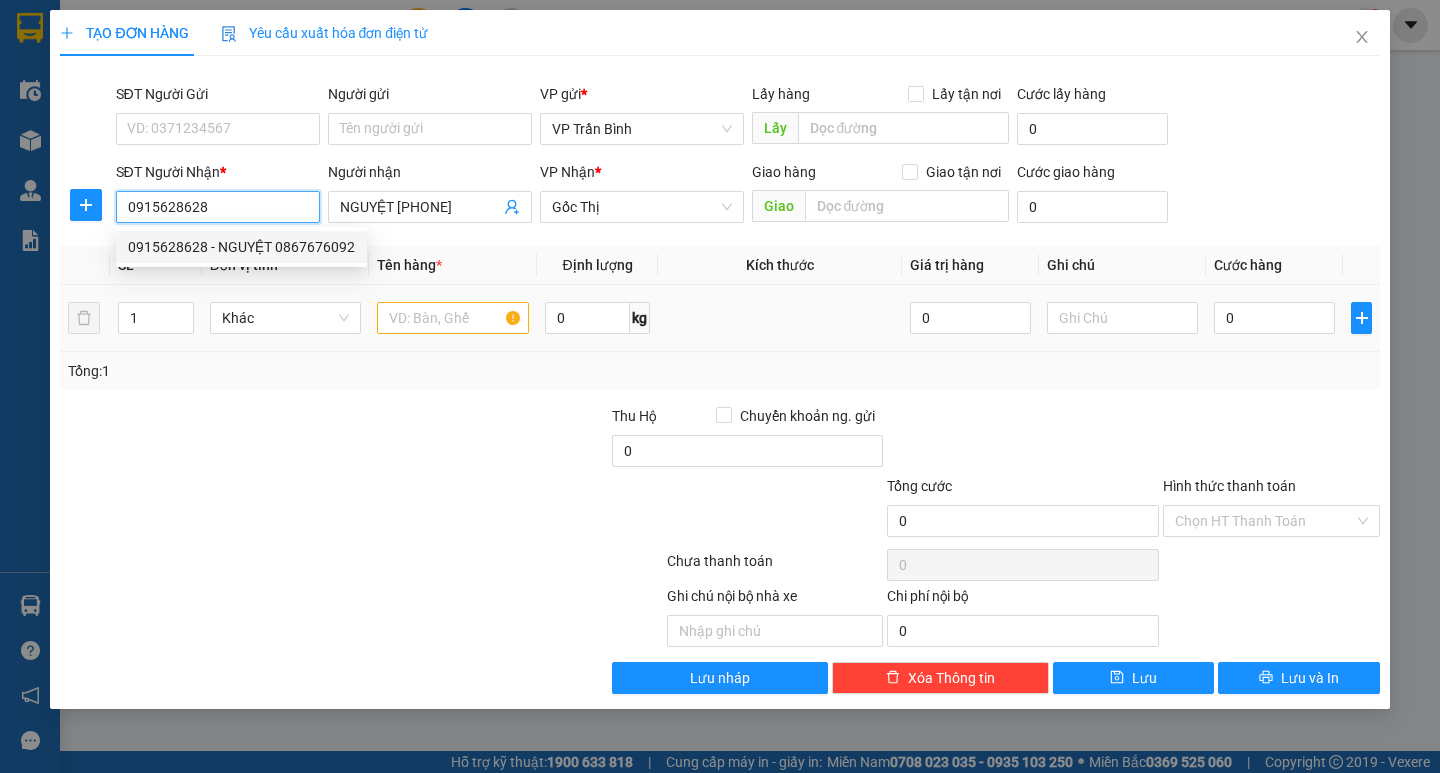 type on "0915628628" 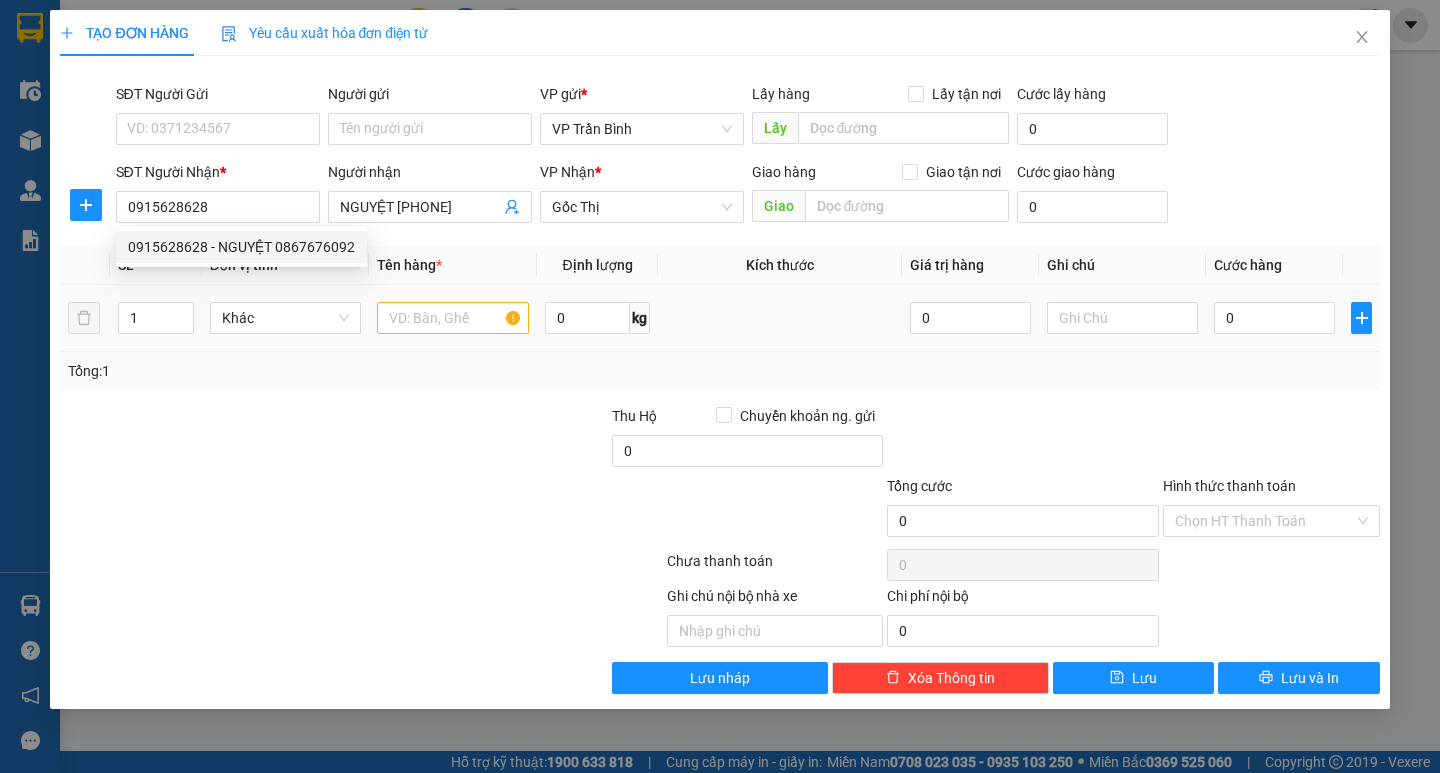 click at bounding box center (452, 318) 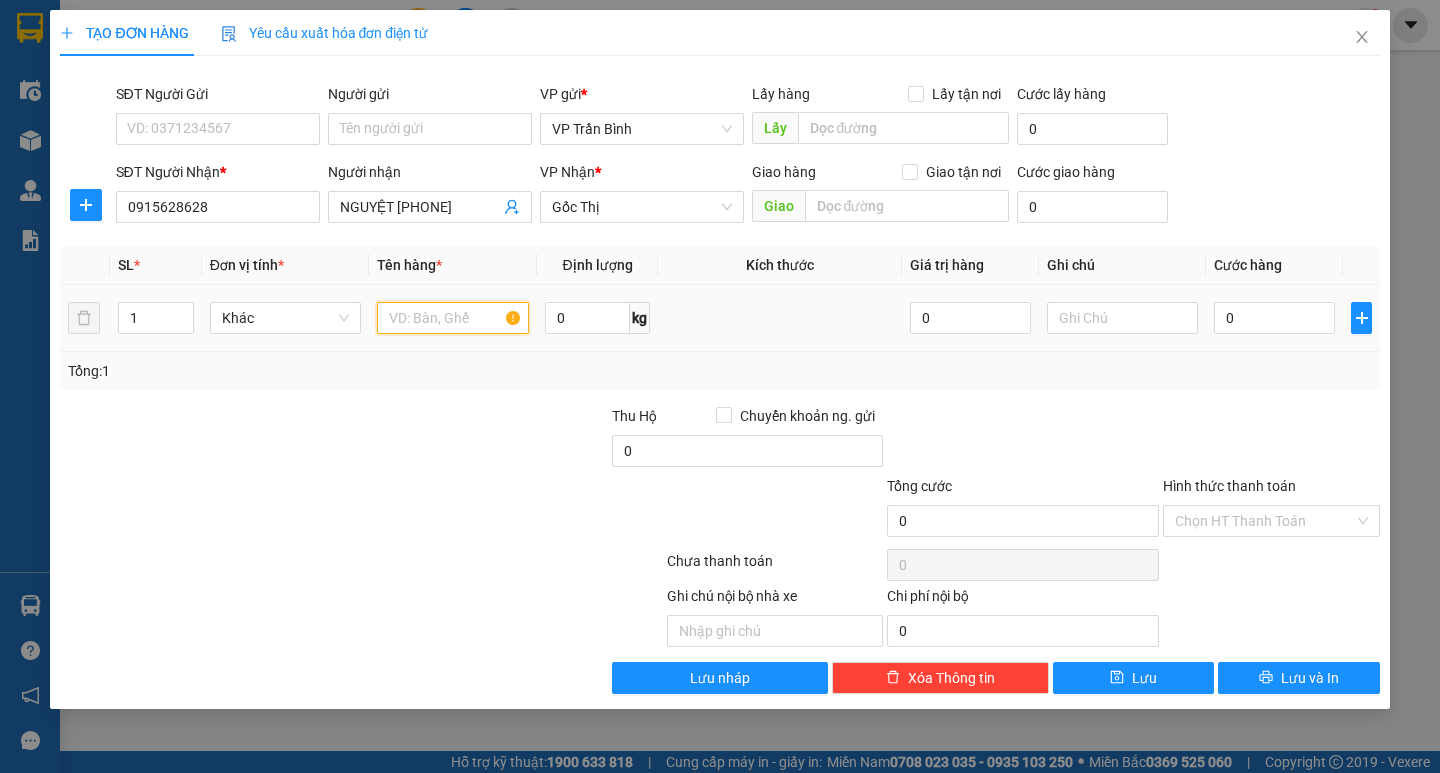 click at bounding box center (452, 318) 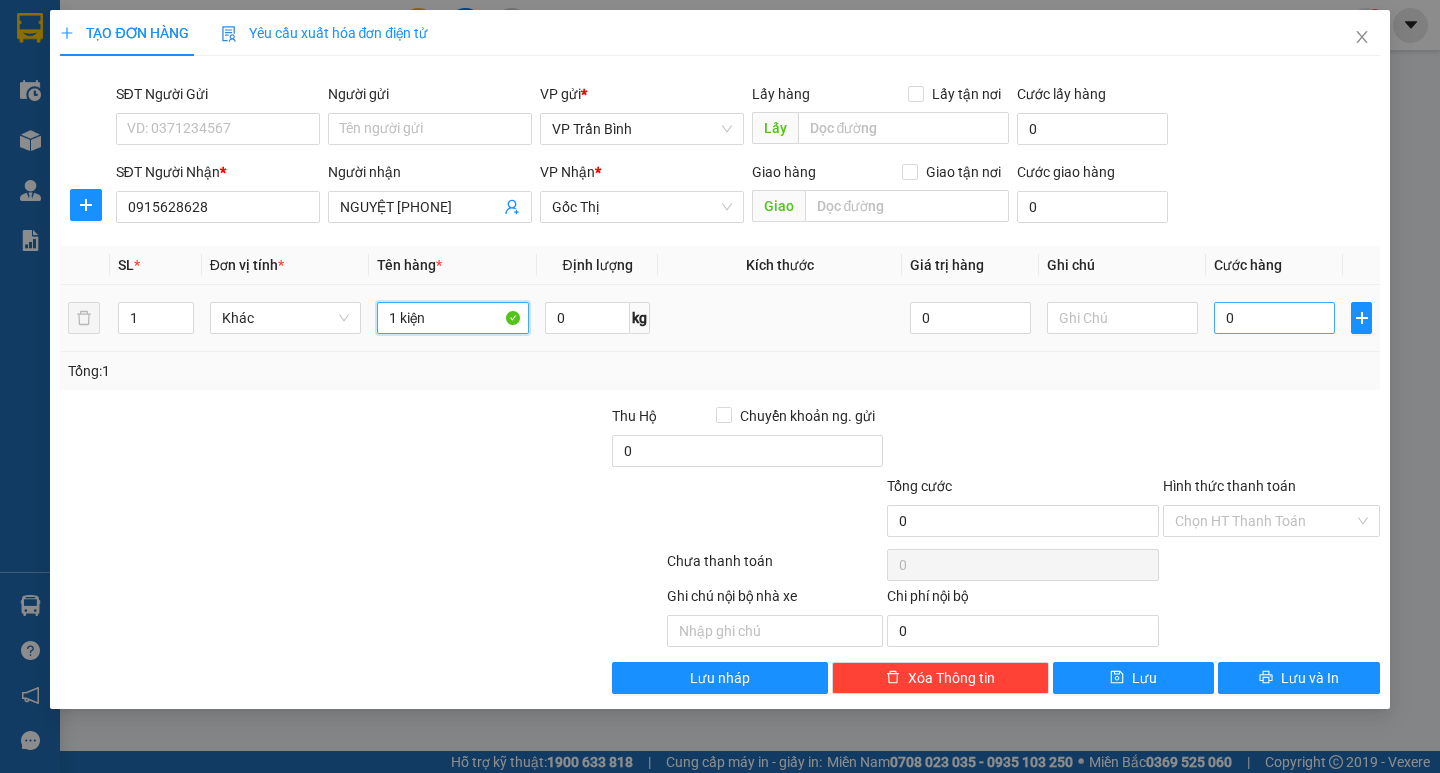 type on "1 kiện" 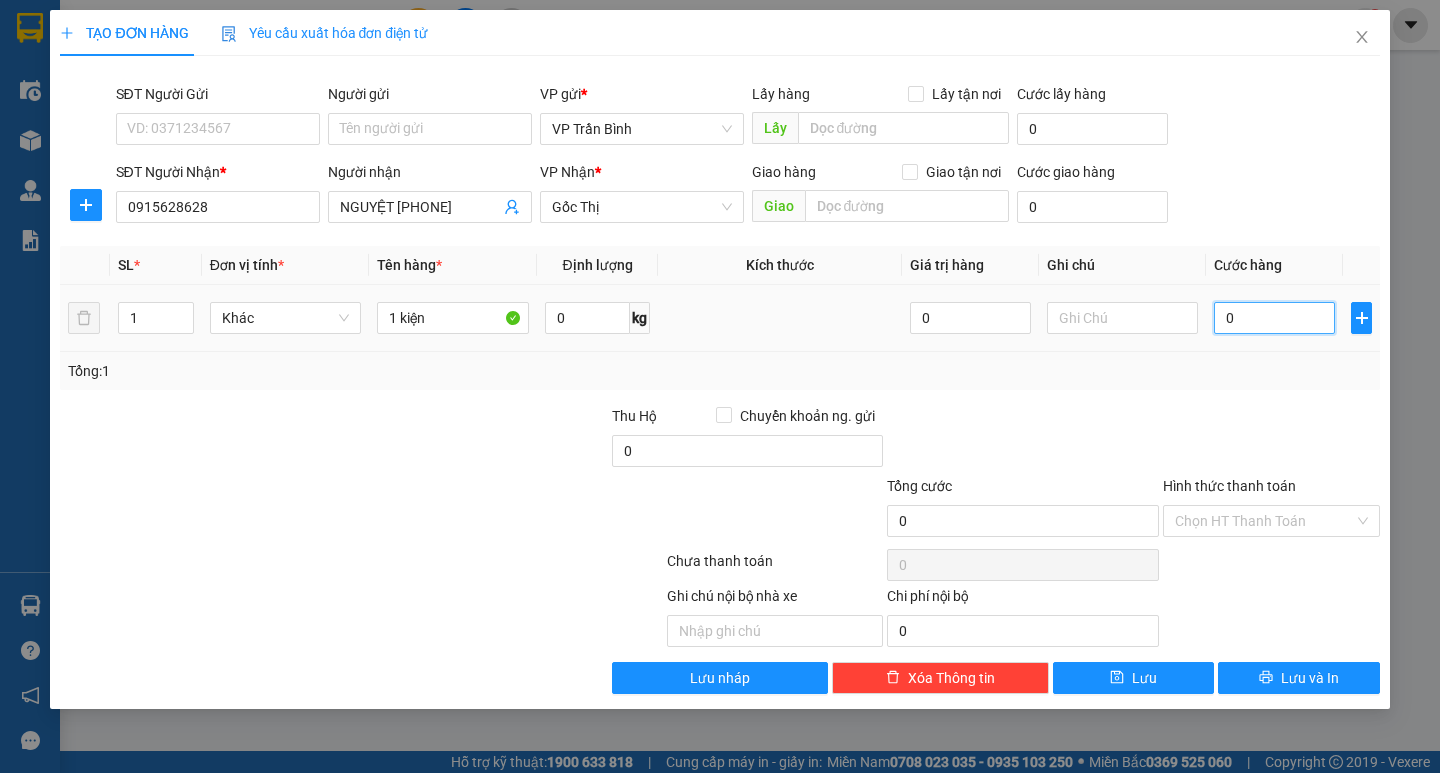 click on "0" at bounding box center (1274, 318) 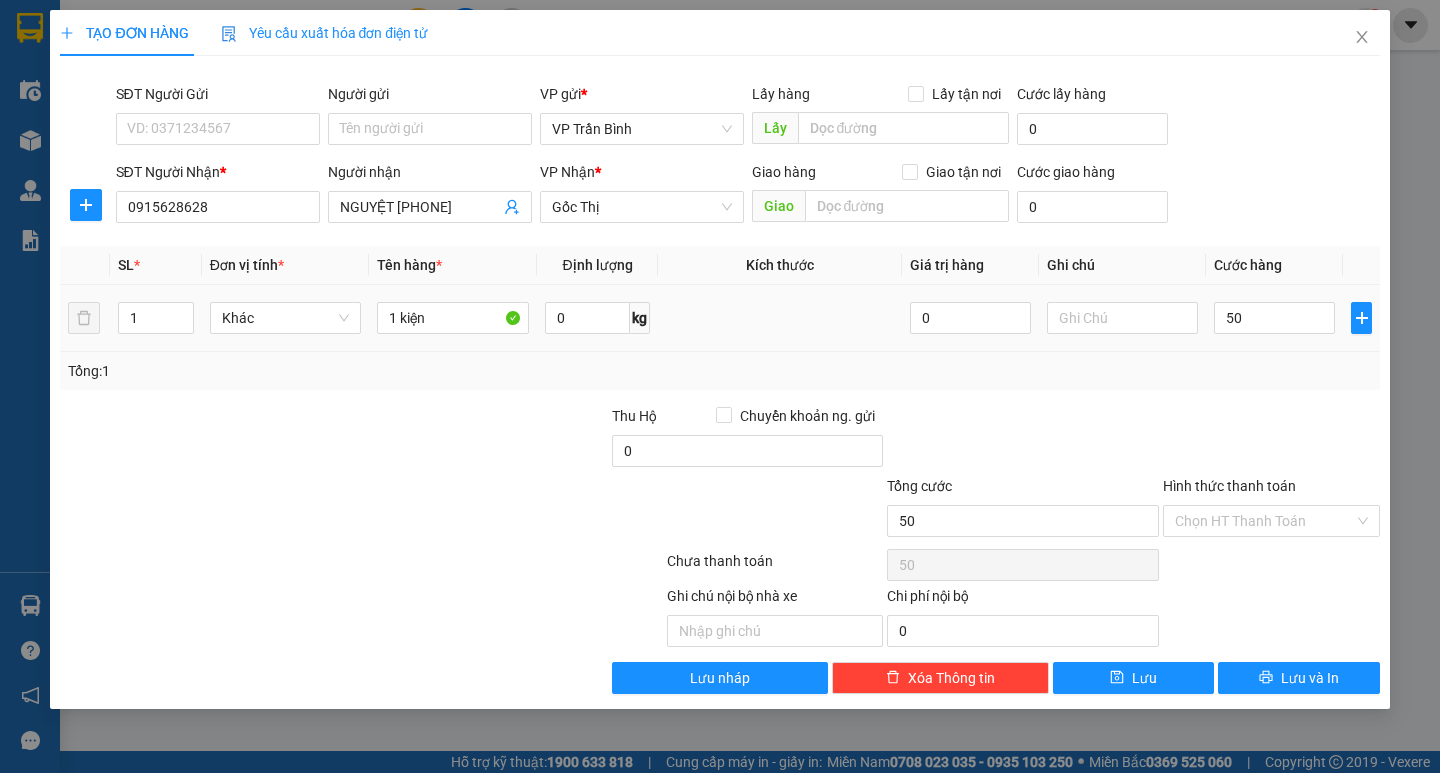 click on "Tổng:  1" at bounding box center (719, 371) 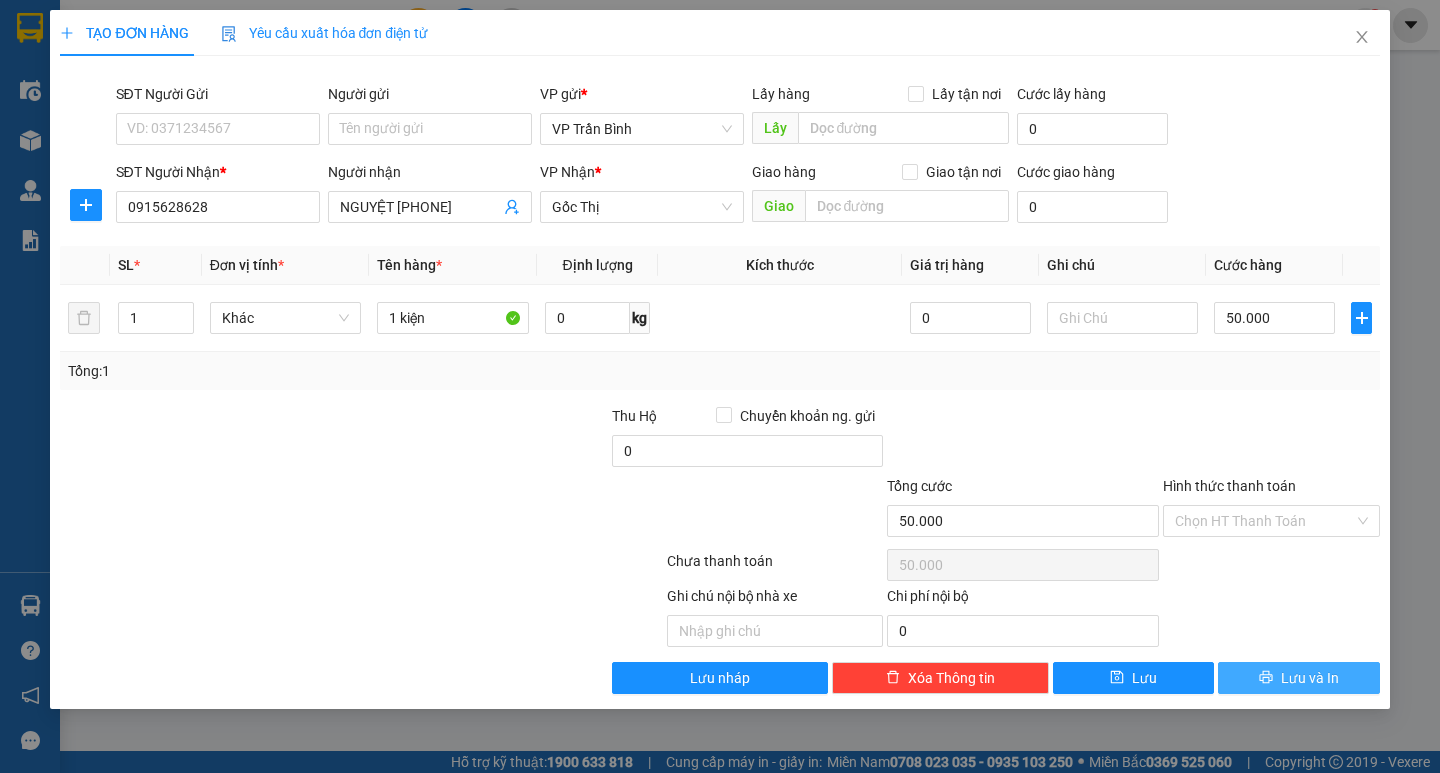click on "Lưu và In" at bounding box center (1310, 678) 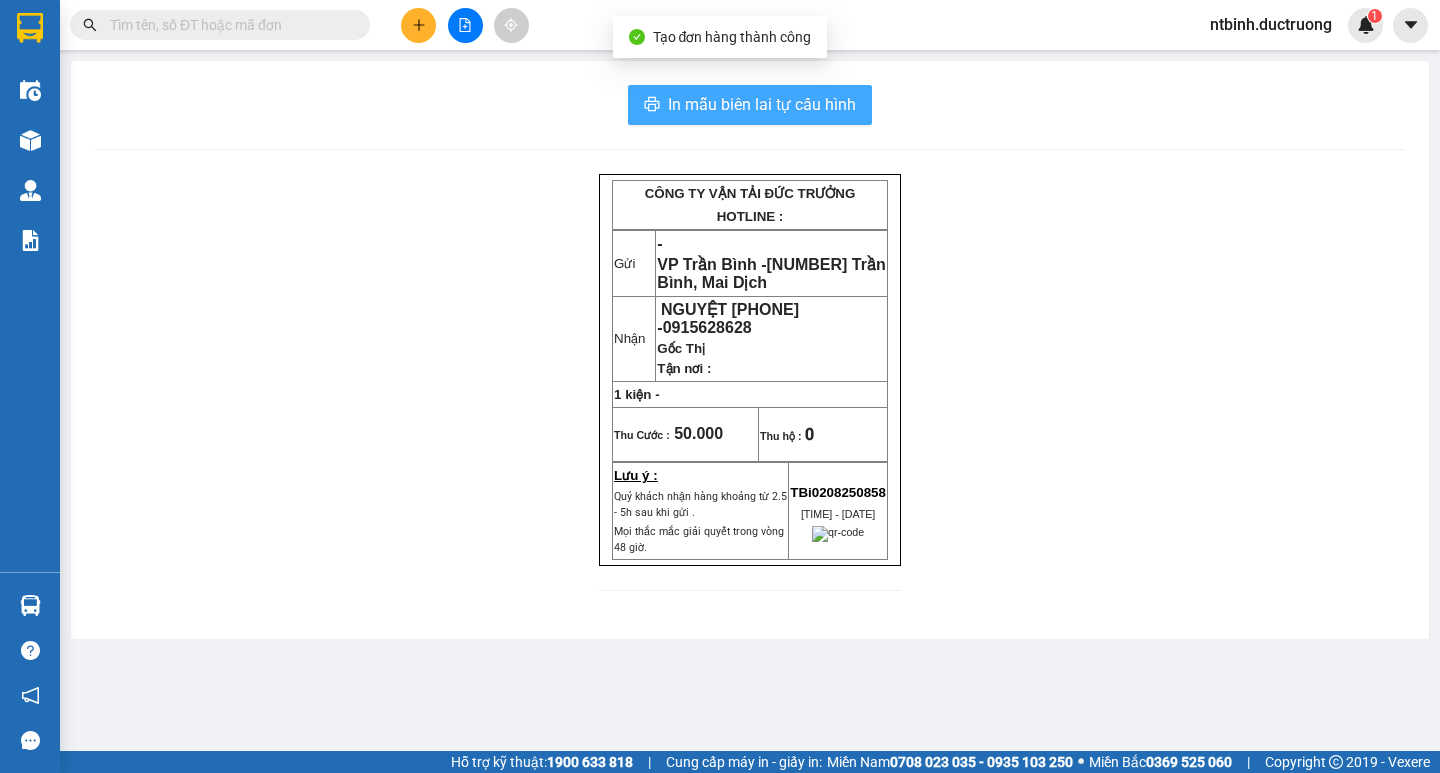 click on "In mẫu biên lai tự cấu hình" at bounding box center [750, 105] 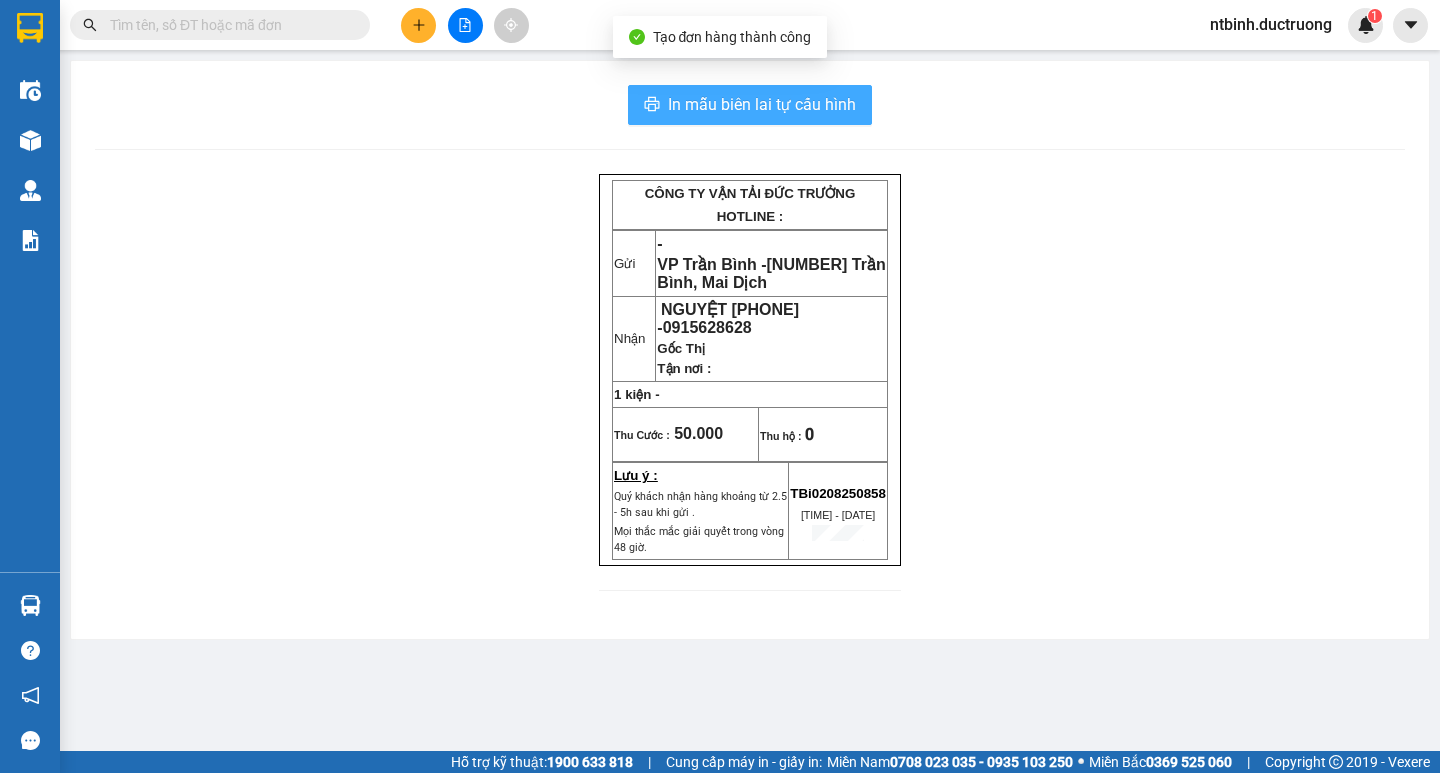 scroll, scrollTop: 0, scrollLeft: 0, axis: both 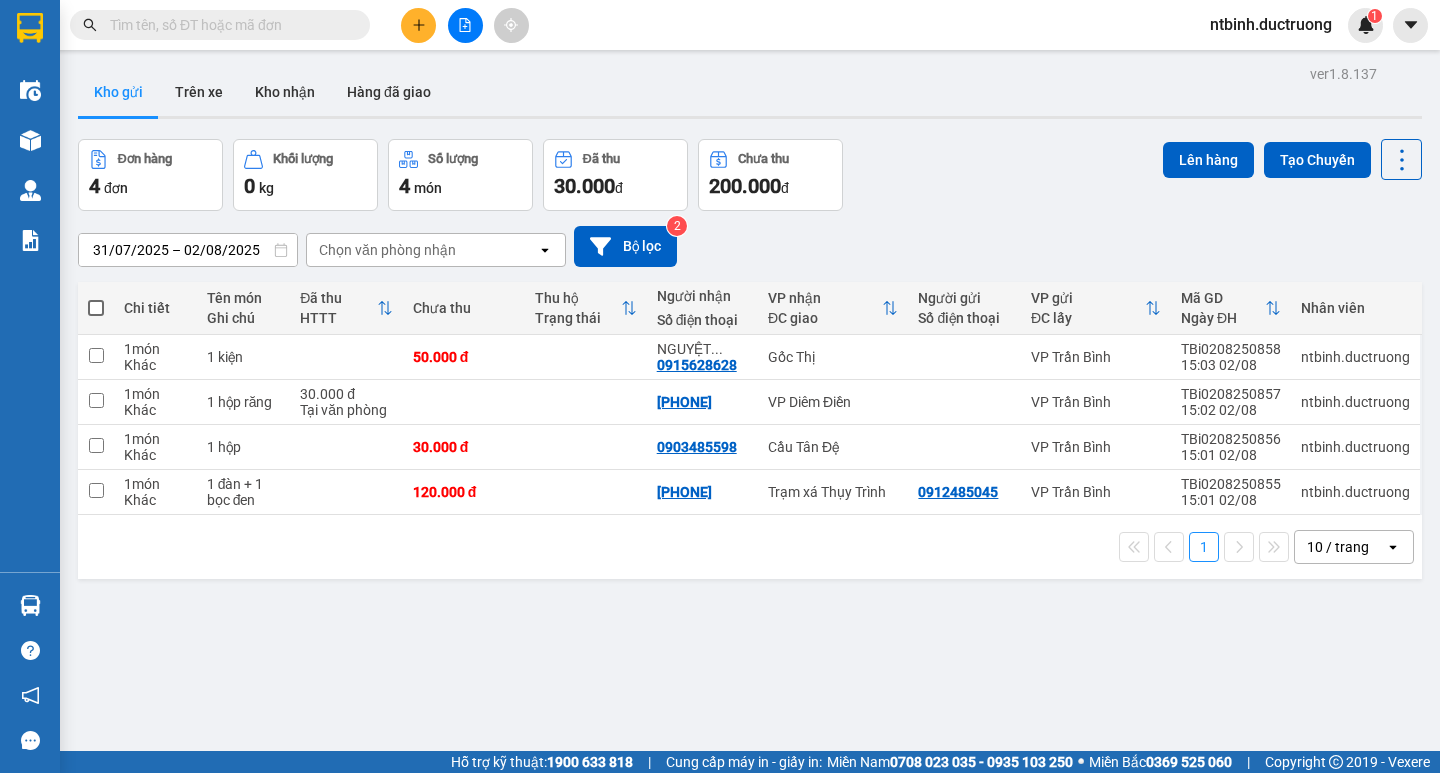 drag, startPoint x: 86, startPoint y: 311, endPoint x: 114, endPoint y: 299, distance: 30.463093 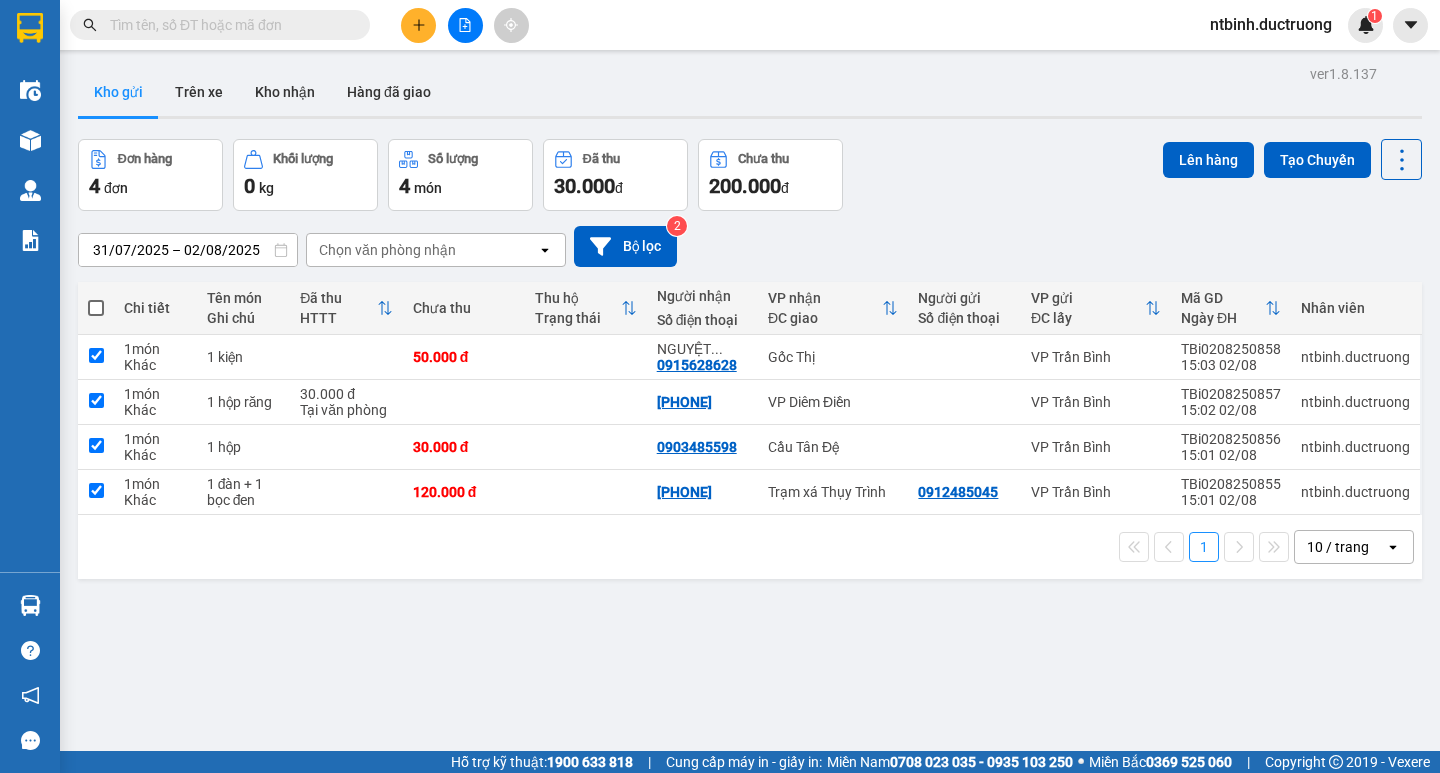 checkbox on "true" 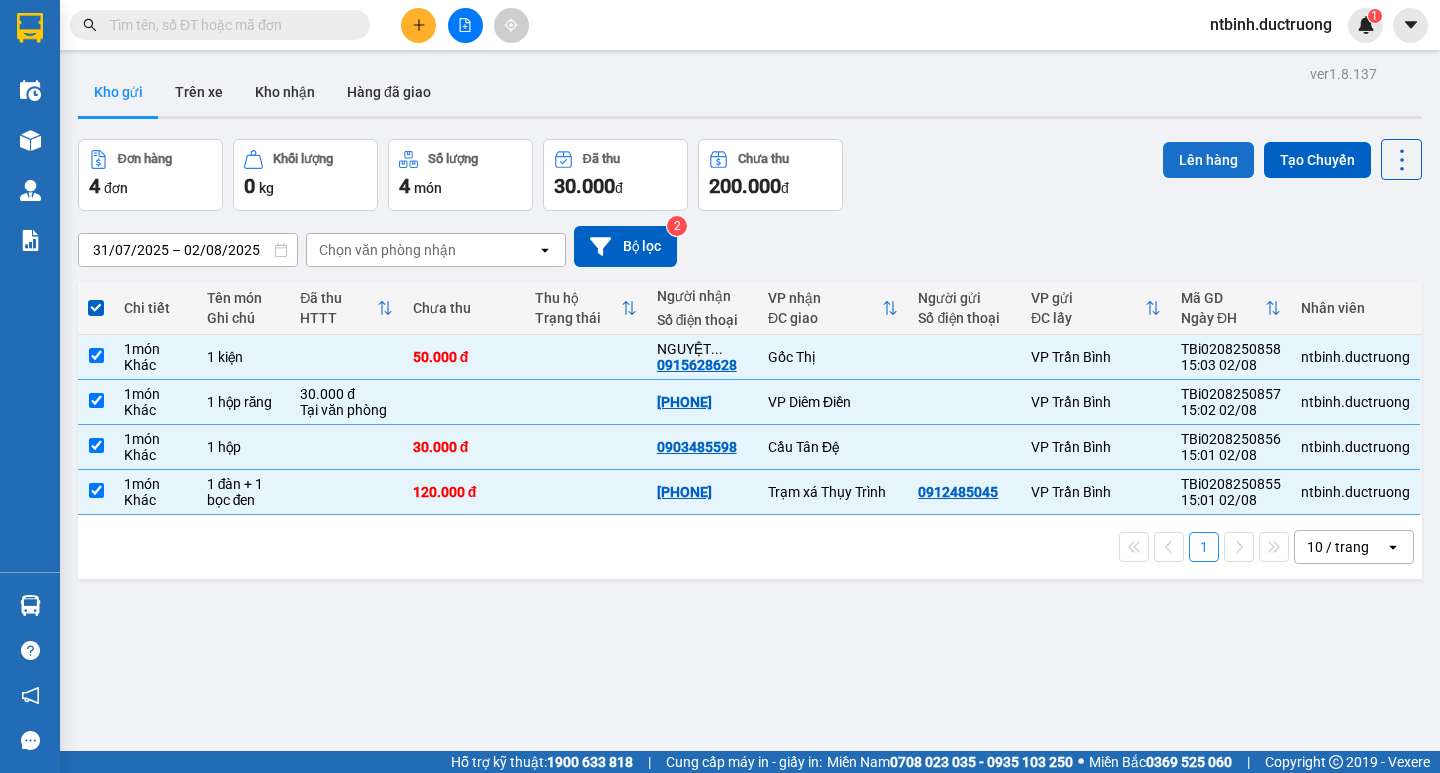 click on "Lên hàng" at bounding box center [1208, 160] 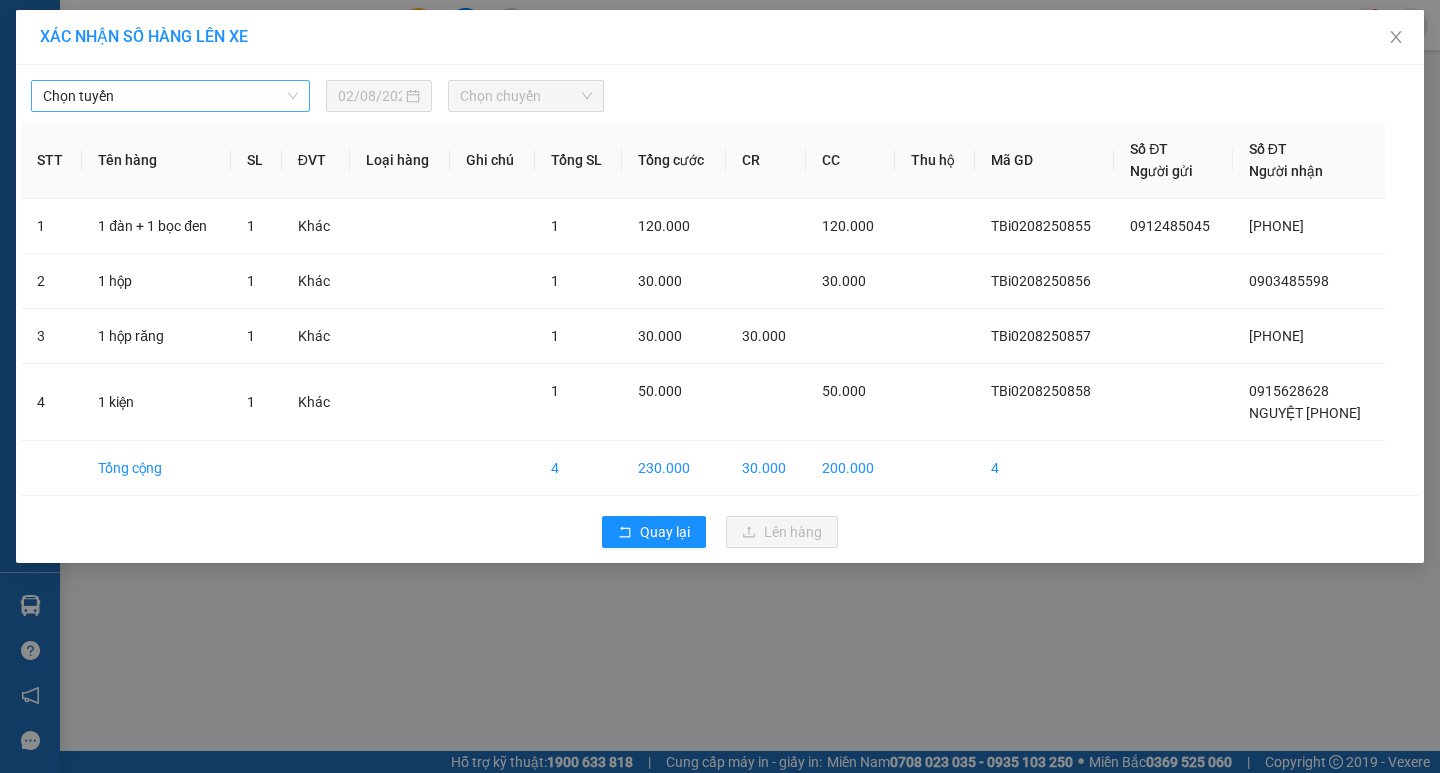 click on "Chọn tuyến" at bounding box center [170, 96] 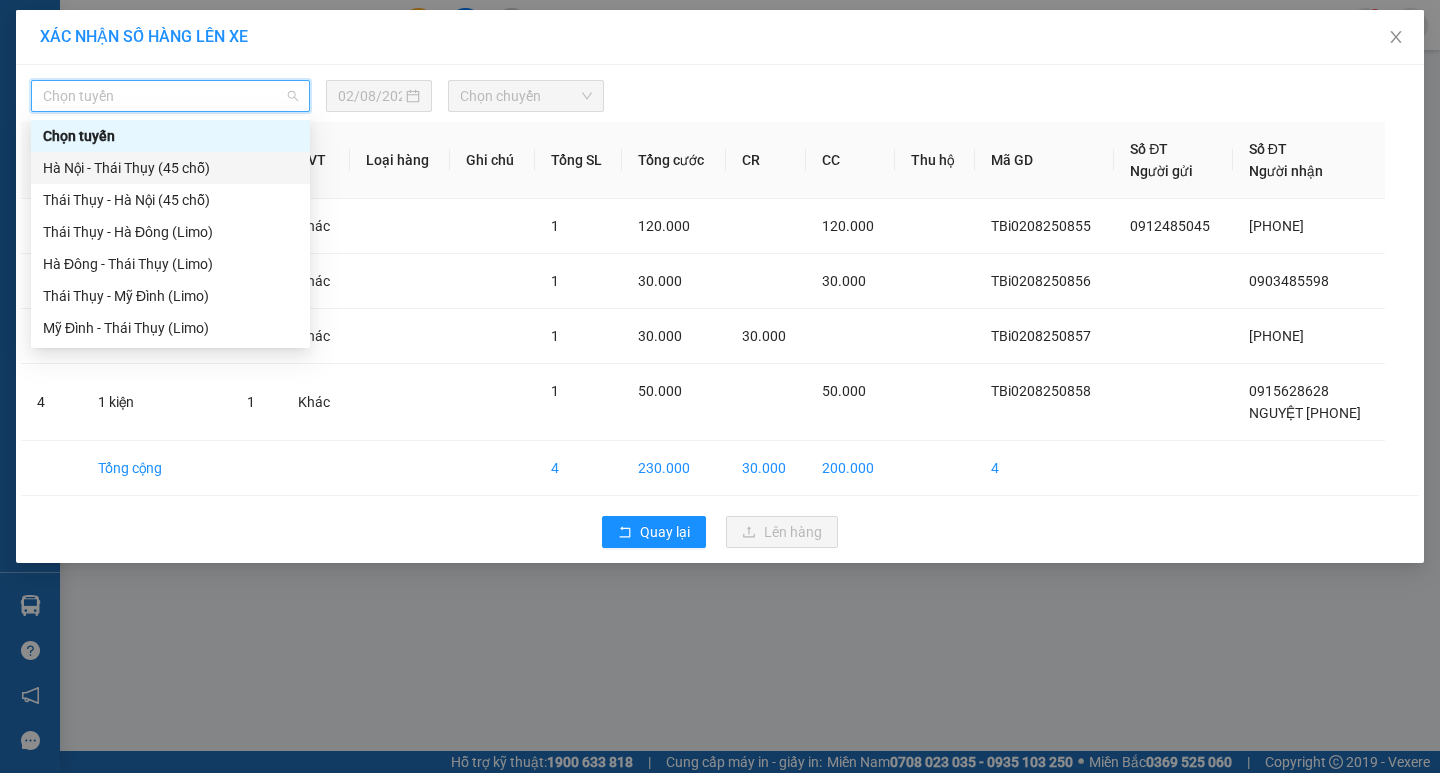 click on "Hà Nội - Thái Thụy (45 chỗ)" at bounding box center (170, 168) 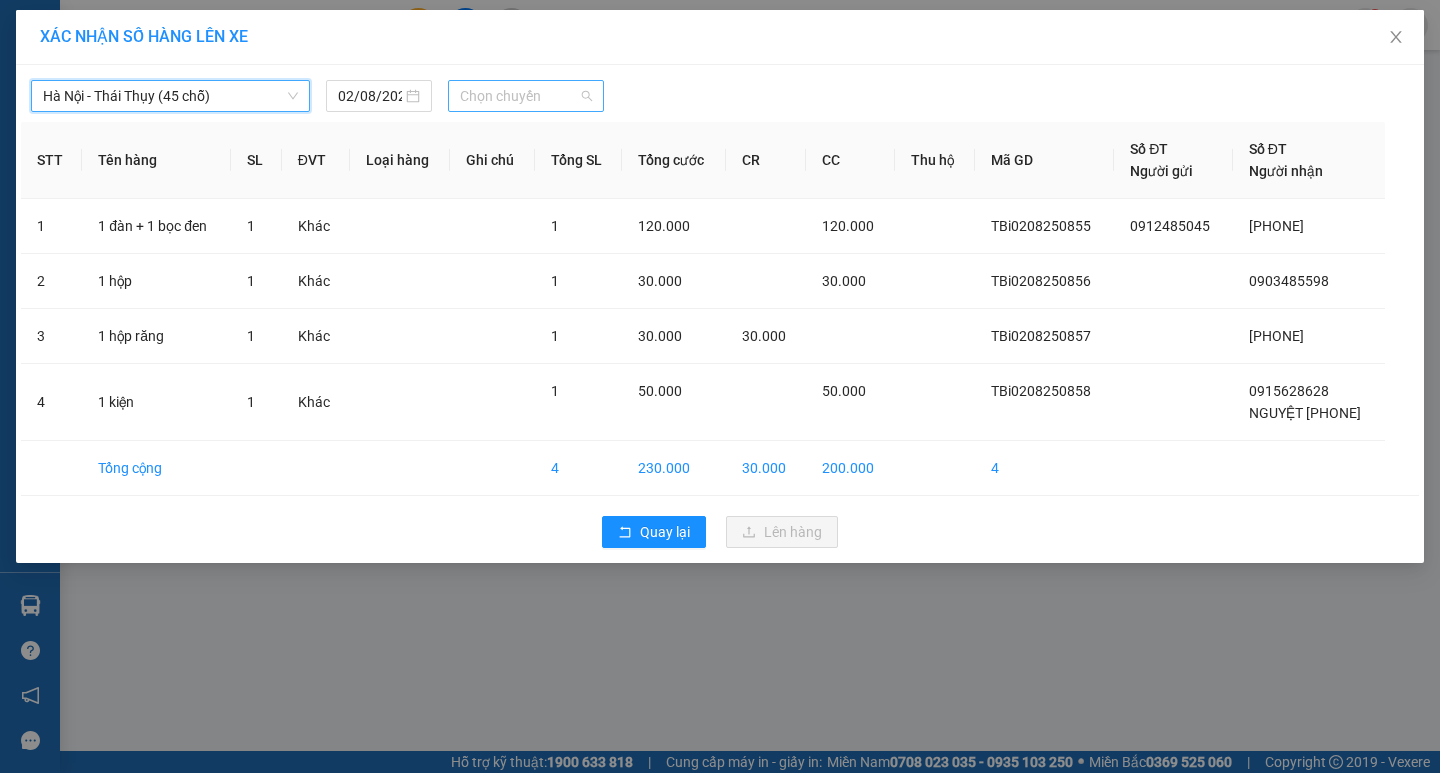 click on "Chọn chuyến" at bounding box center [526, 96] 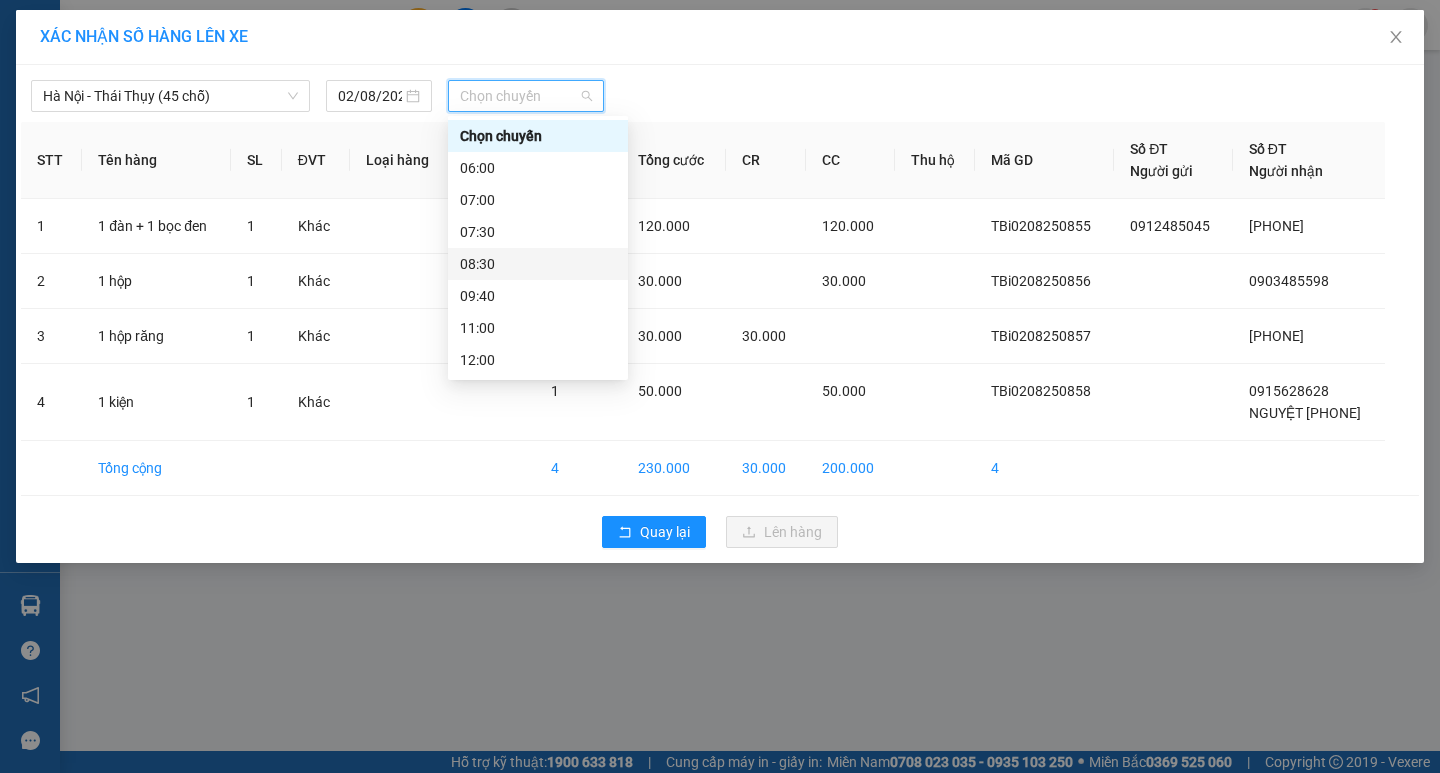 scroll, scrollTop: 232, scrollLeft: 0, axis: vertical 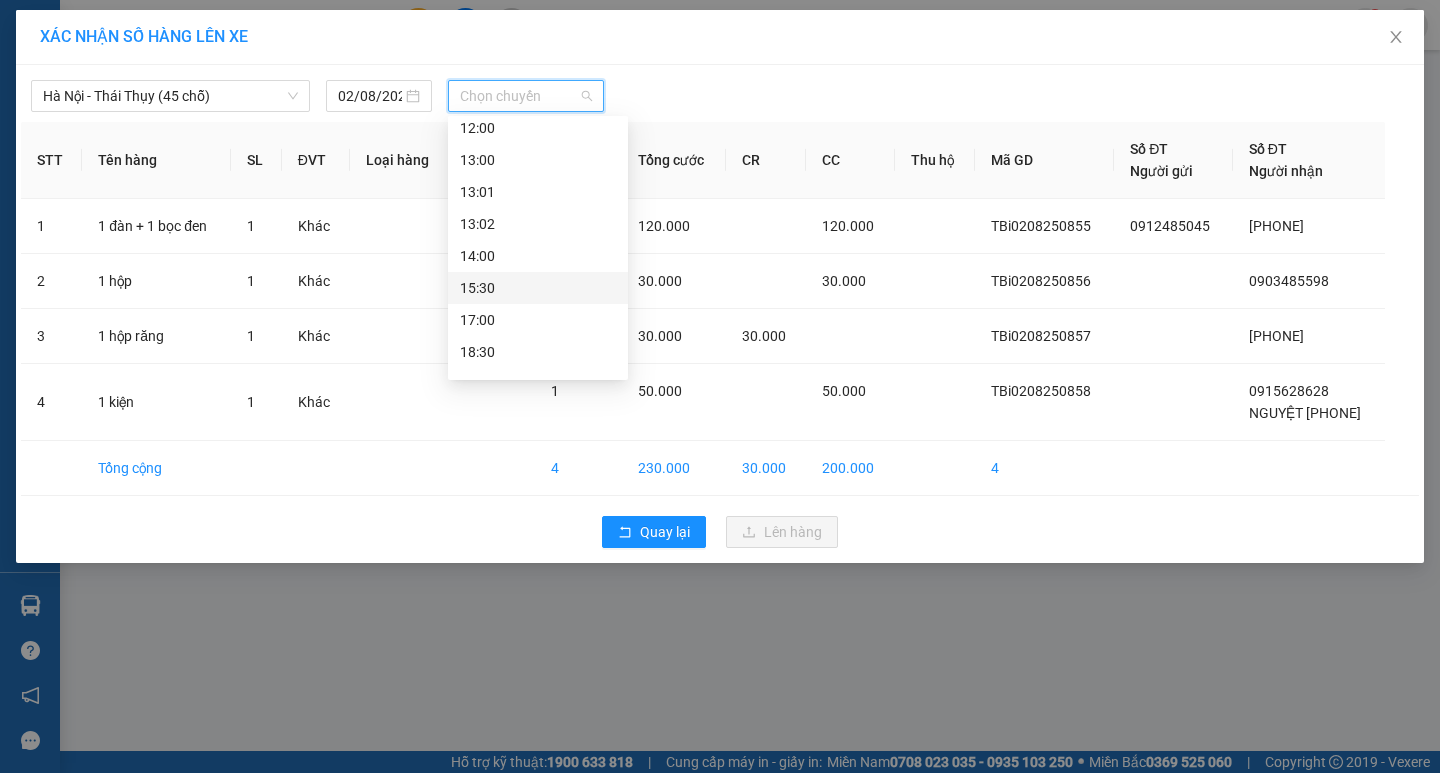 click on "15:30" at bounding box center [538, 288] 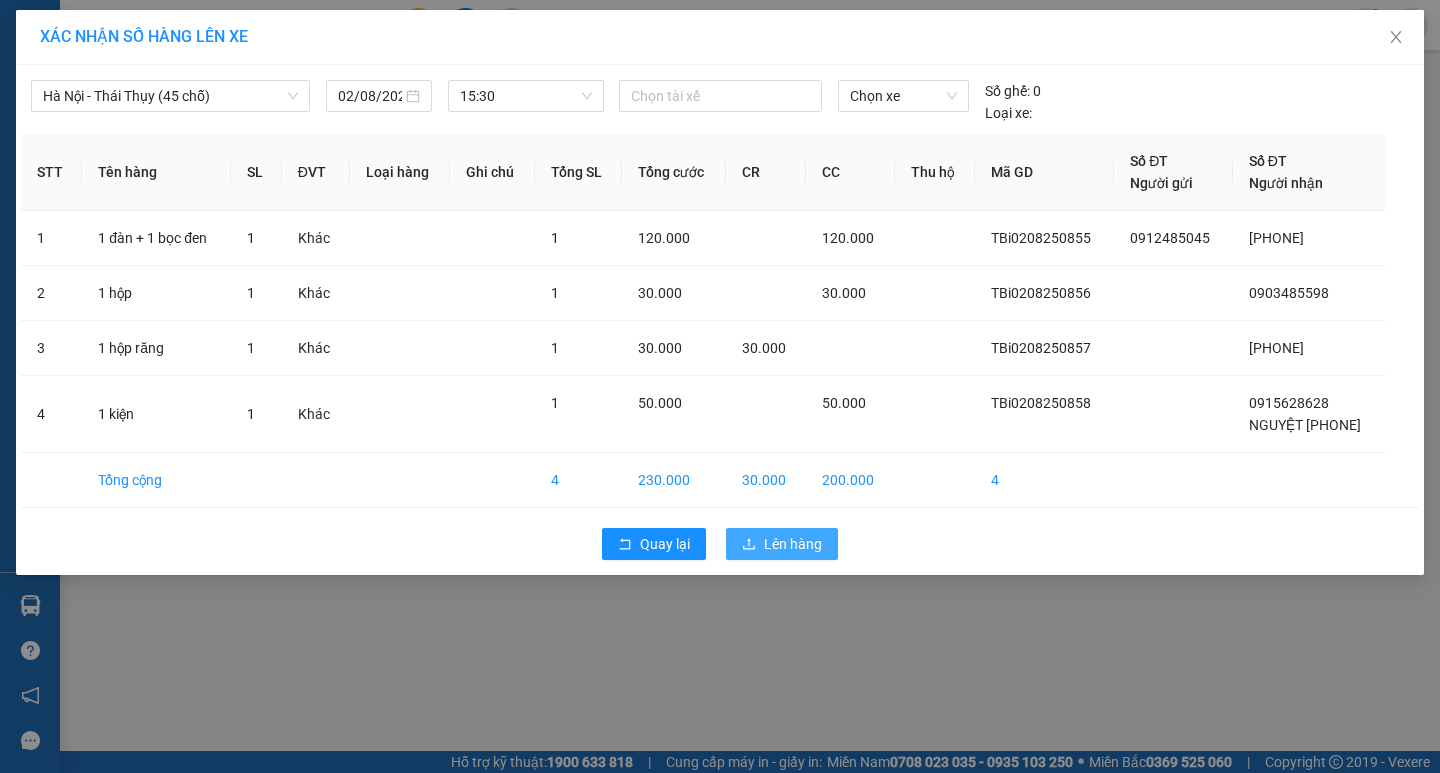 click on "Lên hàng" at bounding box center [793, 544] 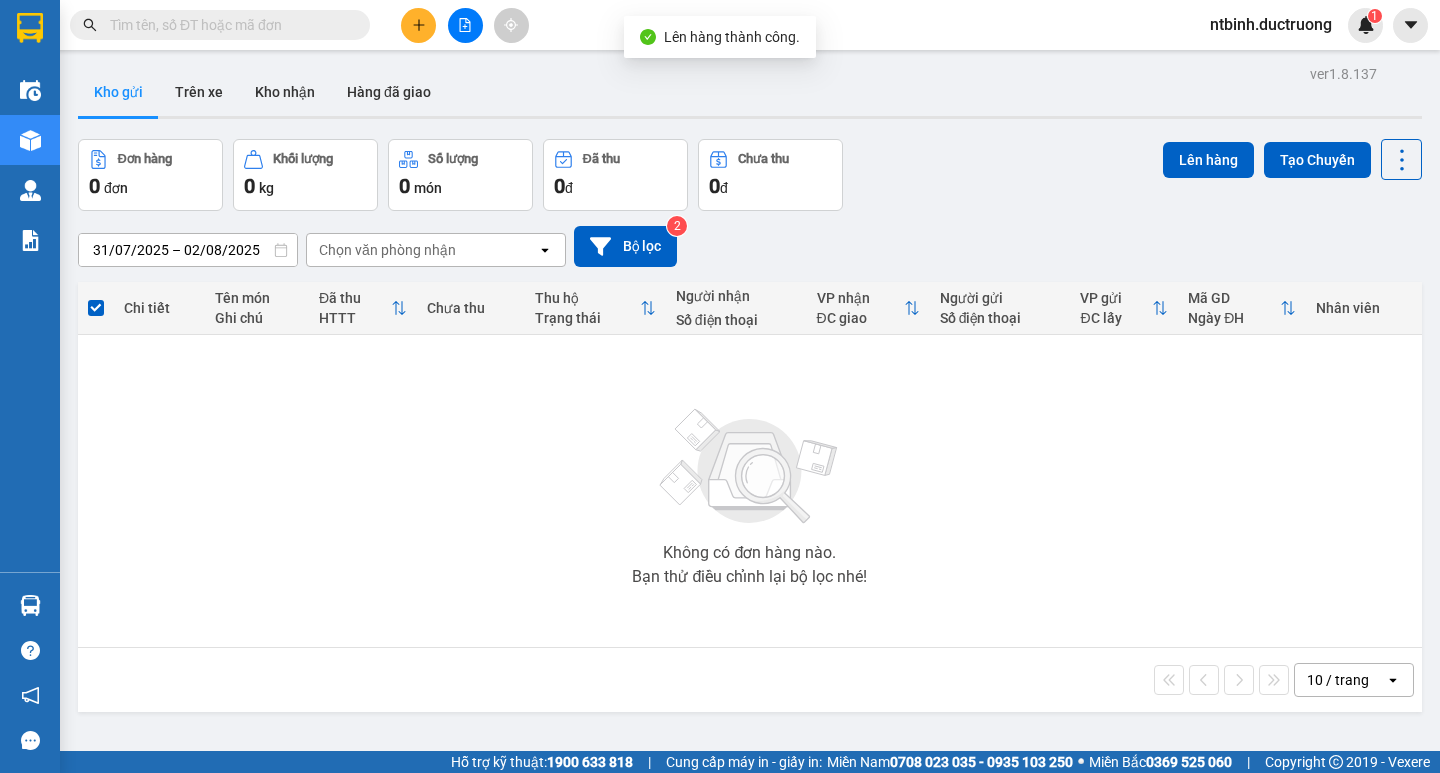 click 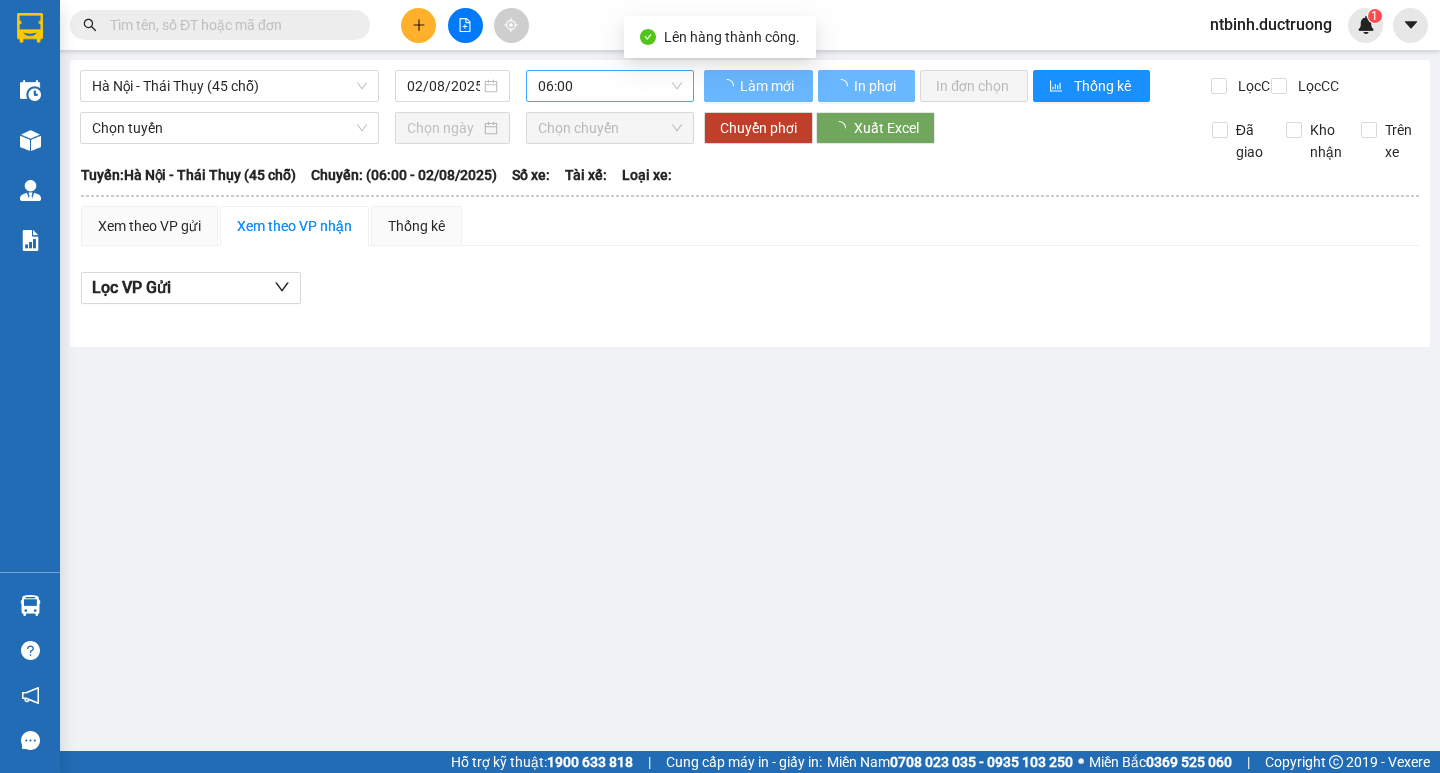 click on "06:00" at bounding box center (610, 86) 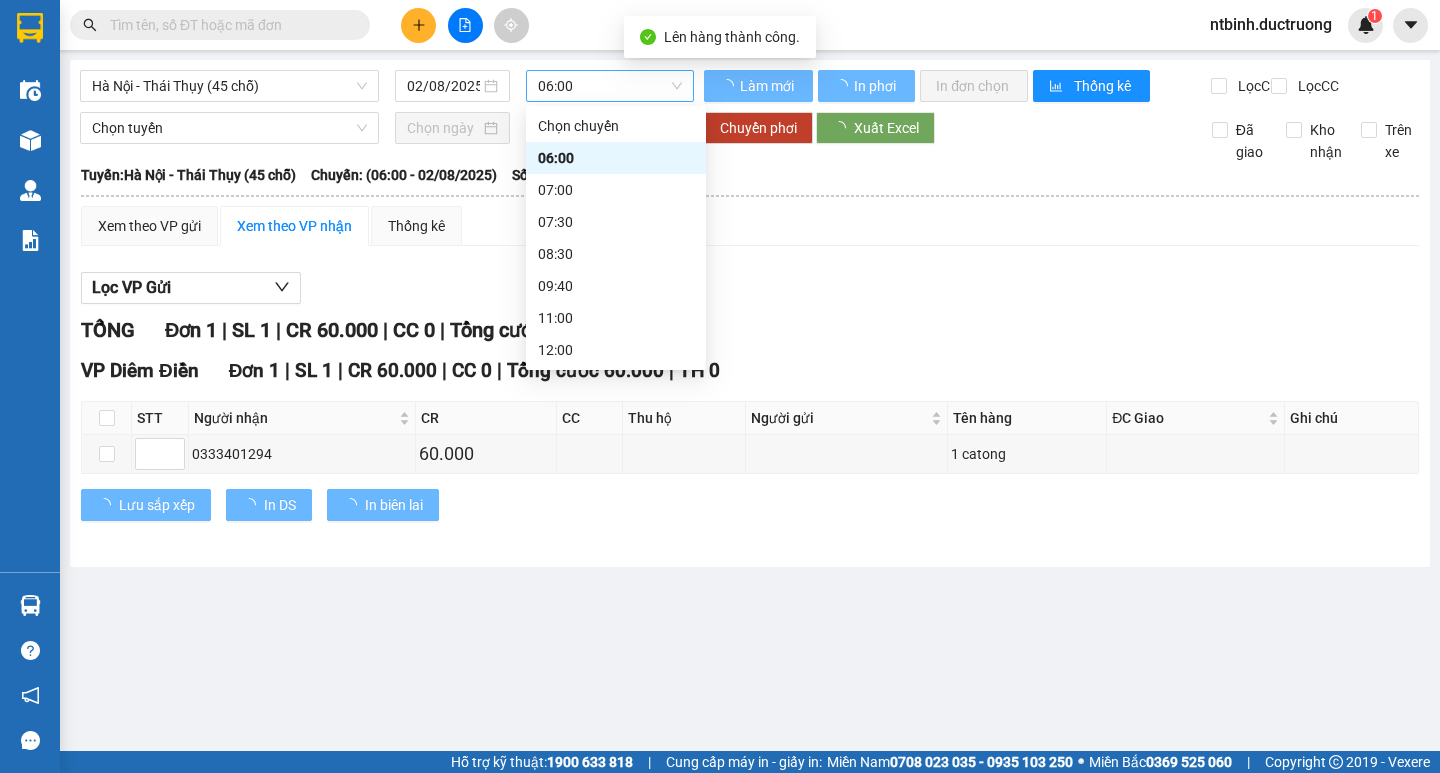 click on "06:00" at bounding box center [610, 86] 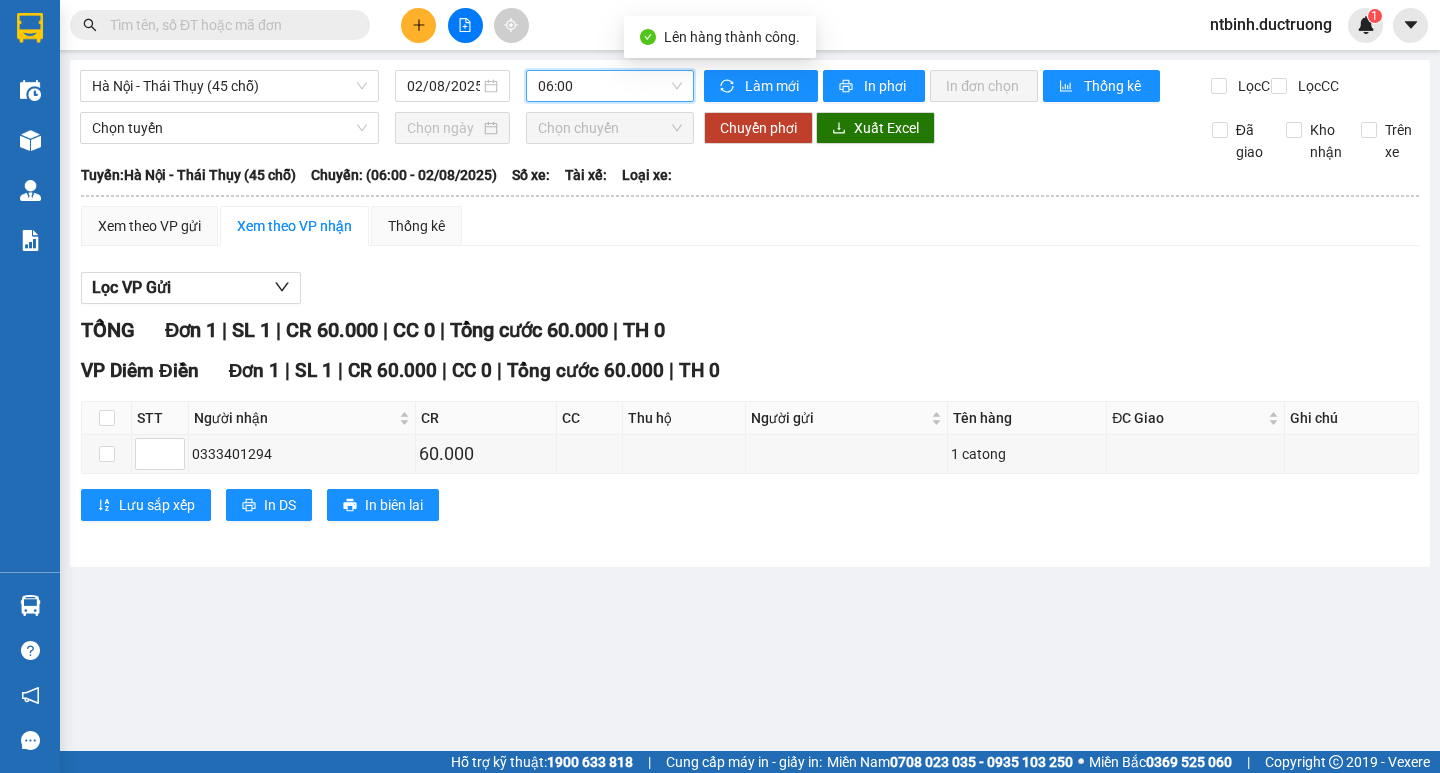 click on "06:00" at bounding box center (610, 86) 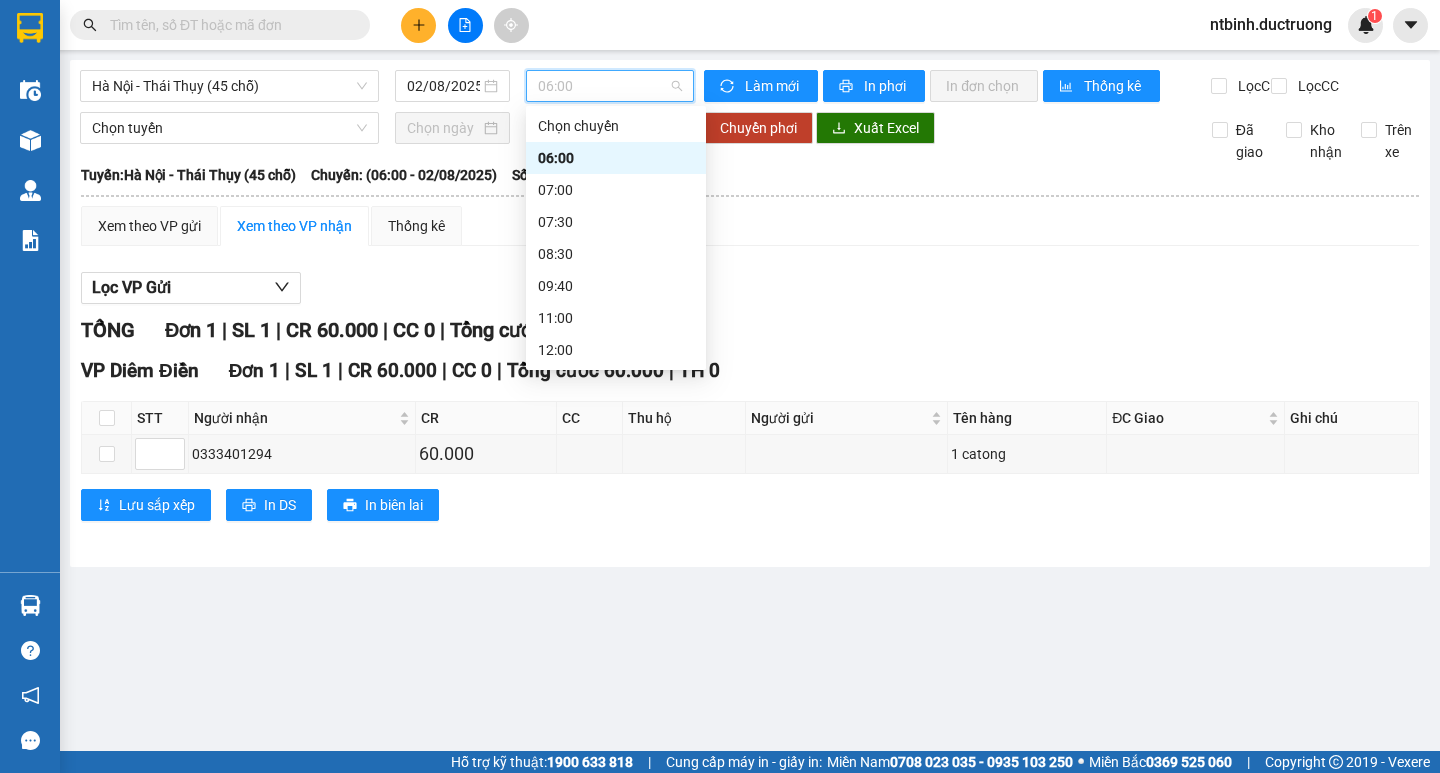 scroll, scrollTop: 266, scrollLeft: 0, axis: vertical 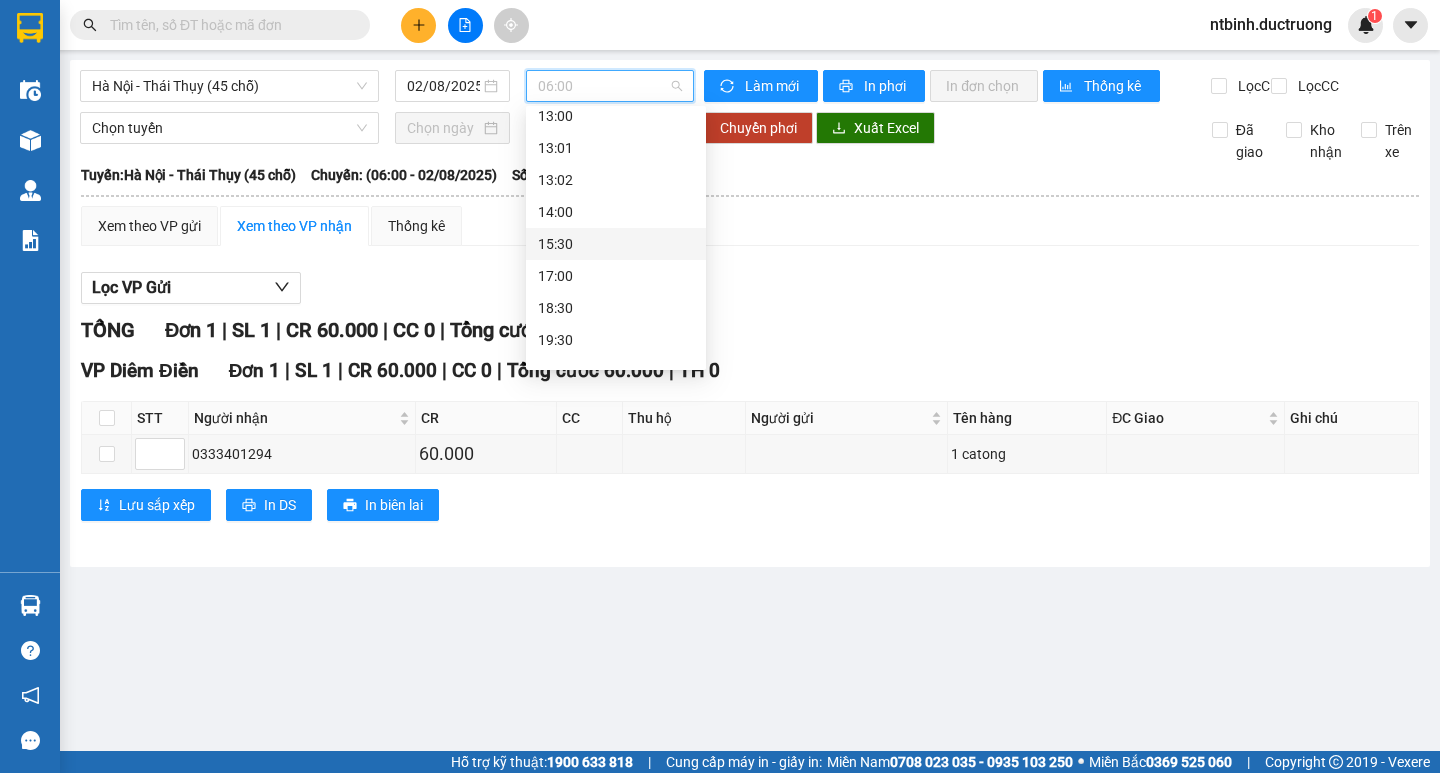 click on "15:30" at bounding box center (616, 244) 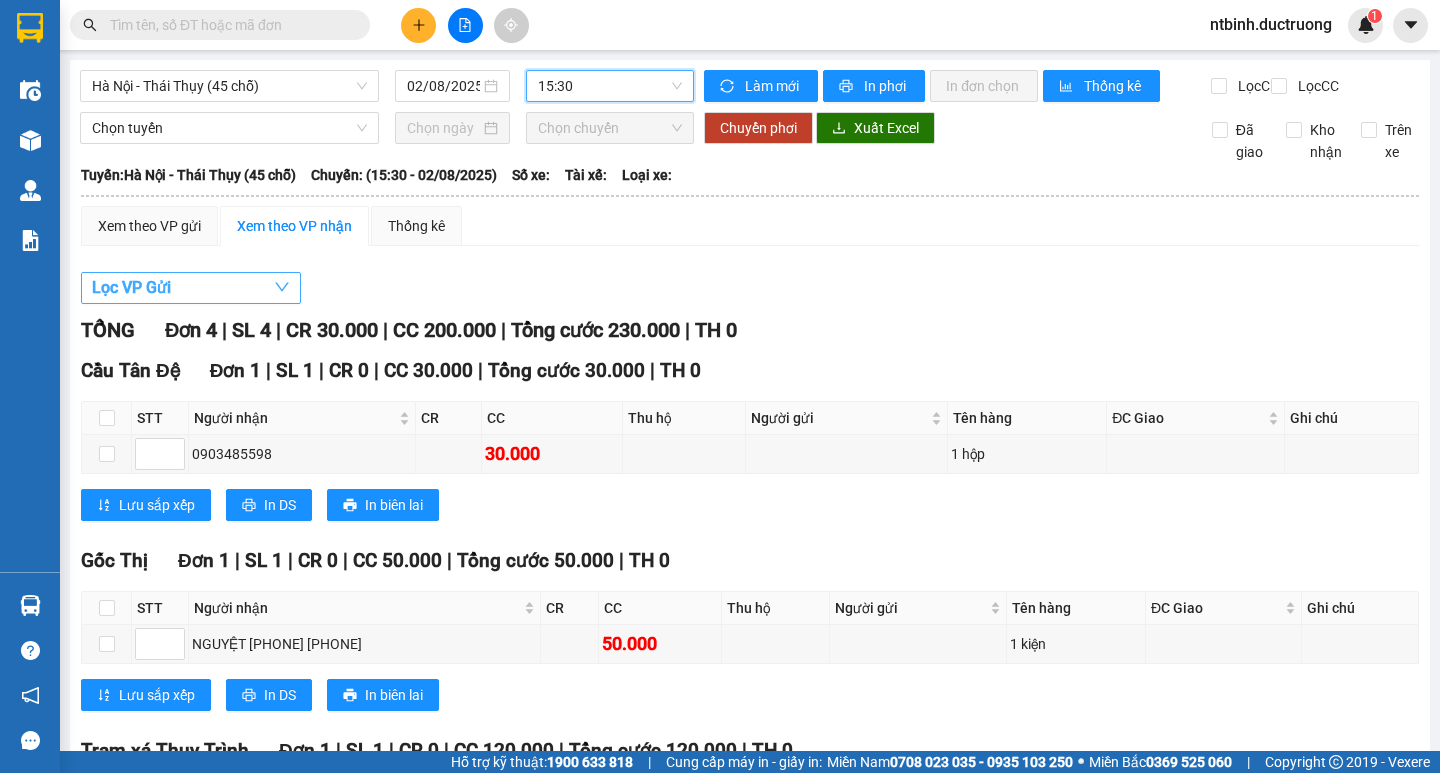 click on "Lọc VP Gửi" at bounding box center [191, 288] 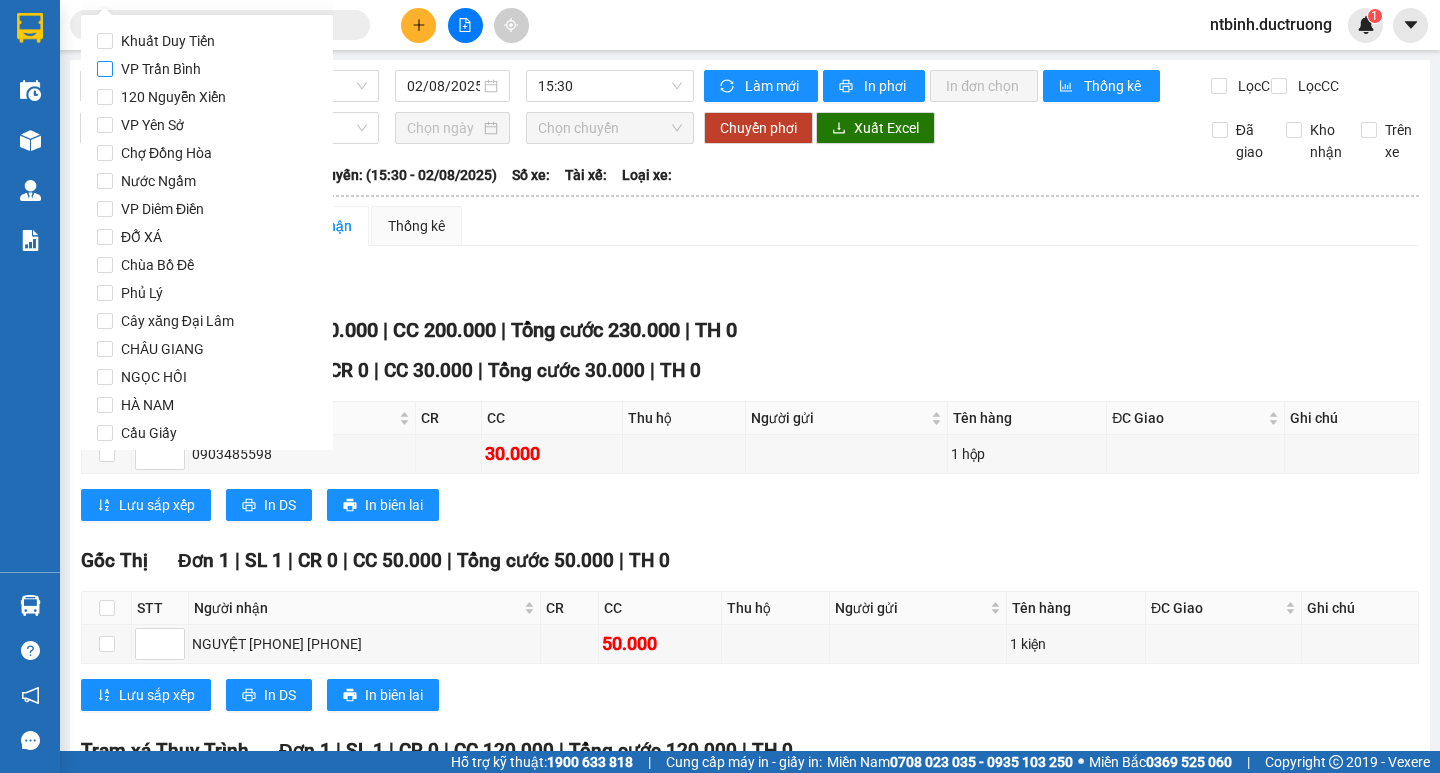 click on "VP Trần Bình" at bounding box center (207, 69) 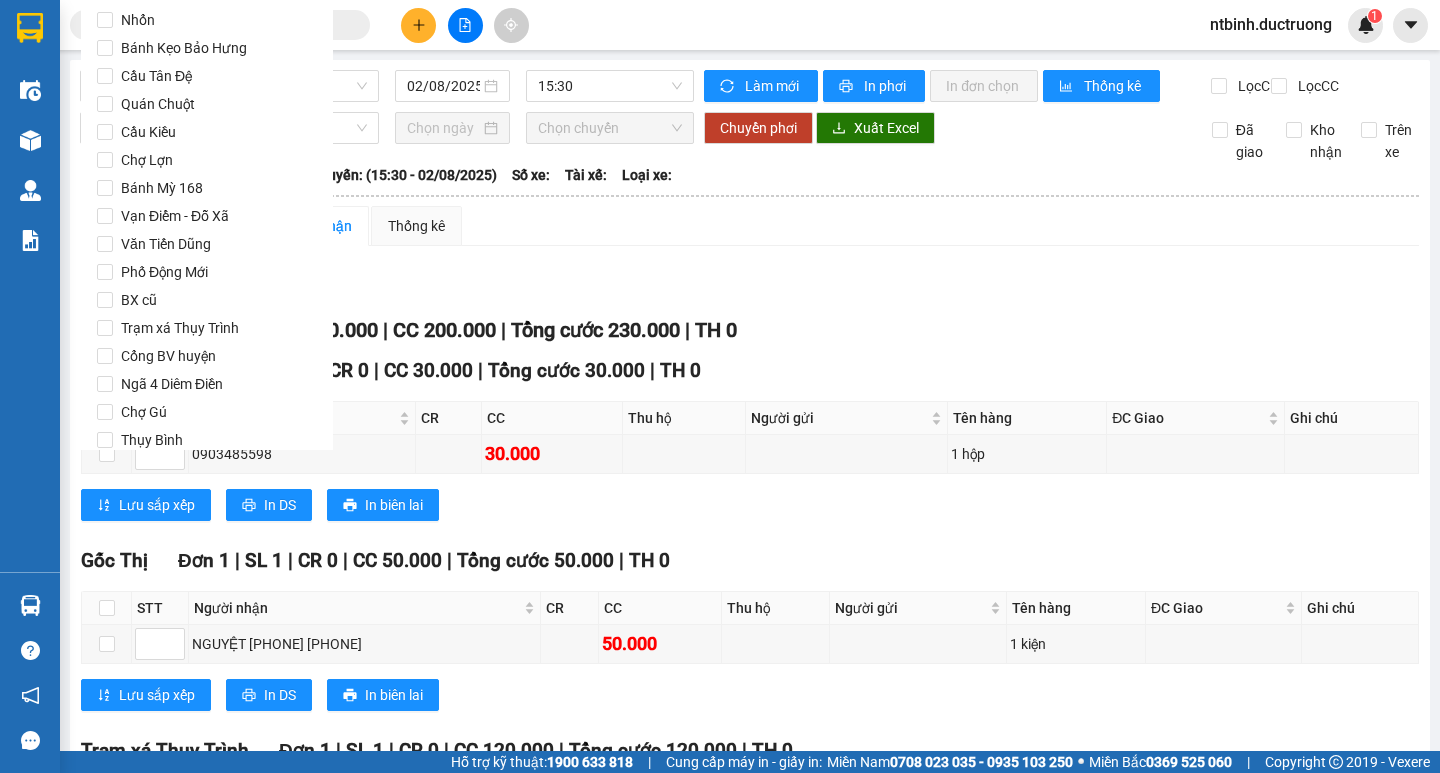 scroll, scrollTop: 1665, scrollLeft: 0, axis: vertical 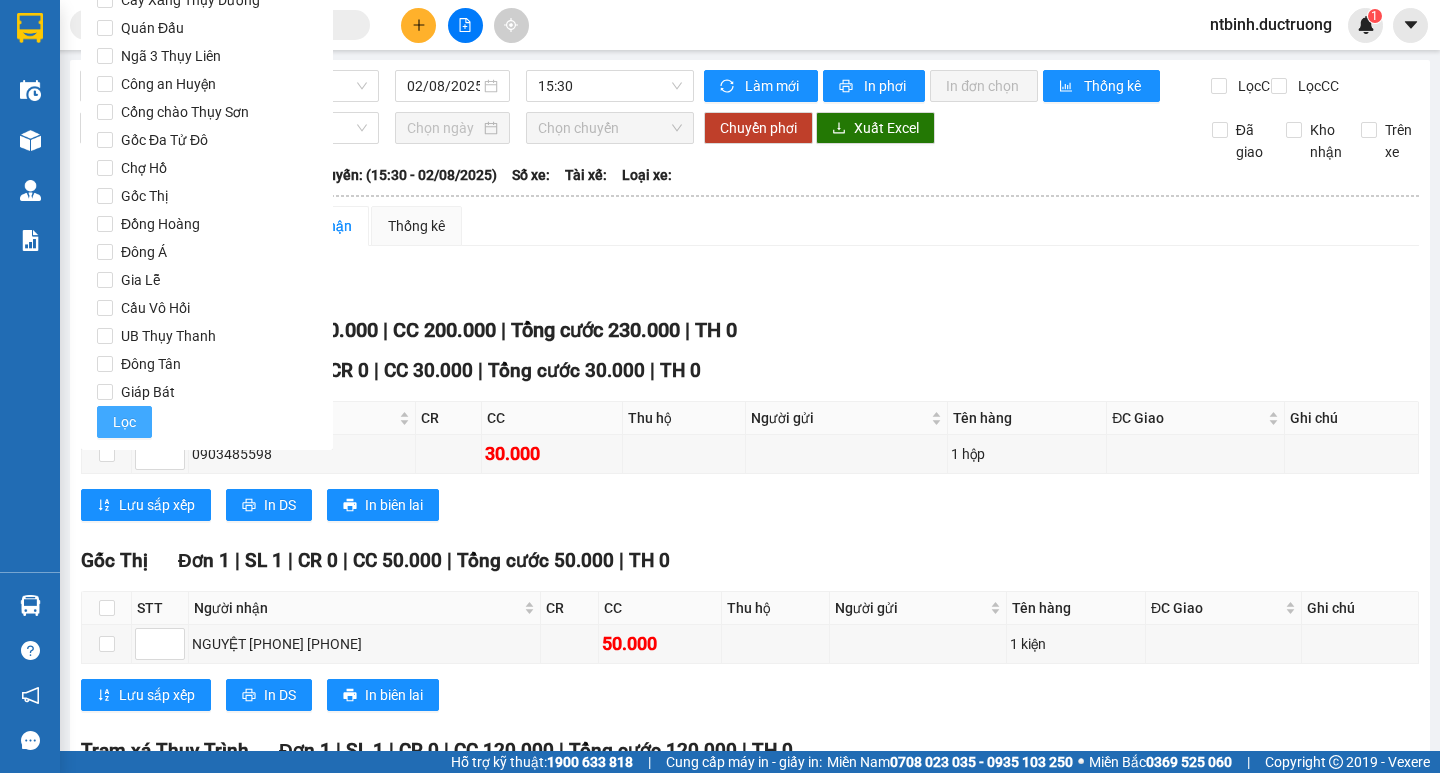click on "Lọc" at bounding box center [124, 422] 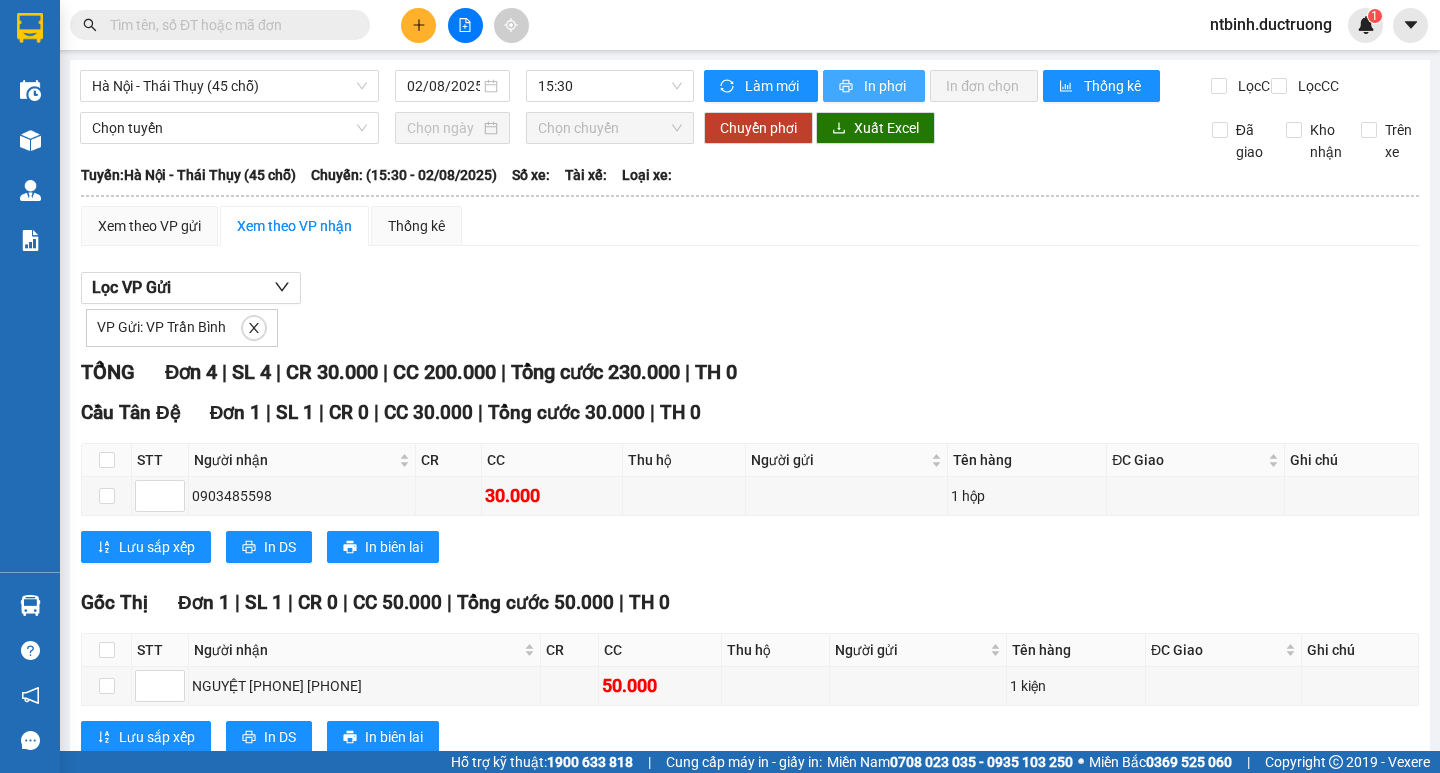 click on "In phơi" at bounding box center (874, 86) 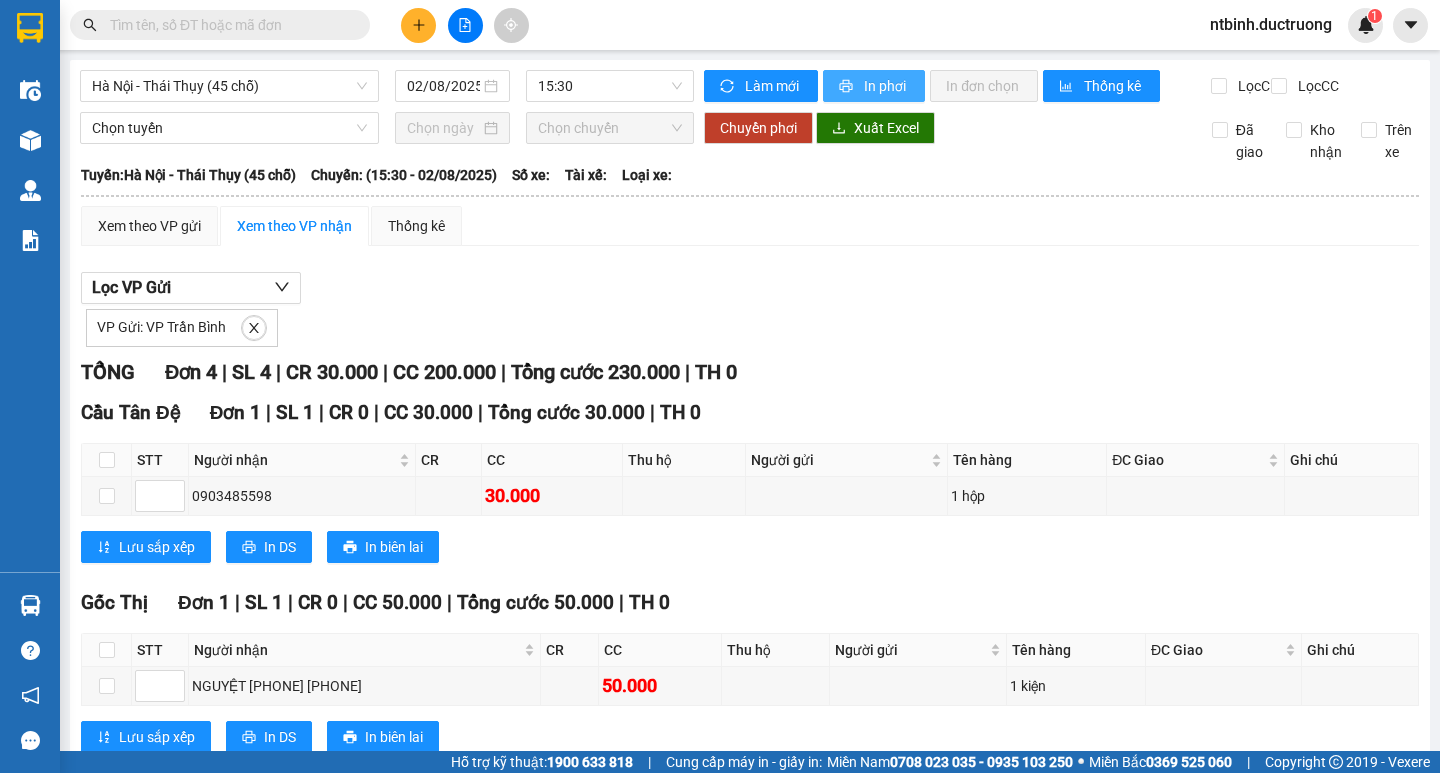 scroll, scrollTop: 0, scrollLeft: 0, axis: both 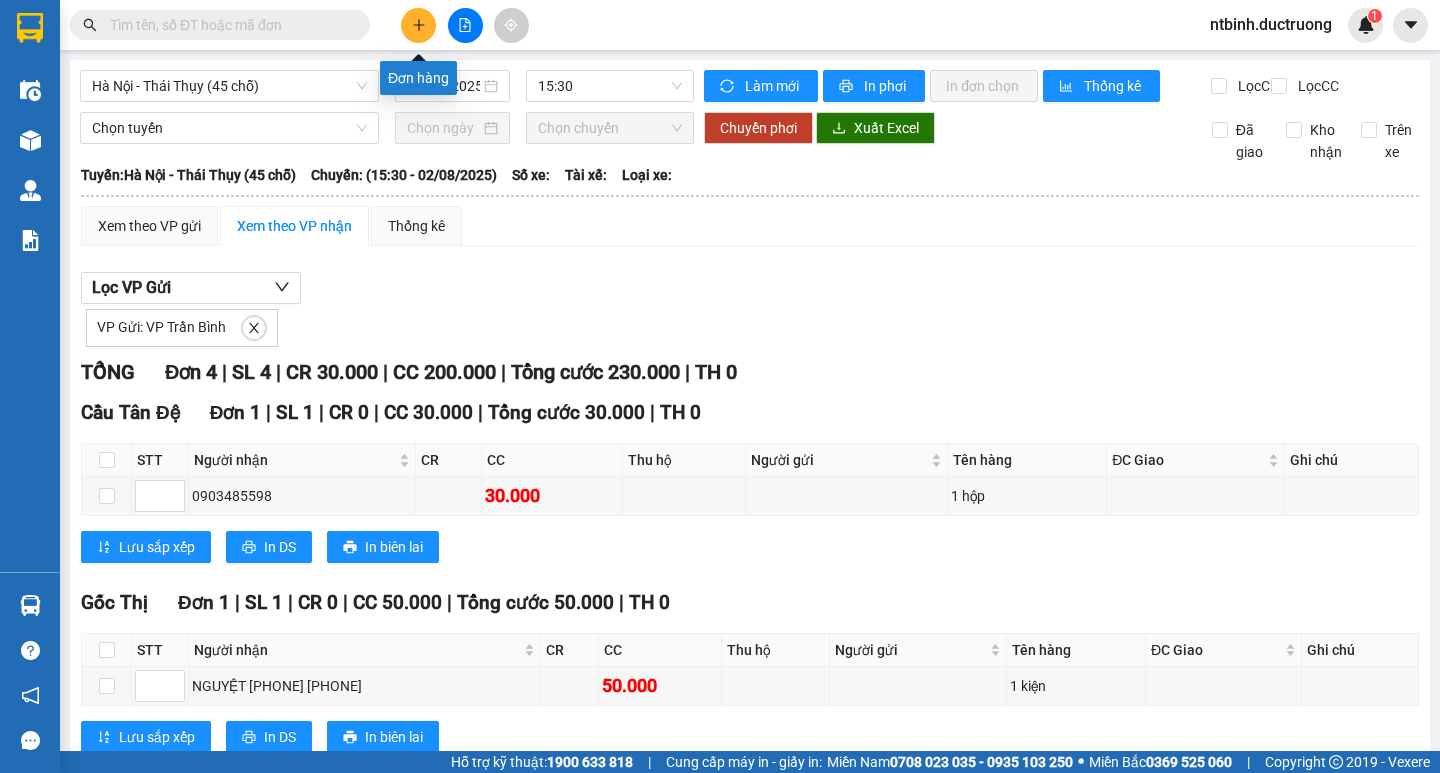 click 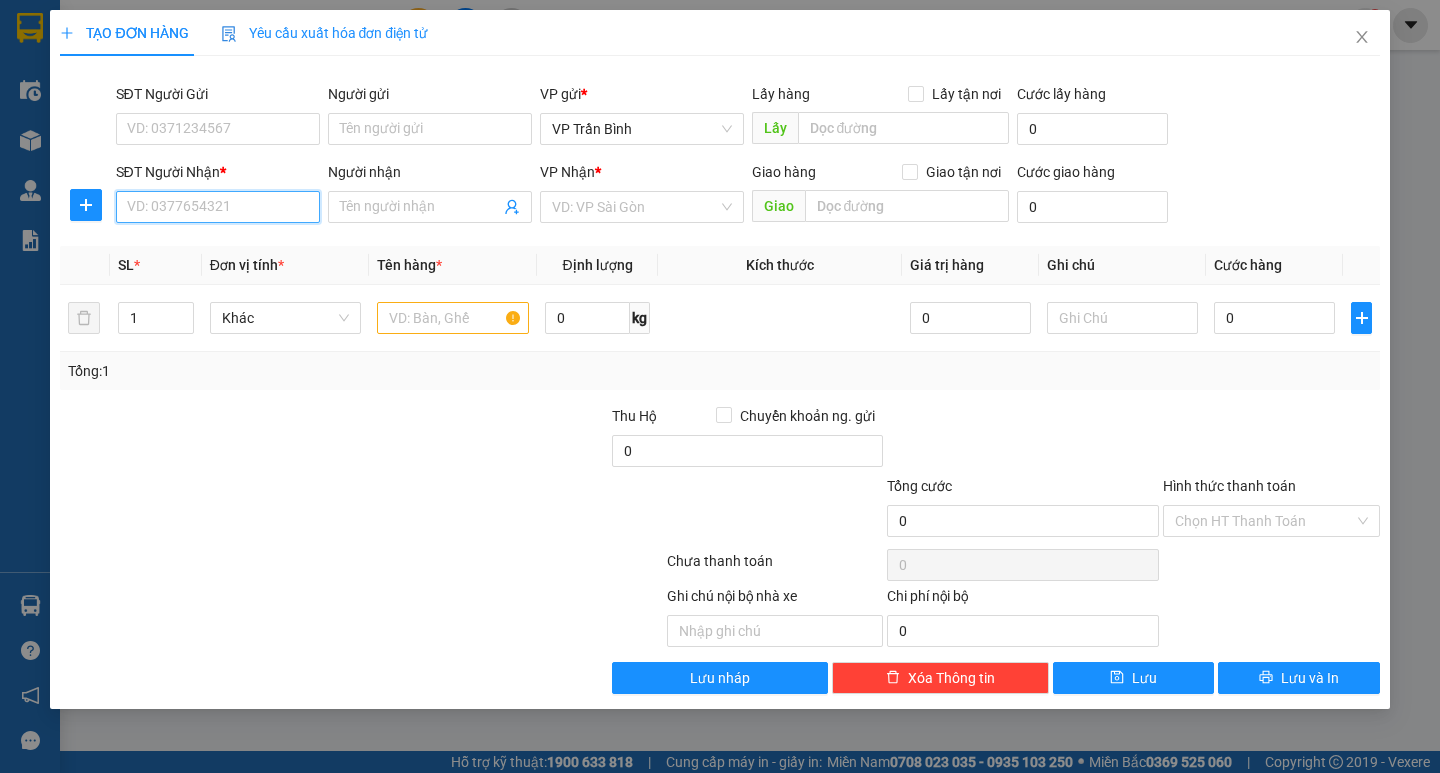 click on "SĐT Người Nhận  *" at bounding box center (218, 207) 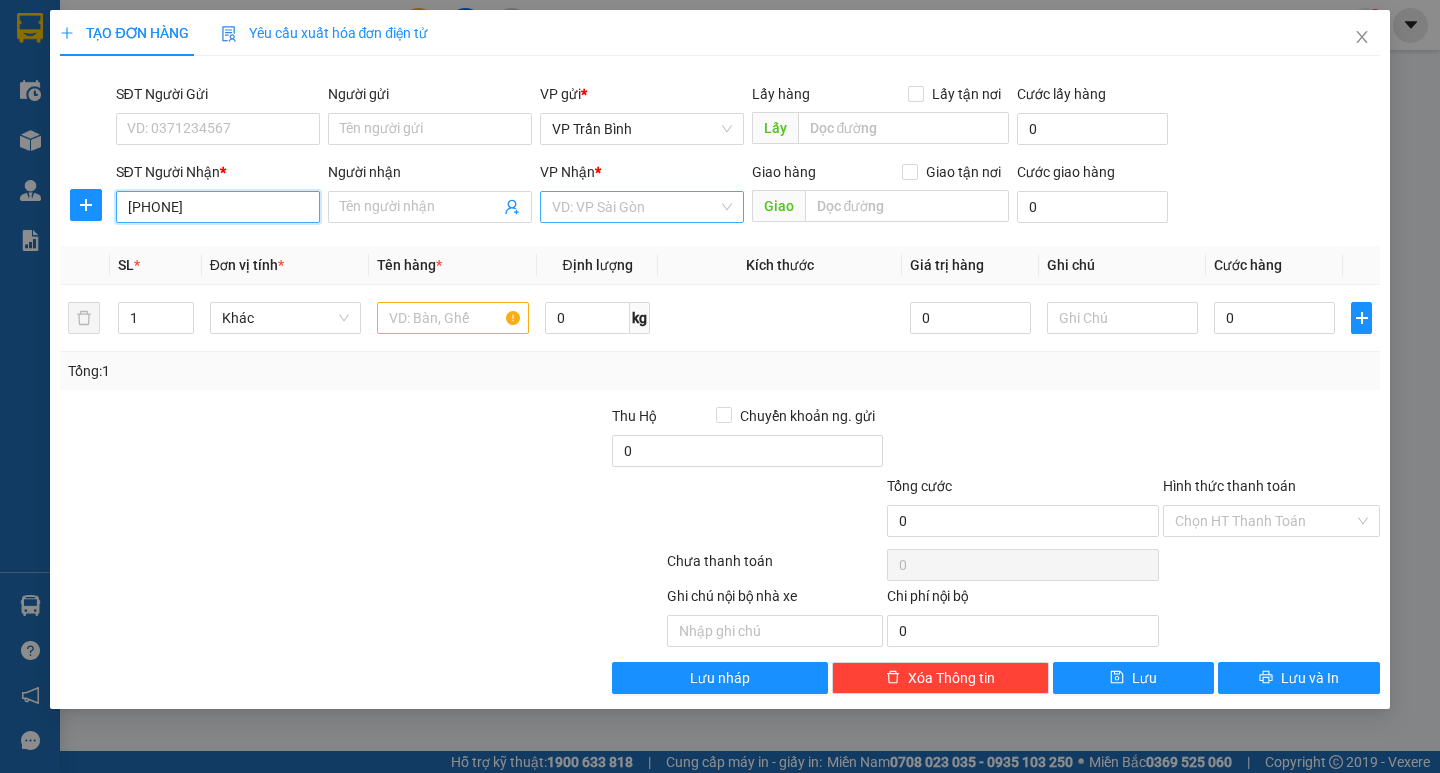type on "[PHONE]" 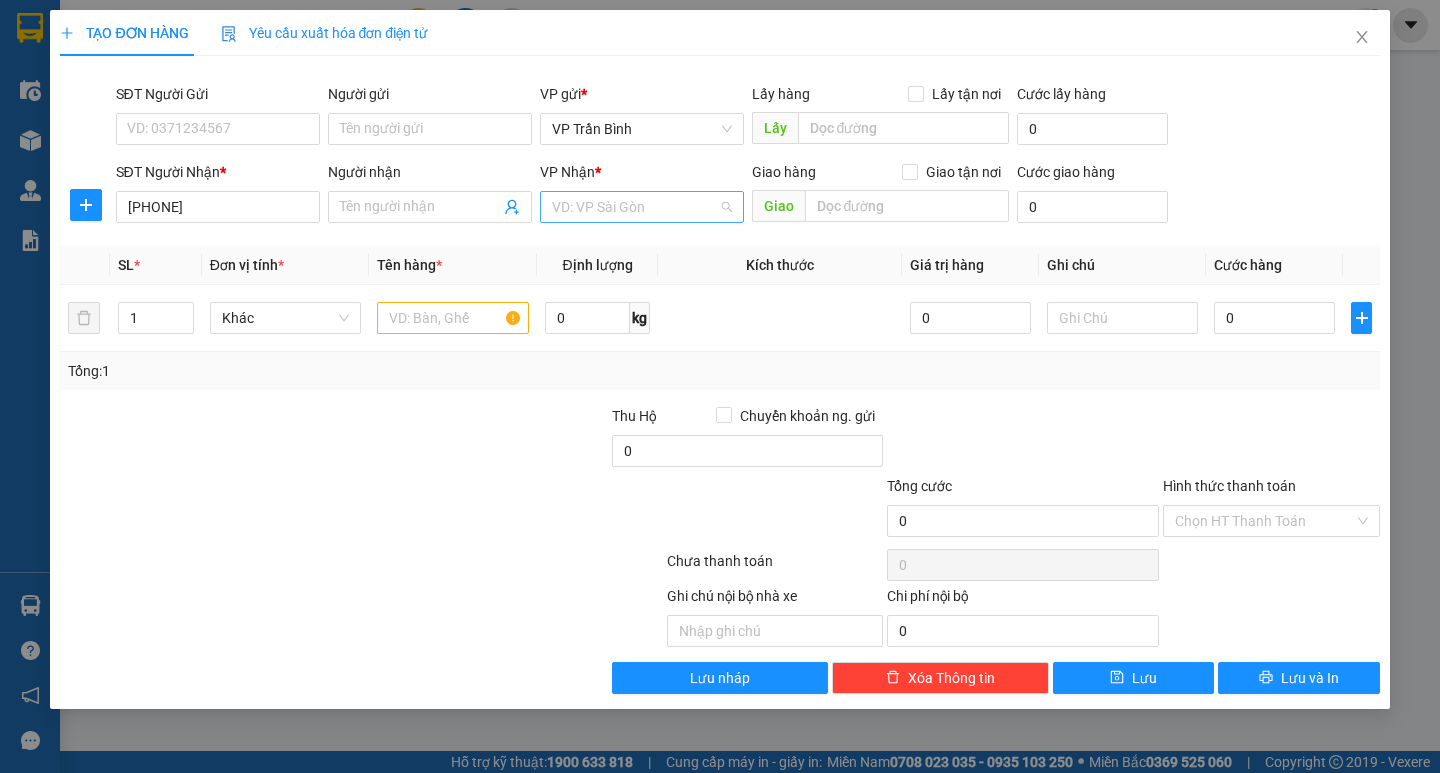 click at bounding box center (635, 207) 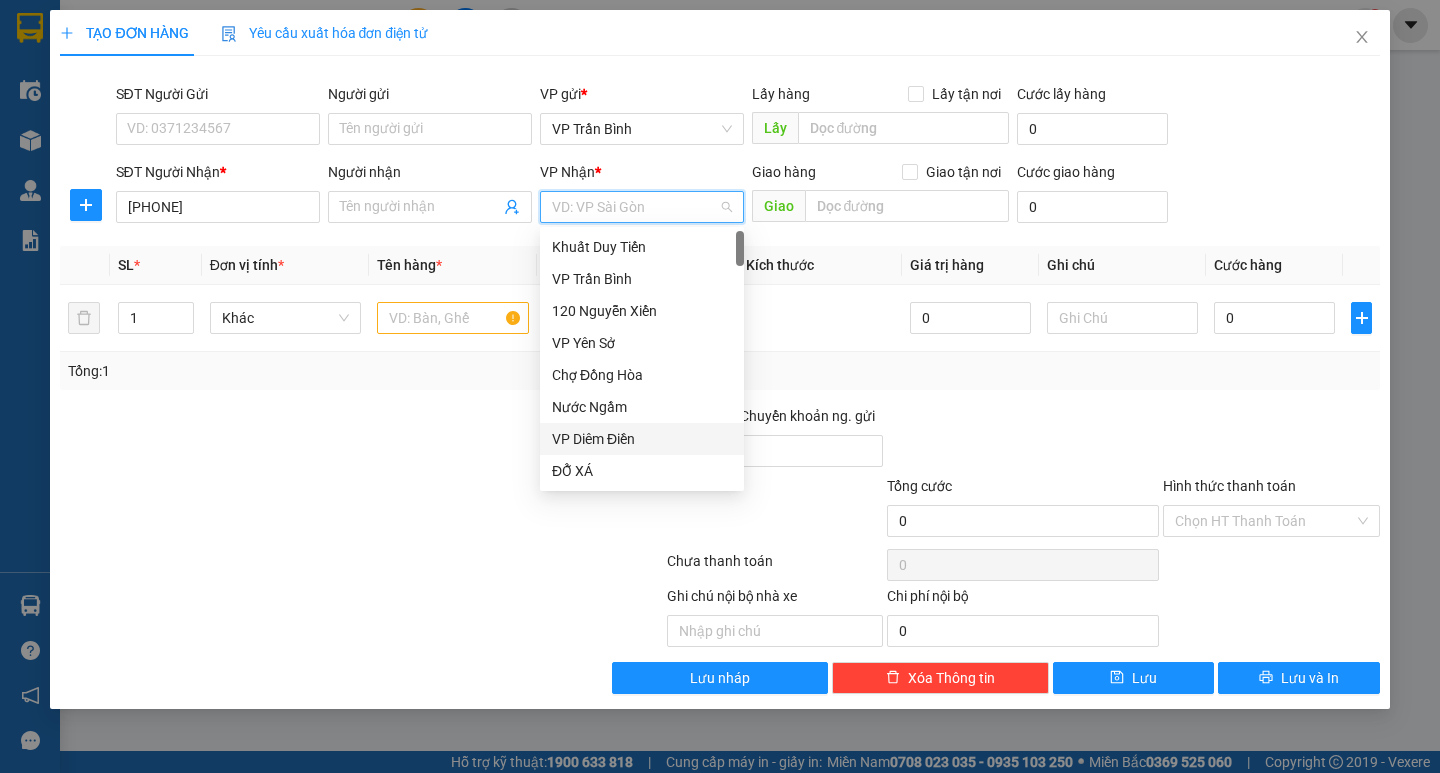 click on "VP Diêm Điền" at bounding box center [642, 439] 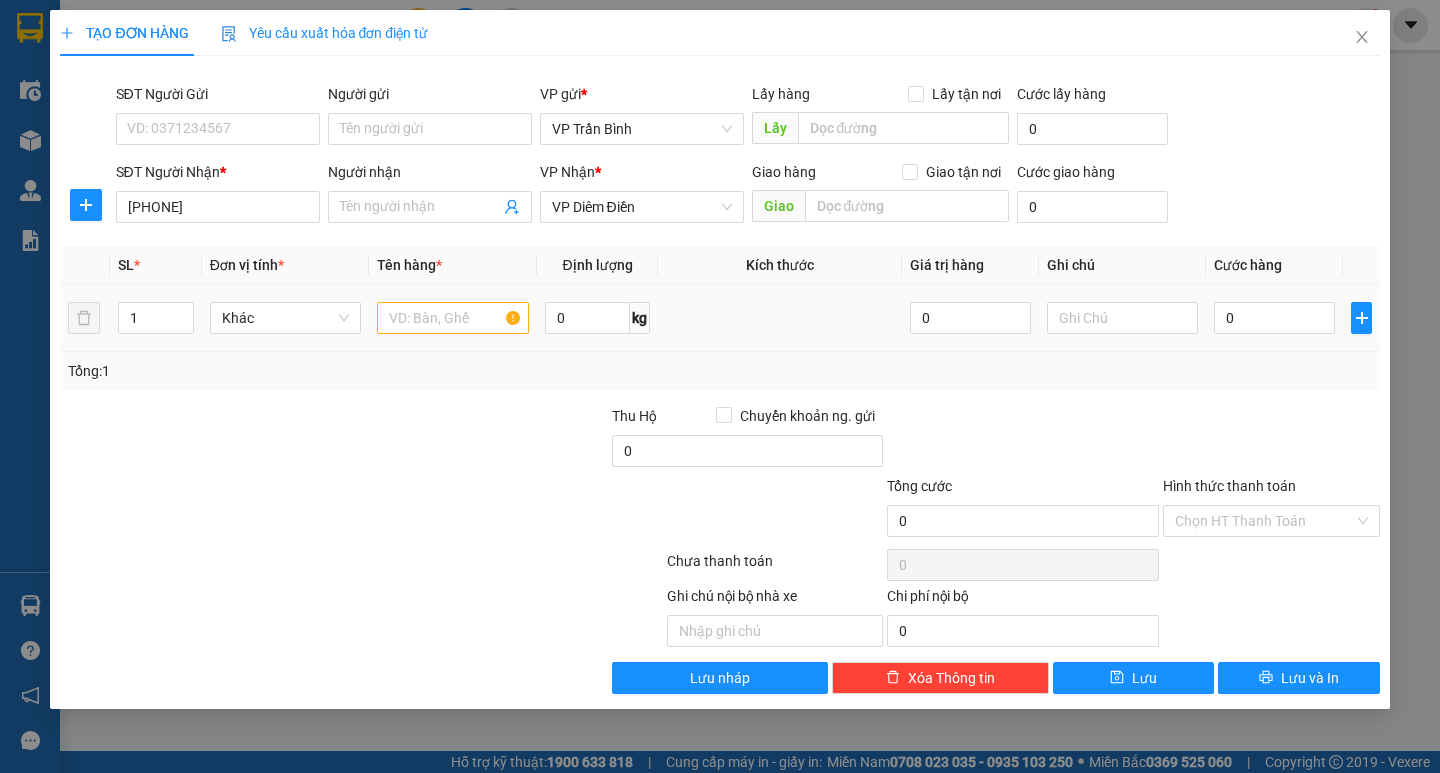 drag, startPoint x: 413, startPoint y: 335, endPoint x: 452, endPoint y: 314, distance: 44.294468 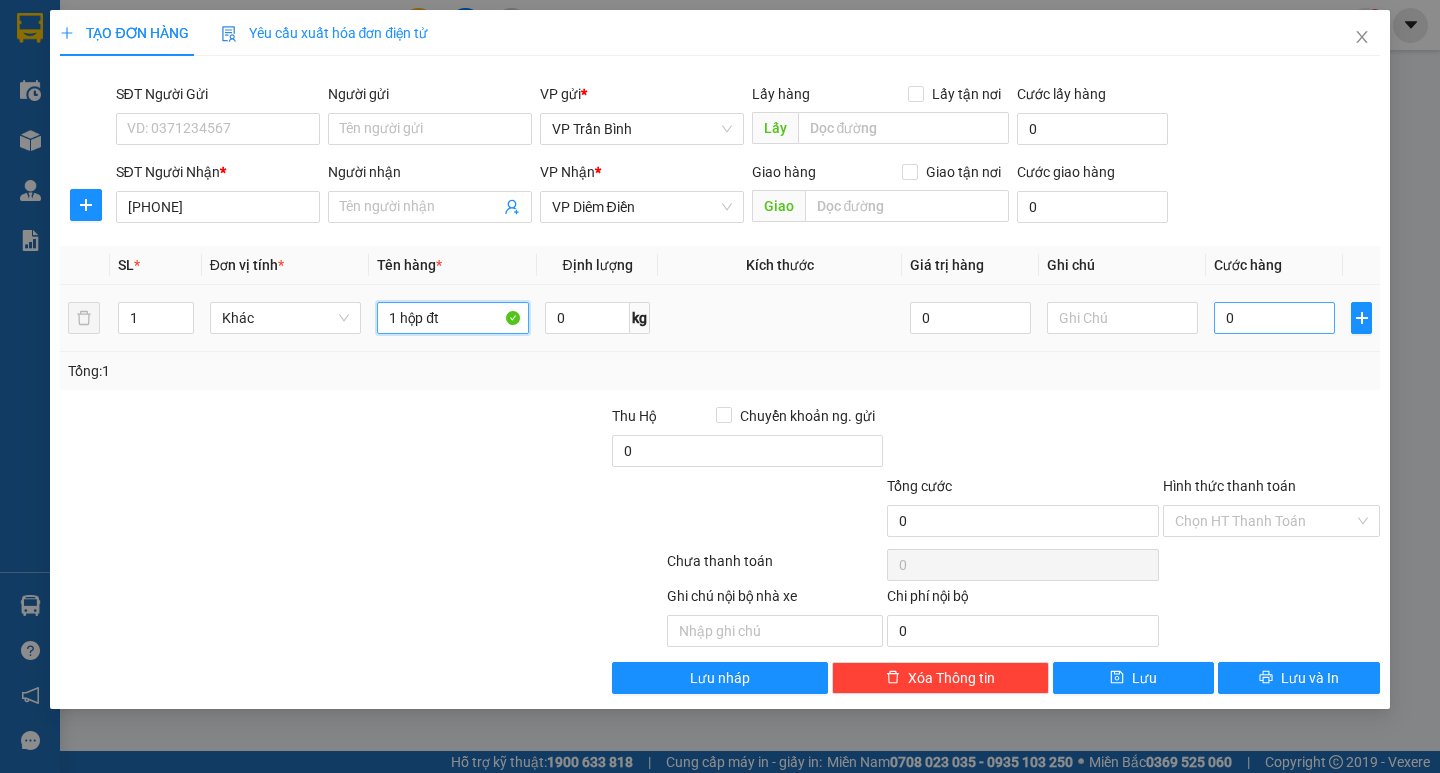 type on "1 hộp đt" 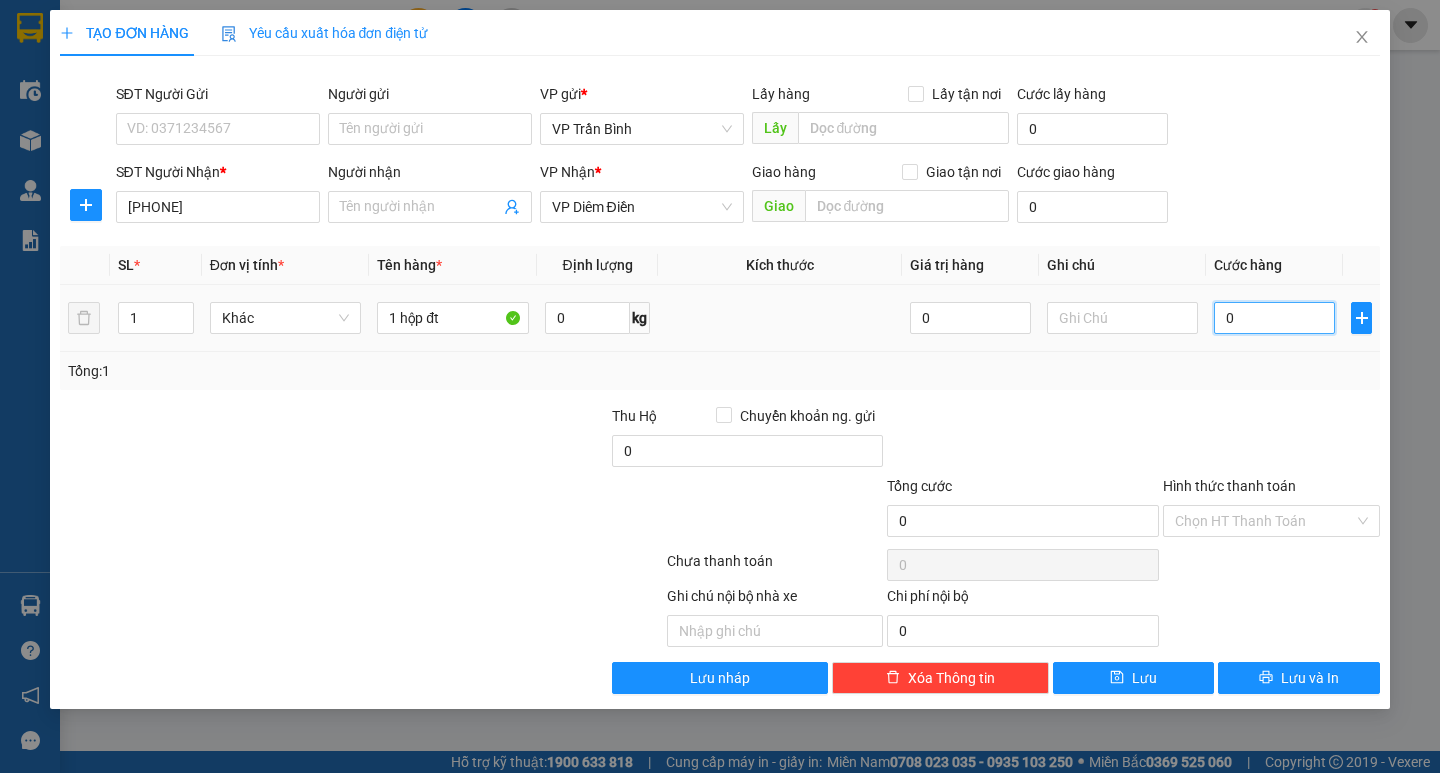 click on "0" at bounding box center [1274, 318] 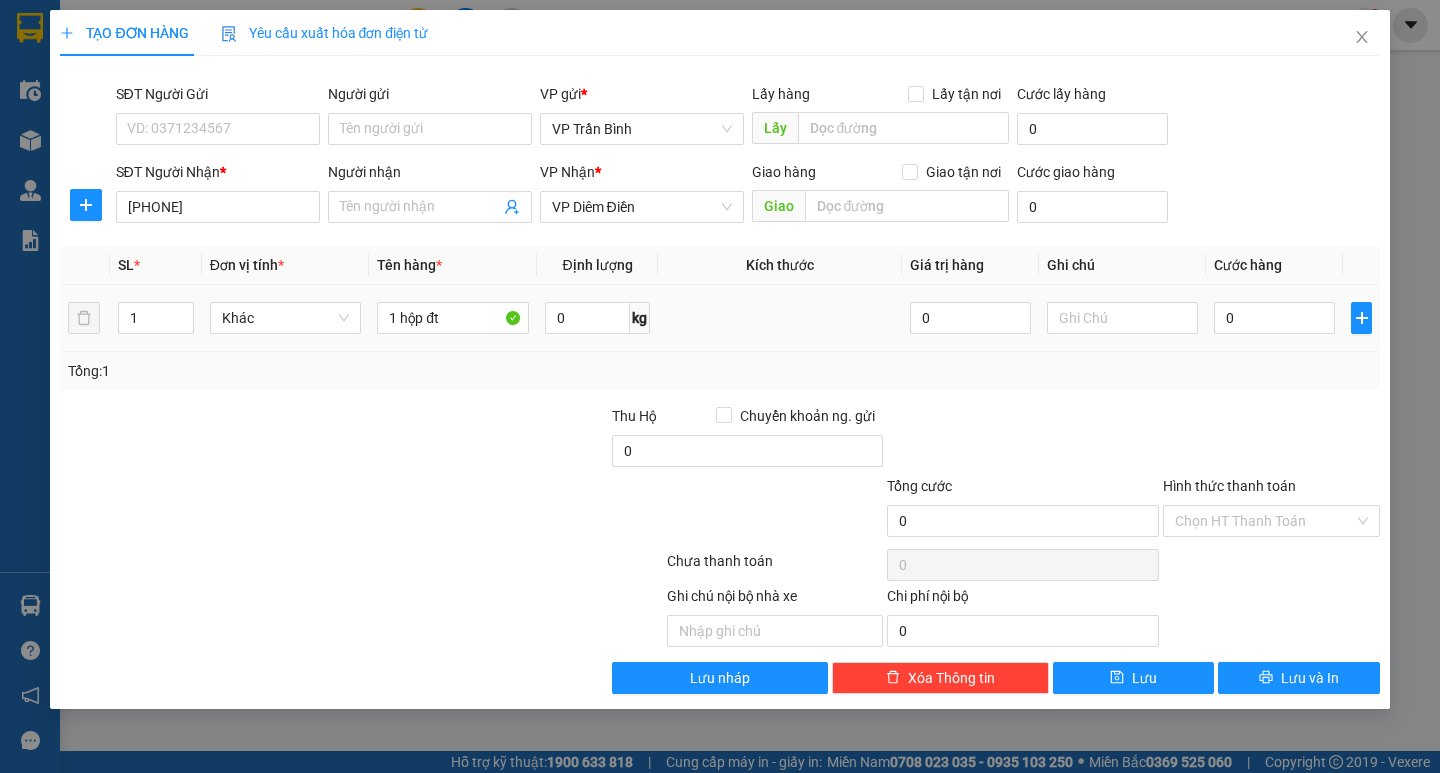 click on "0" at bounding box center (1274, 318) 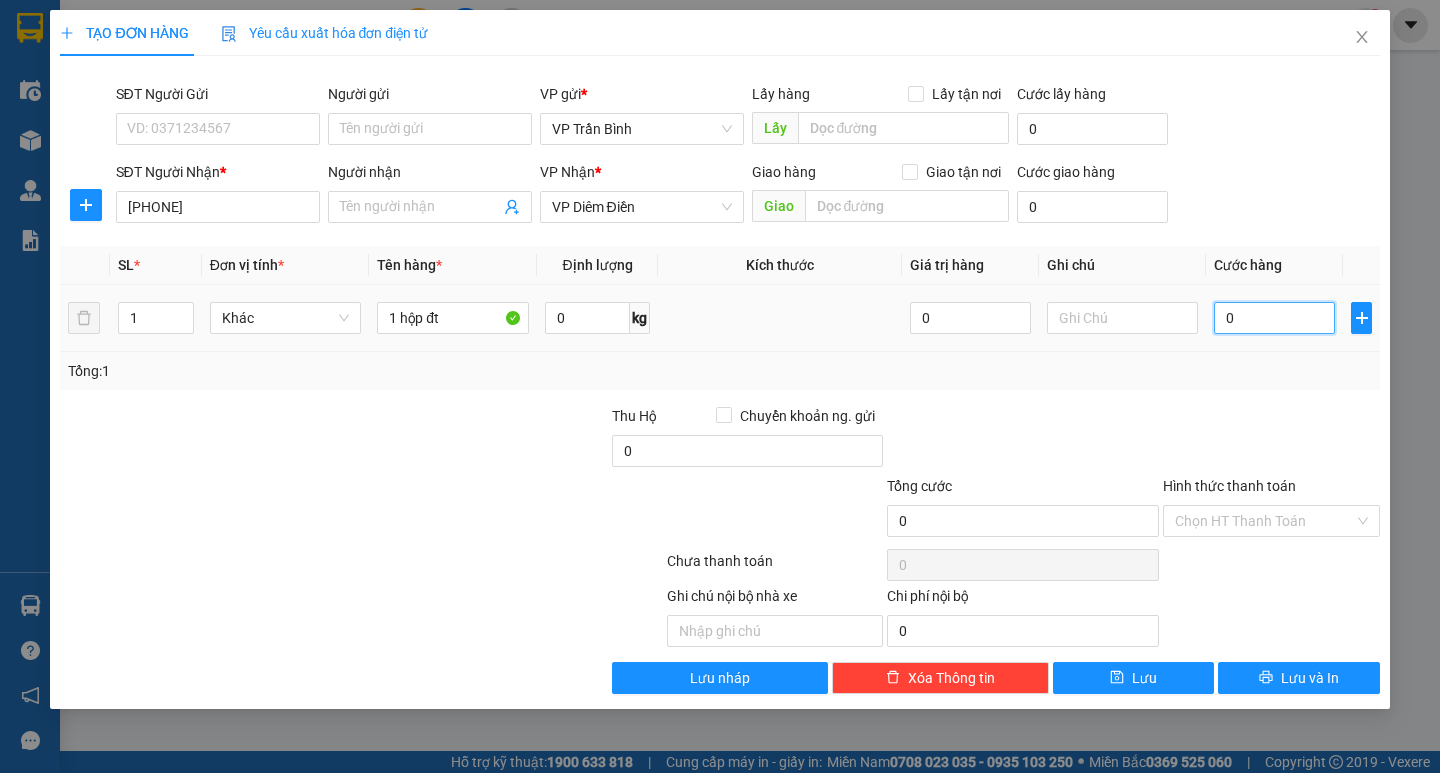 click on "0" at bounding box center (1274, 318) 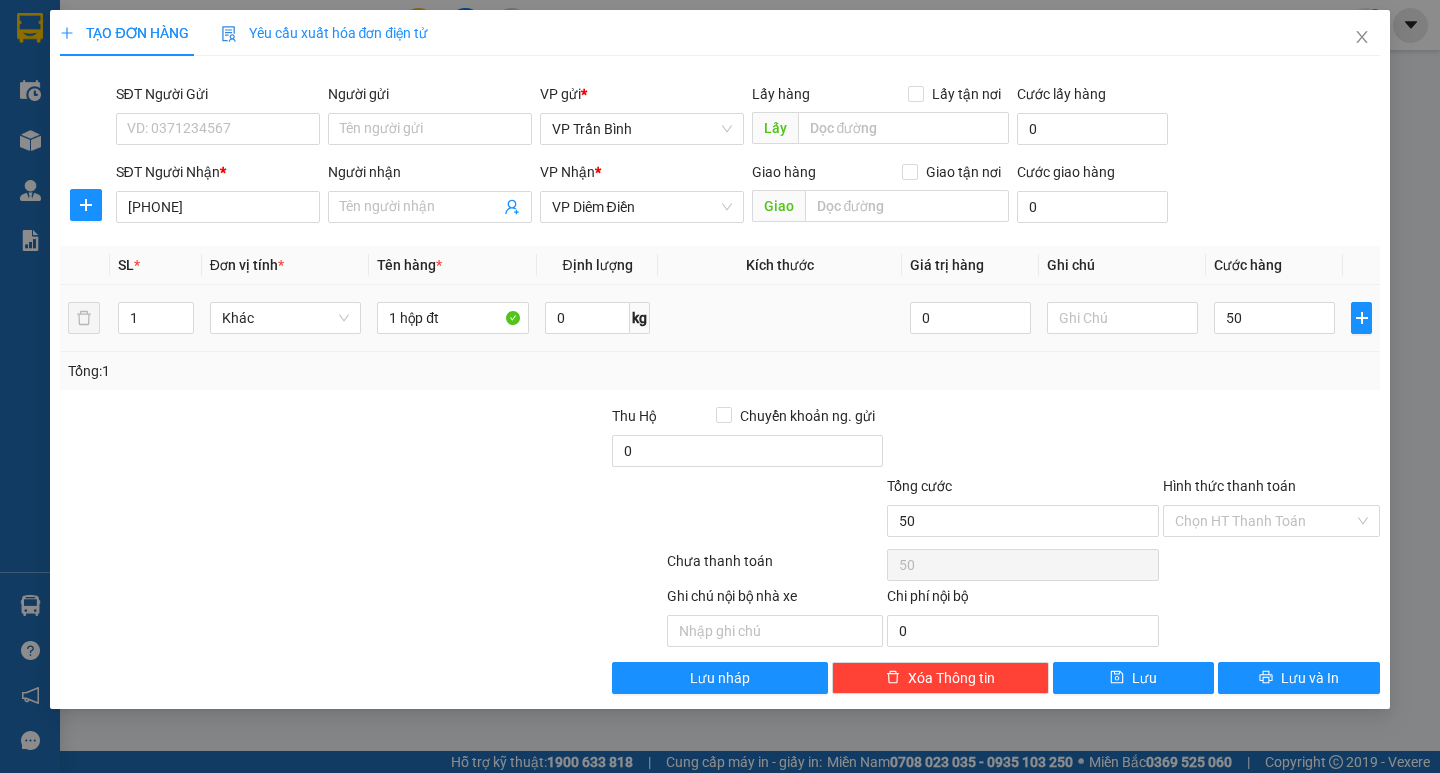 click on "Transit Pickup Surcharge Ids Transit Deliver Surcharge Ids Transit Deliver Surcharge Transit Deliver Surcharge SĐT Người Gửi VD: [PHONE] Người gửi Tên người gửi VP gửi  * VP Trần Bình Lấy hàng Lấy tận nơi Lấy Cước lấy hàng 0 SĐT Người Nhận  * [PHONE] Người nhận Tên người nhận VP Nhận  * VP Diêm Điền Giao hàng Giao tận nơi Giao Cước giao hàng 0 SL  * Đơn vị tính  * Tên hàng  * Định lượng Kích thước Giá trị hàng Ghi chú Cước hàng                     1 Khác 1 hộp đt 0 kg 0 50 Tổng:  1 Thu Hộ Chuyển khoản ng. gửi 0 Tổng cước 50 Hình thức thanh toán Chọn HT Thanh Toán Số tiền thu trước 0 Chưa thanh toán 50 Chọn HT Thanh Toán Ghi chú nội bộ nhà xe Chi phí nội bộ 0 Lưu nháp Xóa Thông tin Lưu Lưu và In 1 hộp đt" at bounding box center [719, 383] 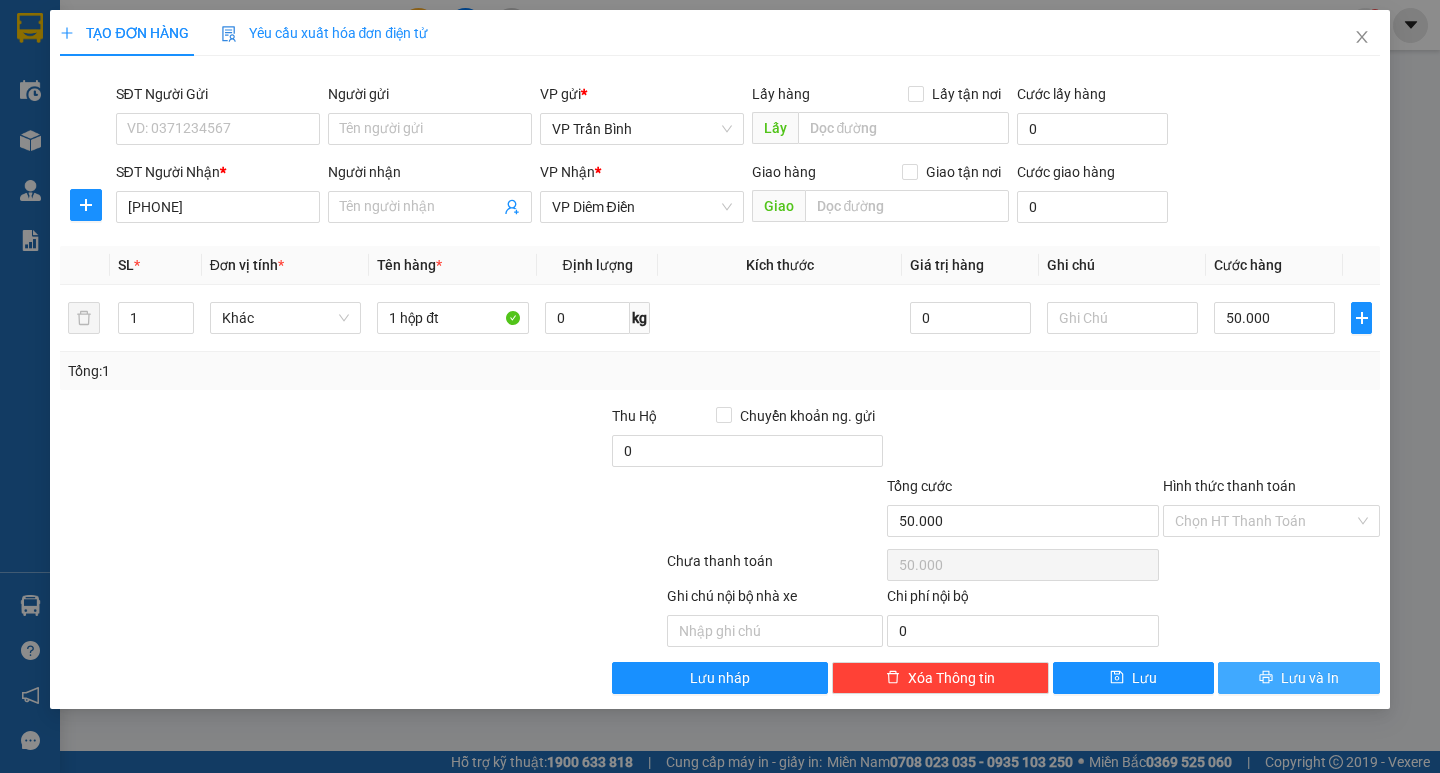 click on "Lưu và In" at bounding box center (1310, 678) 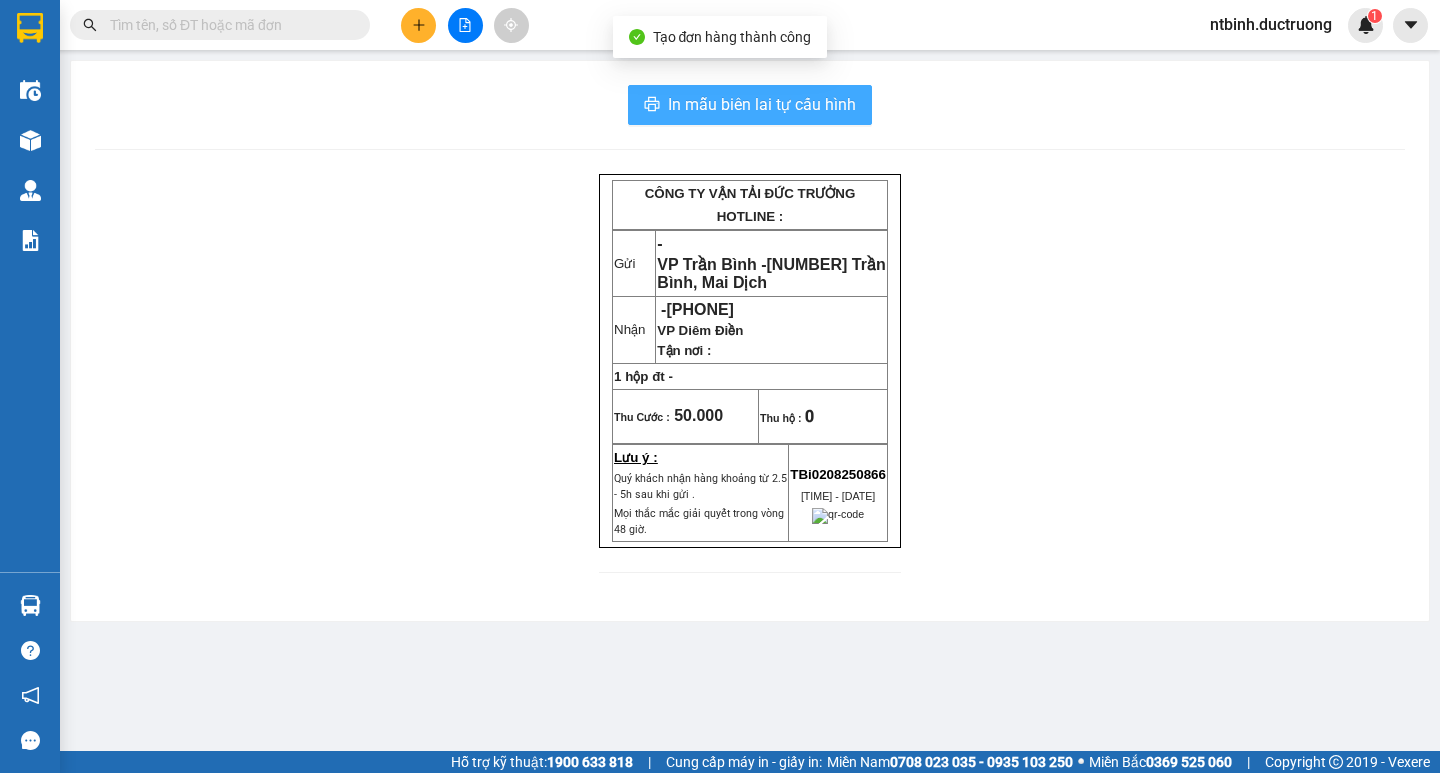 click on "In mẫu biên lai tự cấu hình" at bounding box center [762, 104] 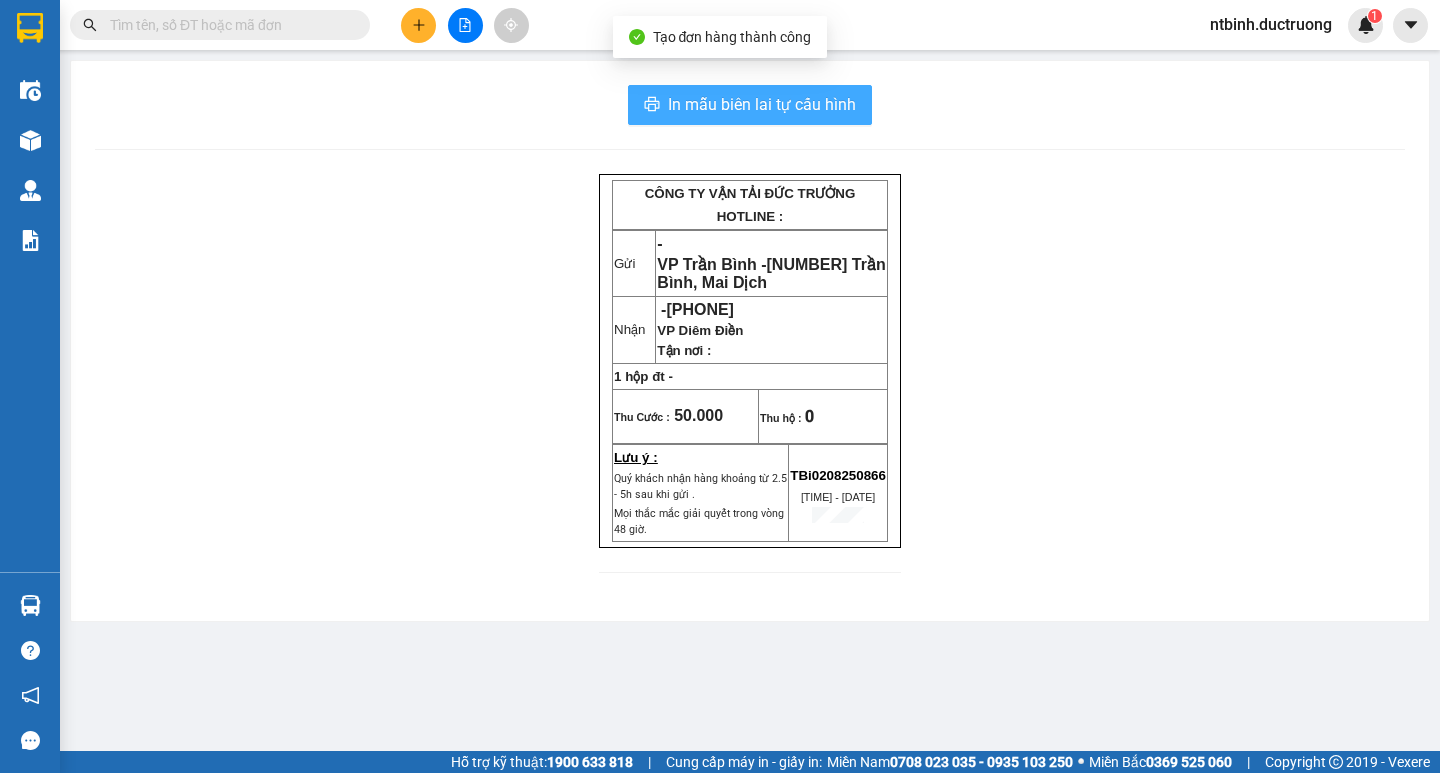 scroll, scrollTop: 0, scrollLeft: 0, axis: both 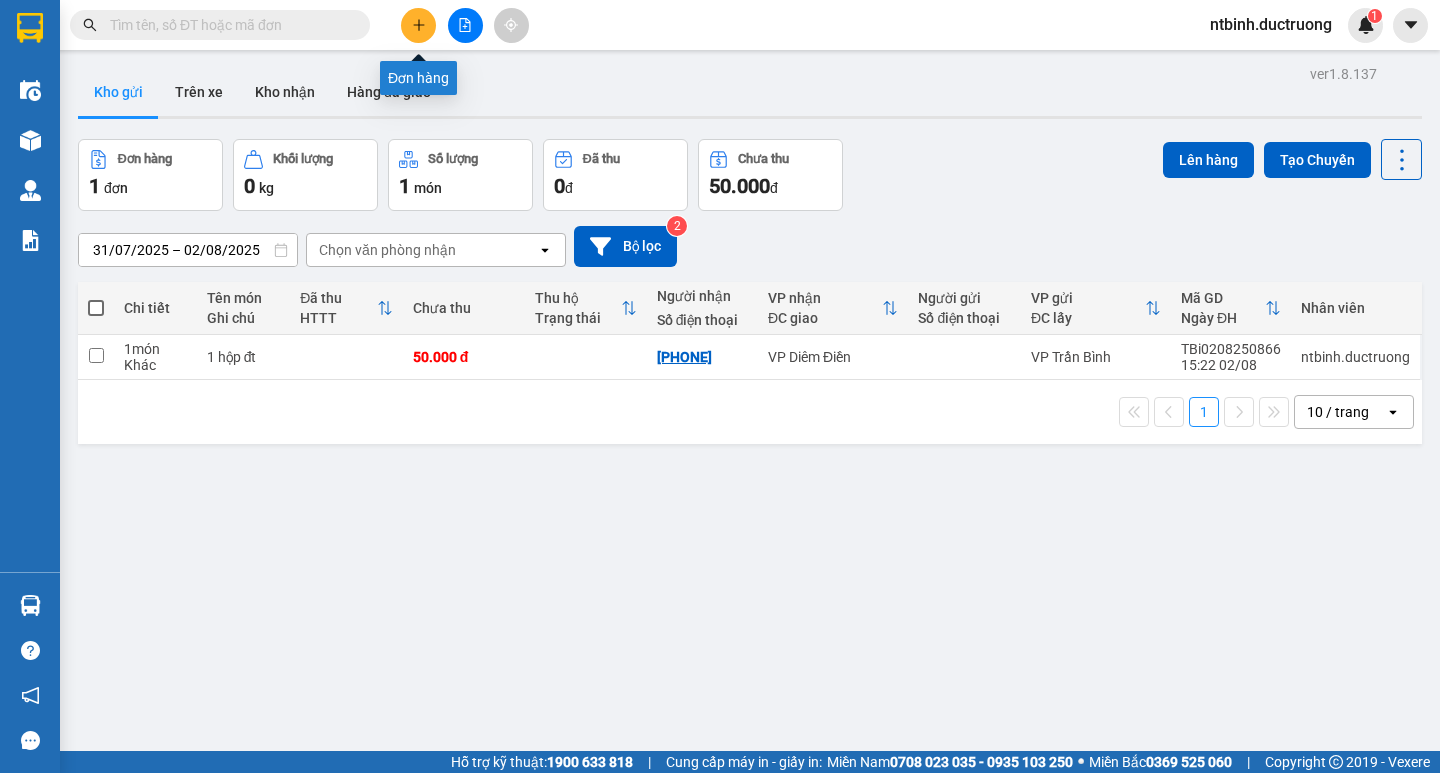 click at bounding box center [418, 25] 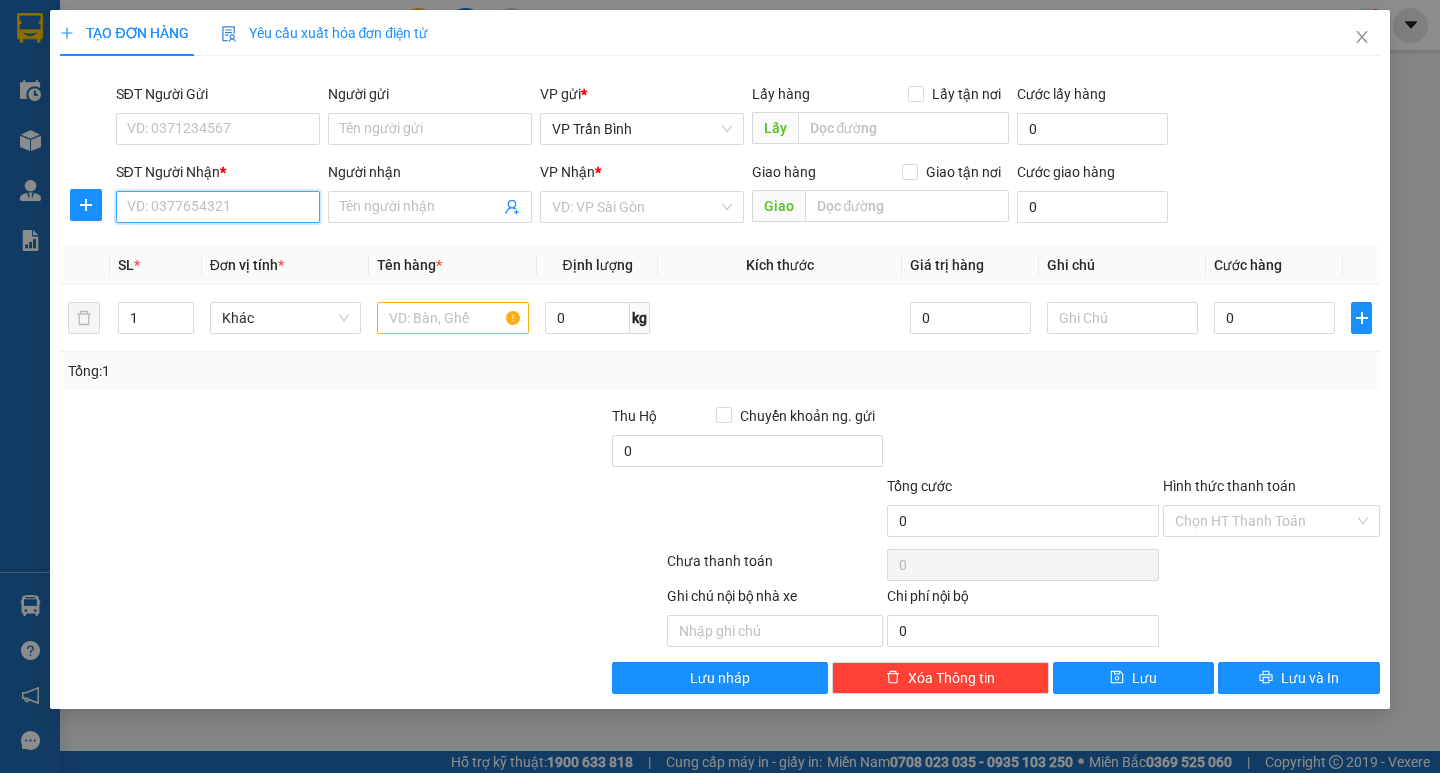 click on "SĐT Người Nhận  *" at bounding box center [218, 207] 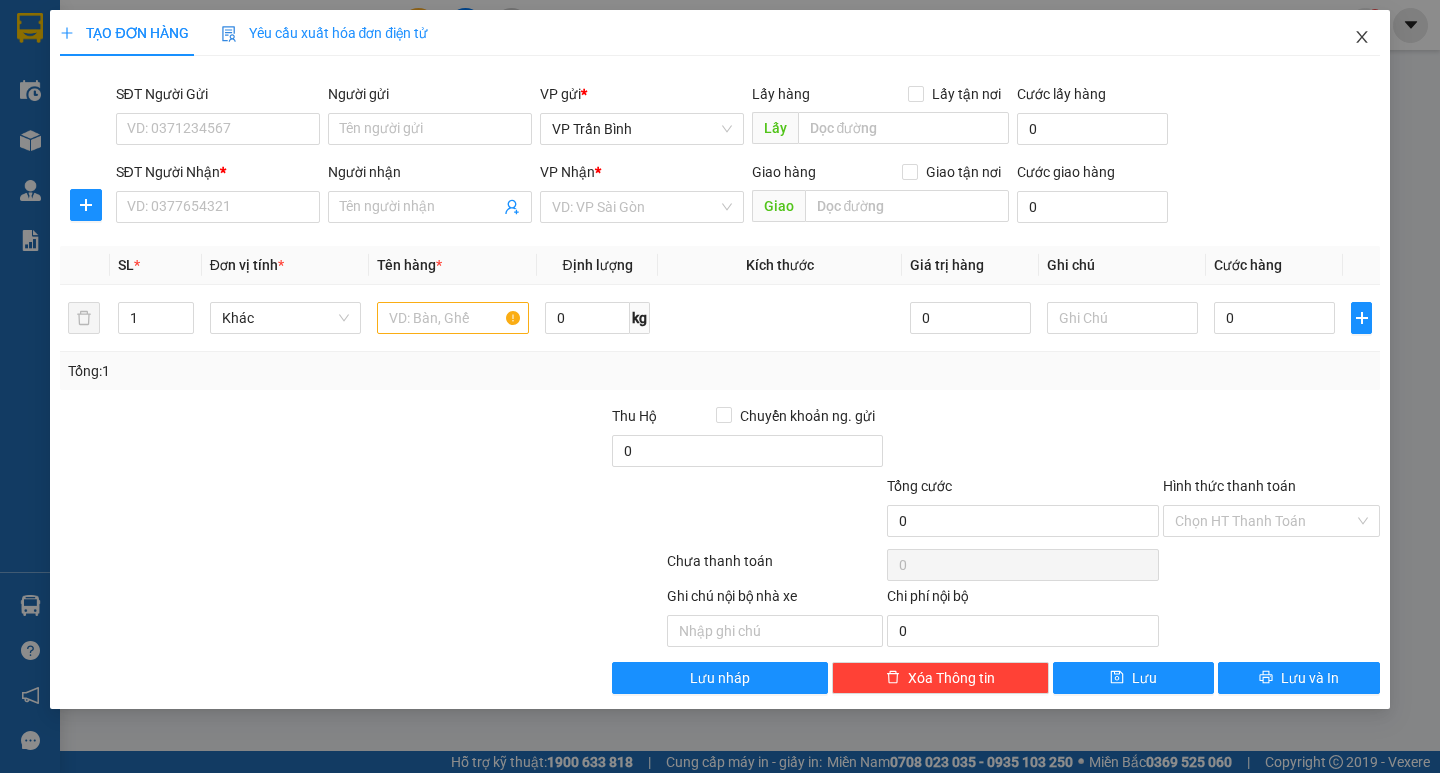 click 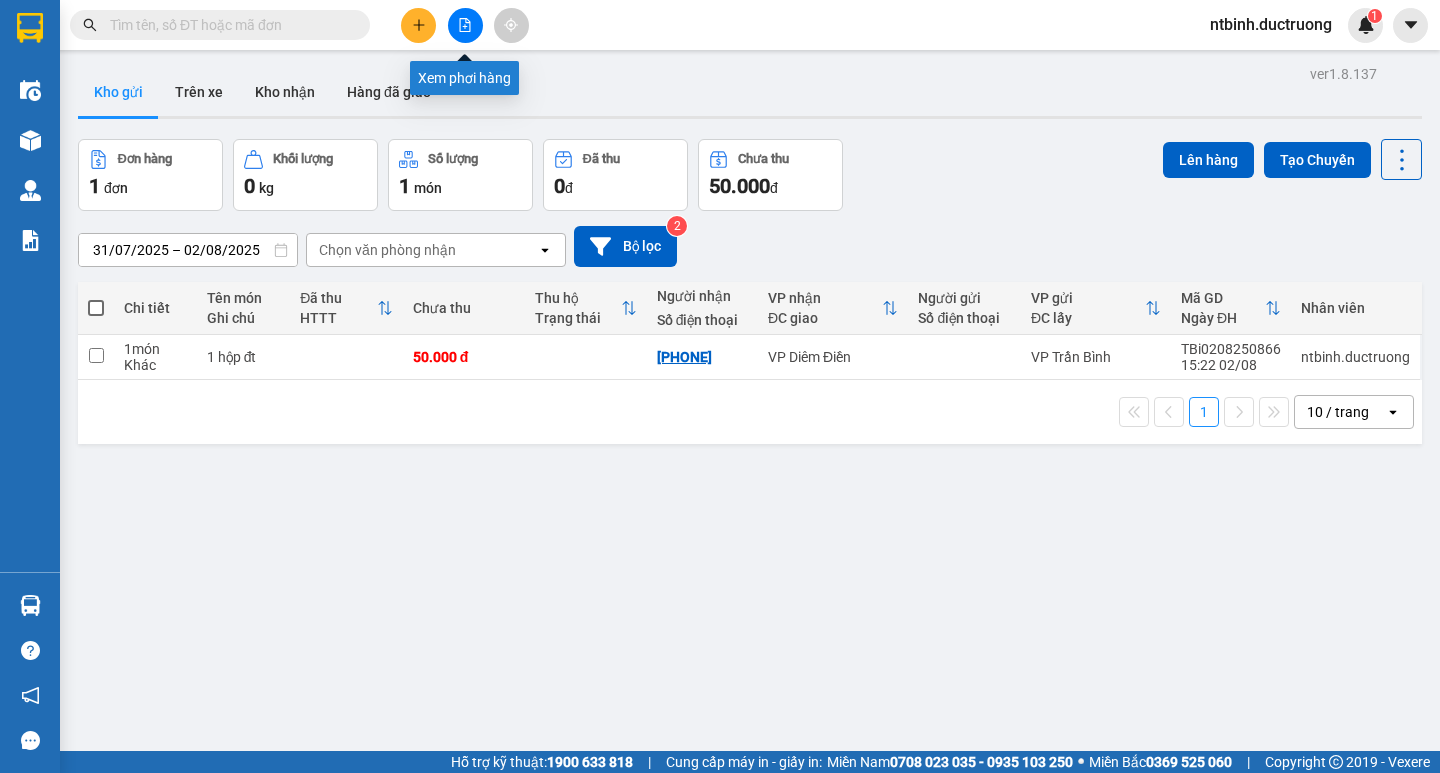 click at bounding box center [465, 25] 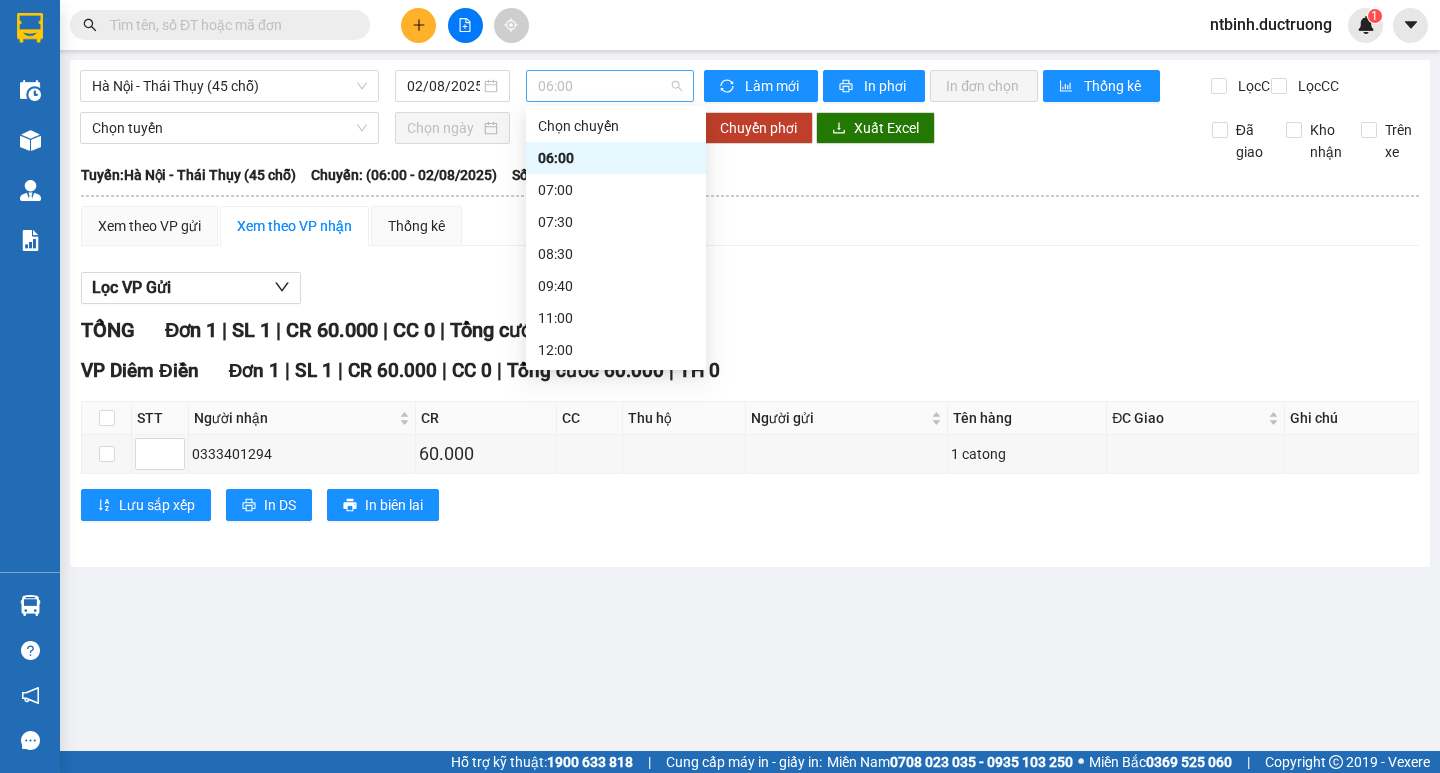 click on "06:00" at bounding box center (610, 86) 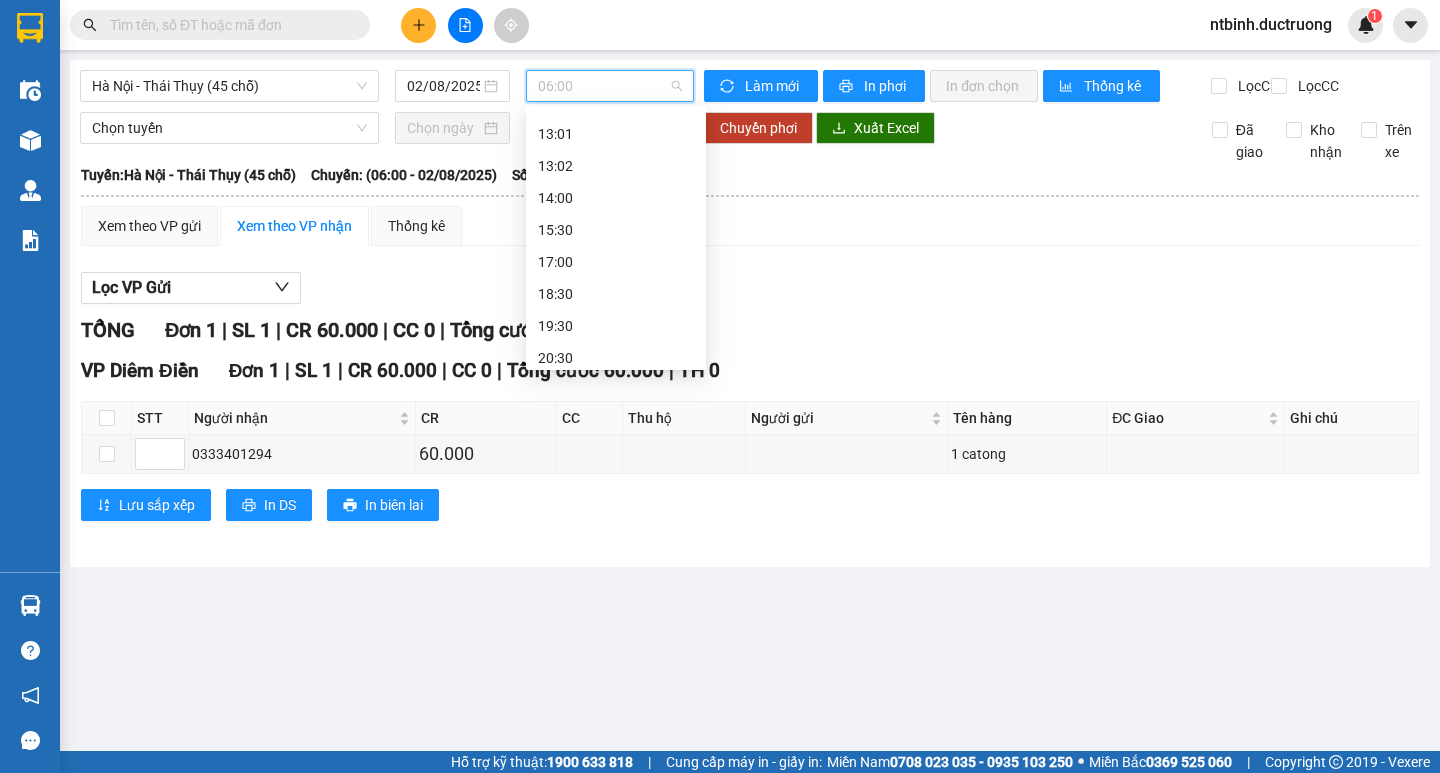 scroll, scrollTop: 288, scrollLeft: 0, axis: vertical 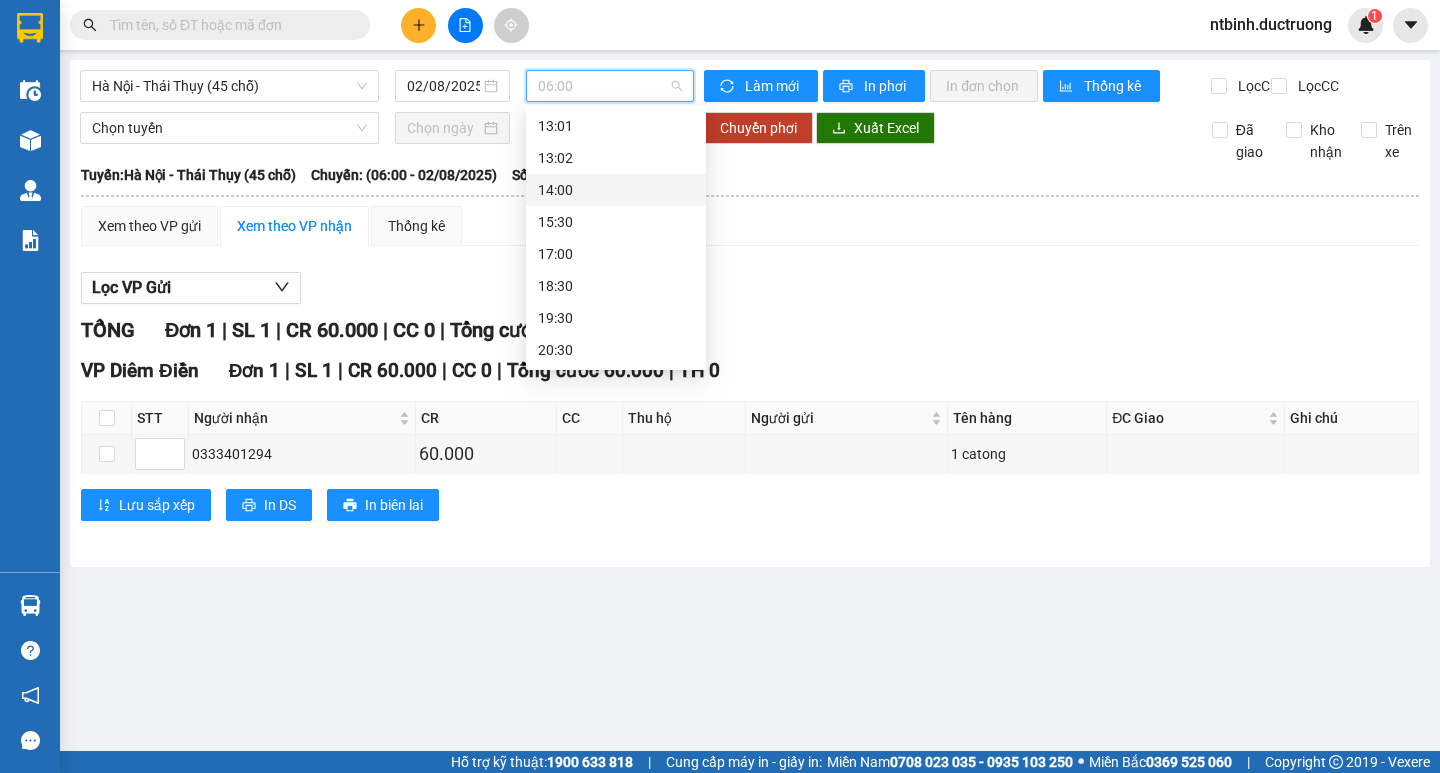 click on "14:00" at bounding box center (616, 190) 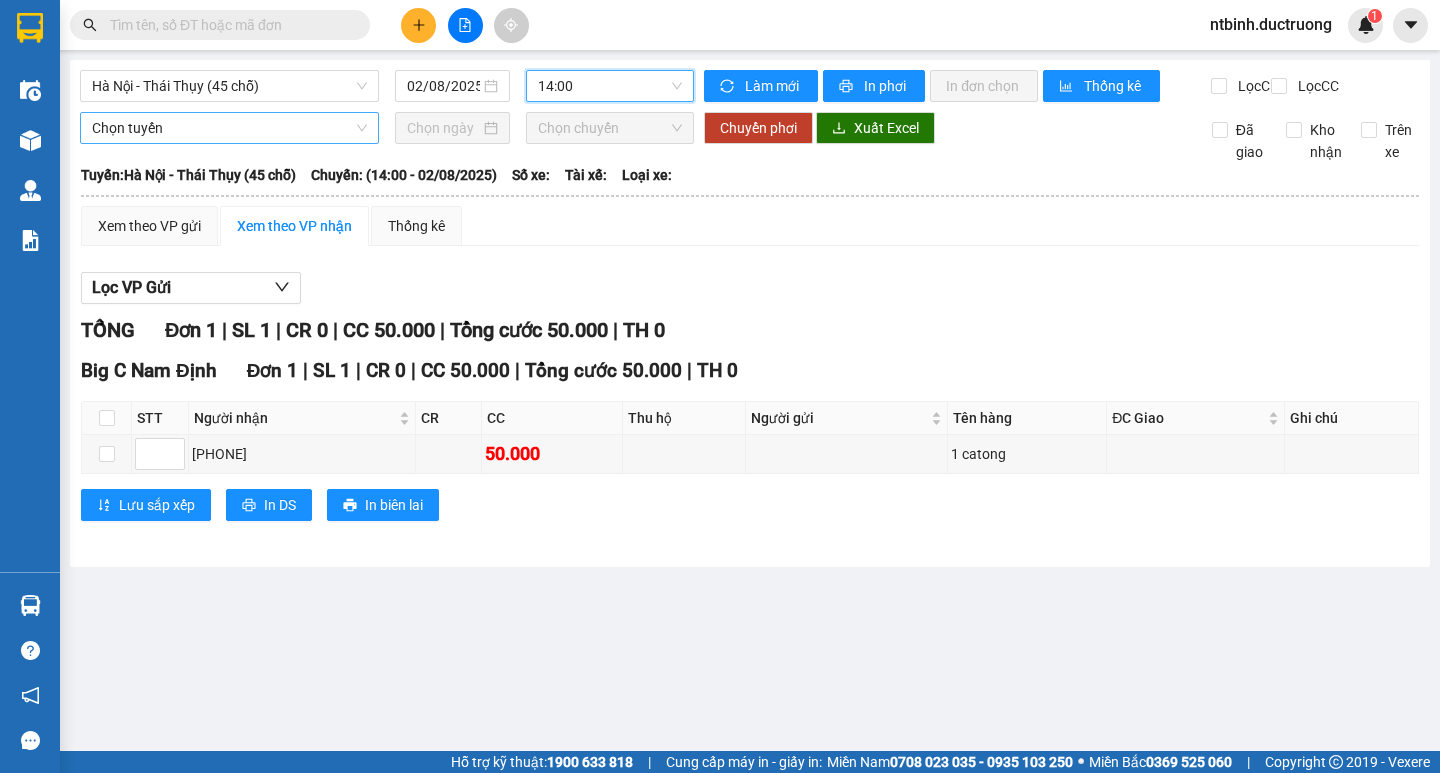 click on "Chọn tuyến" at bounding box center (229, 128) 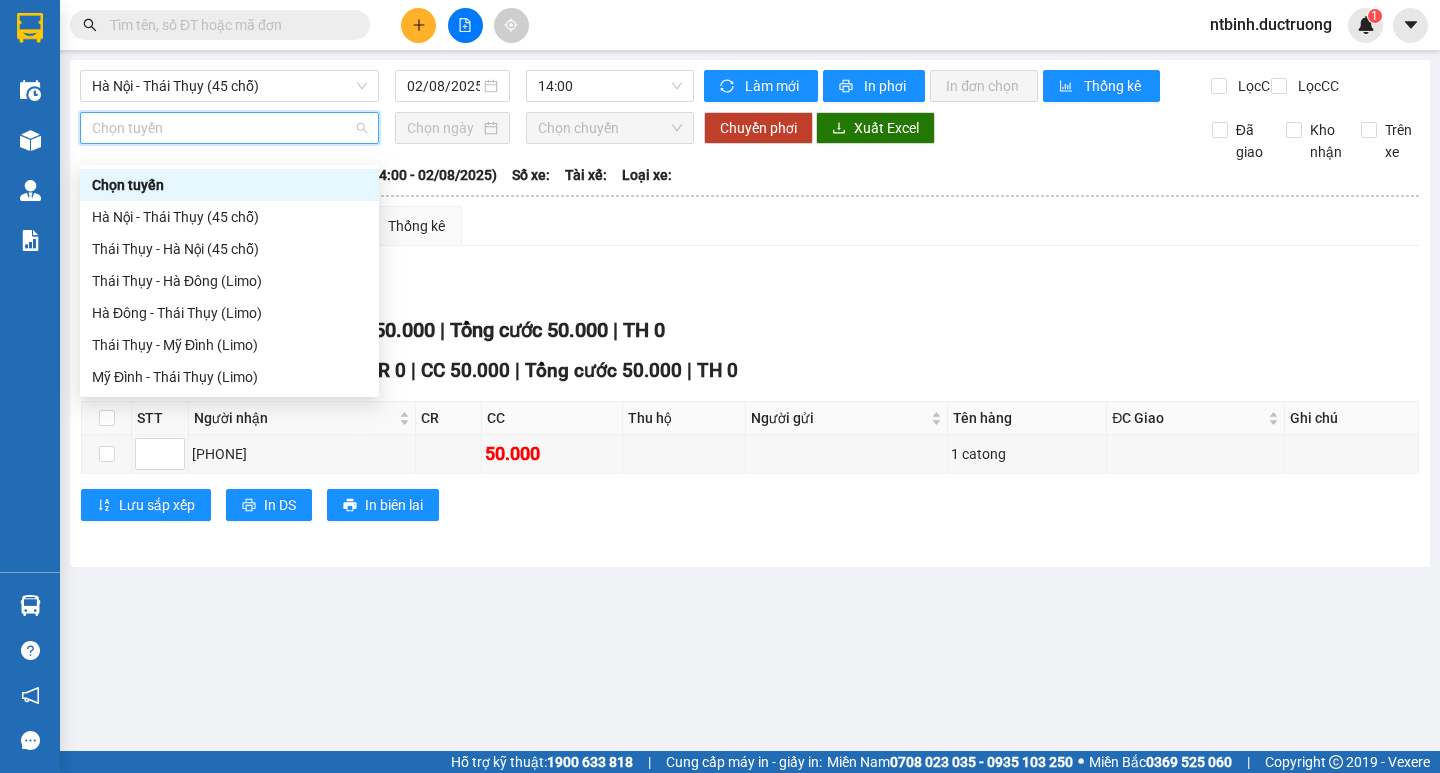 click on "Lọc VP Gửi" at bounding box center (750, 288) 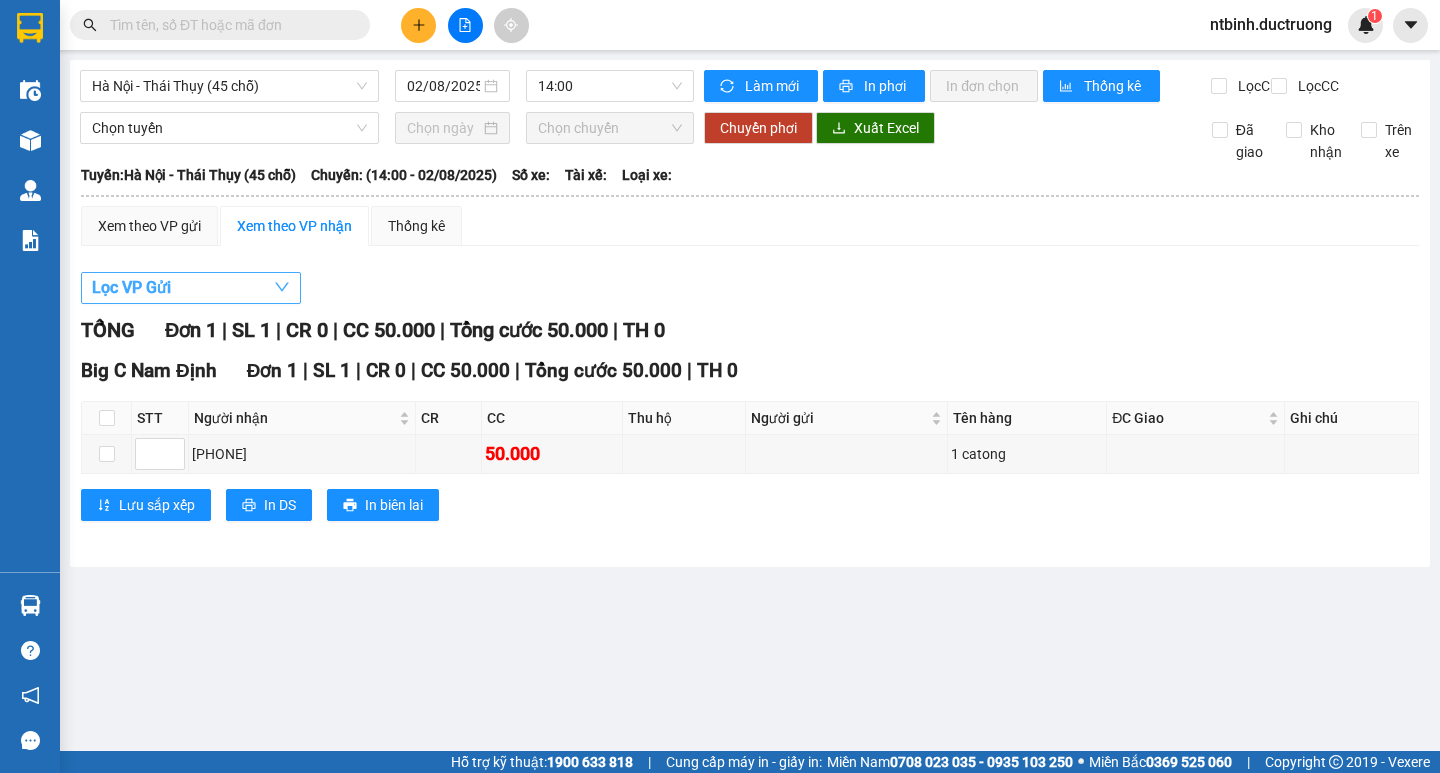 click on "Lọc VP Gửi" at bounding box center [191, 288] 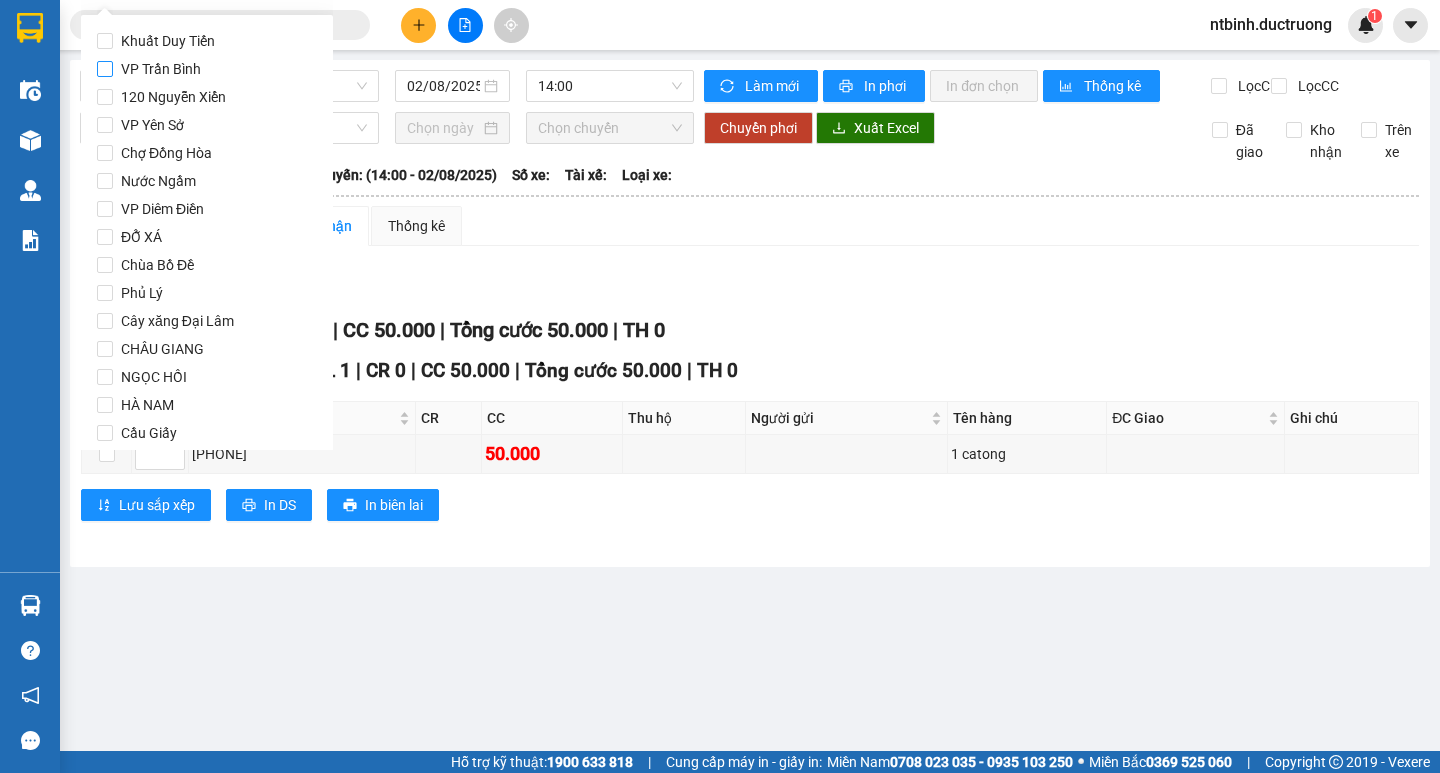 click on "VP Trần Bình" at bounding box center (161, 69) 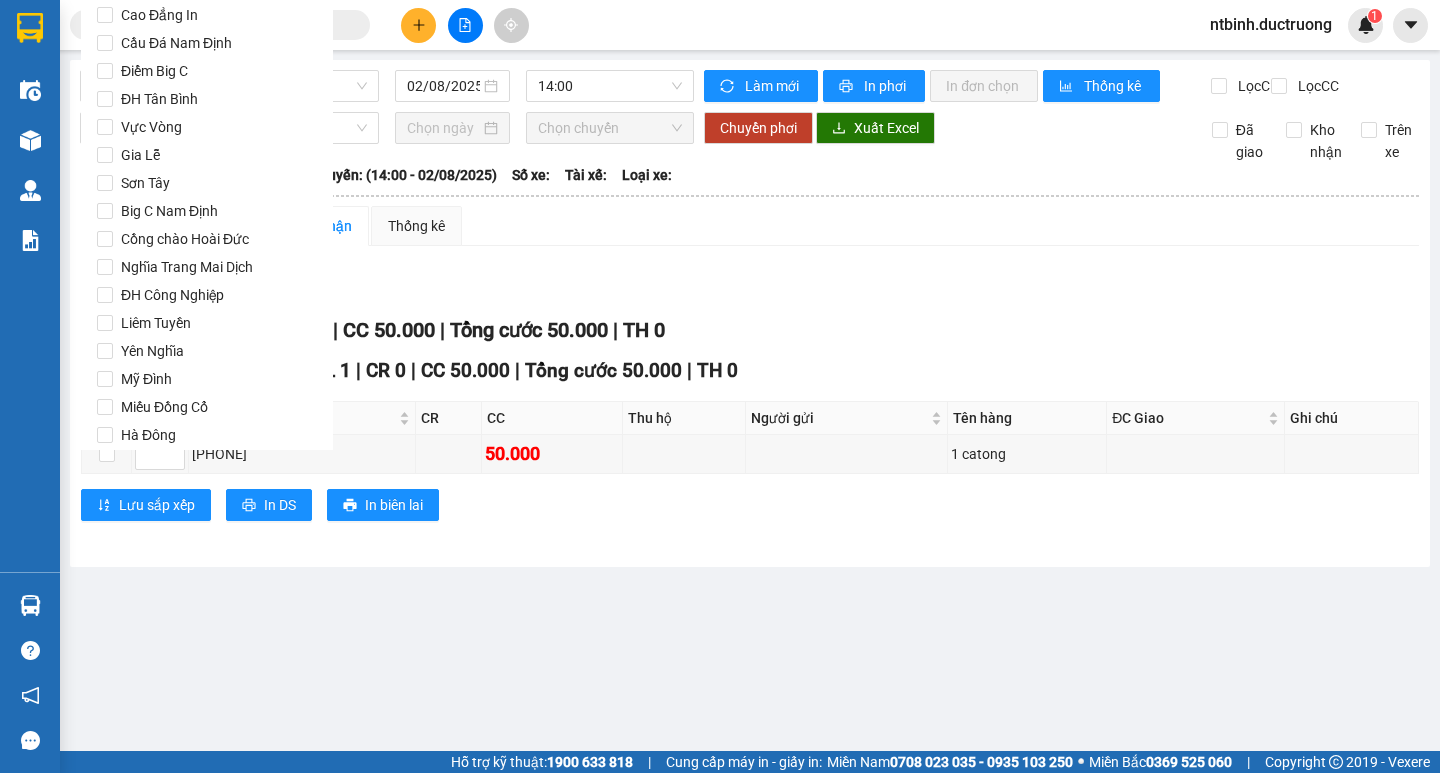 scroll, scrollTop: 1665, scrollLeft: 0, axis: vertical 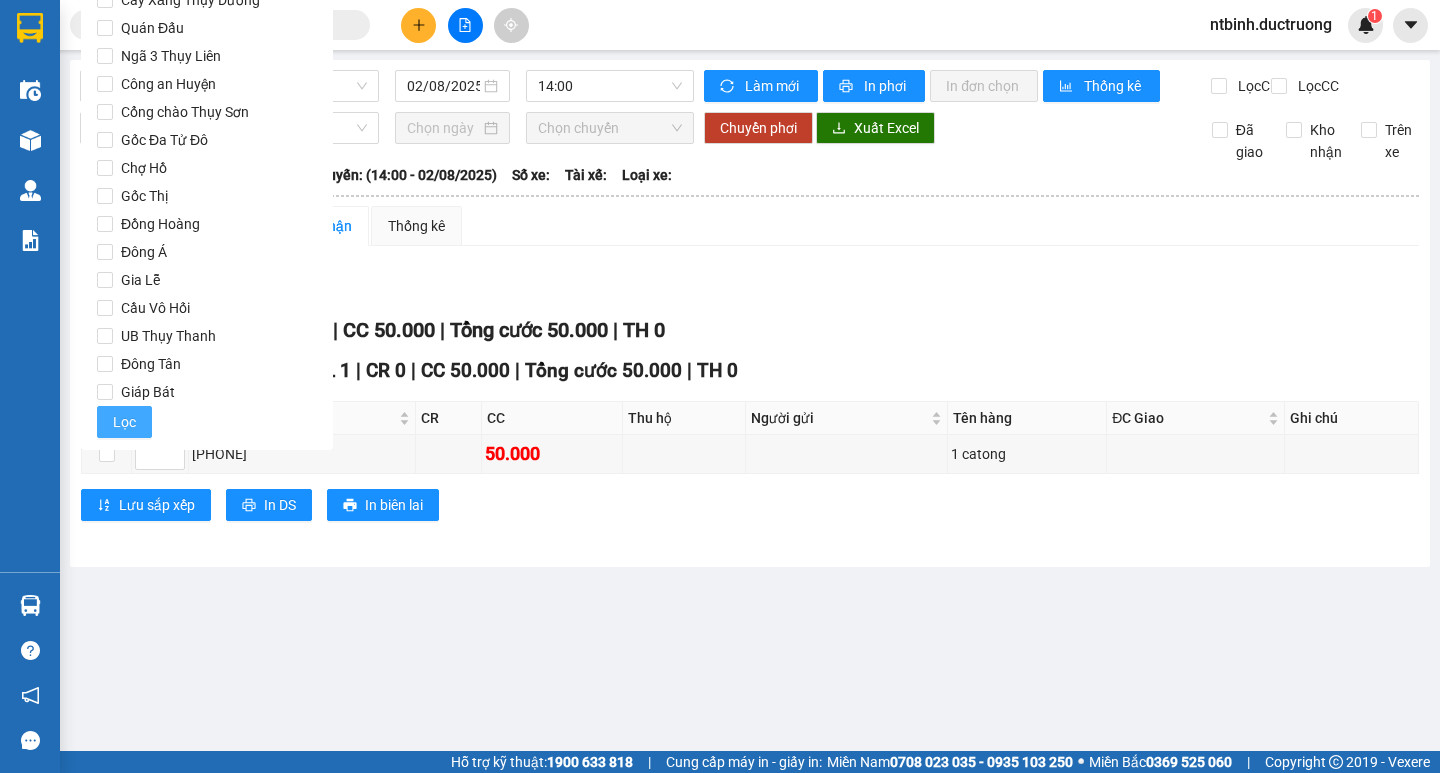 click on "Lọc" at bounding box center [124, 422] 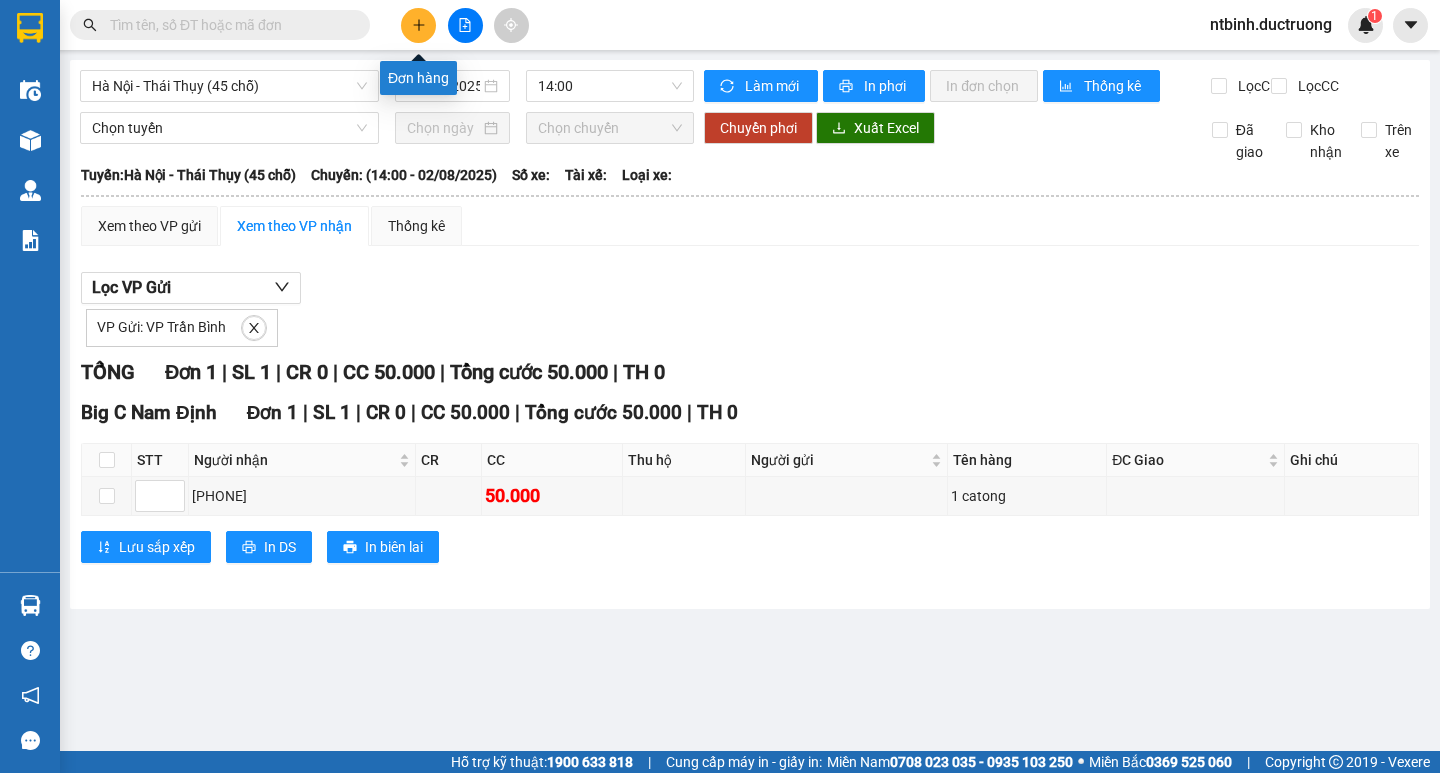 click at bounding box center (418, 25) 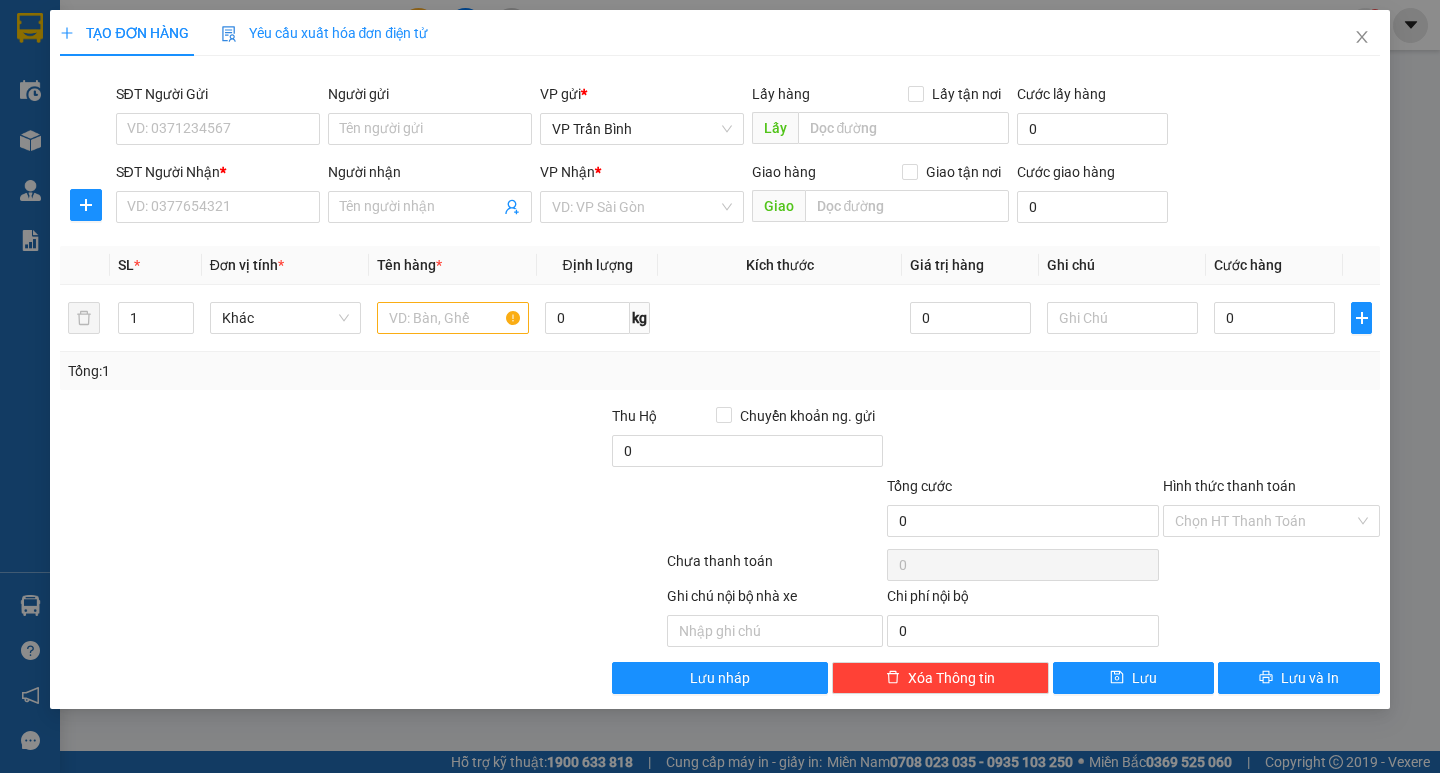 click on "SĐT Người Nhận  * VD: 0377654321" at bounding box center [218, 196] 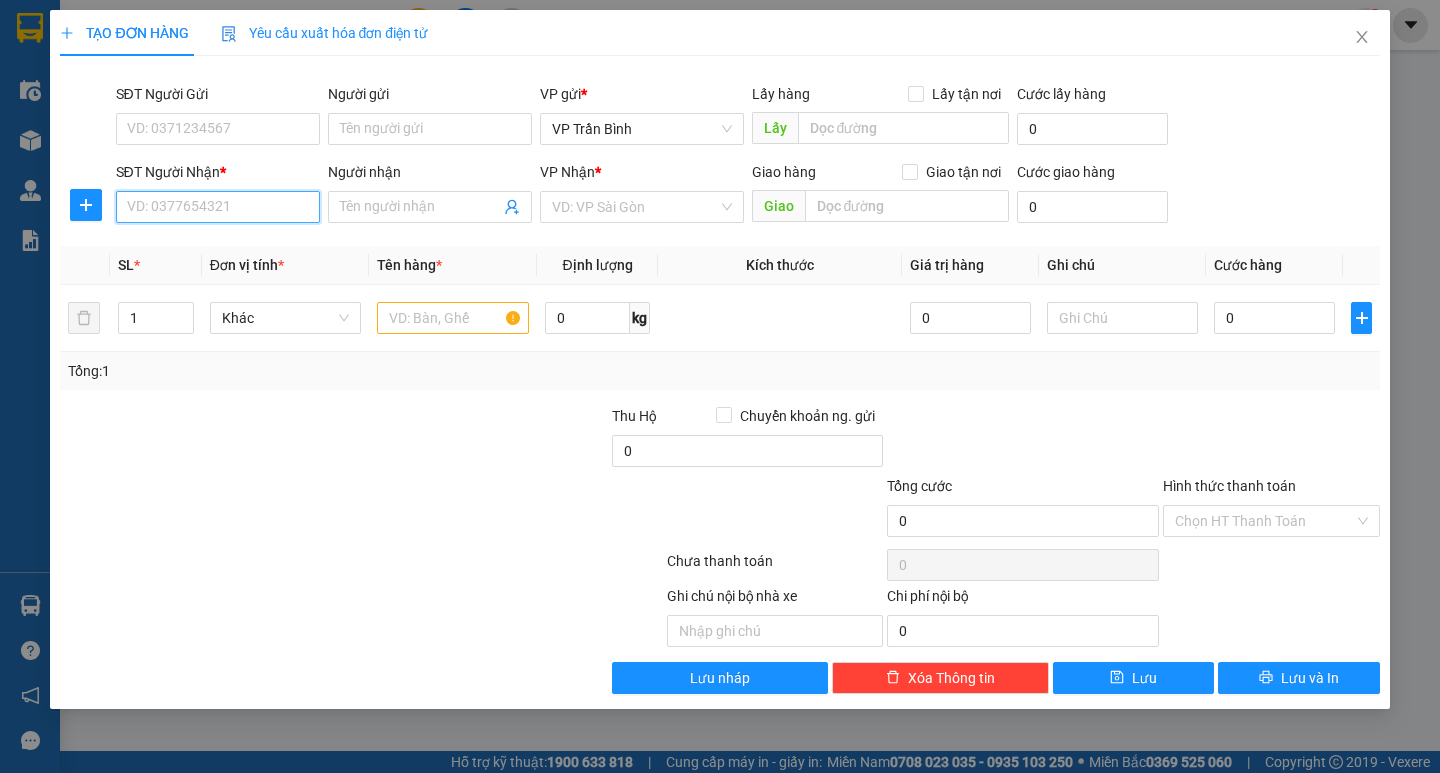 click on "SĐT Người Nhận  *" at bounding box center (218, 207) 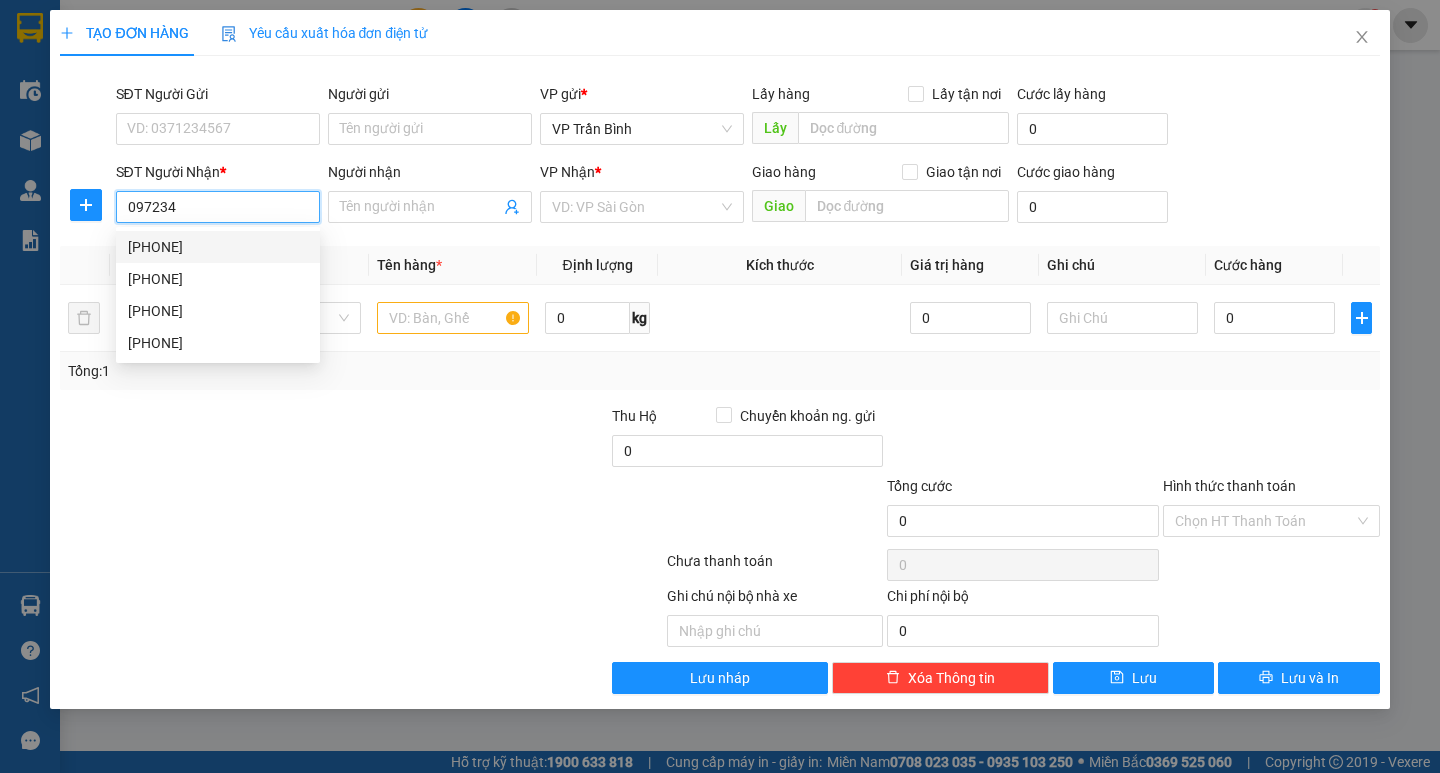 click on "[PHONE]" at bounding box center [218, 247] 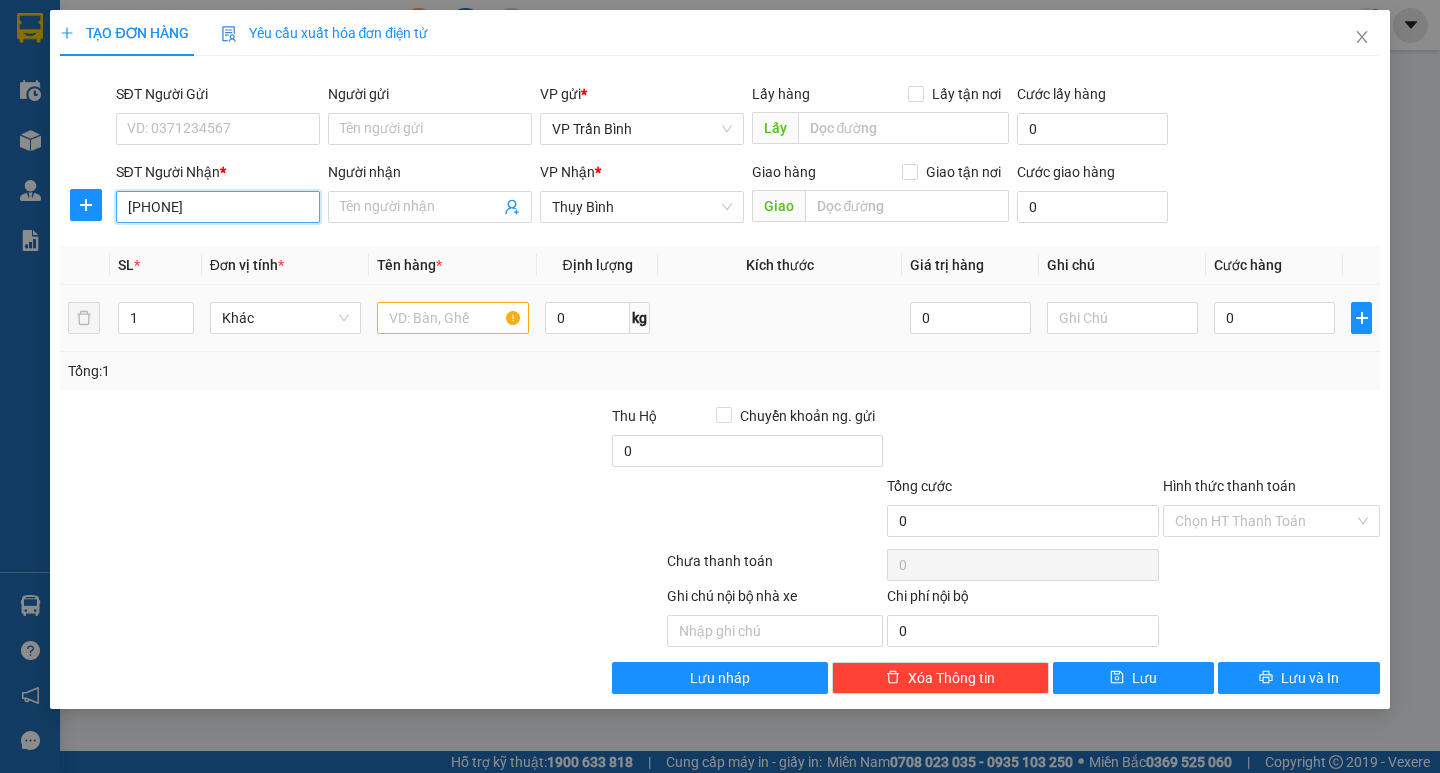 type on "[PHONE]" 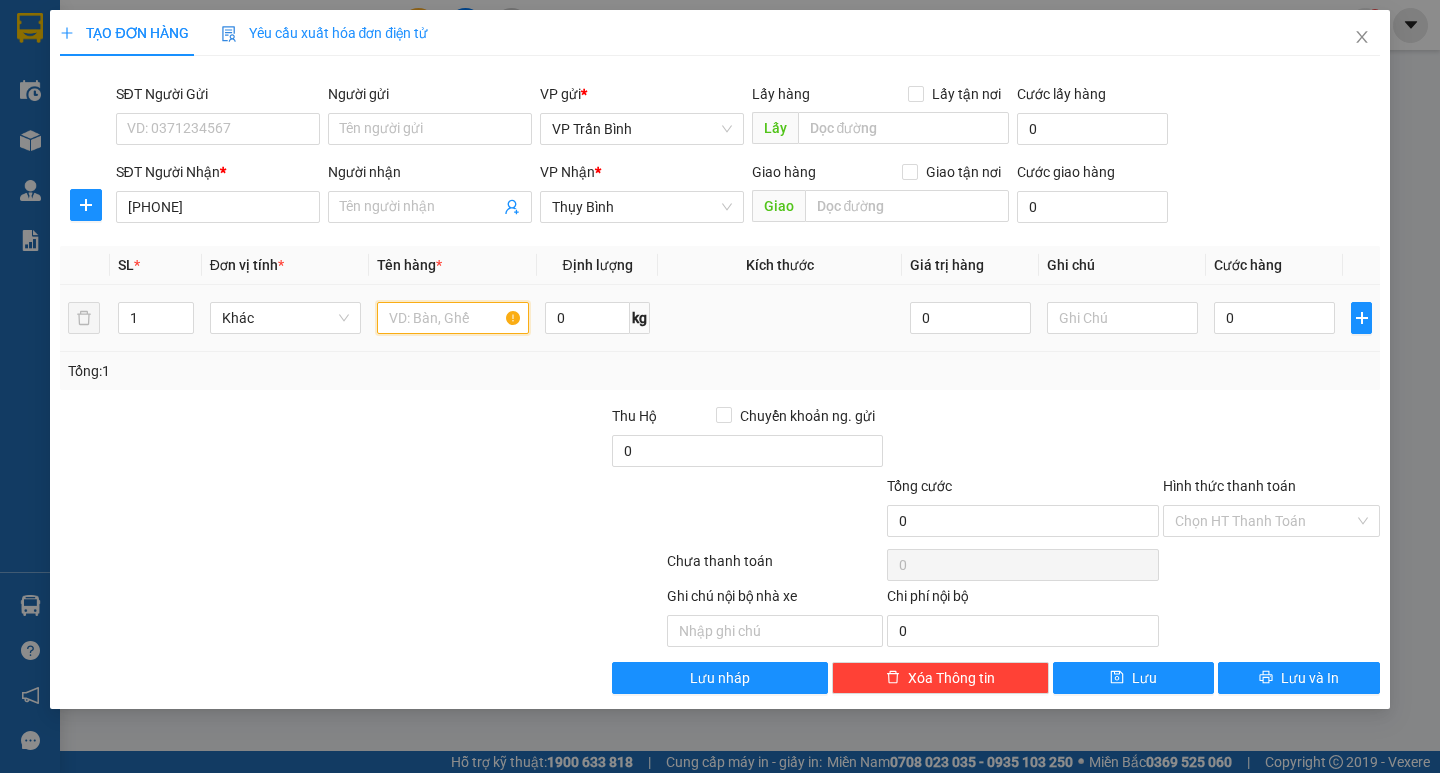 click at bounding box center (452, 318) 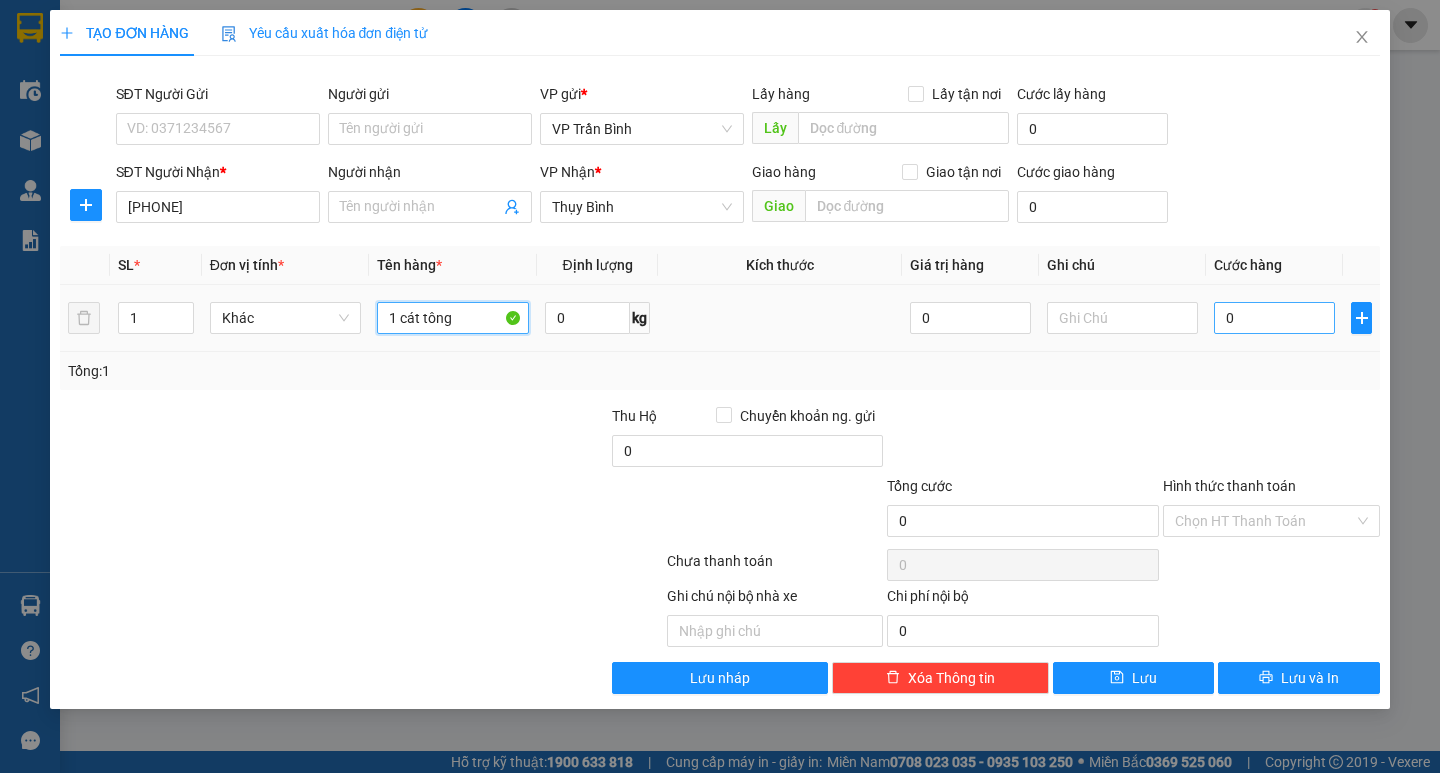 type on "1 cát tông" 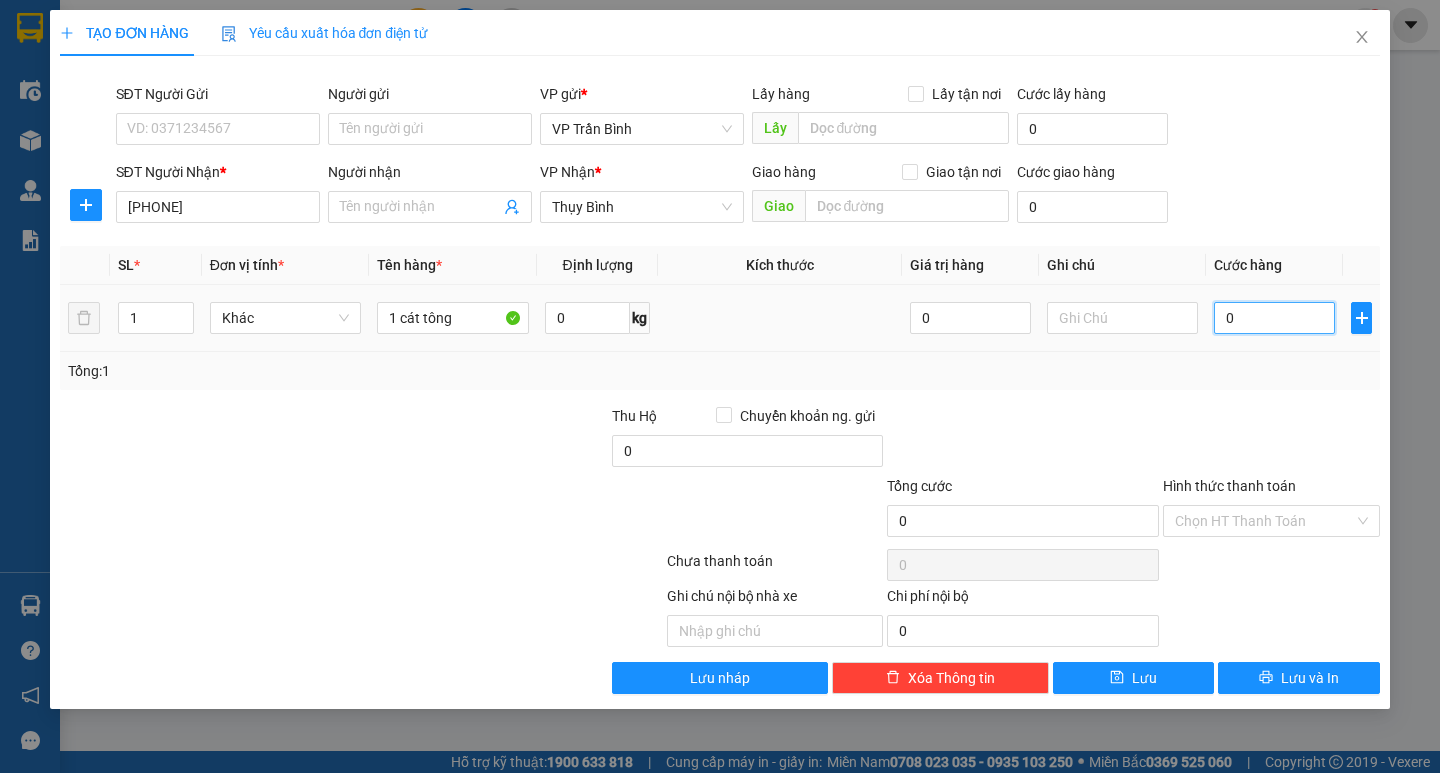 click on "0" at bounding box center [1274, 318] 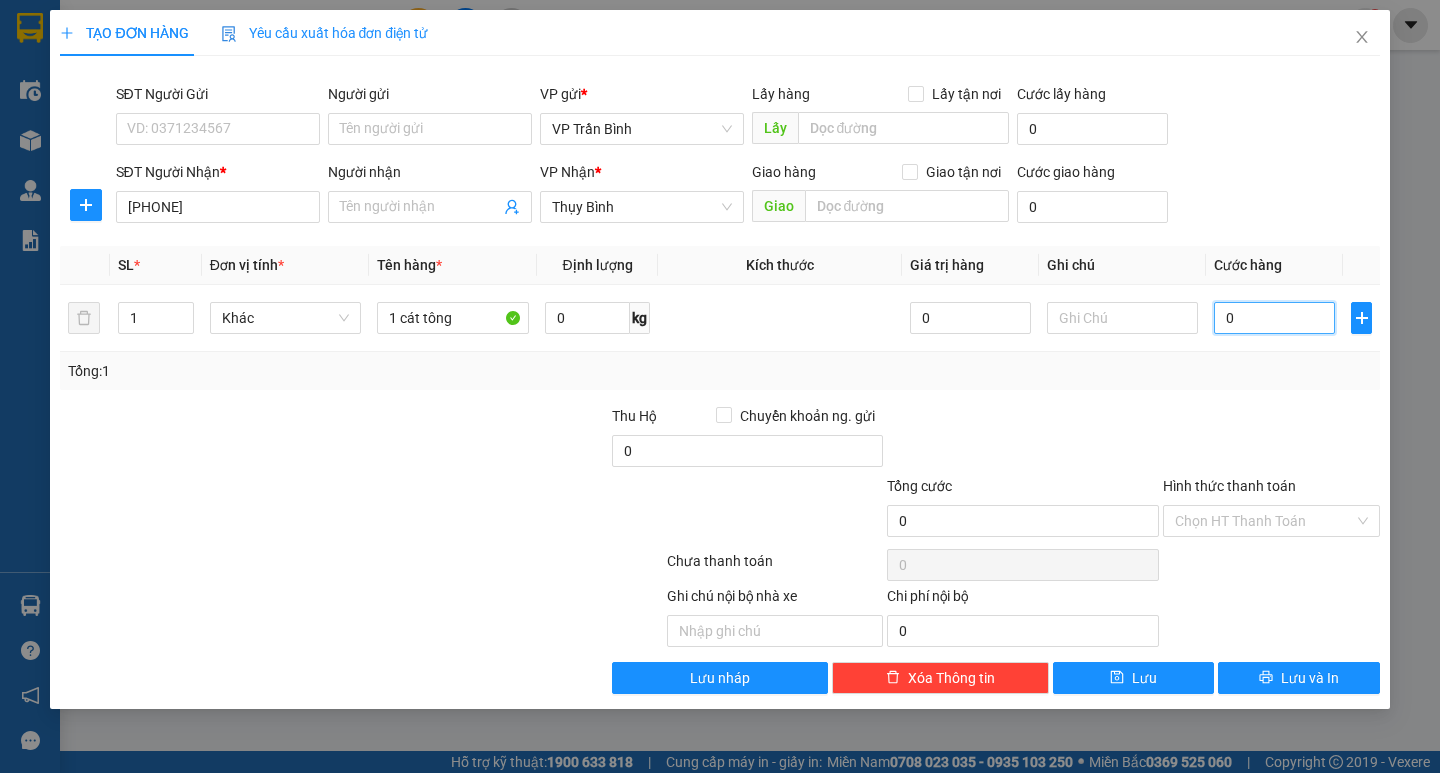 type on "005" 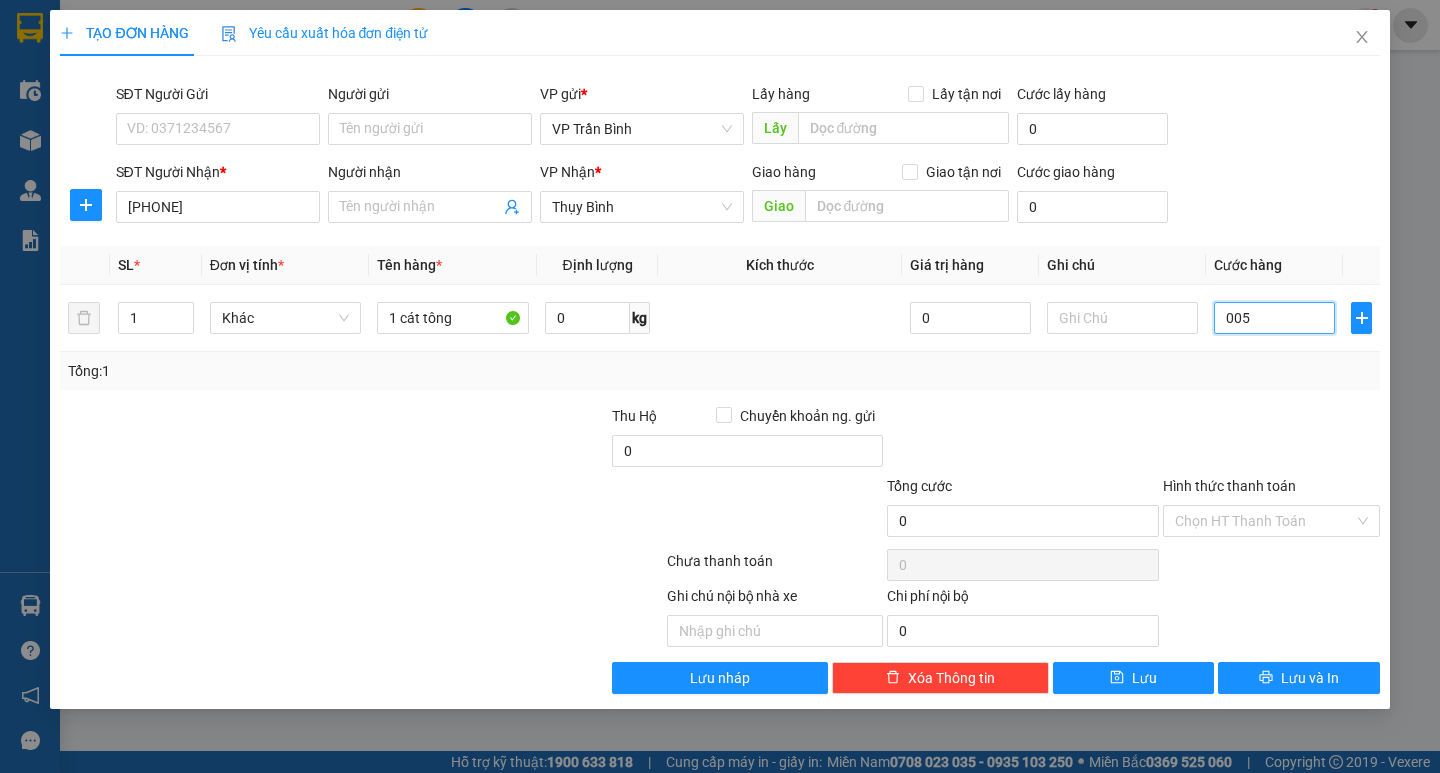 type on "5" 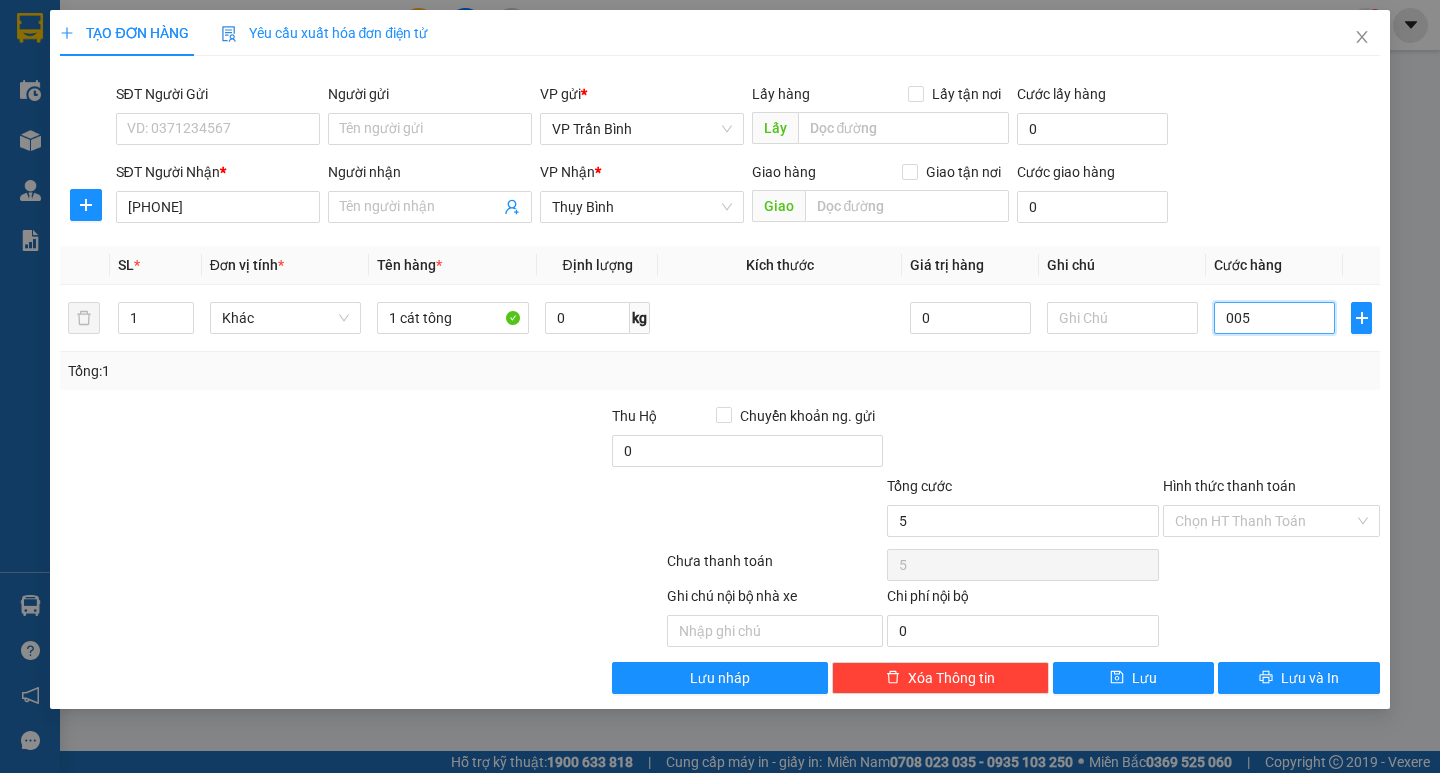 type on "0.050" 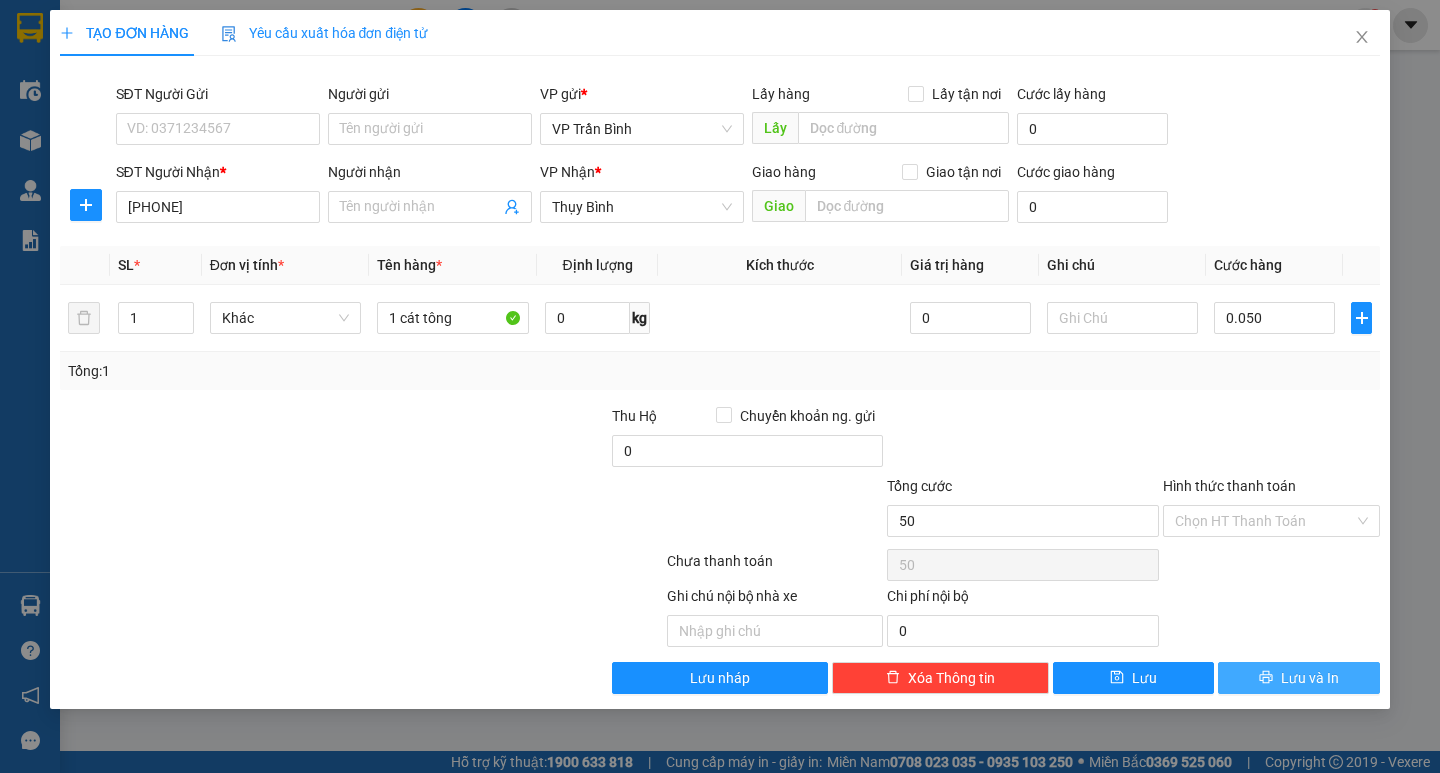 type on "50.000" 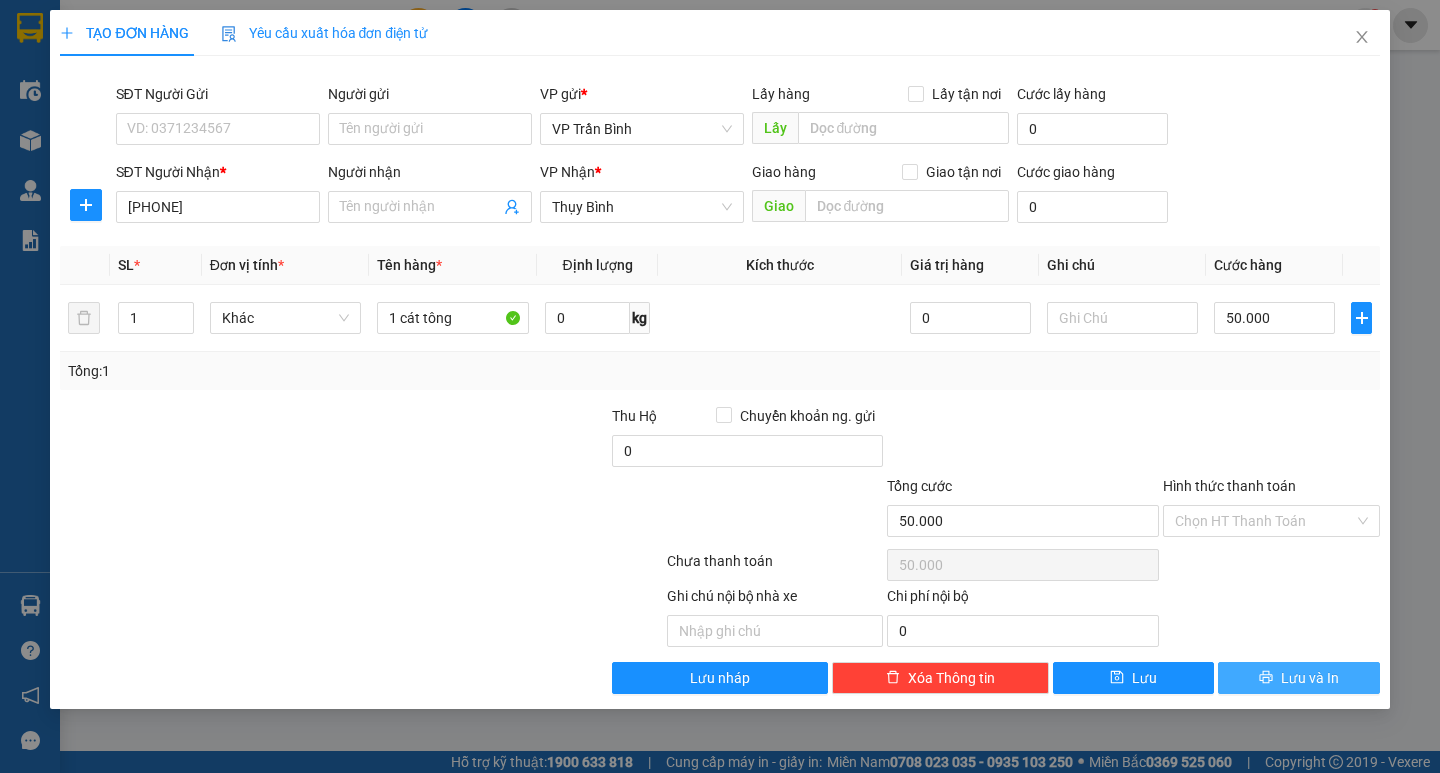 click on "Lưu và In" at bounding box center (1310, 678) 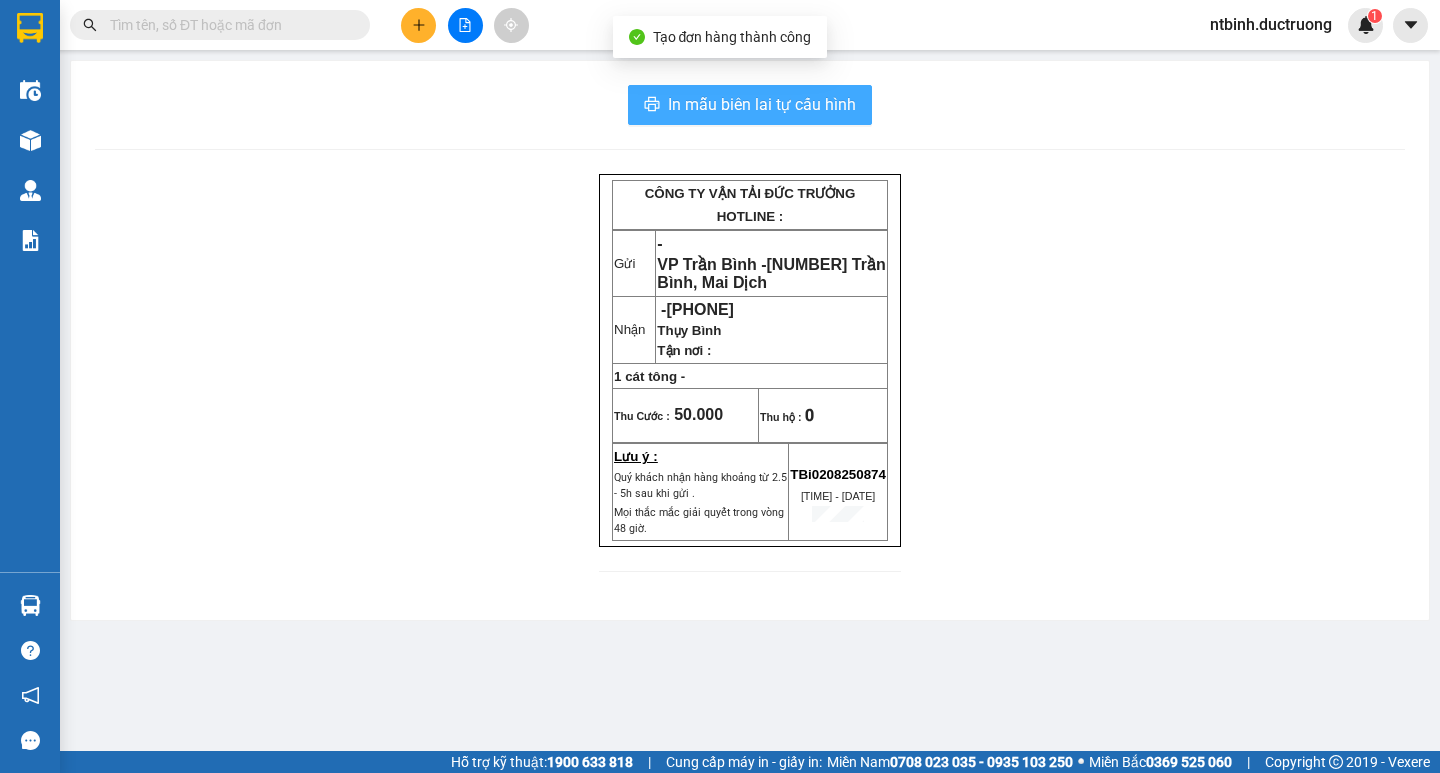 click on "In mẫu biên lai tự cấu hình" at bounding box center [762, 104] 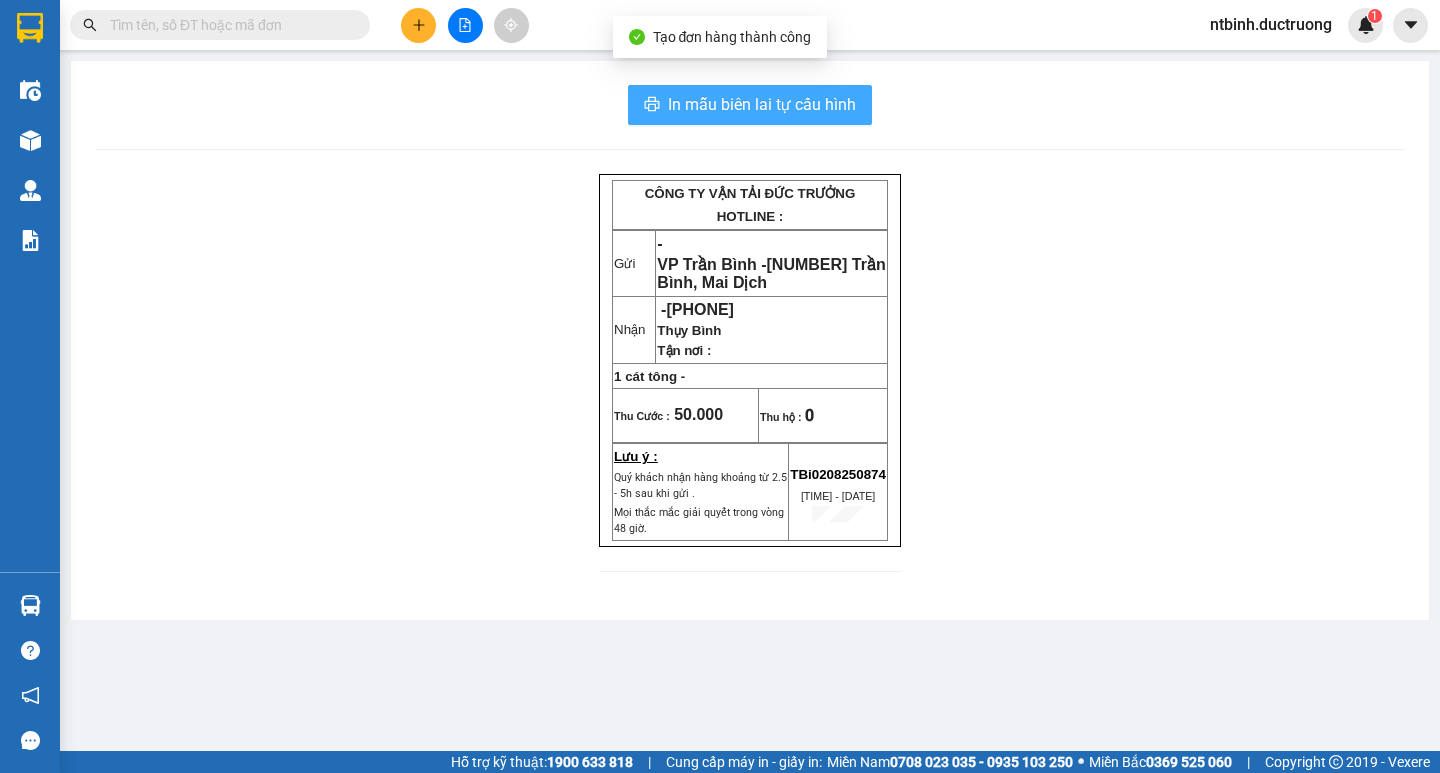 scroll, scrollTop: 0, scrollLeft: 0, axis: both 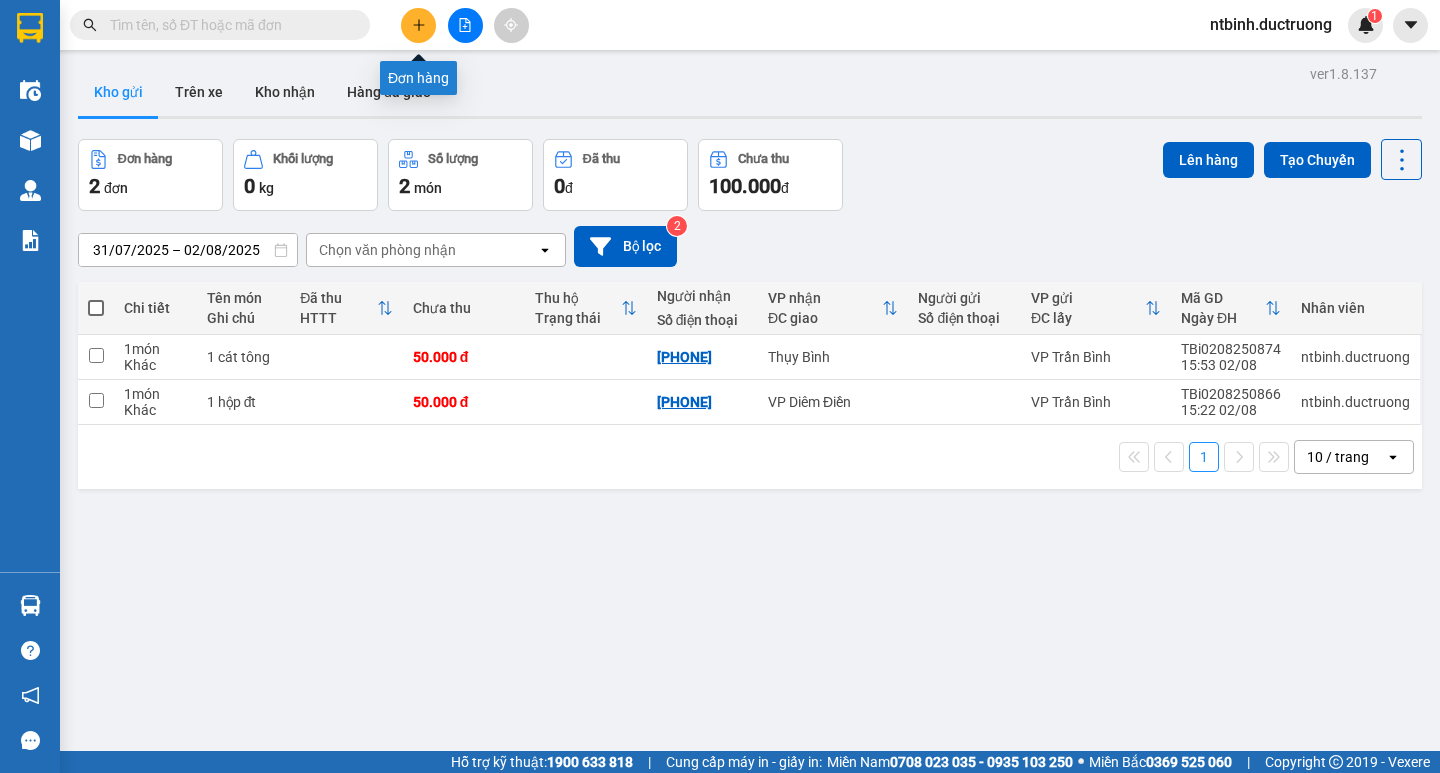 click 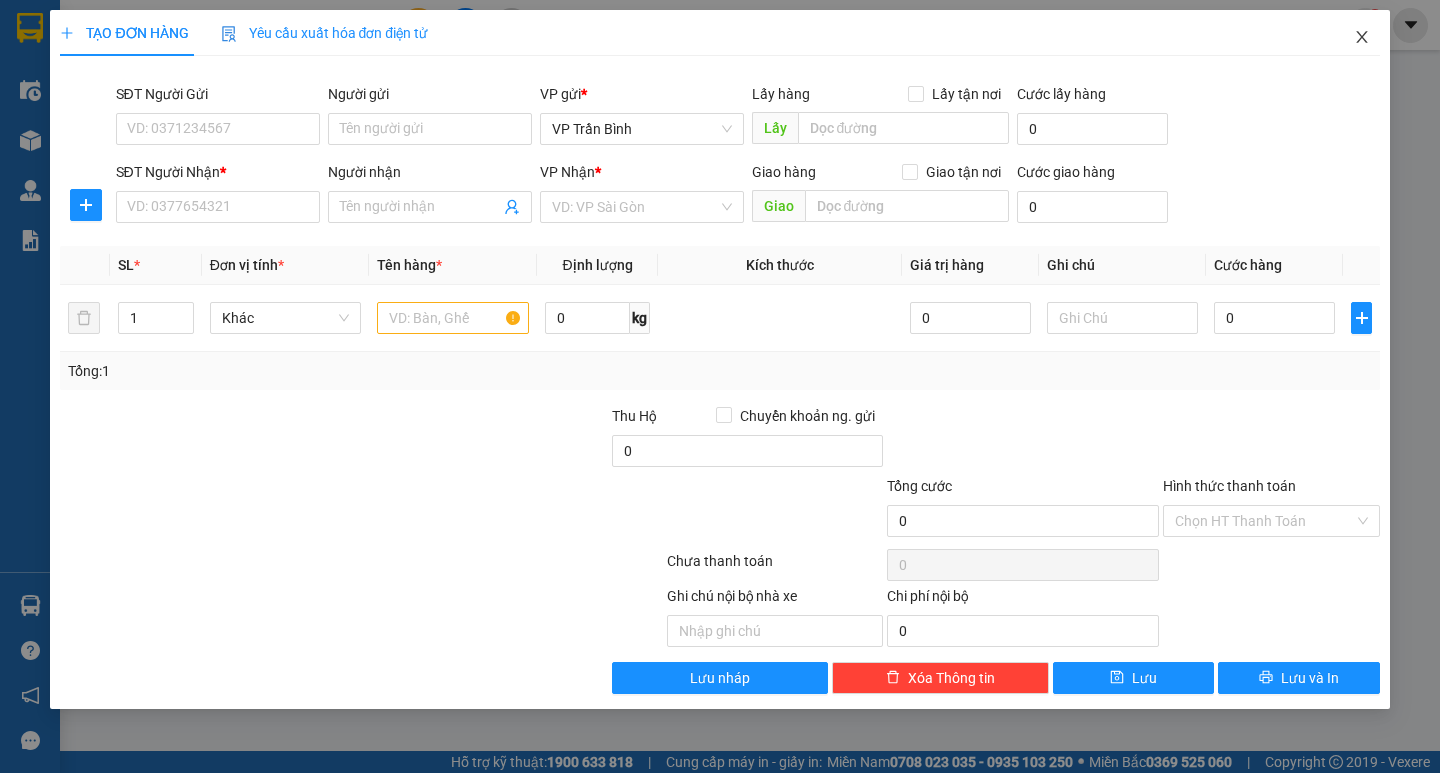 click at bounding box center (1362, 38) 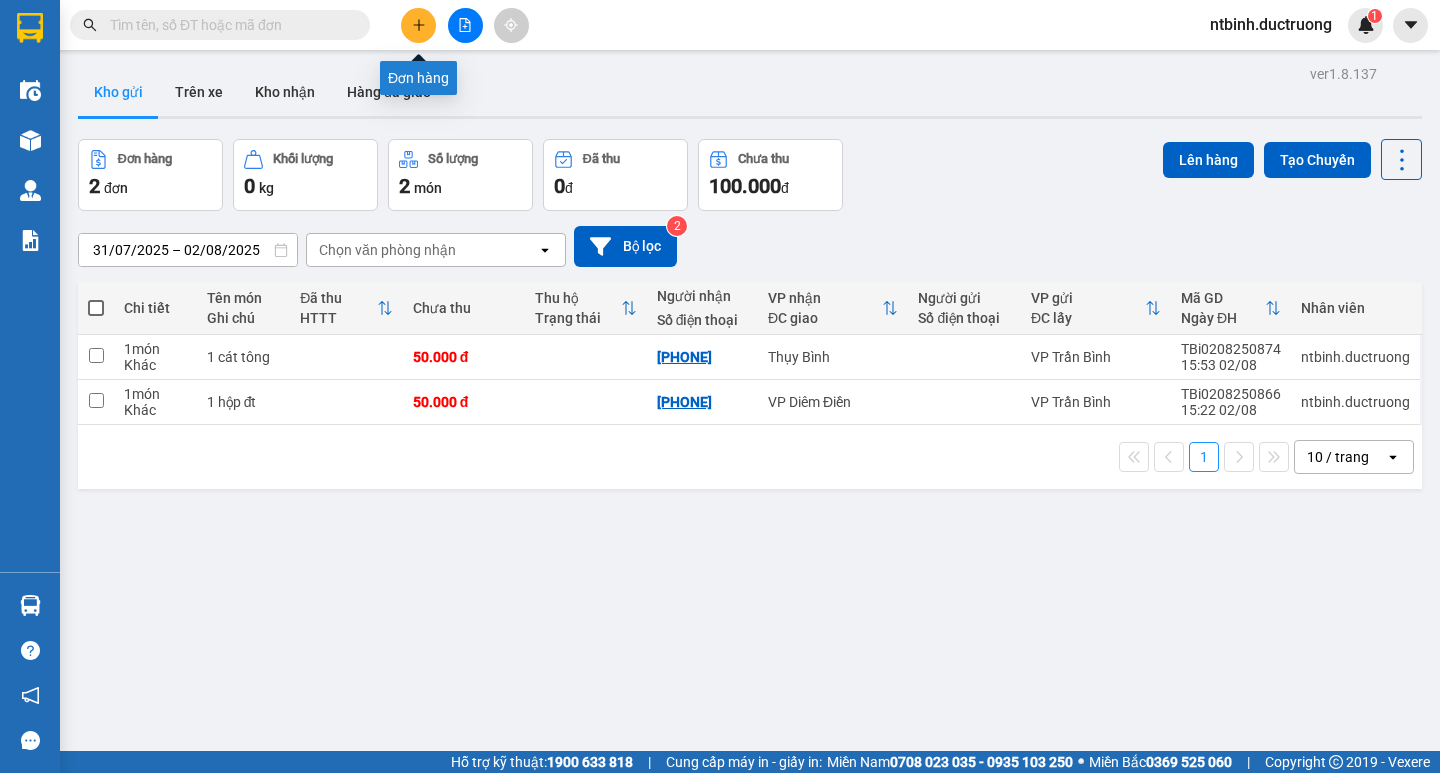 click 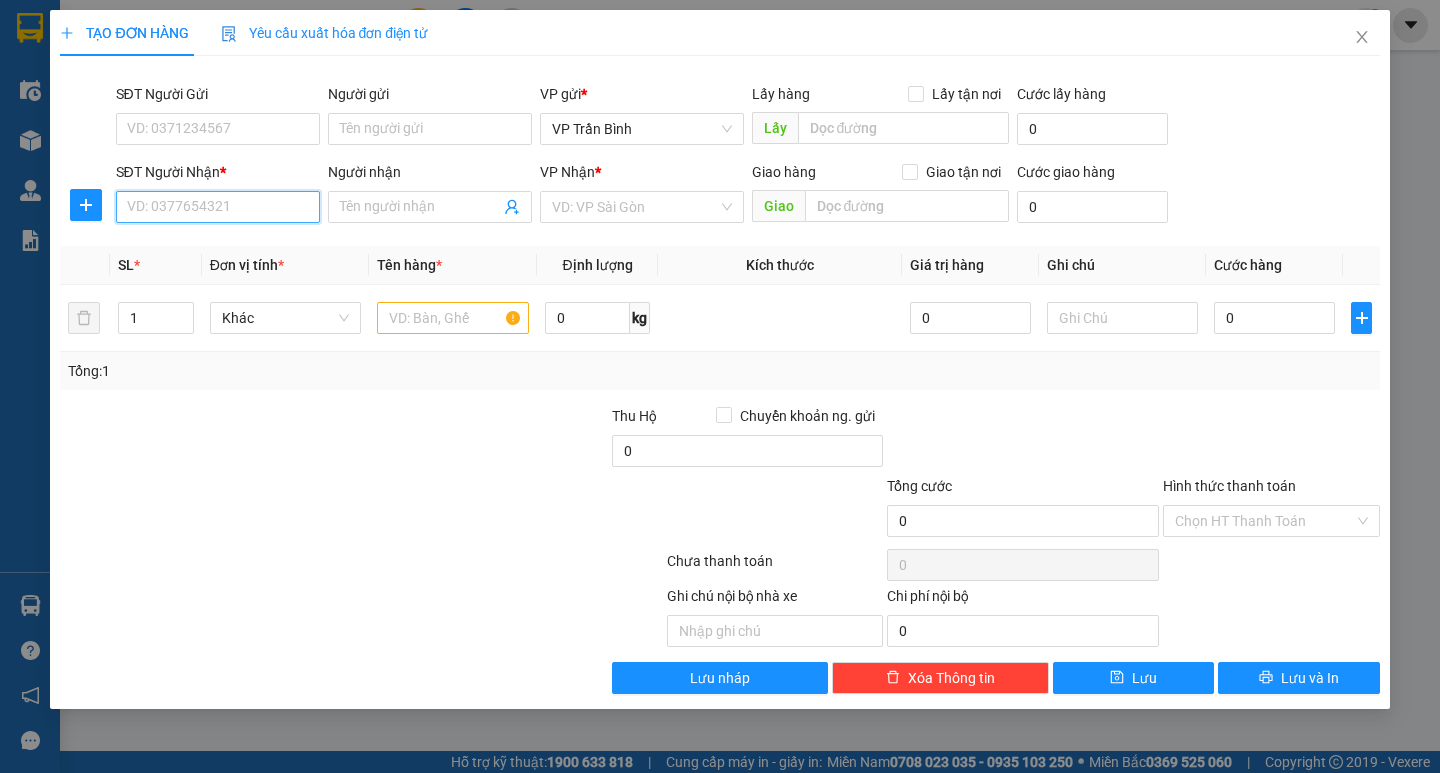 click on "SĐT Người Nhận  *" at bounding box center [218, 207] 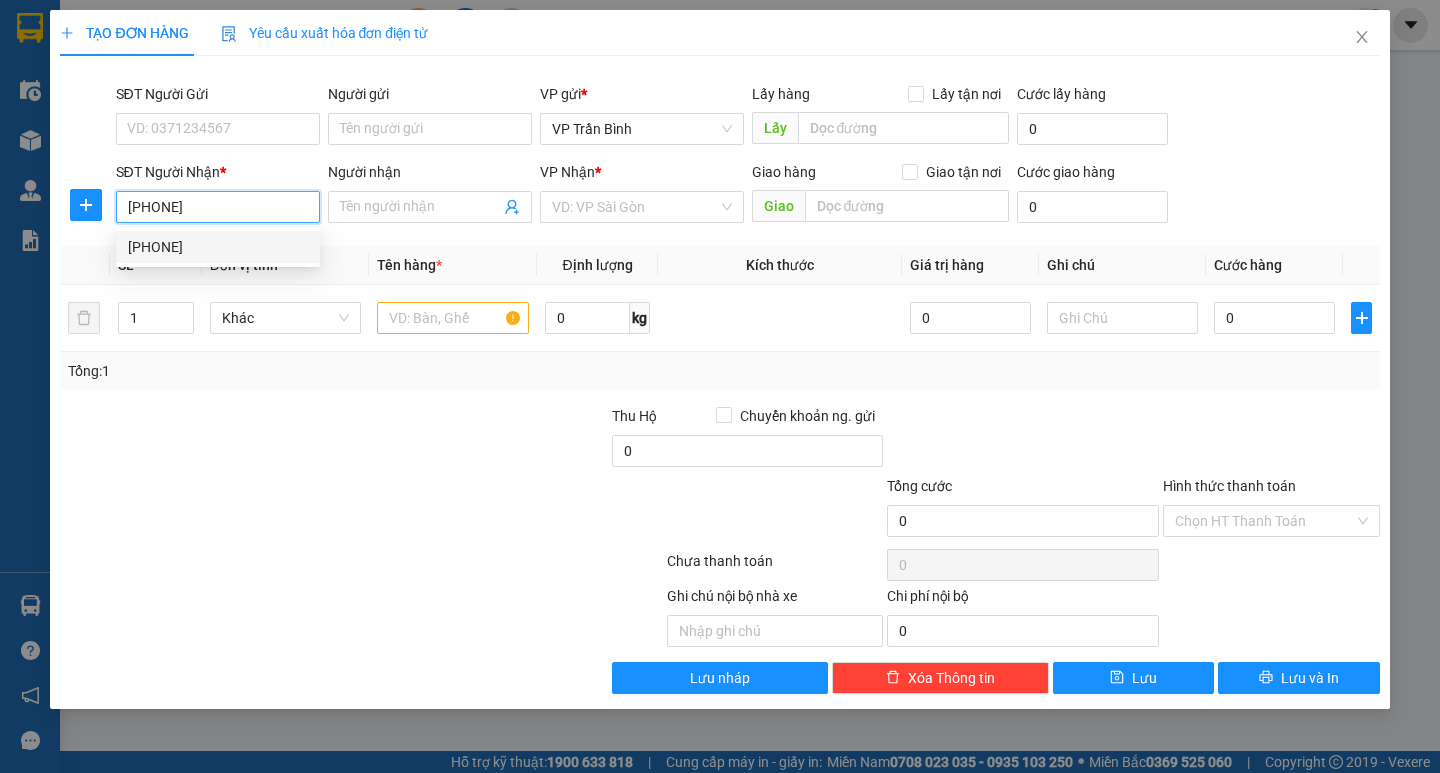 click on "[PHONE]" at bounding box center (218, 247) 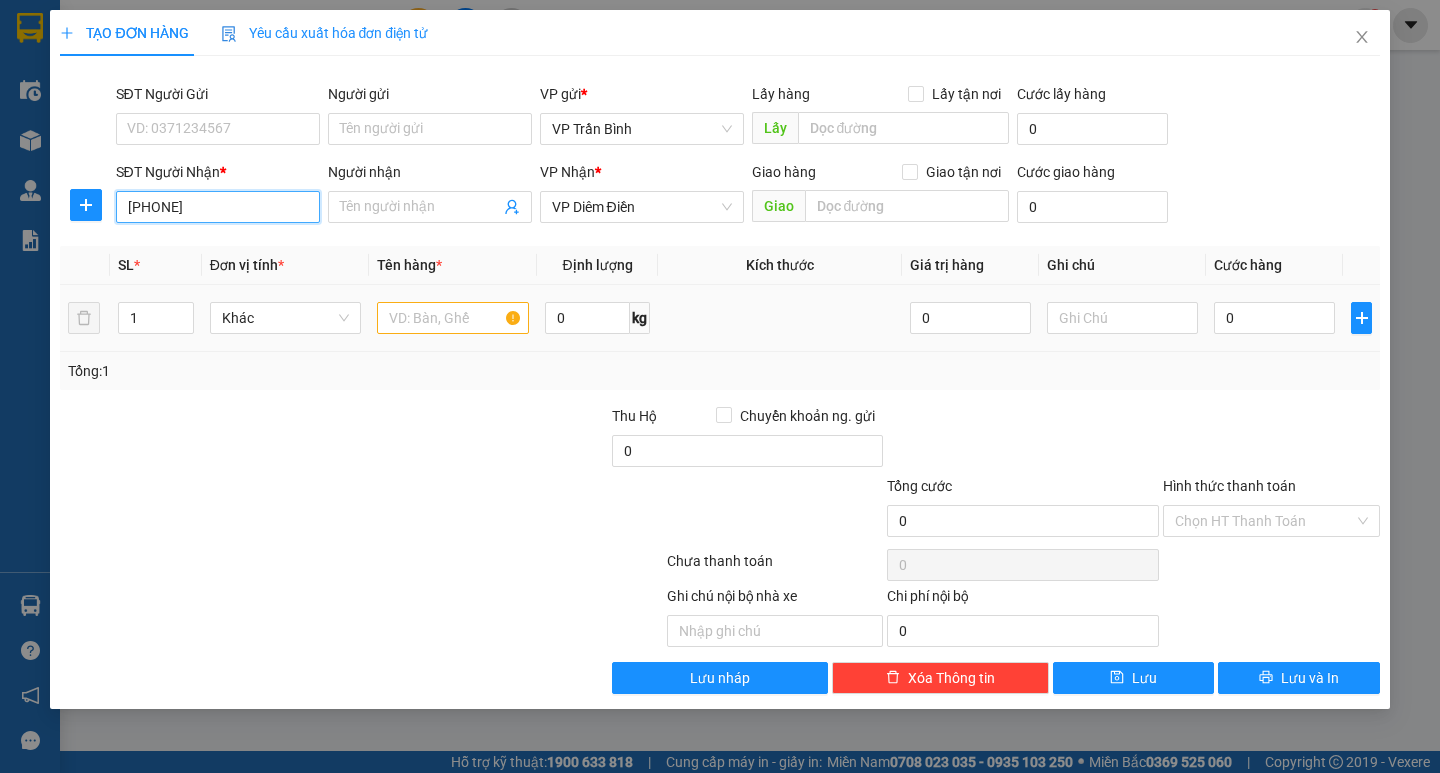 type on "[PHONE]" 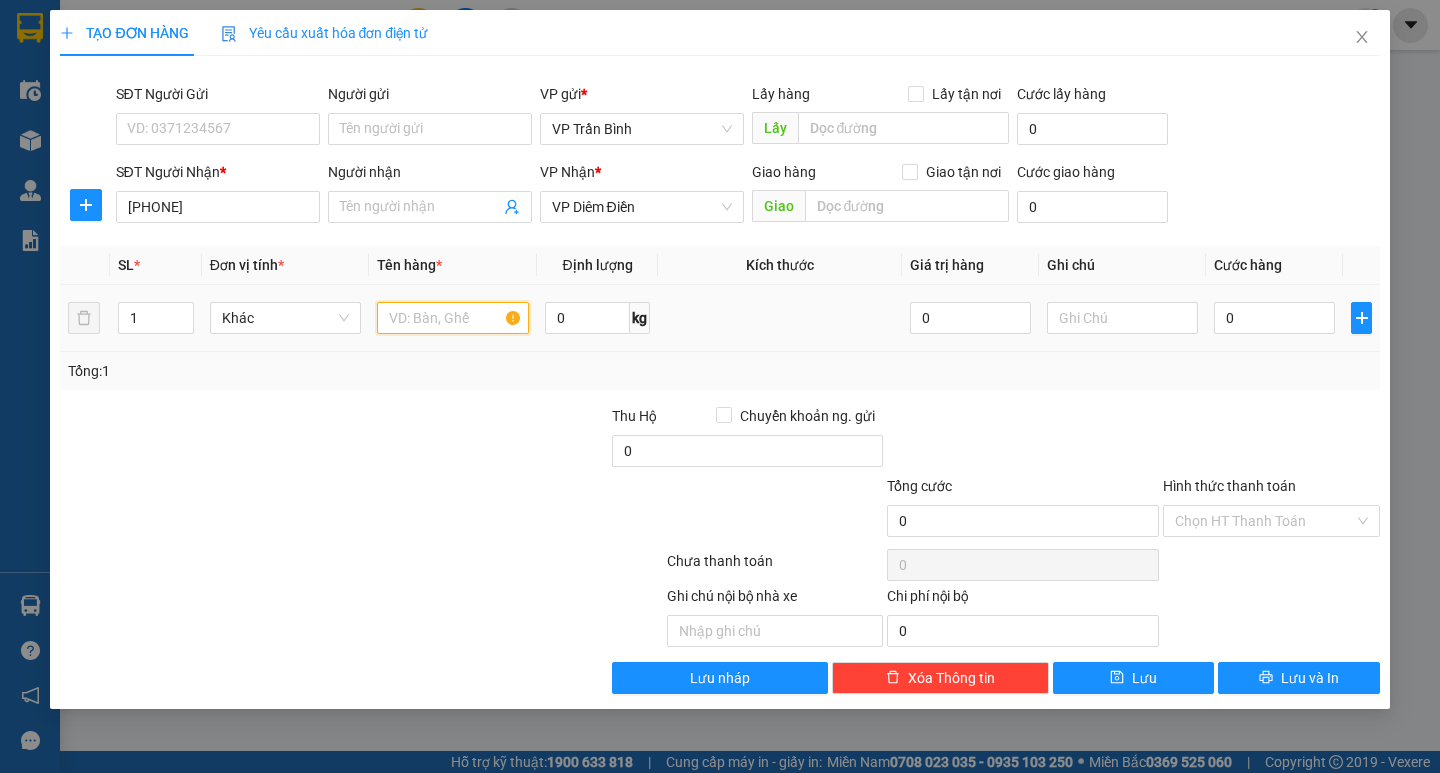 click at bounding box center (452, 318) 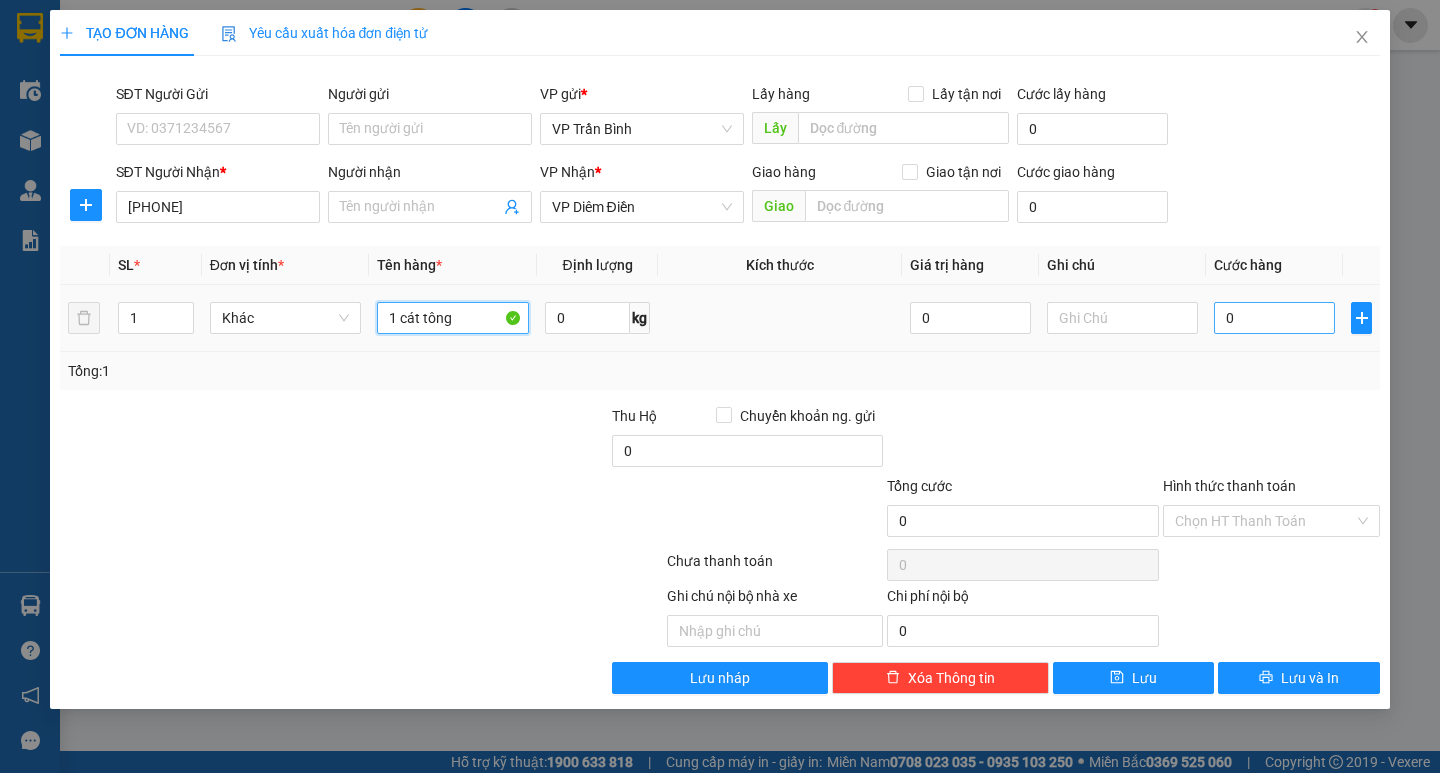 type on "1 cát tông" 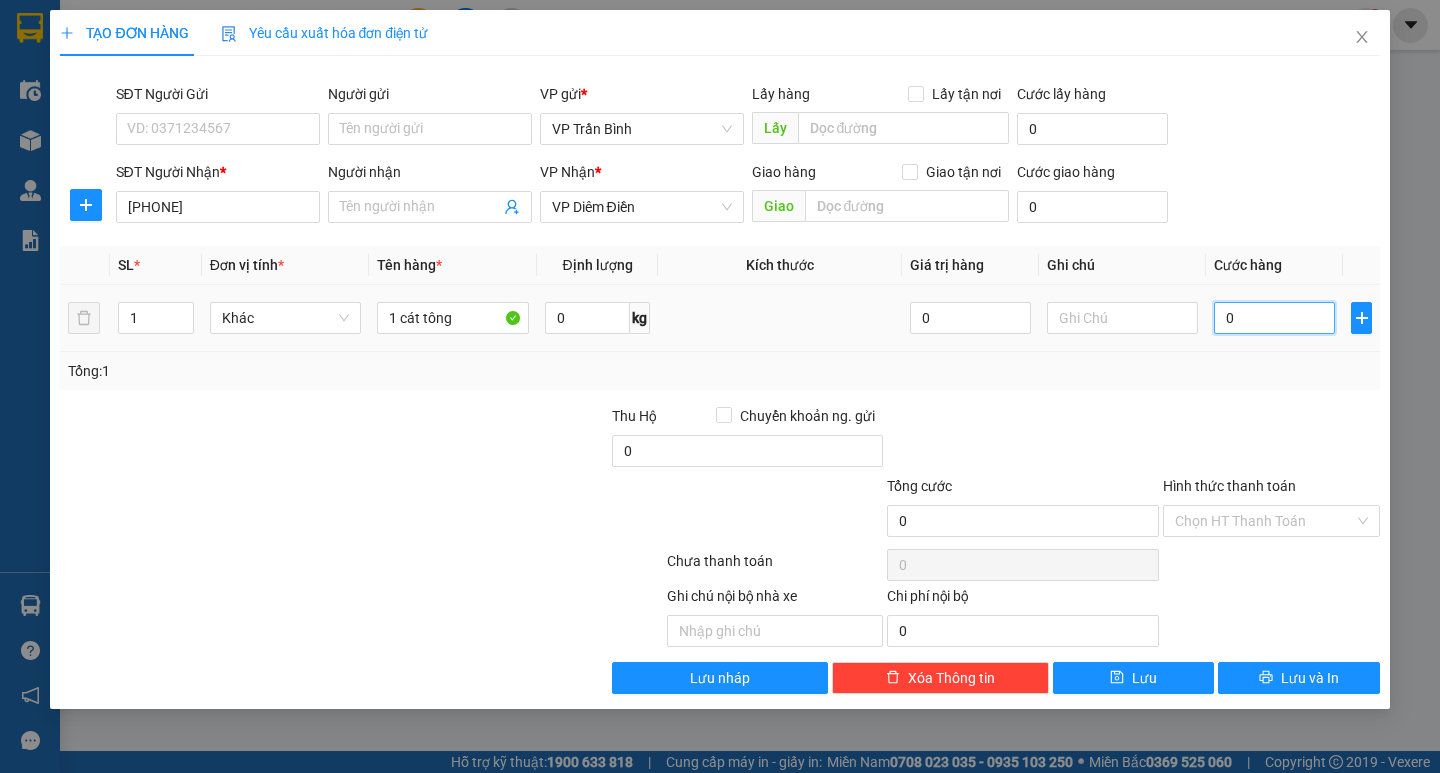 click on "0" at bounding box center (1274, 318) 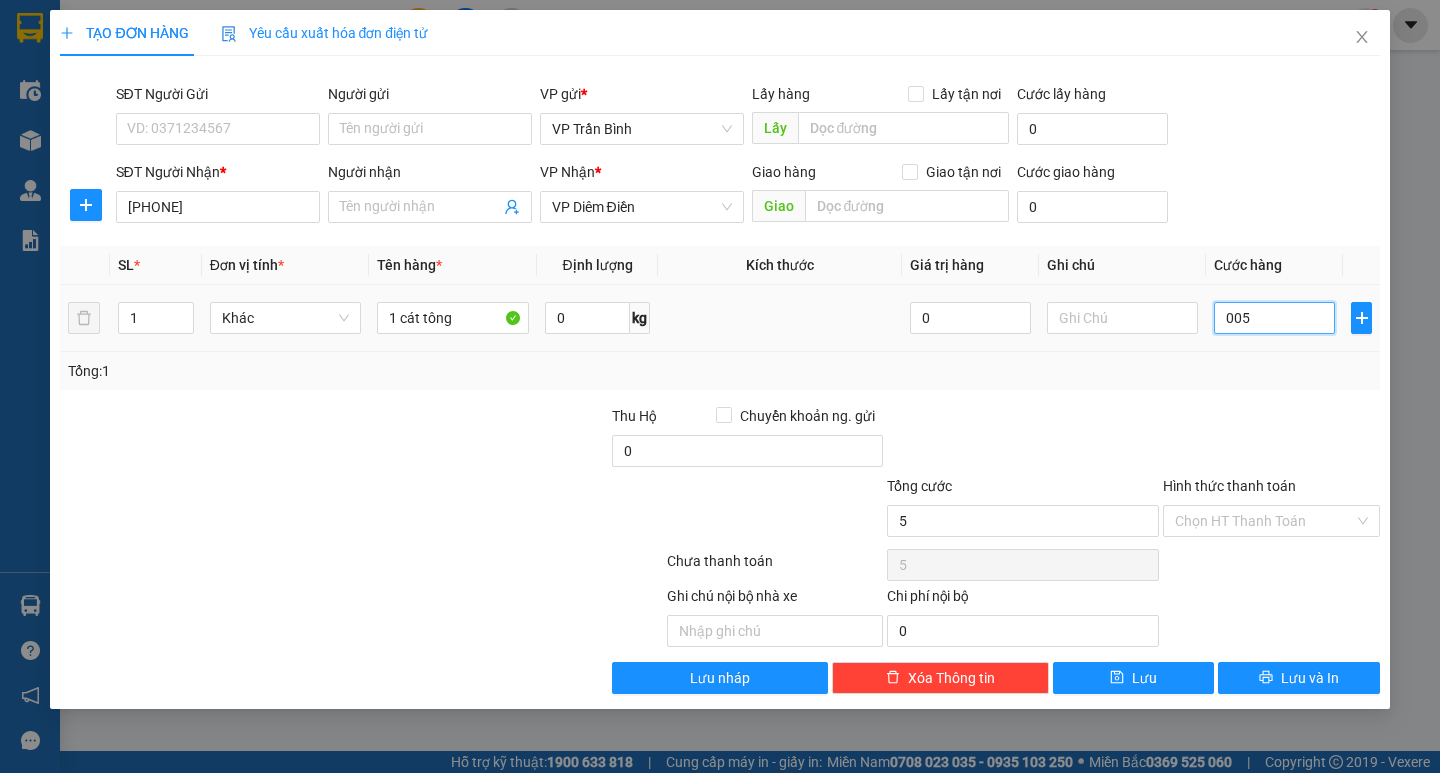 type on "0.050" 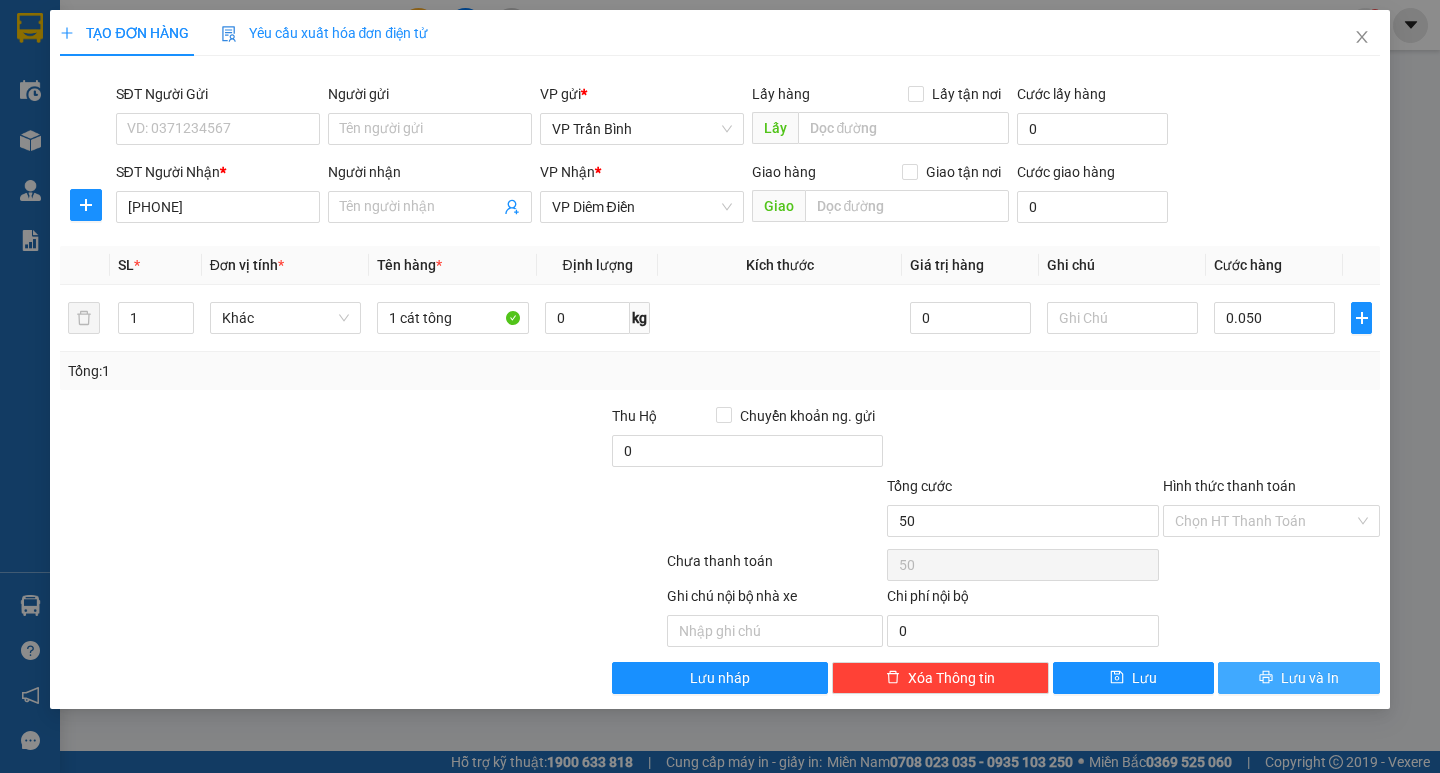 type on "50.000" 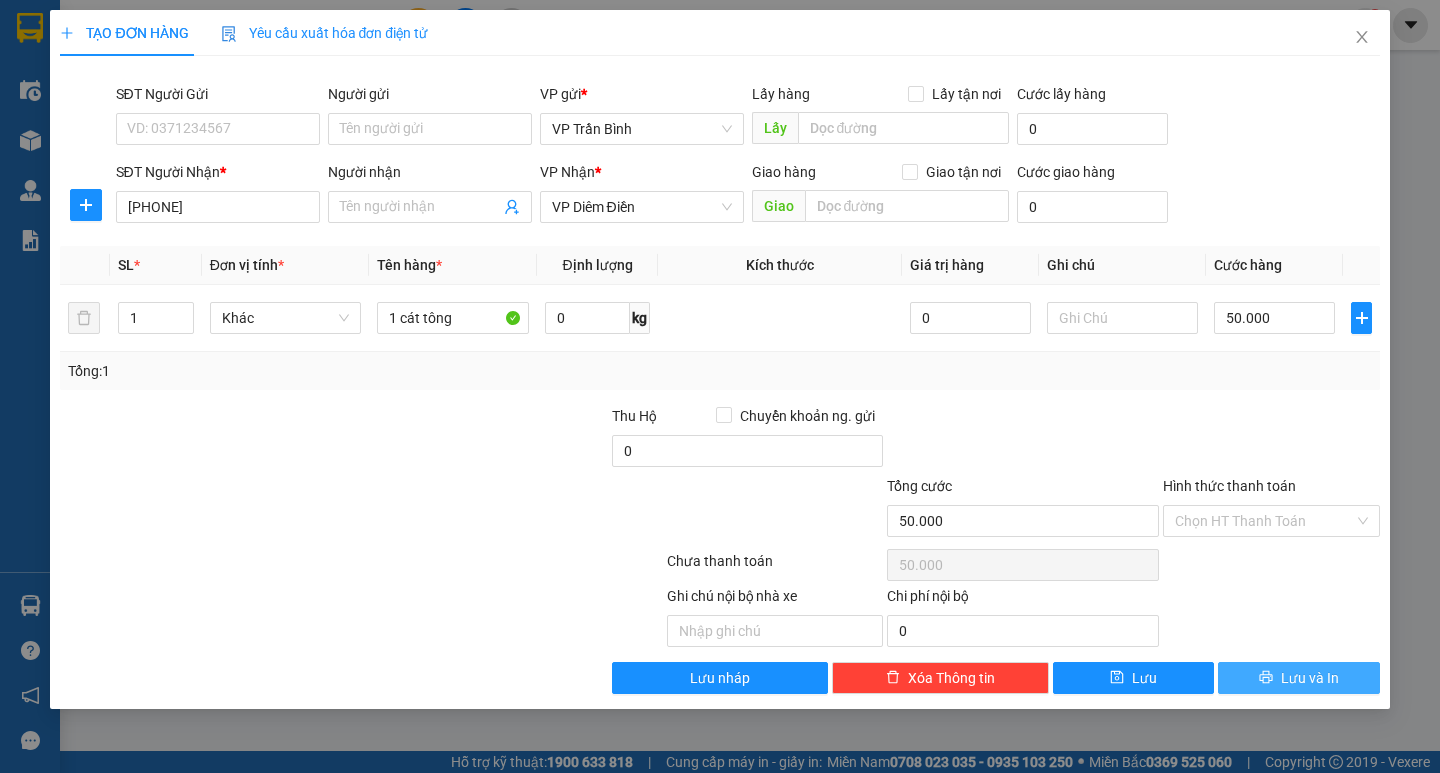 click on "Lưu và In" at bounding box center [1298, 678] 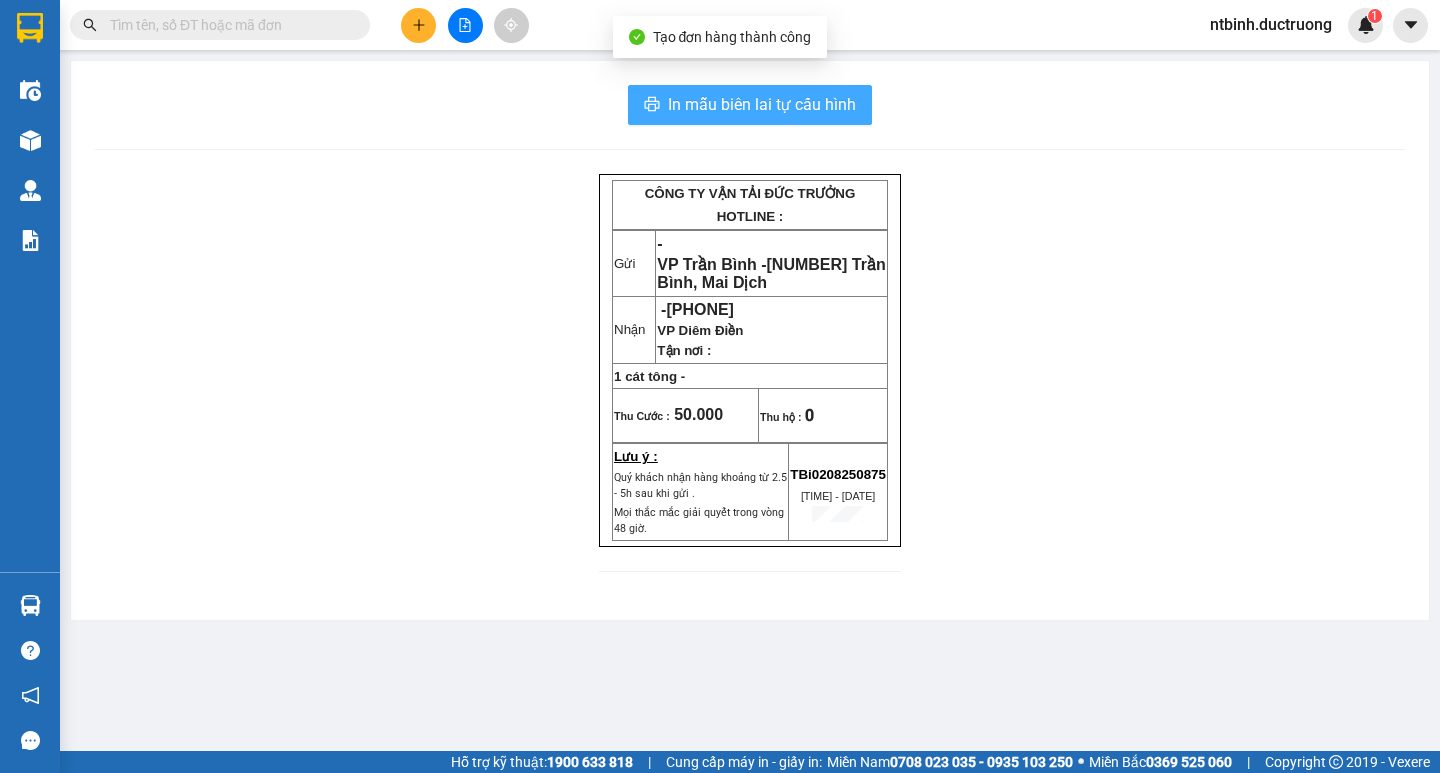 click on "In mẫu biên lai tự cấu hình" at bounding box center [750, 105] 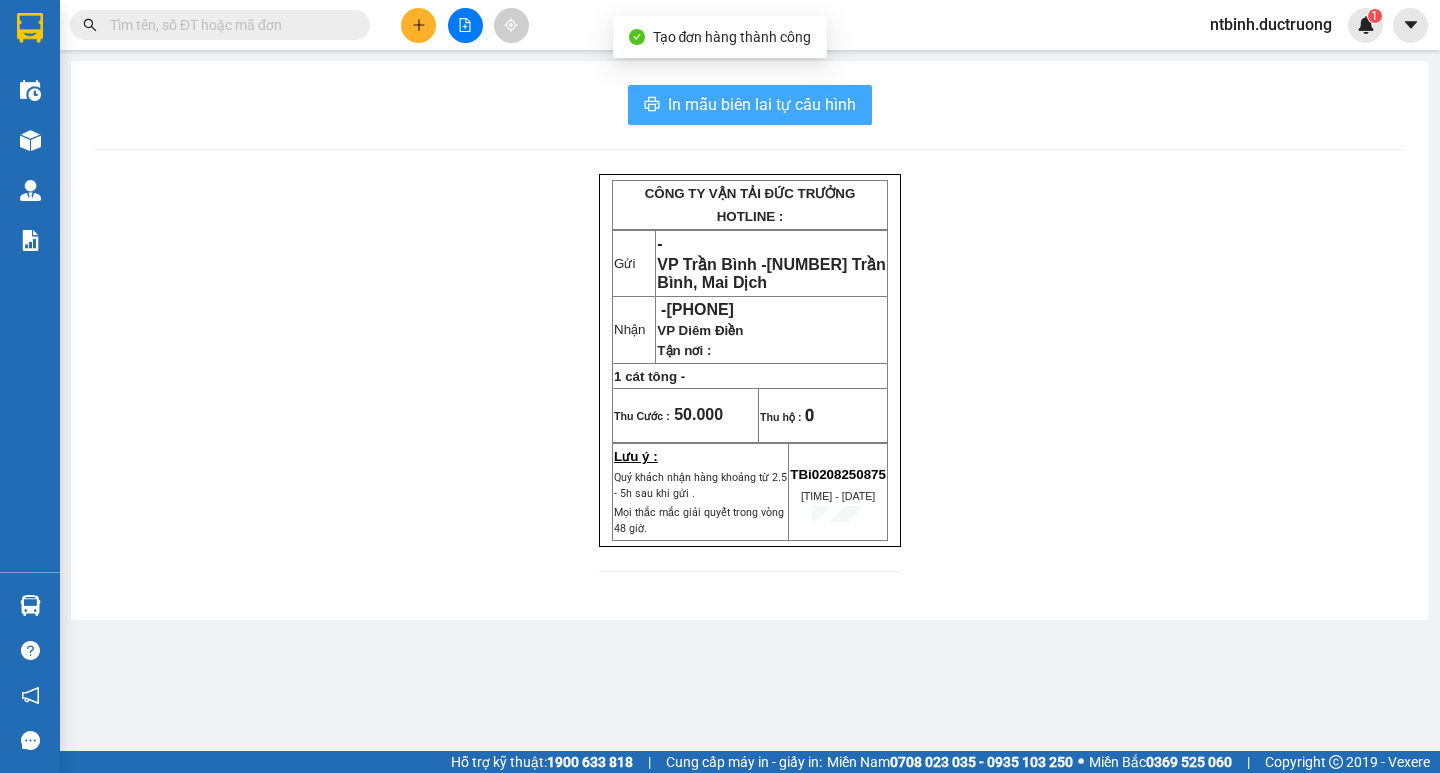 scroll, scrollTop: 0, scrollLeft: 0, axis: both 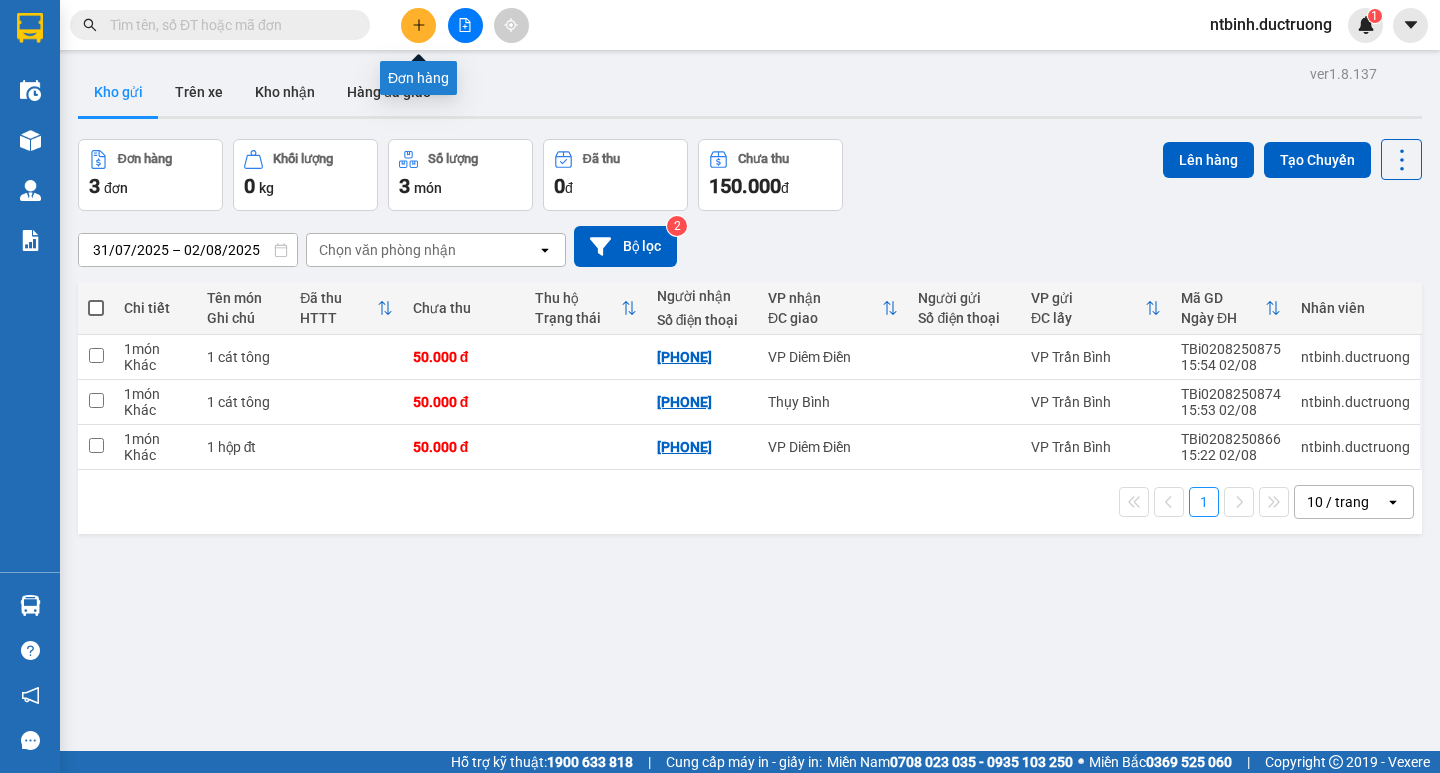 click 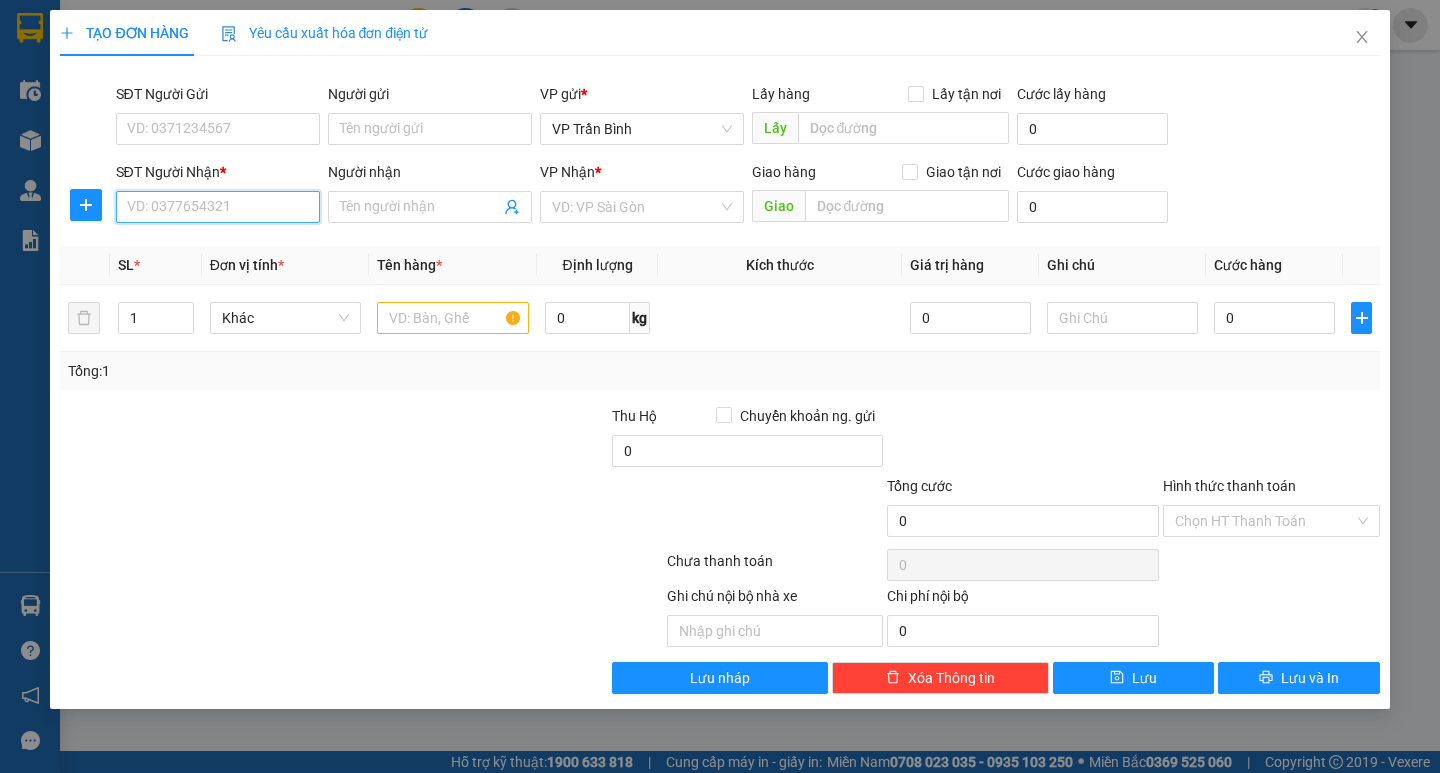 click on "SĐT Người Nhận  *" at bounding box center (218, 207) 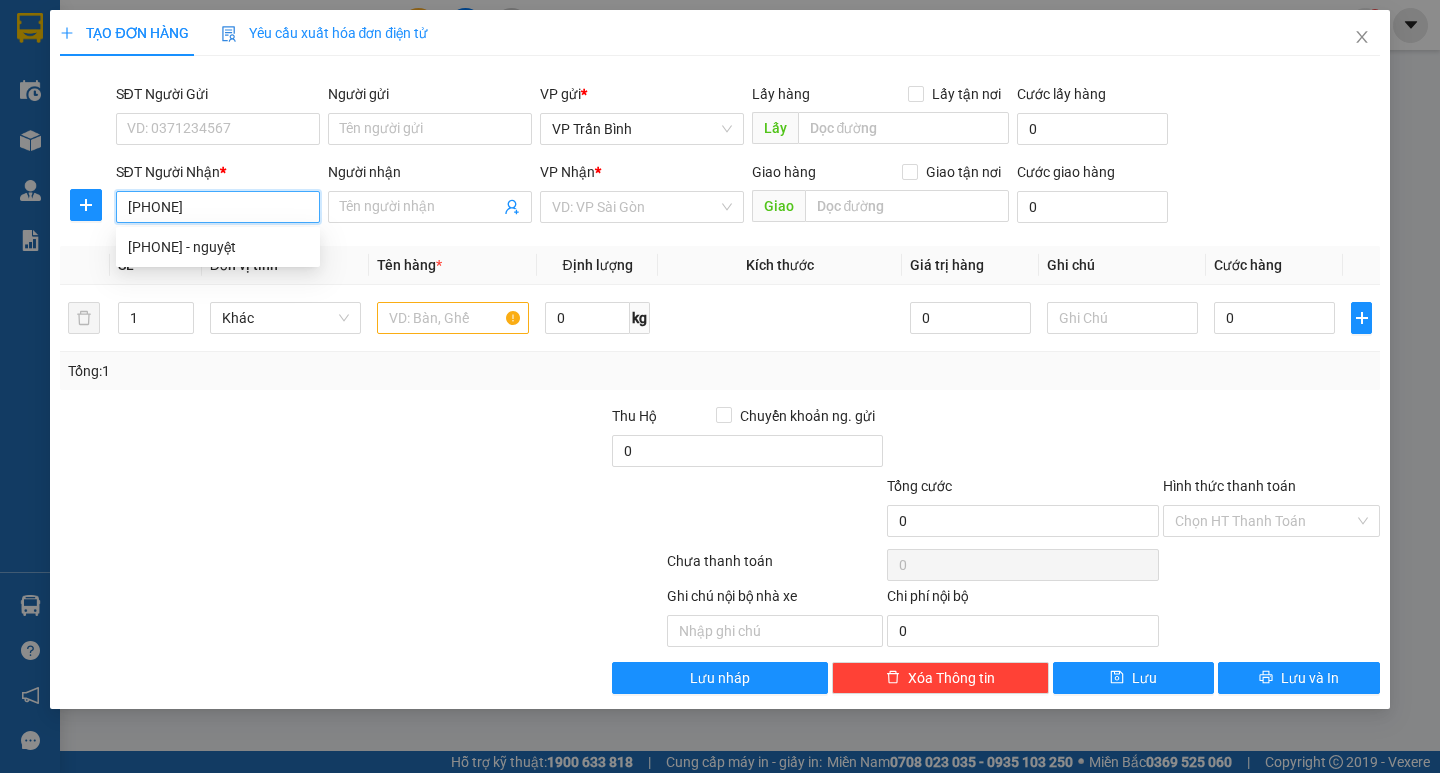 click on "[PHONE] - nguyệt" at bounding box center [218, 247] 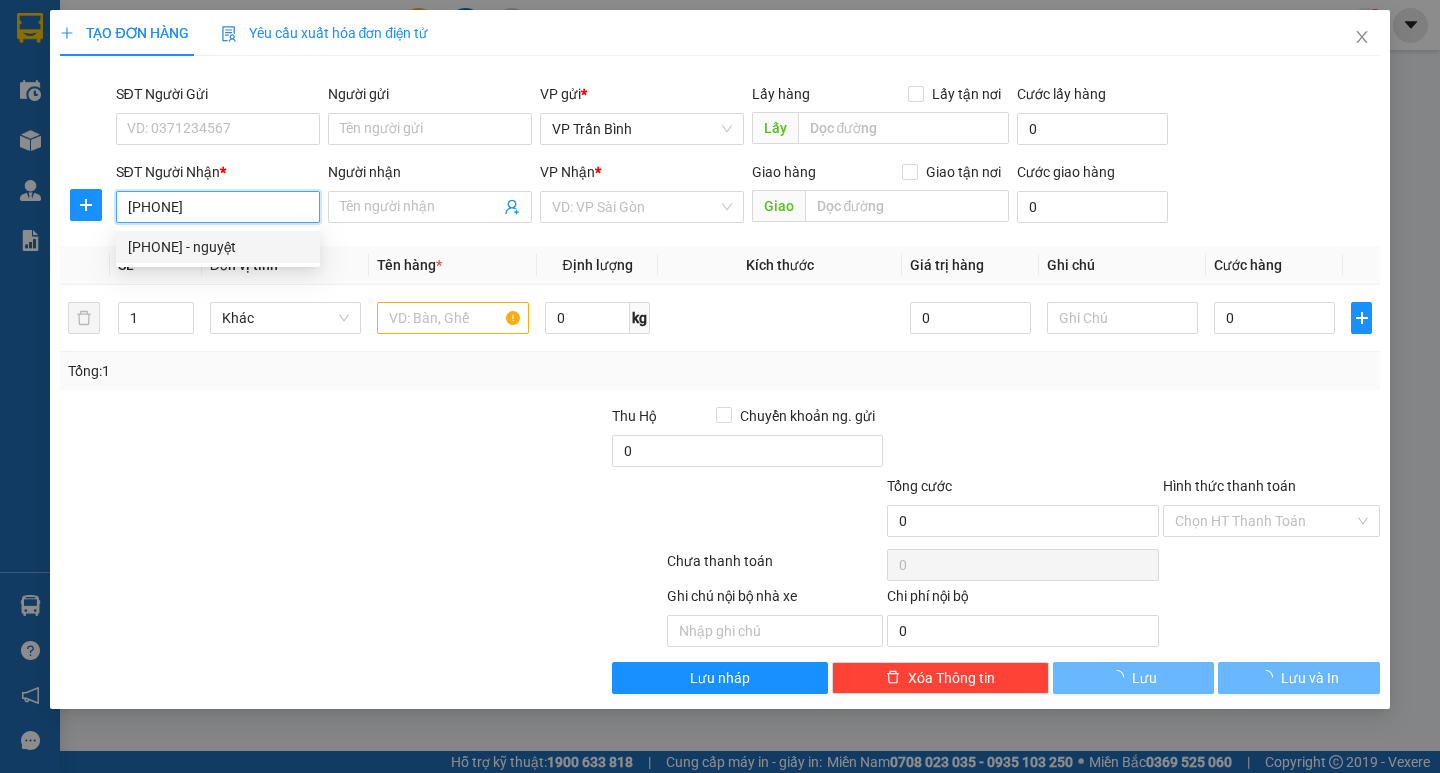 type on "nguyệt" 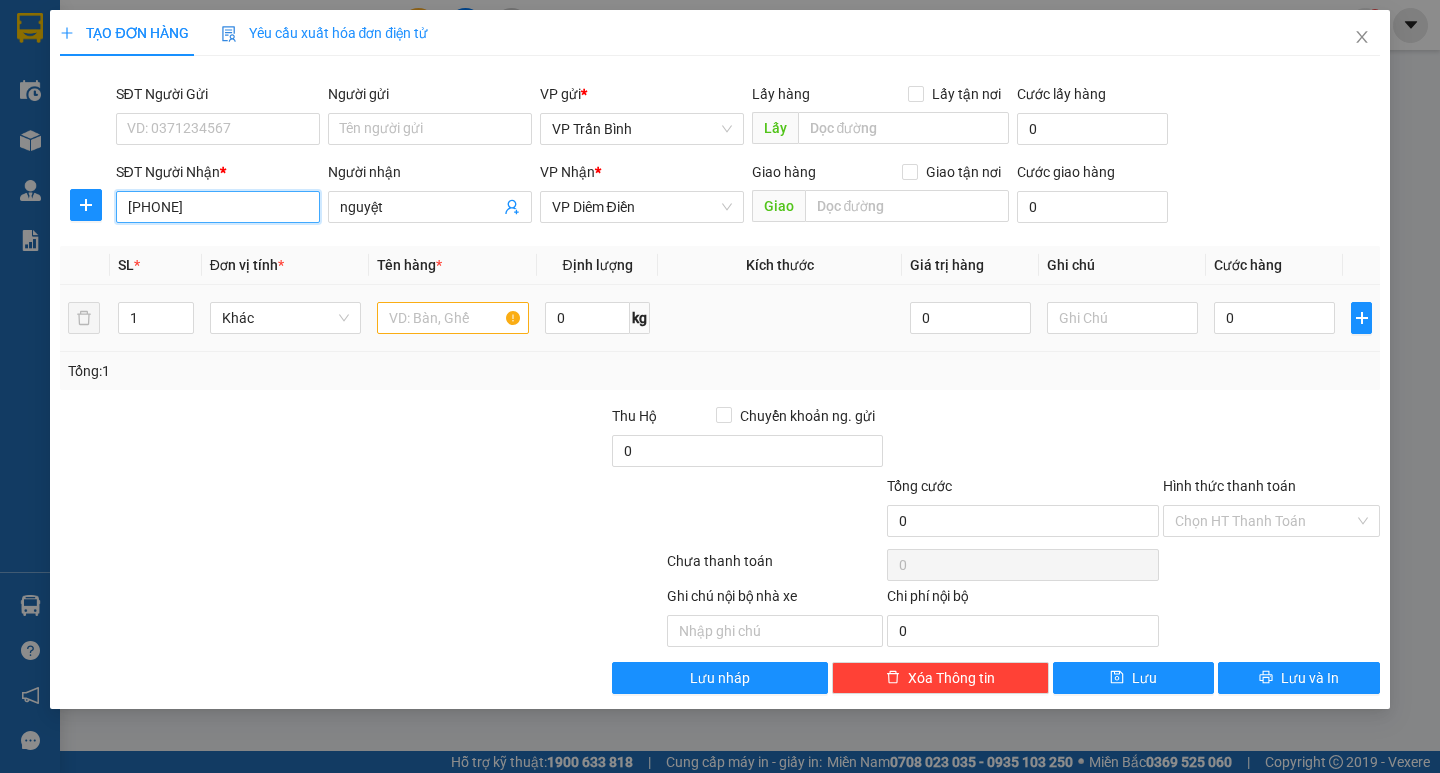 type on "[PHONE]" 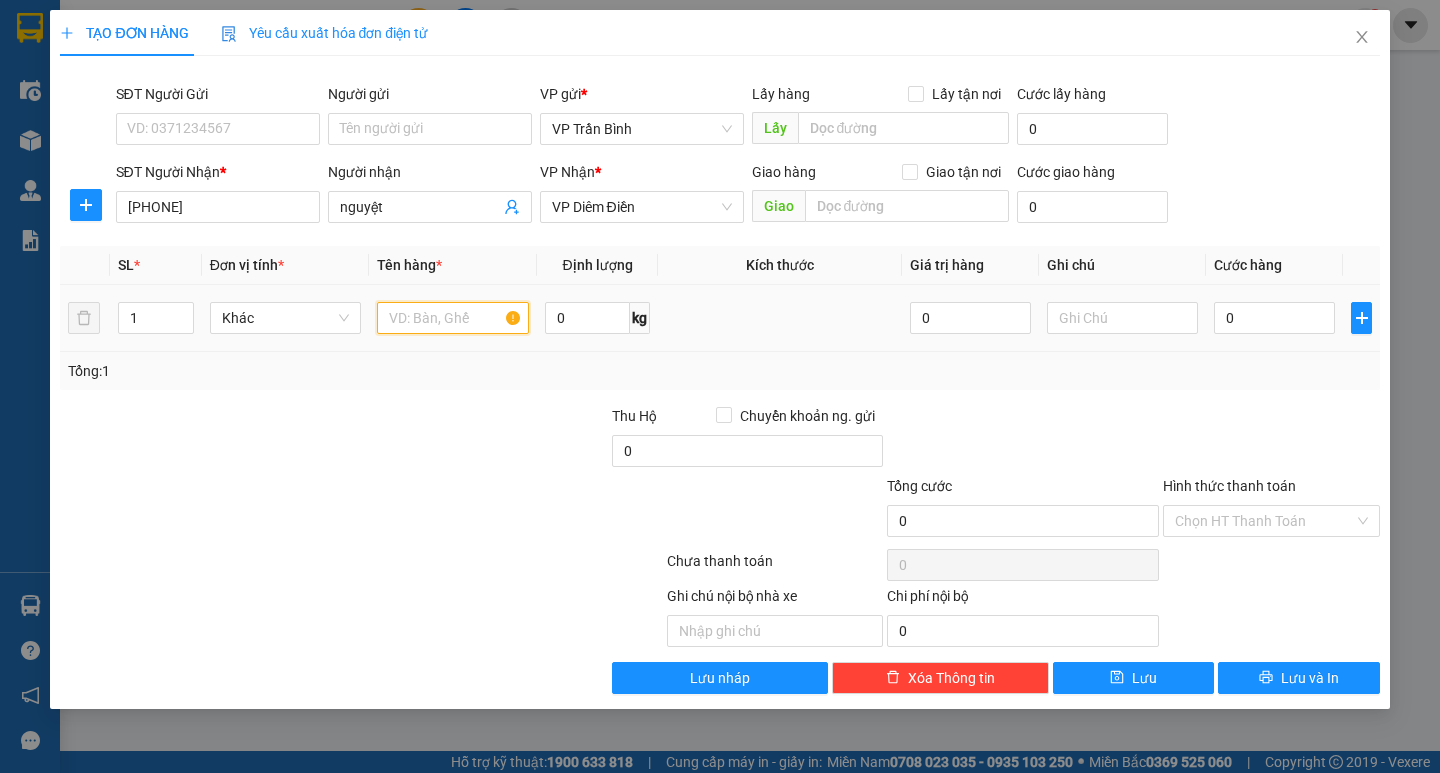click at bounding box center [452, 318] 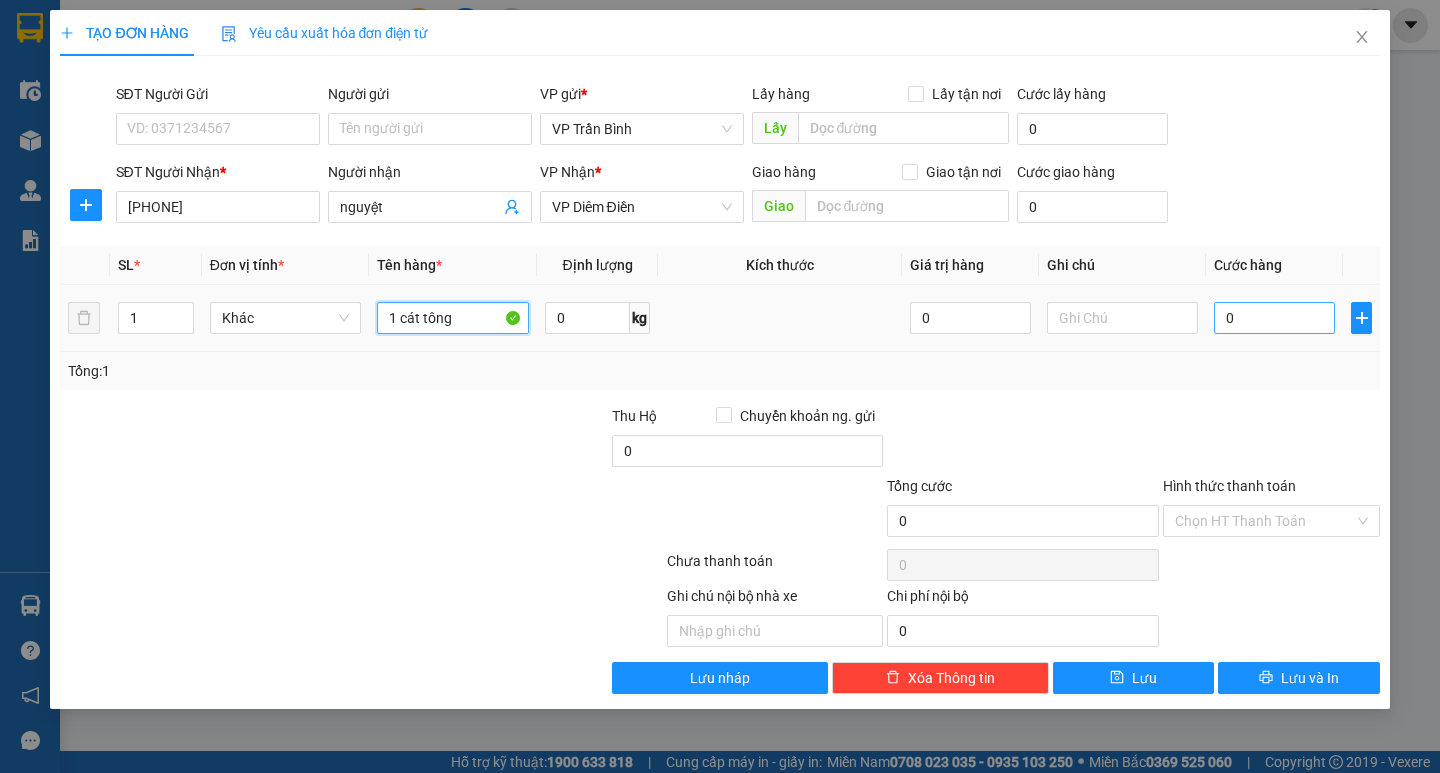 type on "1 cát tông" 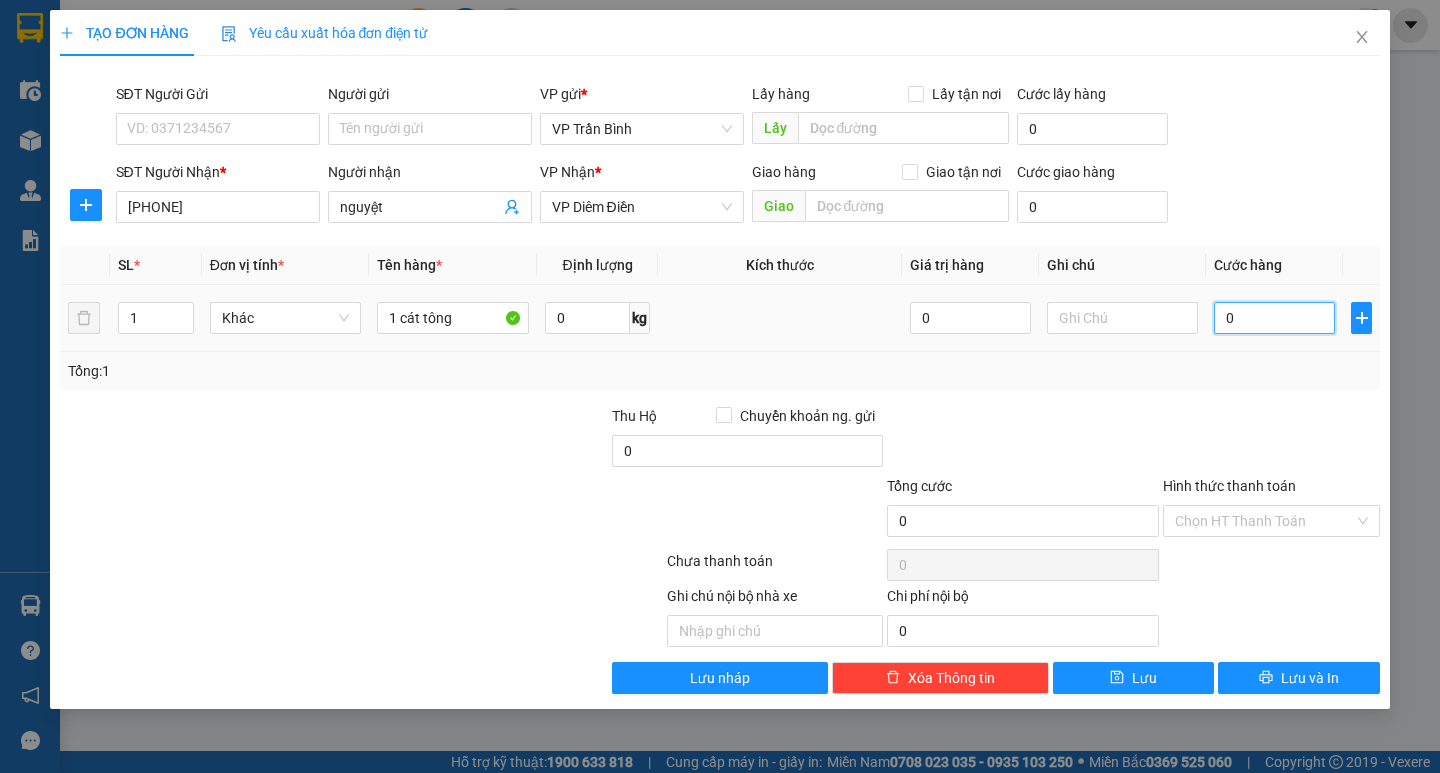 click on "0" at bounding box center (1274, 318) 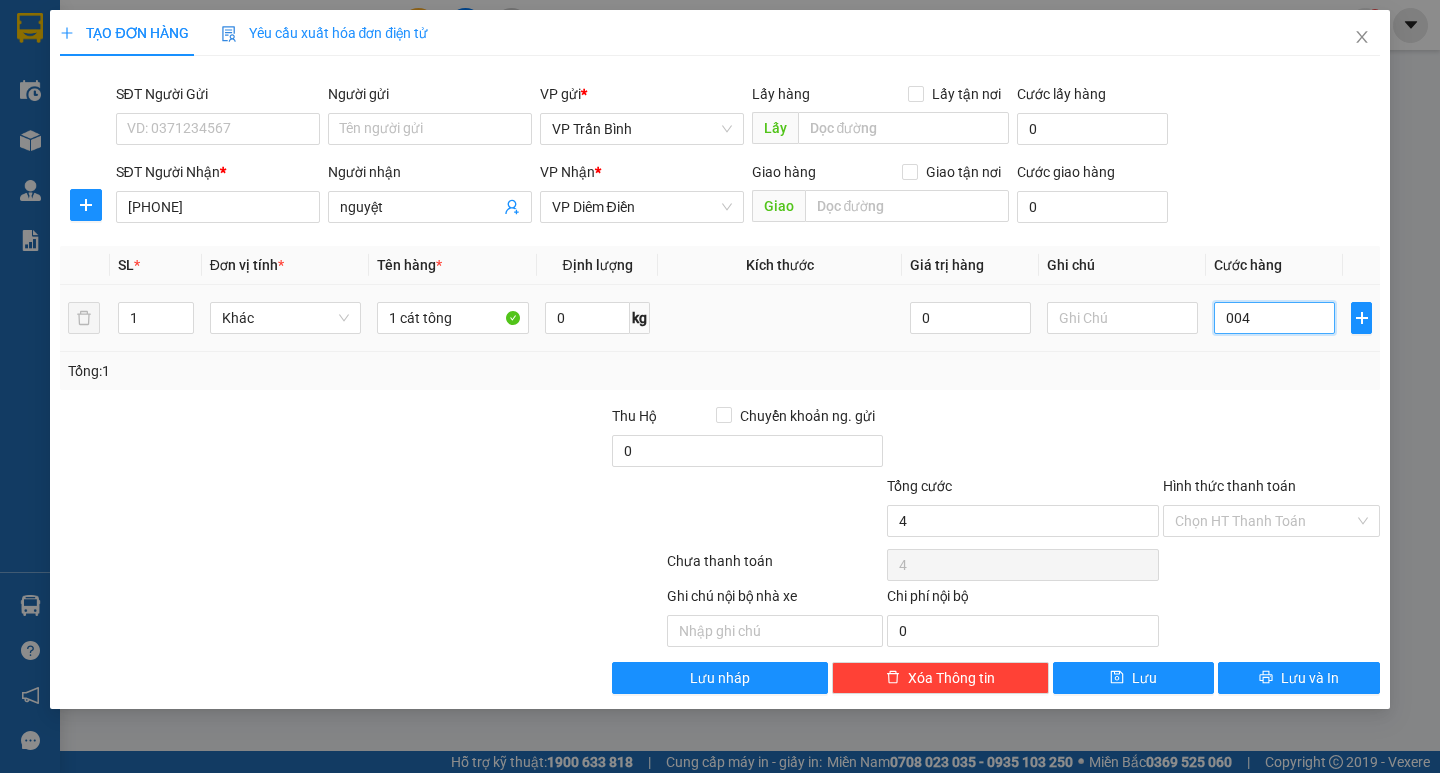 type on "0.040" 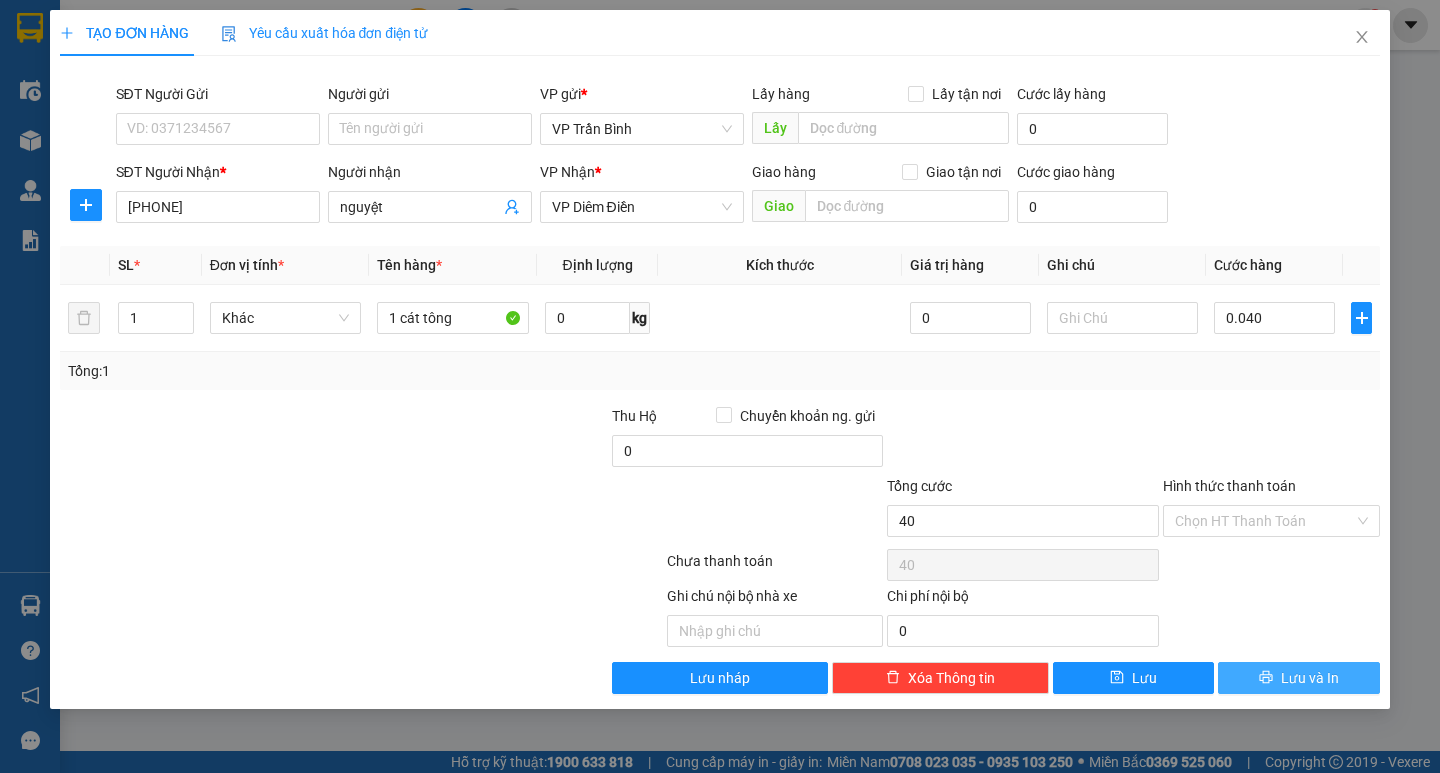 type on "40.000" 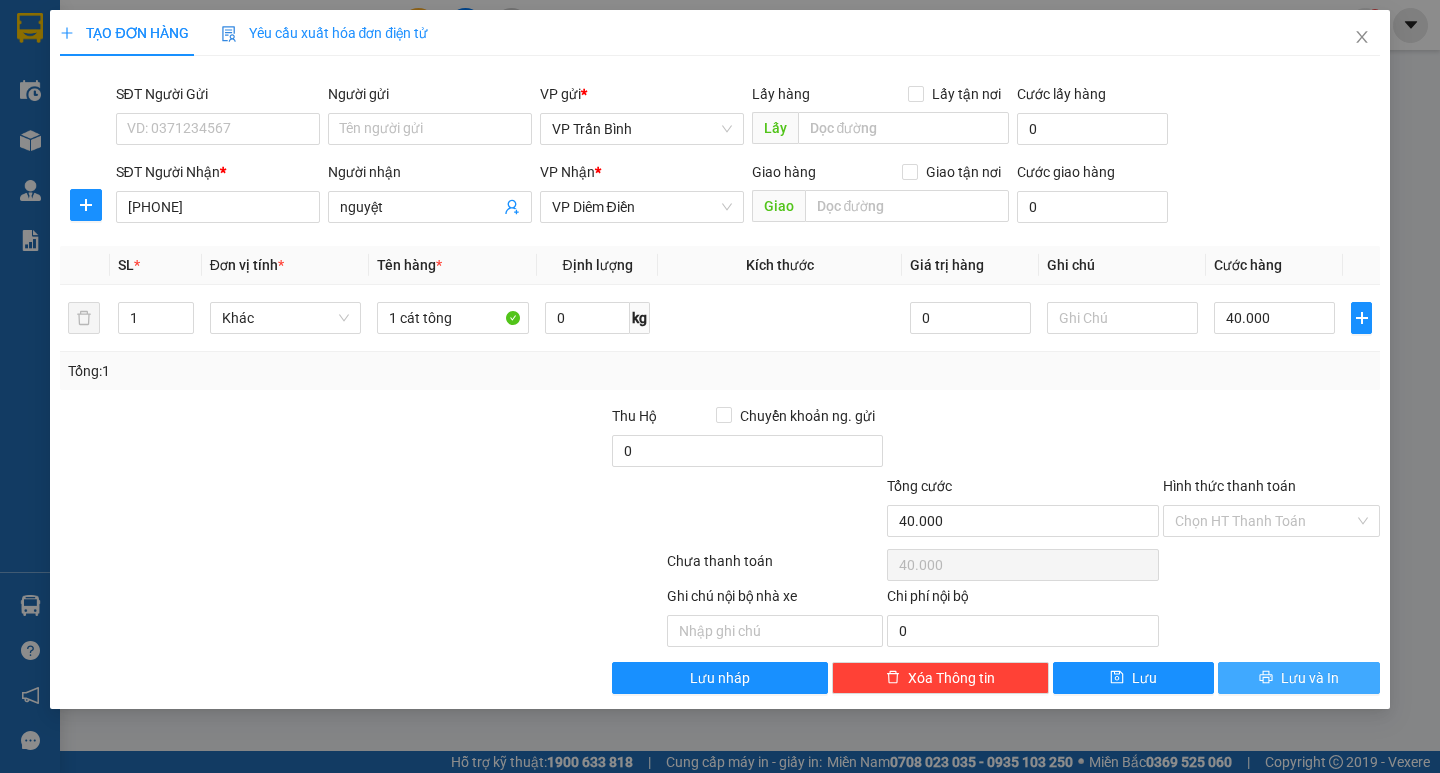 click 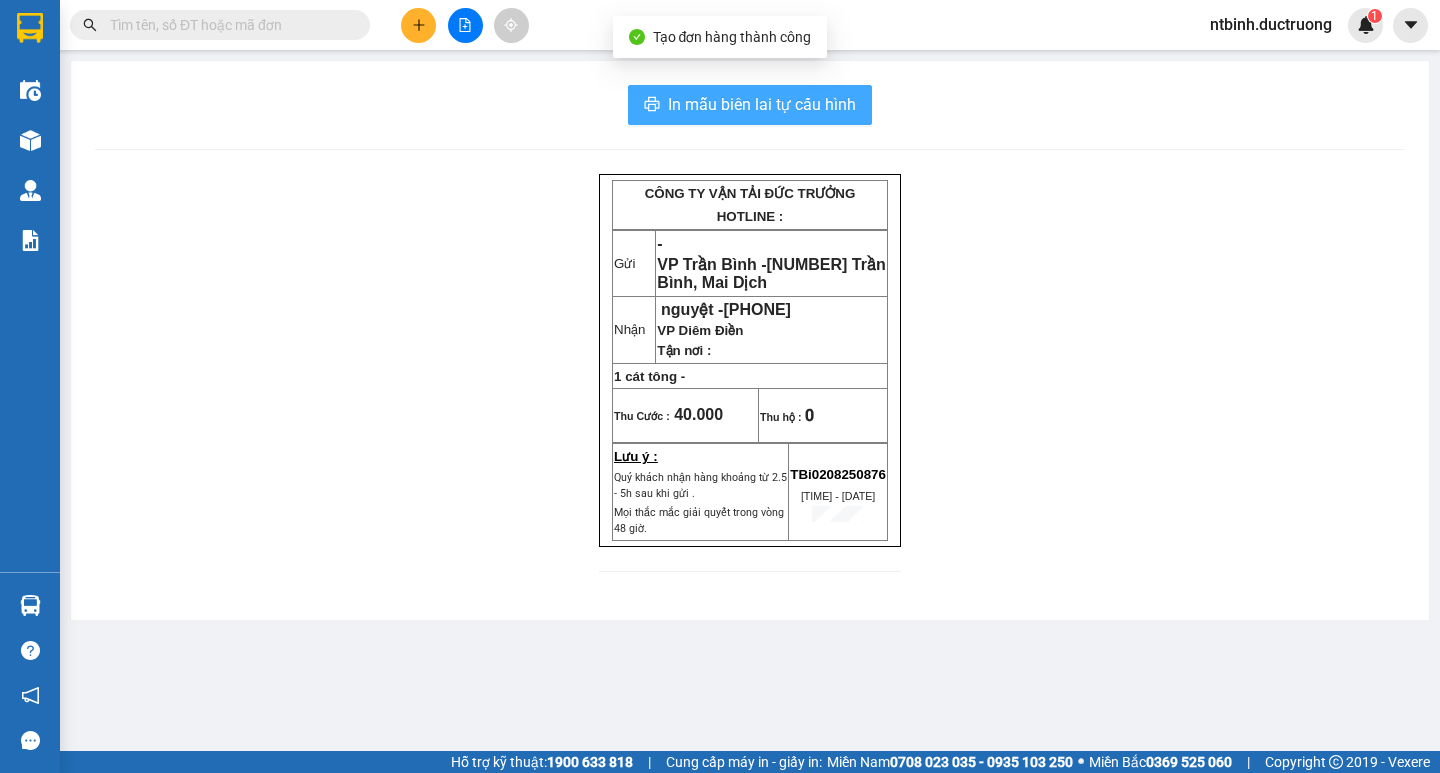 click on "In mẫu biên lai tự cấu hình" at bounding box center [762, 104] 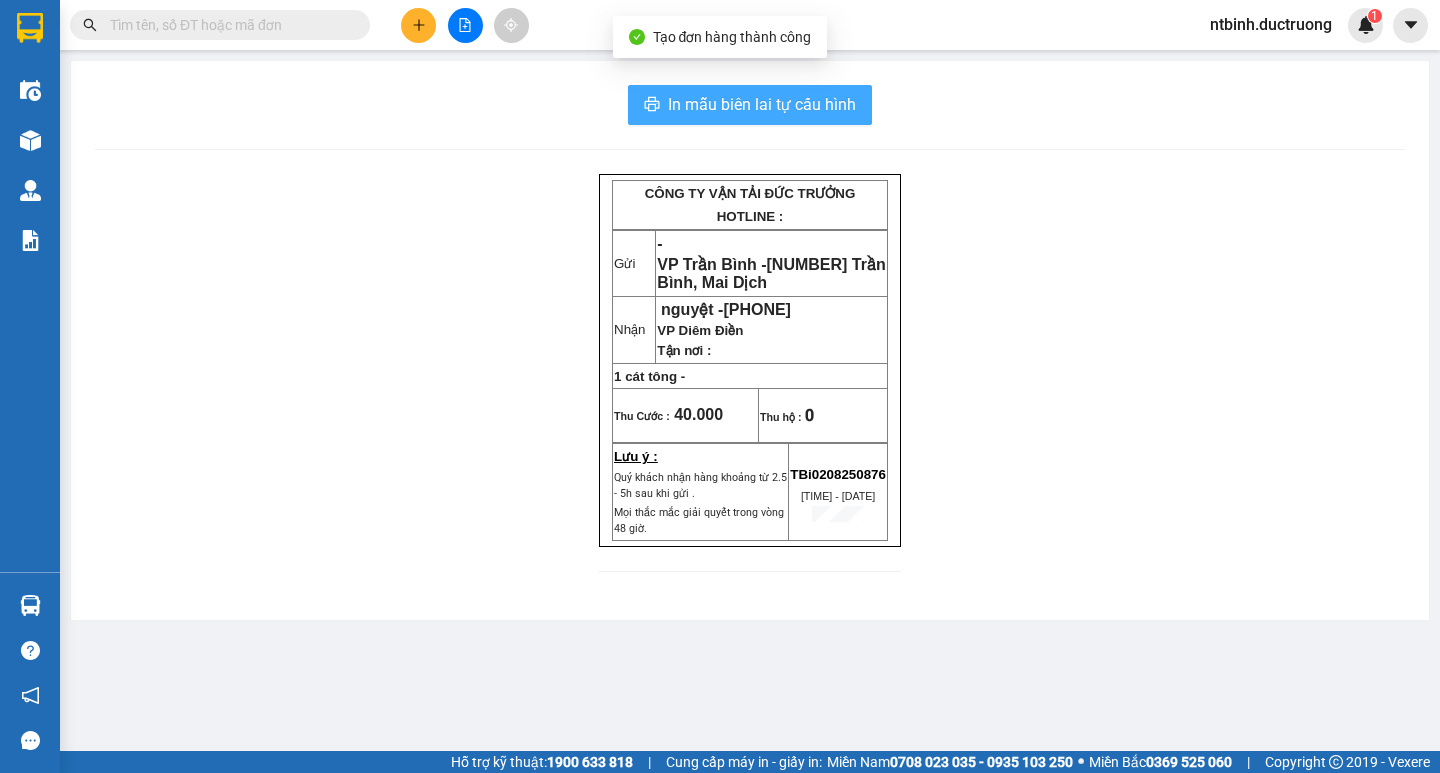 scroll, scrollTop: 0, scrollLeft: 0, axis: both 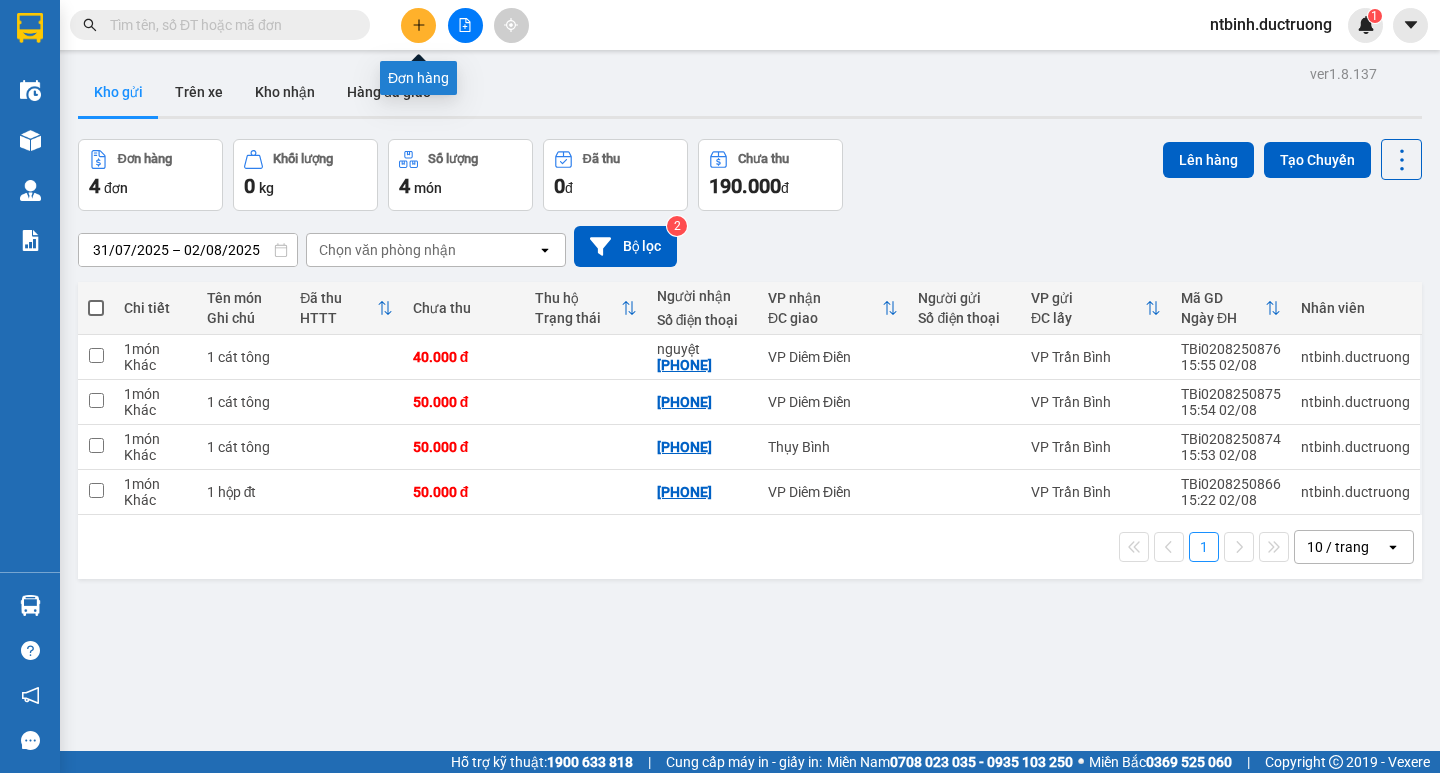 click at bounding box center [418, 25] 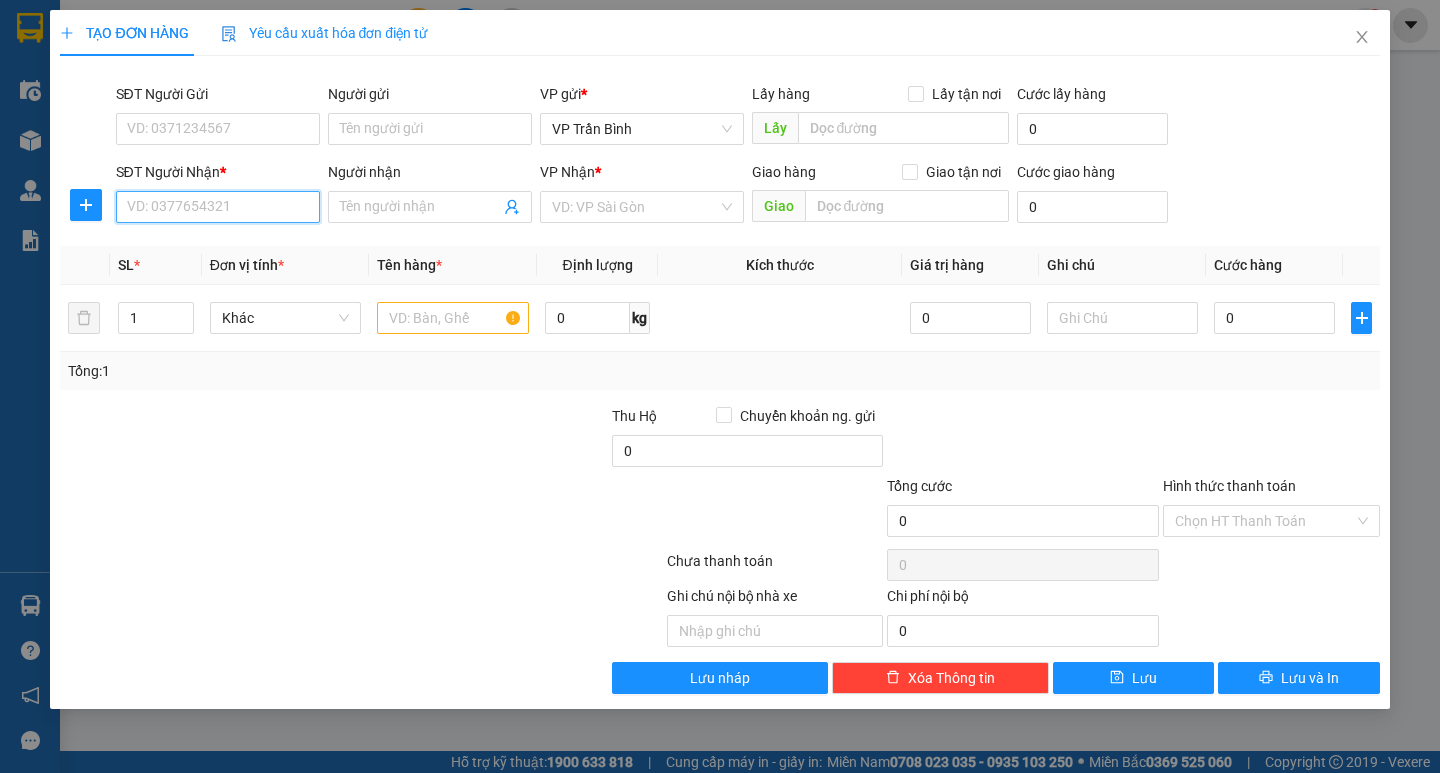 click on "SĐT Người Nhận  *" at bounding box center [218, 207] 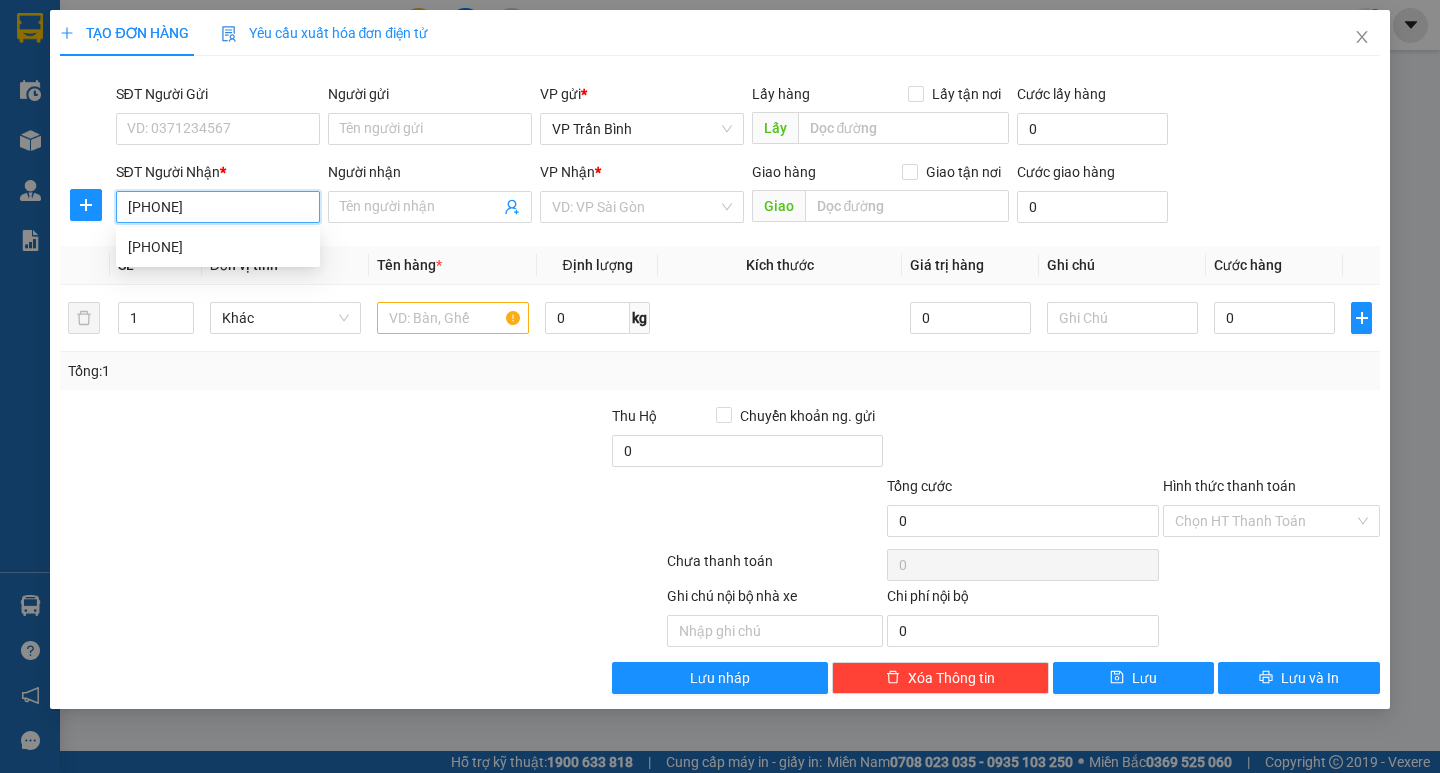 click on "[PHONE]" at bounding box center (218, 247) 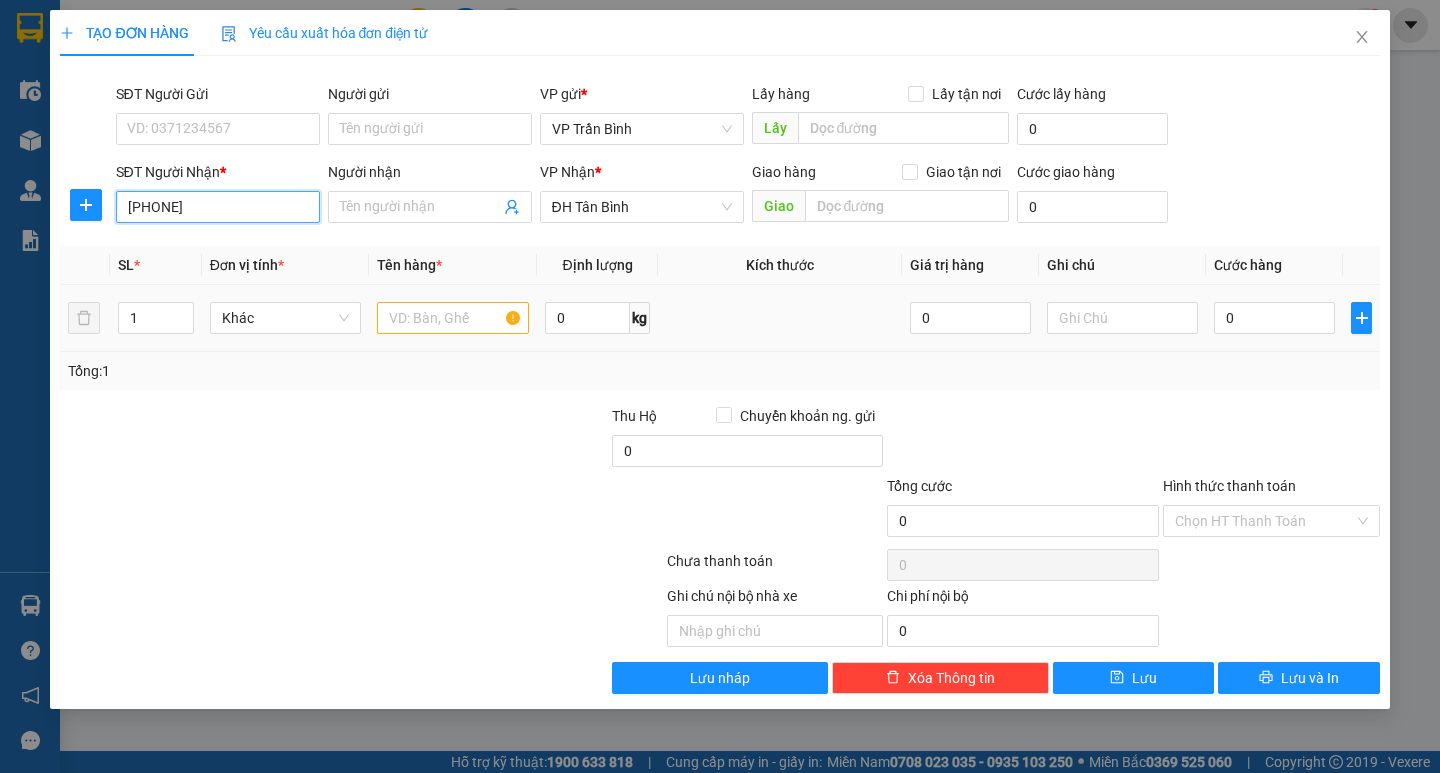 type on "[PHONE]" 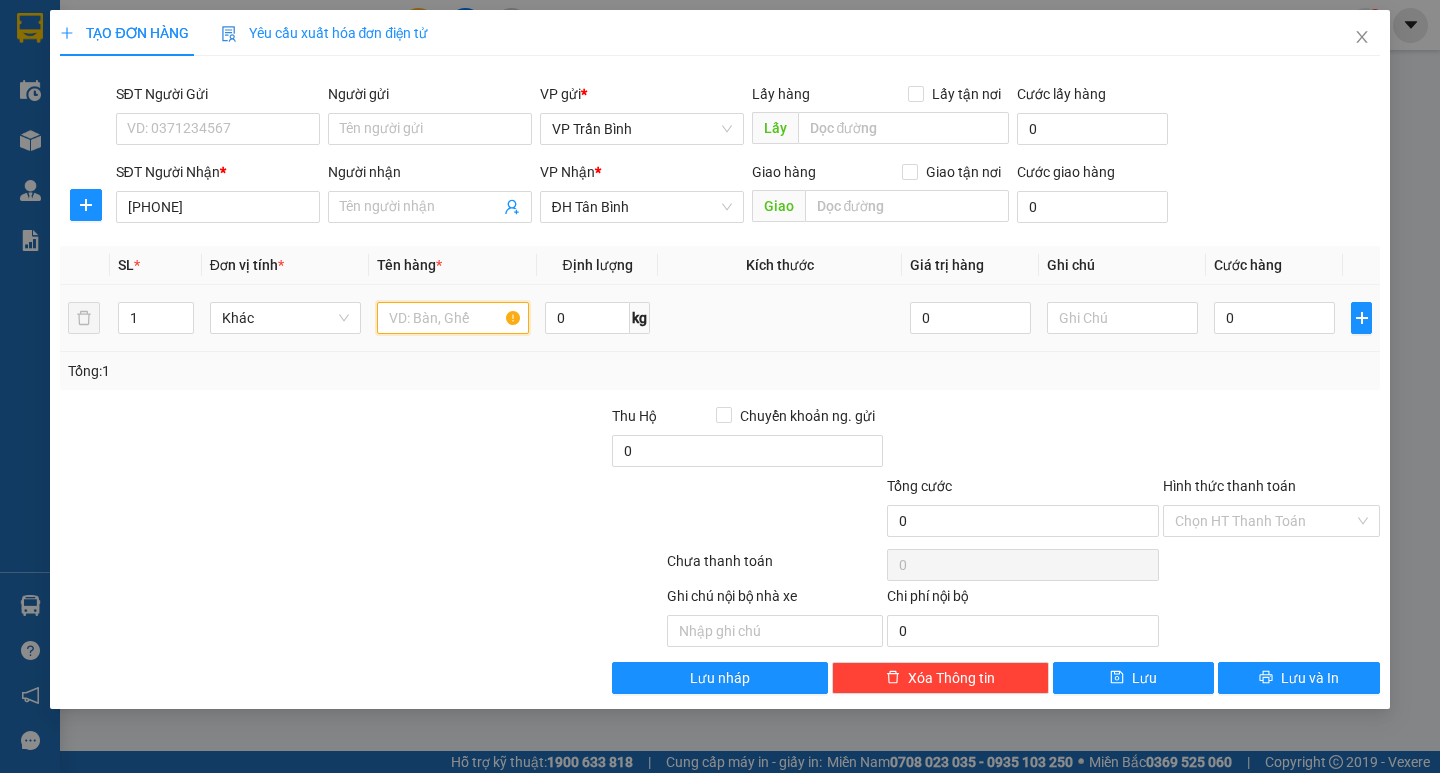 click at bounding box center (452, 318) 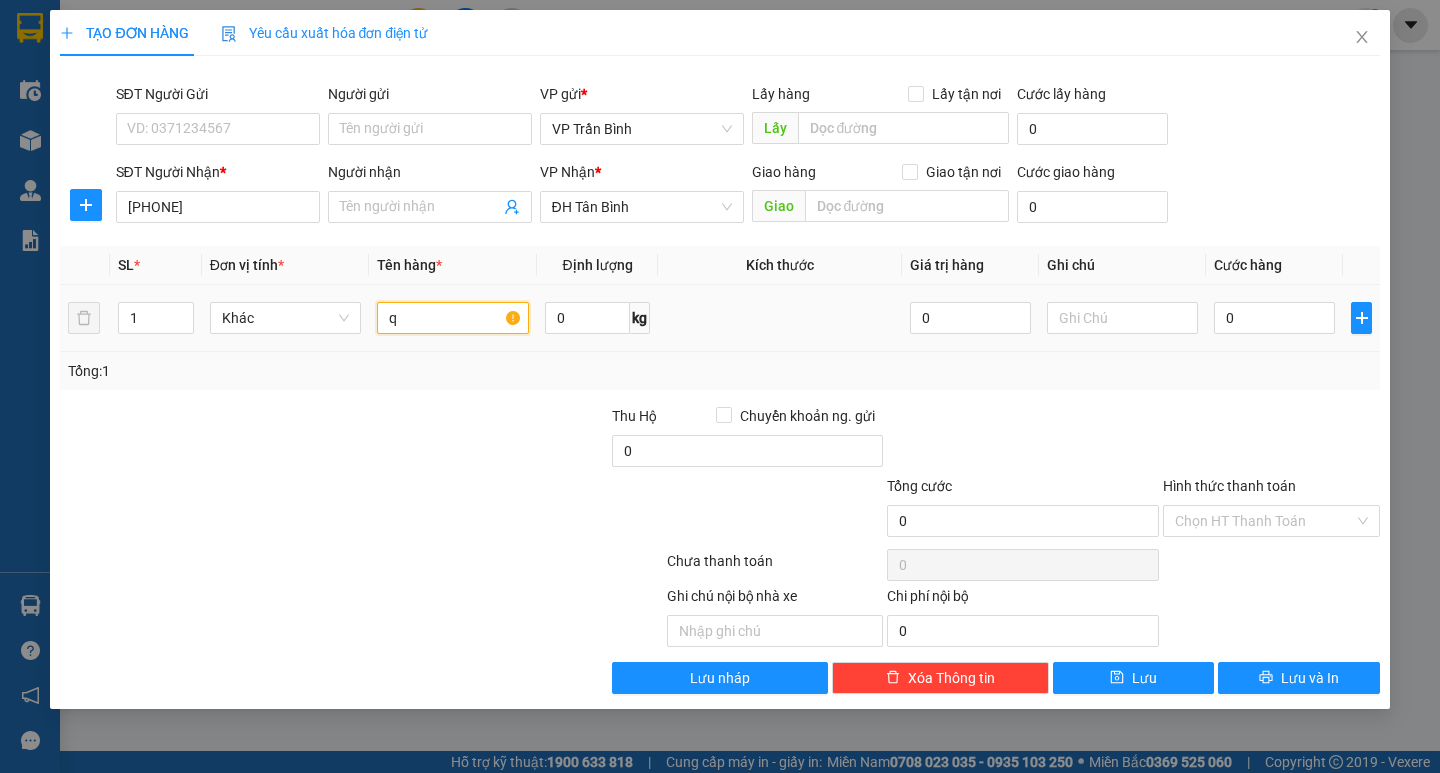 type on "q" 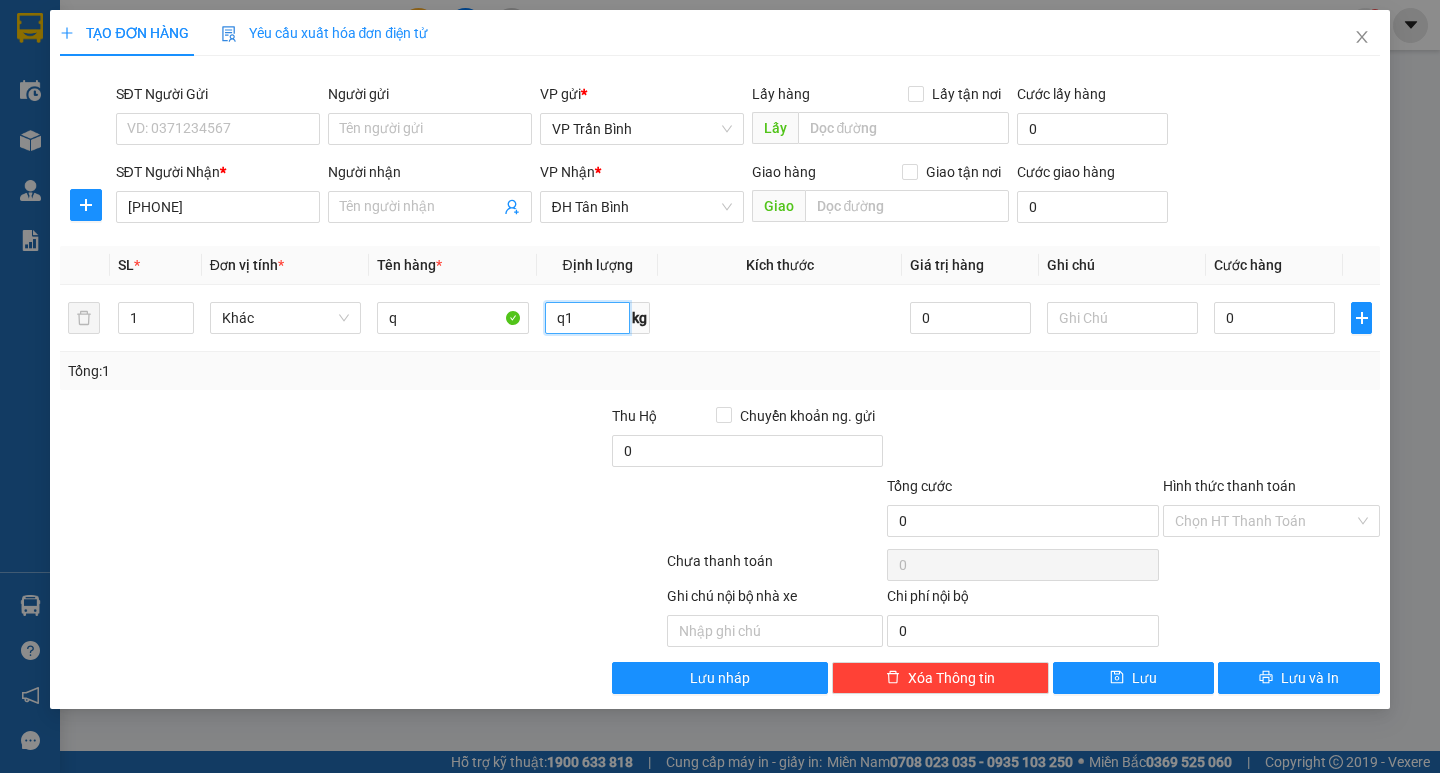 type on "q" 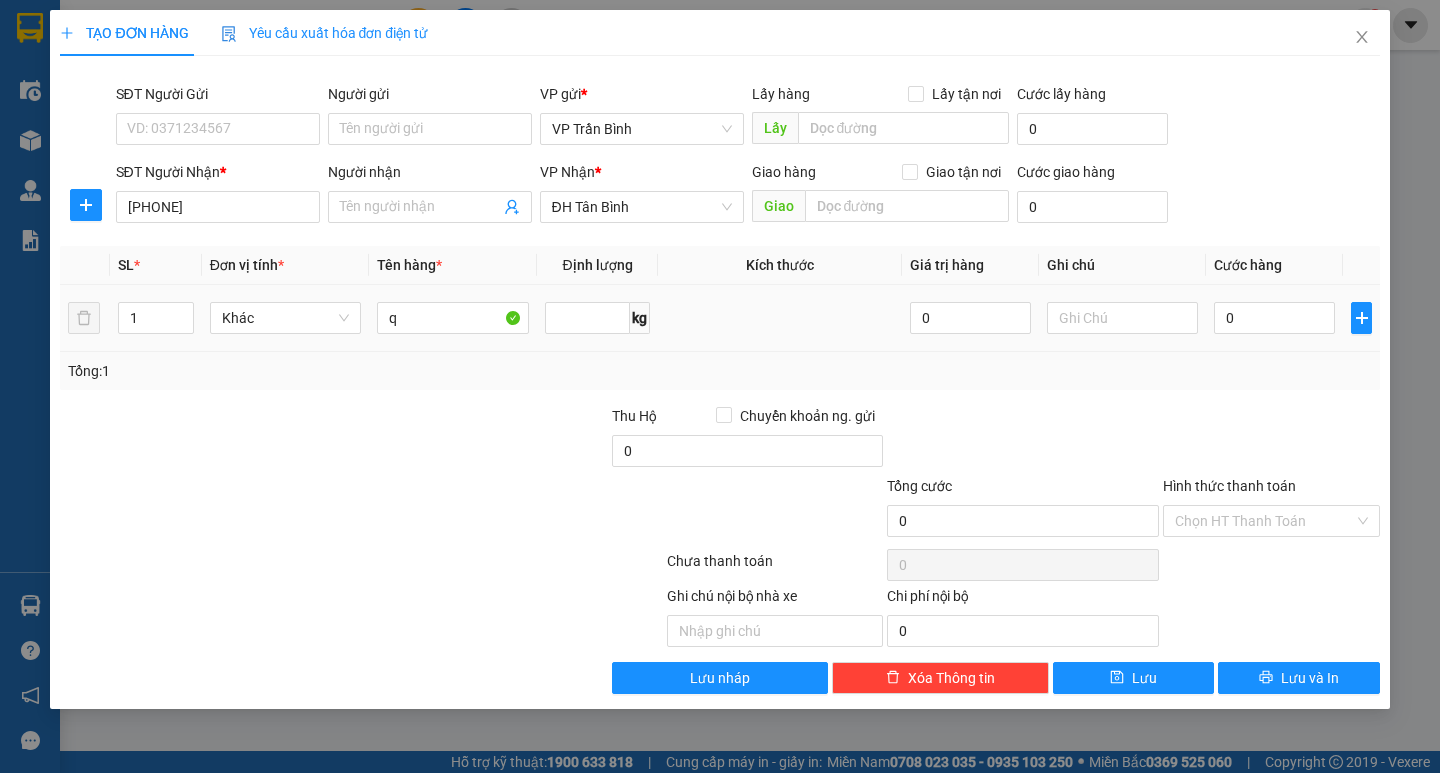 type on "0" 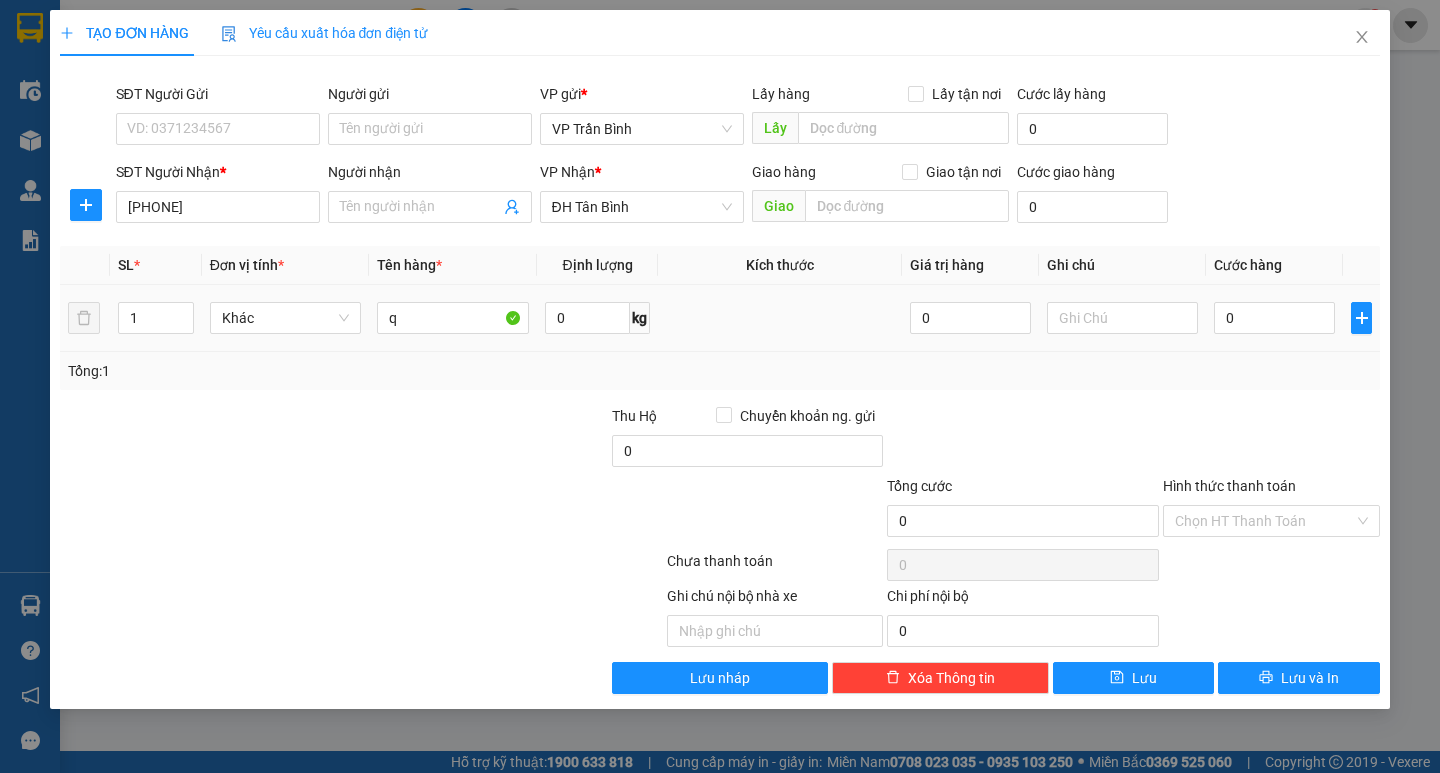 click on "q" at bounding box center (452, 318) 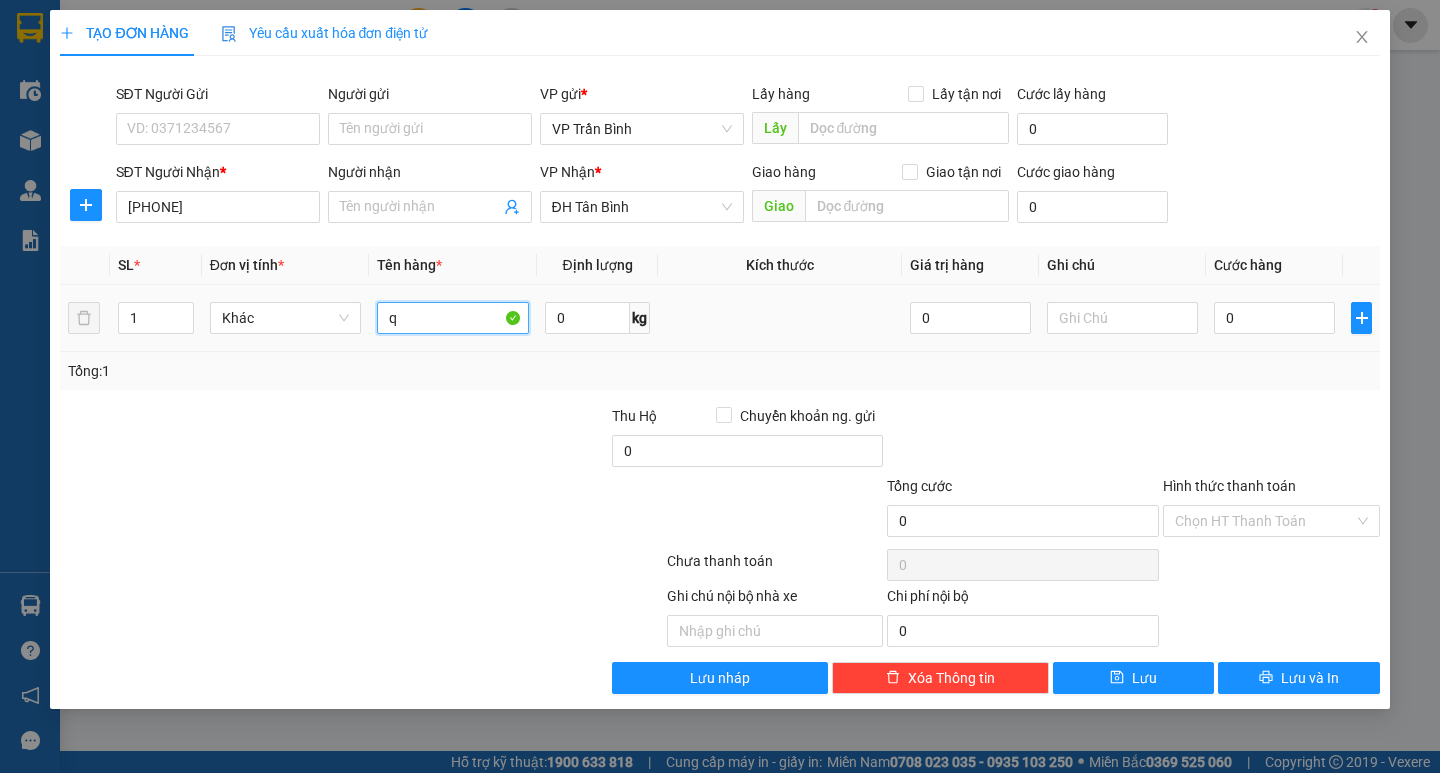click on "q" at bounding box center [452, 318] 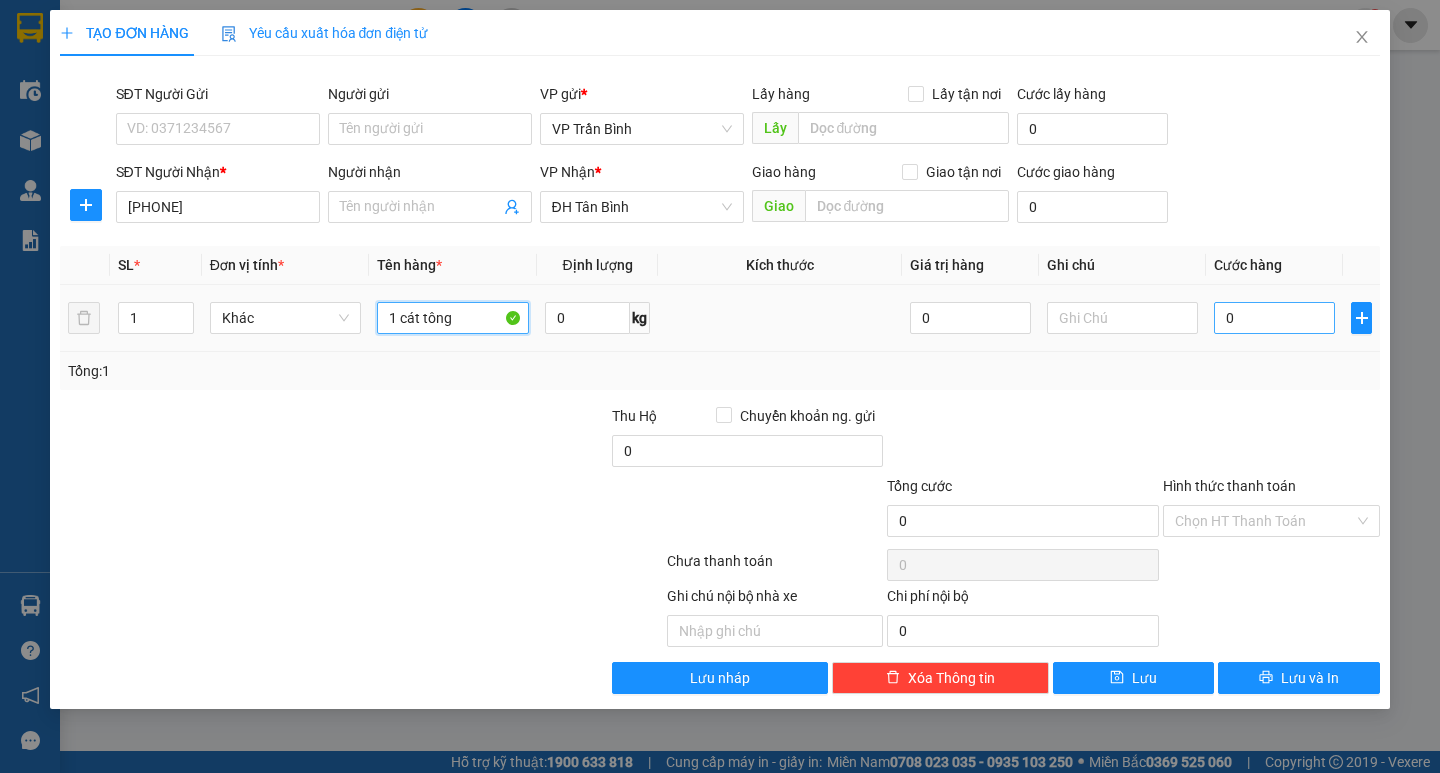 type on "1 cát tông" 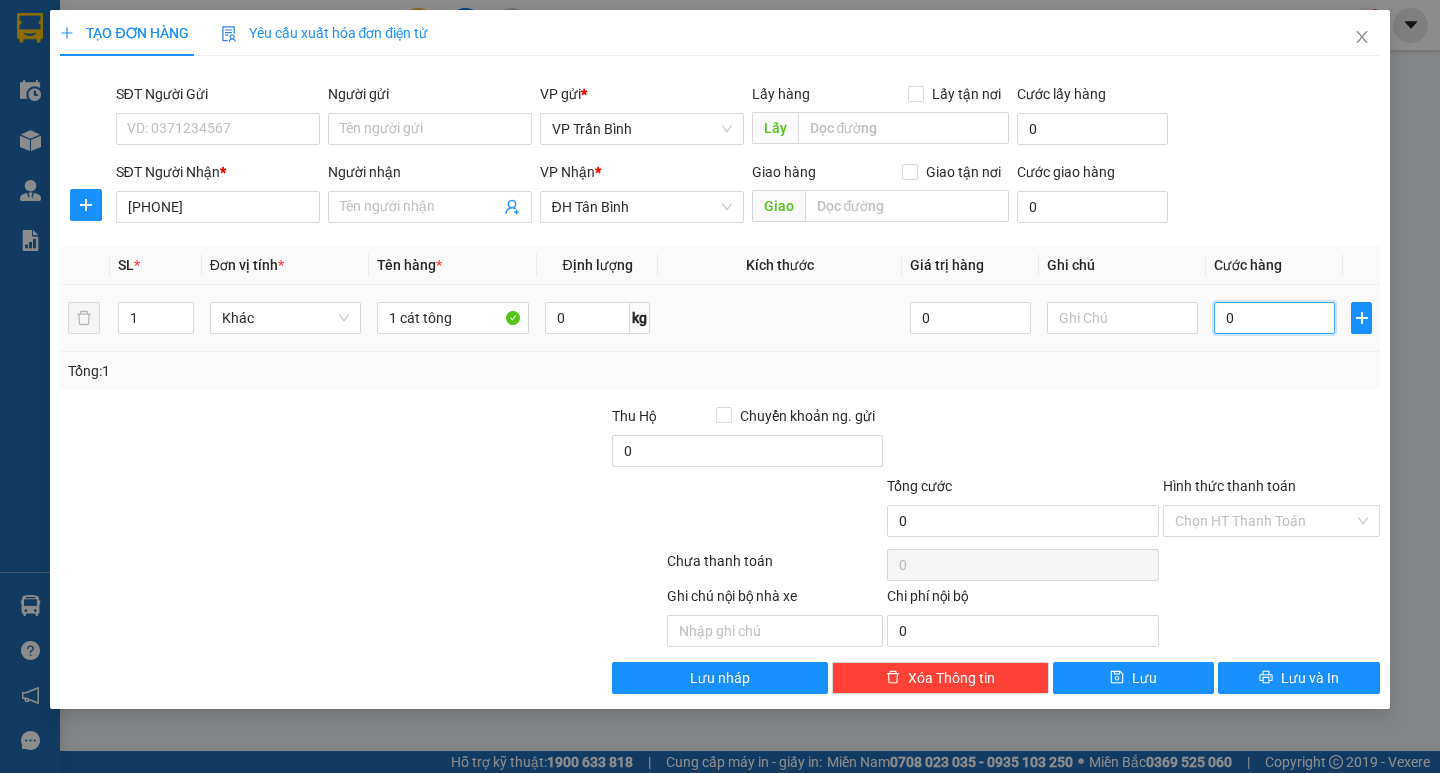 click on "0" at bounding box center (1274, 318) 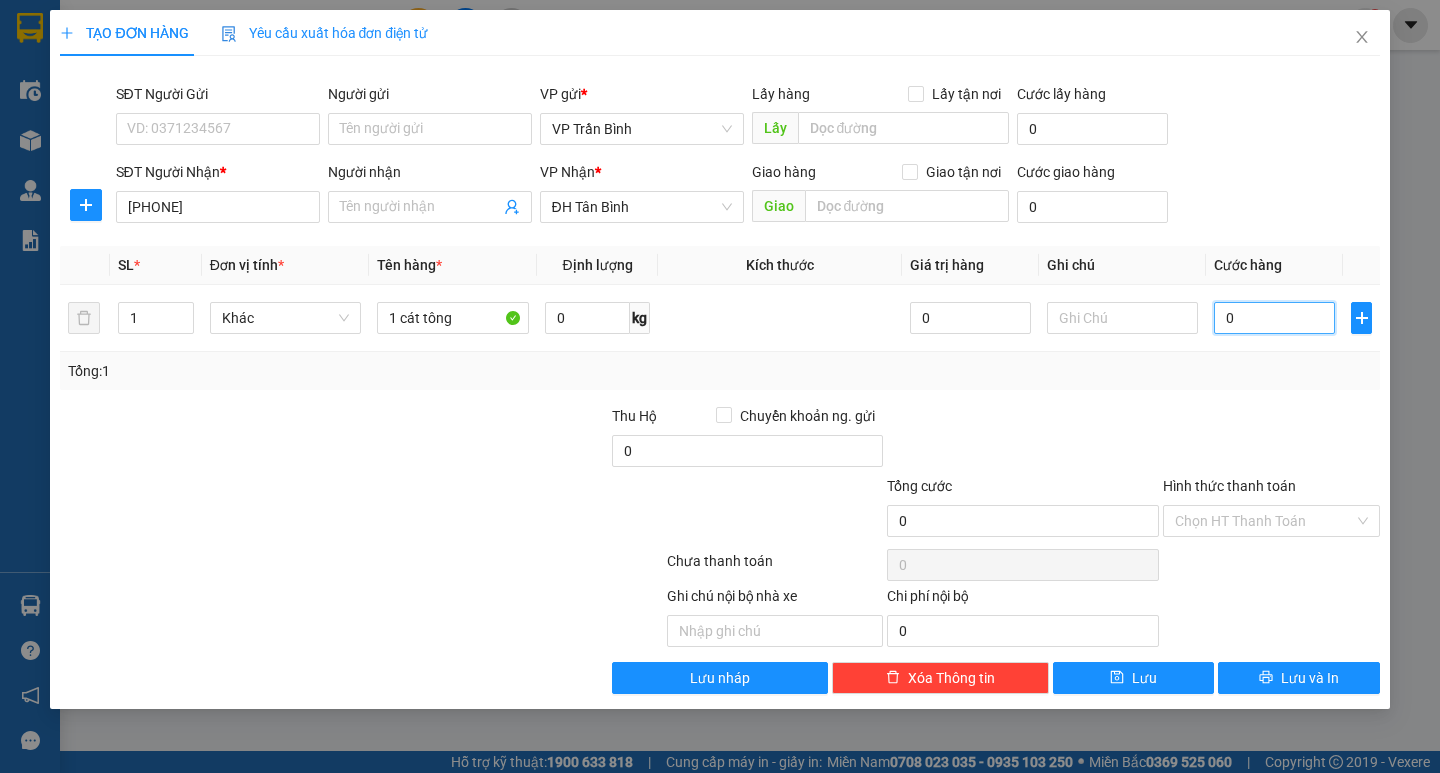 type on "005" 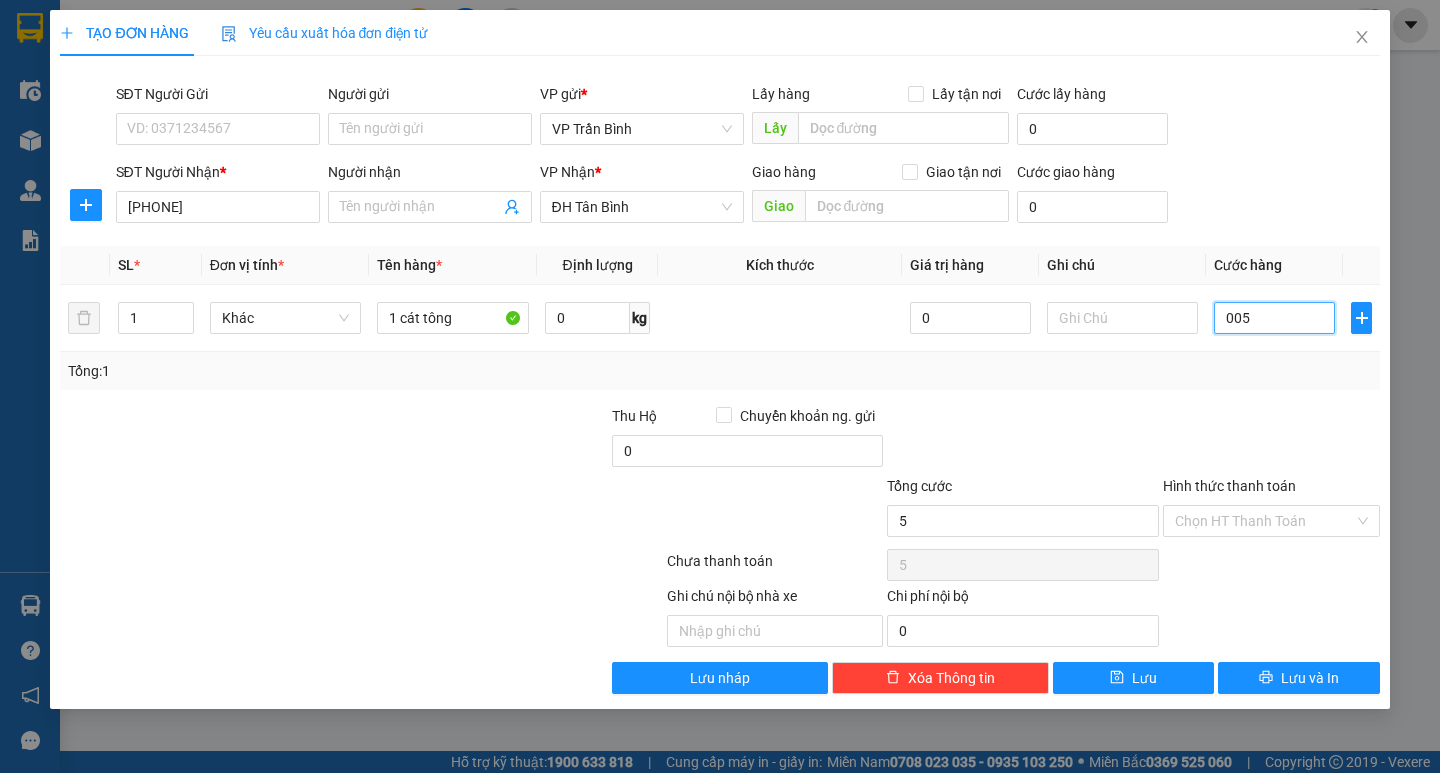 type on "0.050" 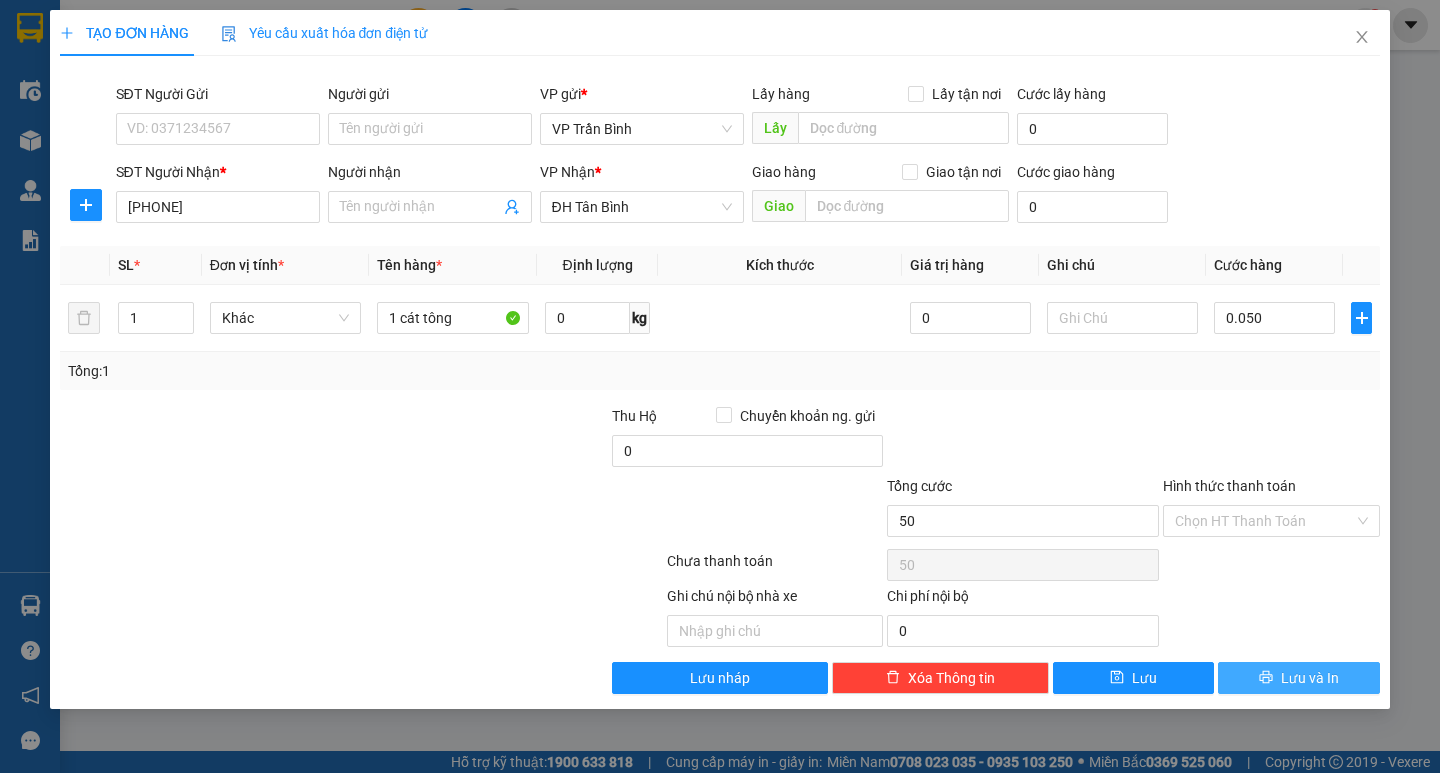 type on "50.000" 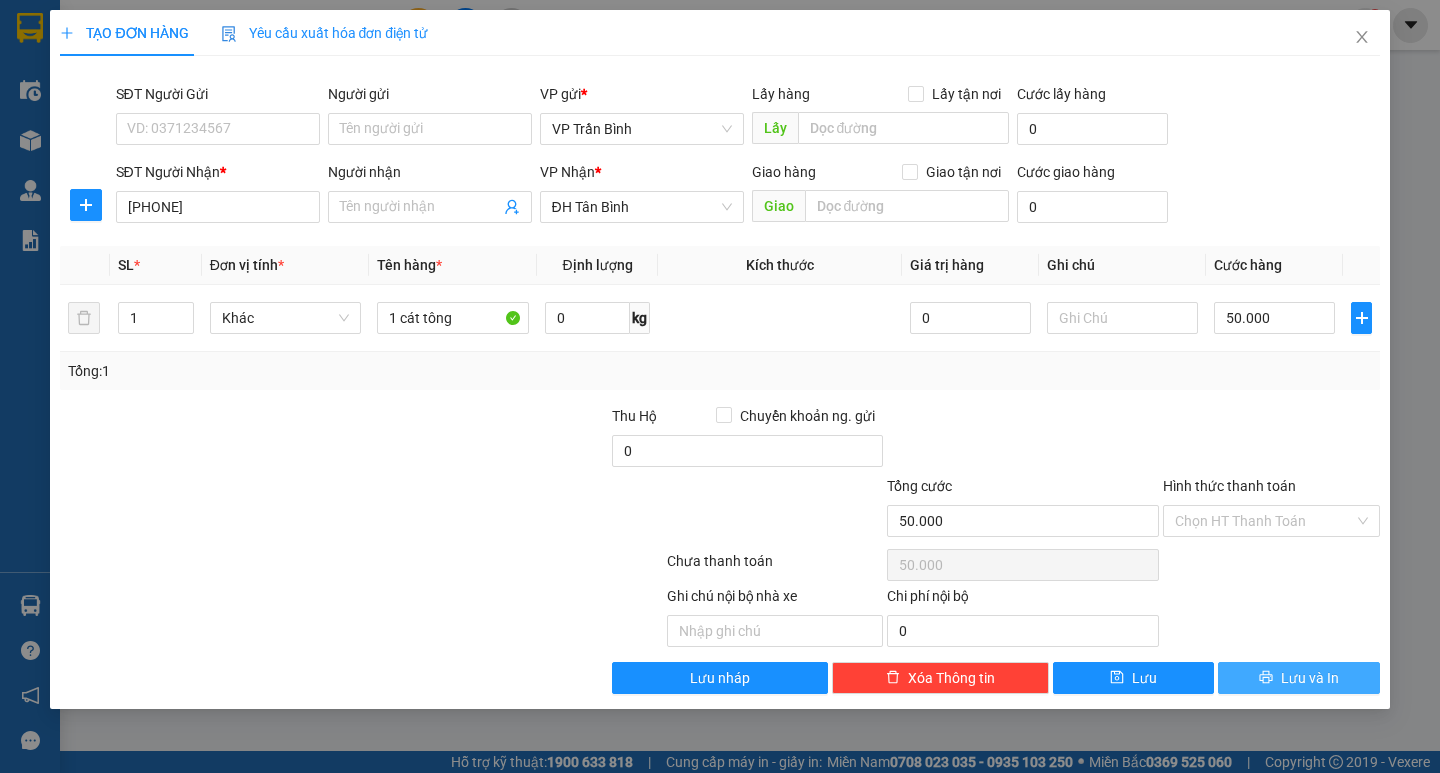 click on "Lưu và In" at bounding box center [1298, 678] 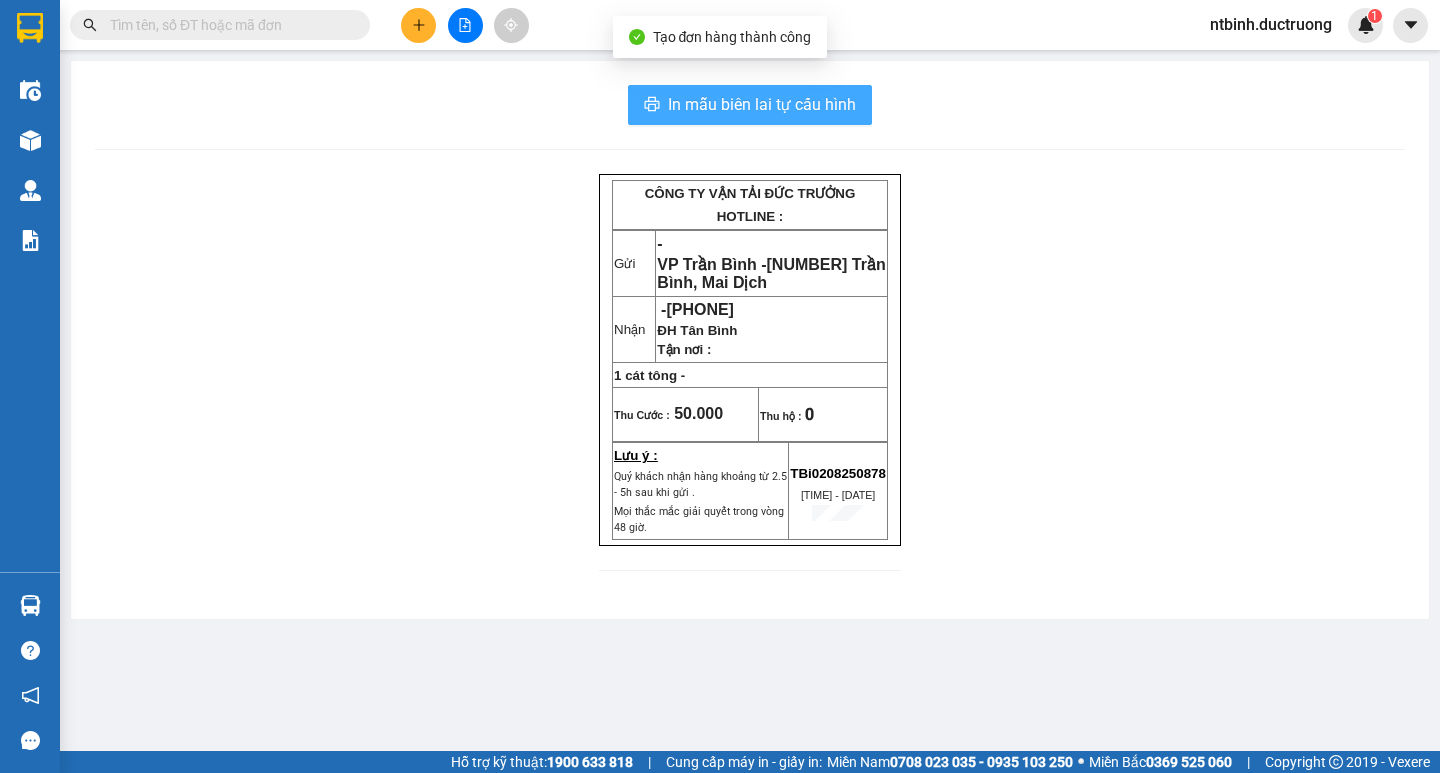 click on "In mẫu biên lai tự cấu hình" at bounding box center [762, 104] 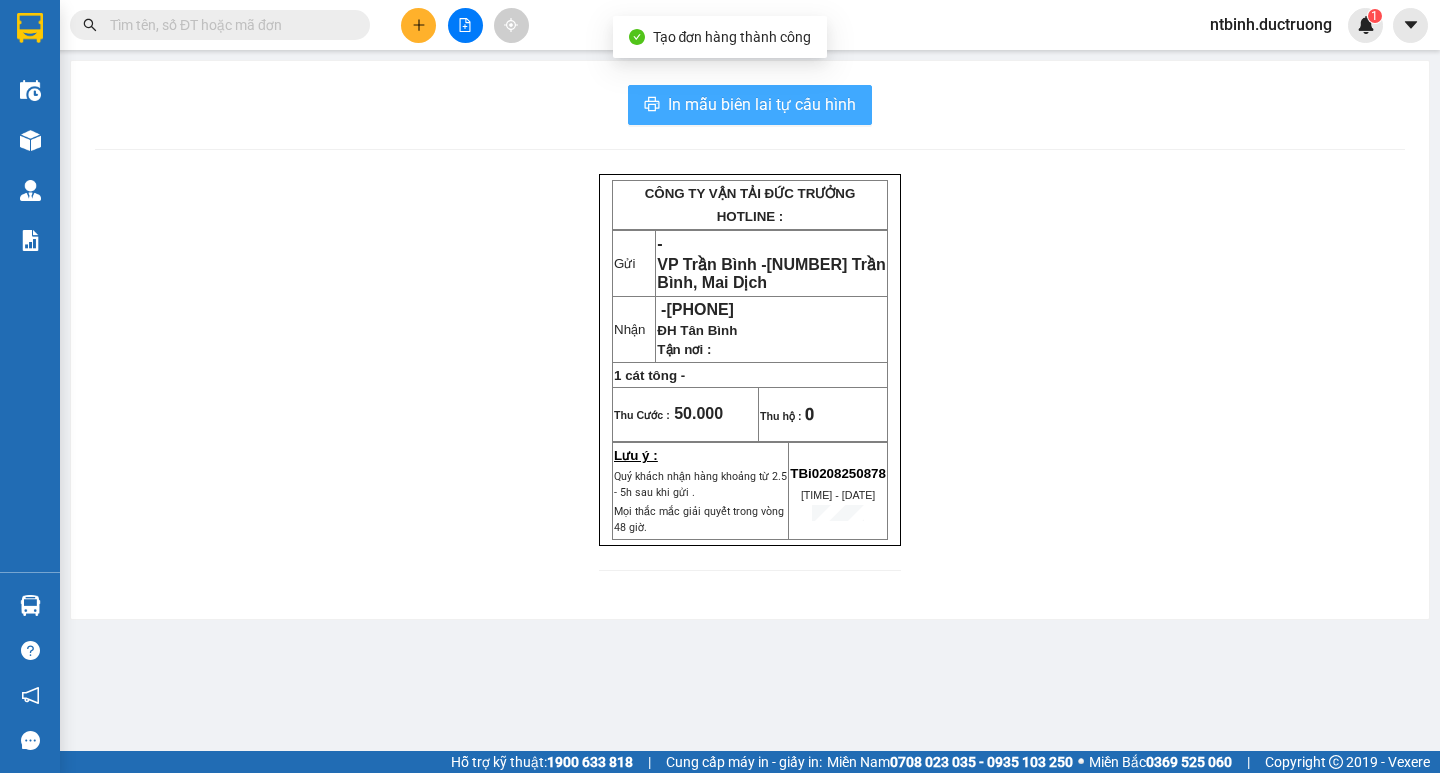 scroll, scrollTop: 0, scrollLeft: 0, axis: both 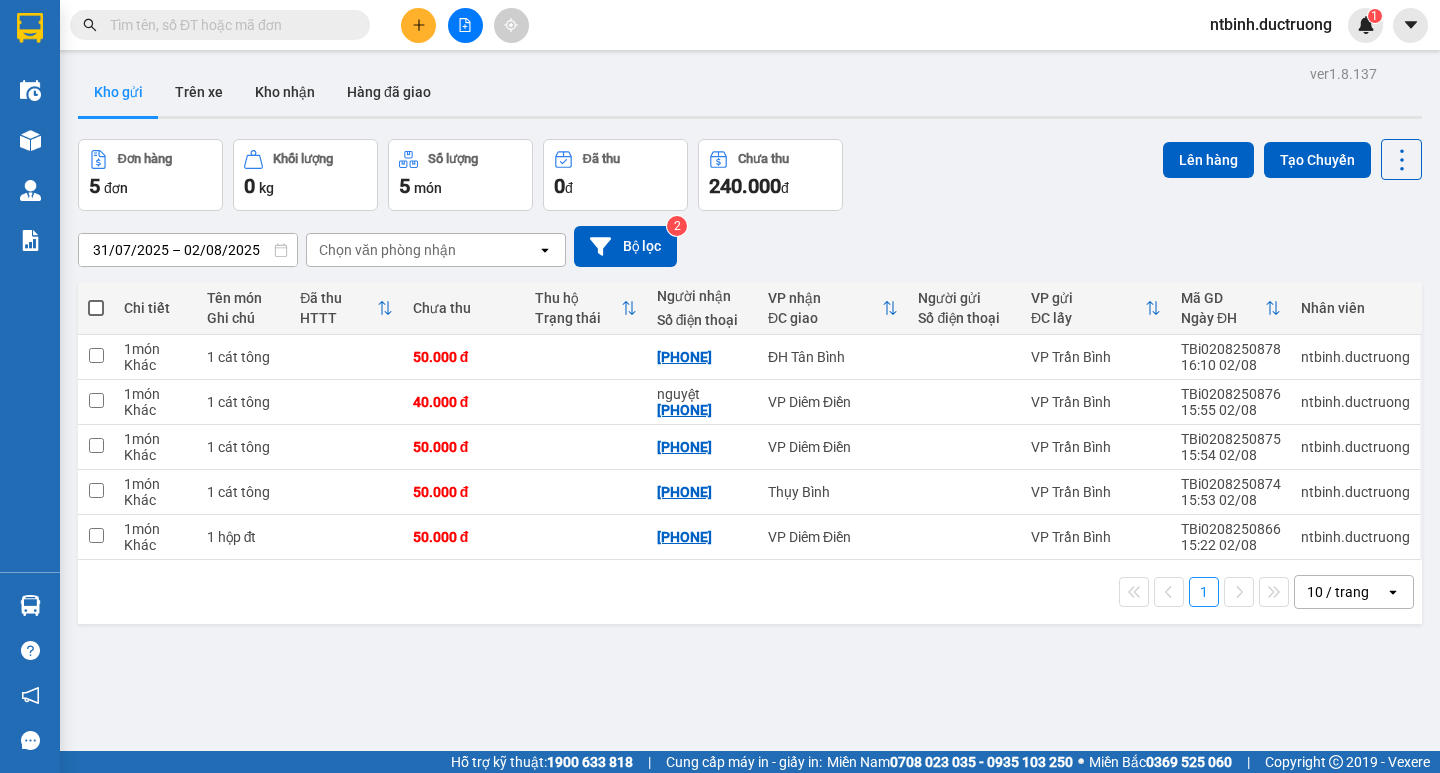 click at bounding box center (96, 308) 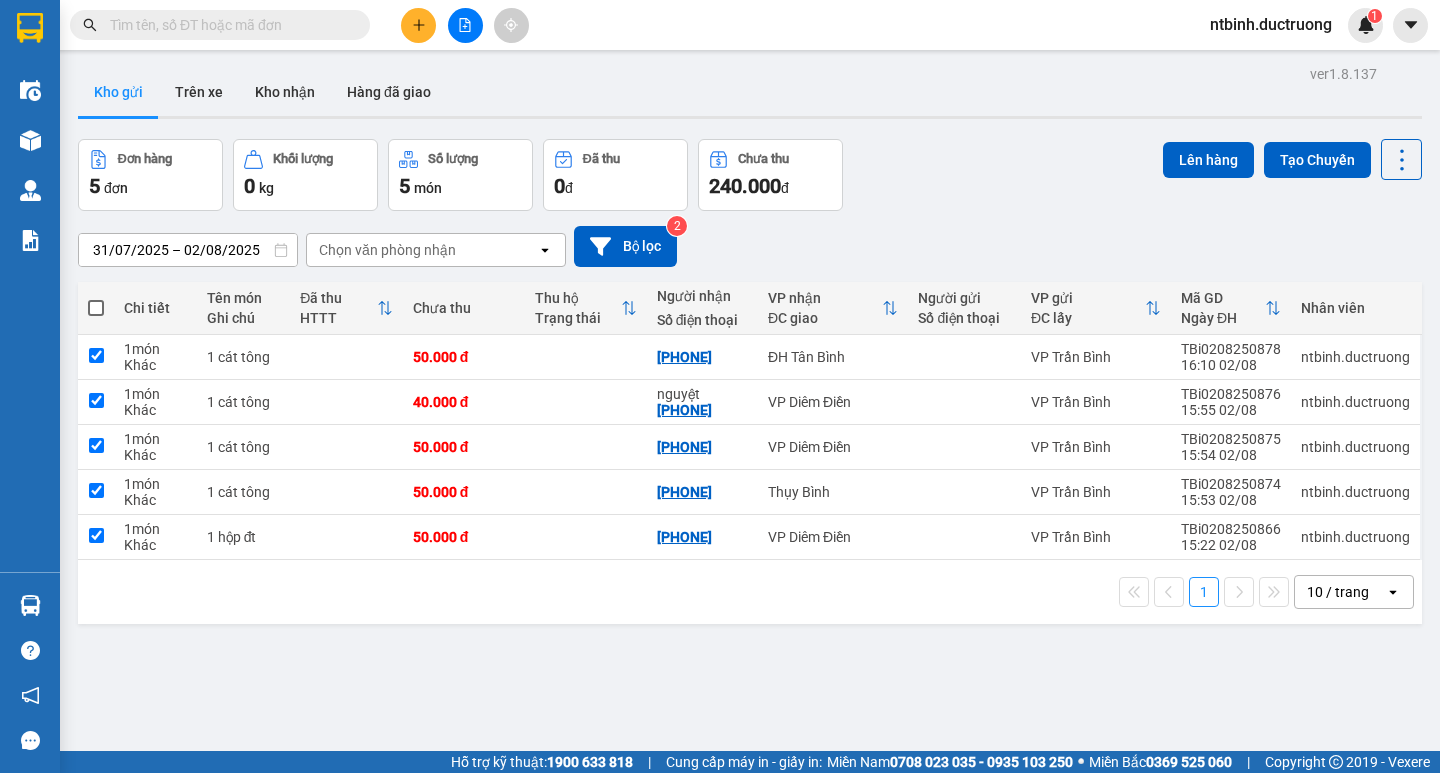 checkbox on "true" 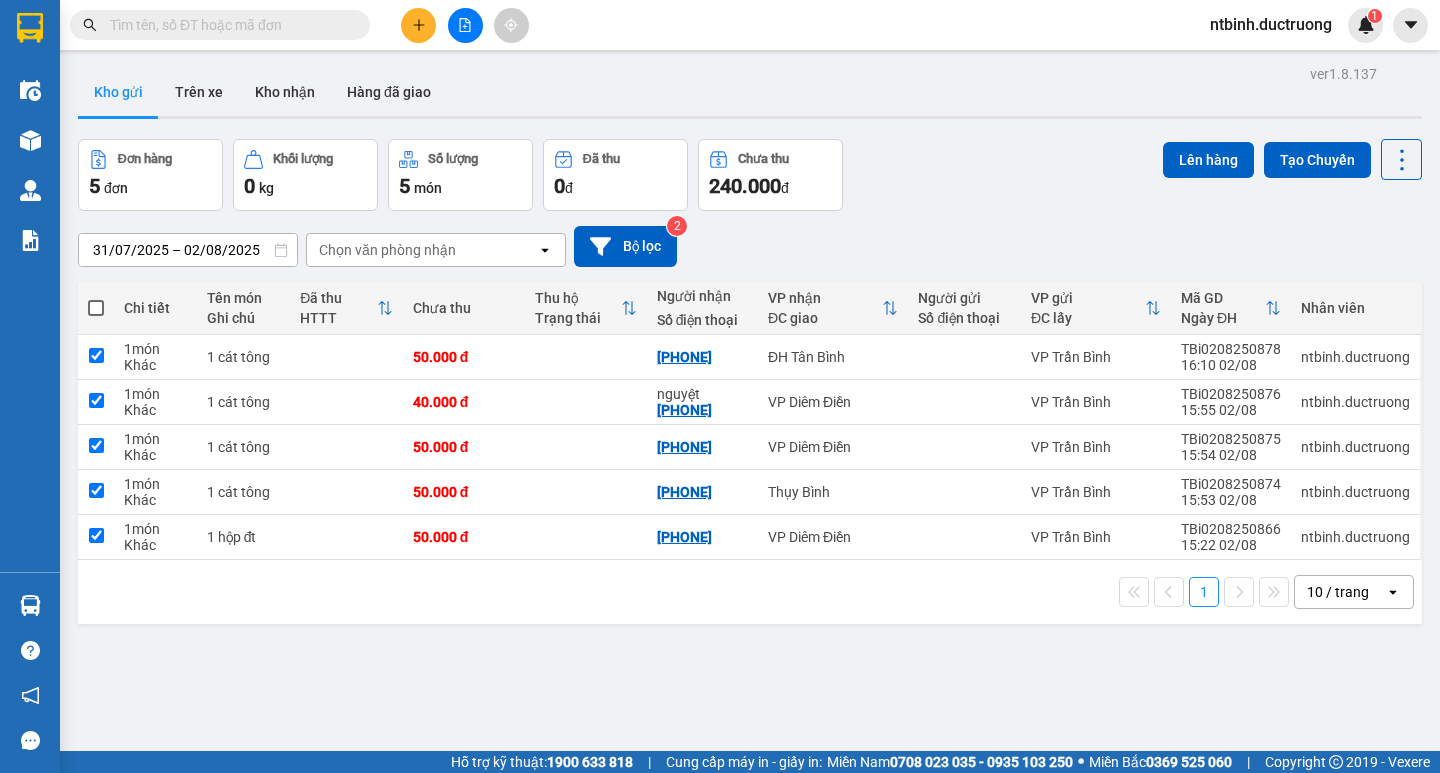 checkbox on "true" 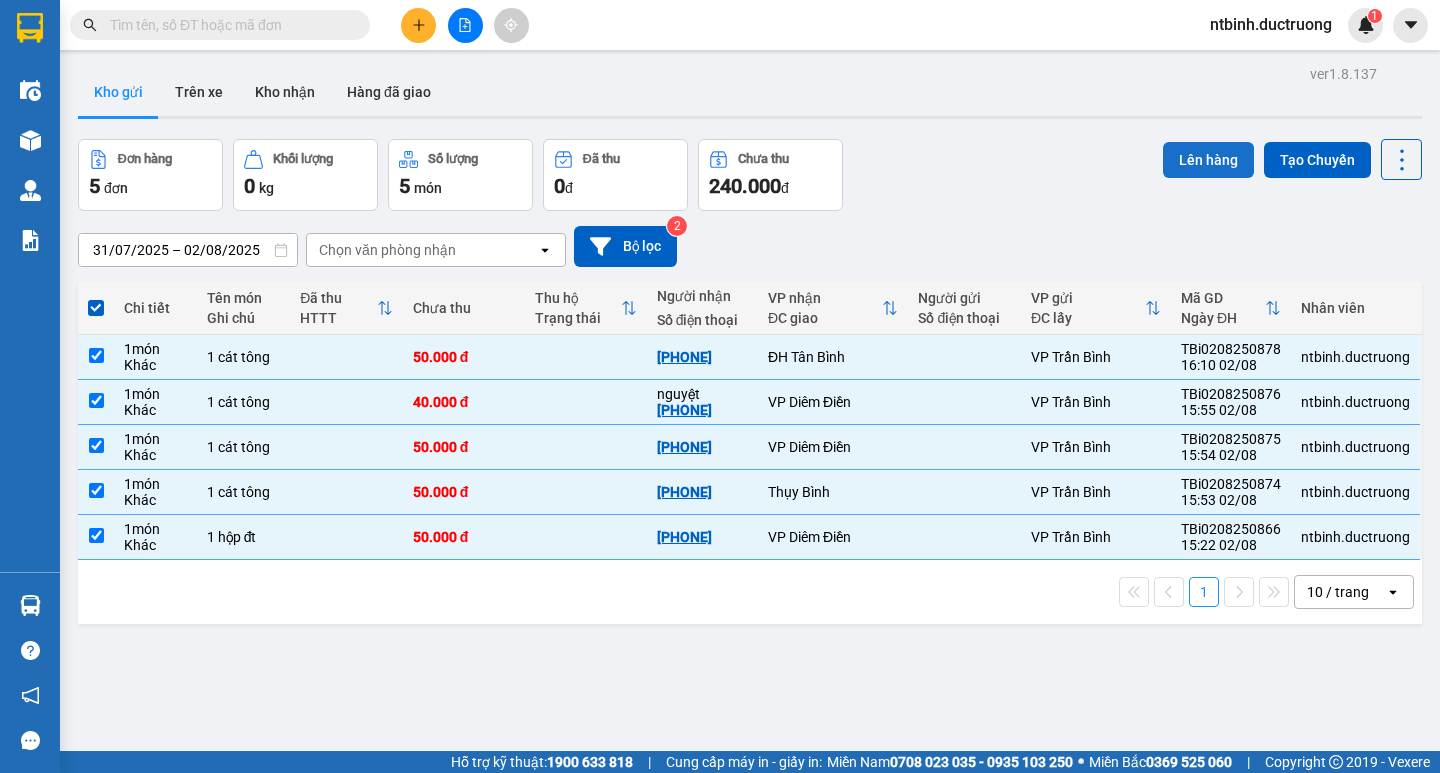 click on "Lên hàng" at bounding box center (1208, 160) 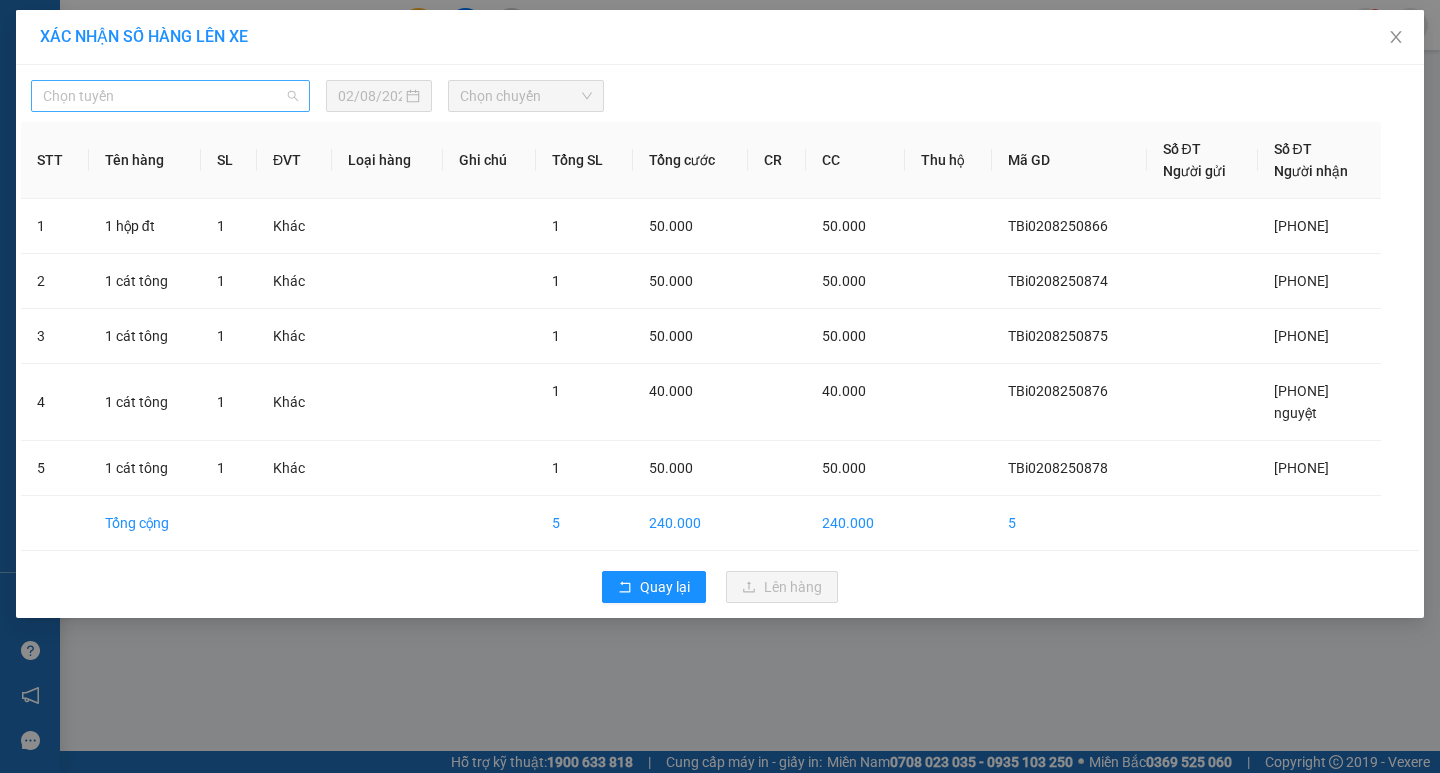 click on "Chọn tuyến" at bounding box center (170, 96) 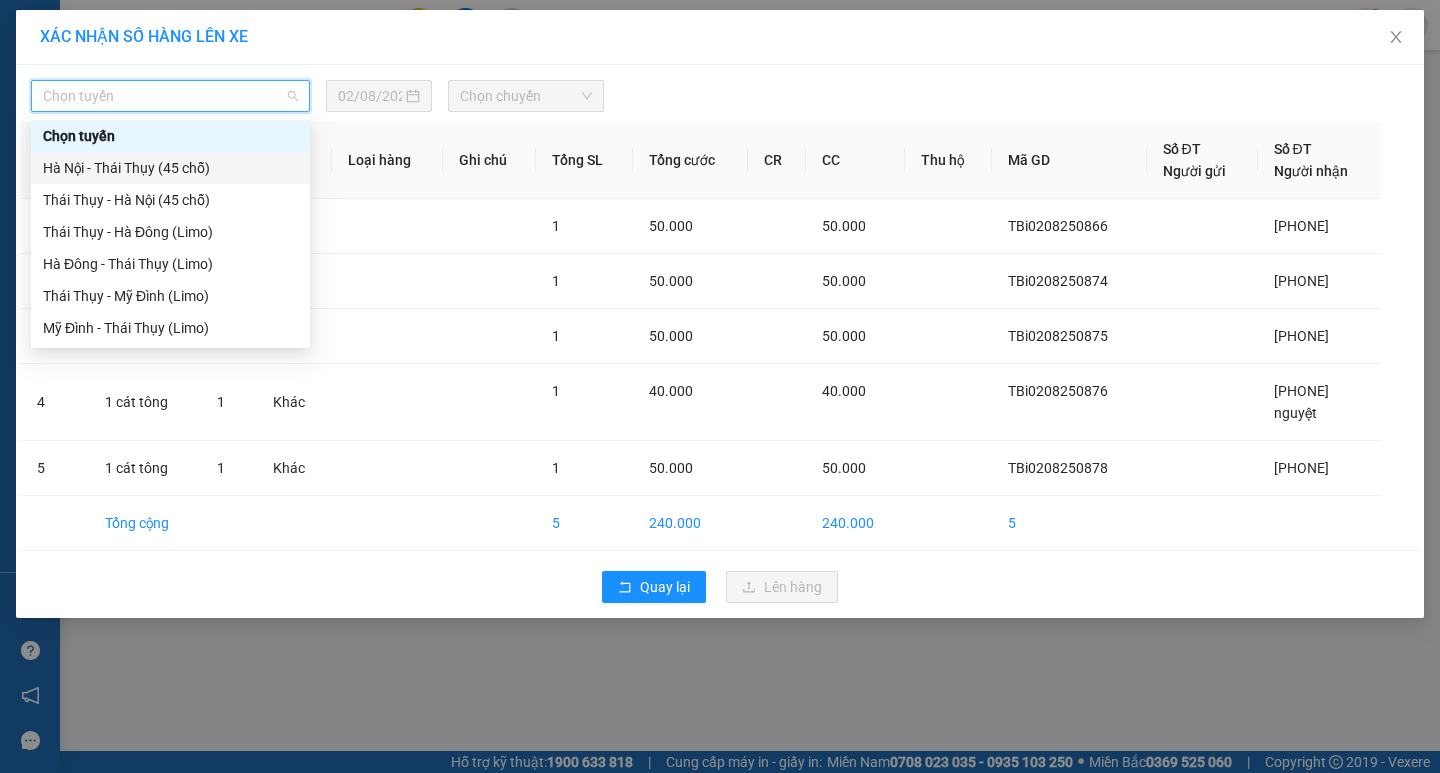 click on "Hà Nội - Thái Thụy (45 chỗ)" at bounding box center (170, 168) 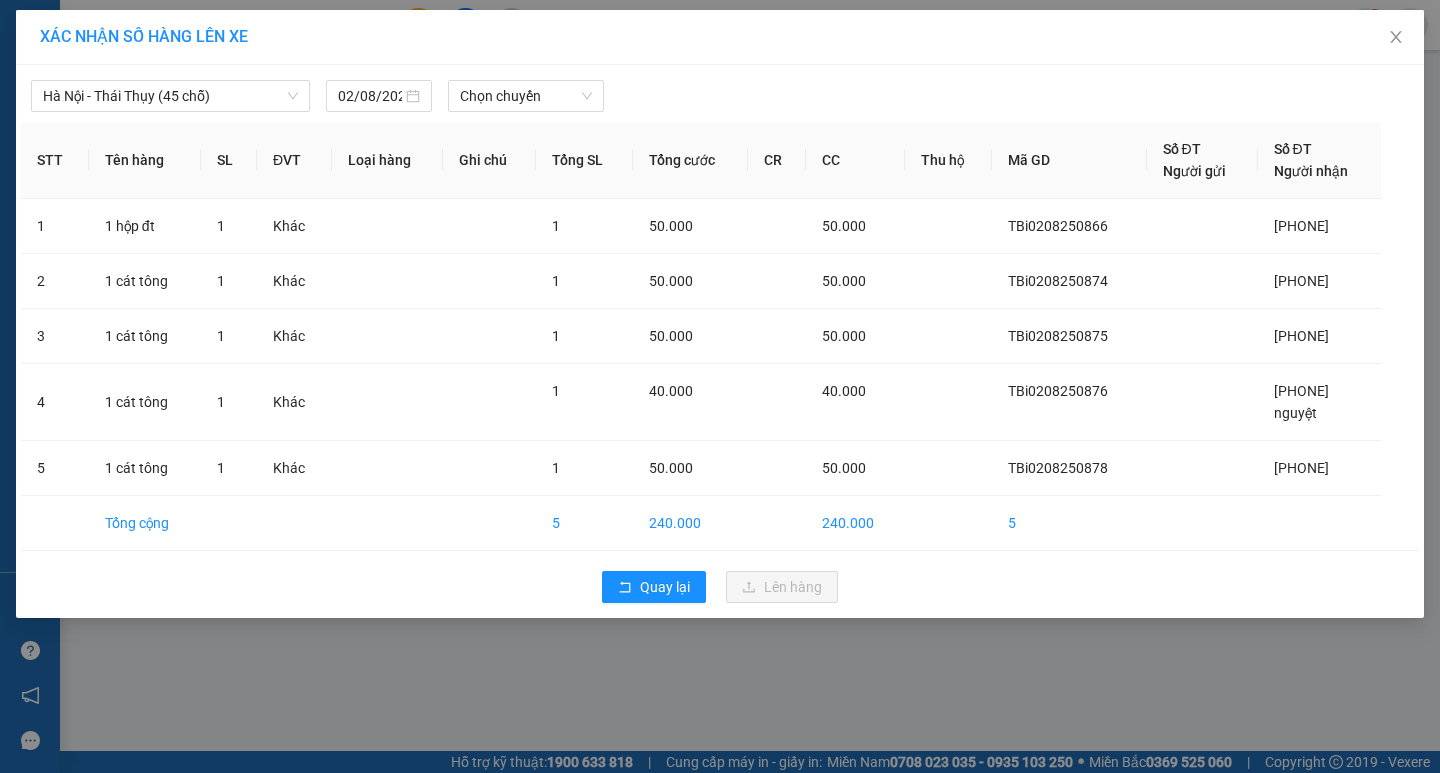 click on "Hà Nội - Thái Thụy (45 chỗ) [DATE] Chọn chuyến" at bounding box center (720, 91) 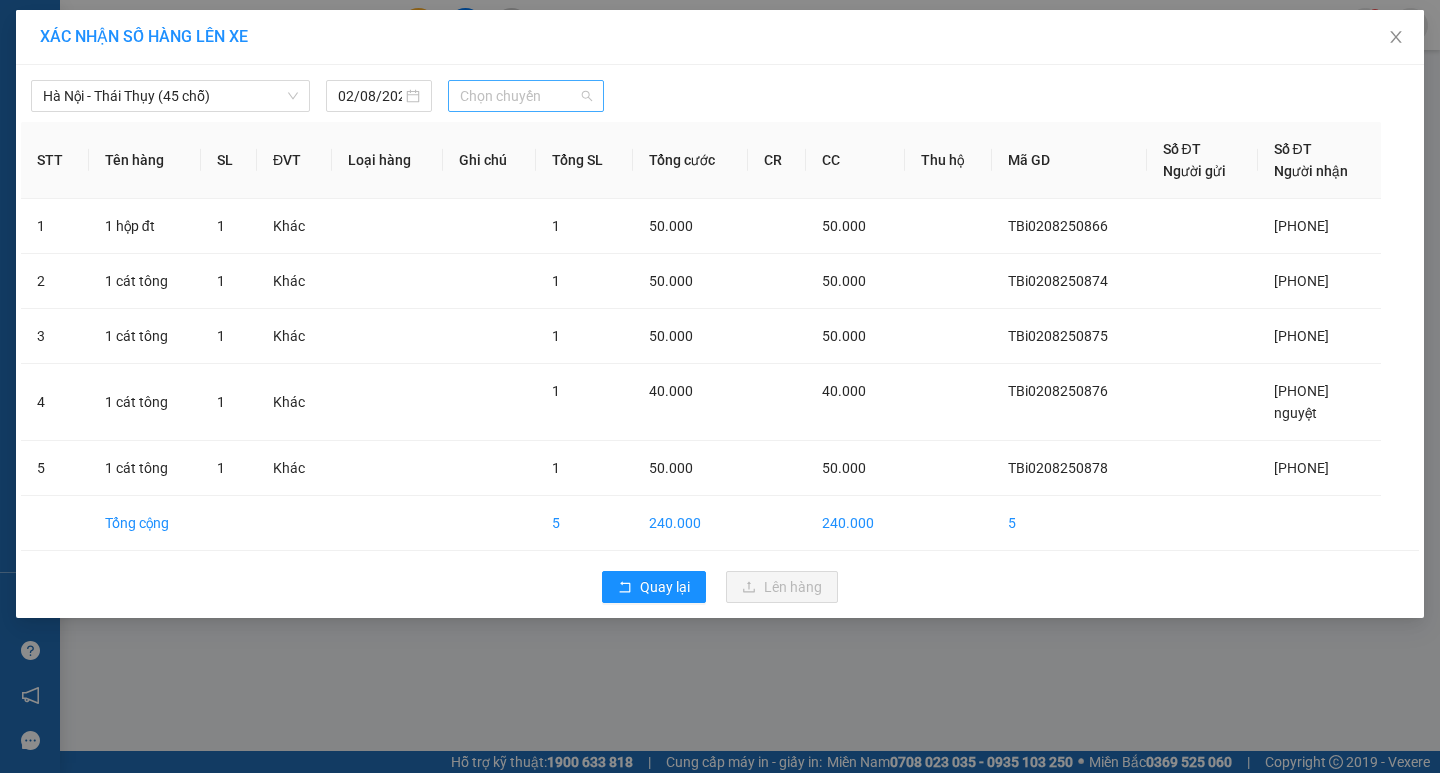 click on "Chọn chuyến" at bounding box center [526, 96] 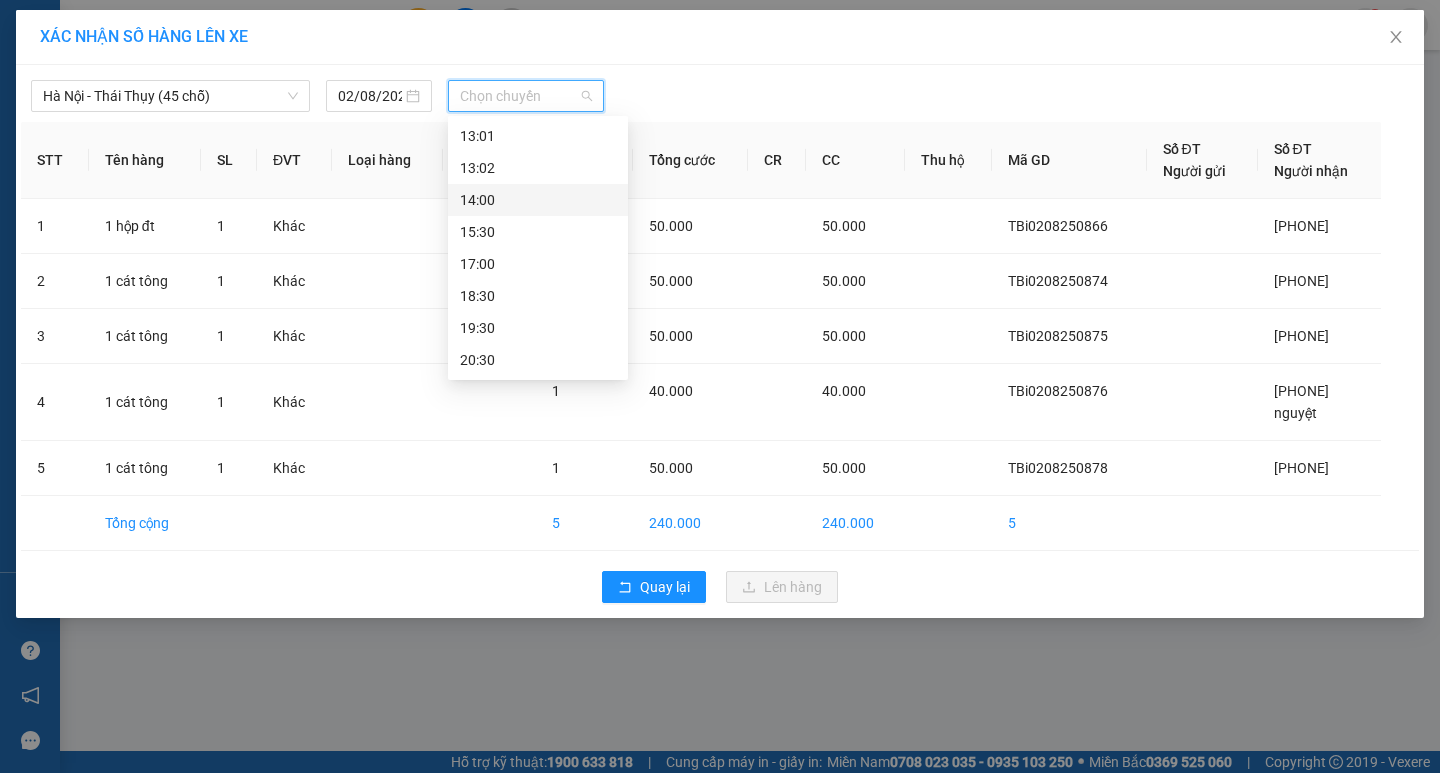 scroll, scrollTop: 188, scrollLeft: 0, axis: vertical 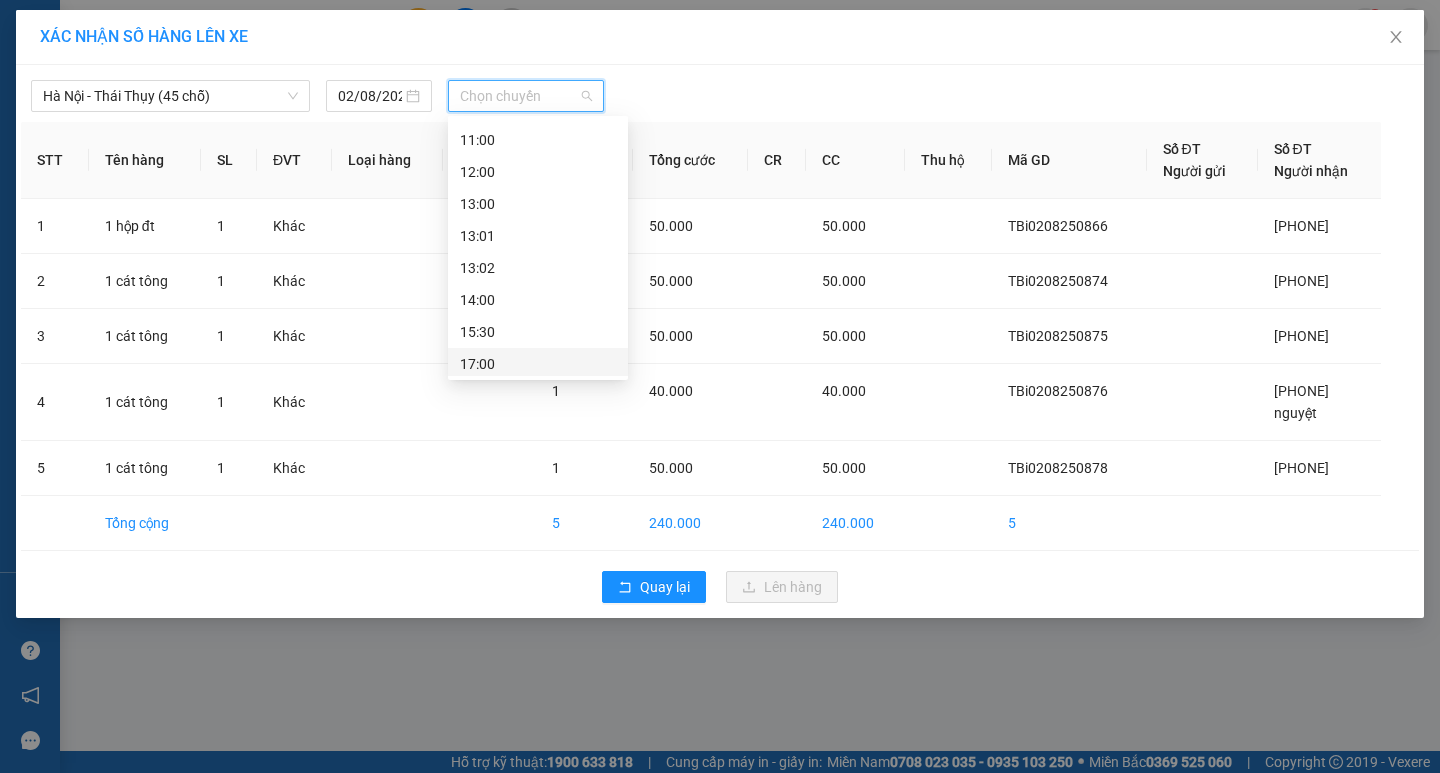 click on "17:00" at bounding box center [538, 364] 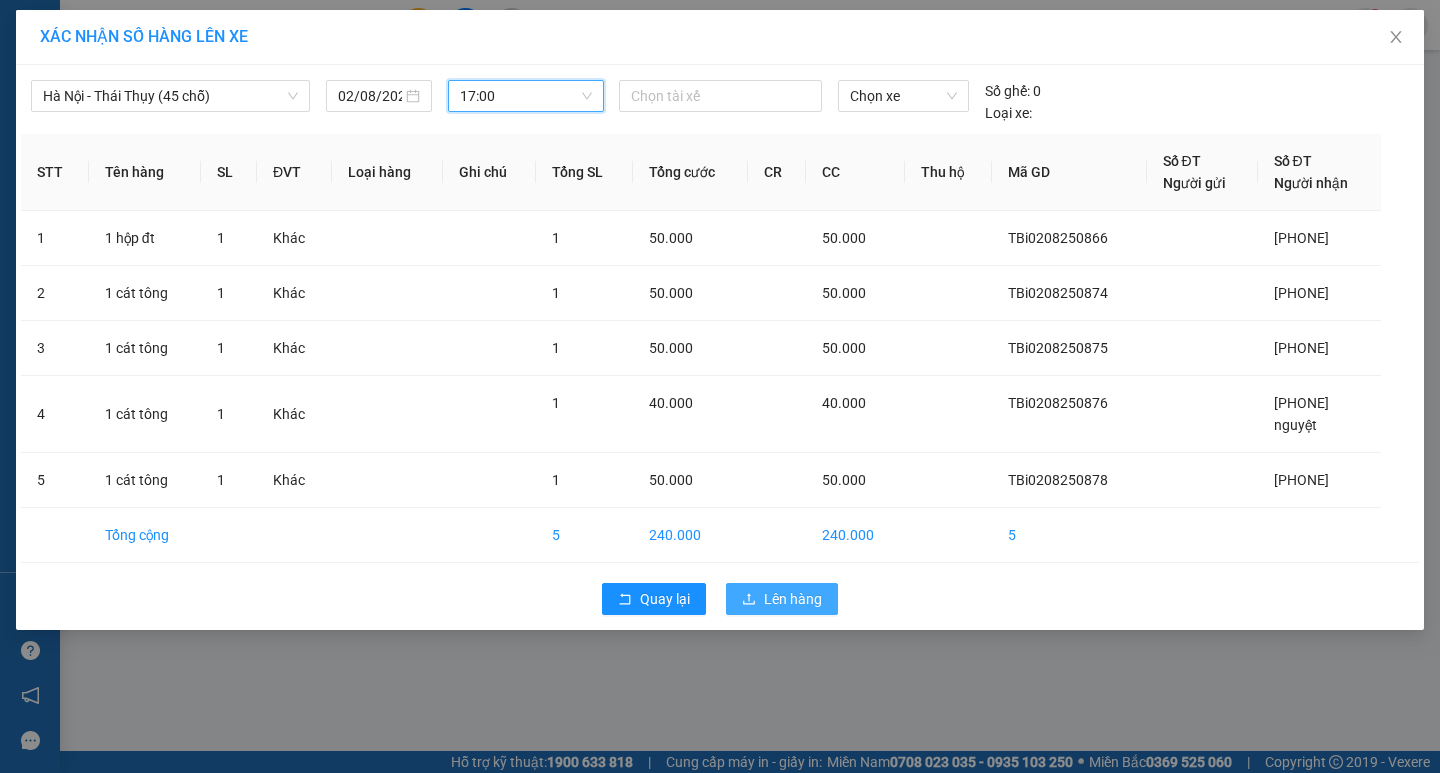 click on "Lên hàng" at bounding box center (793, 599) 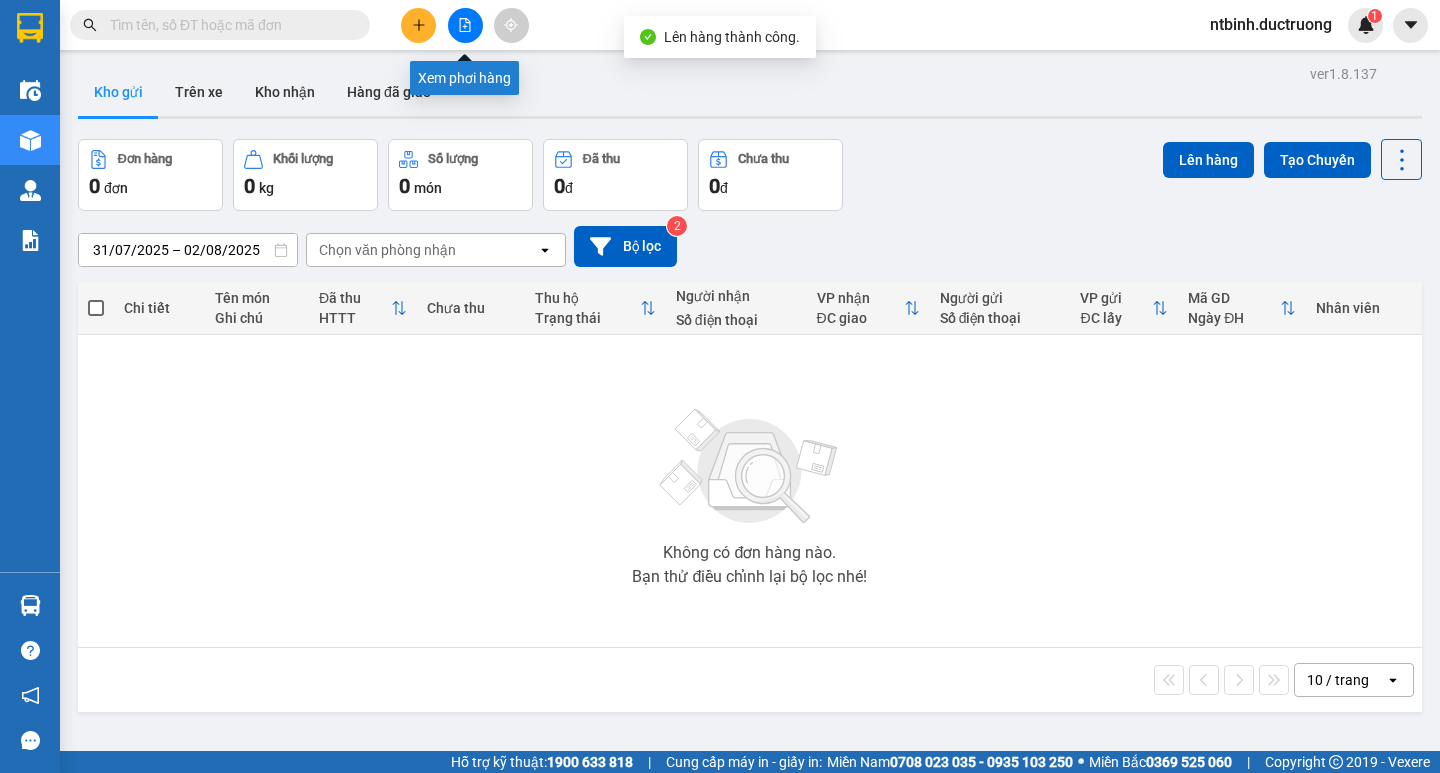click at bounding box center [465, 25] 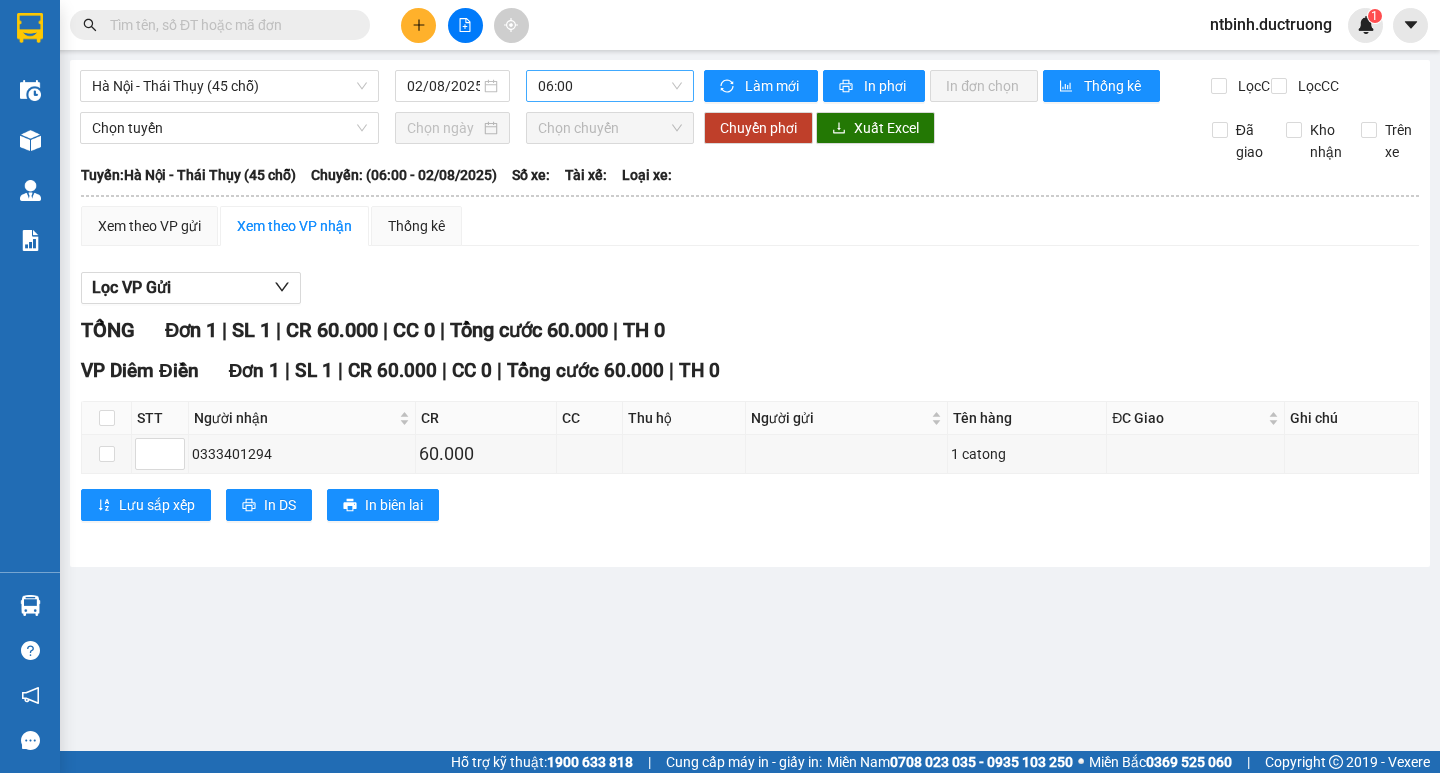 click on "06:00" at bounding box center (610, 86) 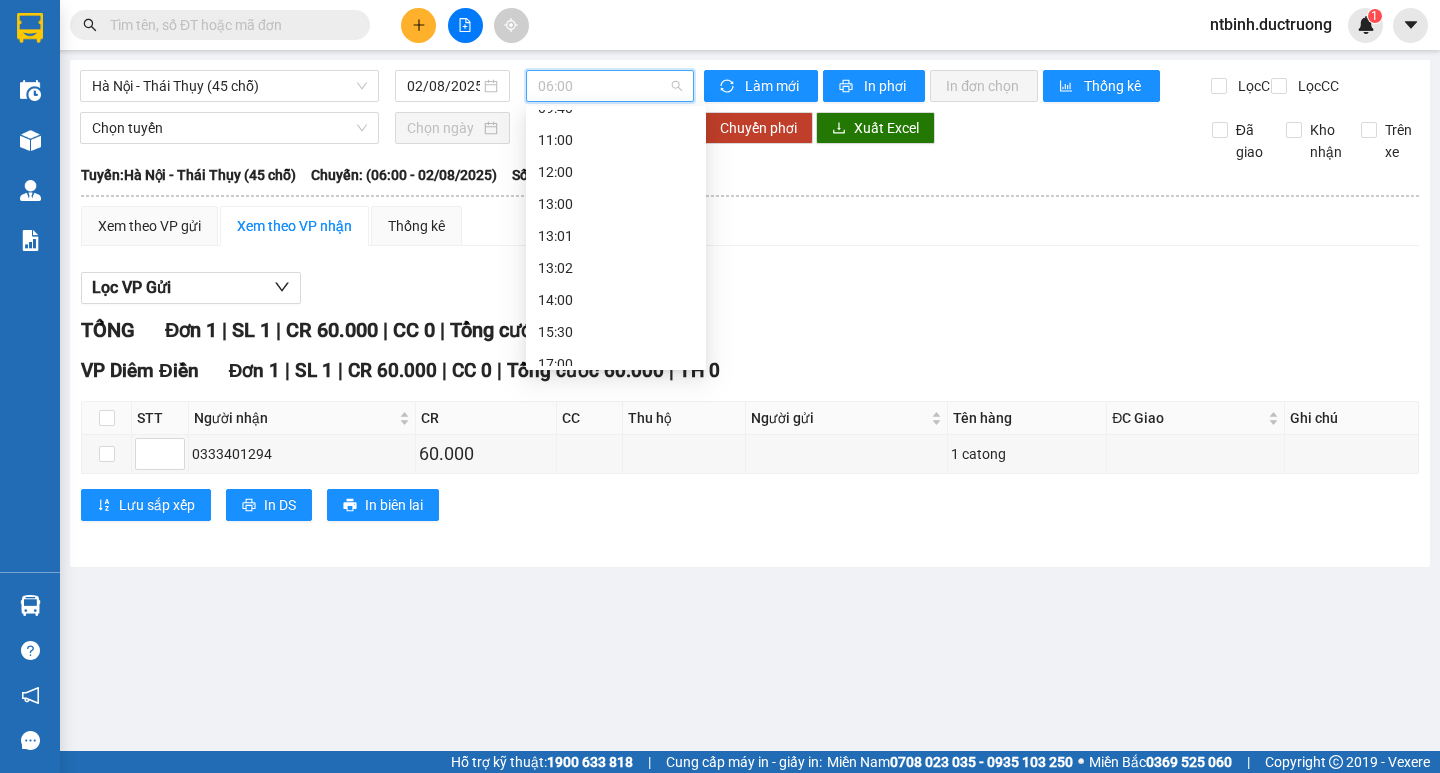 scroll, scrollTop: 288, scrollLeft: 0, axis: vertical 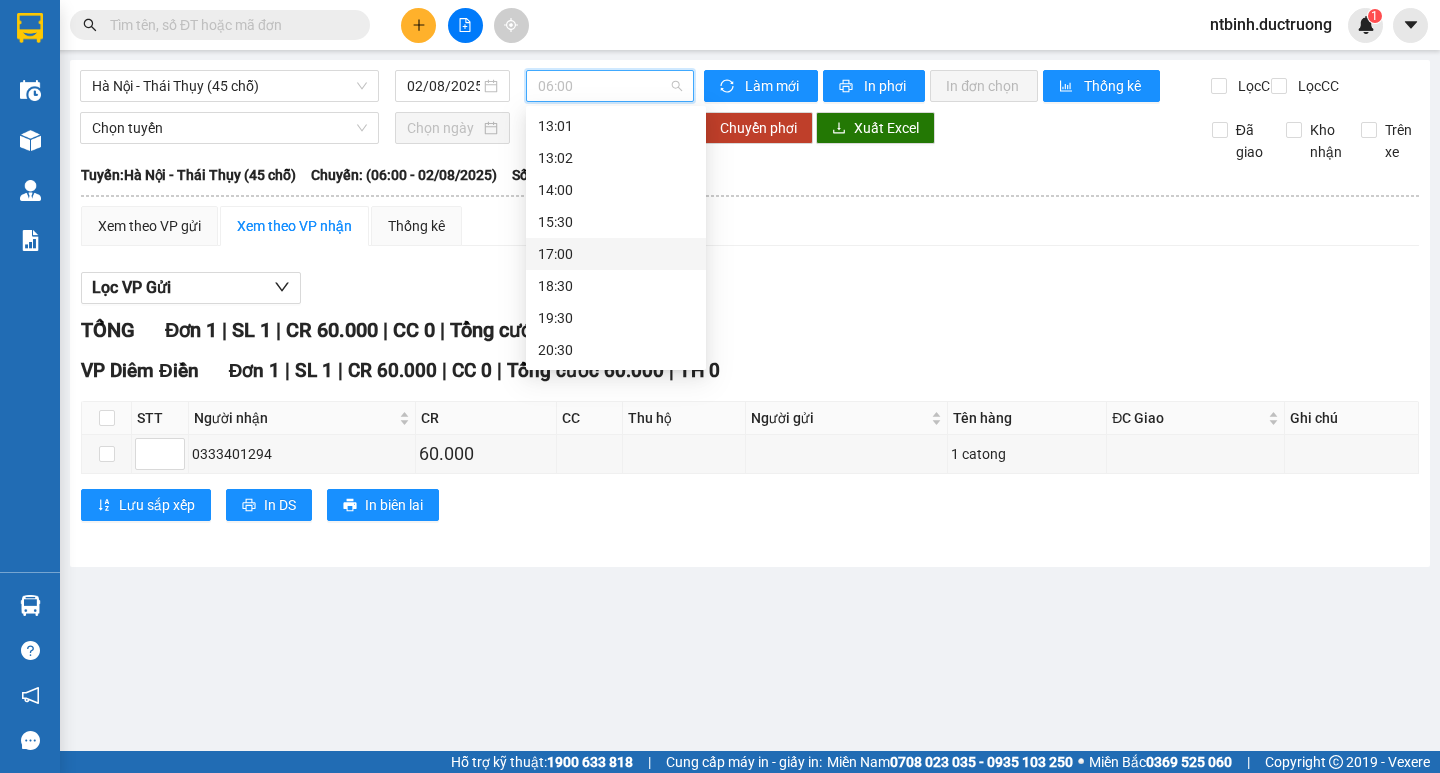click on "17:00" at bounding box center (616, 254) 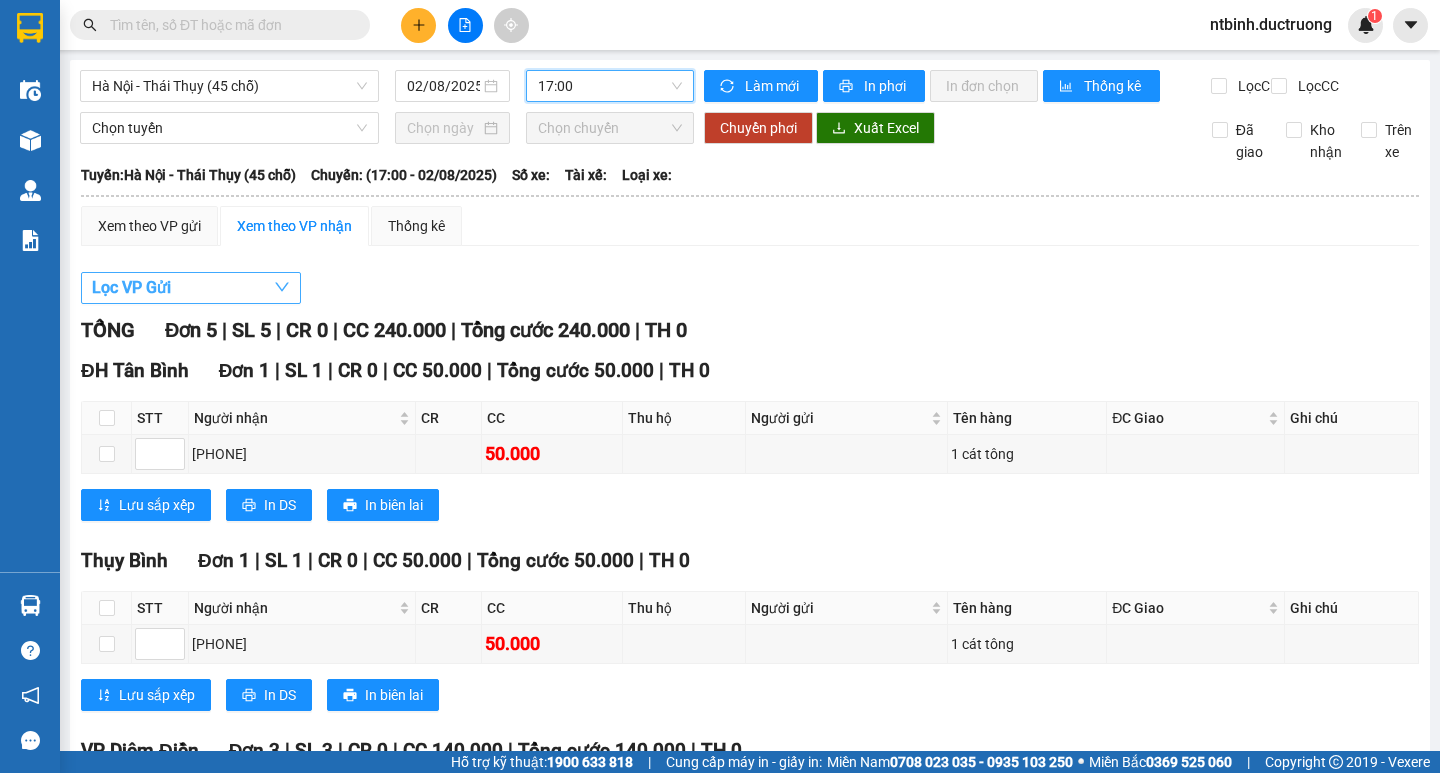 click on "Lọc VP Gửi" at bounding box center [131, 287] 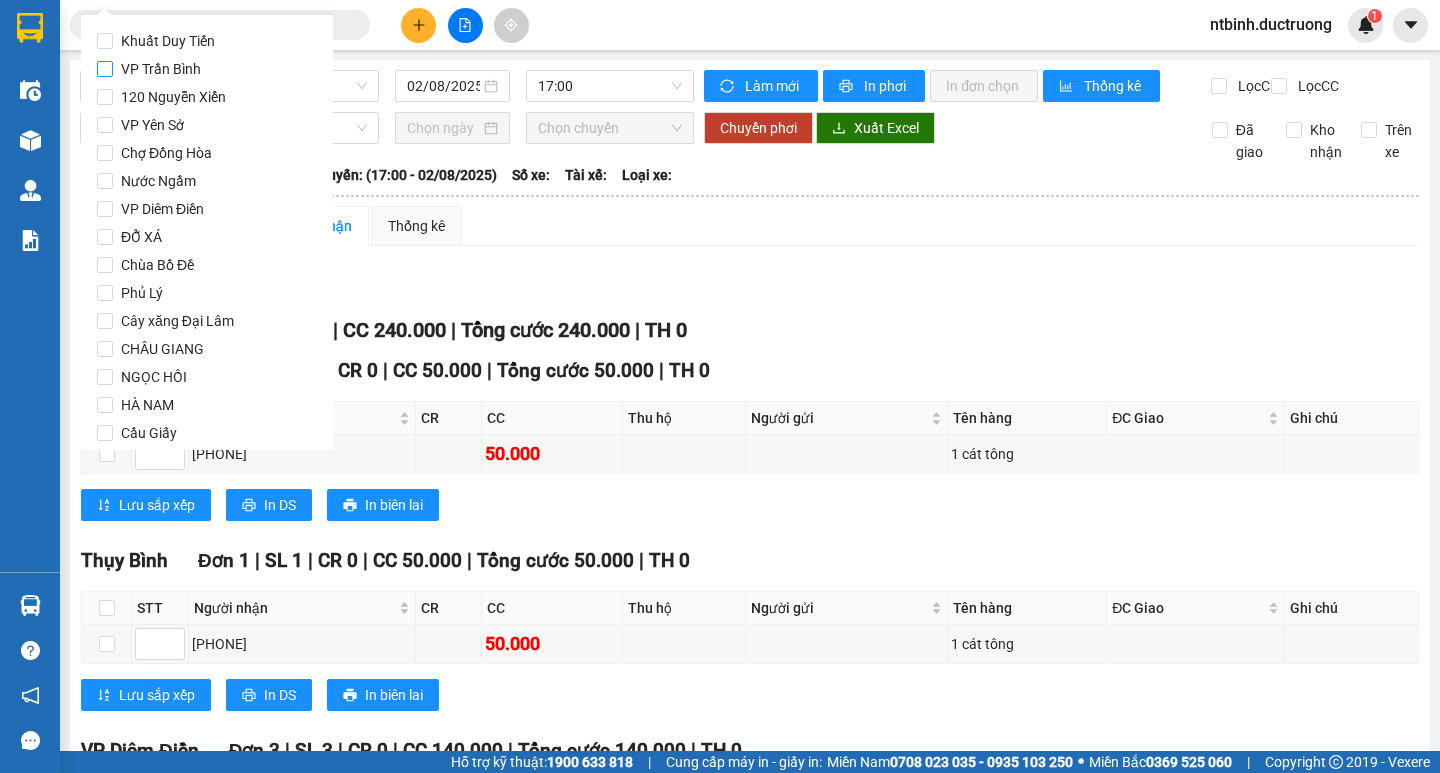 click on "VP Trần Bình" at bounding box center [161, 69] 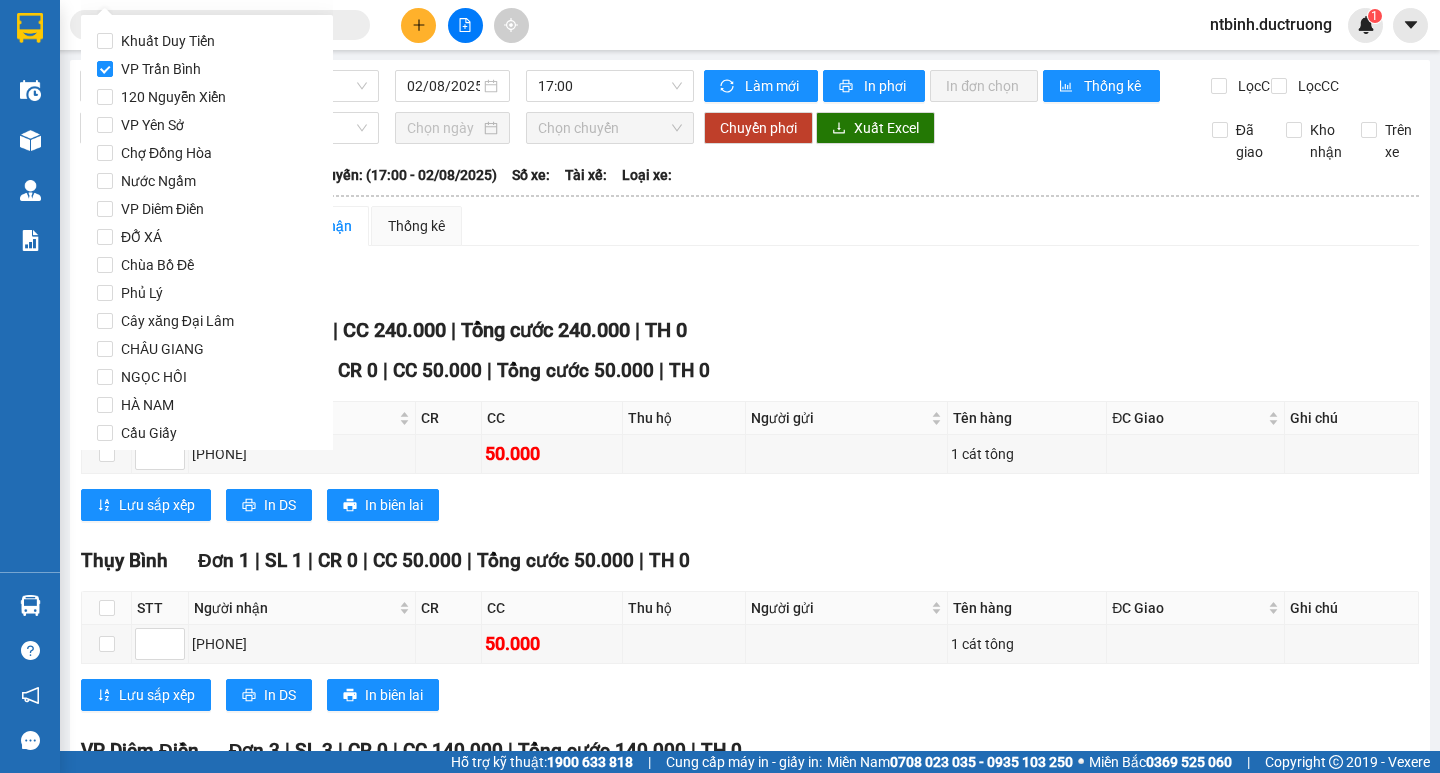 scroll, scrollTop: 1665, scrollLeft: 0, axis: vertical 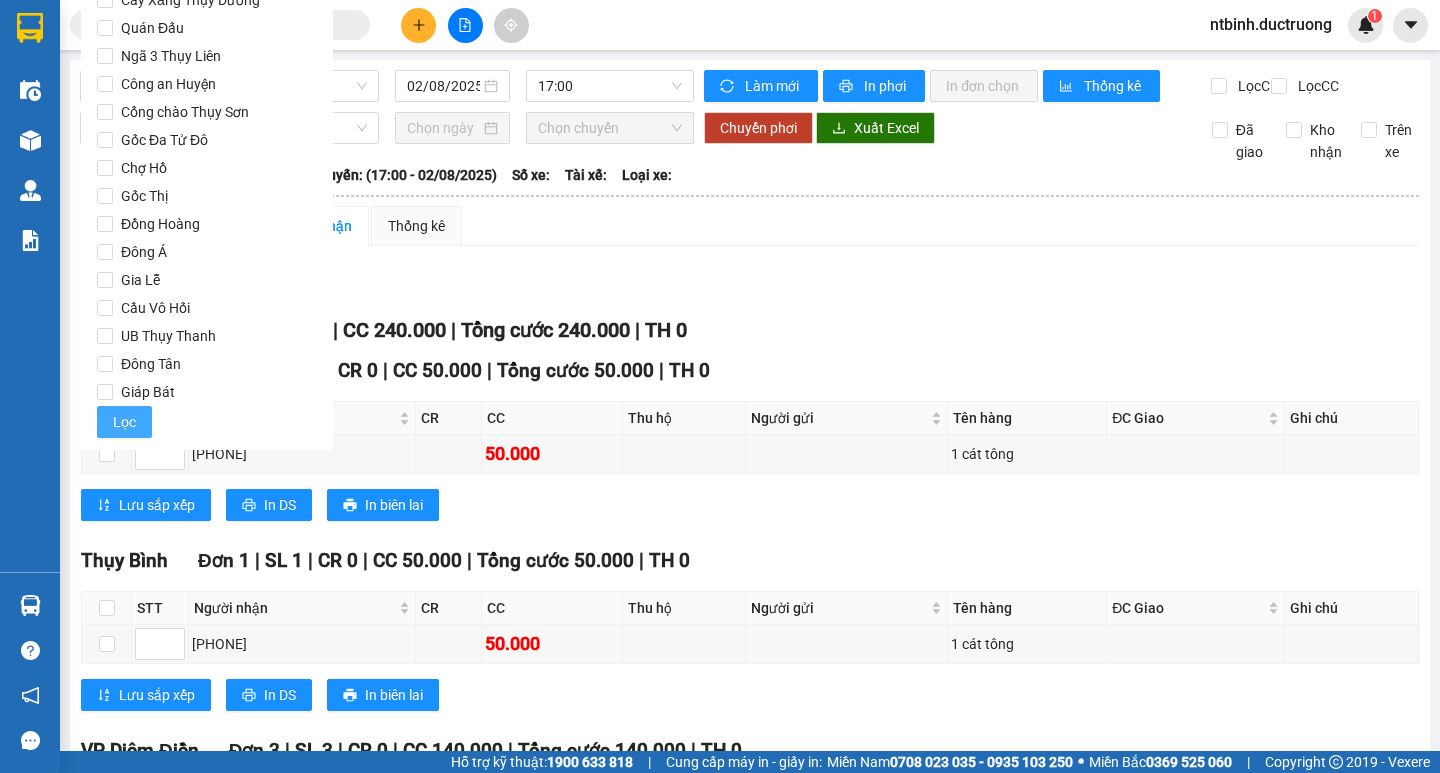click on "Lọc" at bounding box center [124, 422] 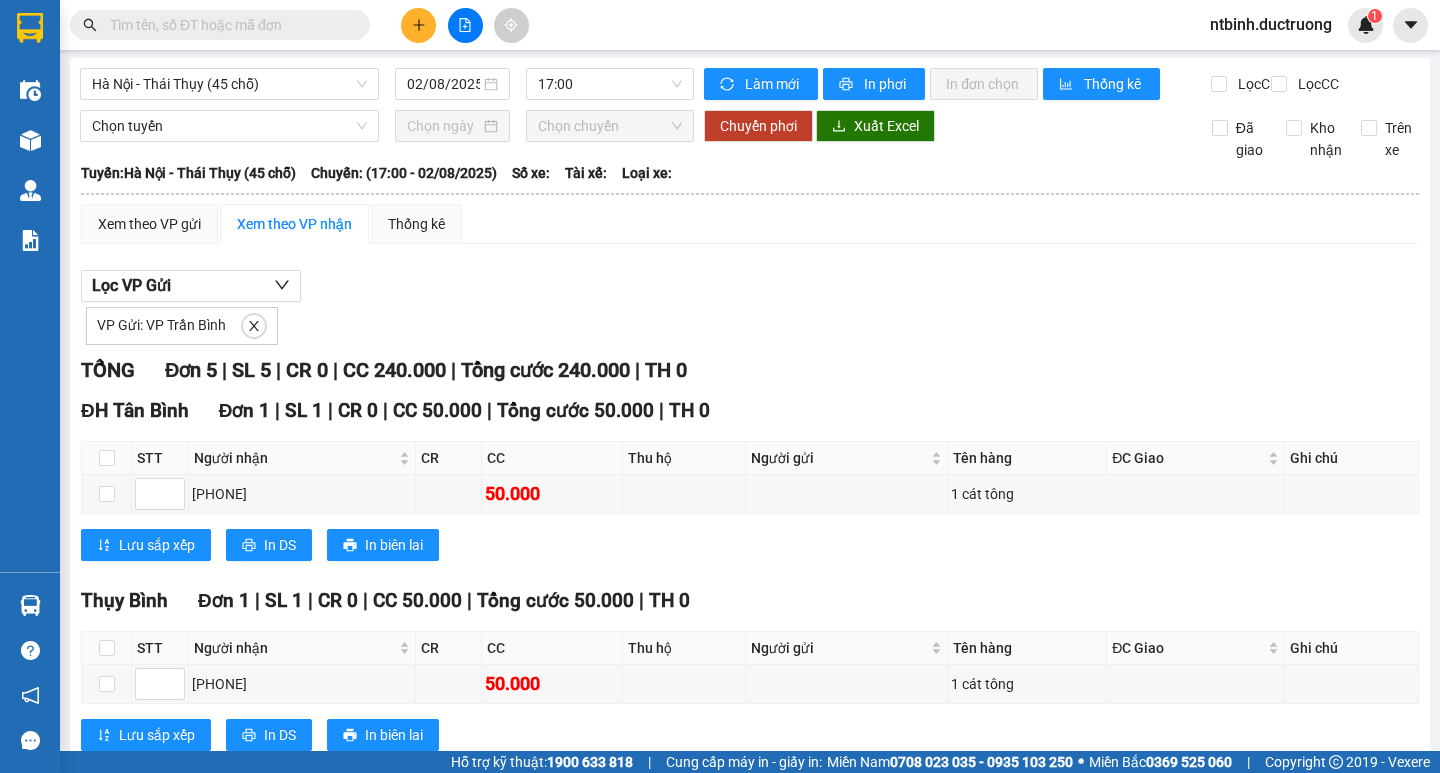 scroll, scrollTop: 0, scrollLeft: 0, axis: both 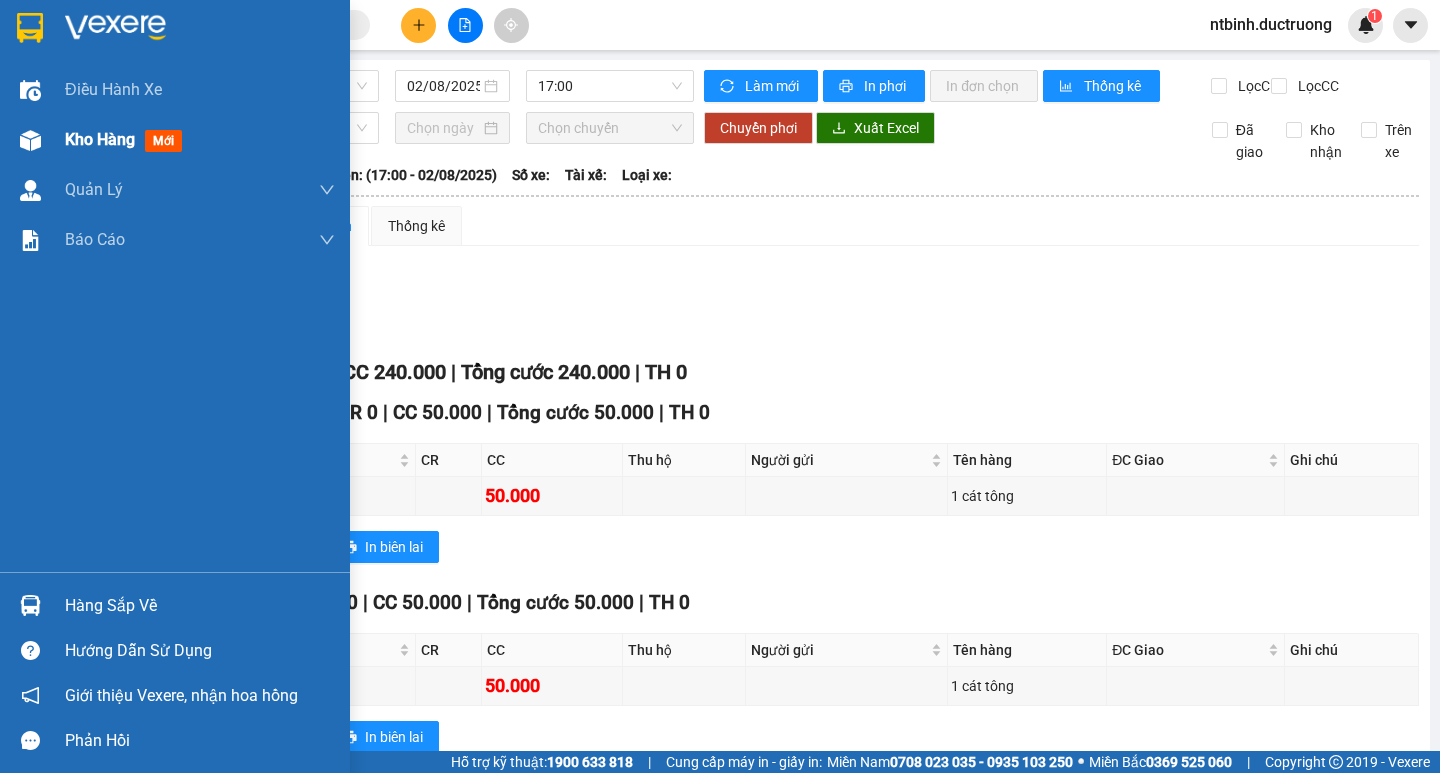 click on "Kho hàng mới" at bounding box center (175, 140) 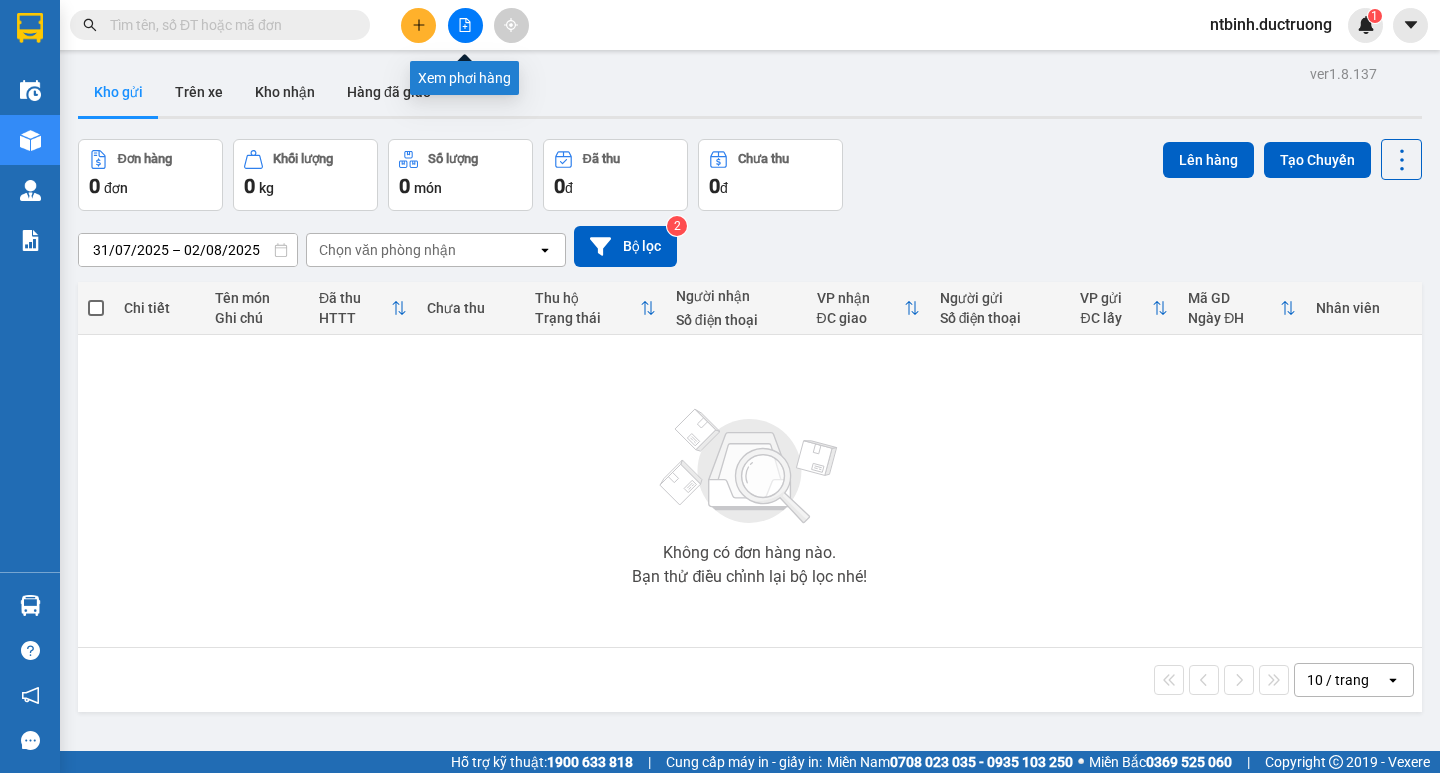 click 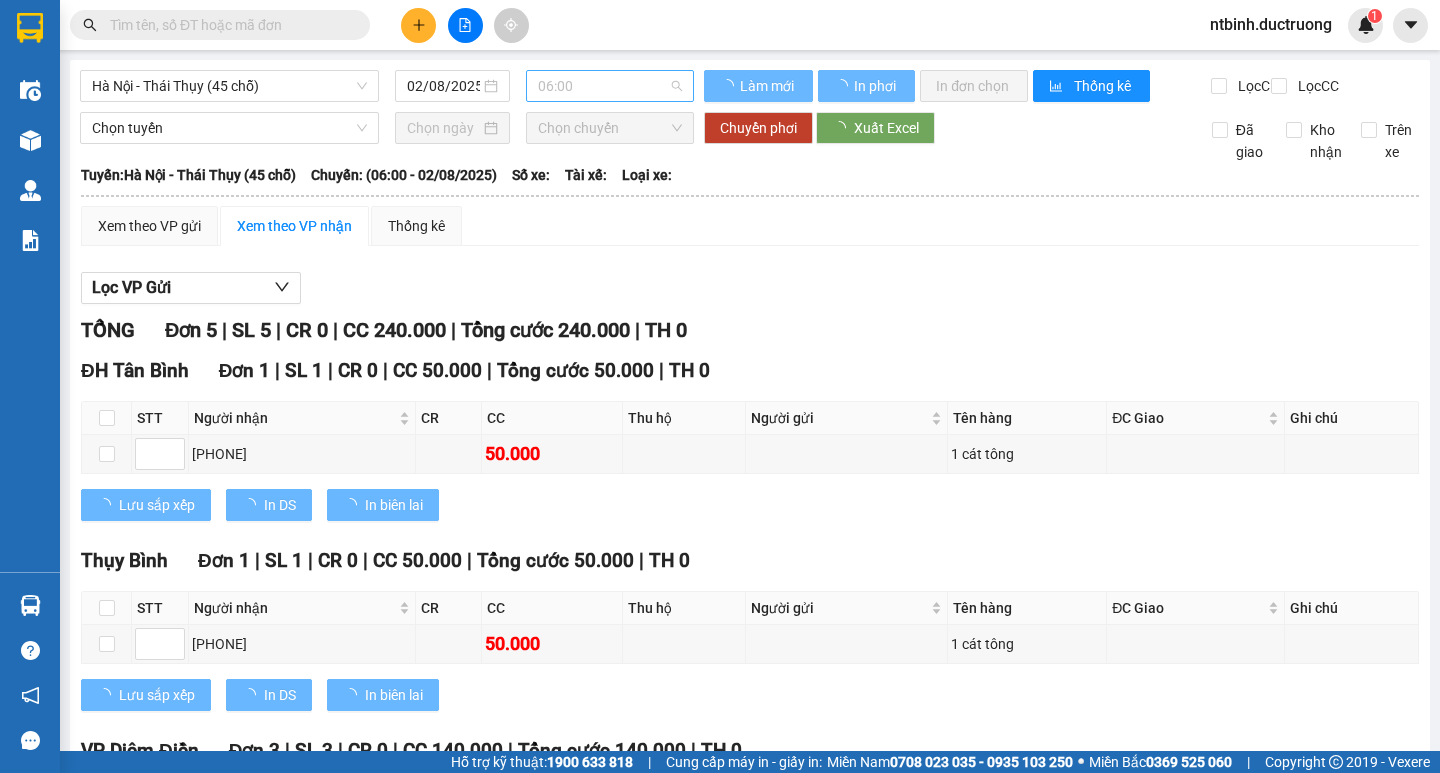click on "06:00" at bounding box center [610, 86] 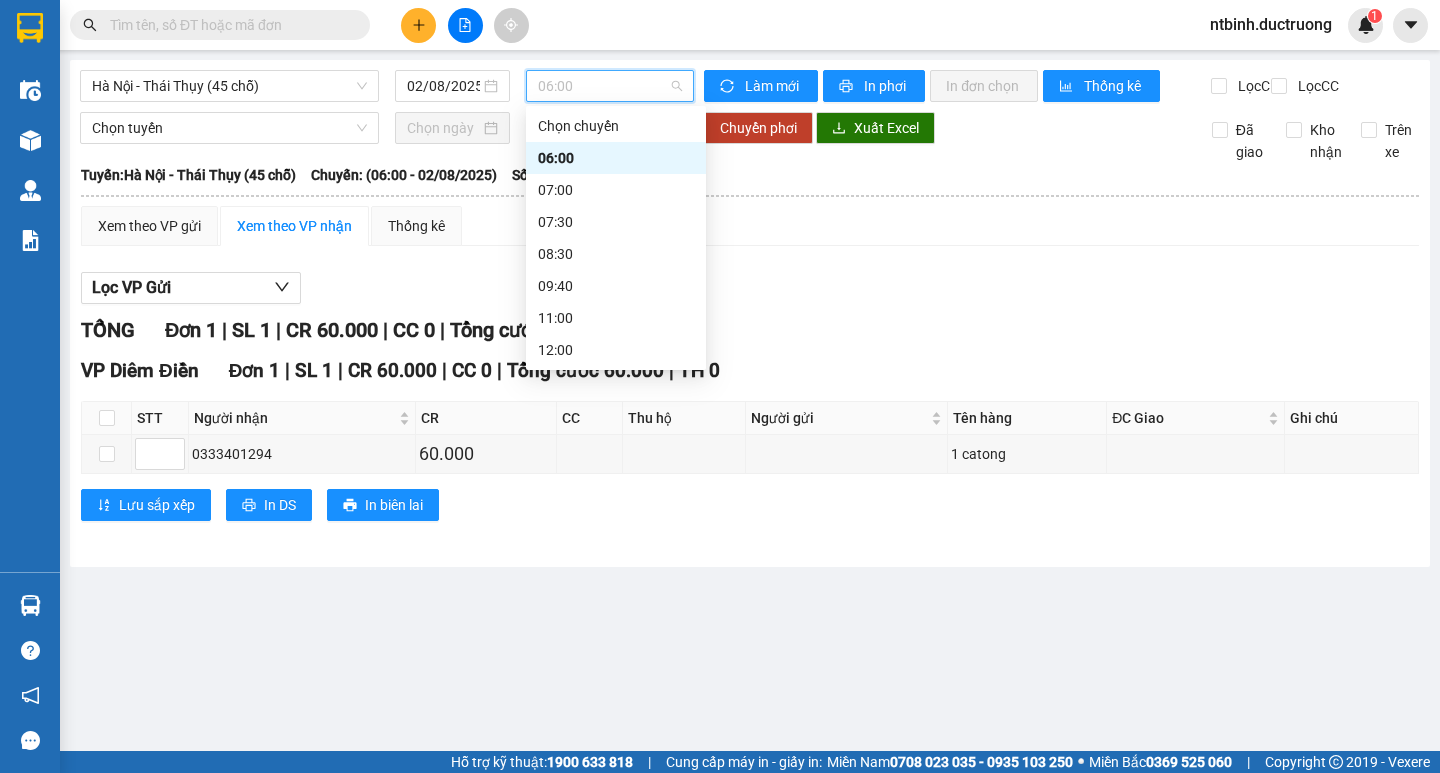 scroll, scrollTop: 288, scrollLeft: 0, axis: vertical 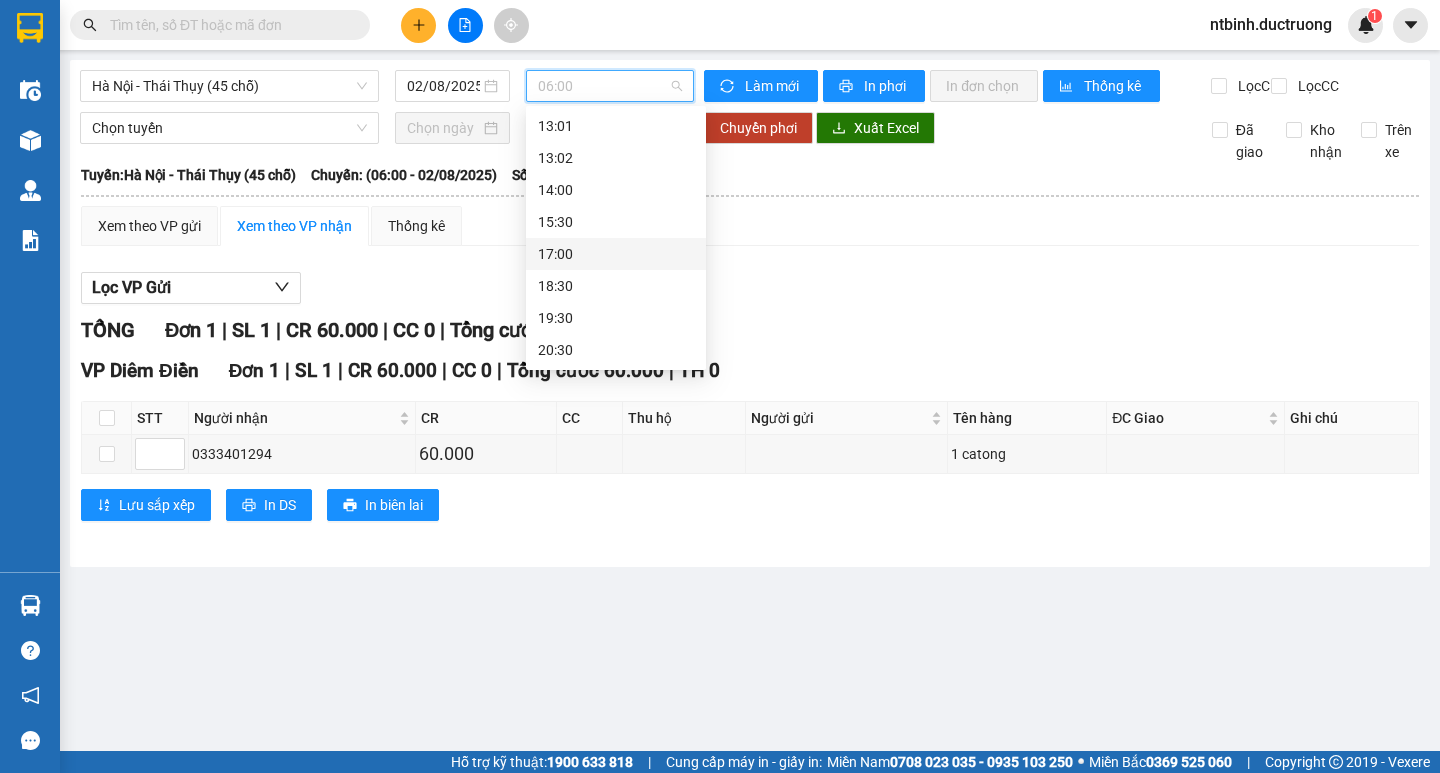 click on "17:00" at bounding box center (616, 254) 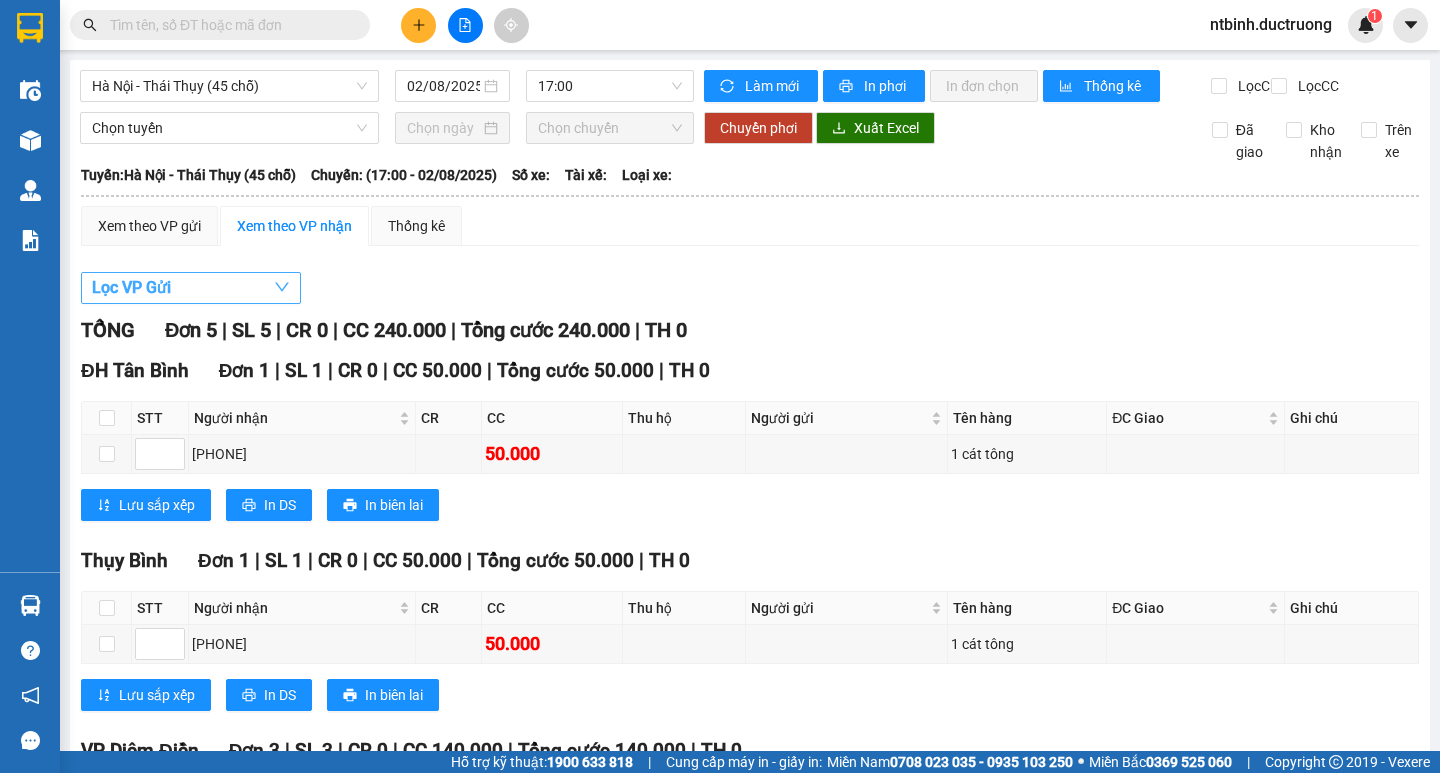 click on "Lọc VP Gửi" at bounding box center [191, 288] 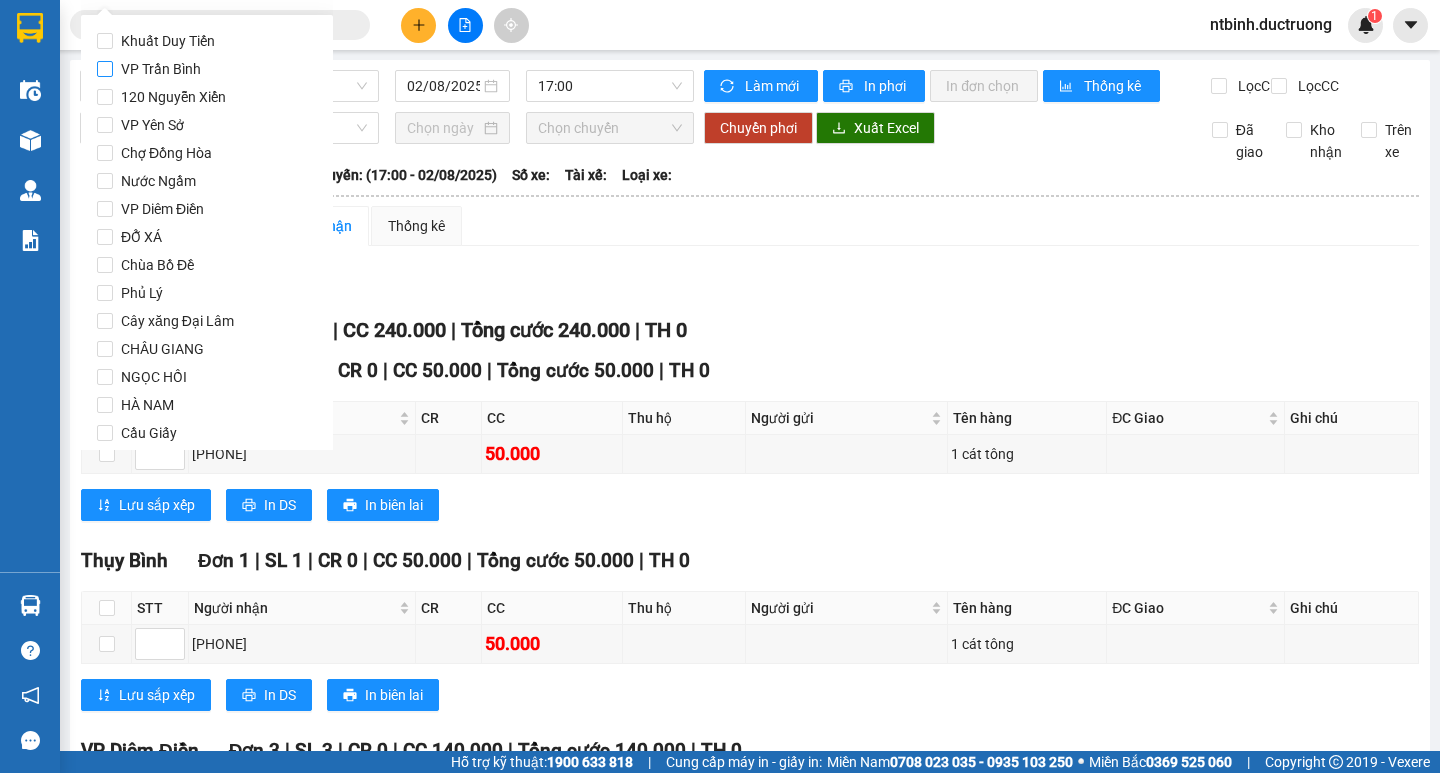 click on "VP Trần Bình" at bounding box center [161, 69] 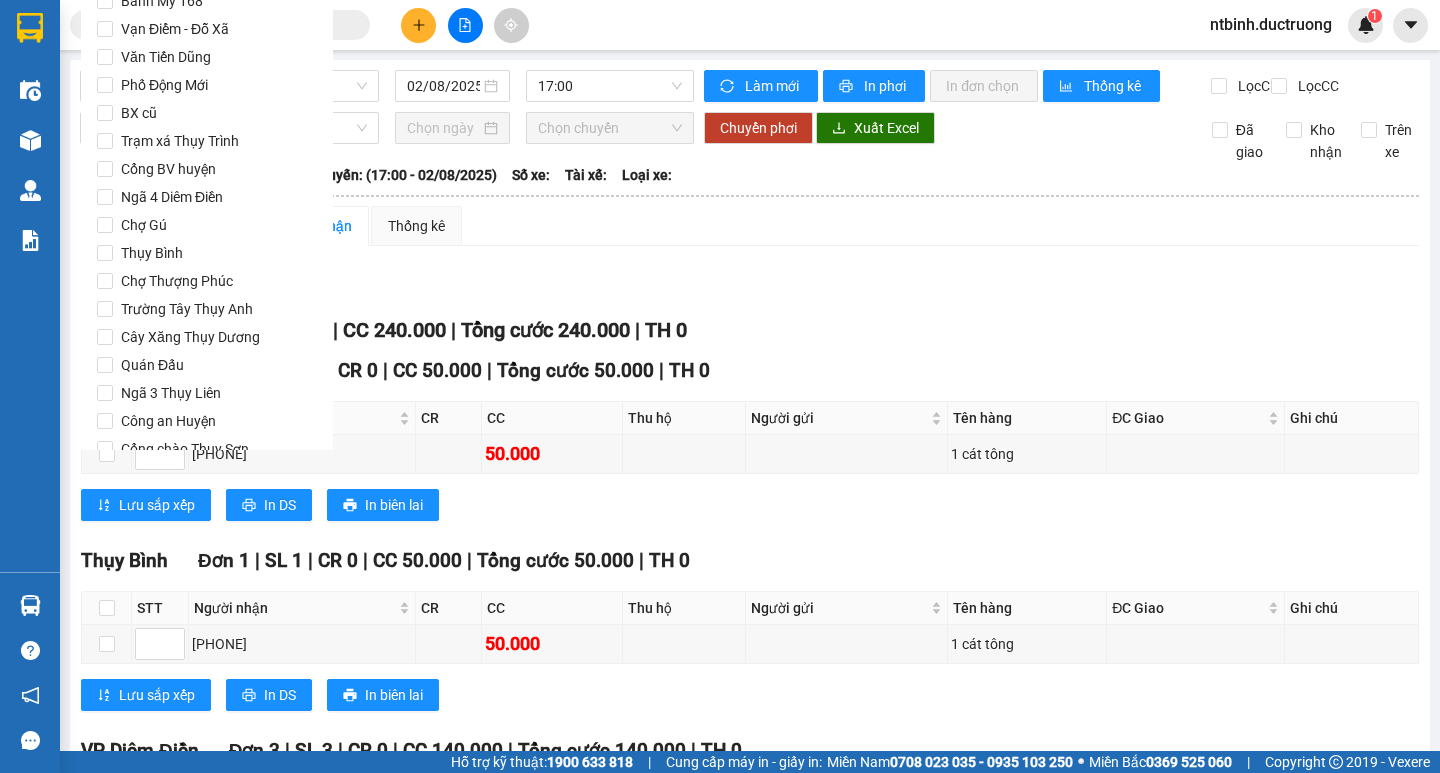 scroll, scrollTop: 1665, scrollLeft: 0, axis: vertical 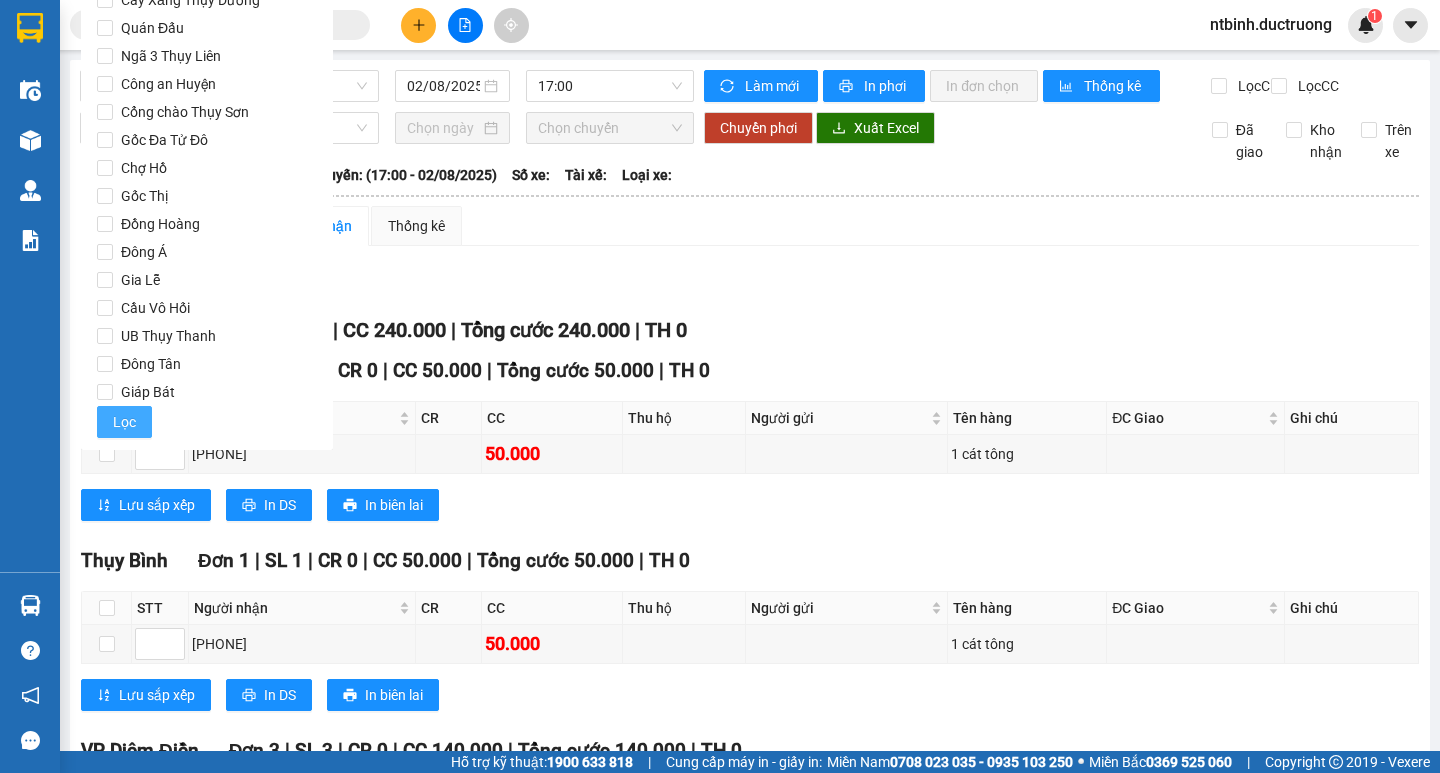 click on "Lọc" at bounding box center [124, 422] 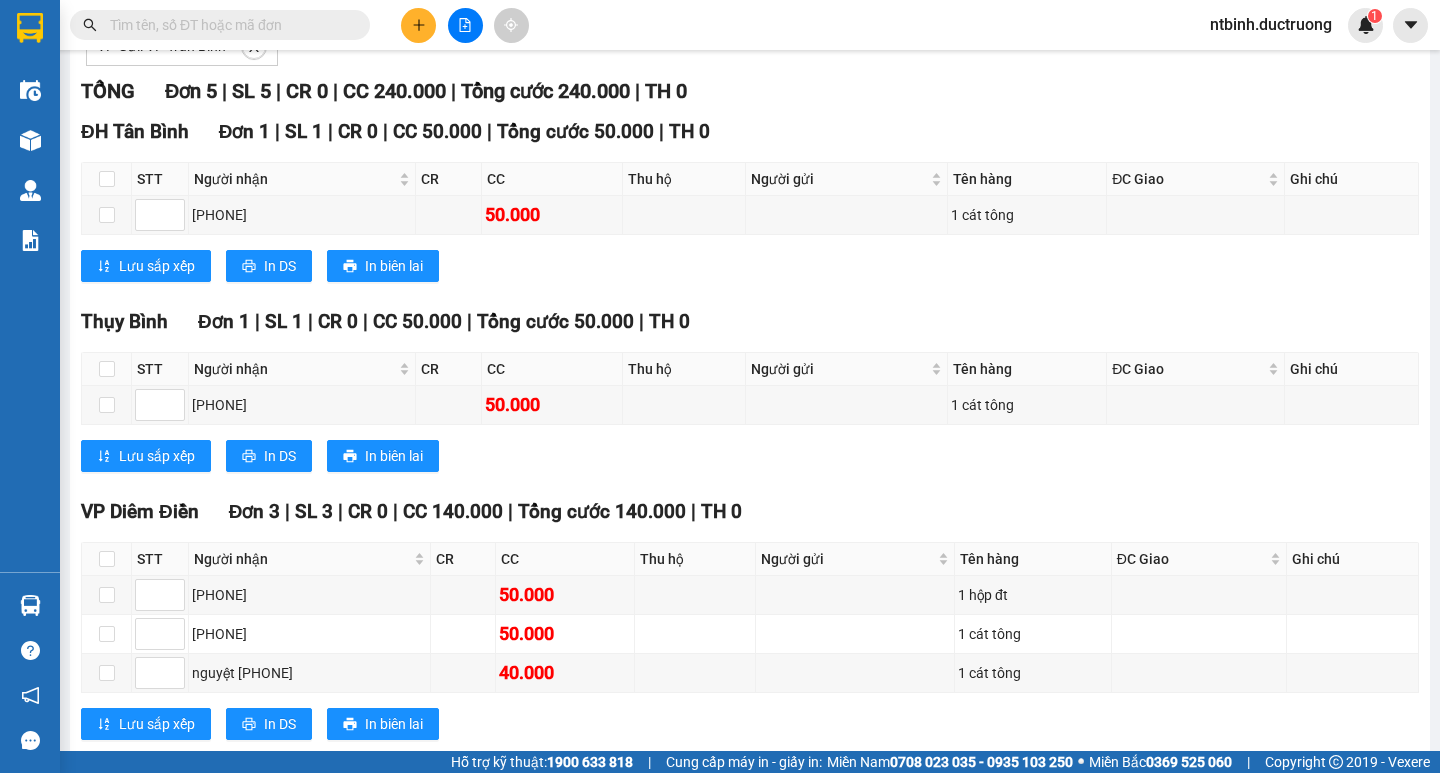 scroll, scrollTop: 343, scrollLeft: 0, axis: vertical 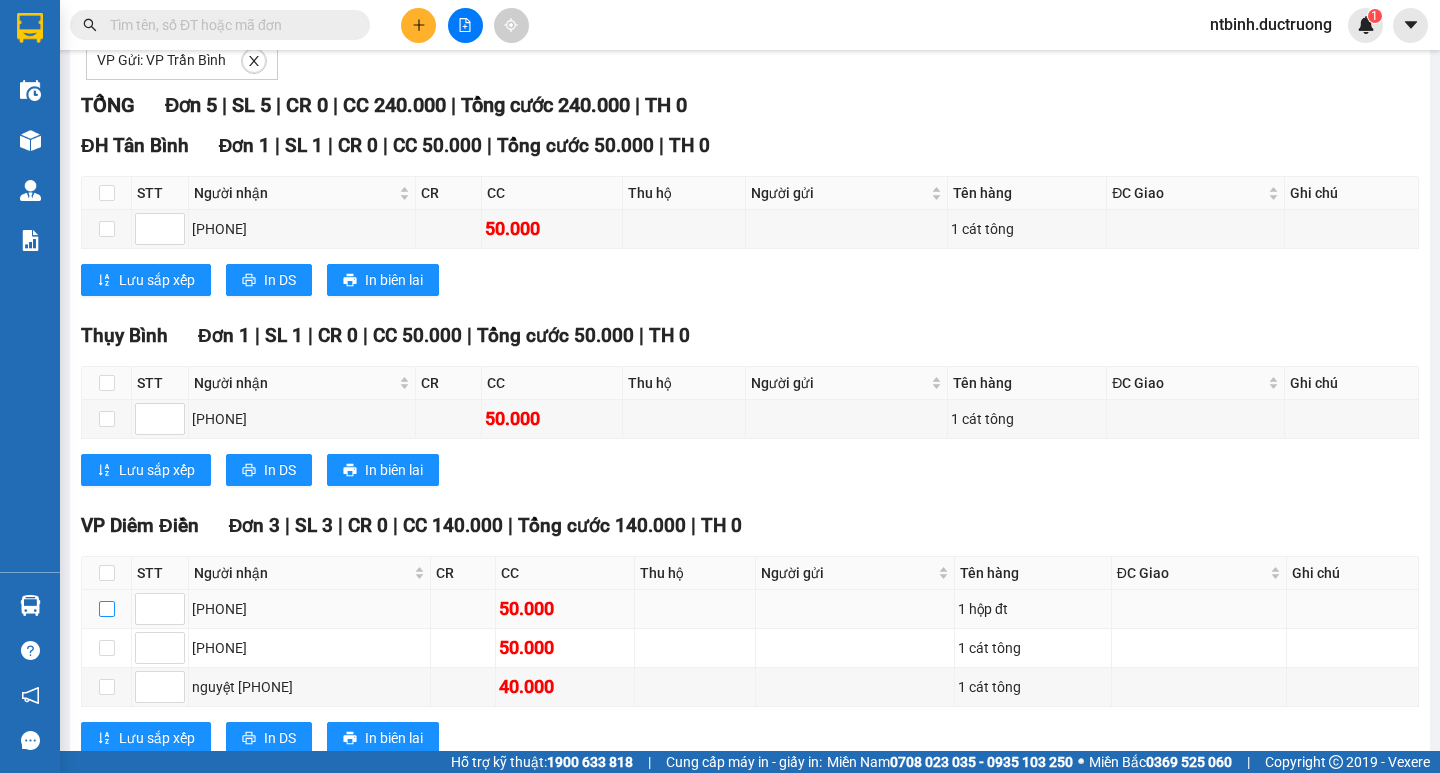 click at bounding box center [107, 609] 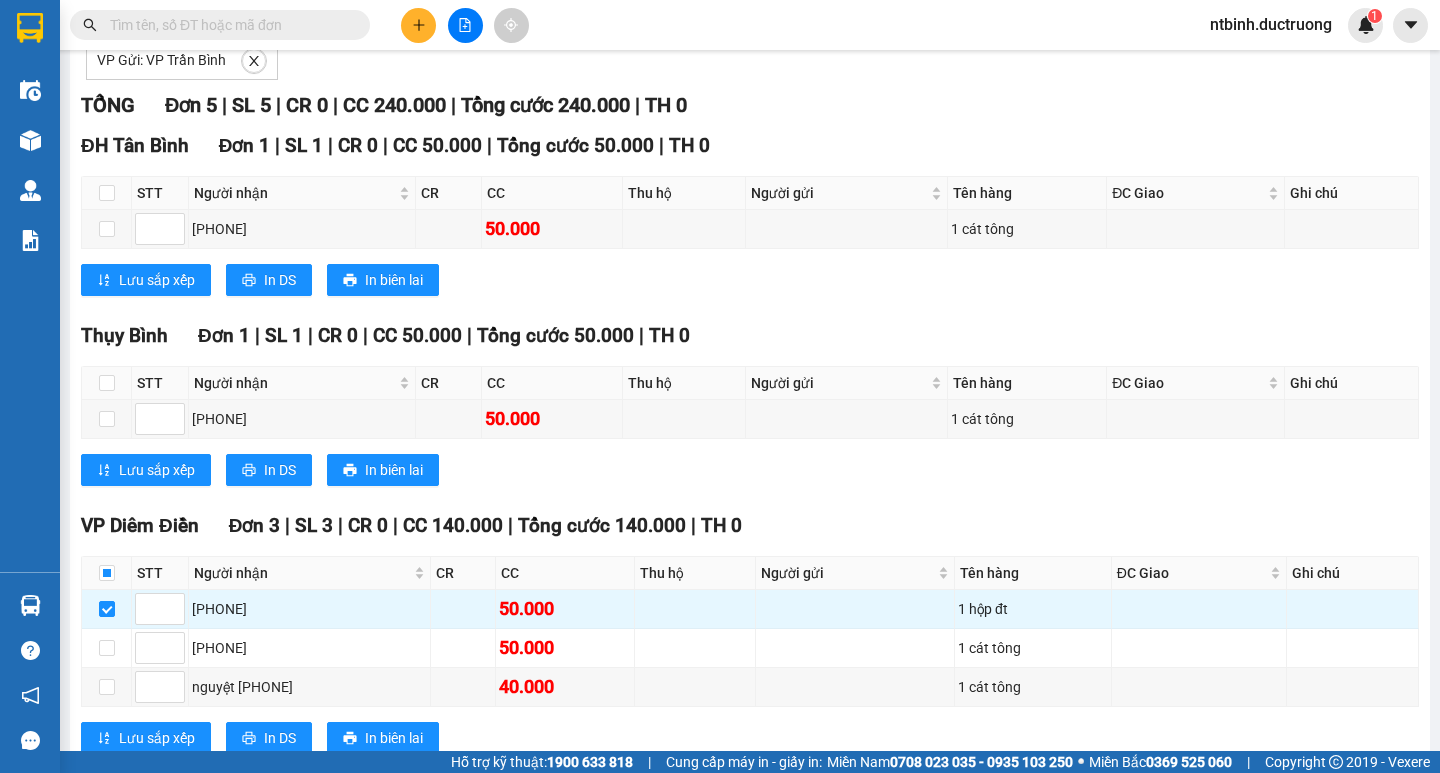 scroll, scrollTop: 343, scrollLeft: 0, axis: vertical 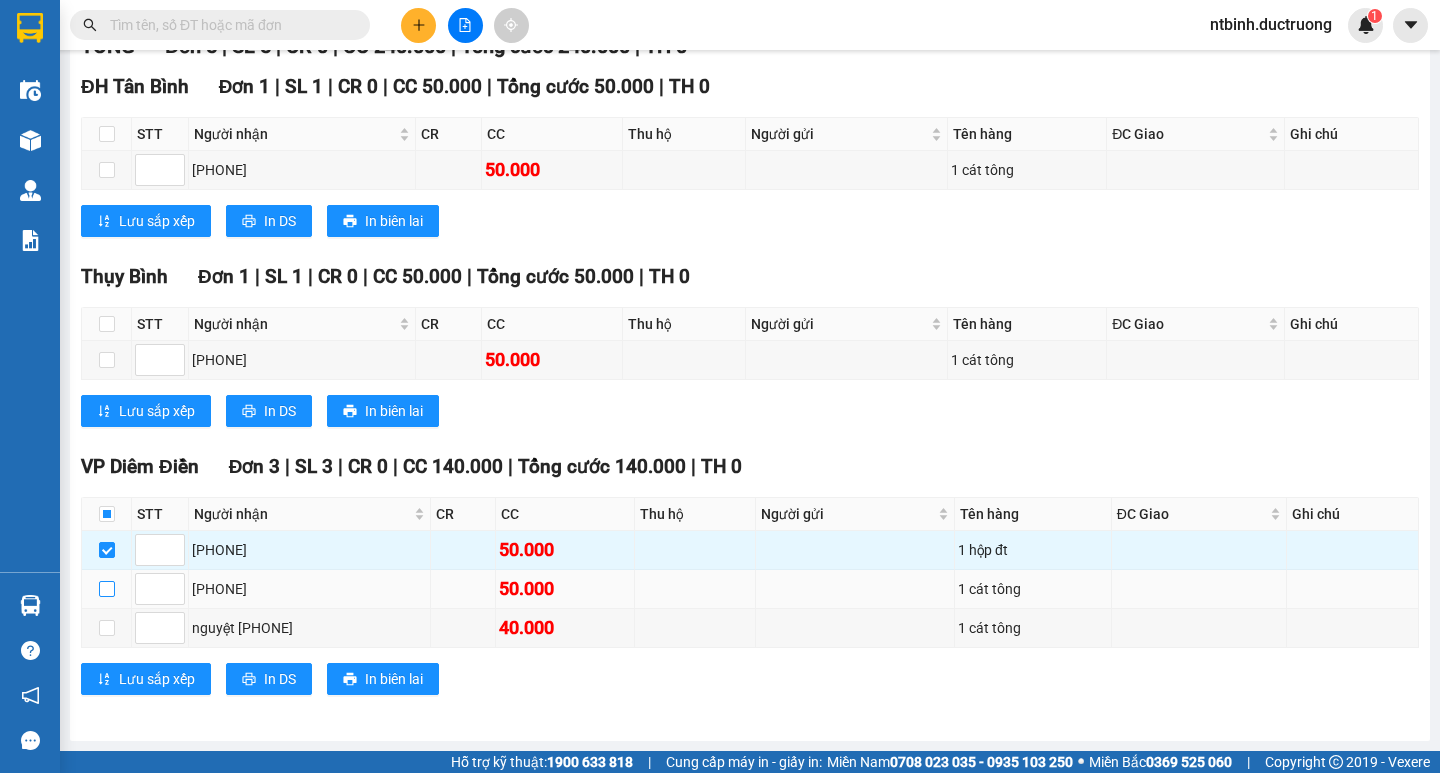 click at bounding box center [107, 589] 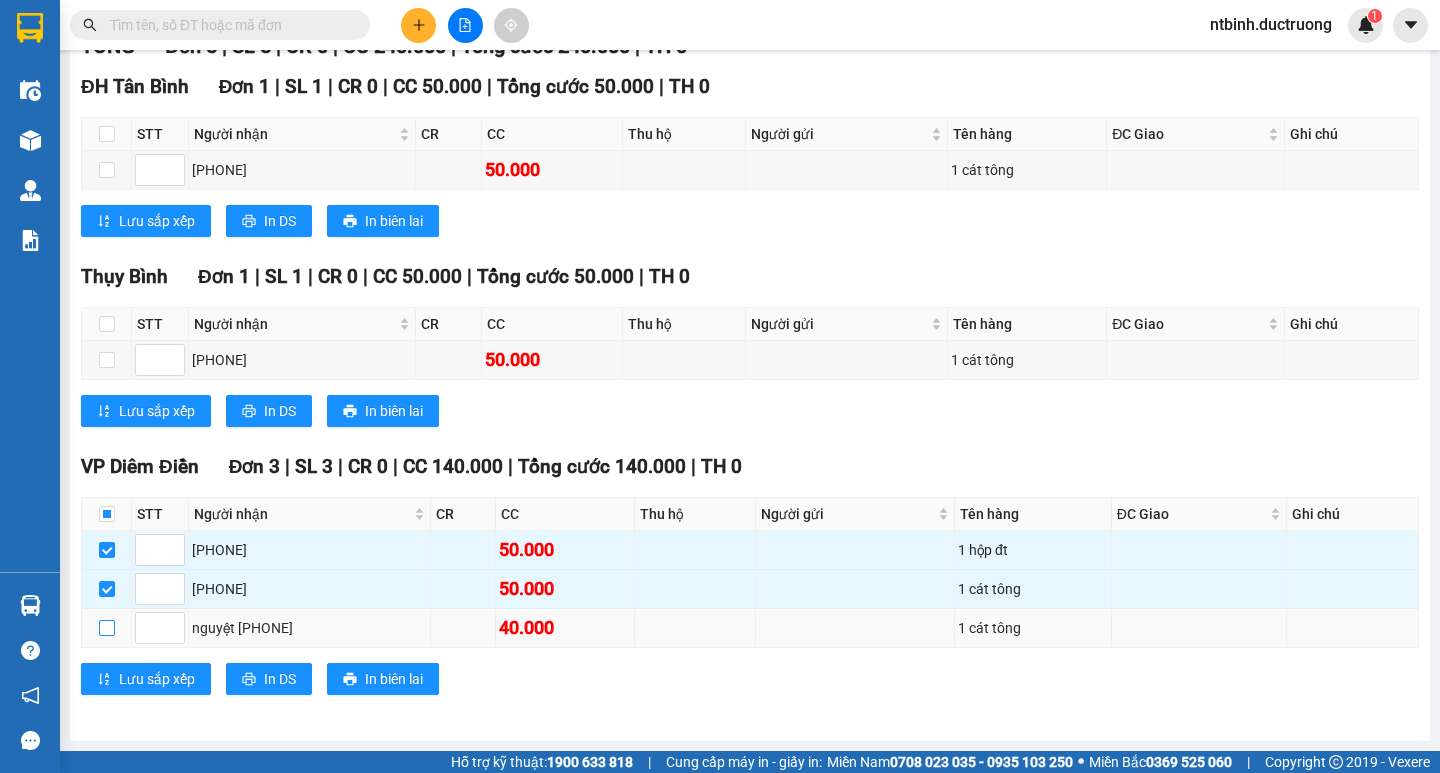 click at bounding box center (107, 628) 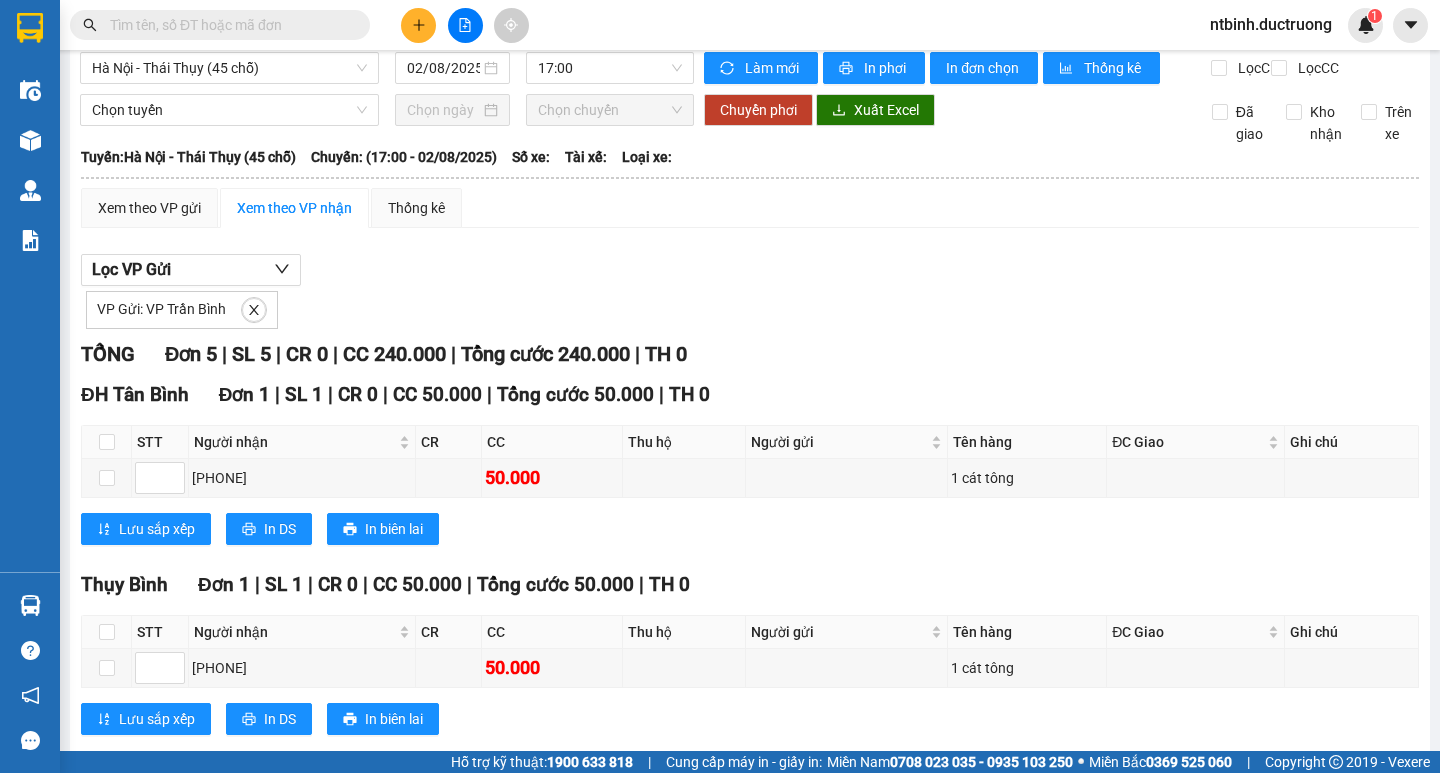 scroll, scrollTop: 0, scrollLeft: 0, axis: both 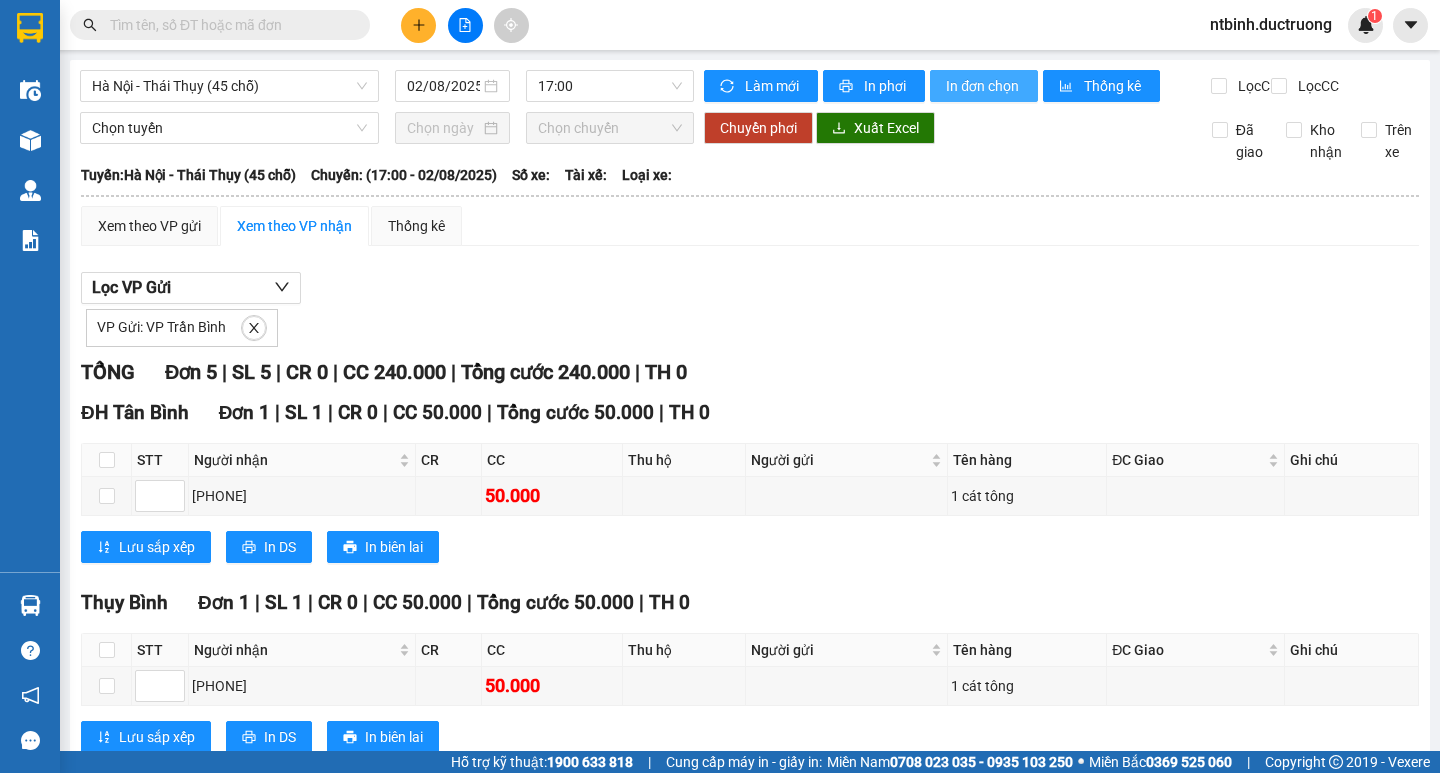 click on "In đơn chọn" at bounding box center [984, 86] 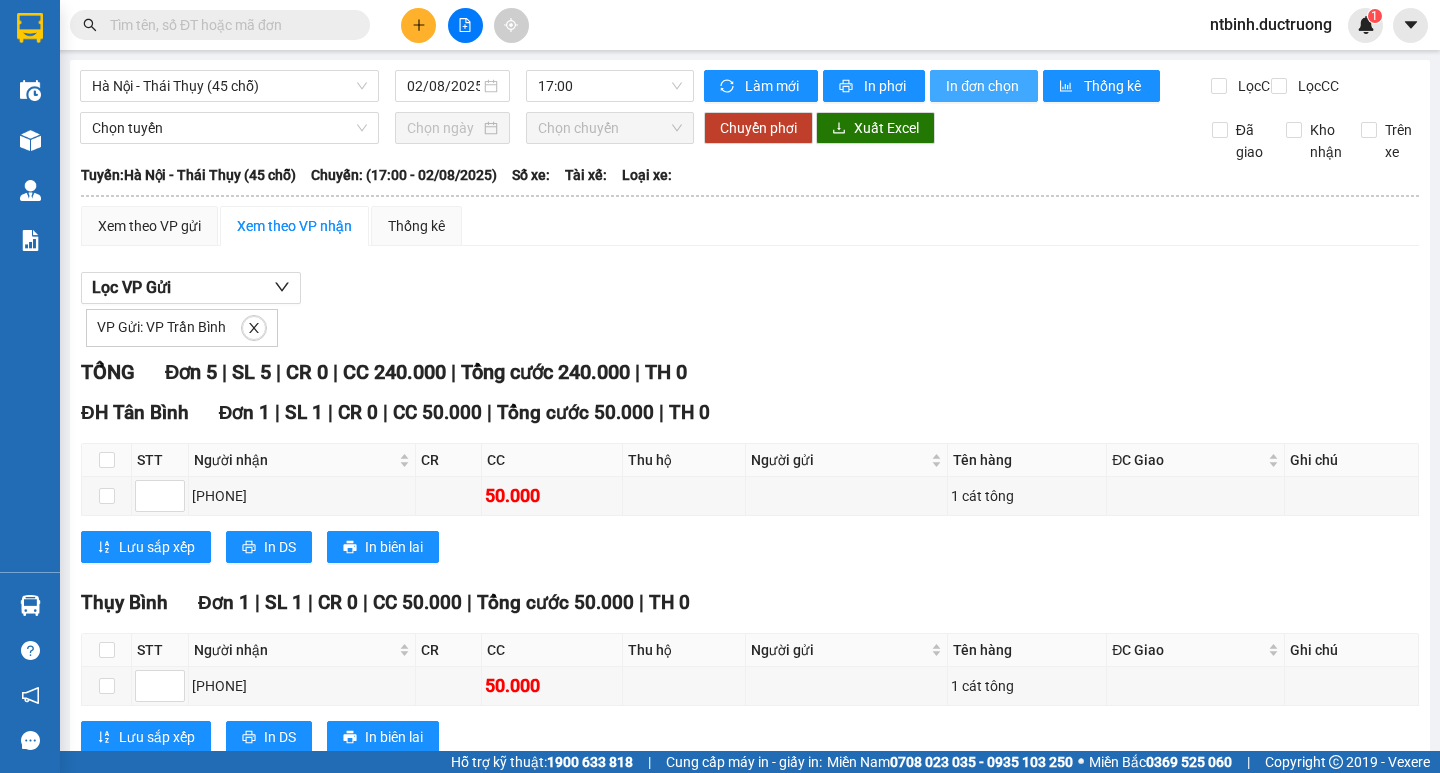 scroll, scrollTop: 0, scrollLeft: 0, axis: both 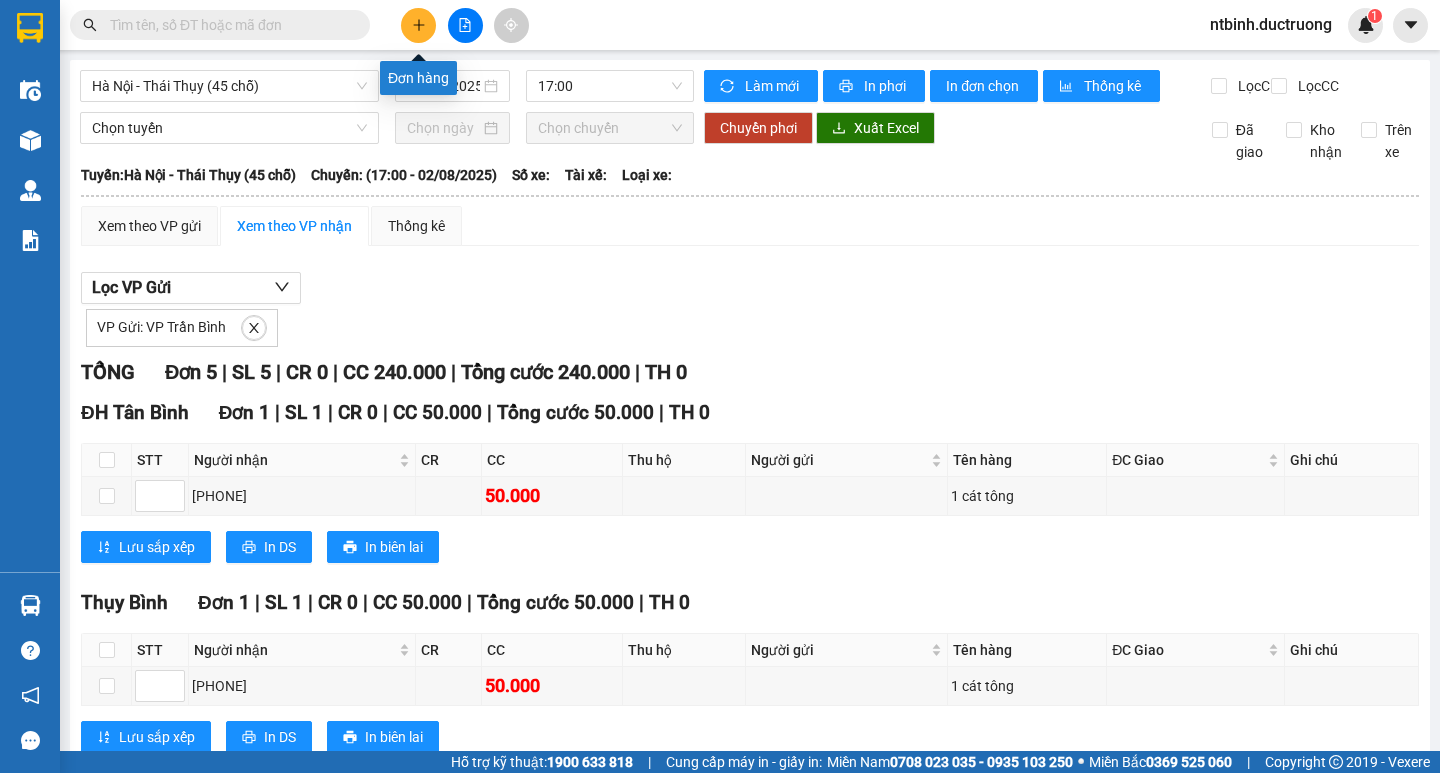 click at bounding box center (418, 25) 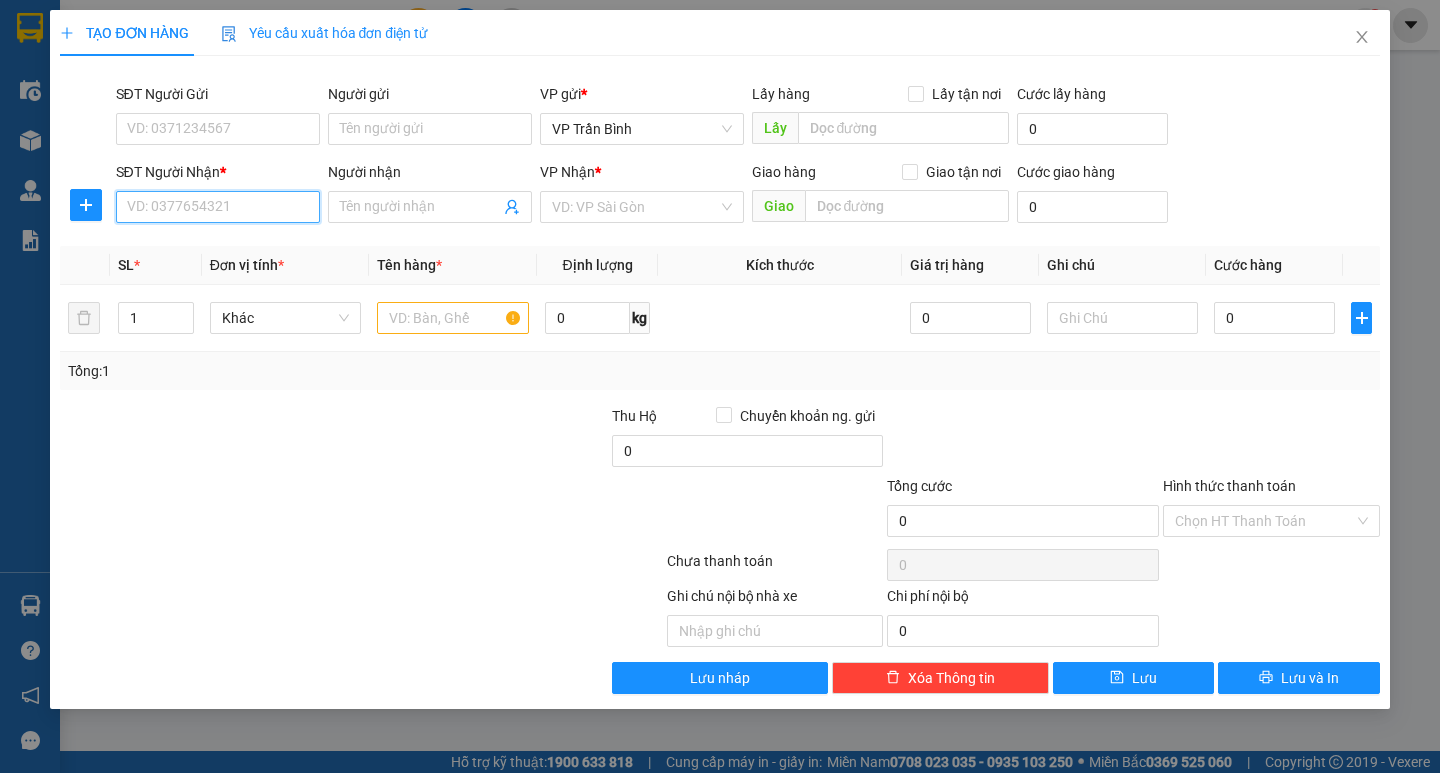 click on "SĐT Người Nhận  *" at bounding box center (218, 207) 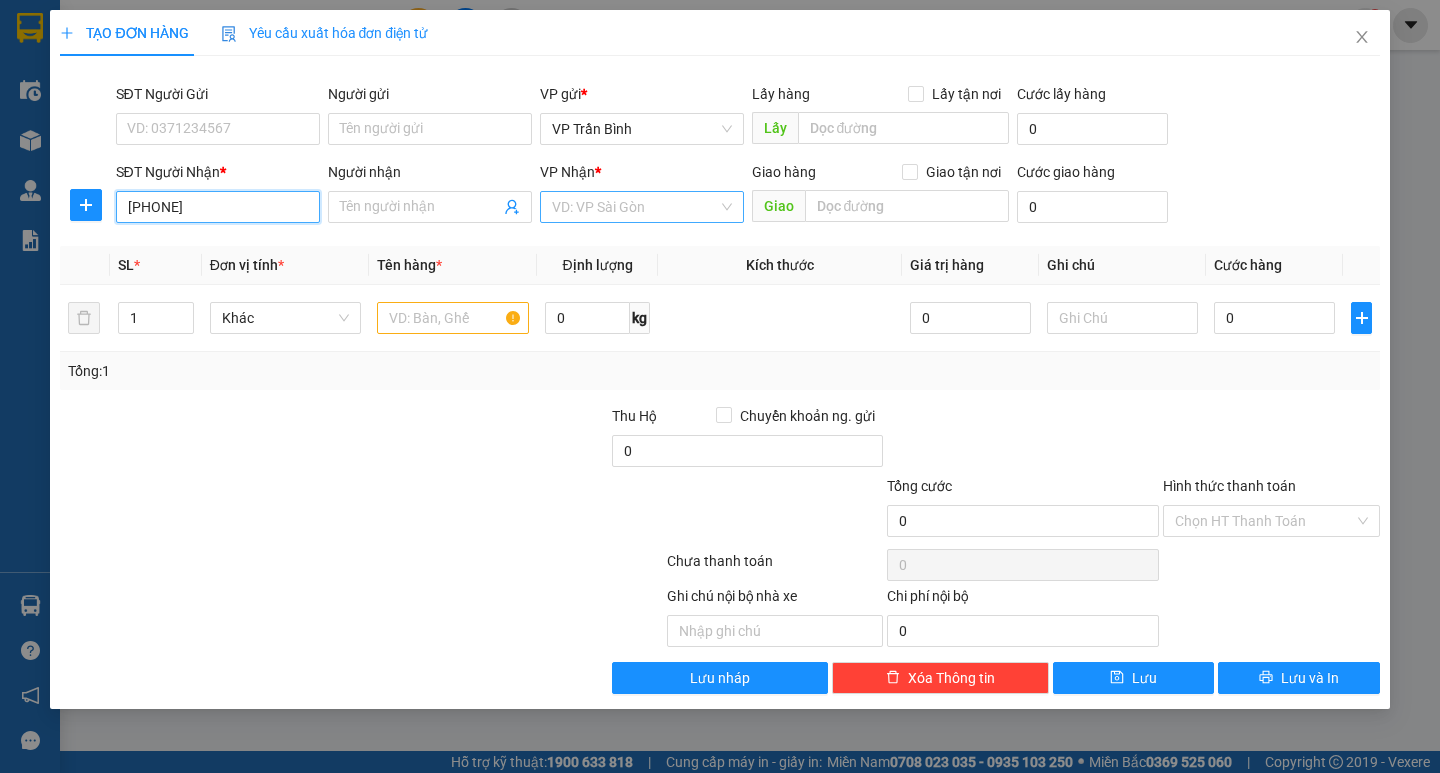type on "[PHONE]" 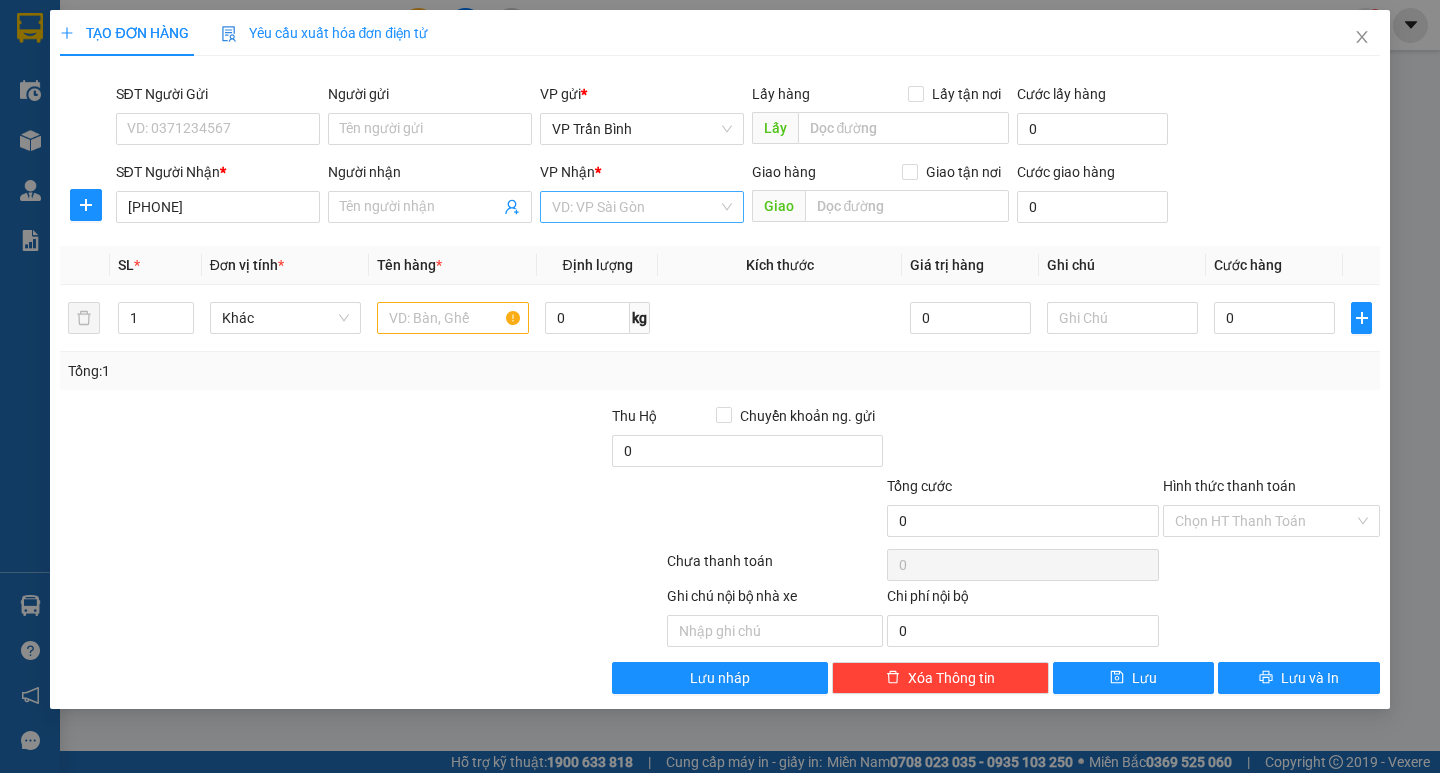 click at bounding box center [635, 207] 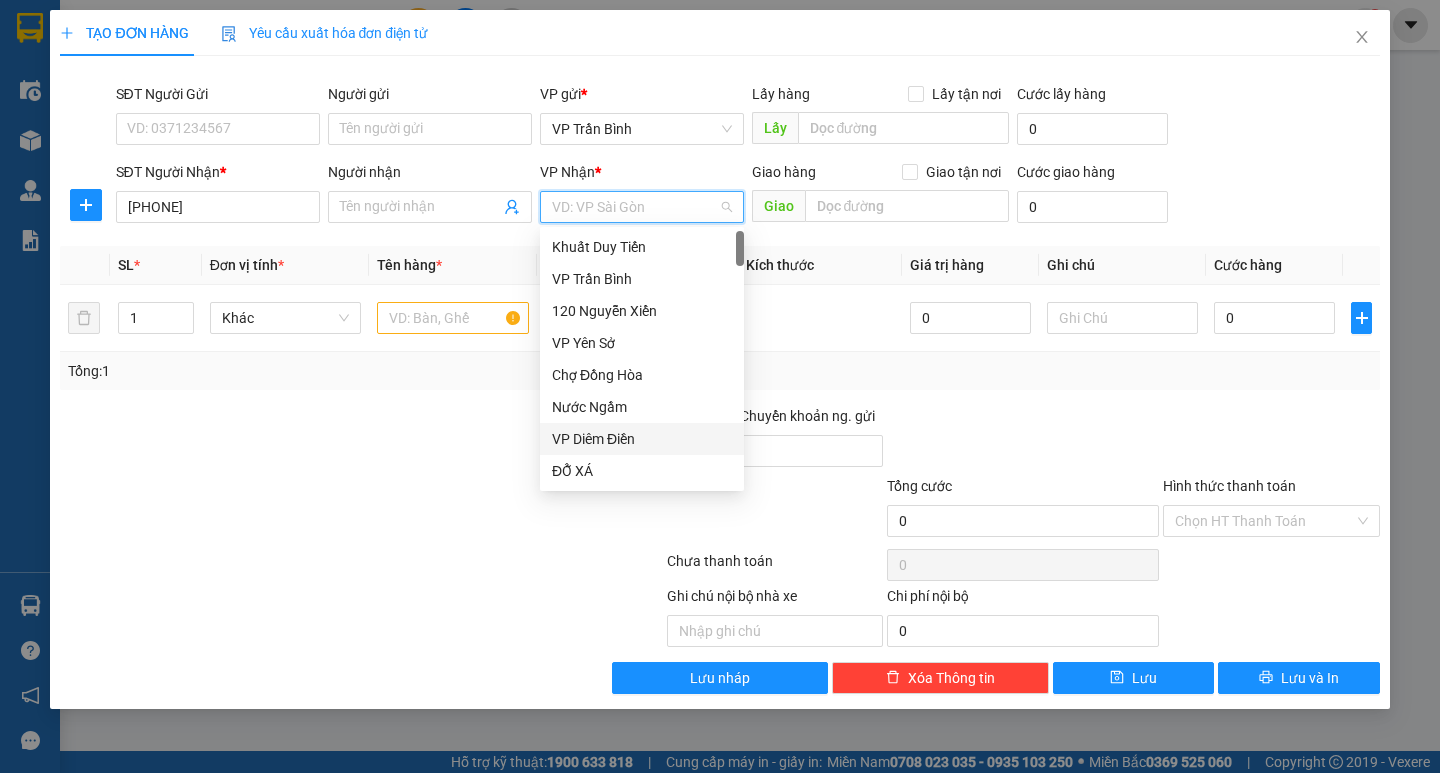 click on "VP Diêm Điền" at bounding box center (642, 439) 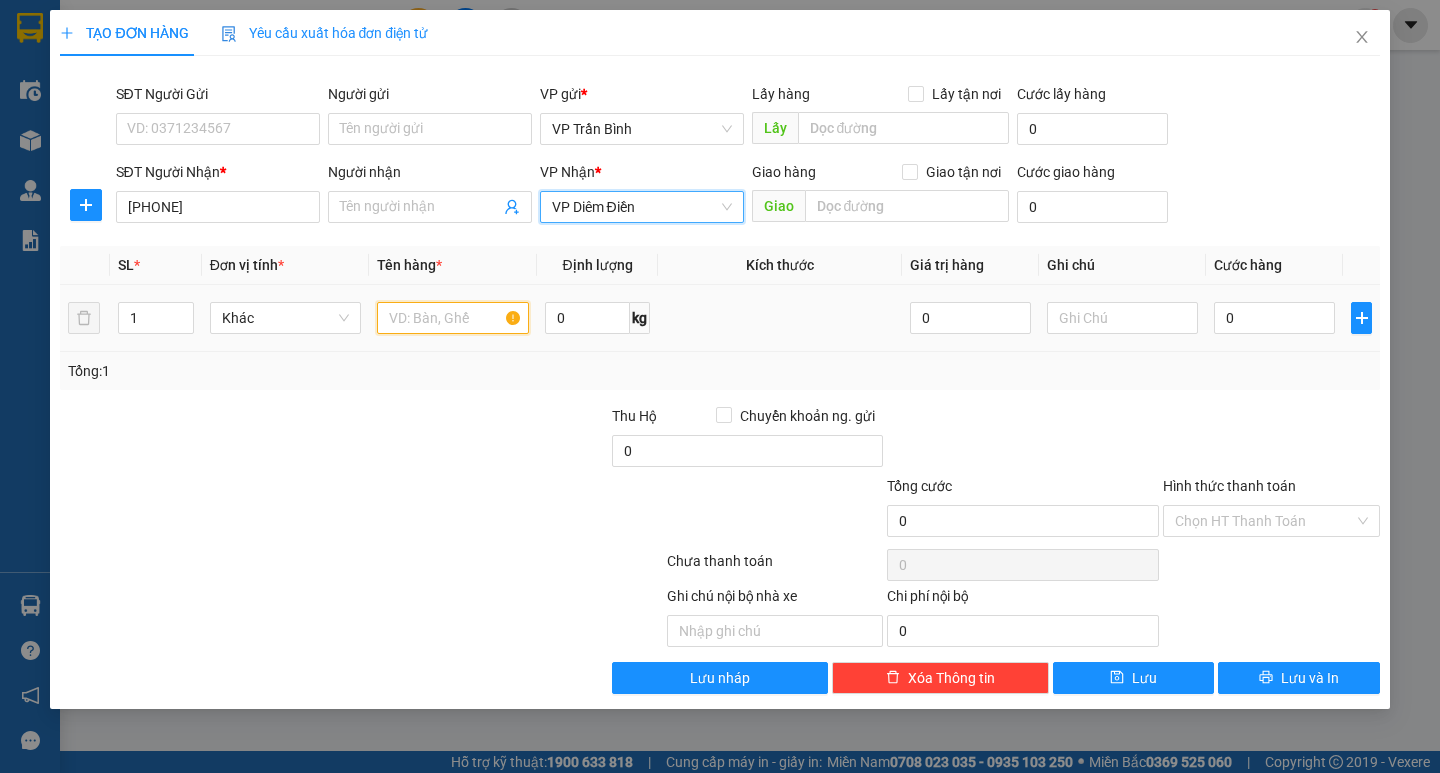 click at bounding box center [452, 318] 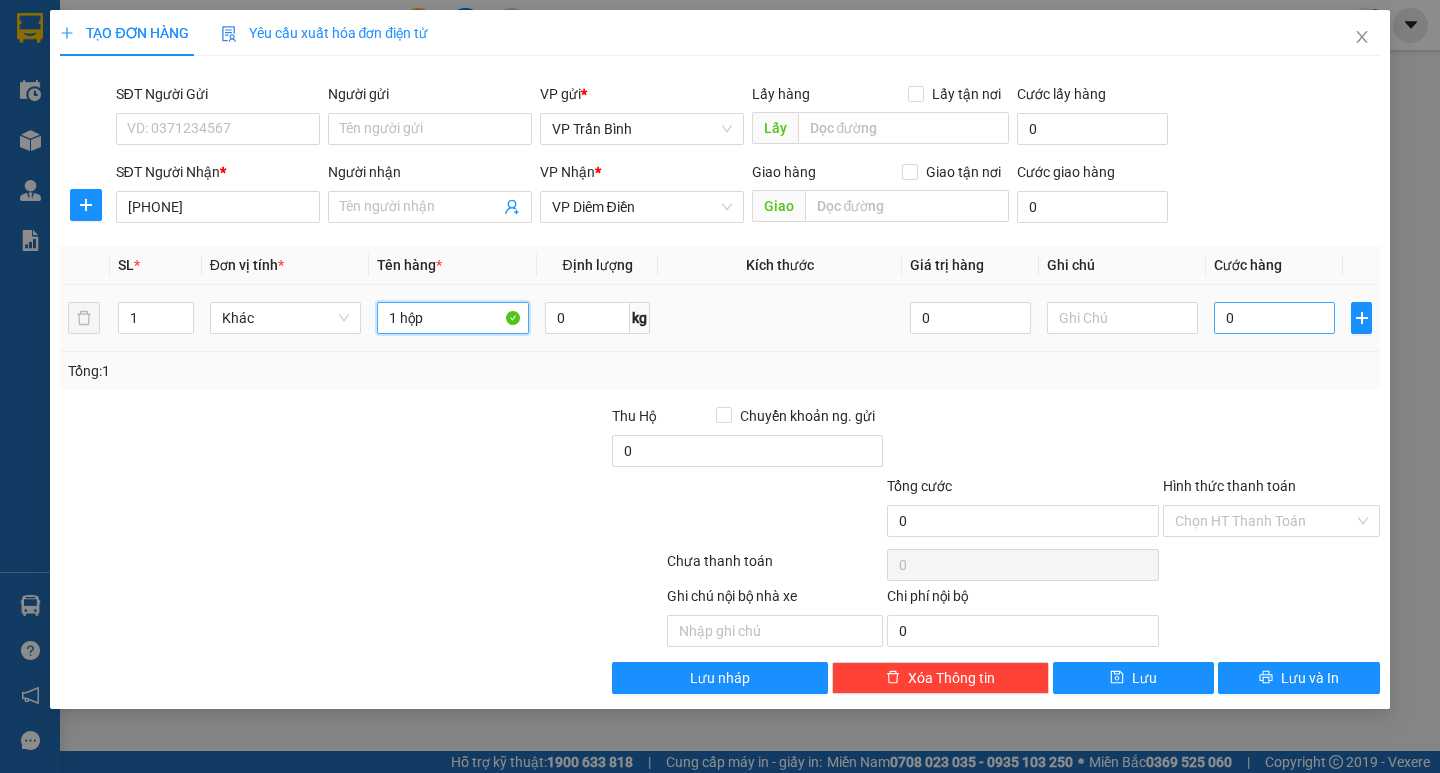 type on "1 hộp" 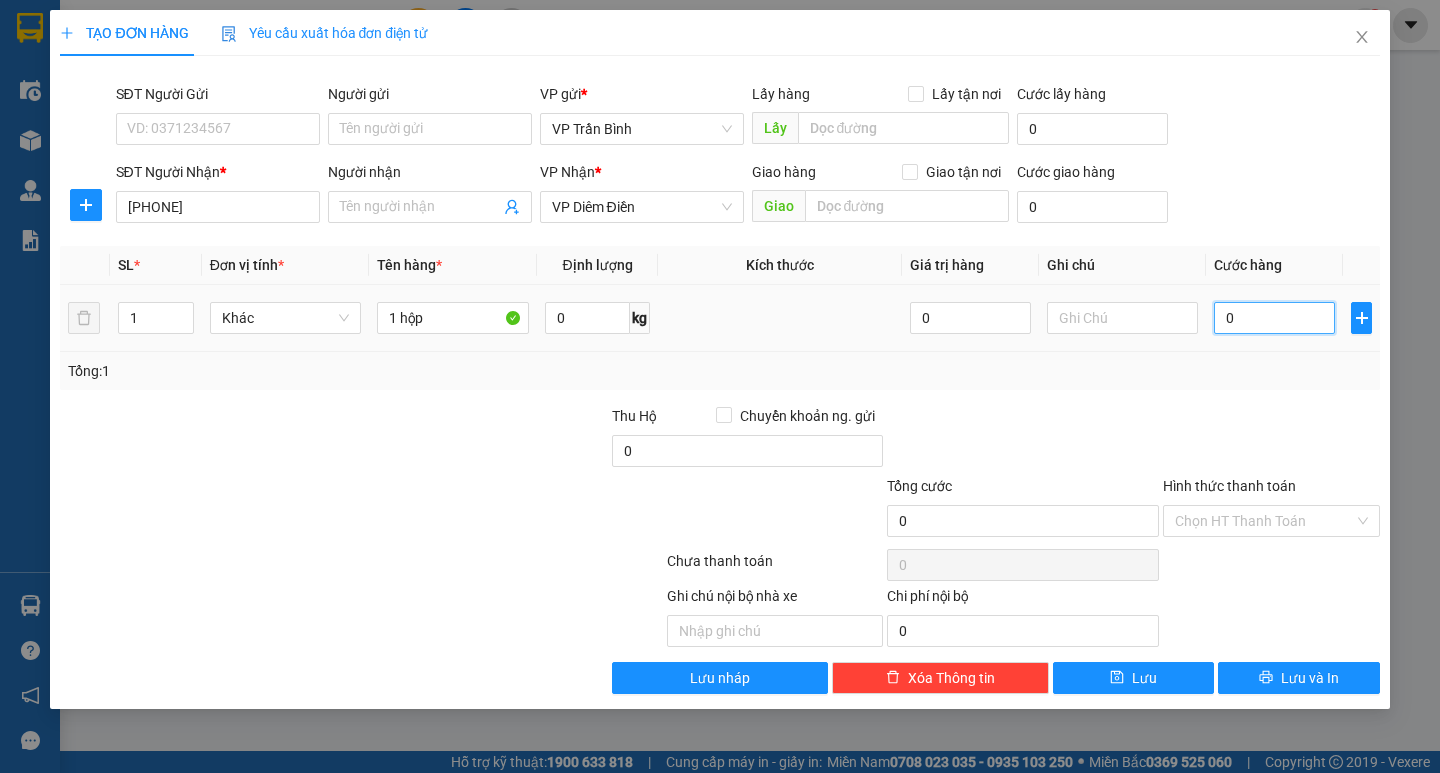 click on "0" at bounding box center [1274, 318] 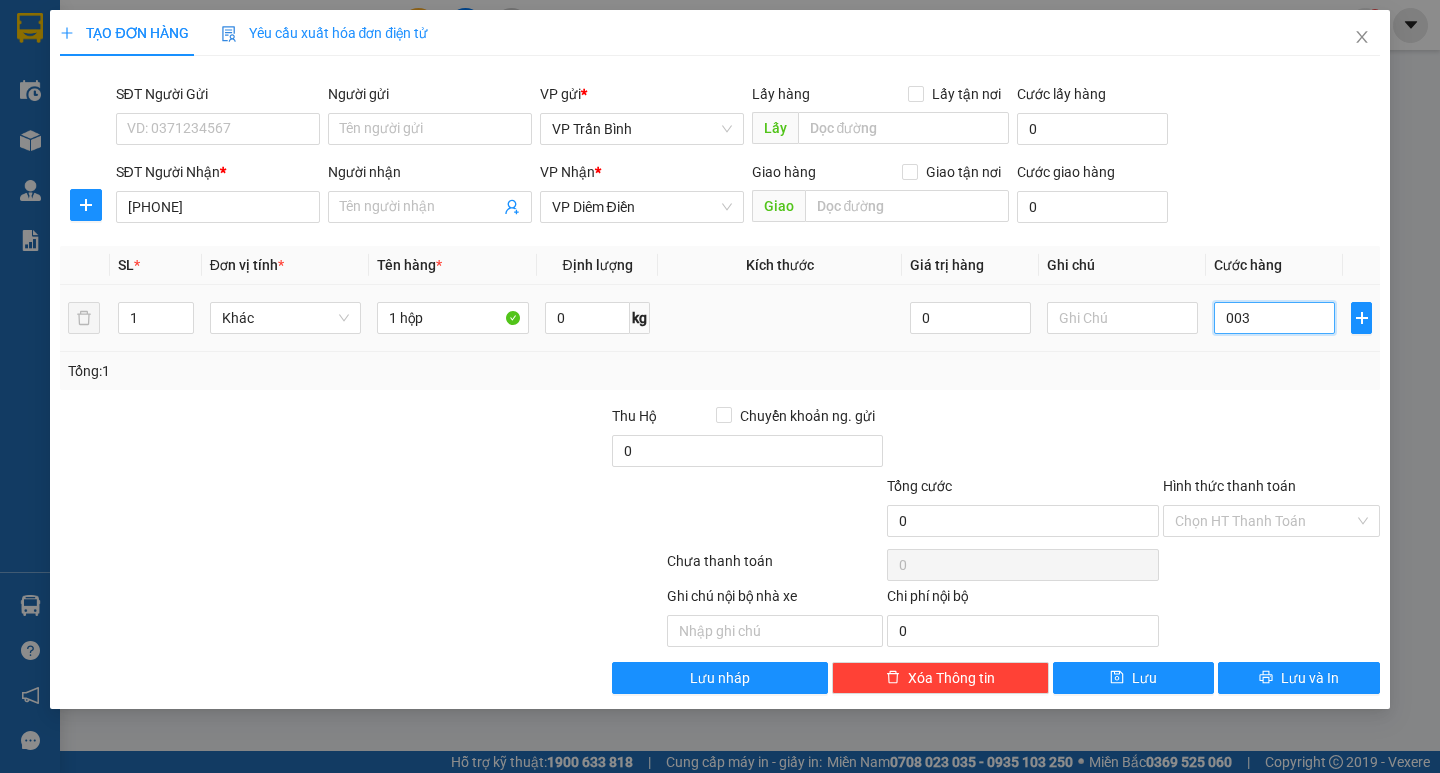 type on "3" 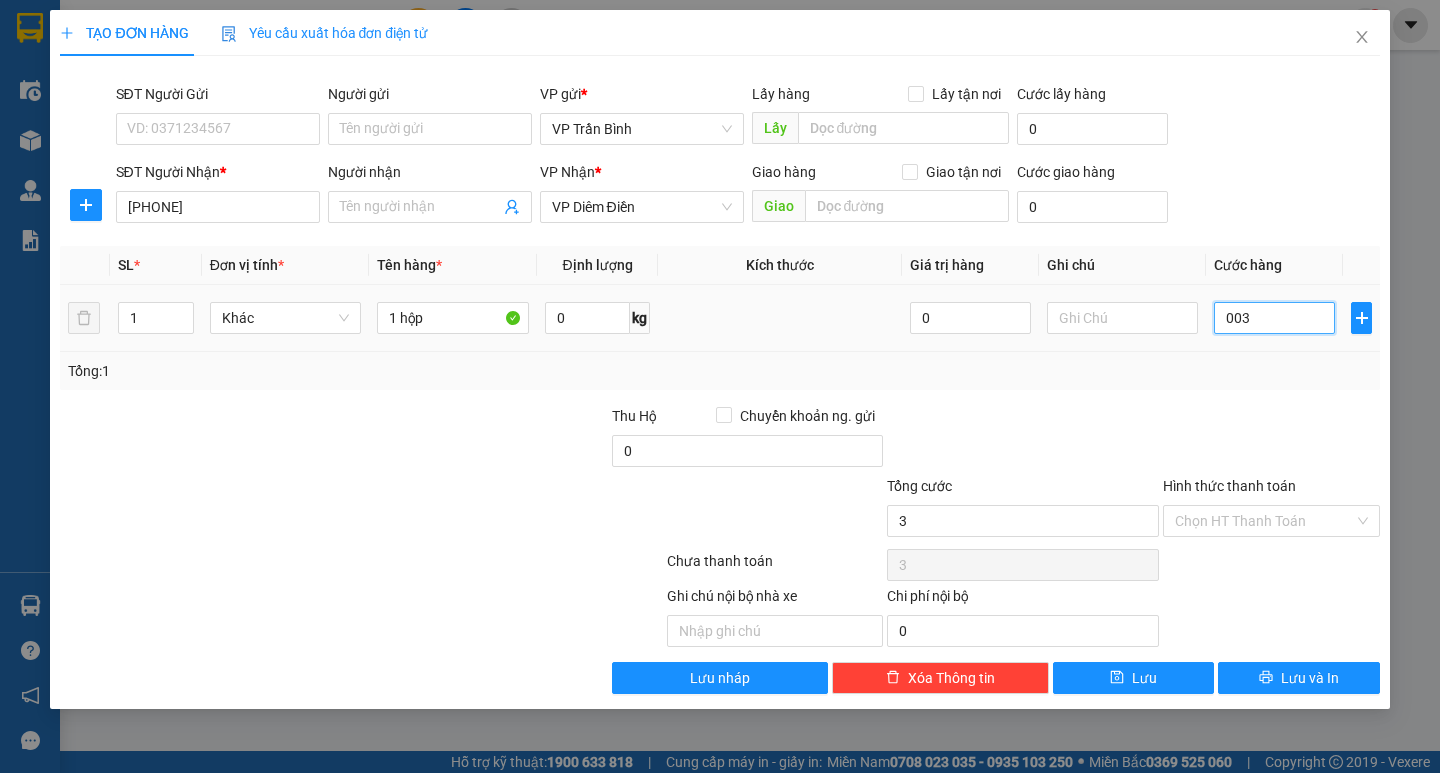 type on "0.030" 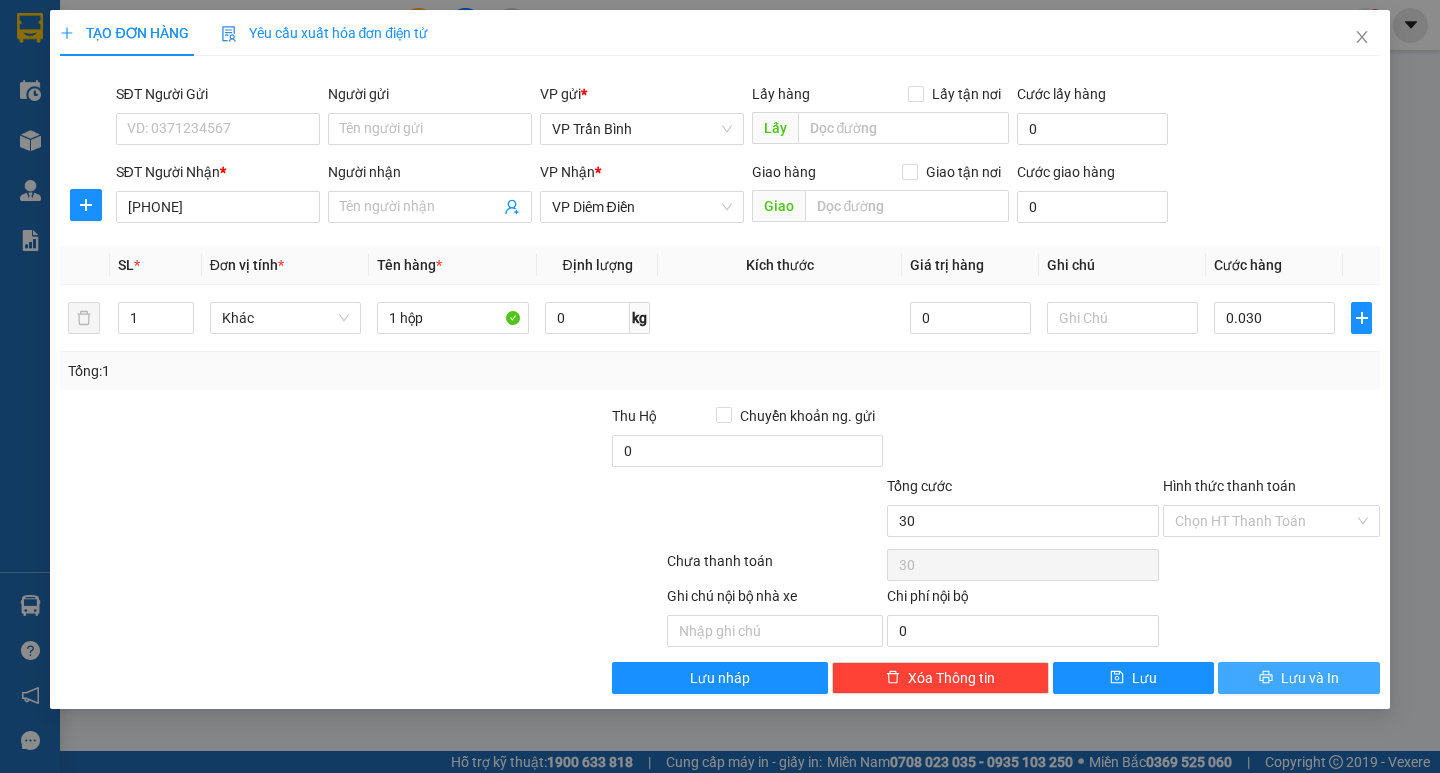 drag, startPoint x: 1271, startPoint y: 679, endPoint x: 1129, endPoint y: 535, distance: 202.23749 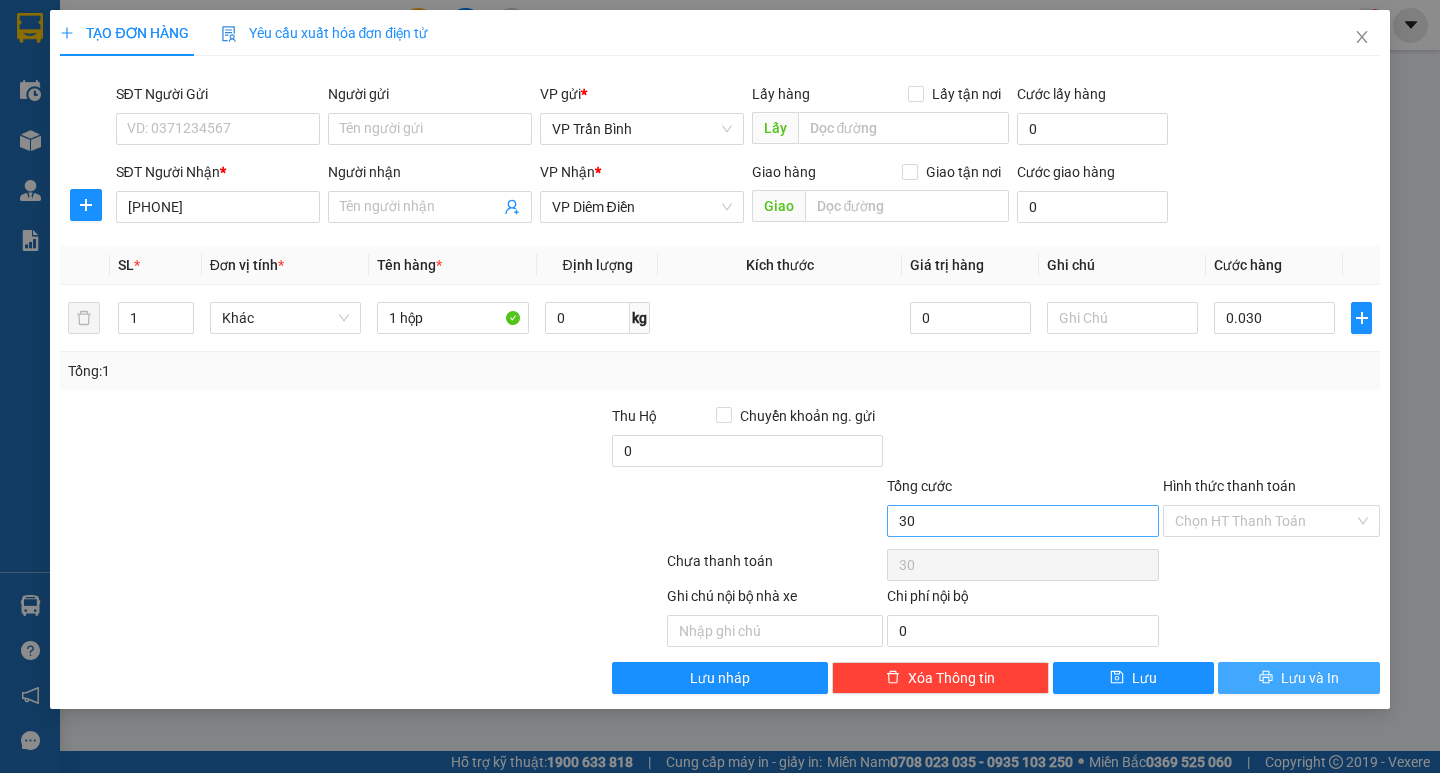 click 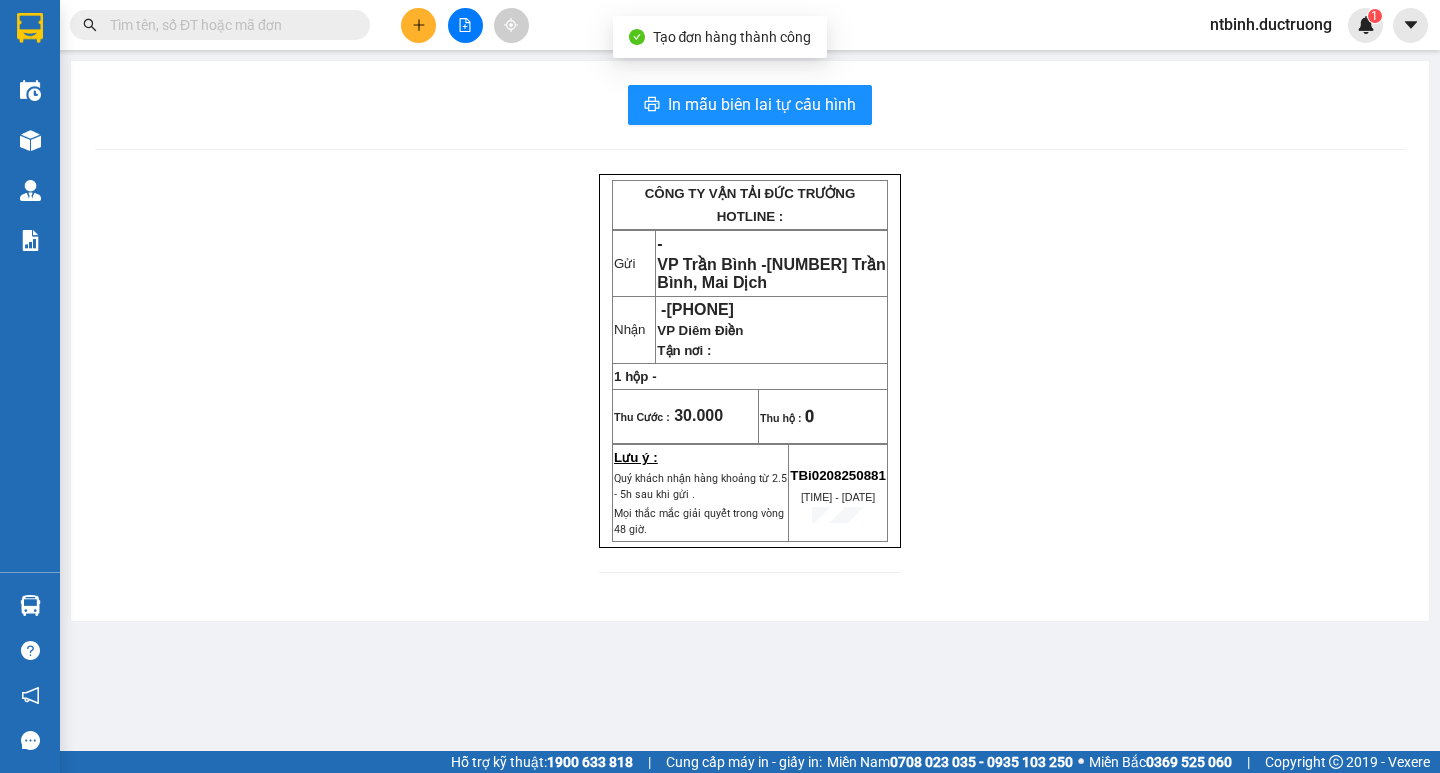 click on "In mẫu biên lai tự cấu hình
CÔNG TY VẬN TẢI ĐỨC TRƯỞNG
HOTLINE :
Gửi
-
VP Trần Bình -  14 Trần Bình, Mai Dịch
Nhận
-  [PHONE]
VP Diêm Điền
Tận nơi :
1 hộp  -
Thu Cước :   30.000
Thu hộ :   0
Lưu ý :
Quý khách nhận hàng khoảng từ 2.5 - 5h sau khi gửi .
Mọi thắc mắc giải quyết trong vòng 48 giờ.
TBi0208250881
[TIME] - [DATE]" at bounding box center [750, 341] 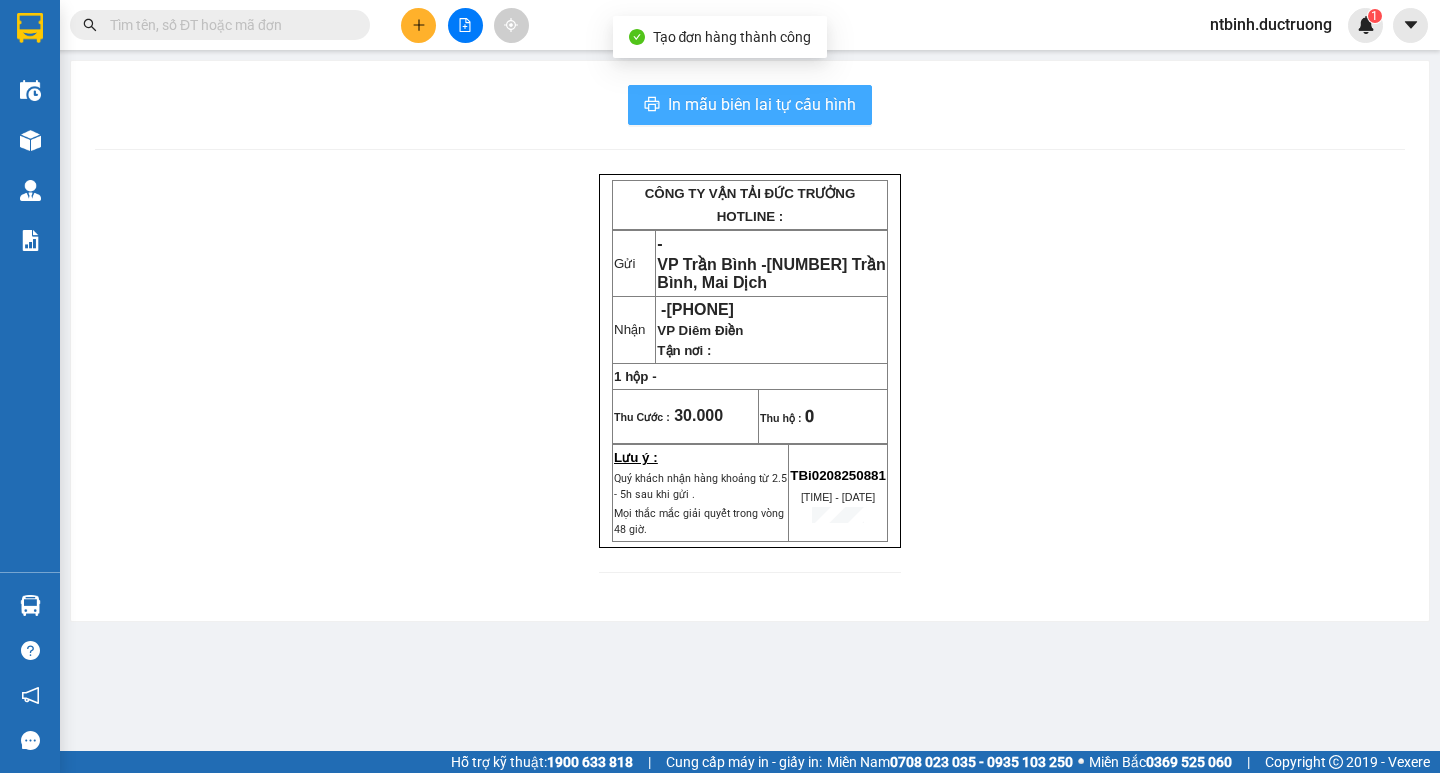 drag, startPoint x: 780, startPoint y: 110, endPoint x: 797, endPoint y: 100, distance: 19.723083 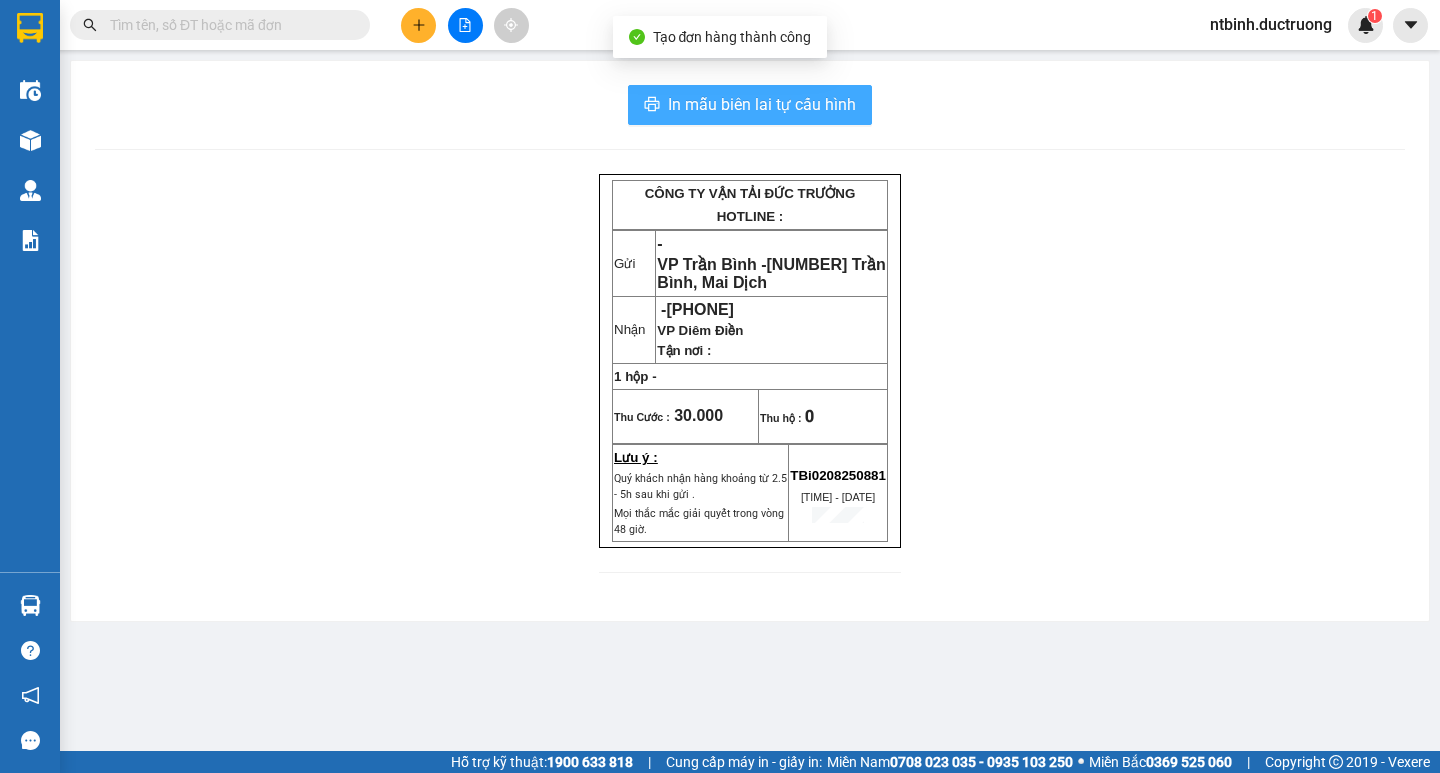 scroll, scrollTop: 0, scrollLeft: 0, axis: both 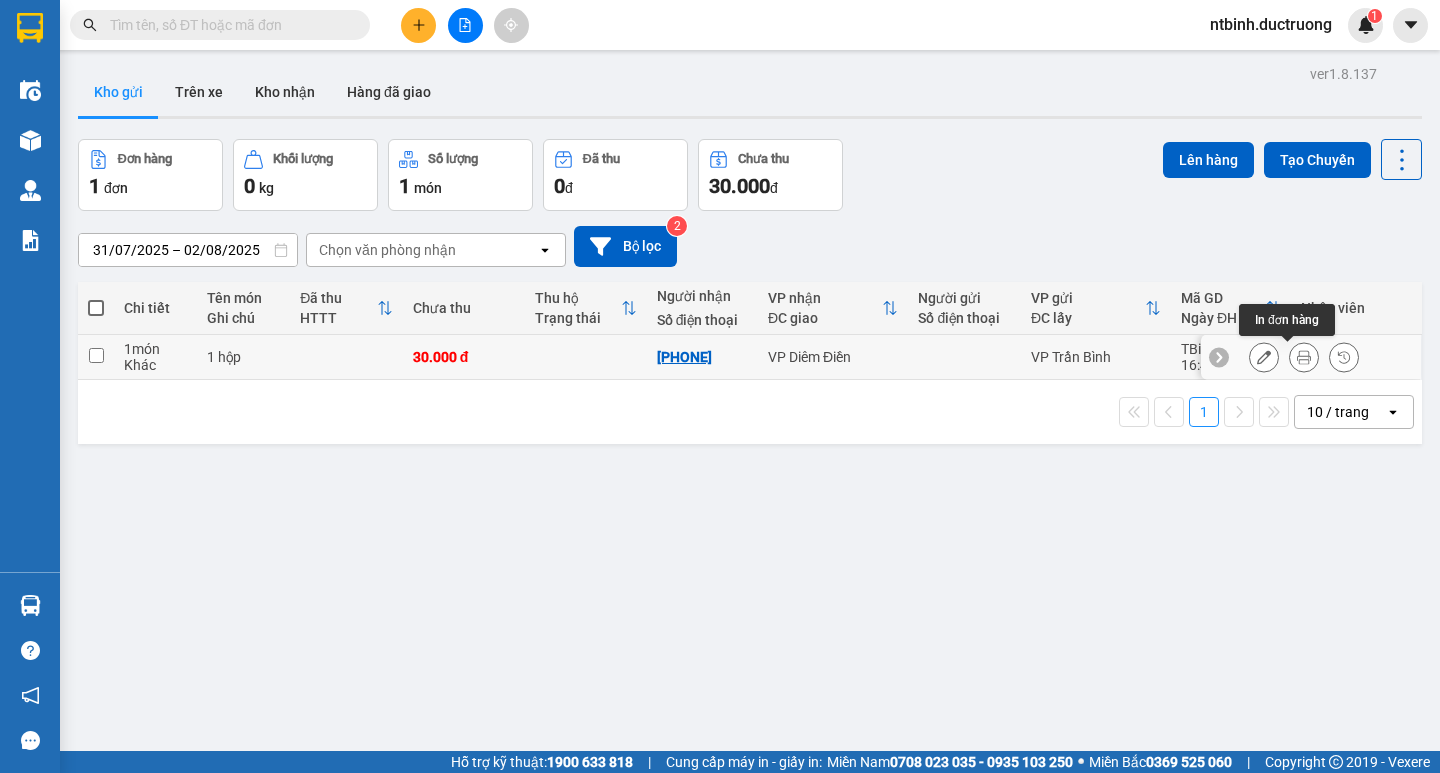 click at bounding box center (1304, 357) 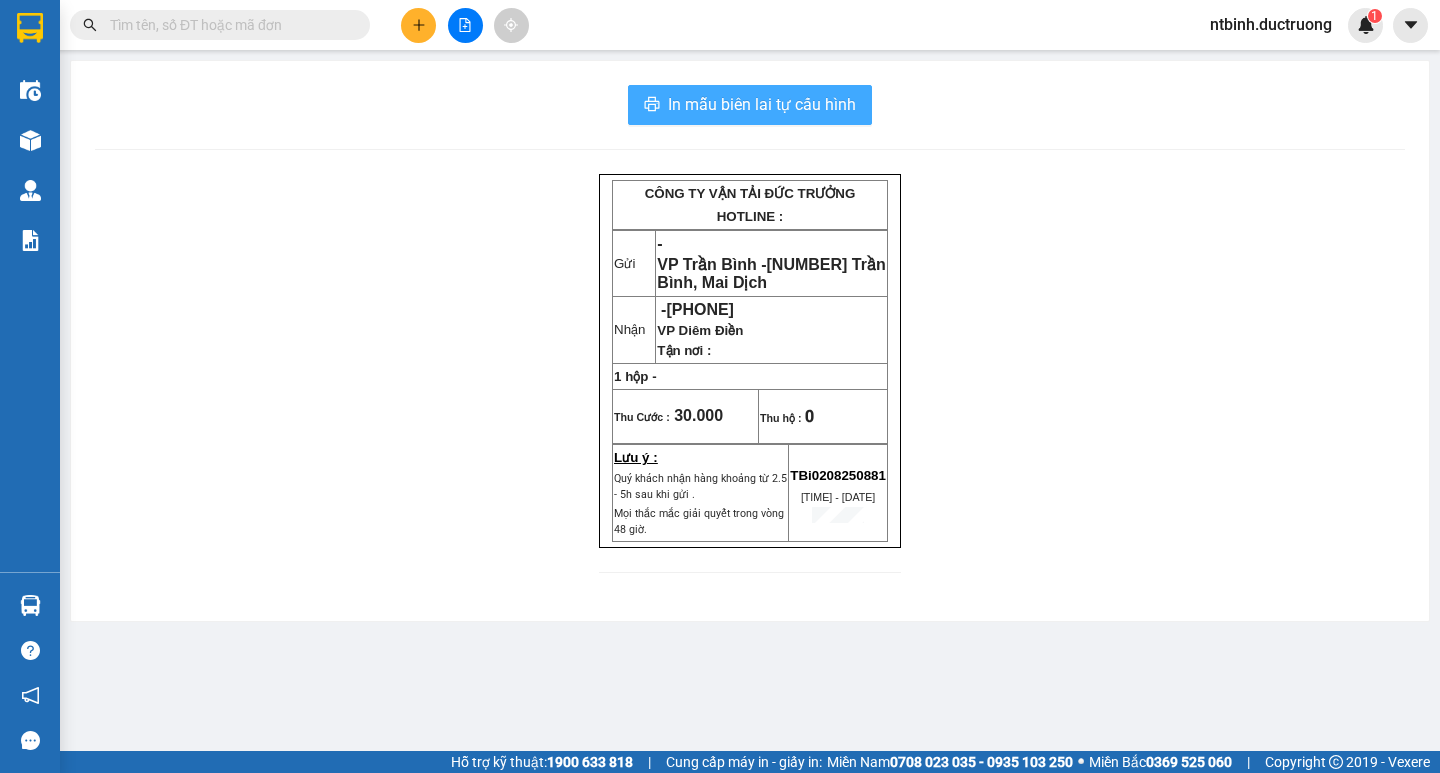 click on "In mẫu biên lai tự cấu hình" at bounding box center (750, 105) 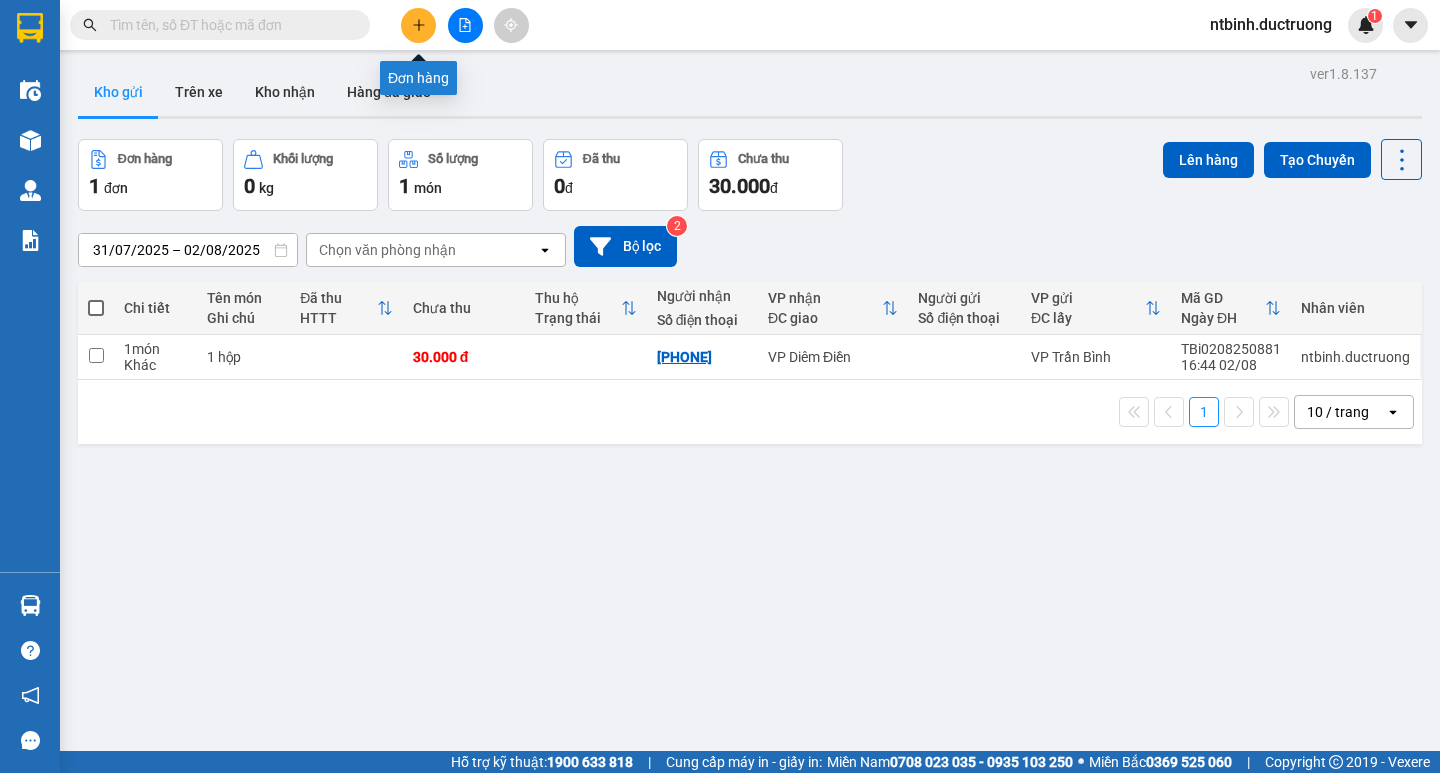 click 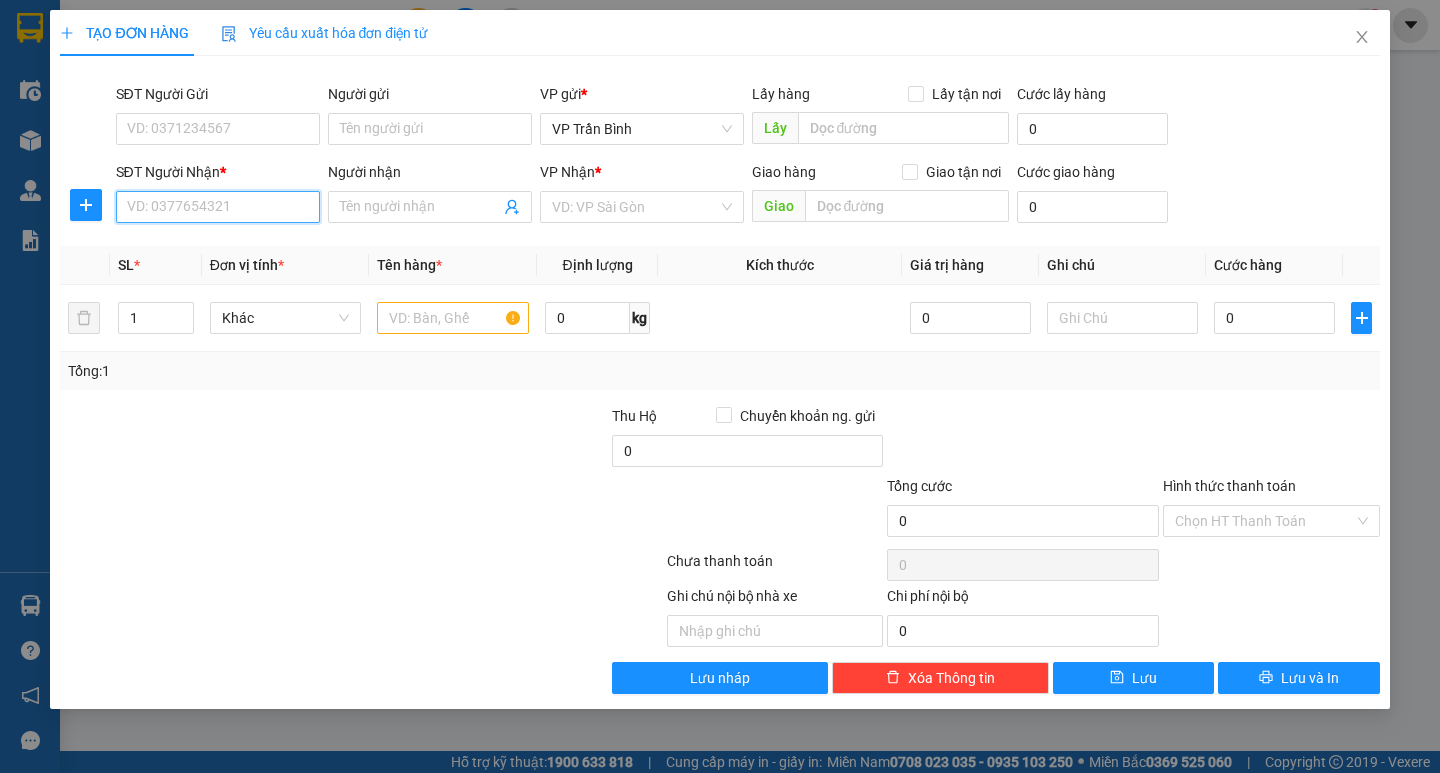 click on "SĐT Người Nhận  *" at bounding box center [218, 207] 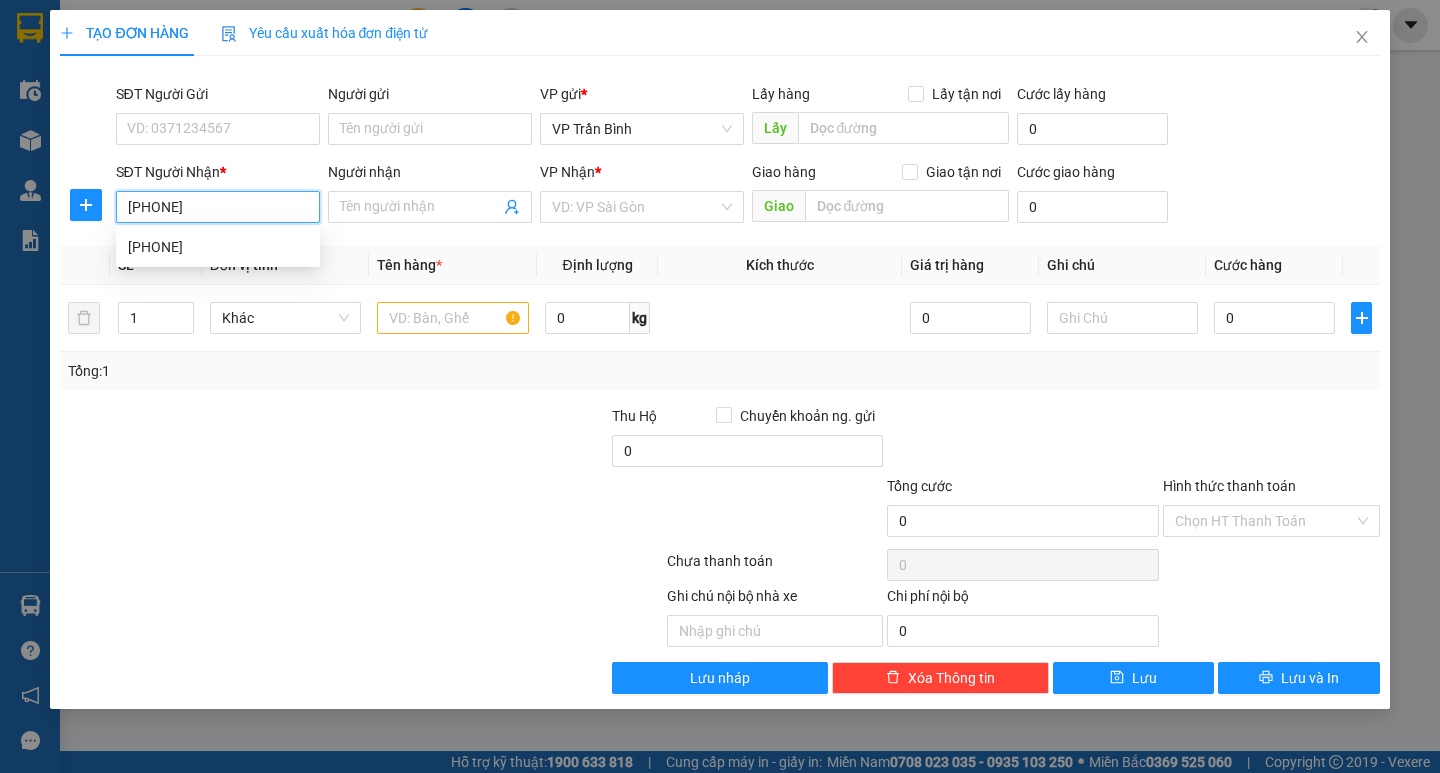 click on "[PHONE]" at bounding box center [218, 247] 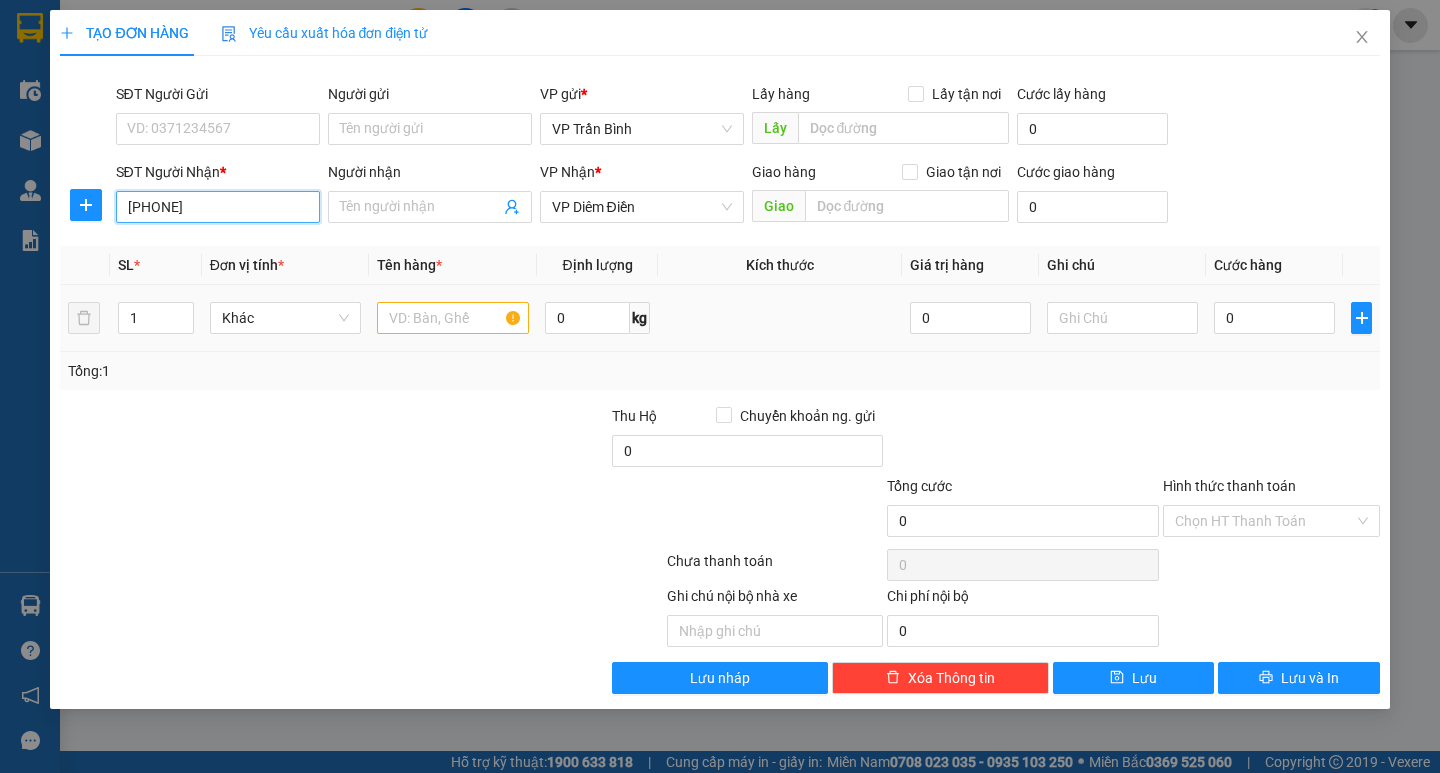 type on "[PHONE]" 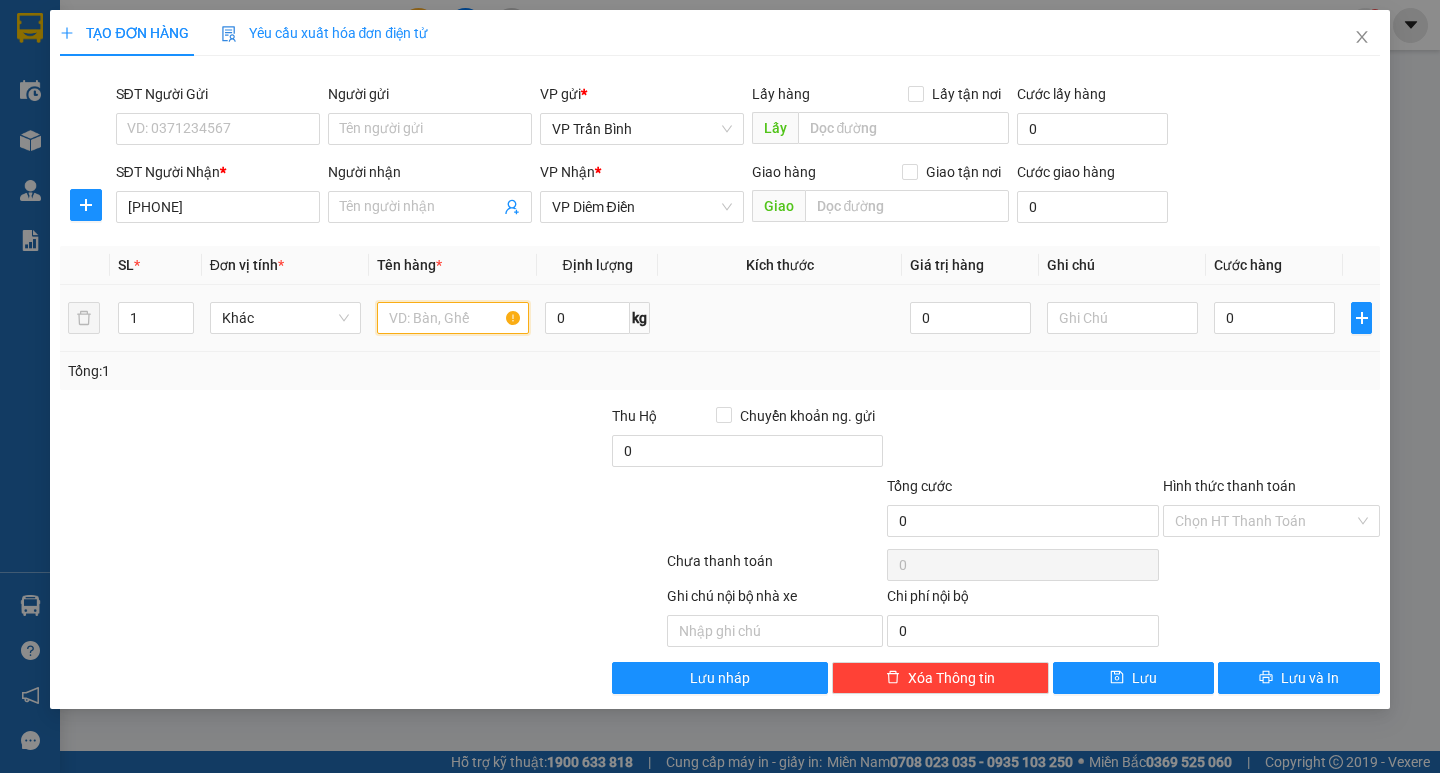 click at bounding box center [452, 318] 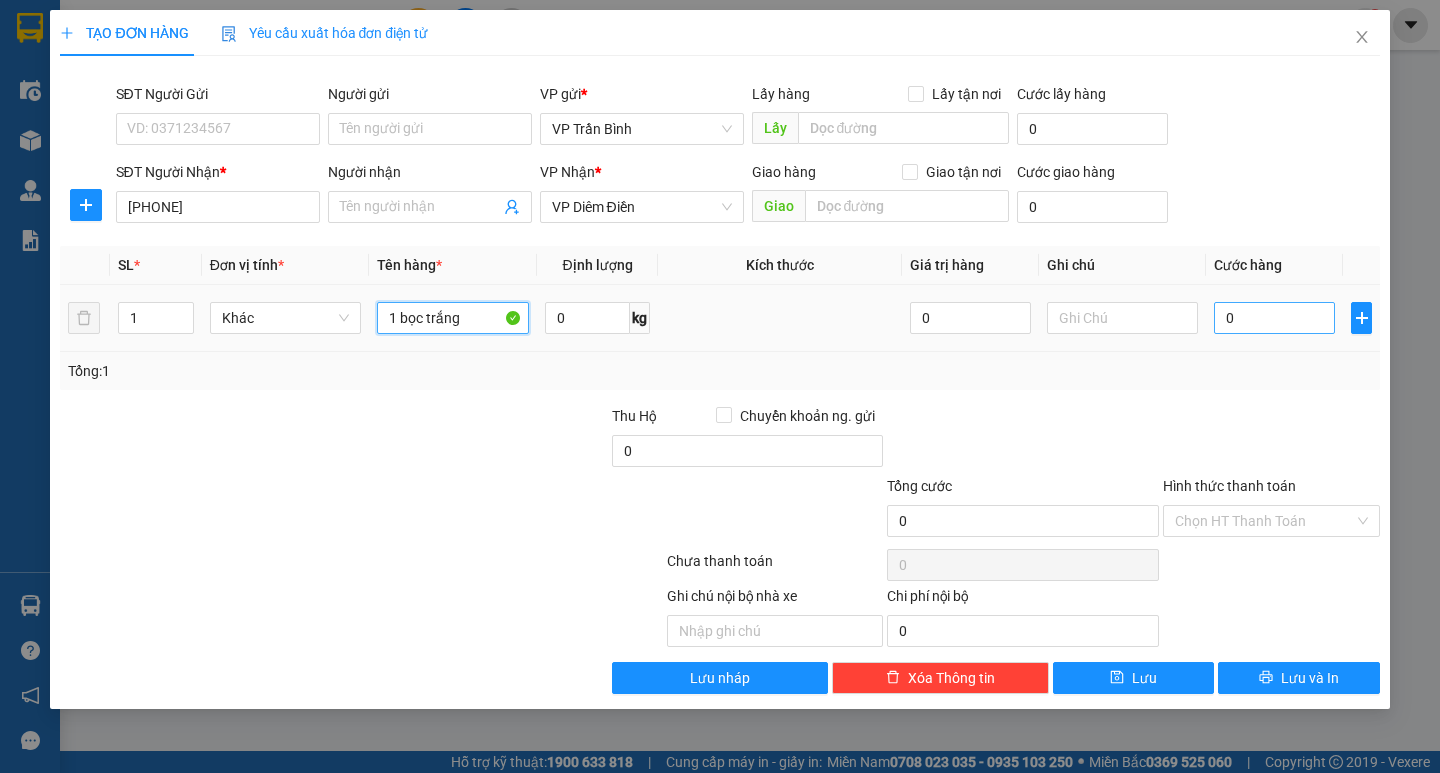 type on "1 bọc trắng" 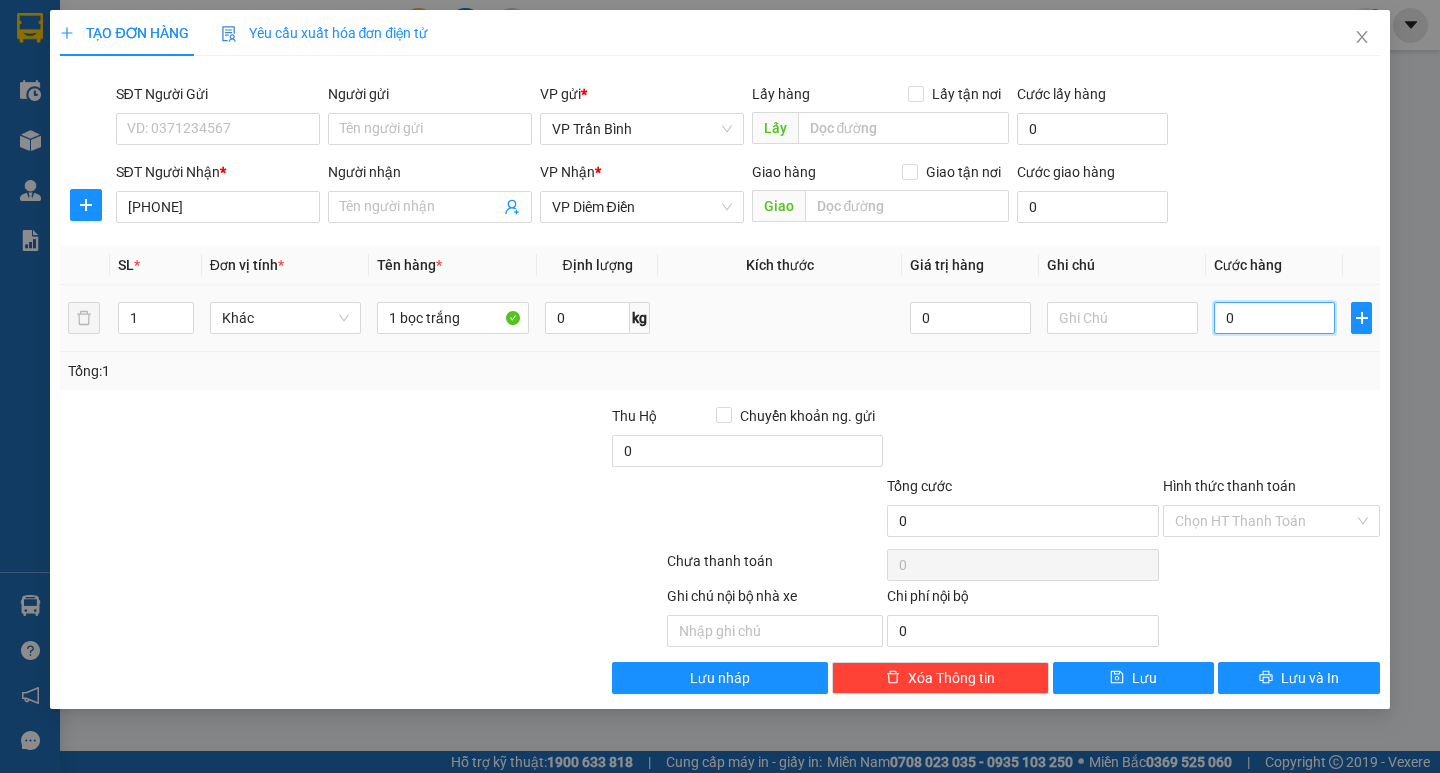 click on "0" at bounding box center (1274, 318) 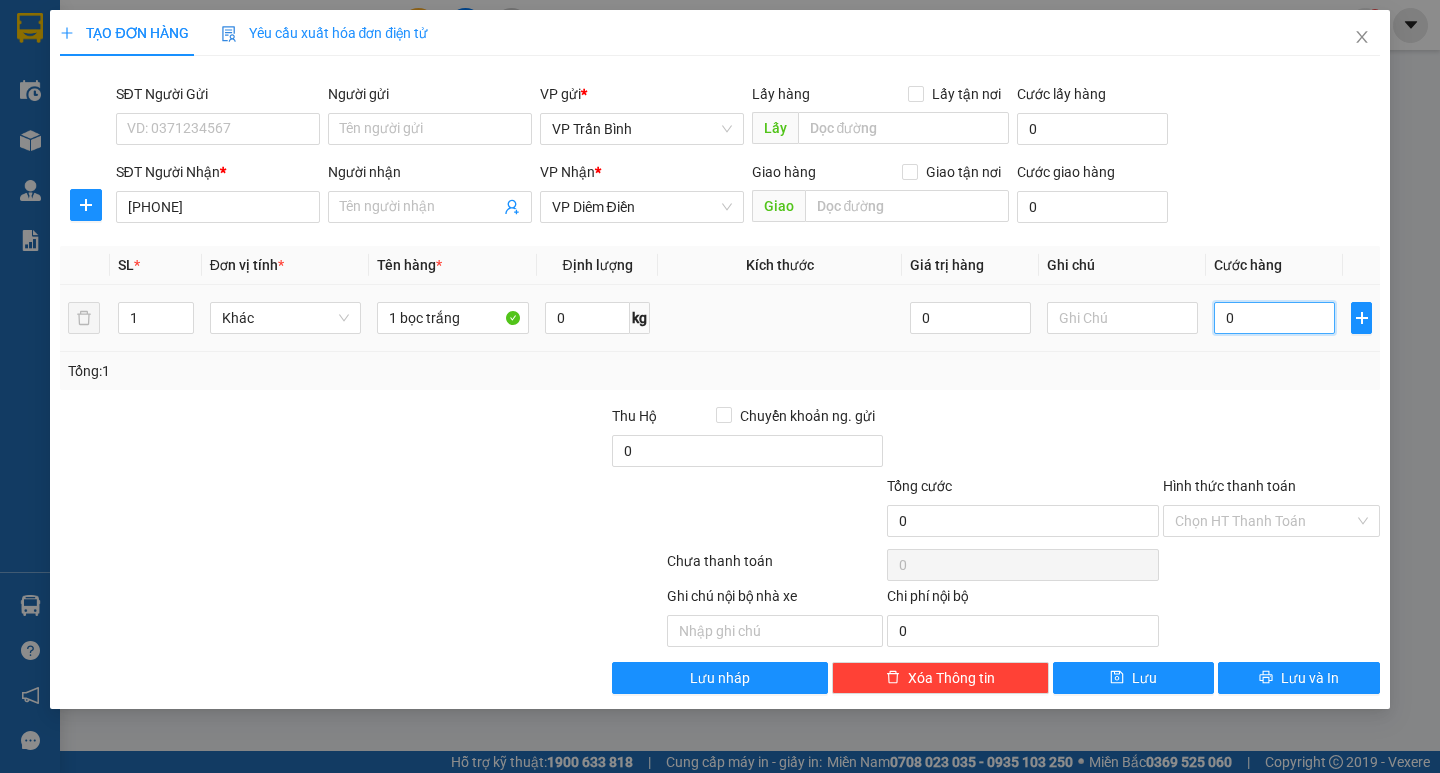 type on "004" 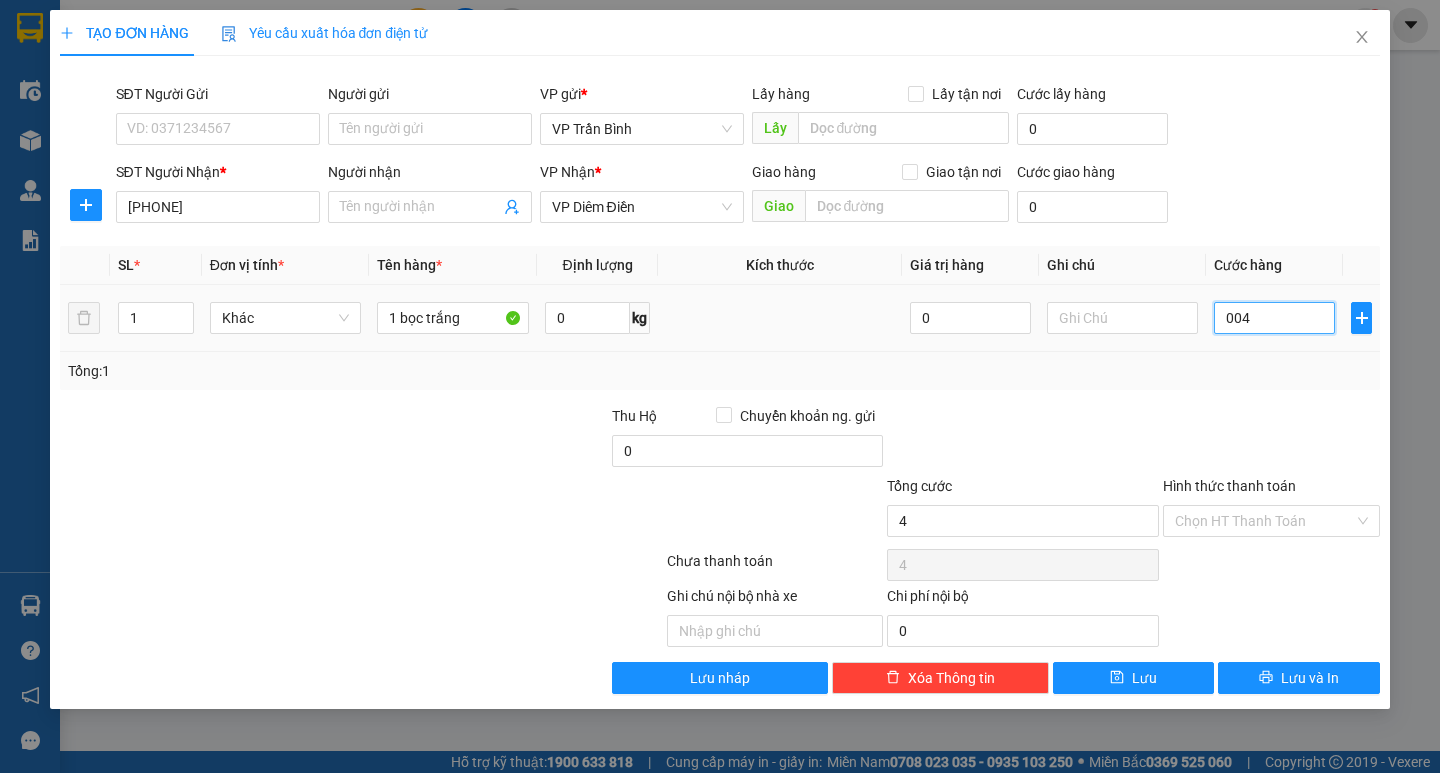 type on "0.040" 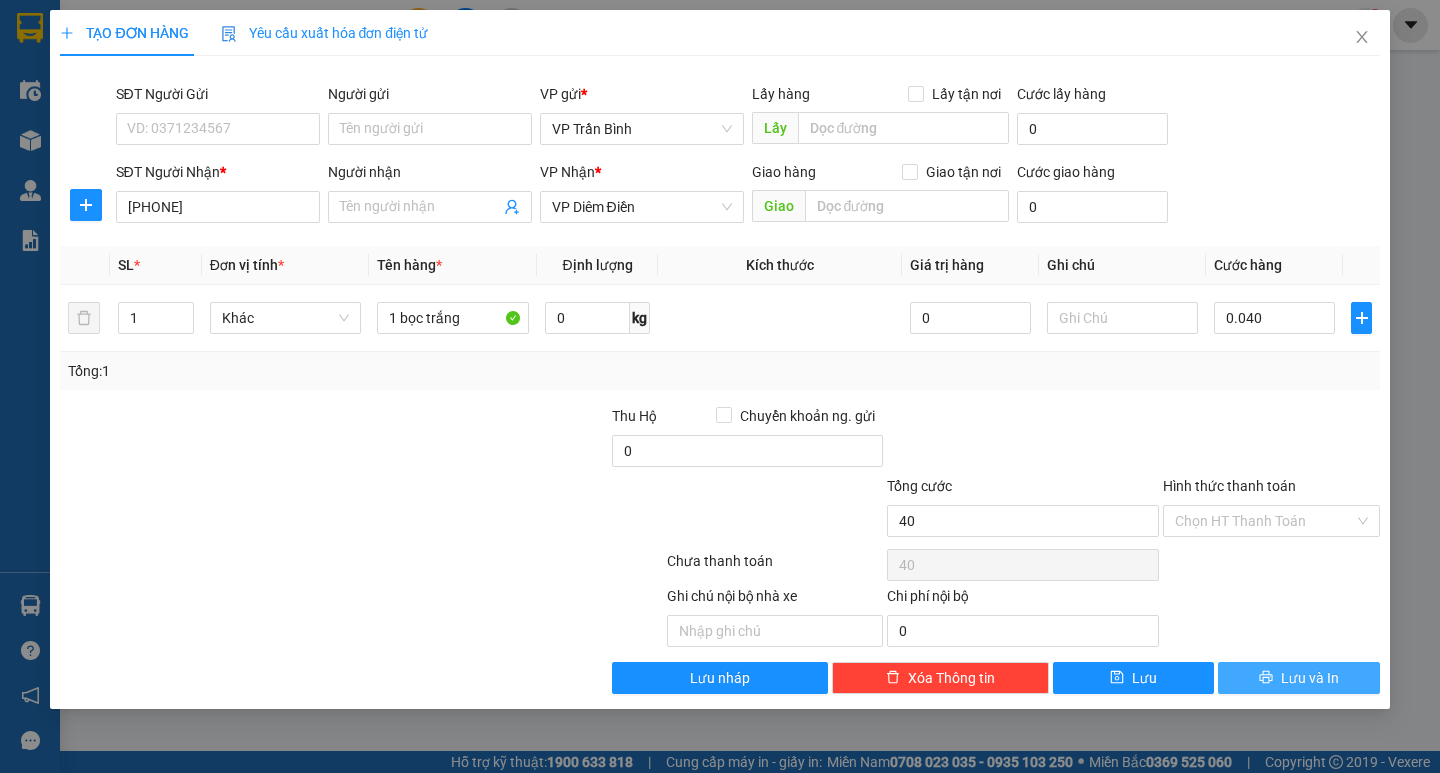 type on "40.000" 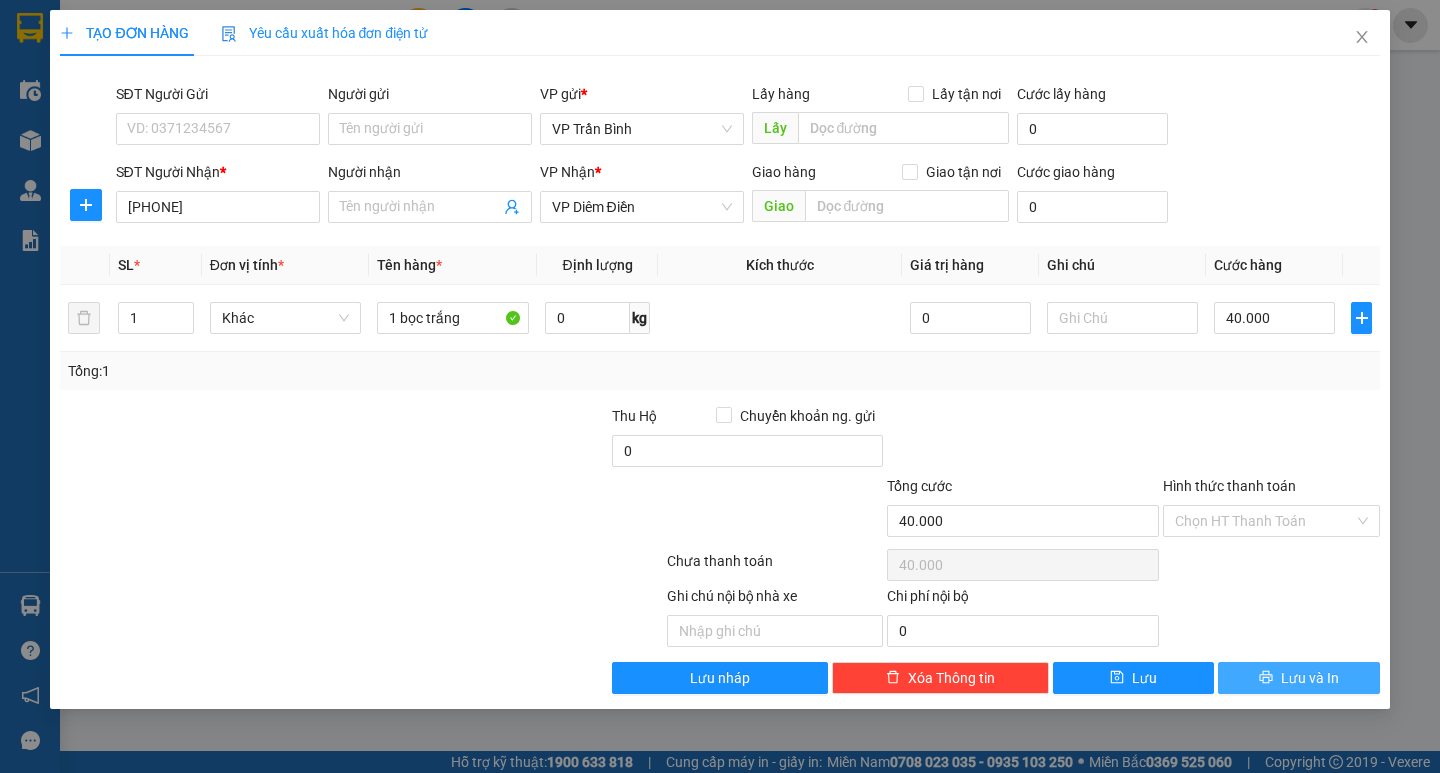 click on "Lưu và In" at bounding box center [1310, 678] 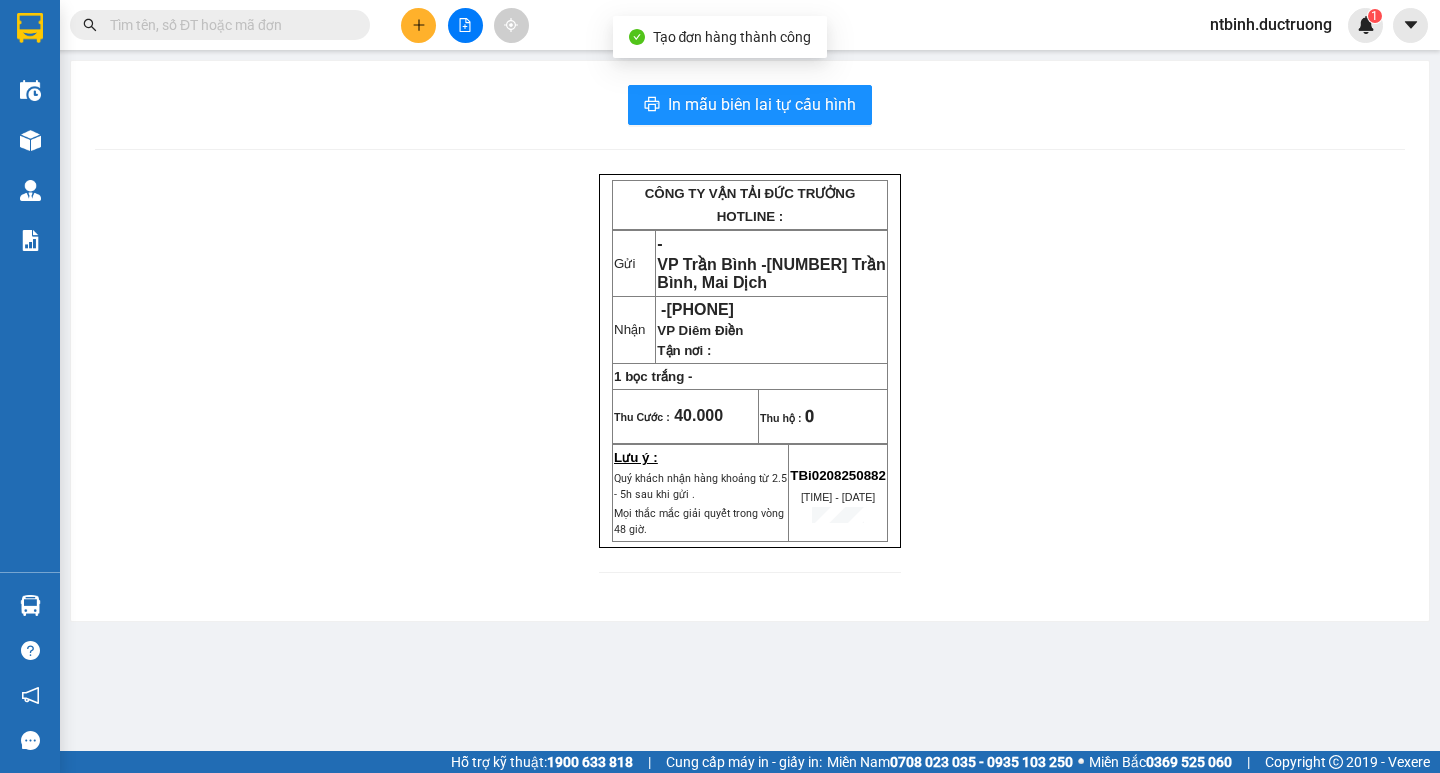 click on "In mẫu biên lai tự cấu hình" at bounding box center (750, 105) 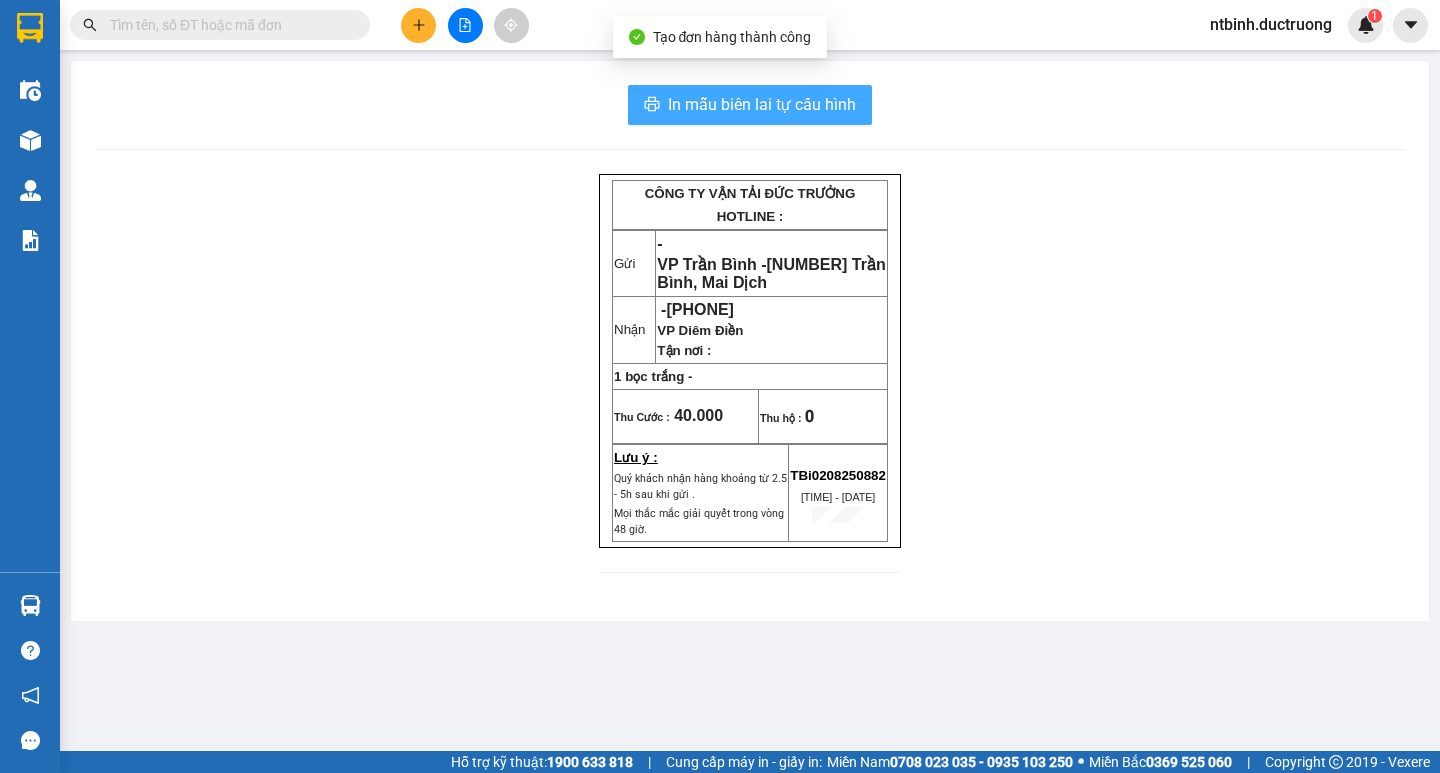 drag, startPoint x: 873, startPoint y: 108, endPoint x: 839, endPoint y: 111, distance: 34.132095 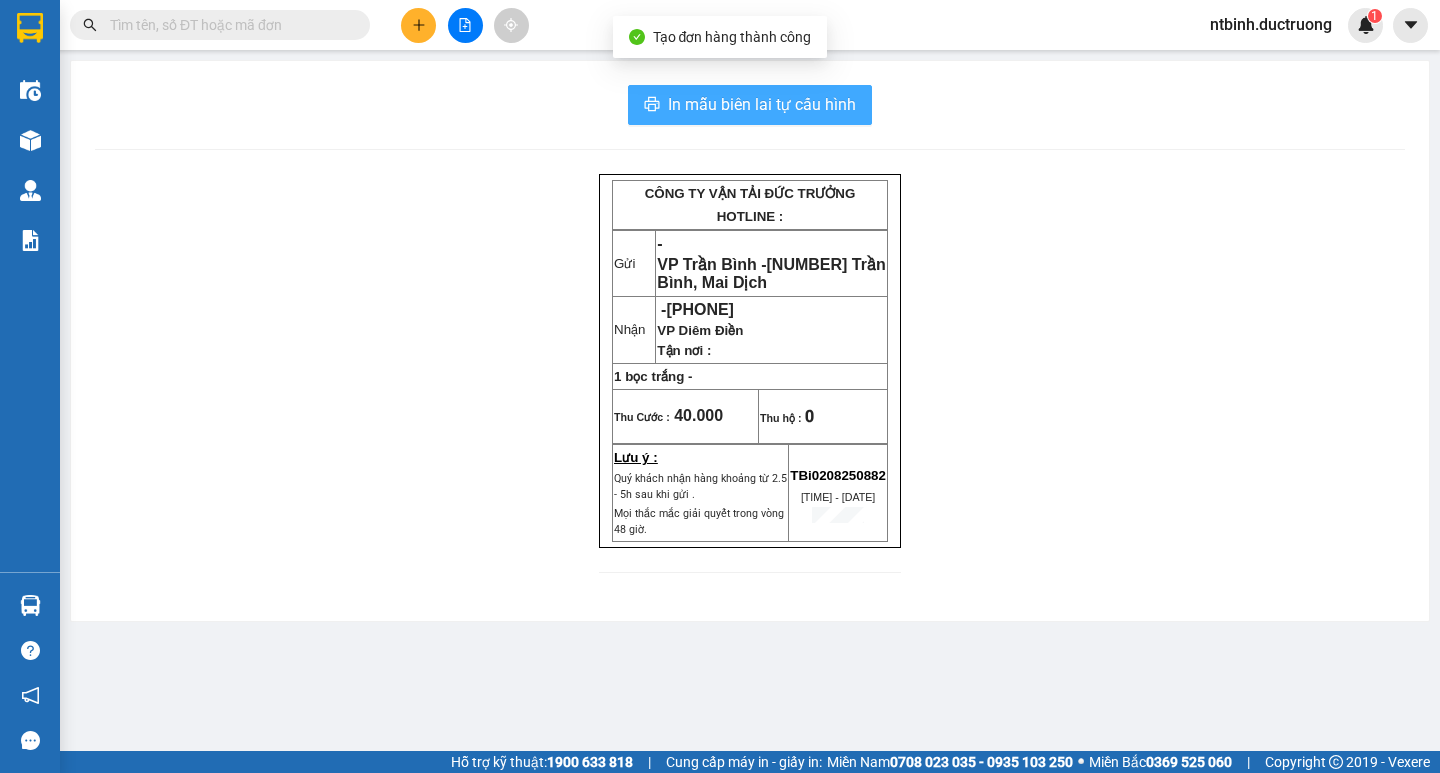 click on "In mẫu biên lai tự cấu hình" at bounding box center (762, 104) 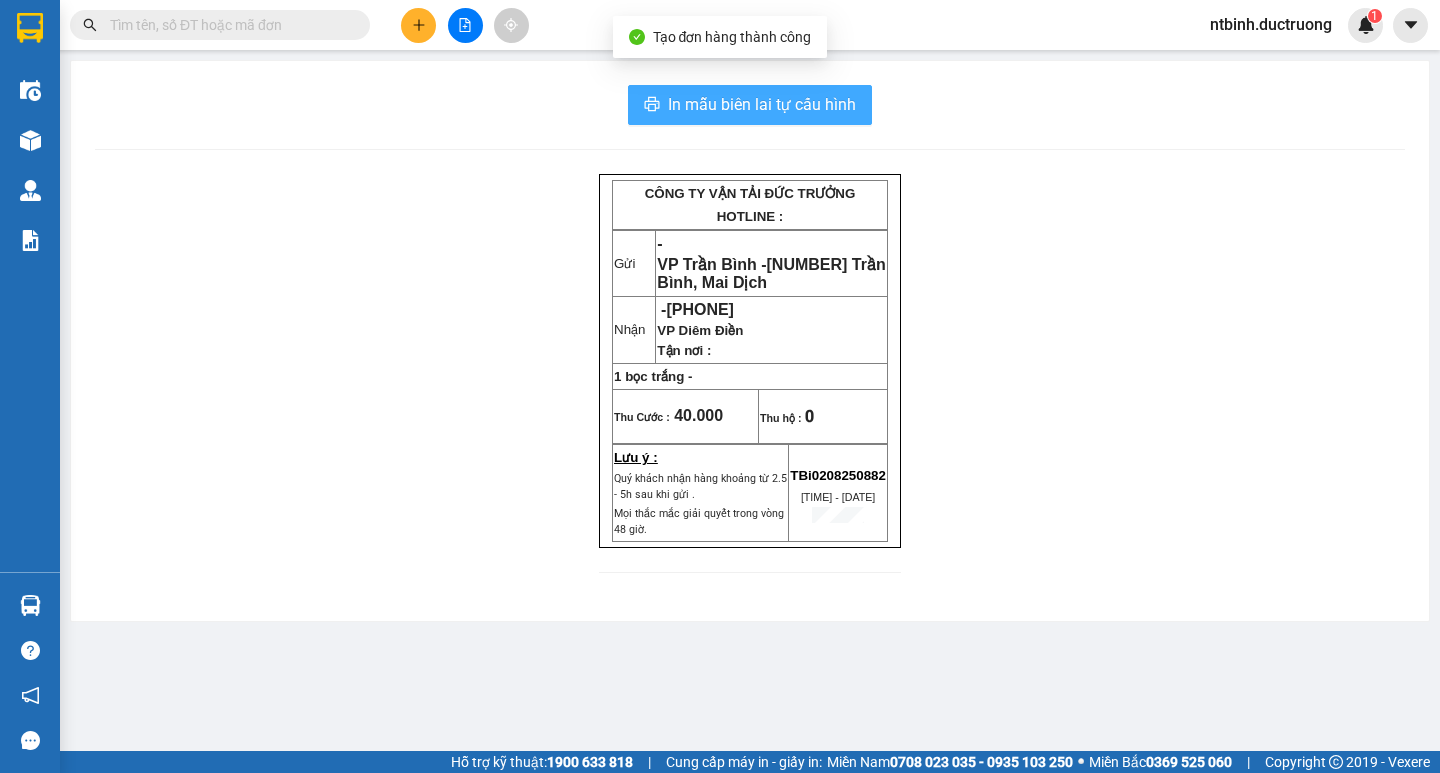 scroll, scrollTop: 0, scrollLeft: 0, axis: both 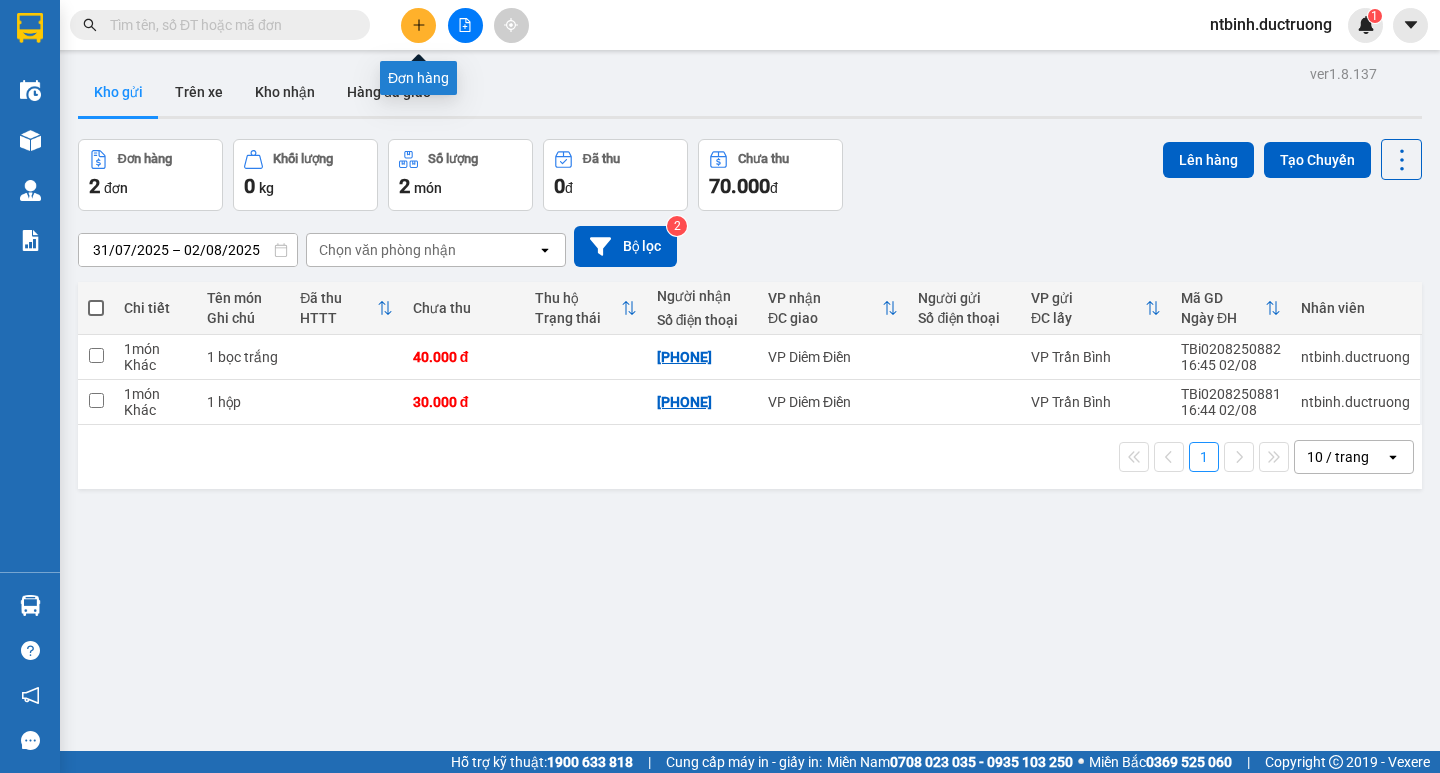 click at bounding box center [418, 25] 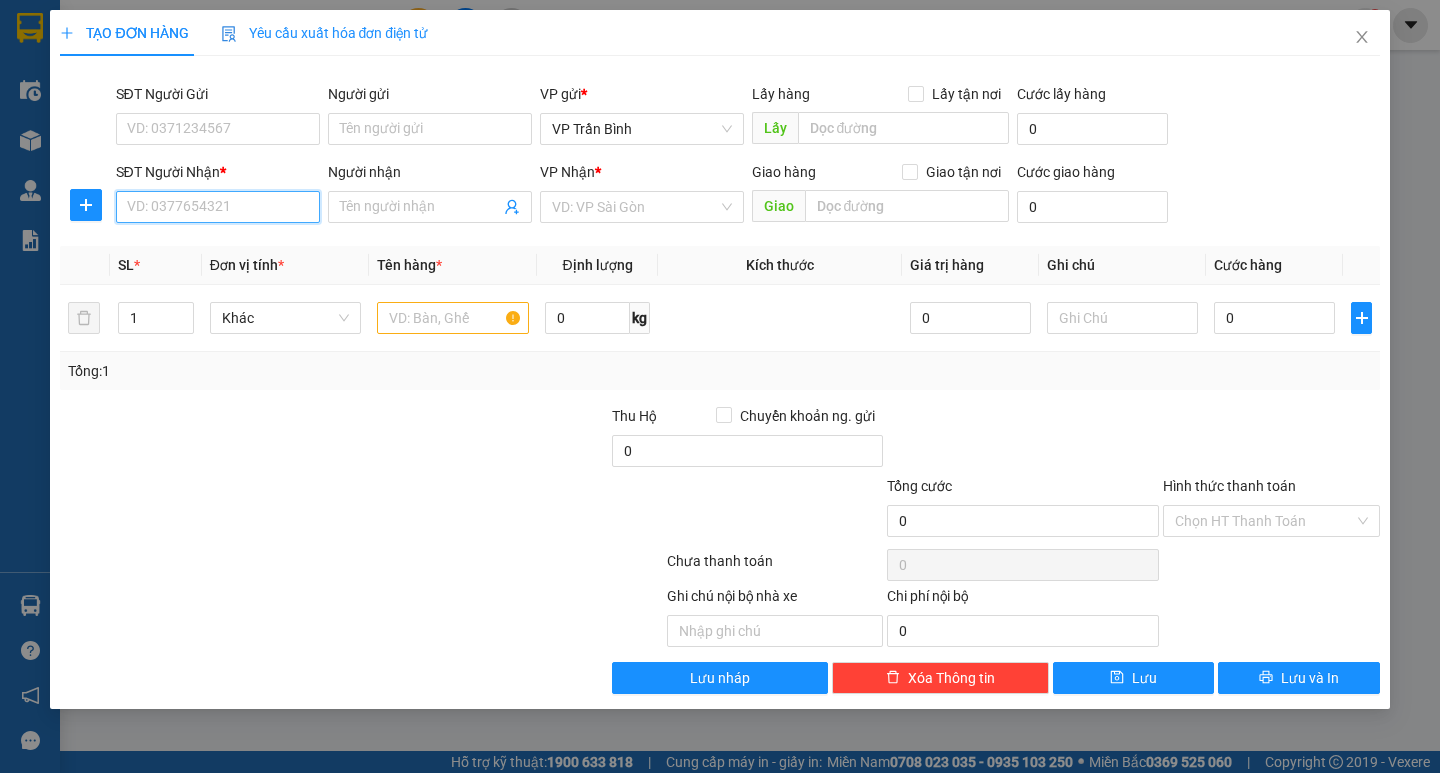 click on "SĐT Người Nhận  *" at bounding box center [218, 207] 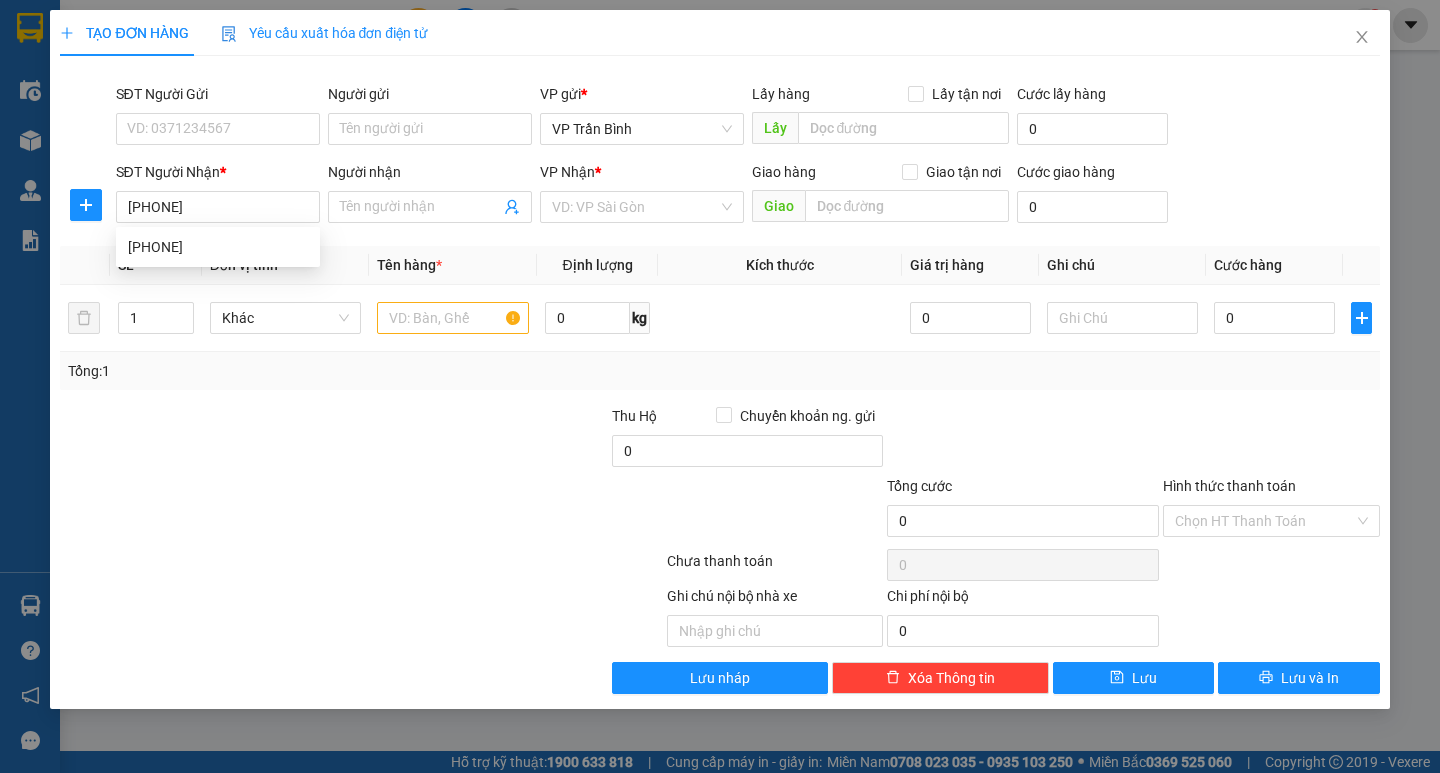 click on "[PHONE] [PHONE]" at bounding box center [218, 247] 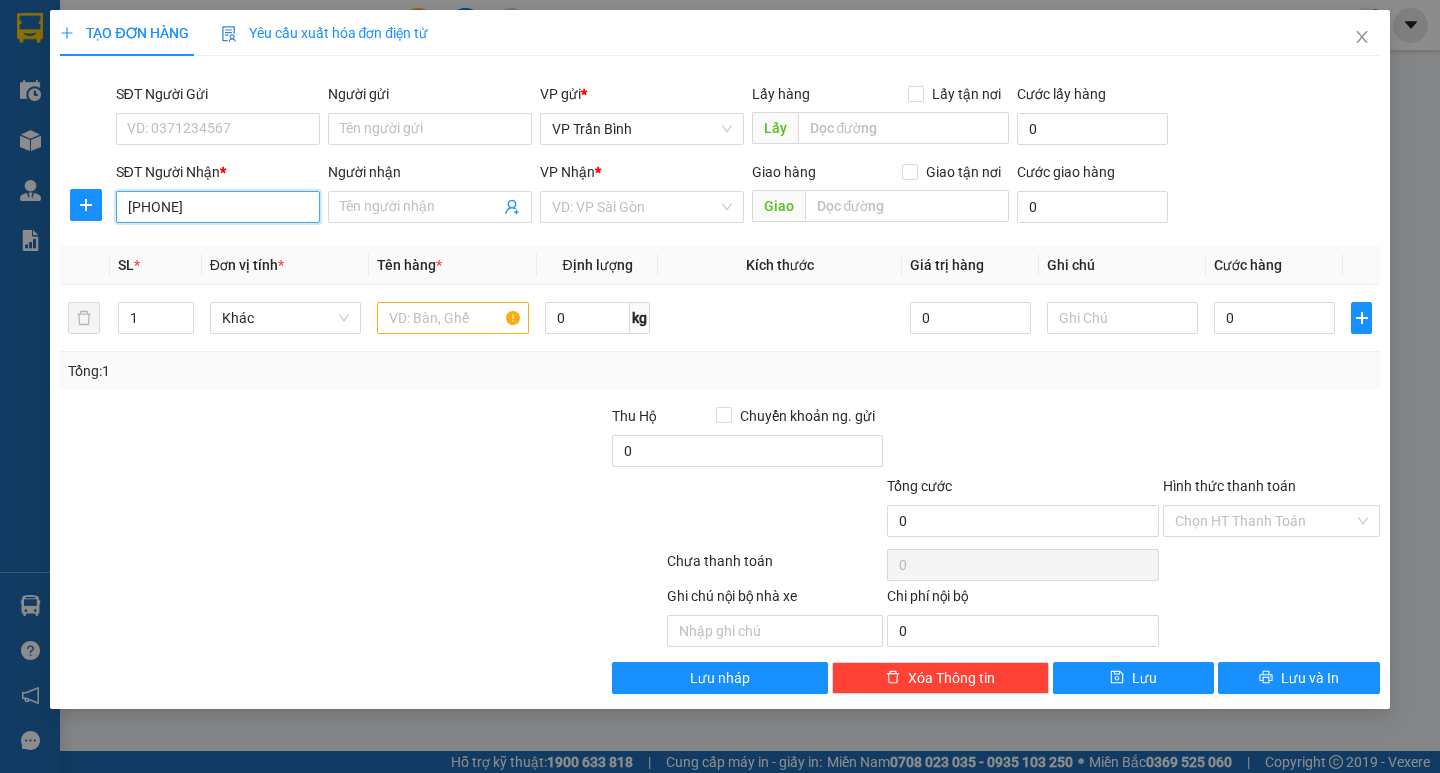 click on "[PHONE]" at bounding box center (218, 207) 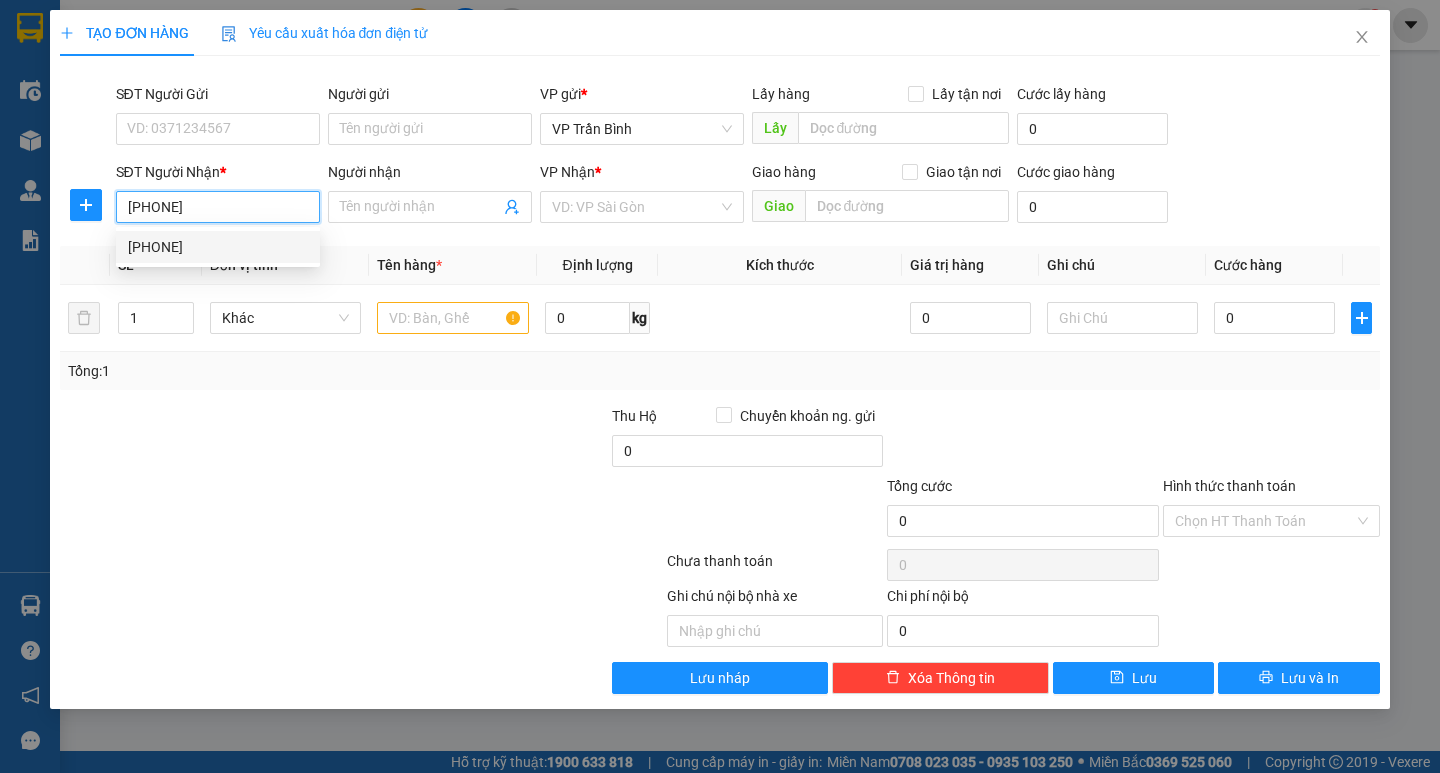 click on "[PHONE]" at bounding box center (218, 247) 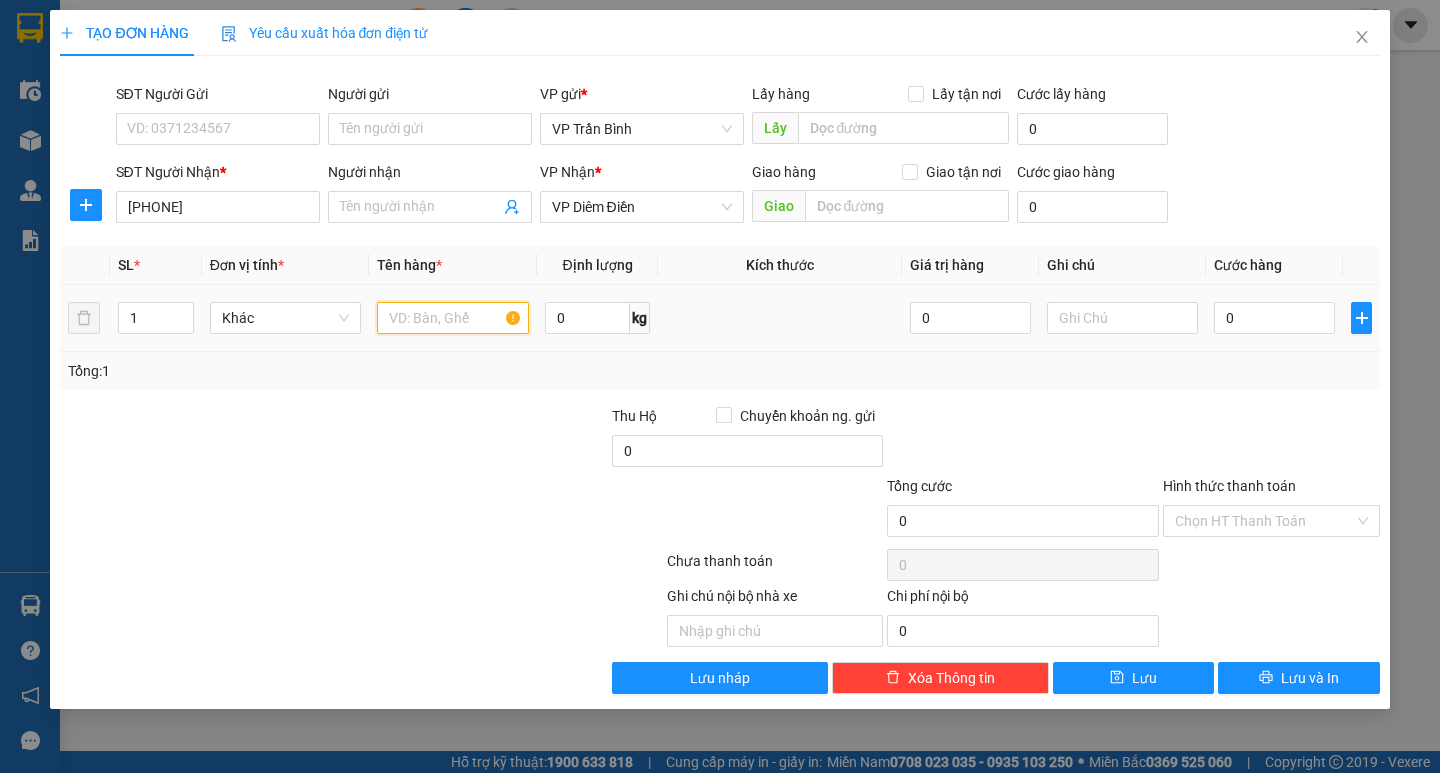 click at bounding box center (452, 318) 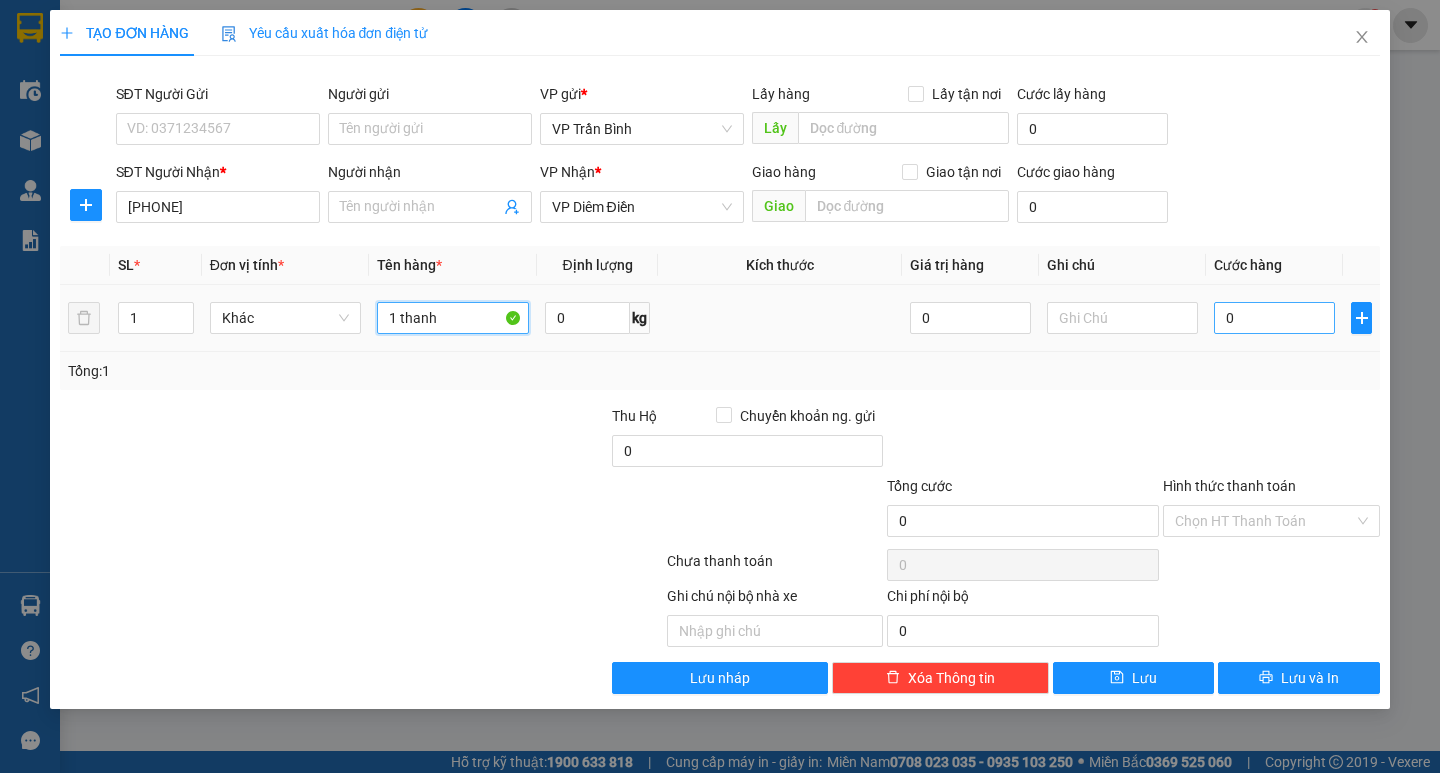 type on "1 thanh" 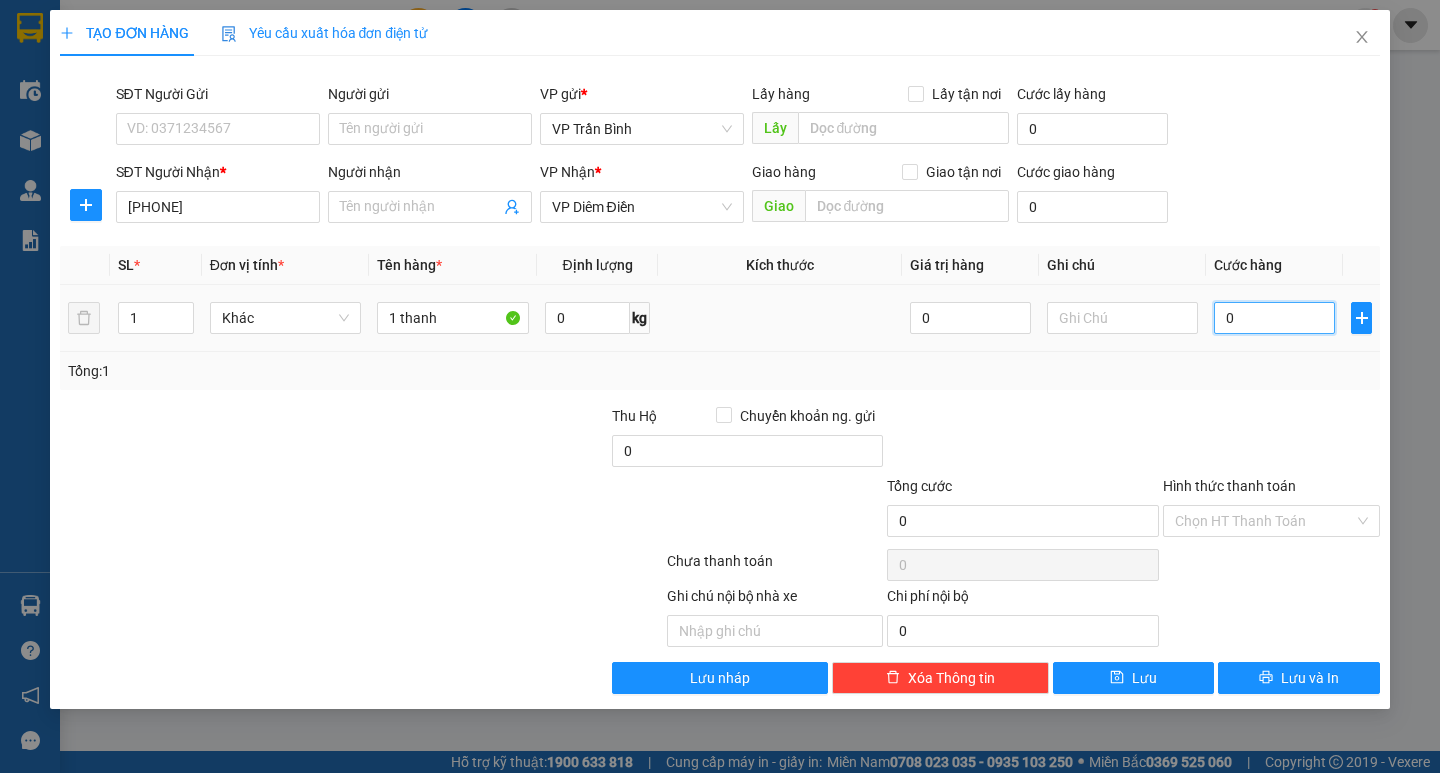 click on "0" at bounding box center (1274, 318) 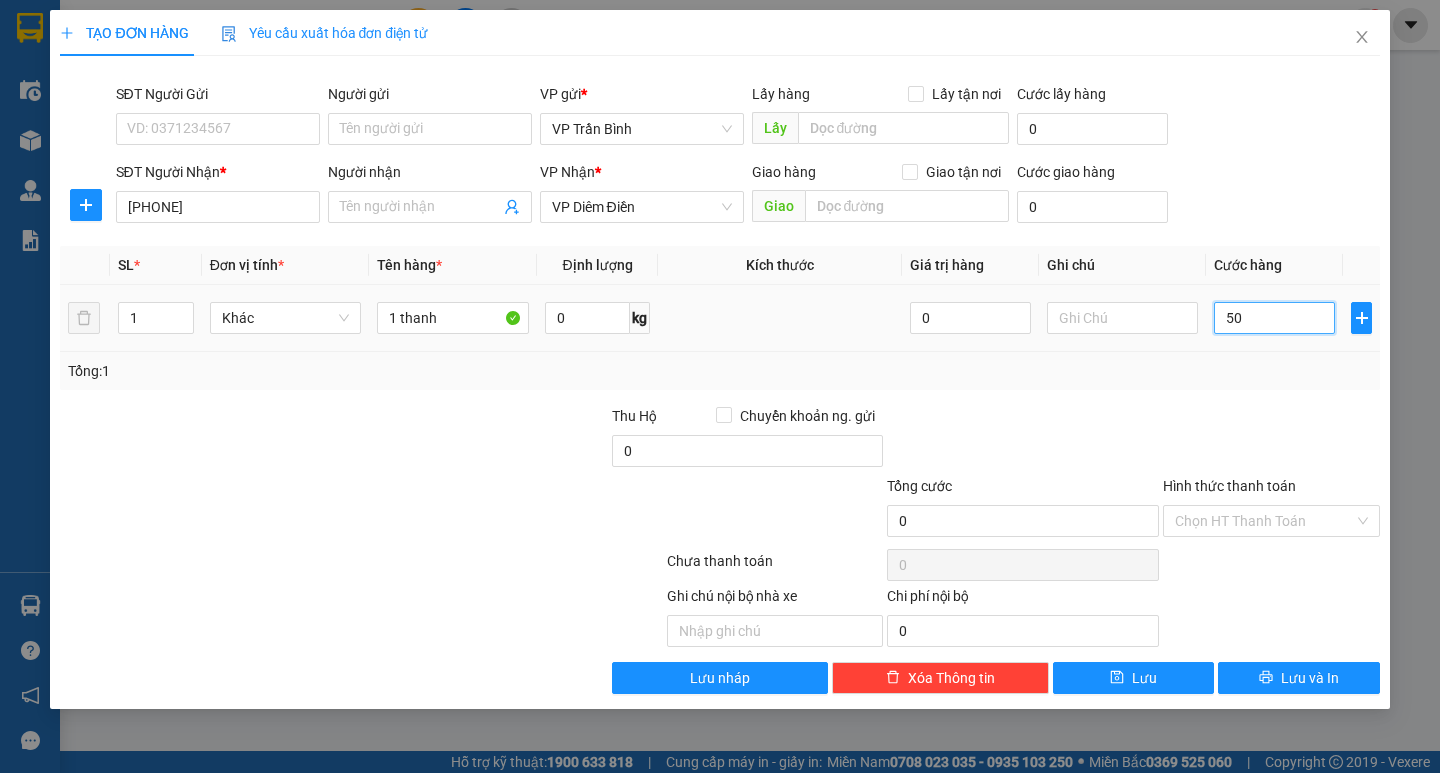 type on "50" 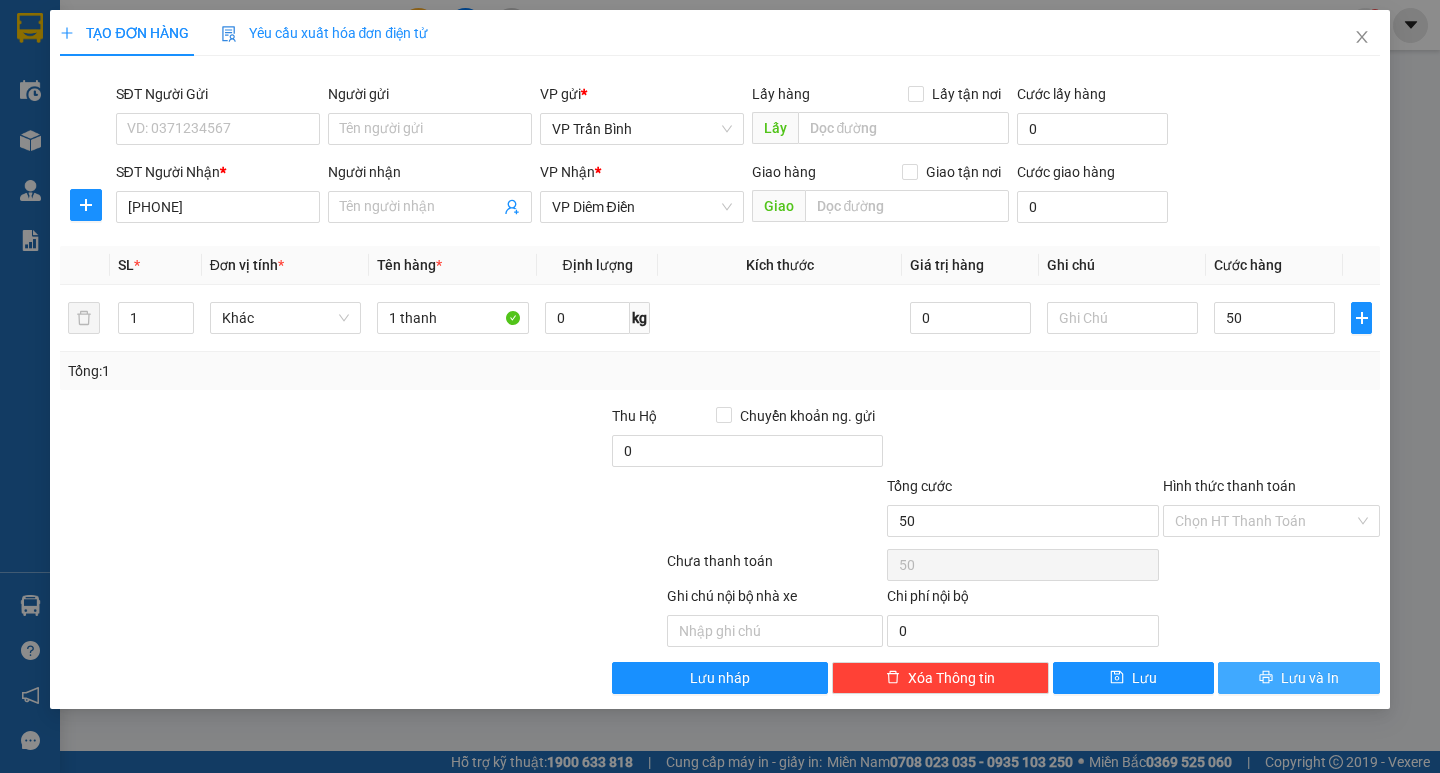 type on "50.000" 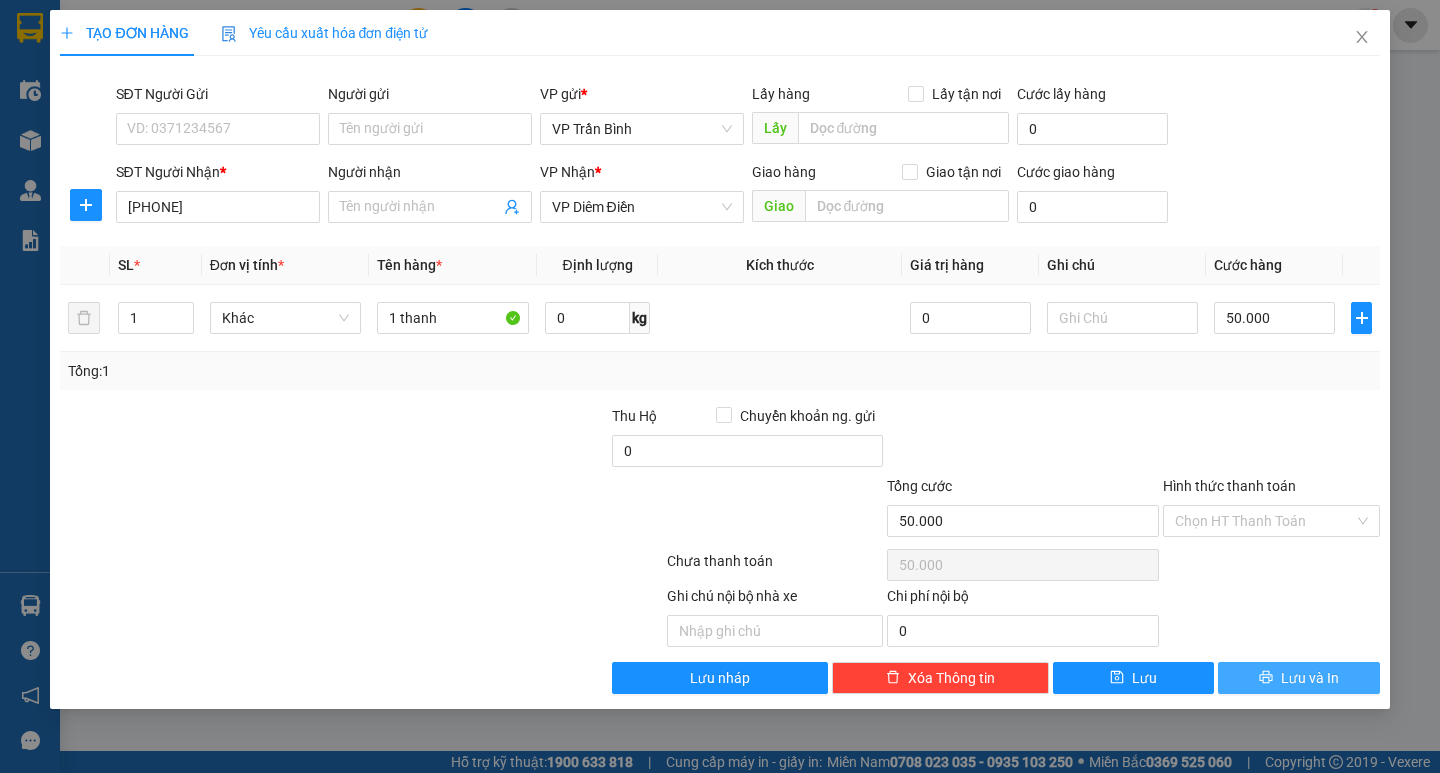 click on "Lưu và In" at bounding box center [1298, 678] 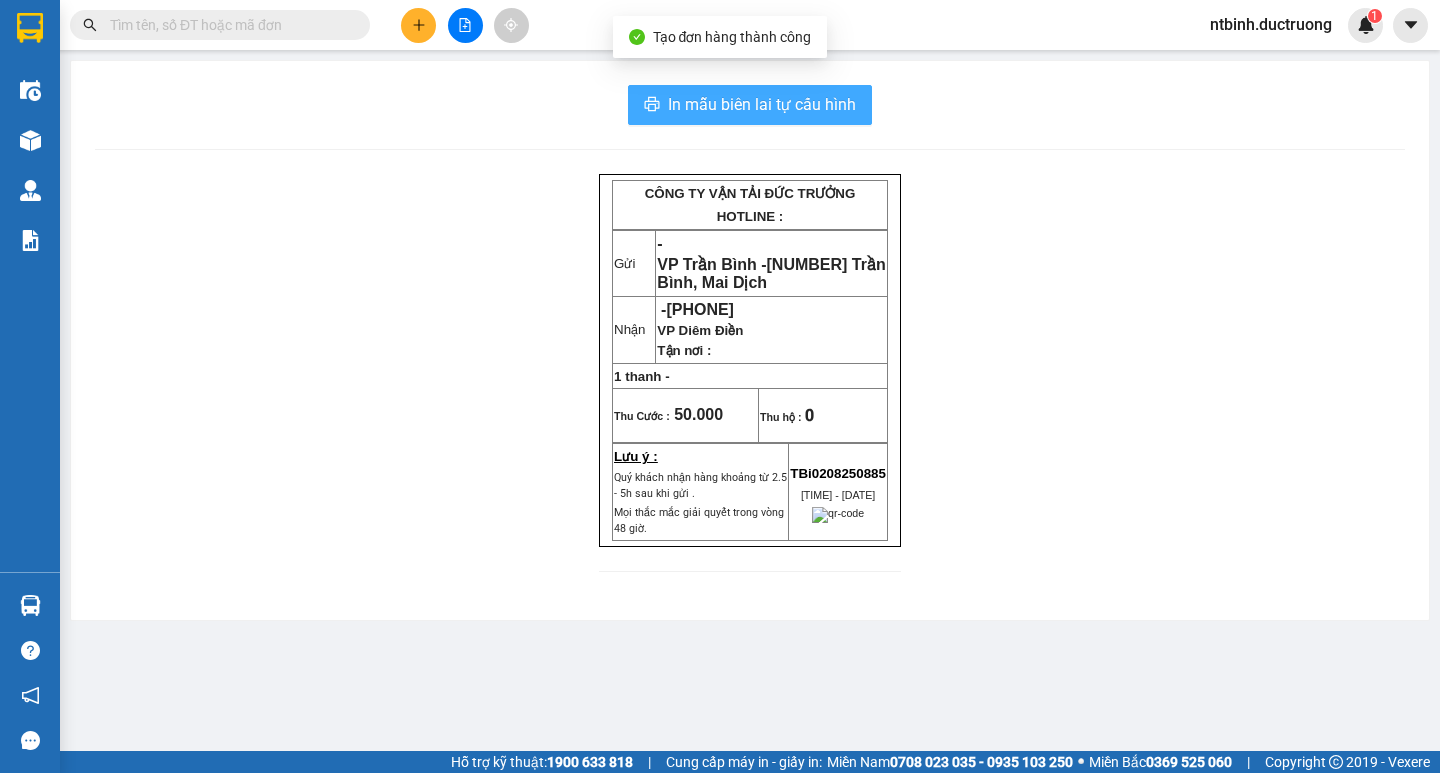 click on "In mẫu biên lai tự cấu hình" at bounding box center [762, 104] 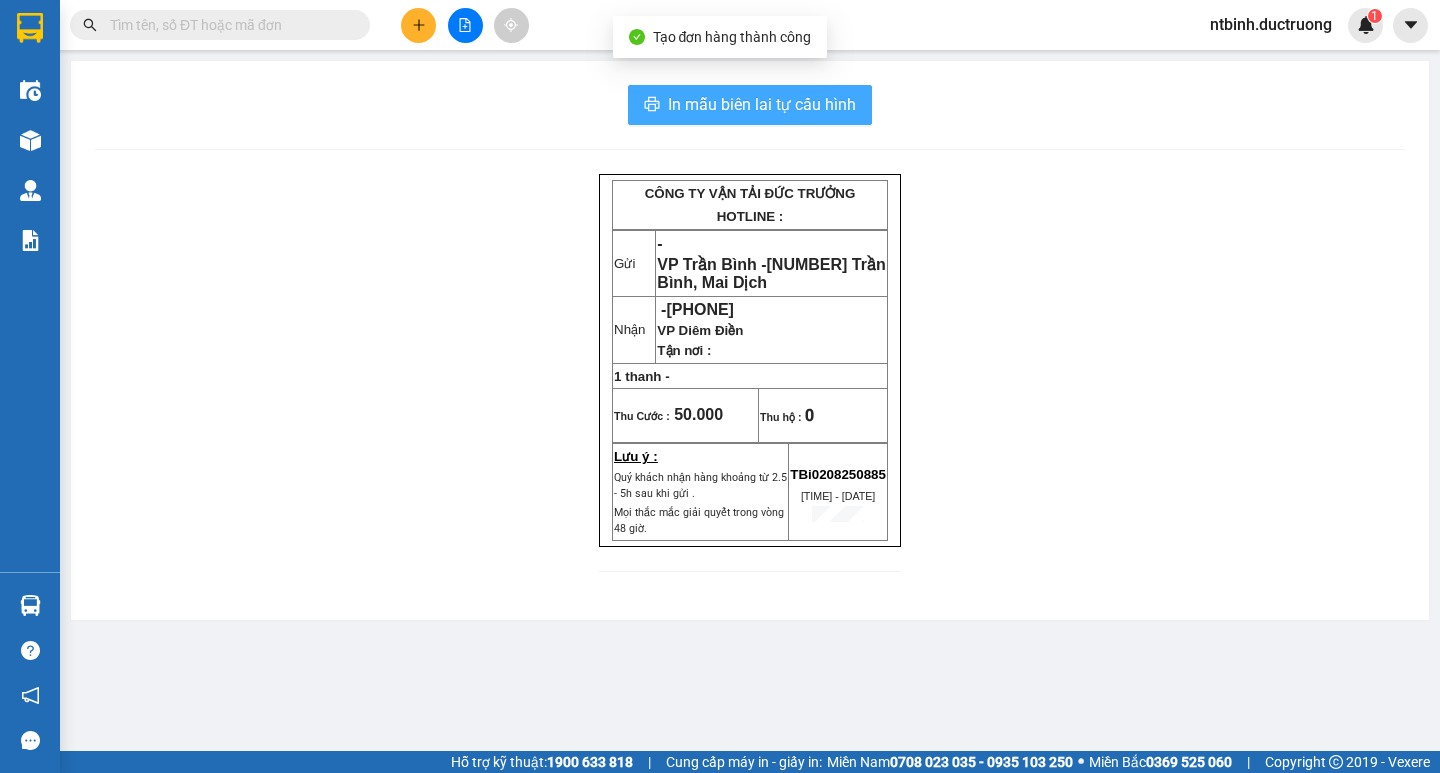 scroll, scrollTop: 0, scrollLeft: 0, axis: both 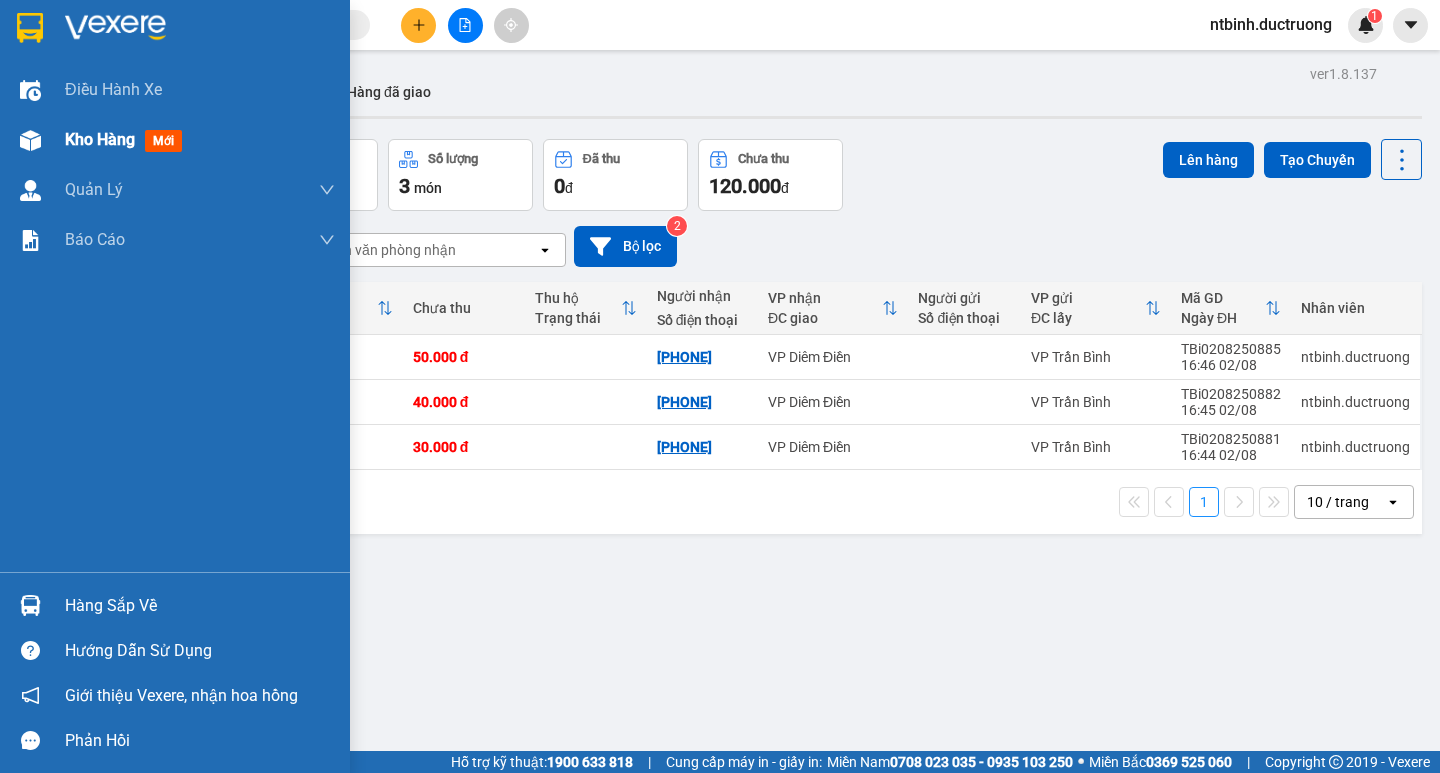 click on "Kho hàng mới" at bounding box center (175, 140) 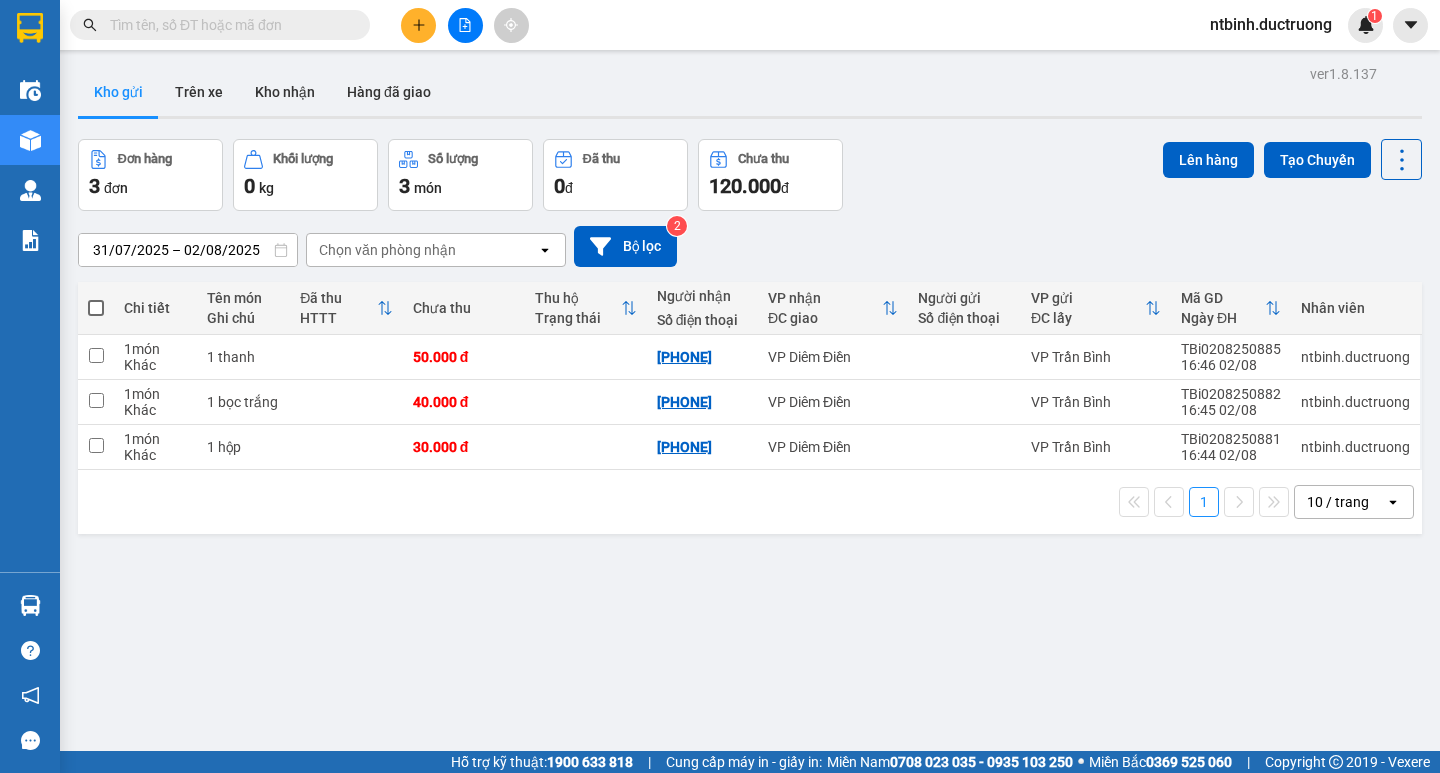 click 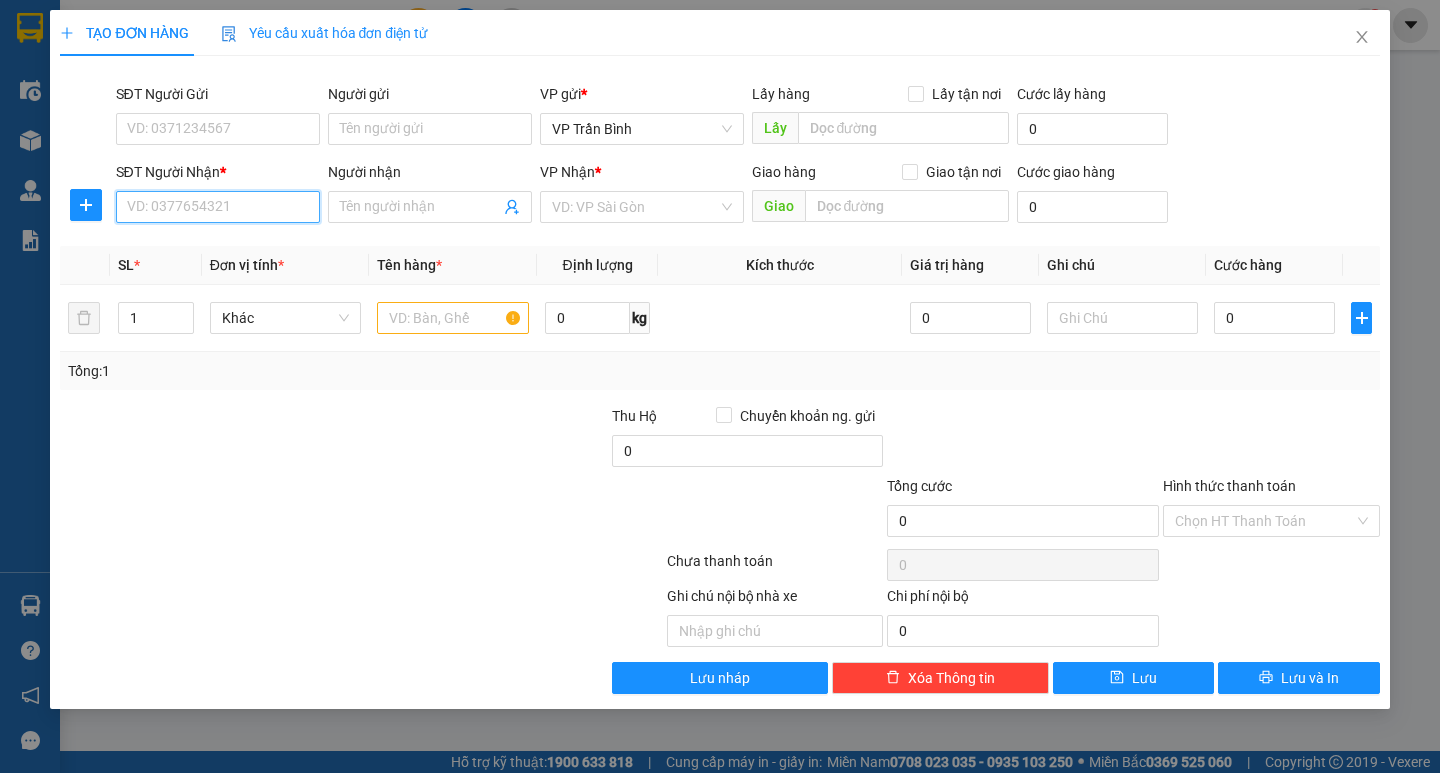click on "SĐT Người Nhận  *" at bounding box center [218, 207] 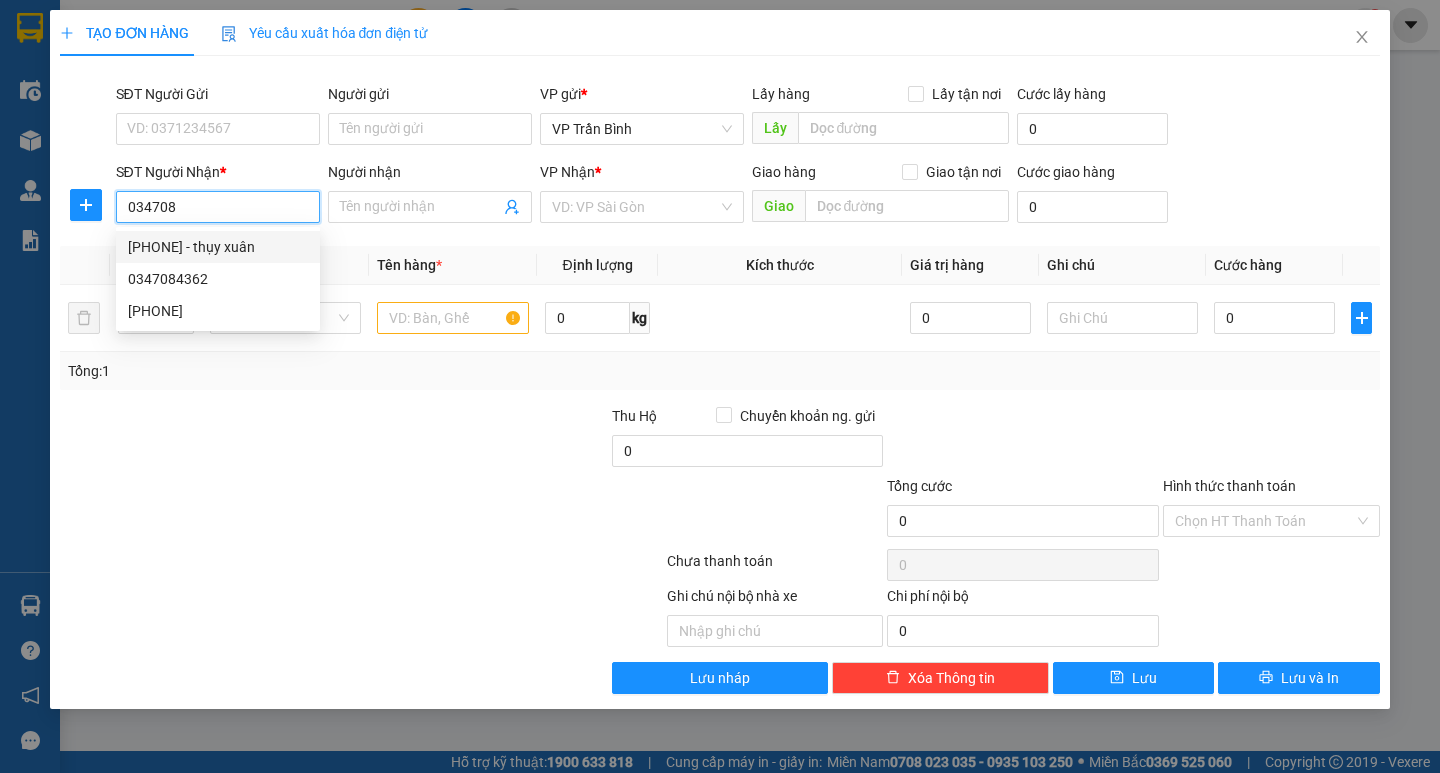 click on "[PHONE] - thụy xuân" at bounding box center [218, 247] 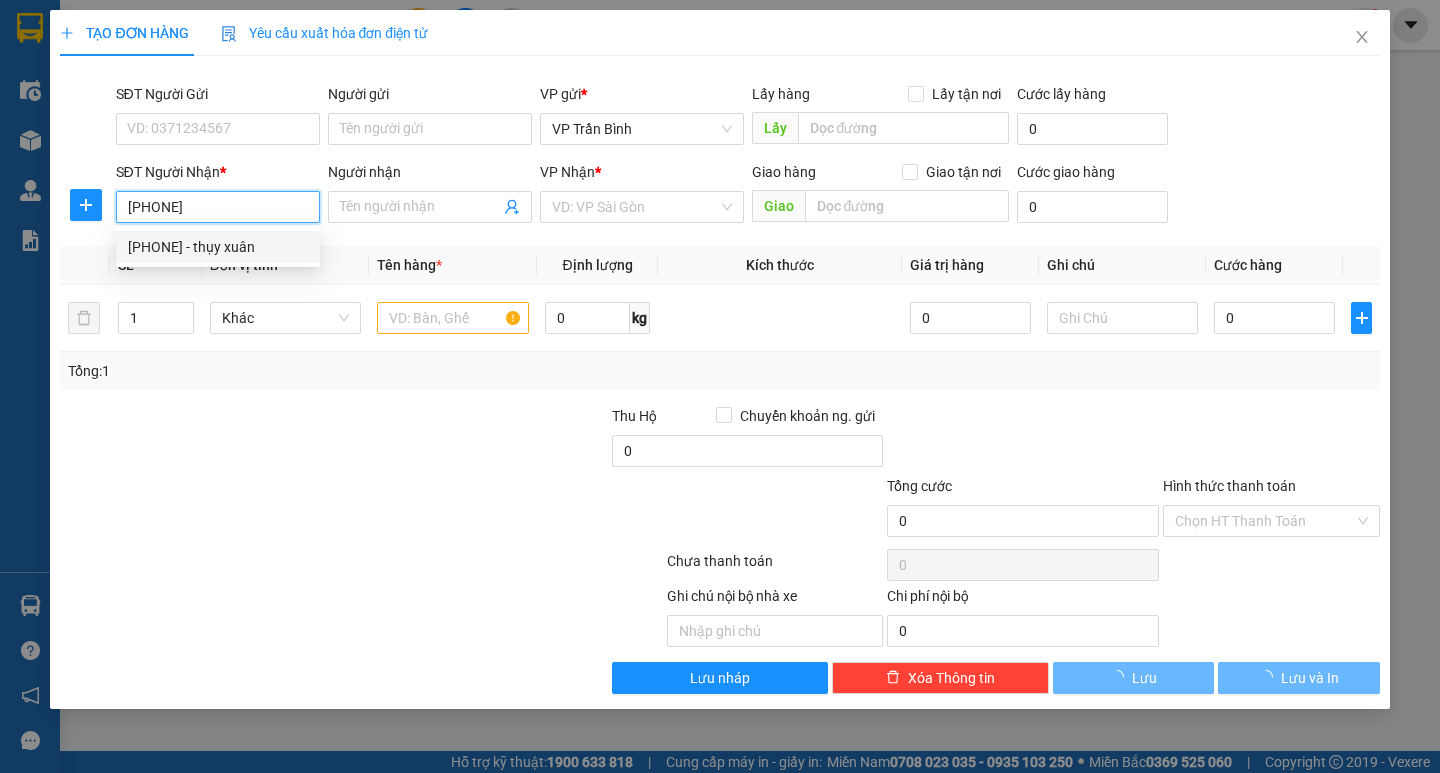 type on "thụy xuân" 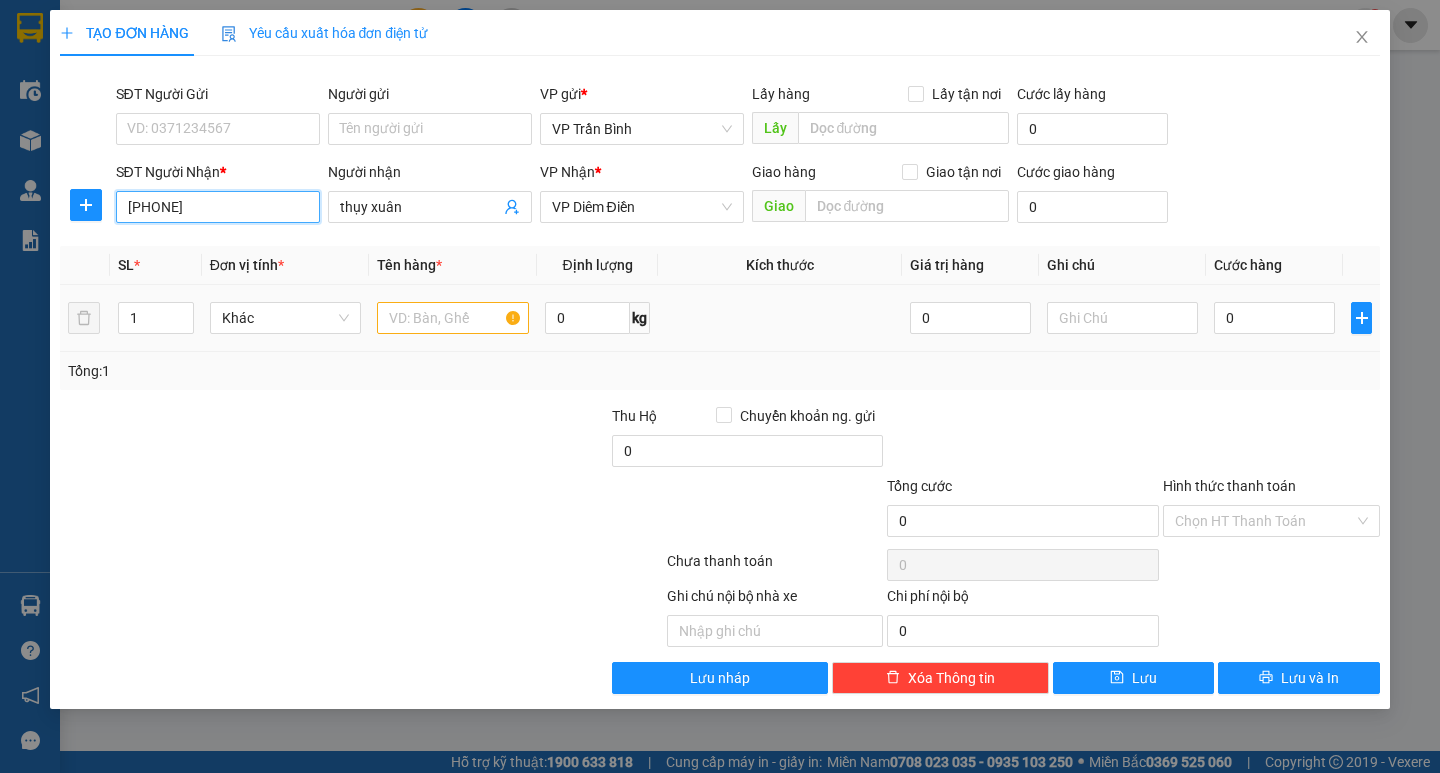 type on "[PHONE]" 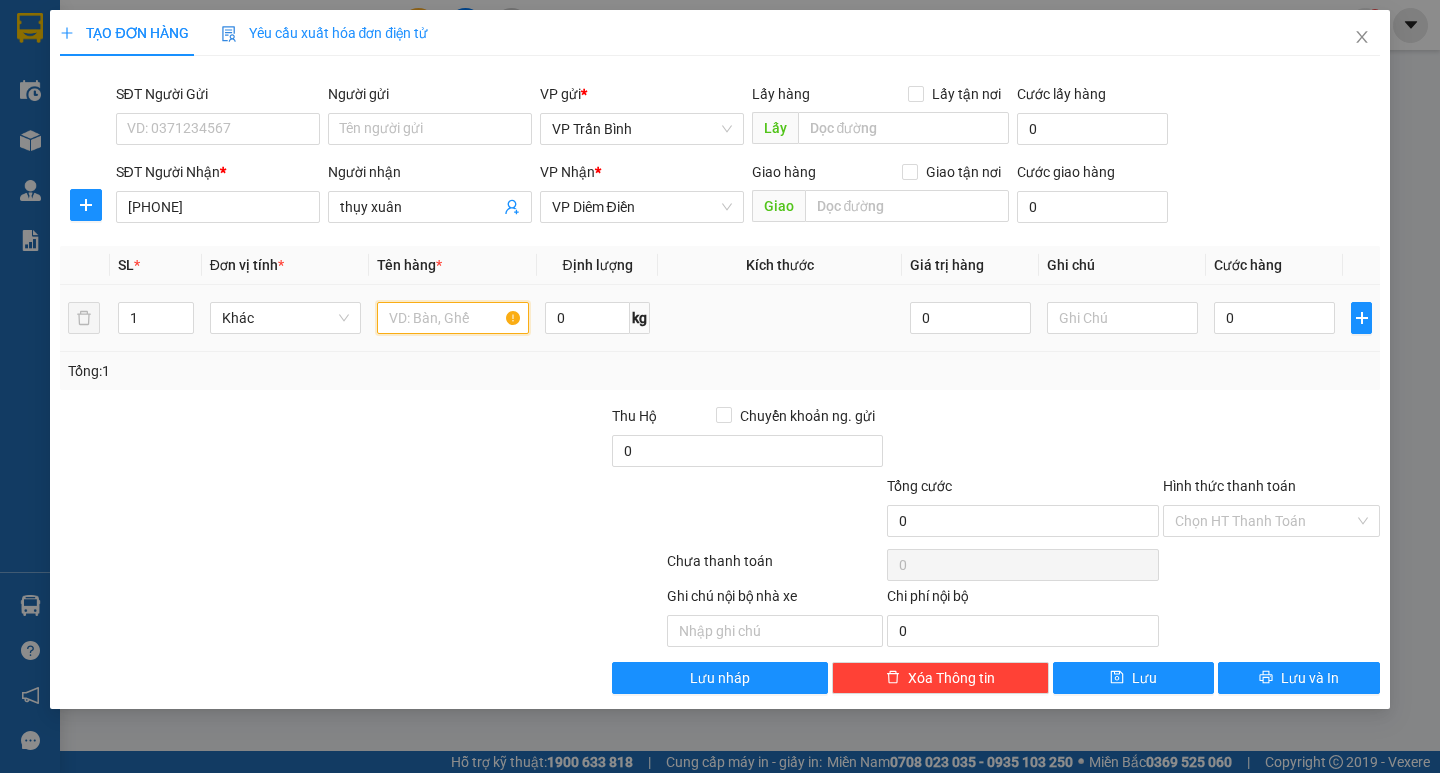 click at bounding box center (452, 318) 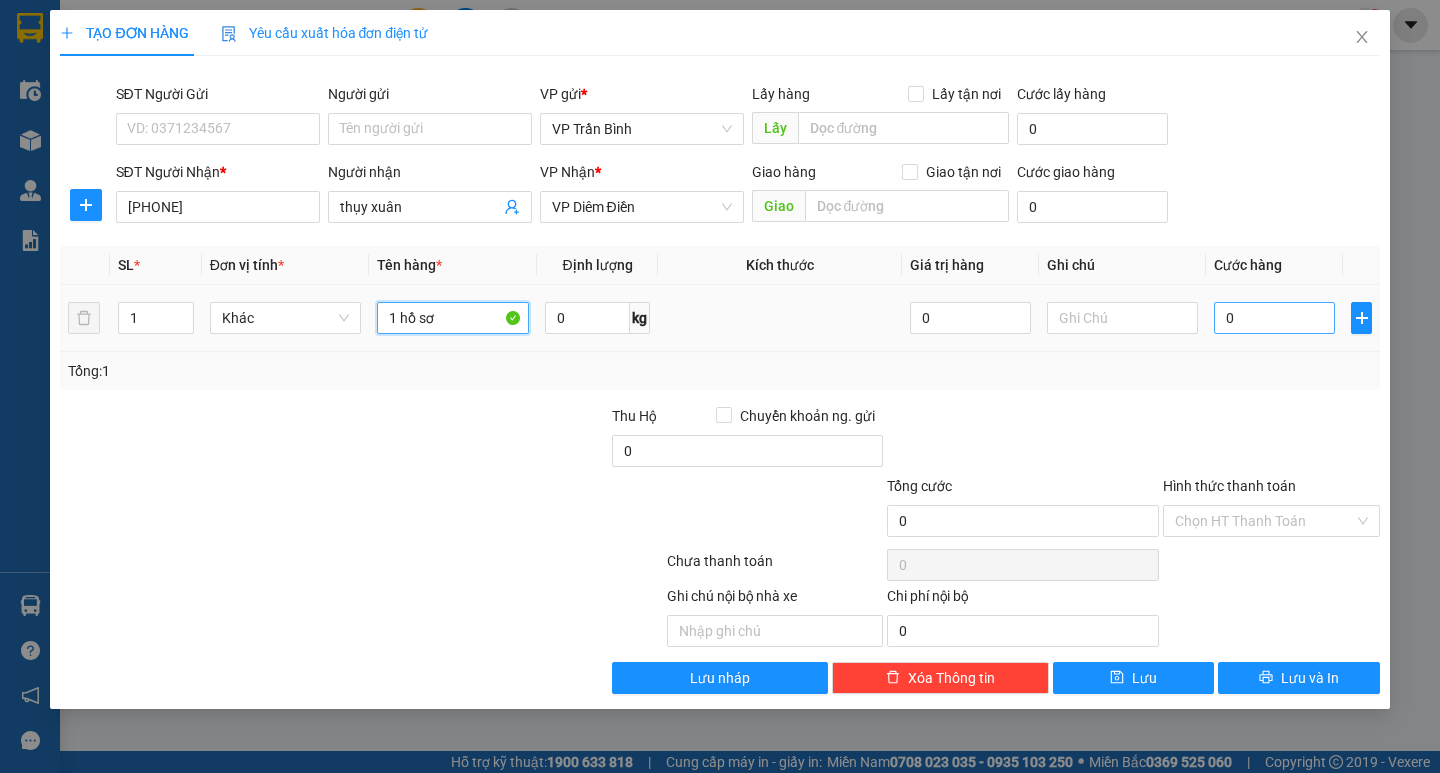 type on "1 hồ sơ" 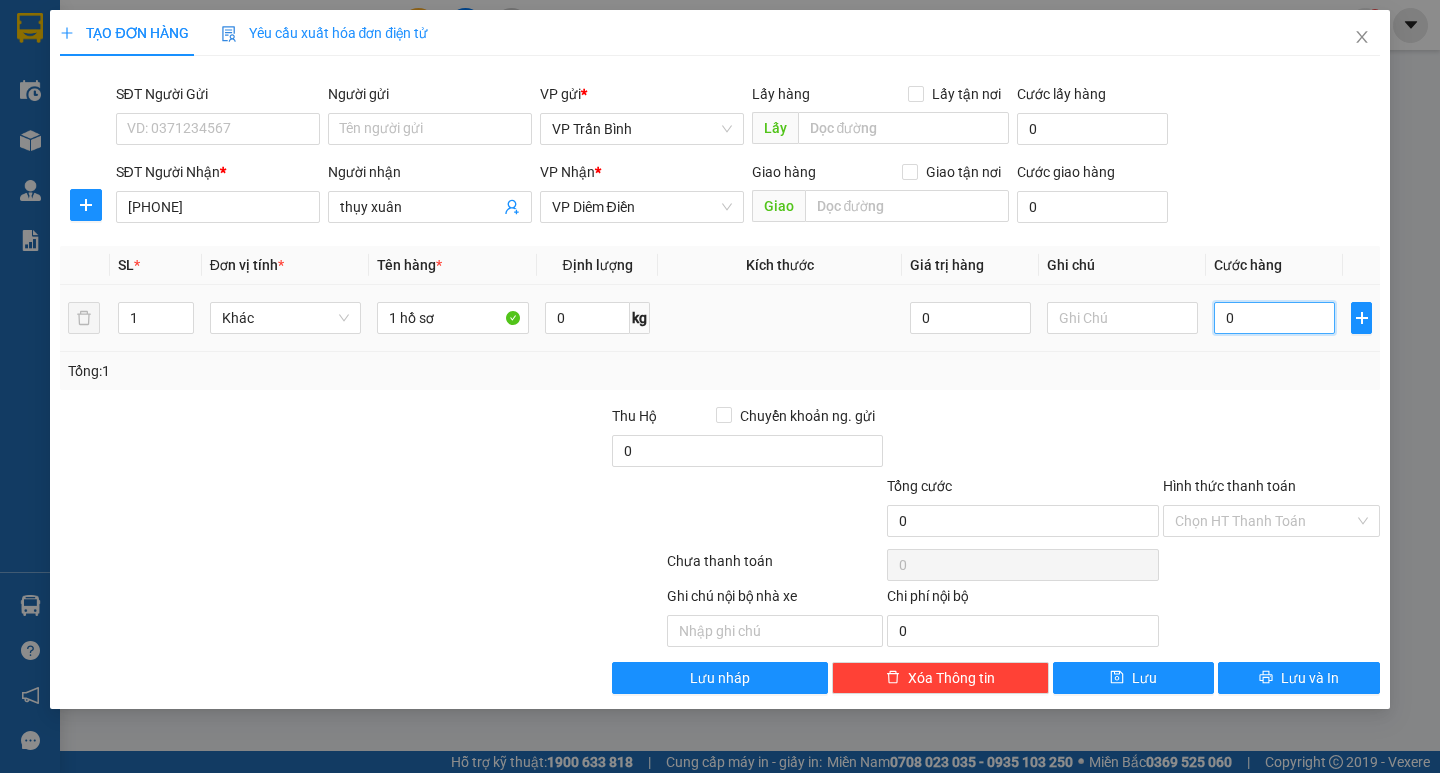 click on "0" at bounding box center [1274, 318] 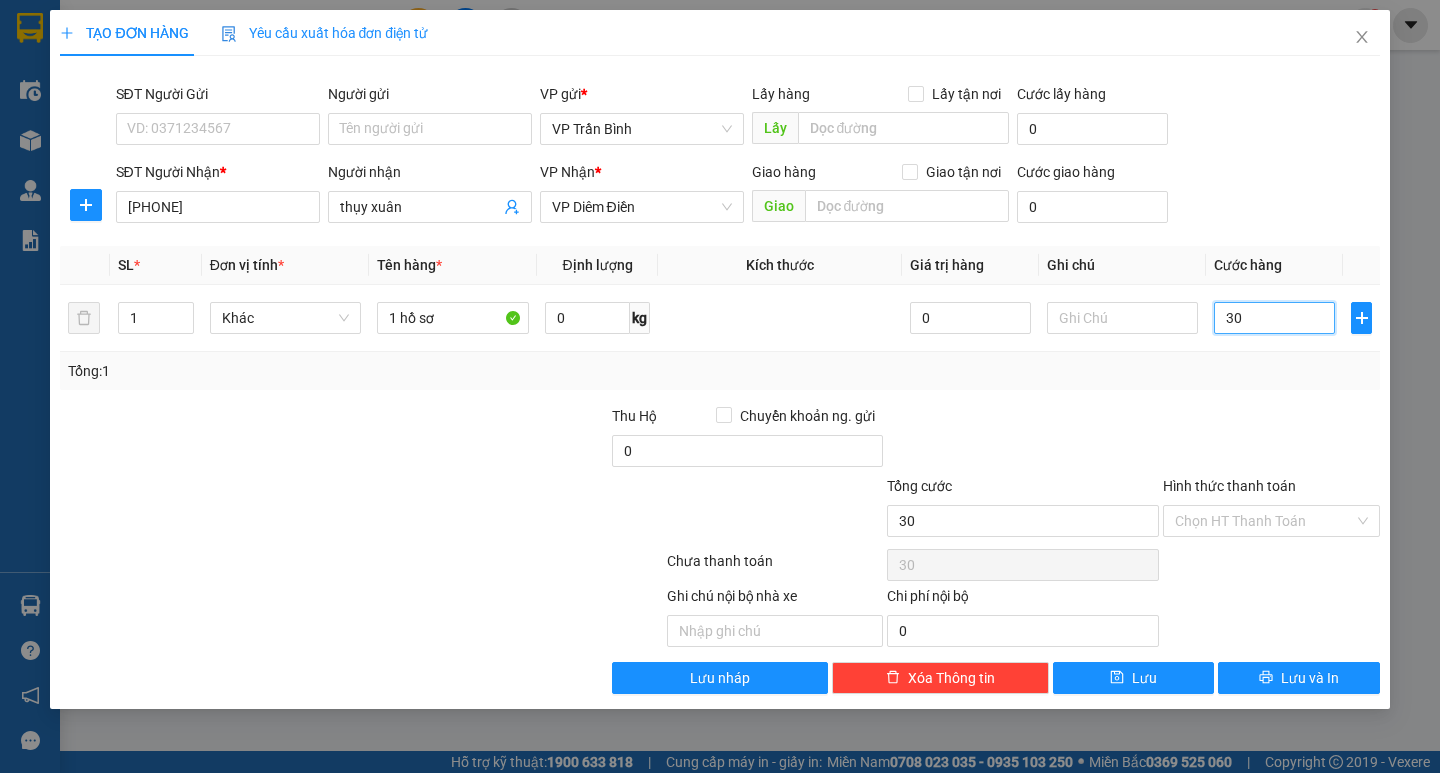 type on "30" 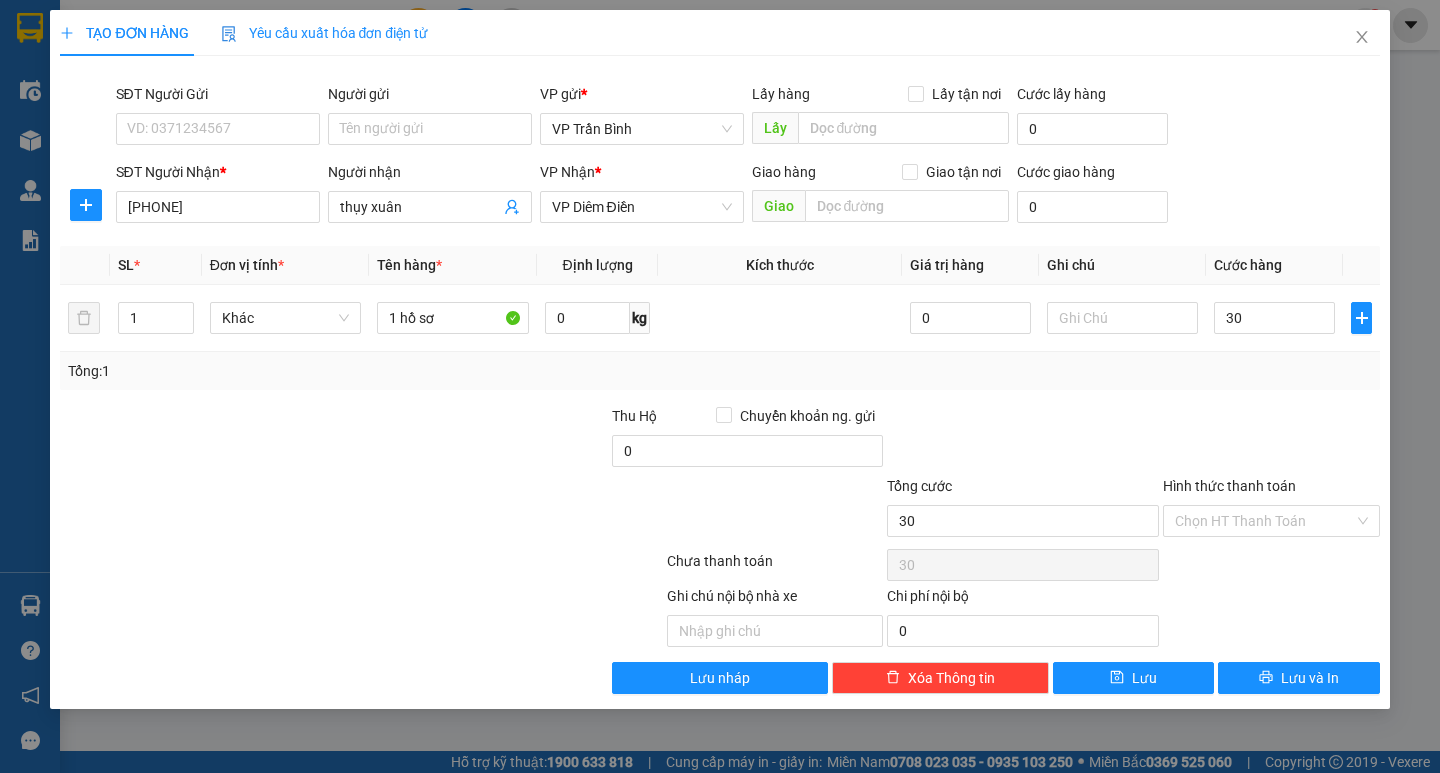 click at bounding box center (1271, 440) 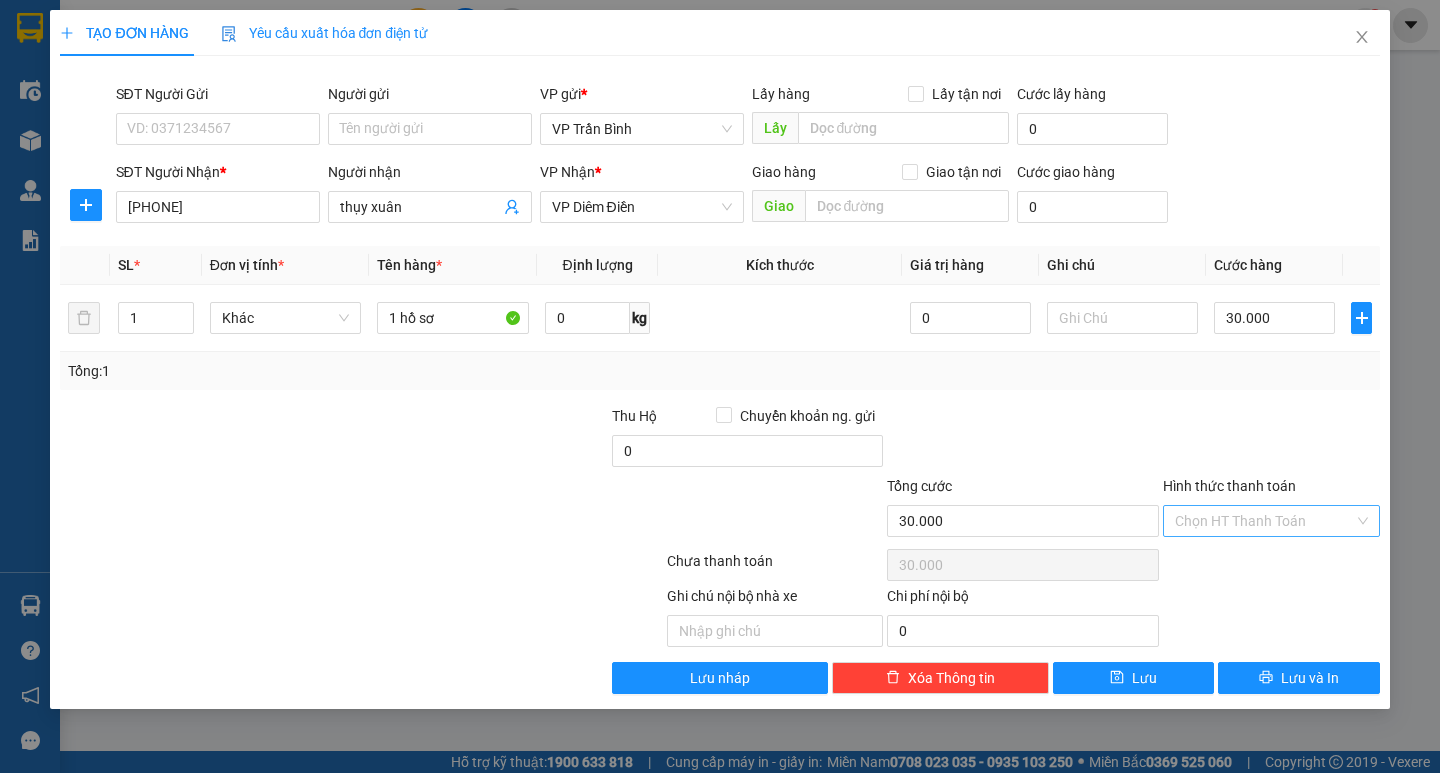 click on "Hình thức thanh toán" at bounding box center (1264, 521) 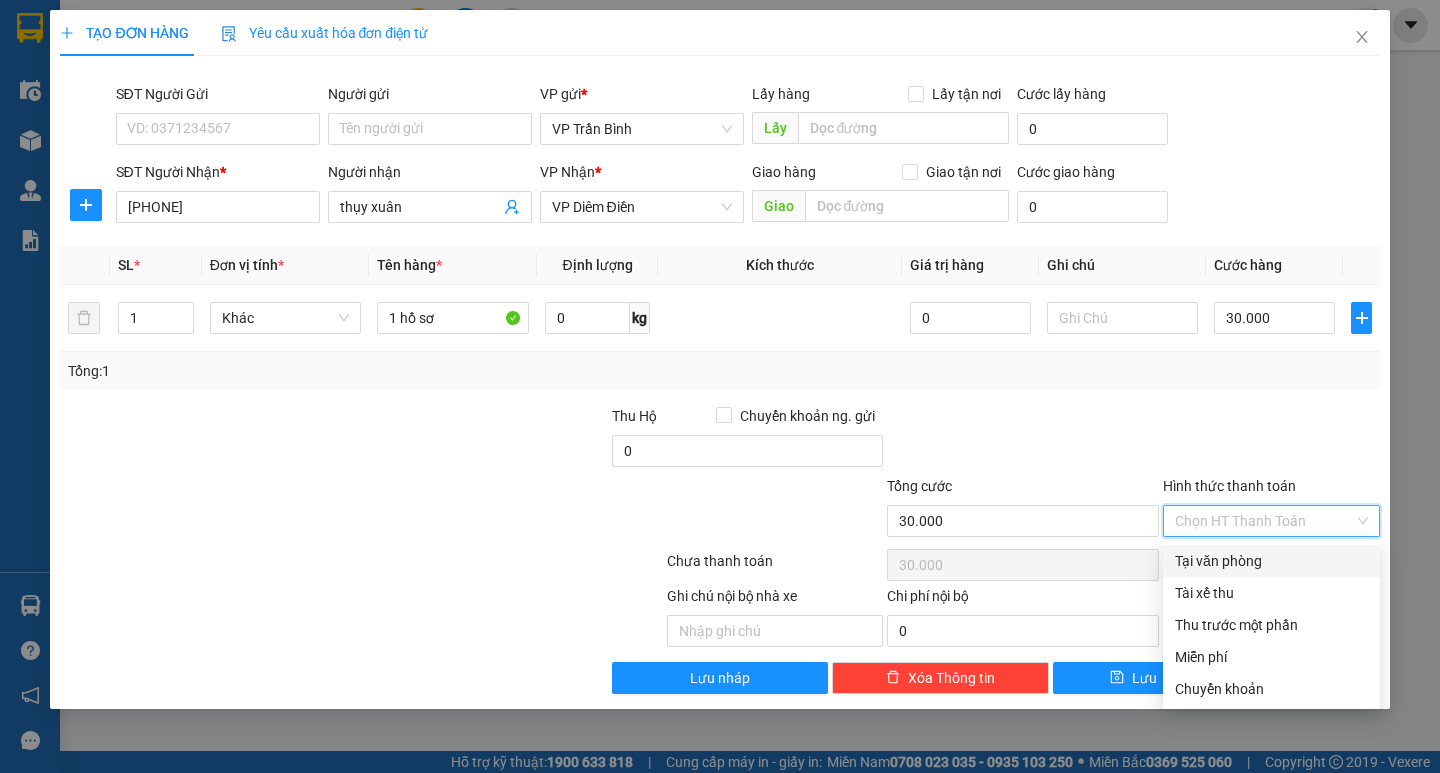 click on "Tại văn phòng" at bounding box center [1271, 561] 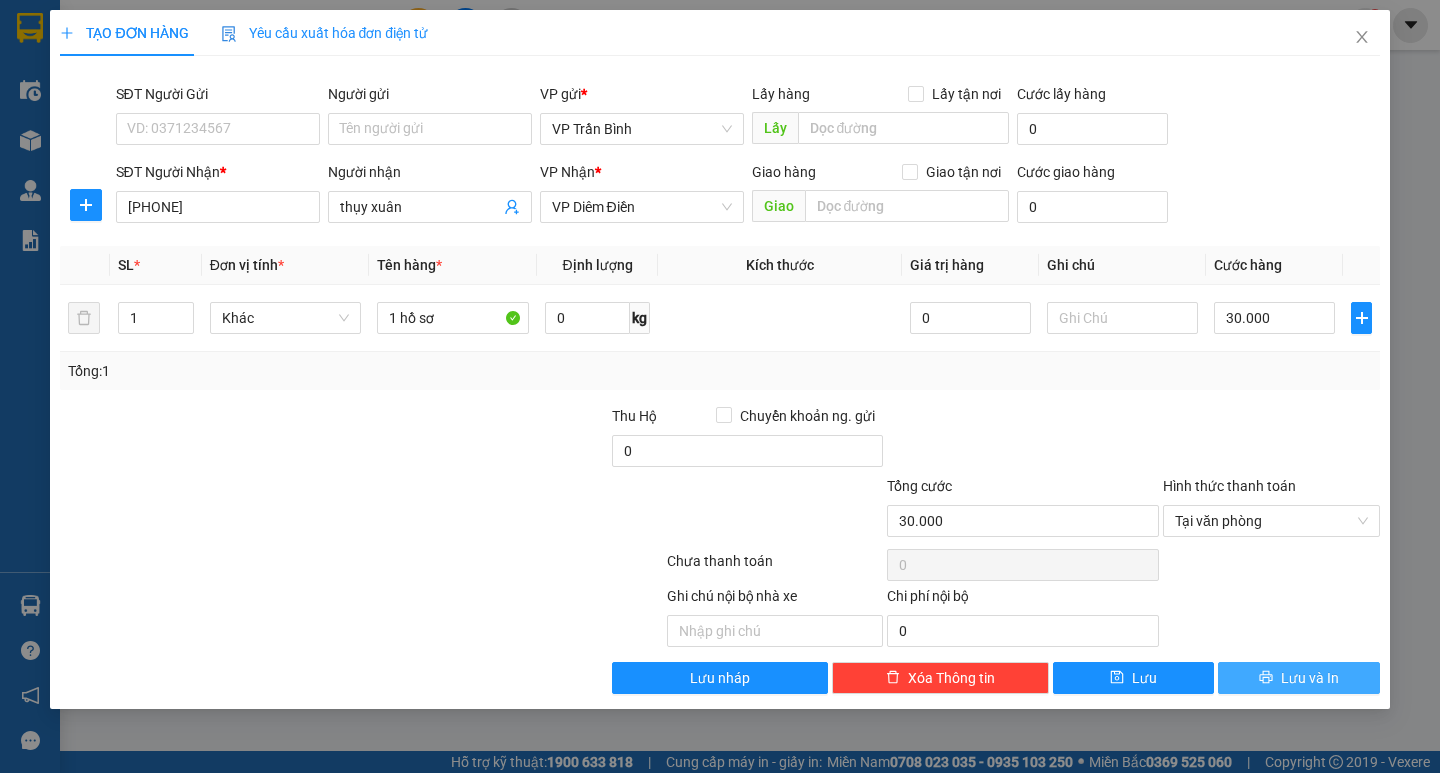 click on "Lưu và In" at bounding box center [1310, 678] 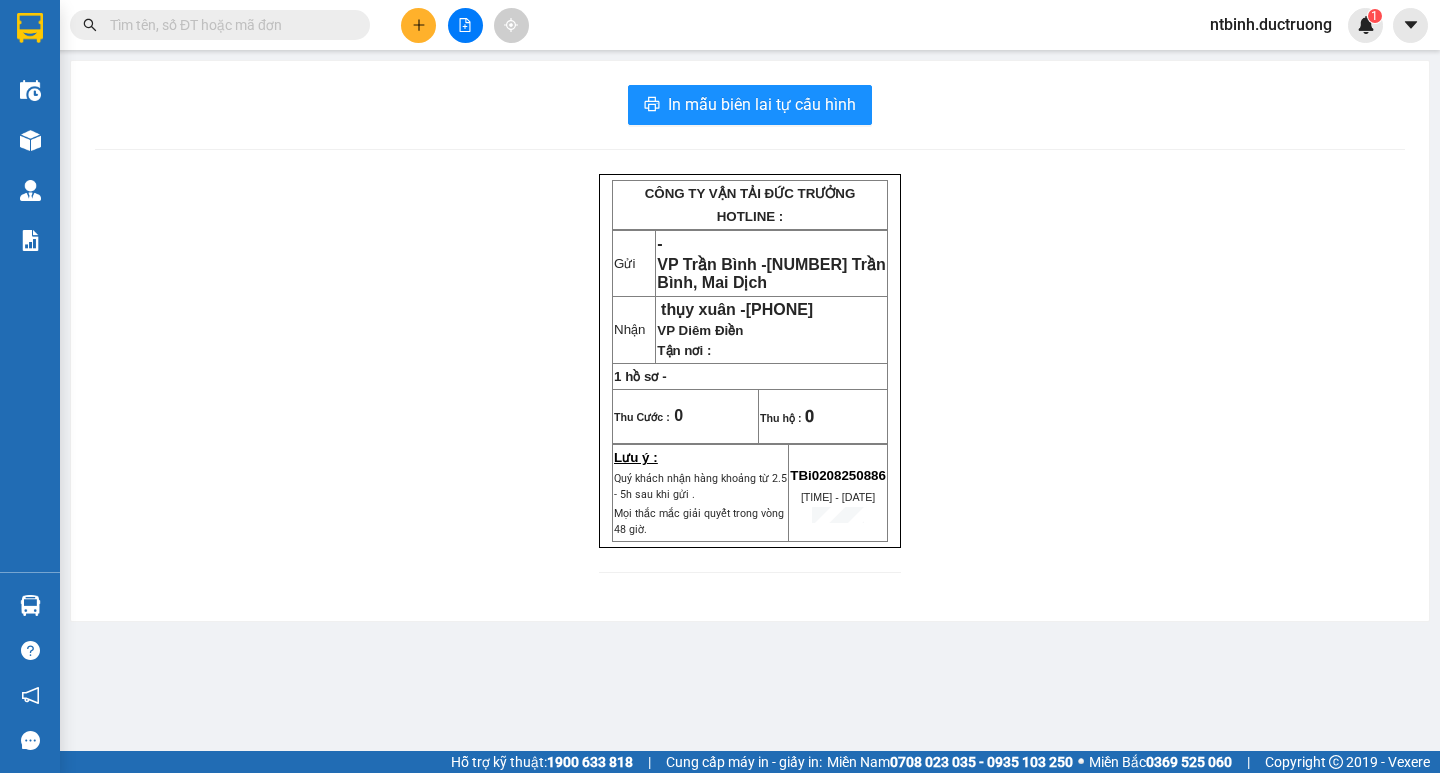 click on "In mẫu biên lai tự cấu hình
CÔNG TY VẬN TẢI ĐỨC TRƯỞNG
HOTLINE :
Gửi
-
VP Trần Bình -  14 Trần Bình, Mai Dịch
Nhận
thụy xuân  -  [PHONE]
VP Diêm Điền
Tận nơi :
1 hồ sơ -
Thu Cước :   0
Thu hộ :   0
Lưu ý :
Quý khách nhận hàng khoảng từ 2.5 - 5h sau khi gửi .
Mọi thắc mắc giải quyết trong vòng 48 giờ.
TBi0208250886
[TIME] - [DATE]" at bounding box center [750, 341] 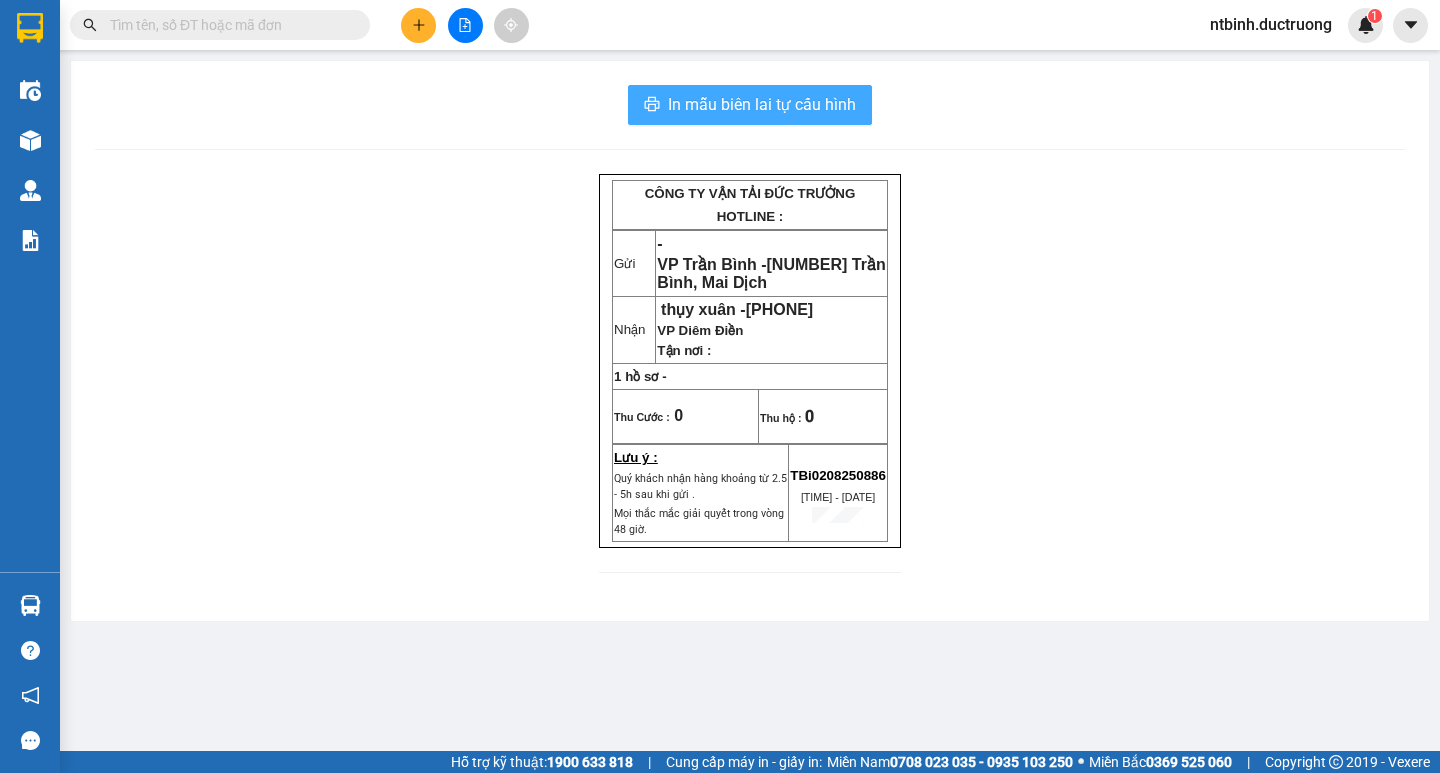 click on "In mẫu biên lai tự cấu hình" at bounding box center (762, 104) 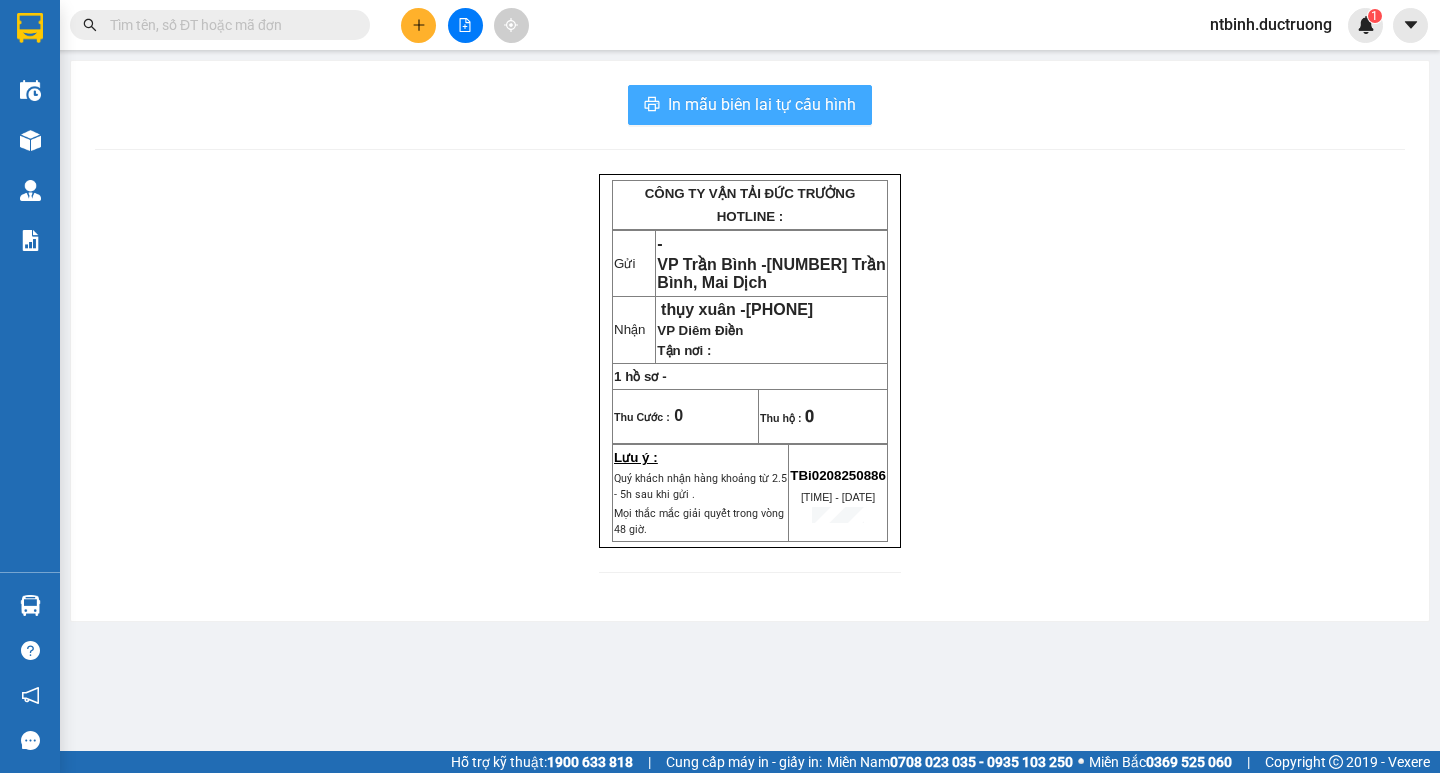 scroll, scrollTop: 0, scrollLeft: 0, axis: both 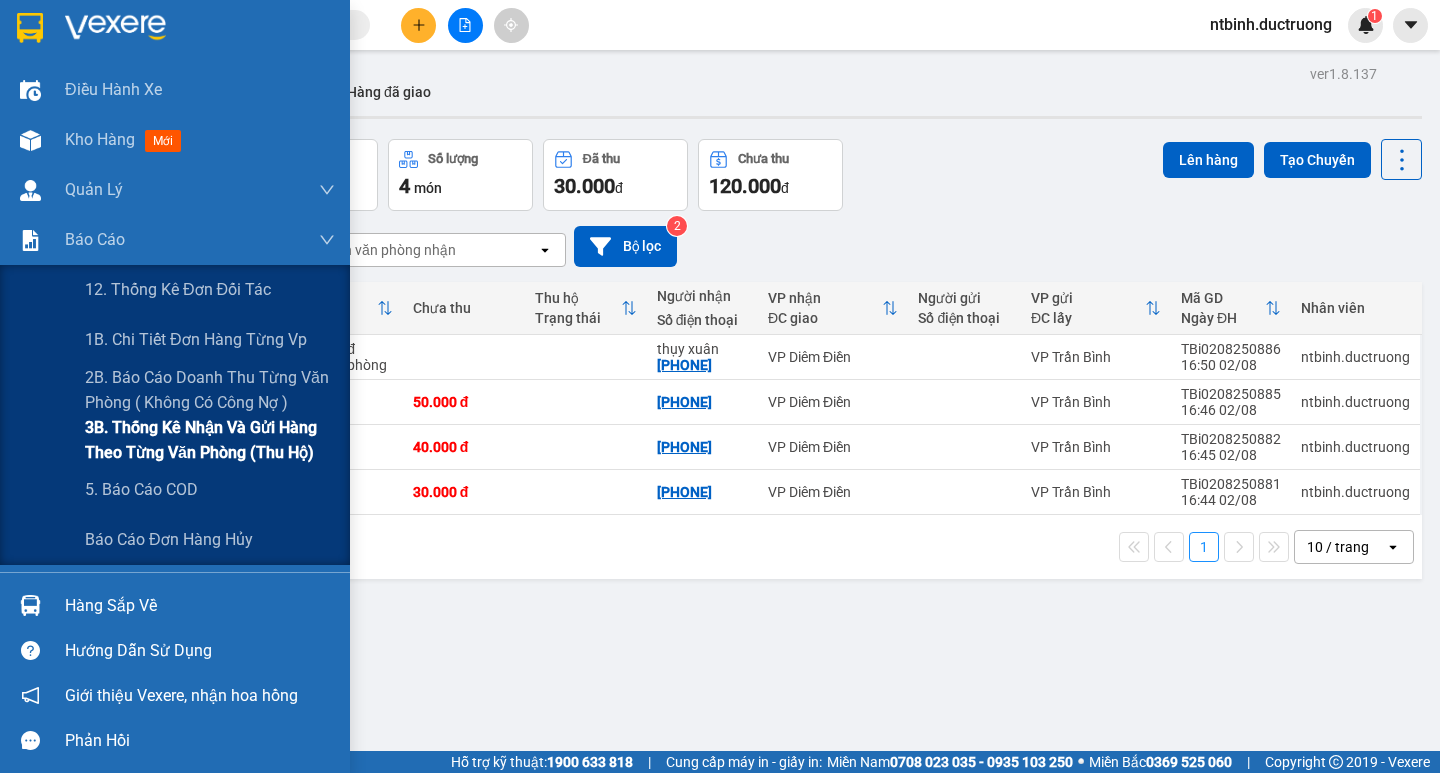 click on "3B. Thống kê nhận và gửi hàng theo từng văn phòng (thu hộ)" at bounding box center [210, 440] 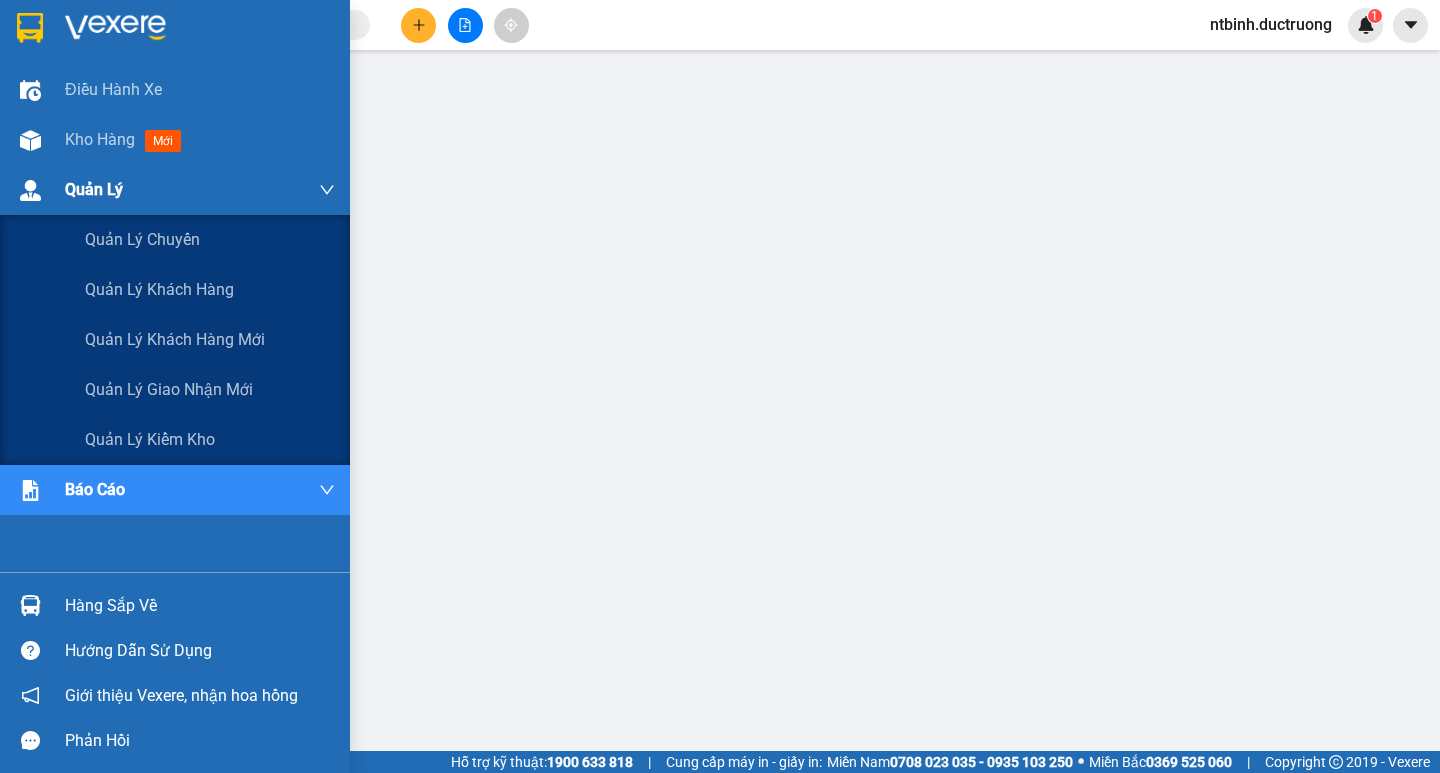 click on "Quản Lý" at bounding box center [175, 190] 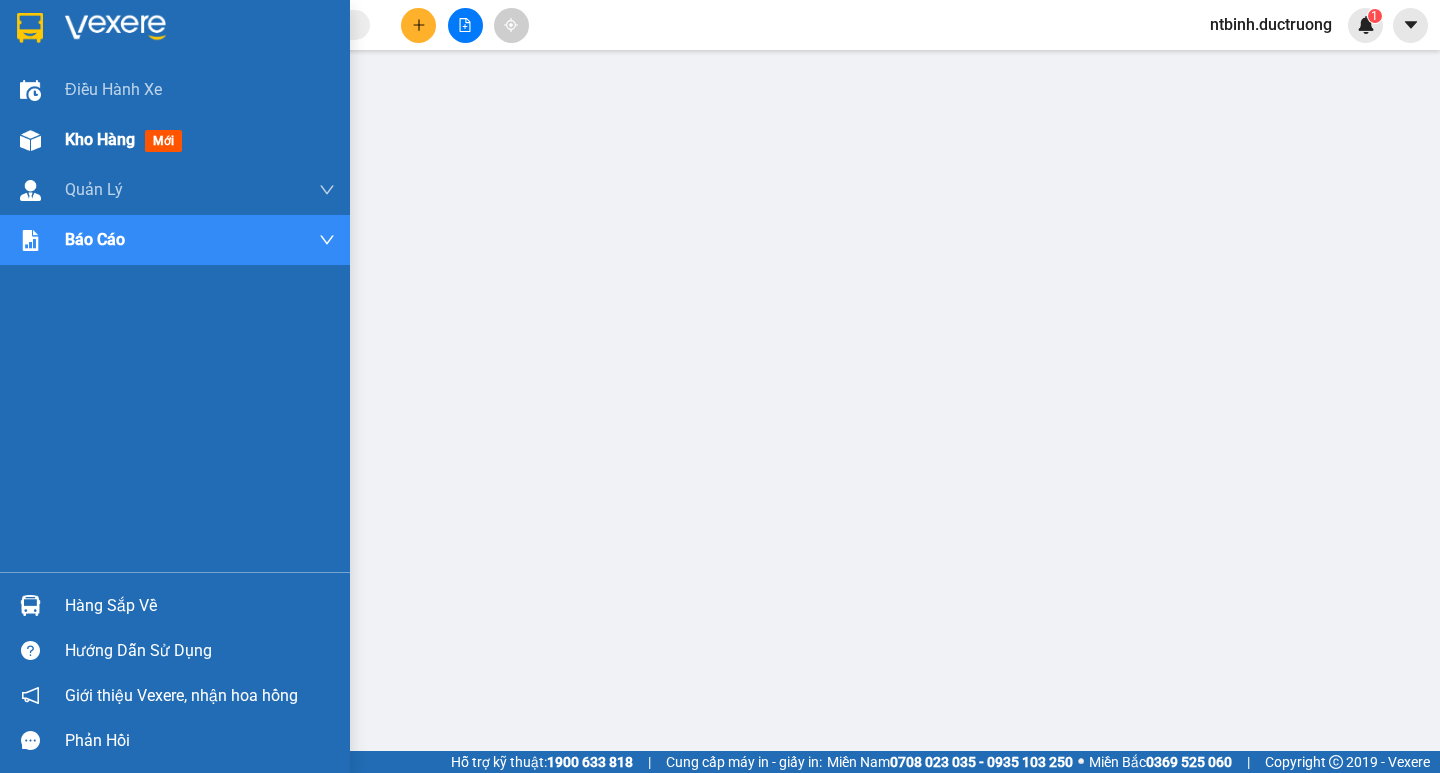 click on "Kho hàng" at bounding box center (100, 139) 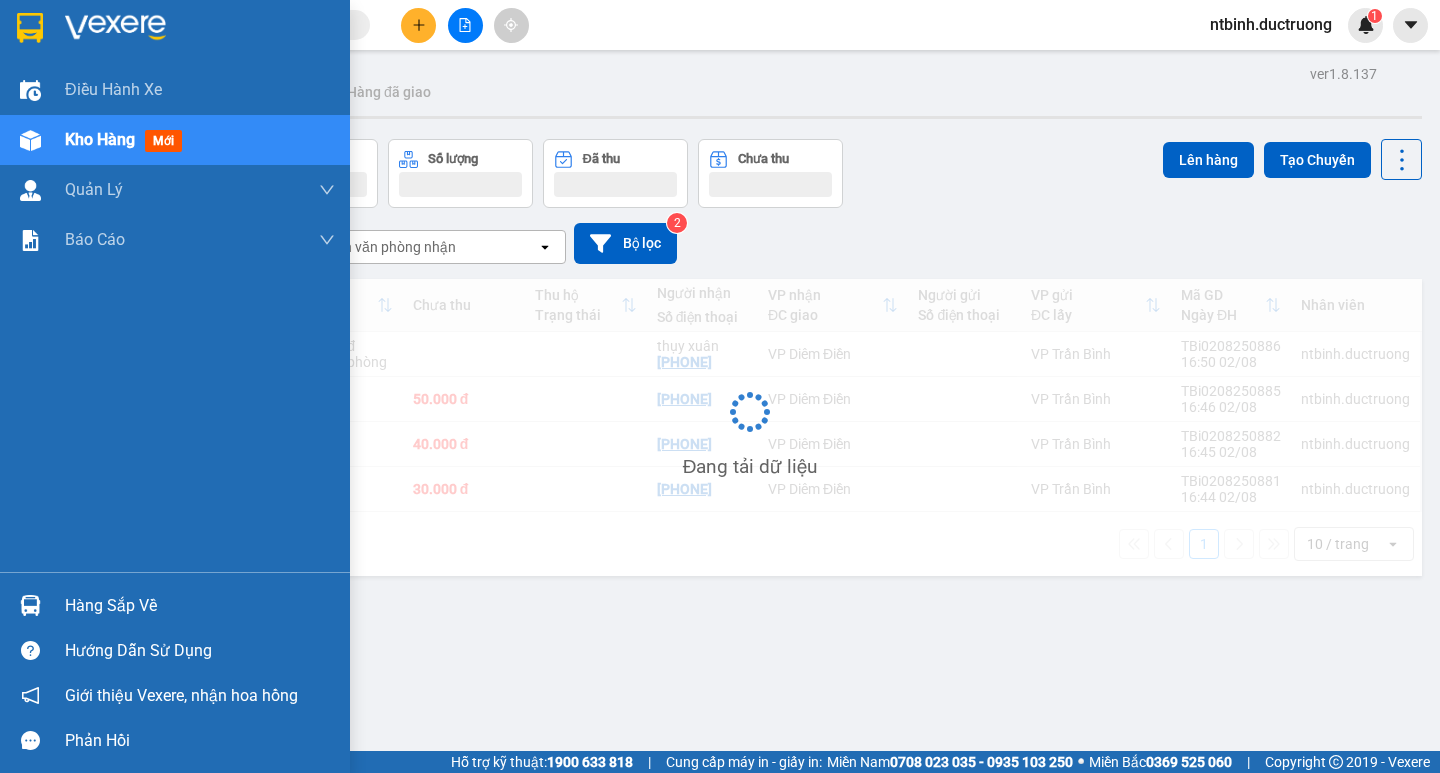 click on "Kho hàng" at bounding box center [100, 139] 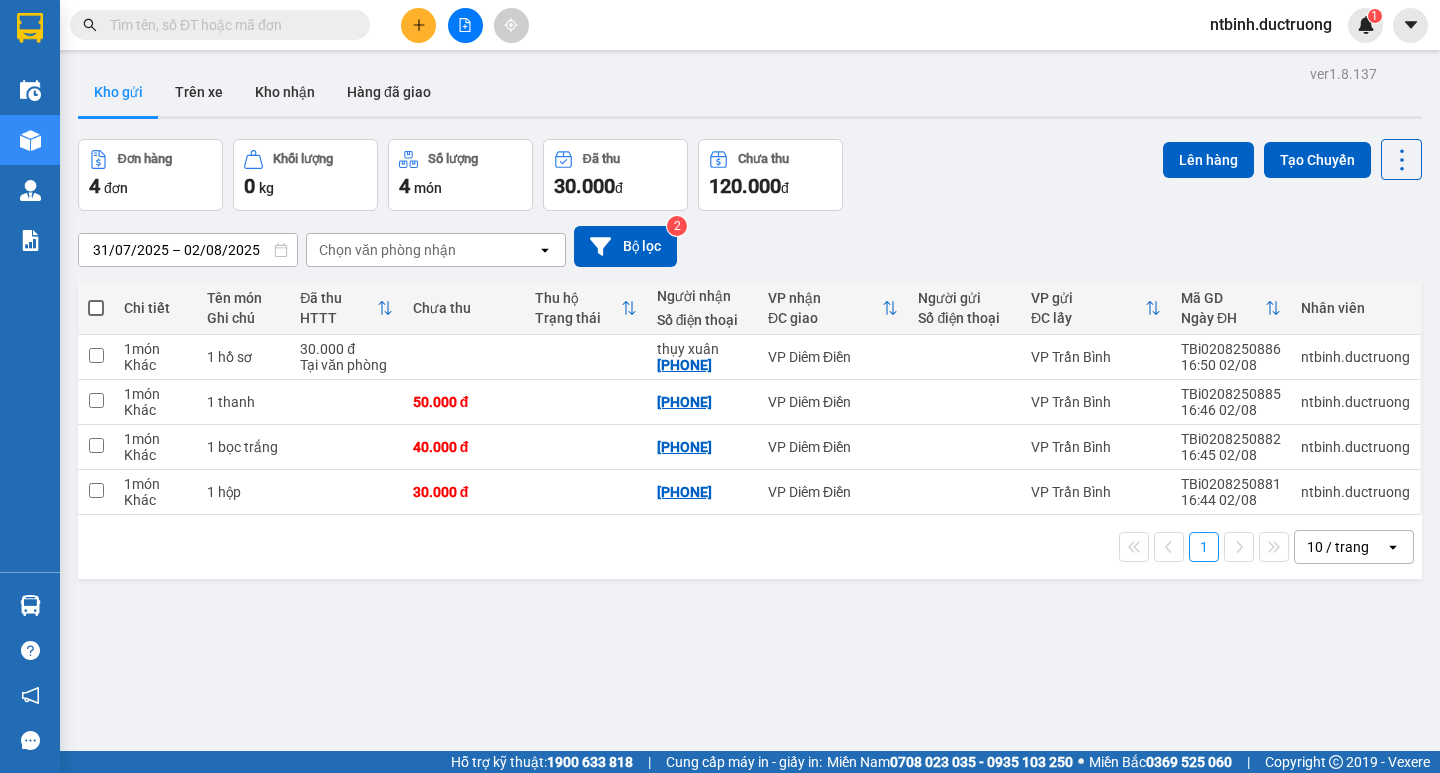 click at bounding box center [96, 308] 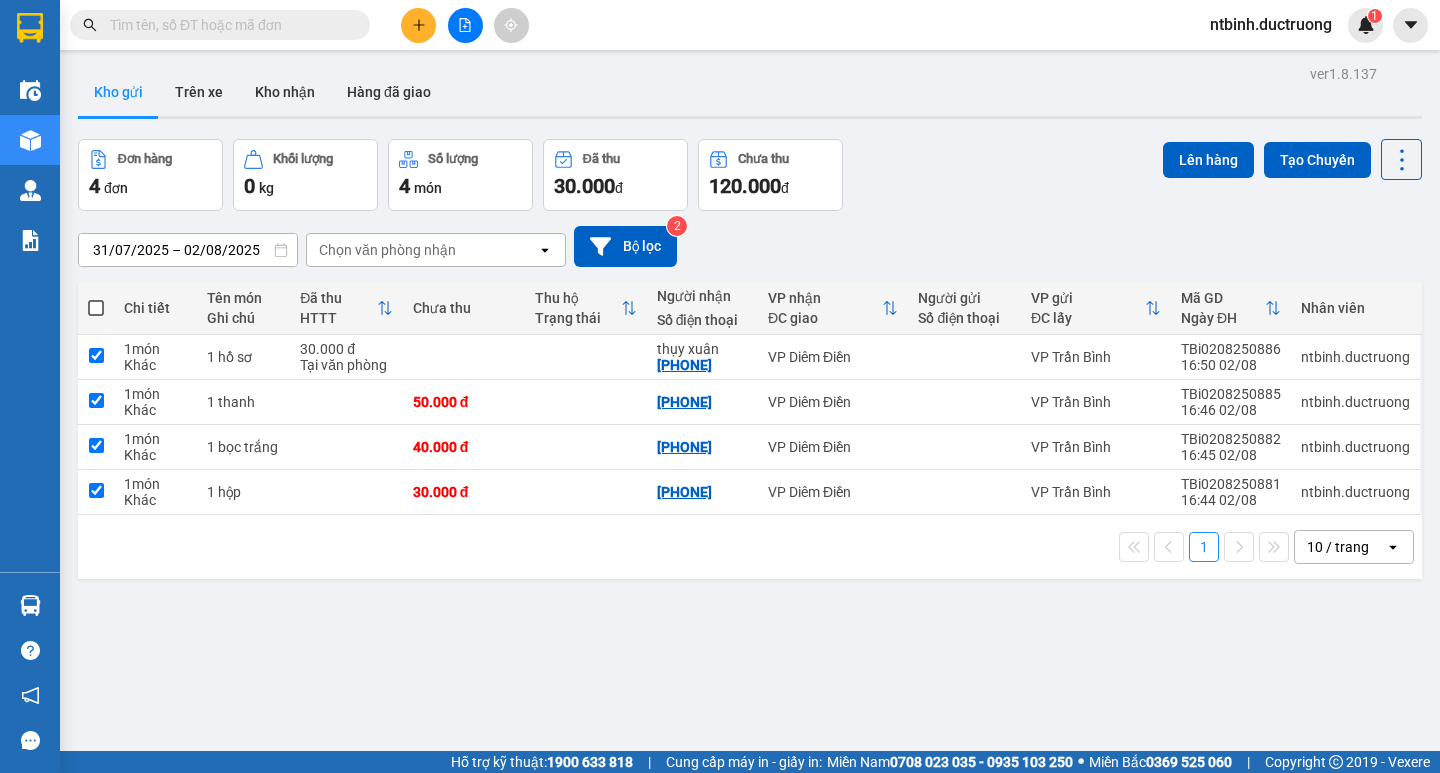 checkbox on "true" 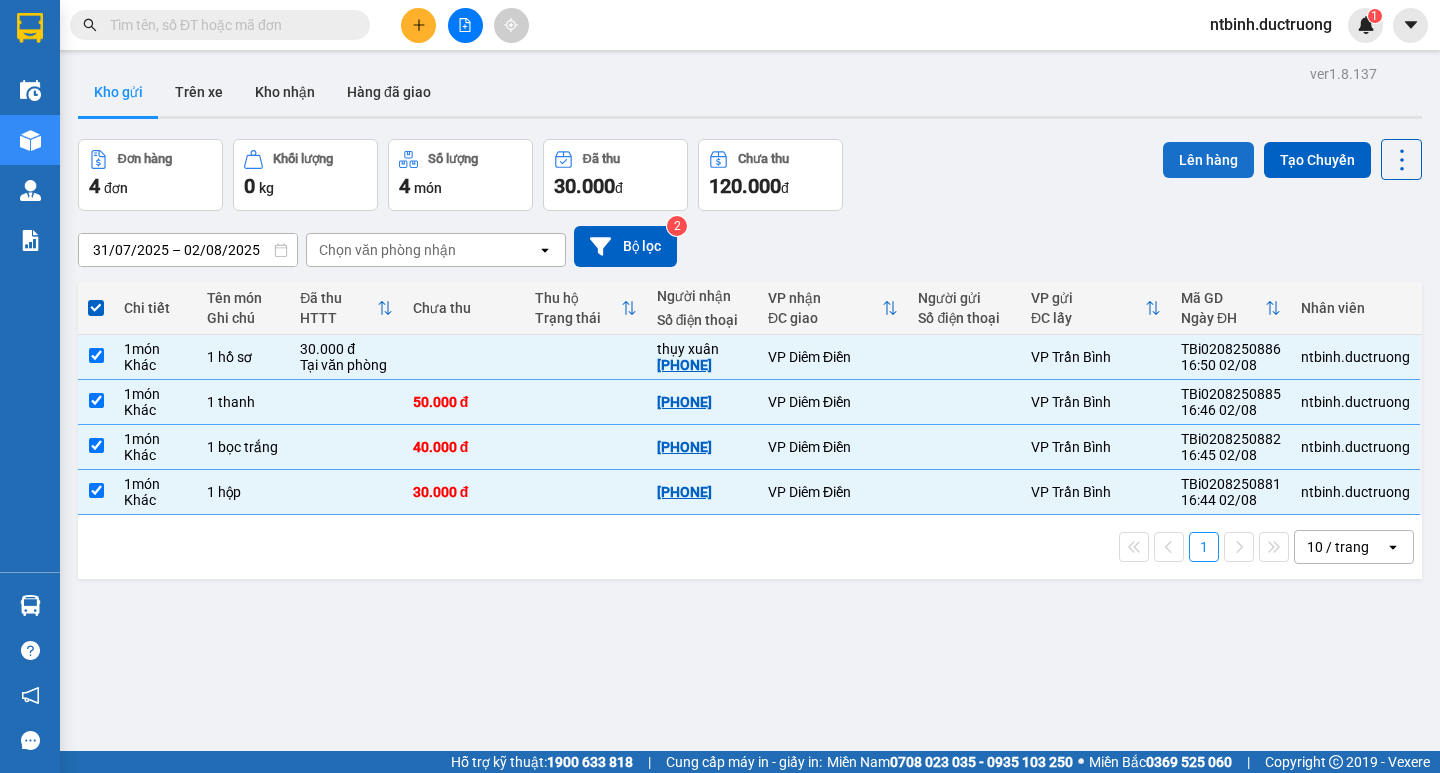click on "Lên hàng" at bounding box center [1208, 160] 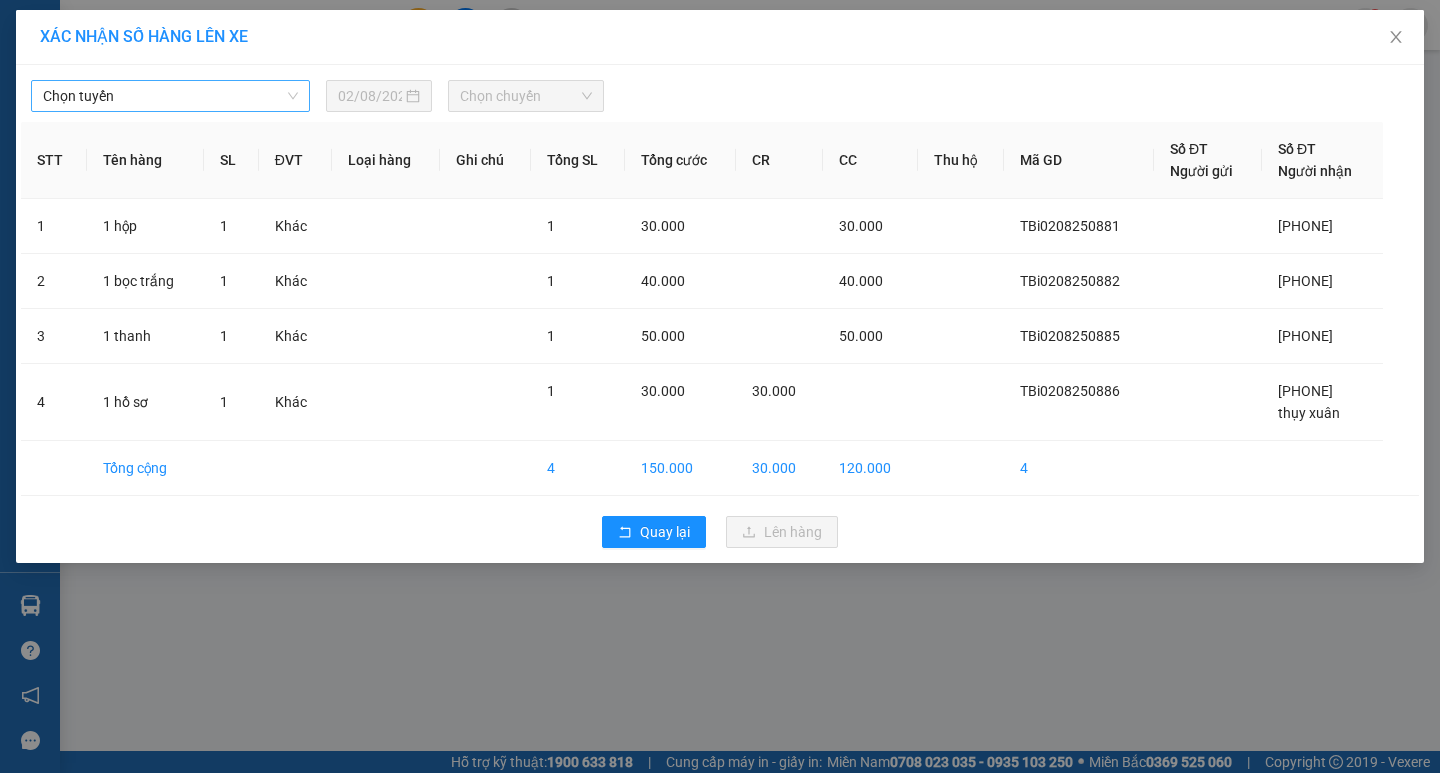 click on "Chọn tuyến" at bounding box center (170, 96) 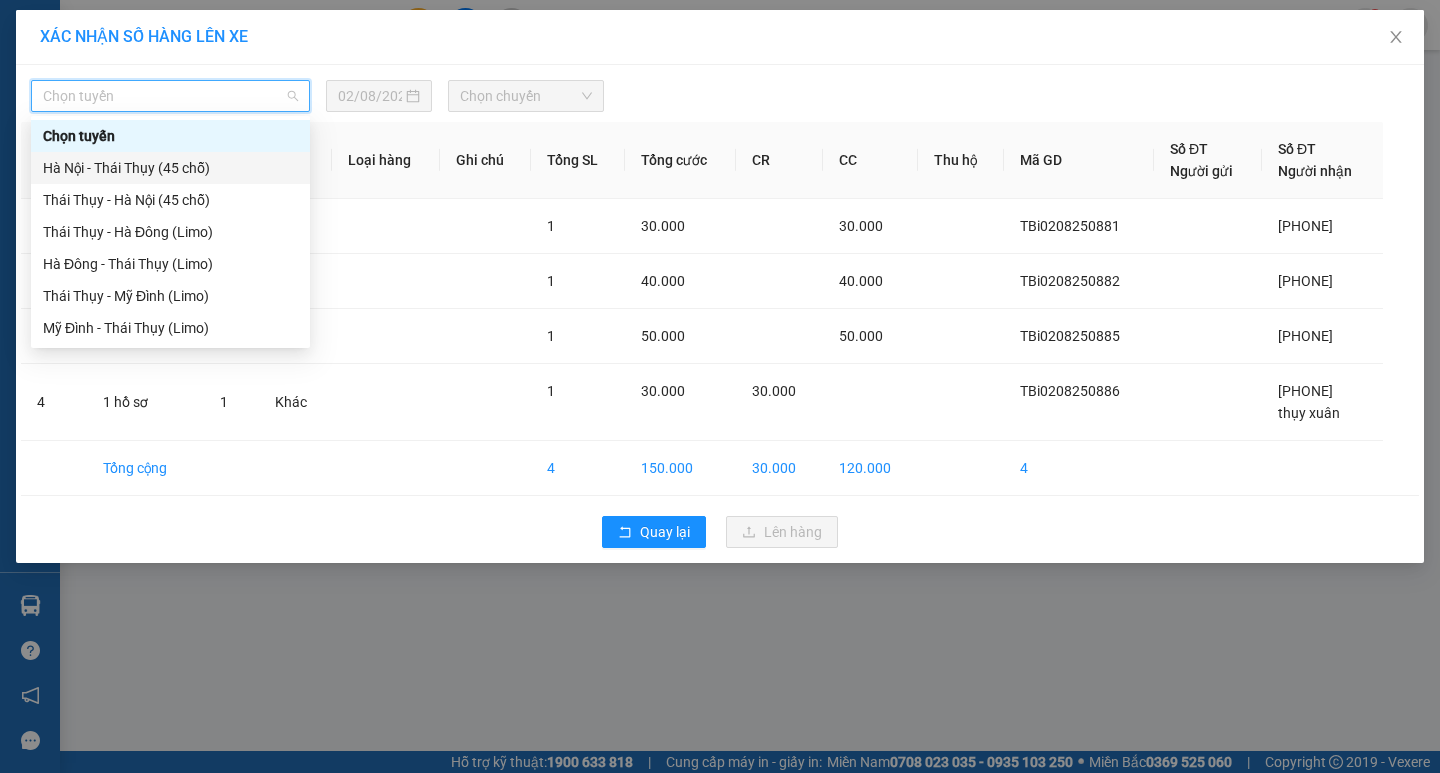 click on "Hà Nội - Thái Thụy (45 chỗ)" at bounding box center (170, 168) 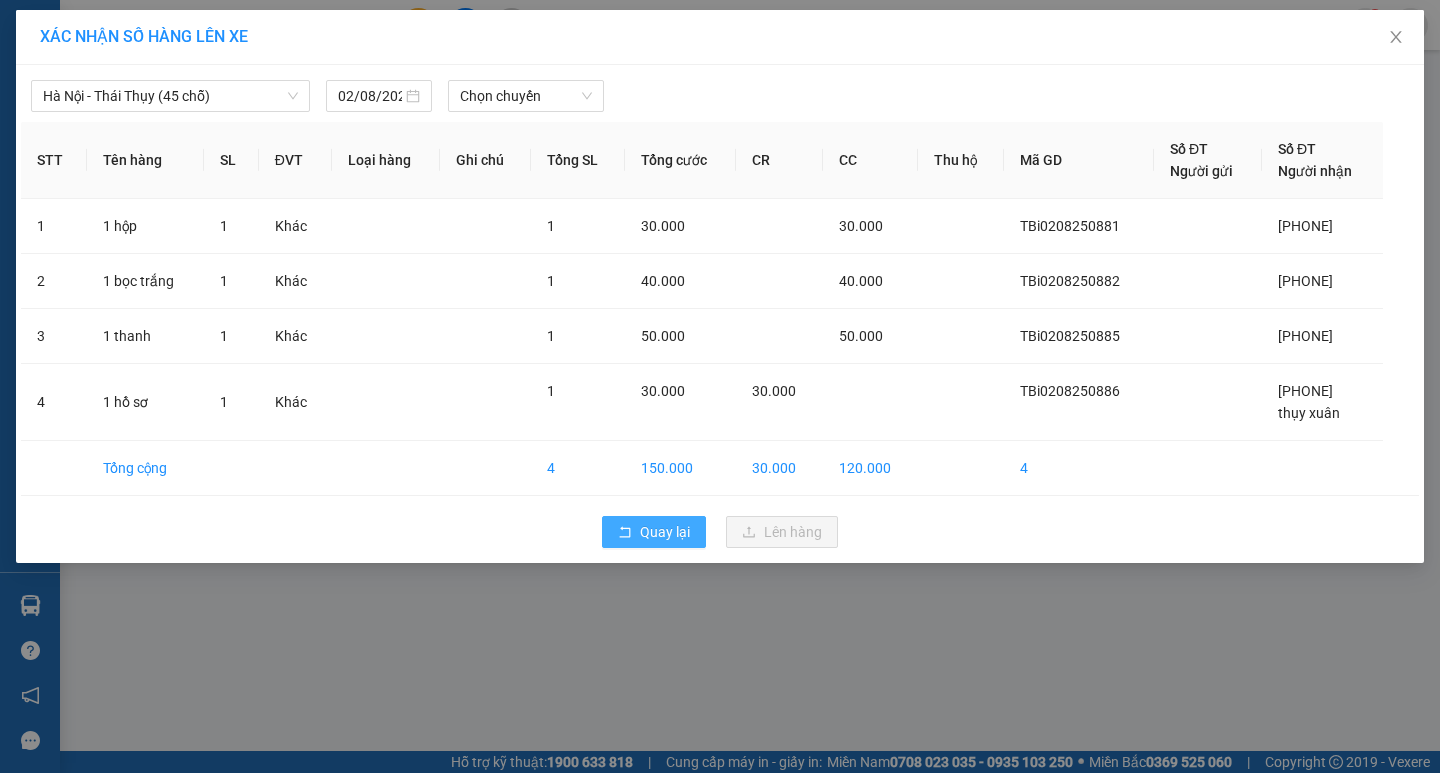 click 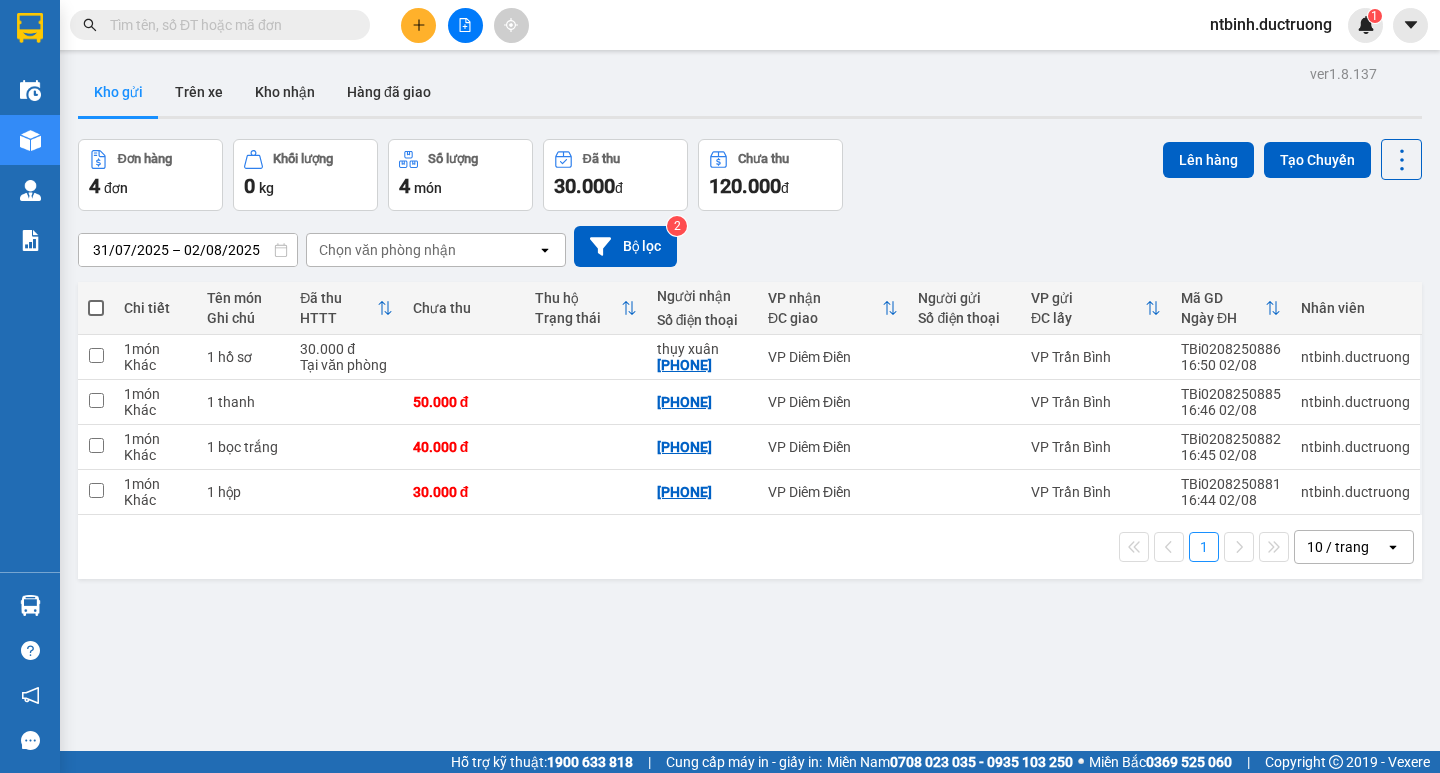click at bounding box center [96, 308] 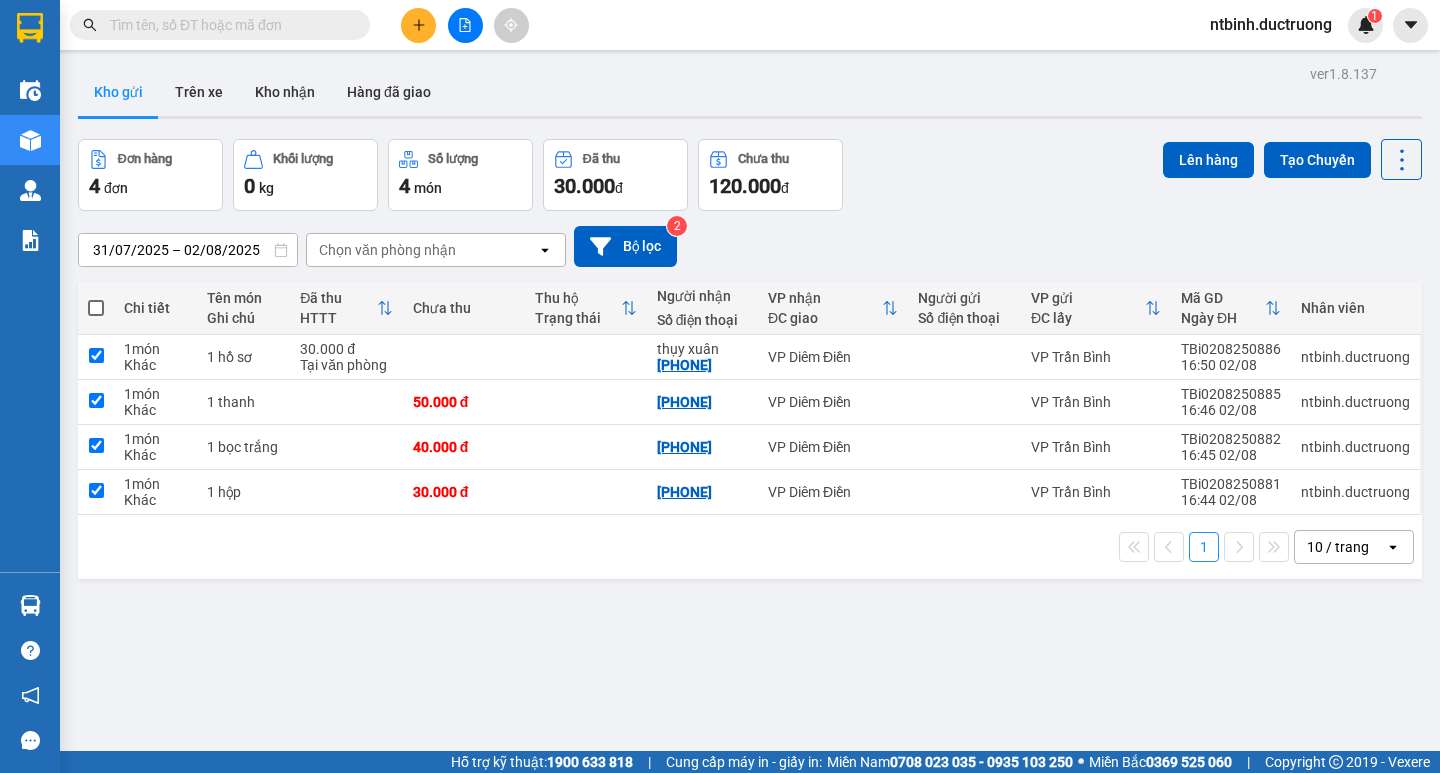 checkbox on "true" 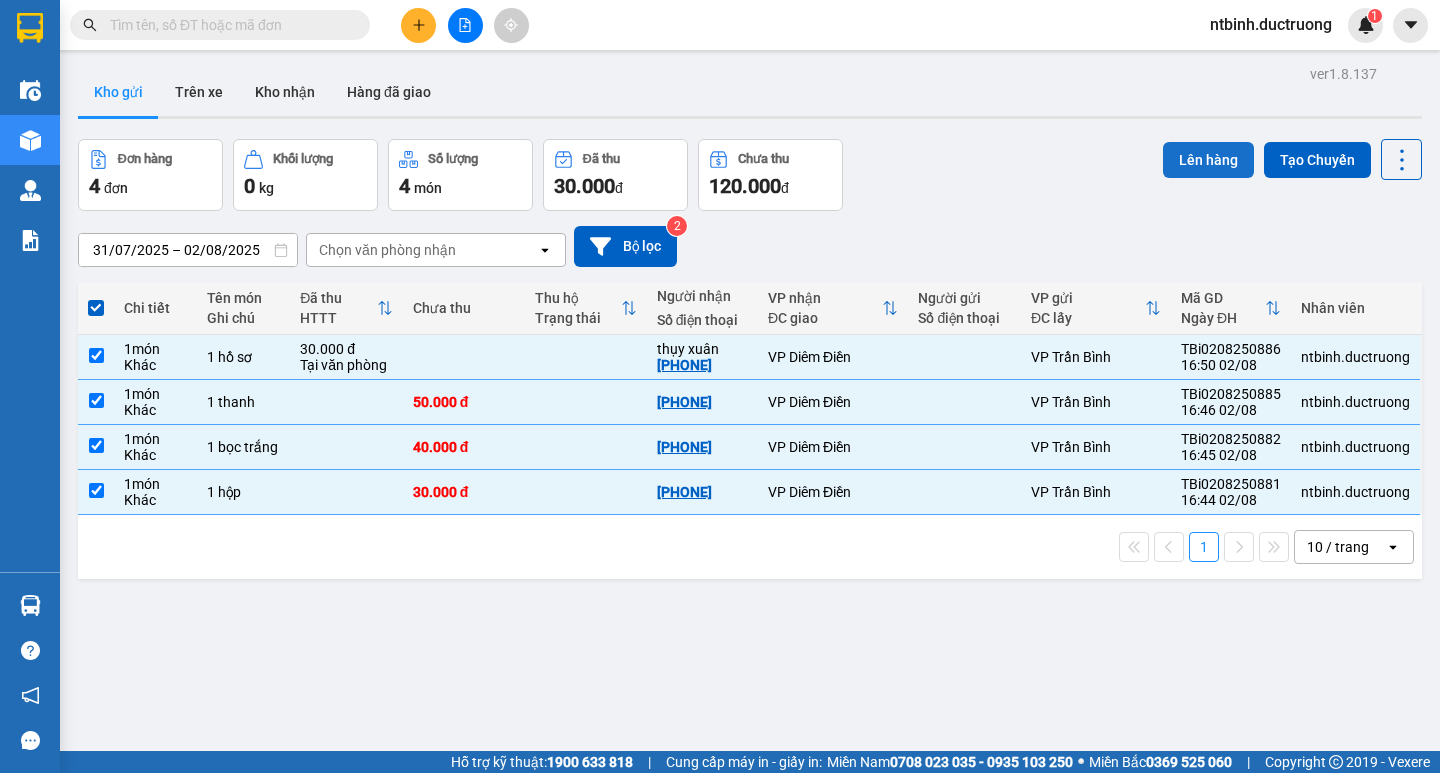 click on "Lên hàng" at bounding box center [1208, 160] 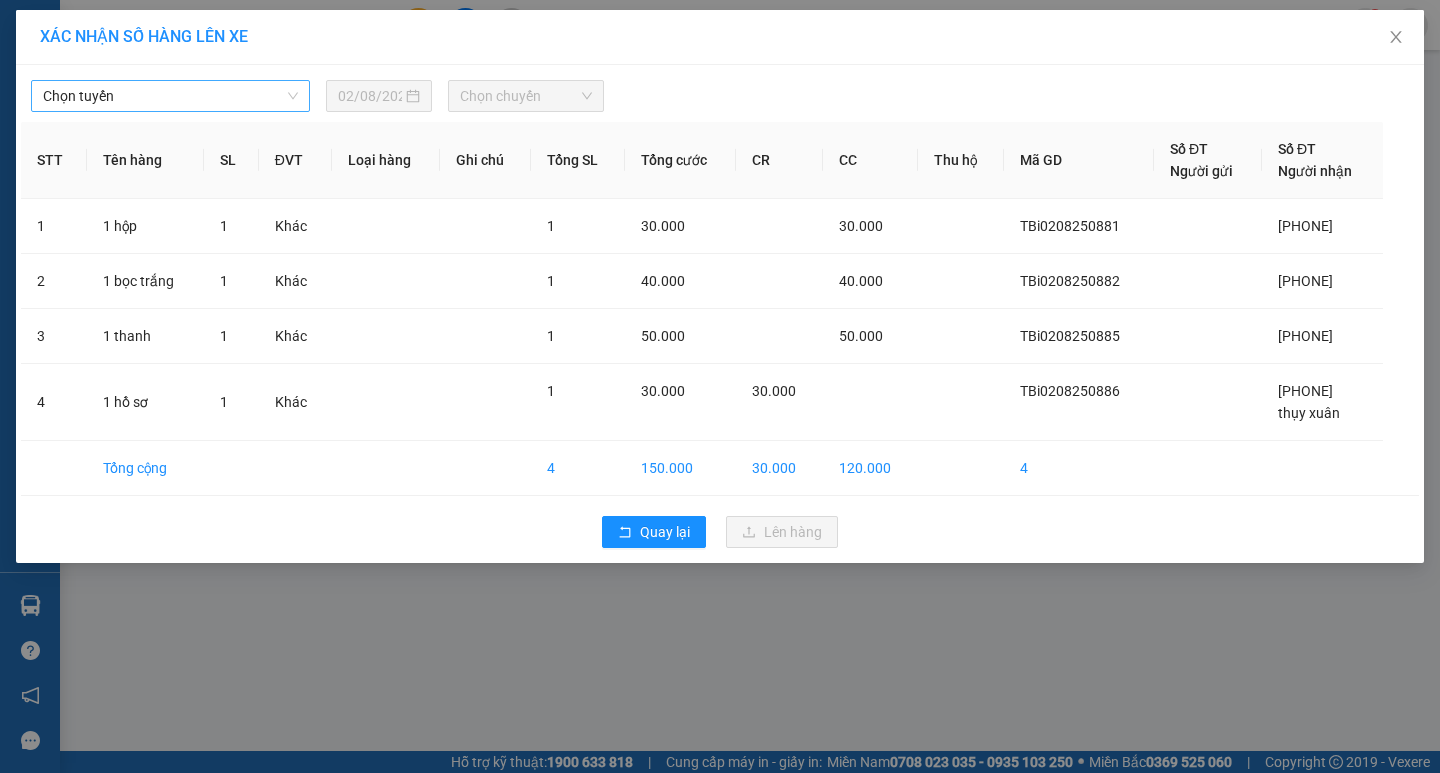 click on "Chọn tuyến" at bounding box center (170, 96) 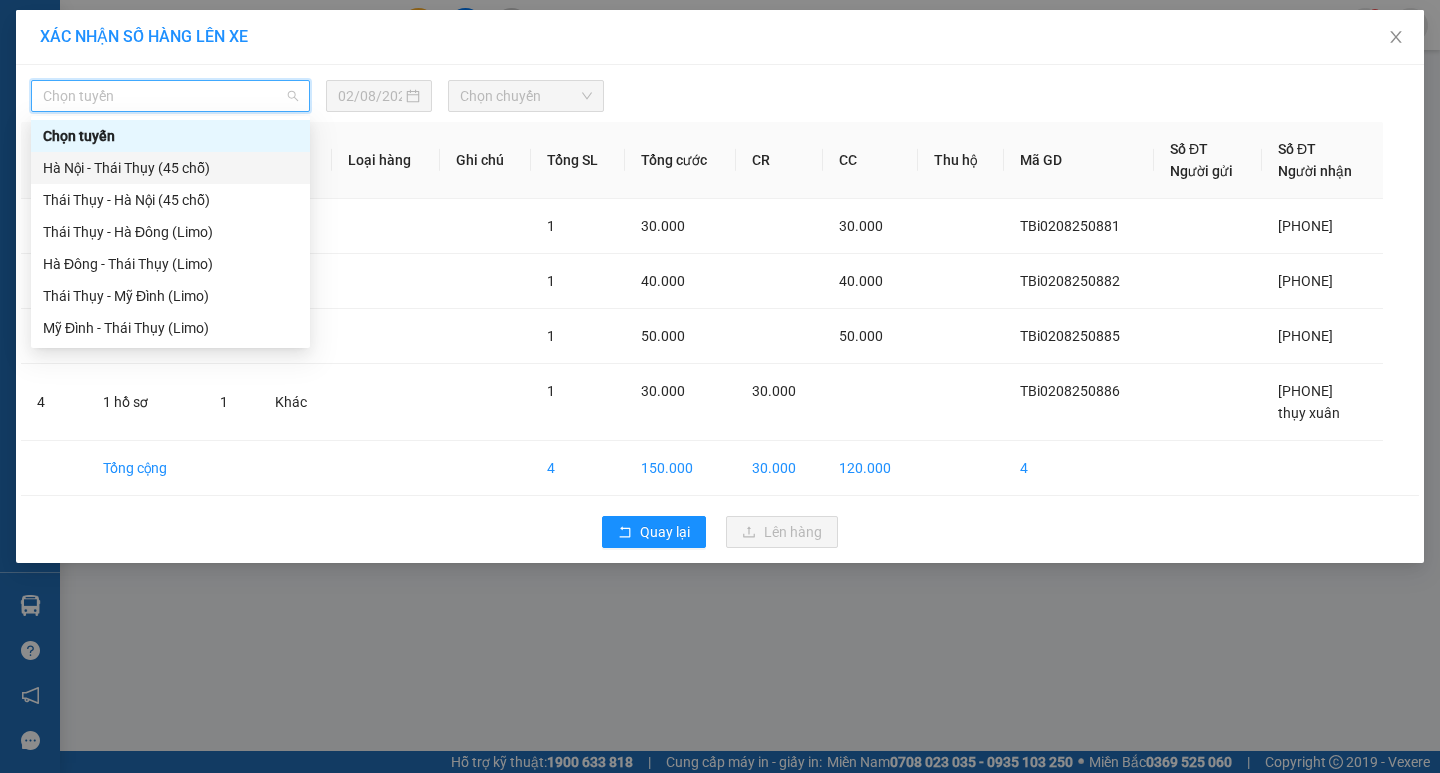 click on "Hà Nội - Thái Thụy (45 chỗ)" at bounding box center (170, 168) 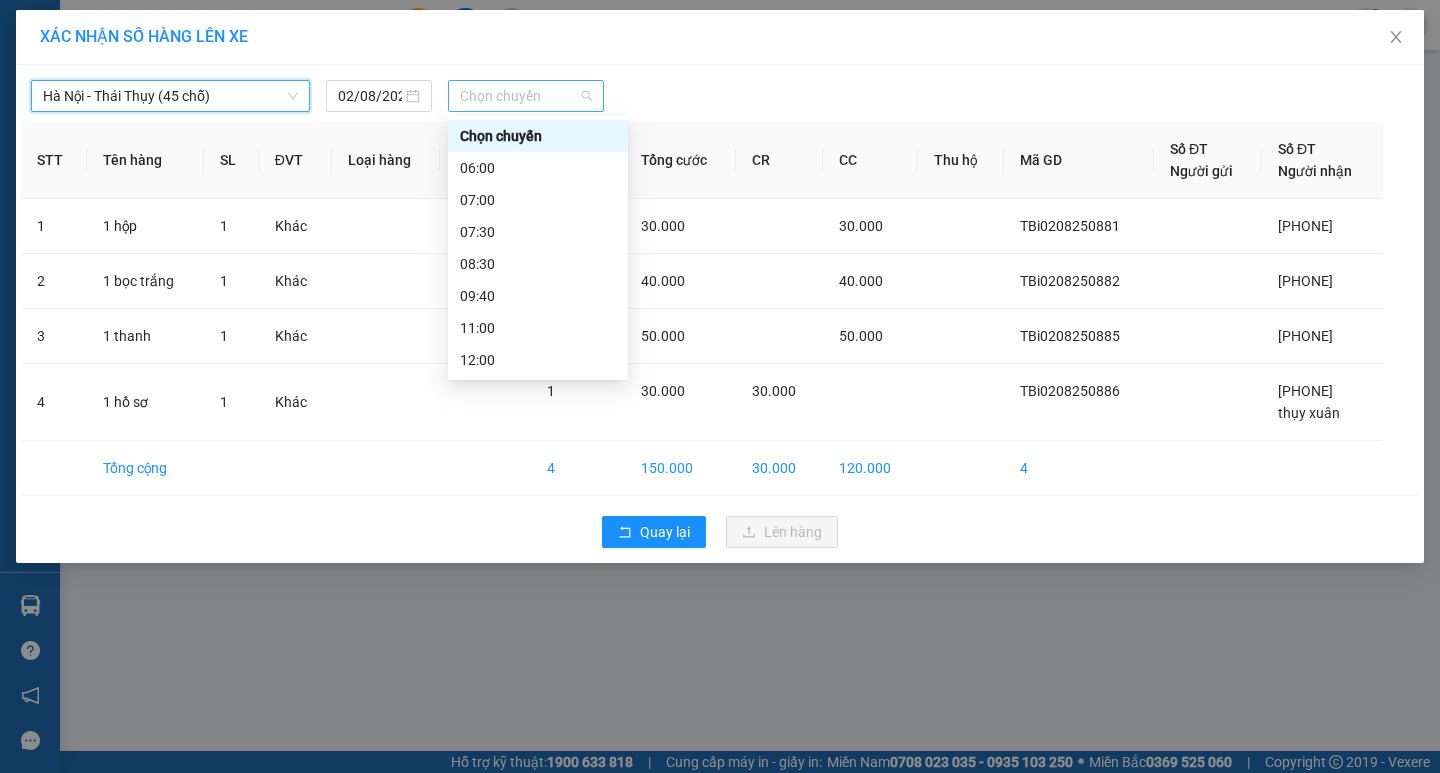 click on "Chọn chuyến" at bounding box center (526, 96) 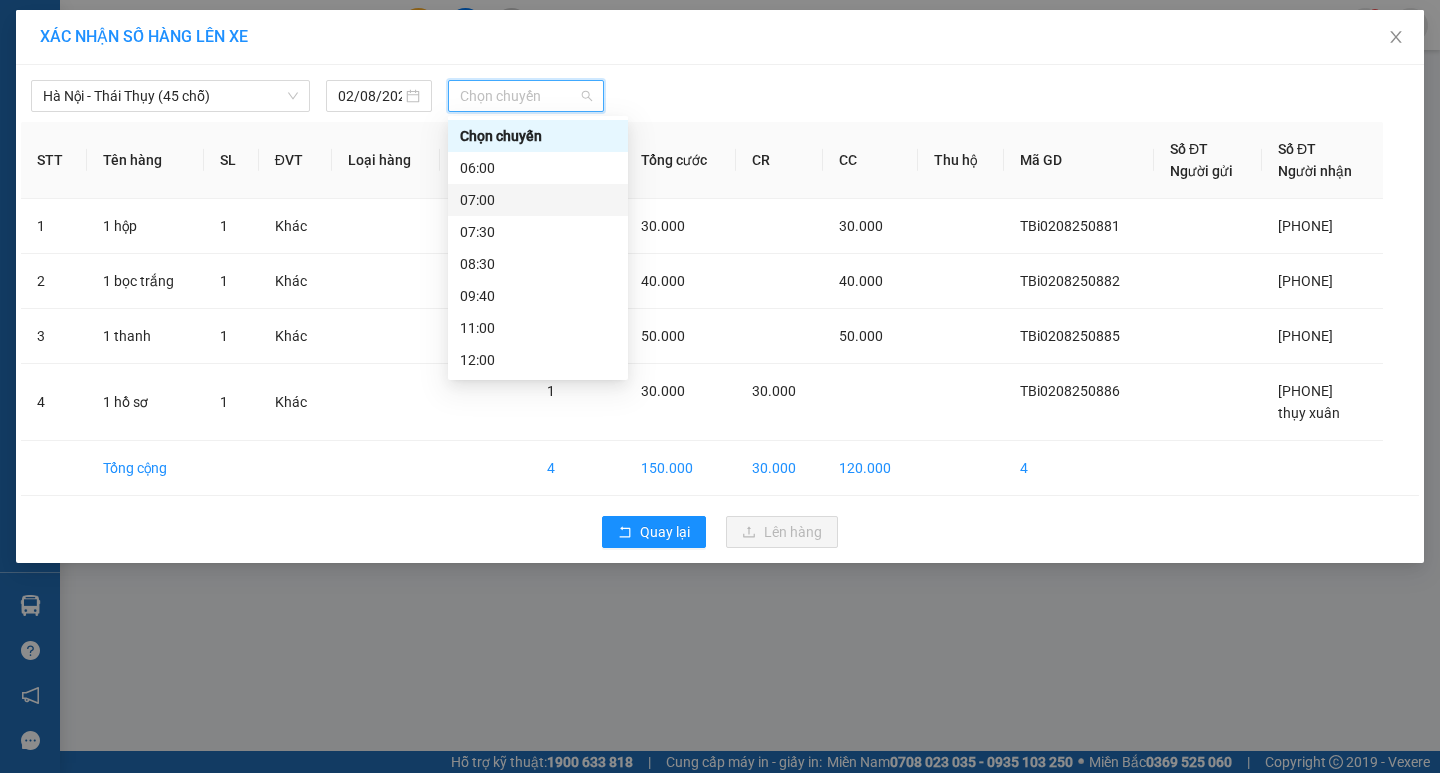 scroll, scrollTop: 274, scrollLeft: 0, axis: vertical 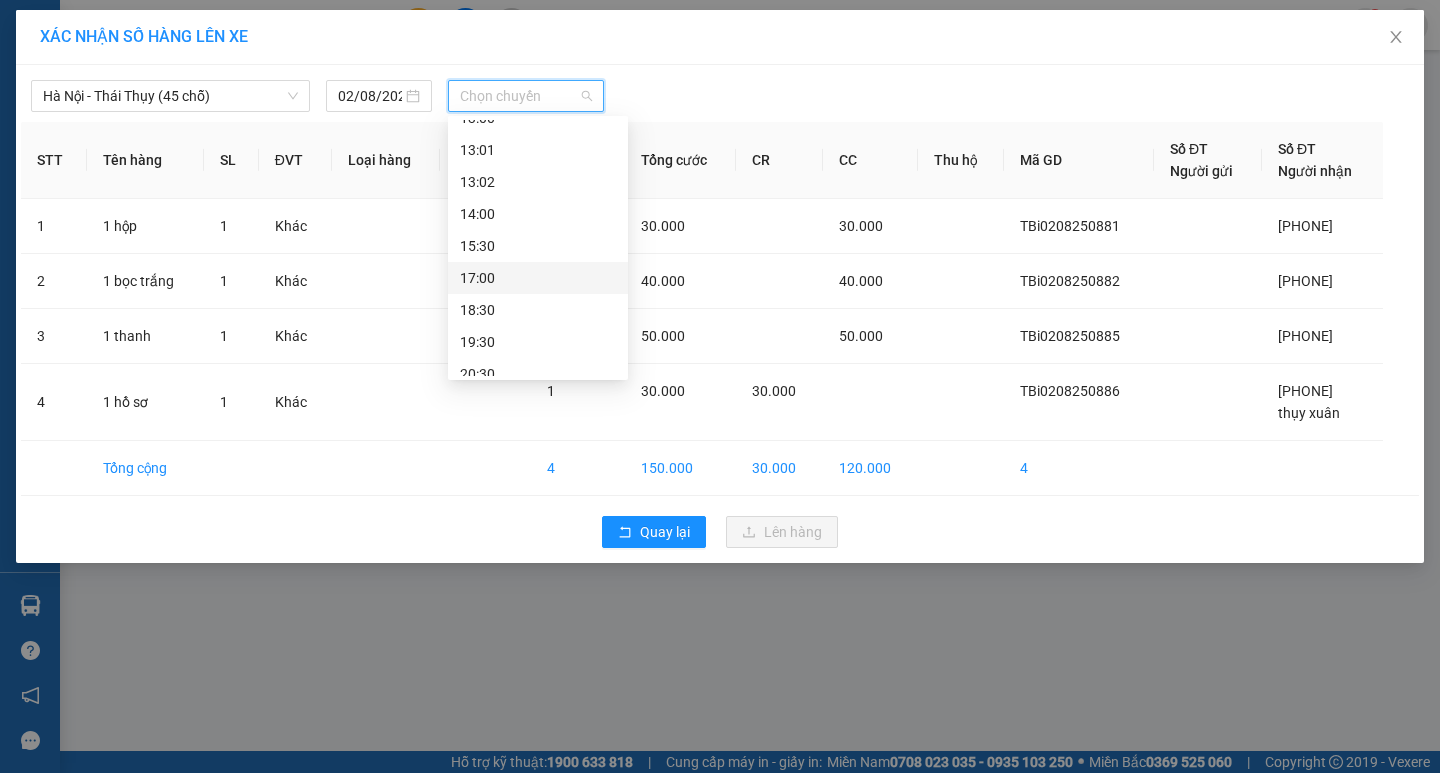 click on "17:00" at bounding box center (538, 278) 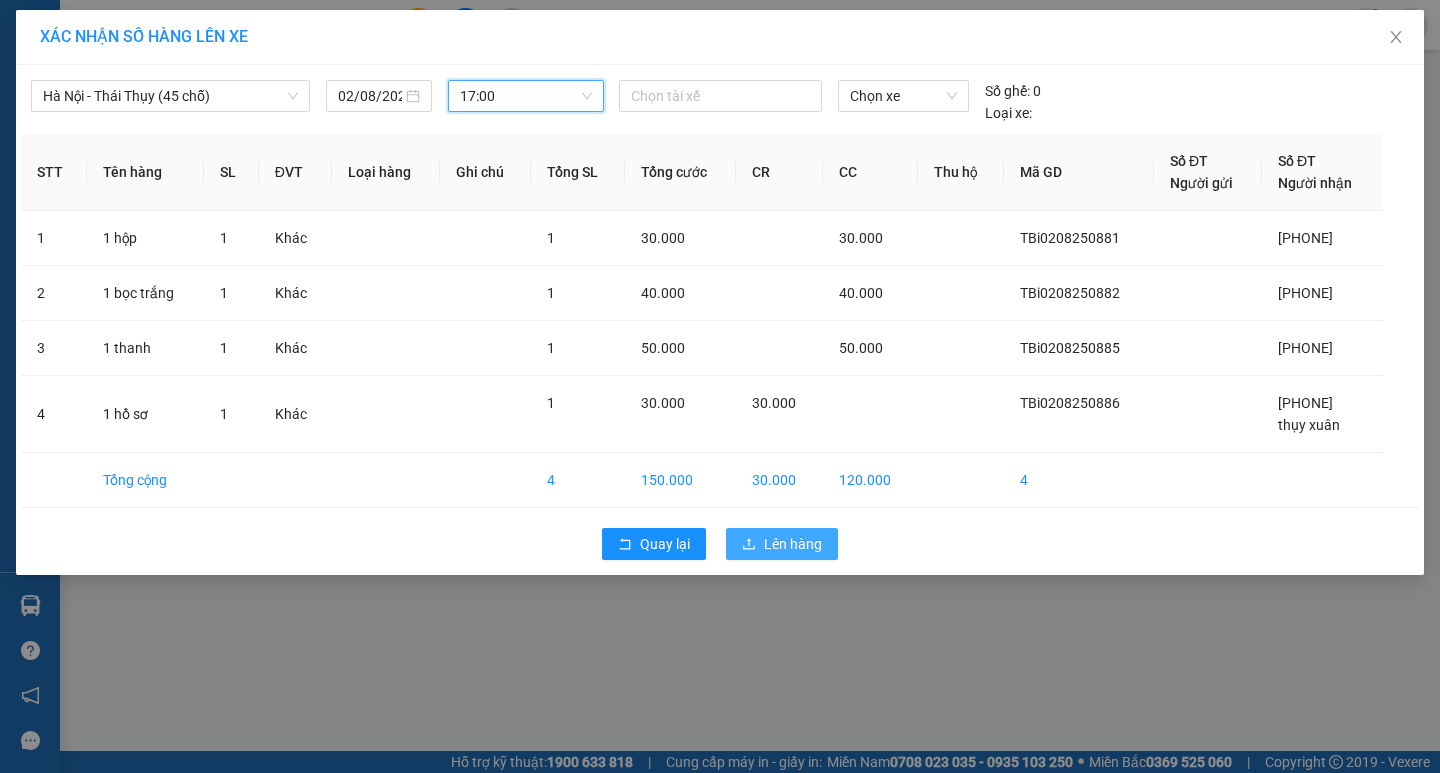 drag, startPoint x: 752, startPoint y: 529, endPoint x: 754, endPoint y: 545, distance: 16.124516 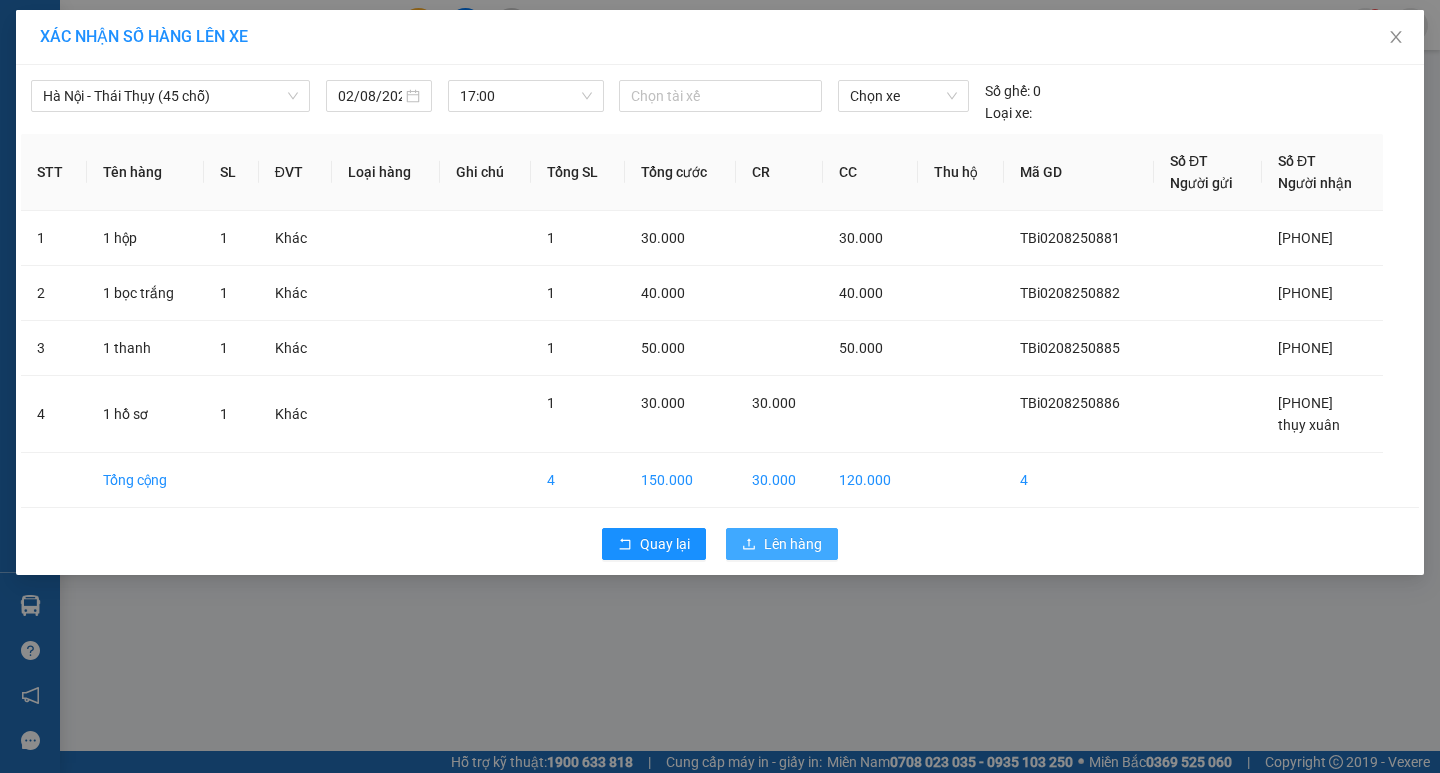 click 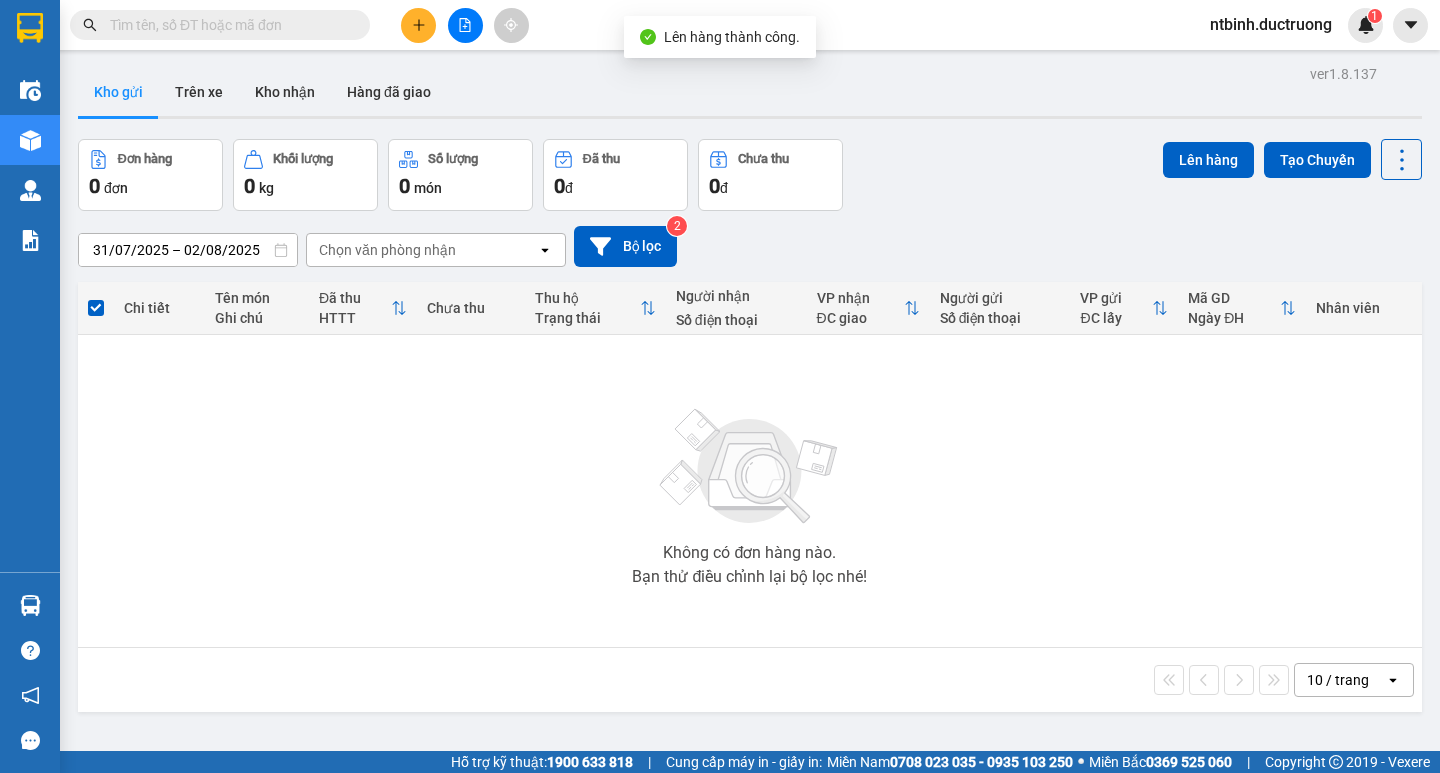 click at bounding box center (465, 25) 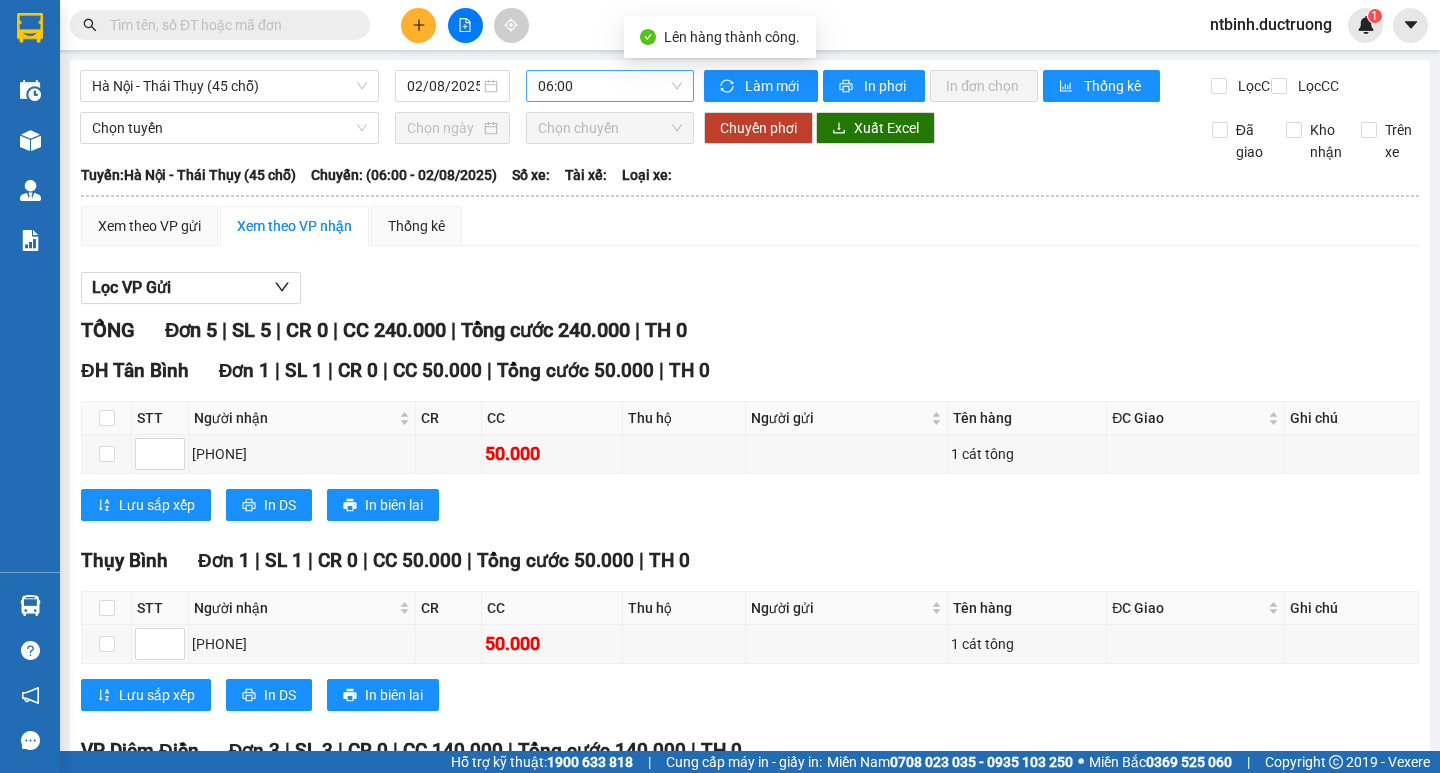 click on "06:00" at bounding box center [610, 86] 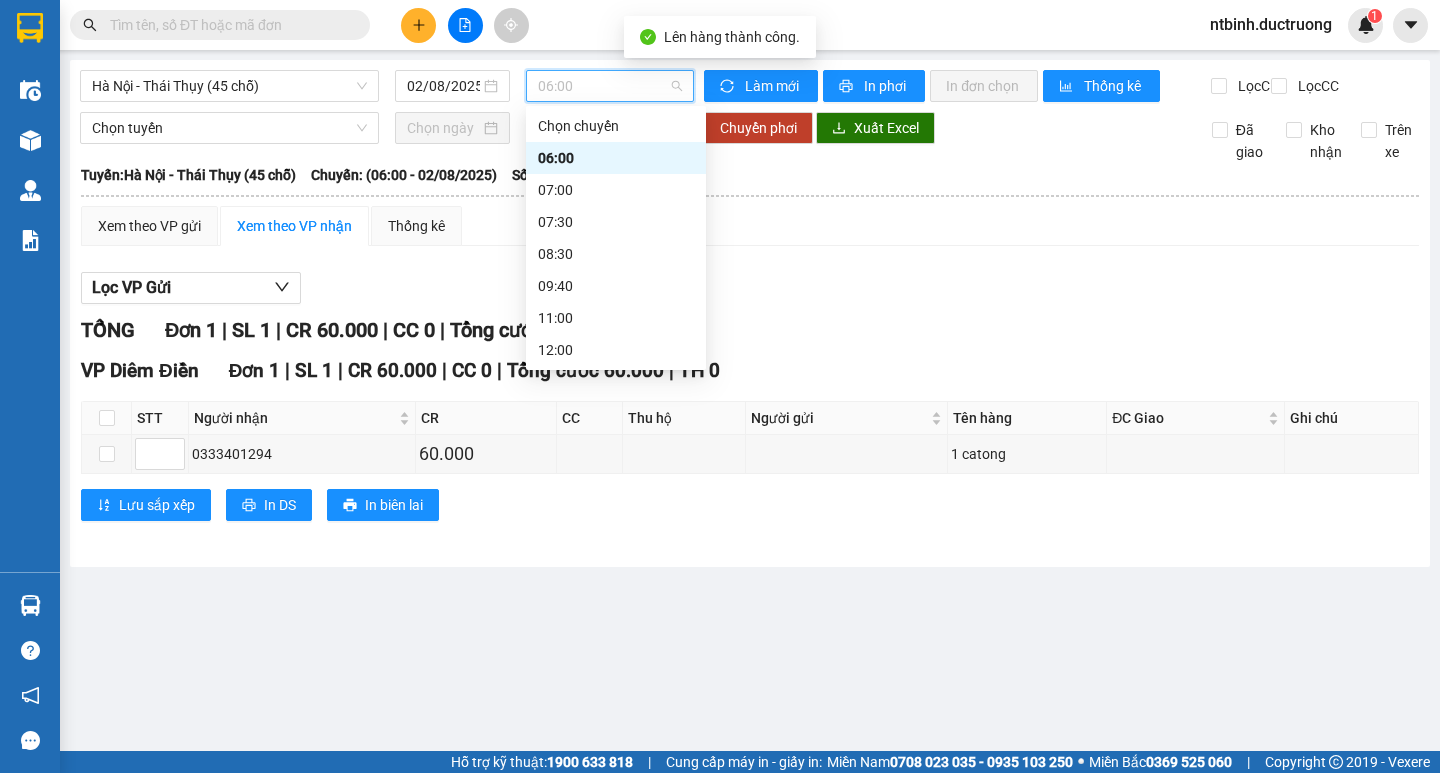 scroll, scrollTop: 286, scrollLeft: 0, axis: vertical 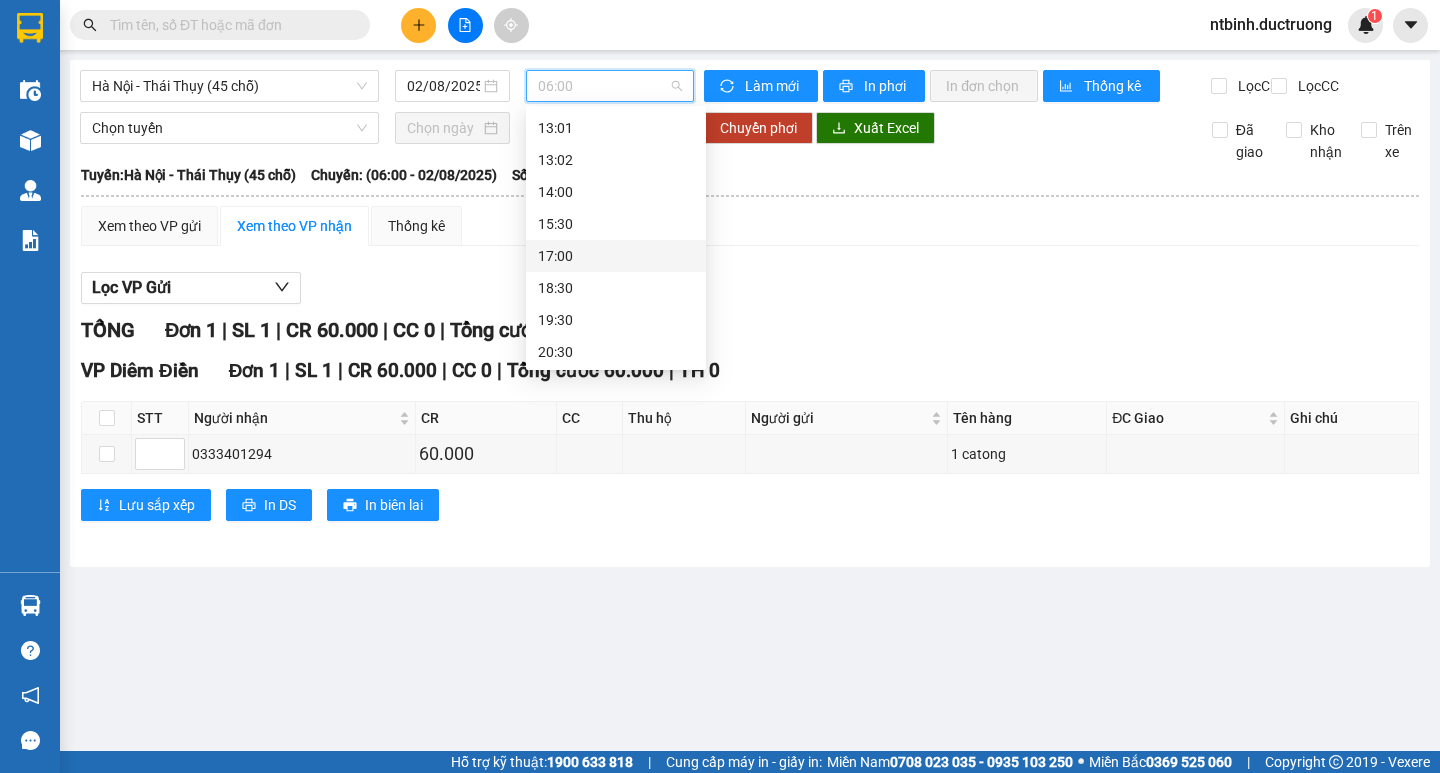 click on "17:00" at bounding box center (616, 256) 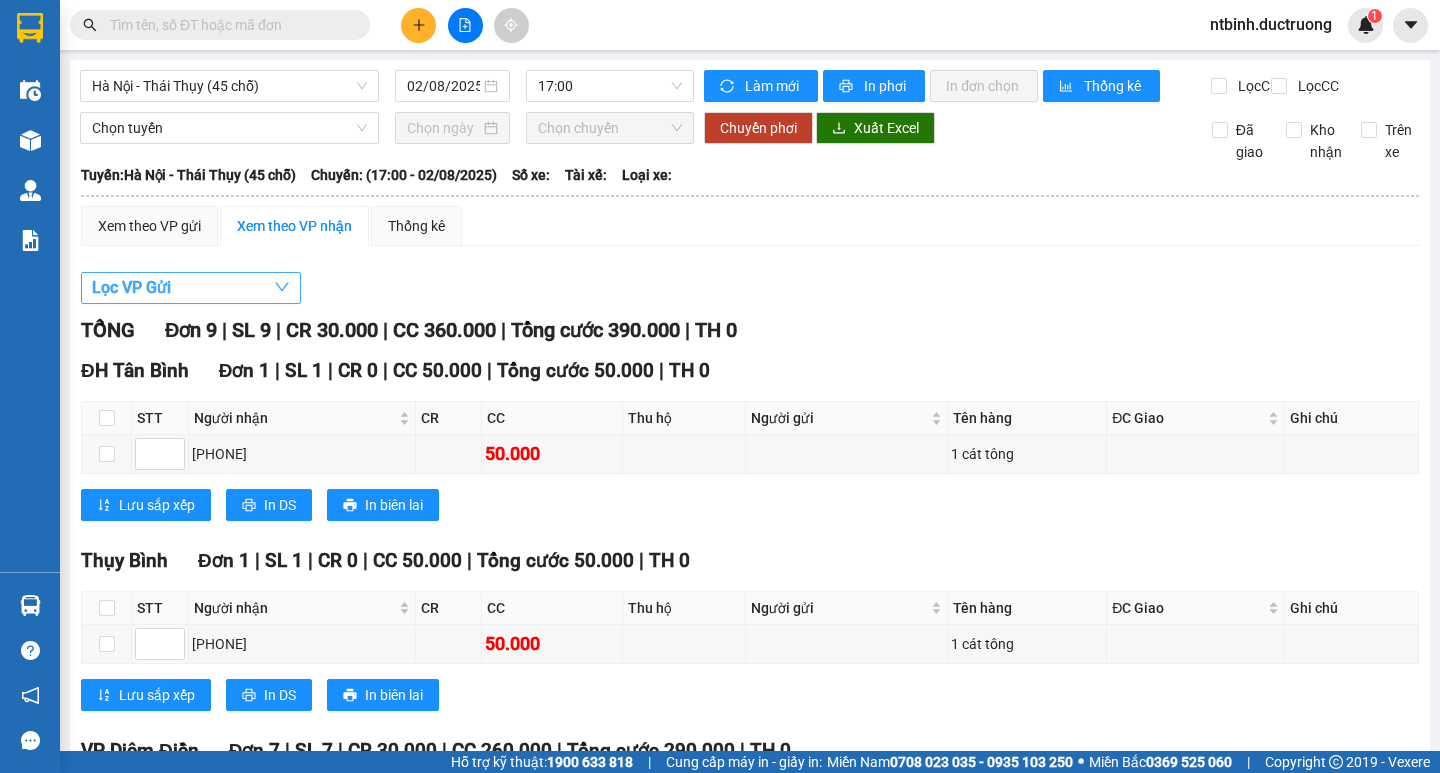 click on "Lọc VP Gửi" at bounding box center [191, 288] 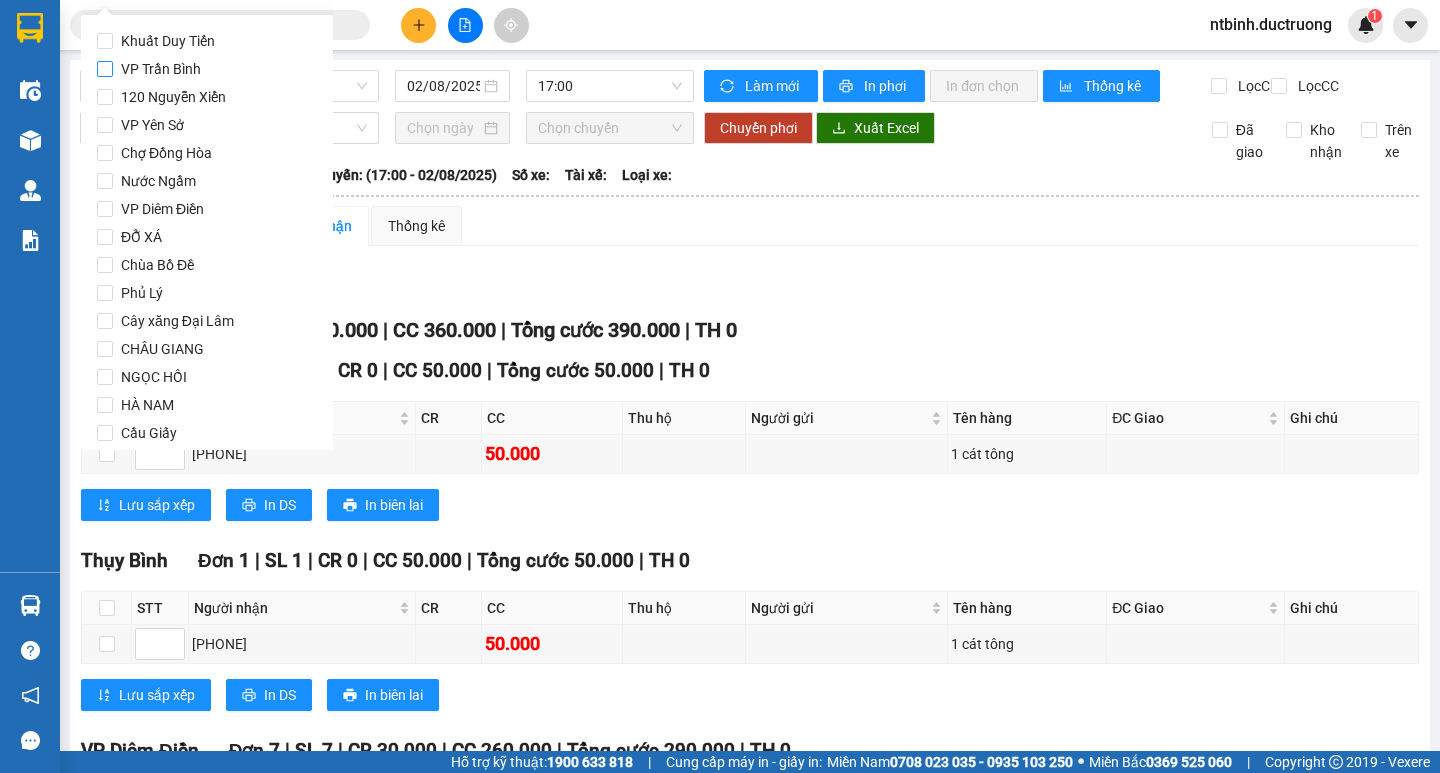 click on "VP Trần Bình" at bounding box center (161, 69) 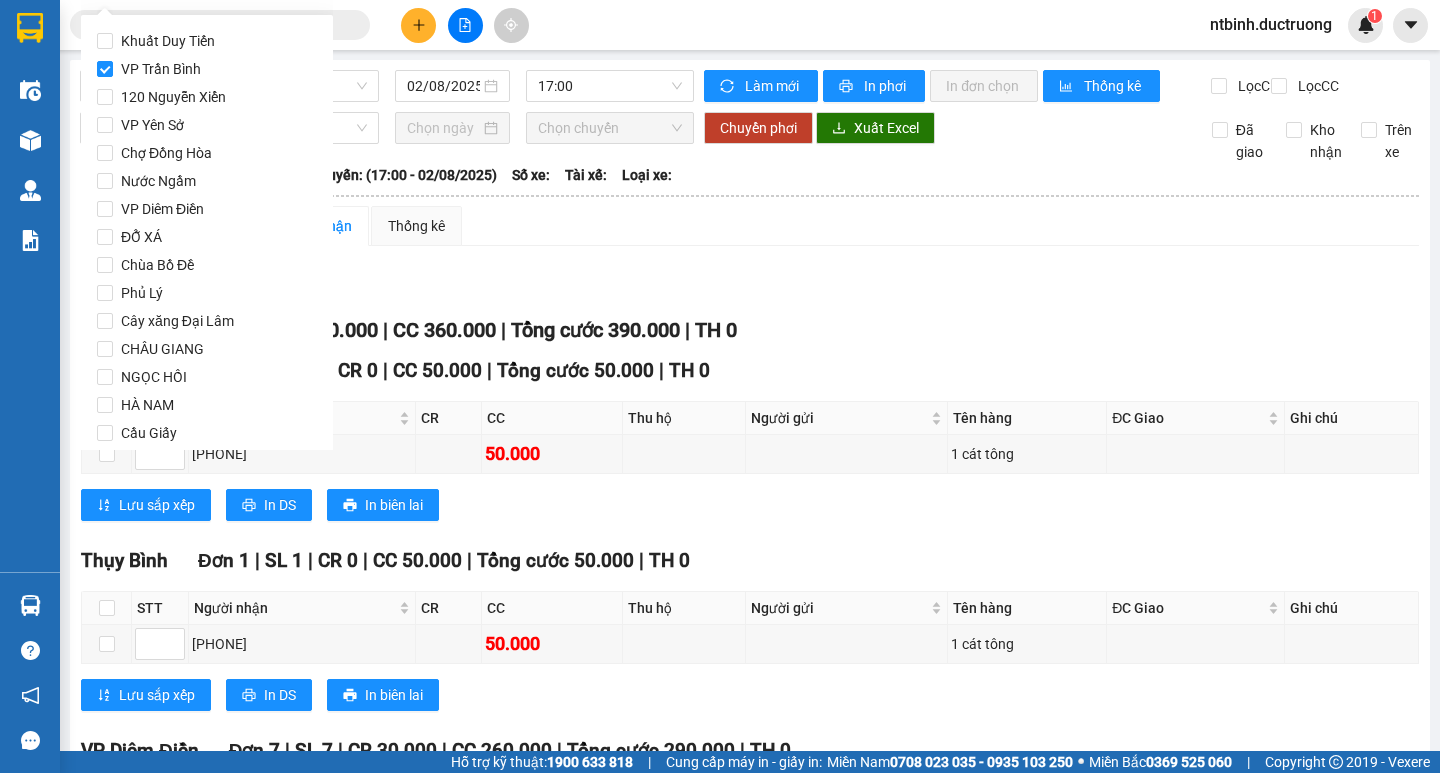 scroll, scrollTop: 1665, scrollLeft: 0, axis: vertical 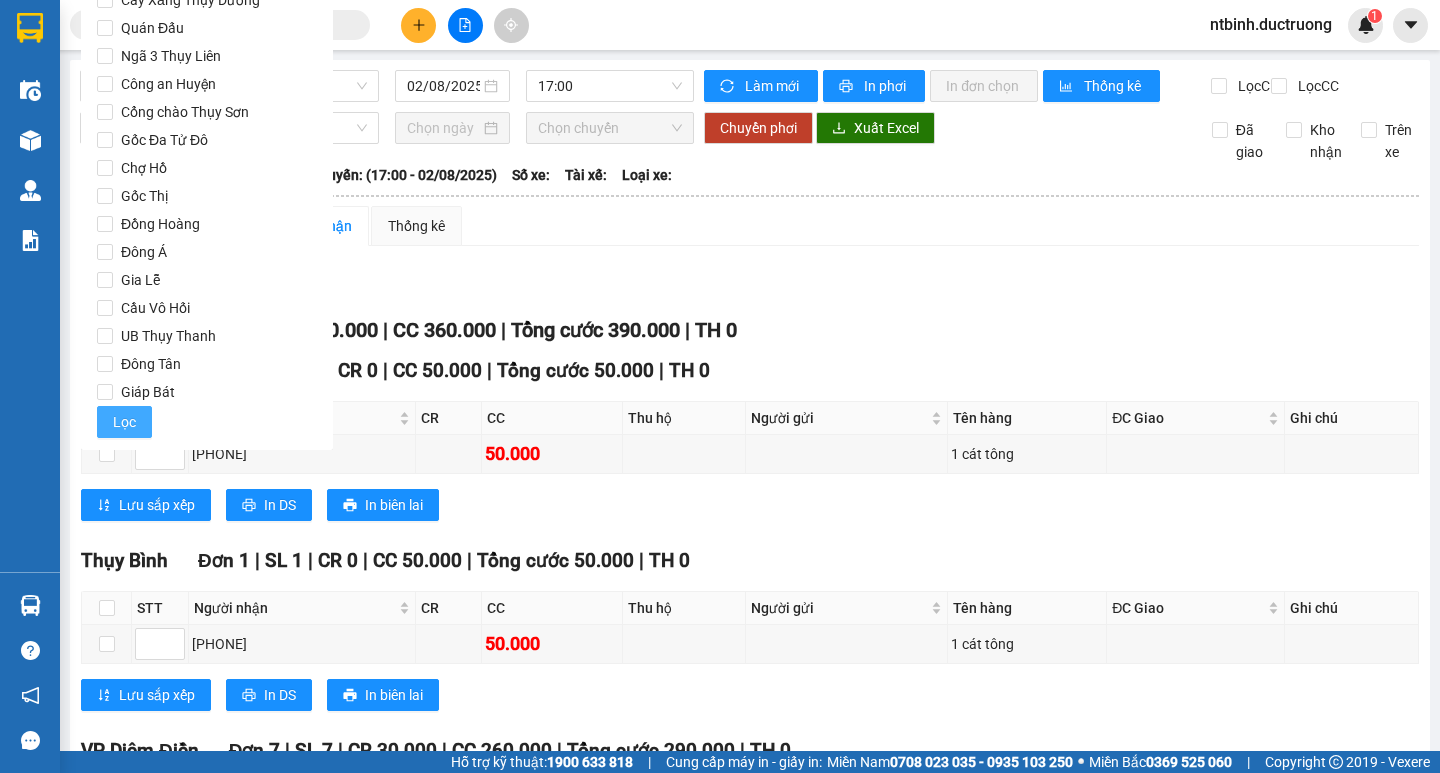 click on "Lọc" at bounding box center [124, 422] 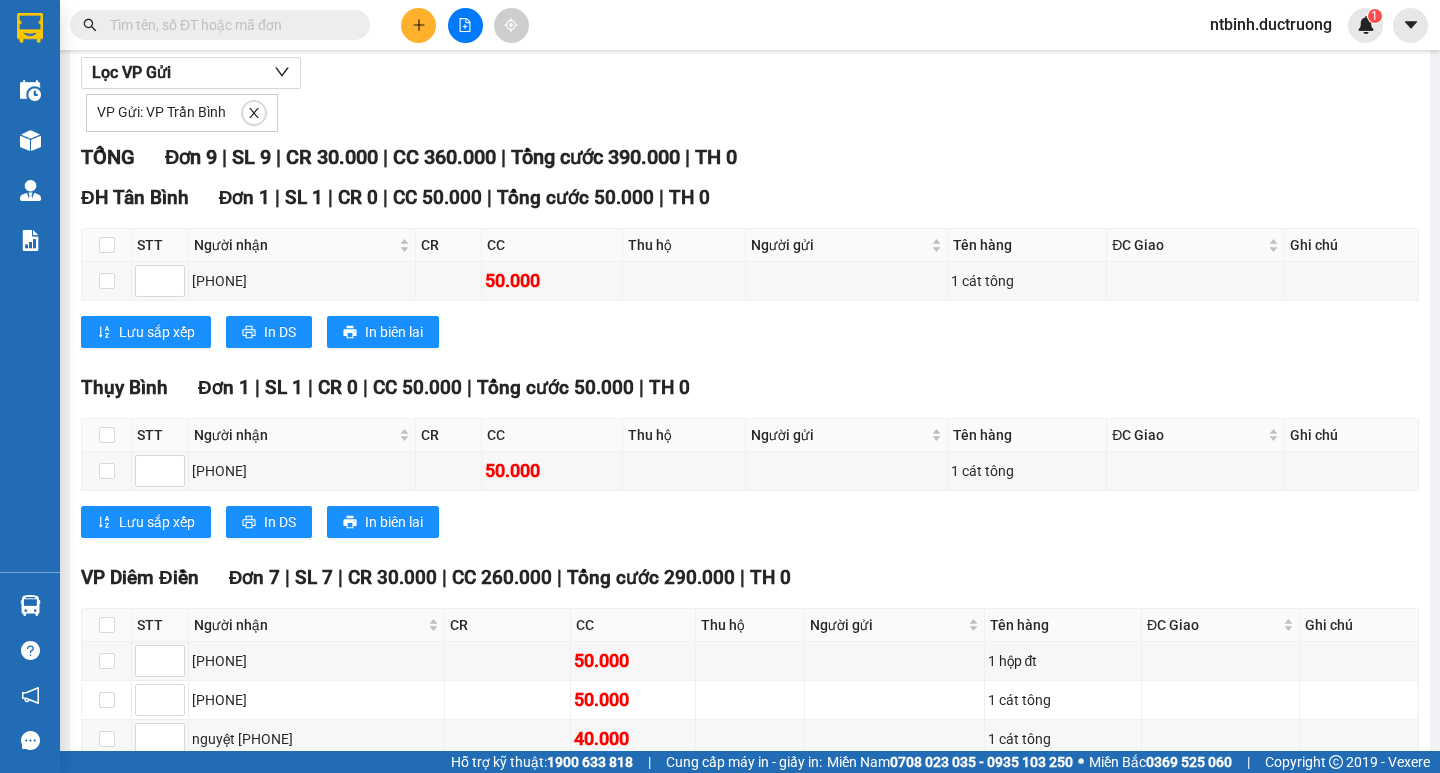 scroll, scrollTop: 220, scrollLeft: 0, axis: vertical 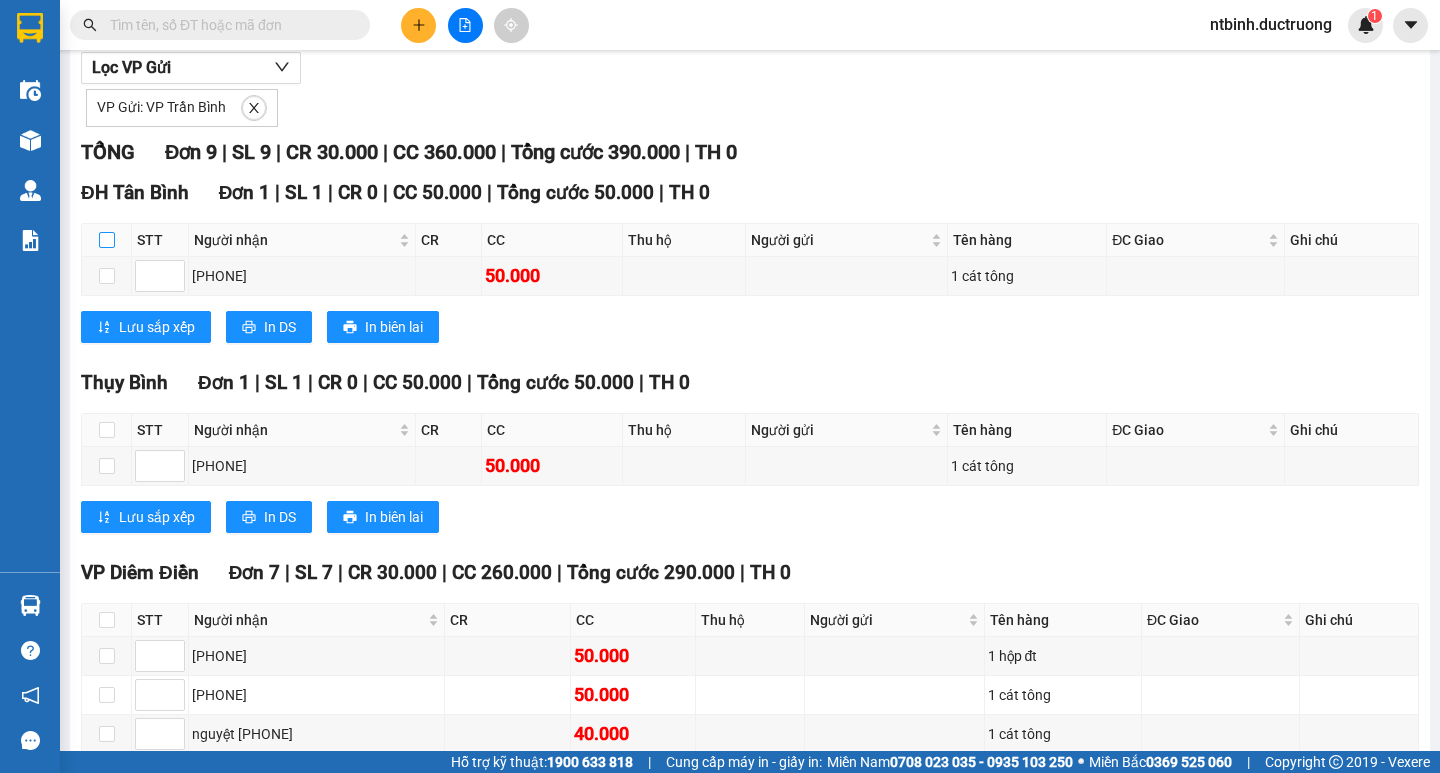 click at bounding box center [107, 240] 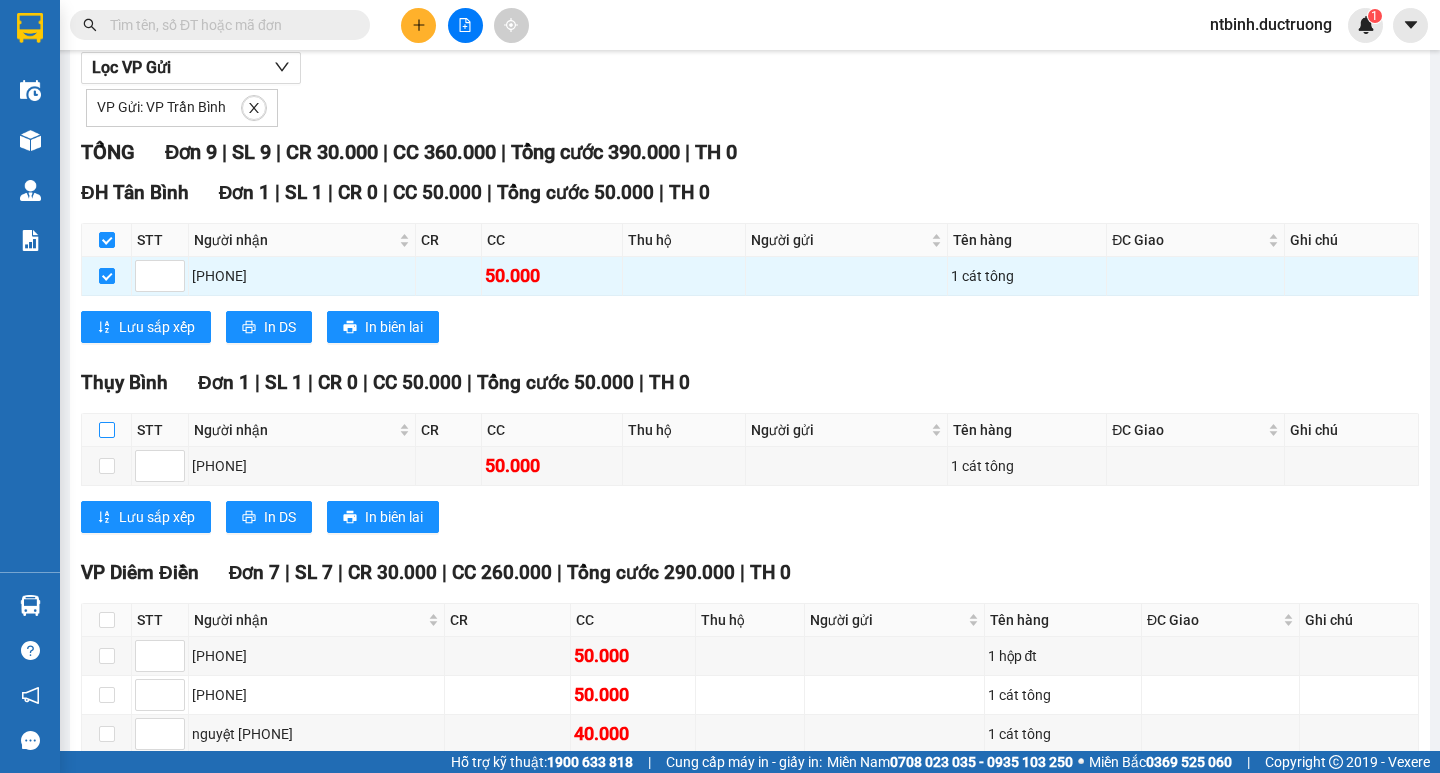 click at bounding box center (107, 430) 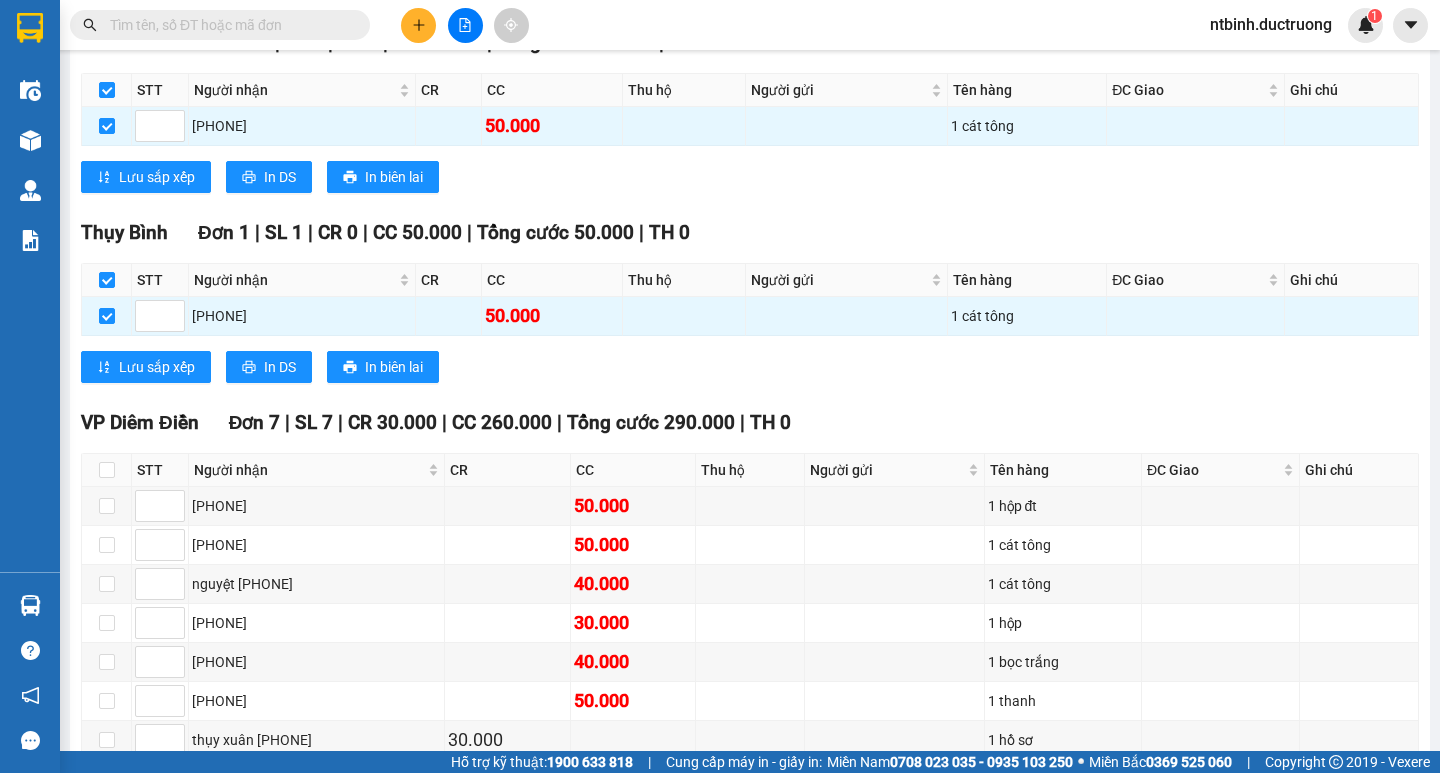 scroll, scrollTop: 499, scrollLeft: 0, axis: vertical 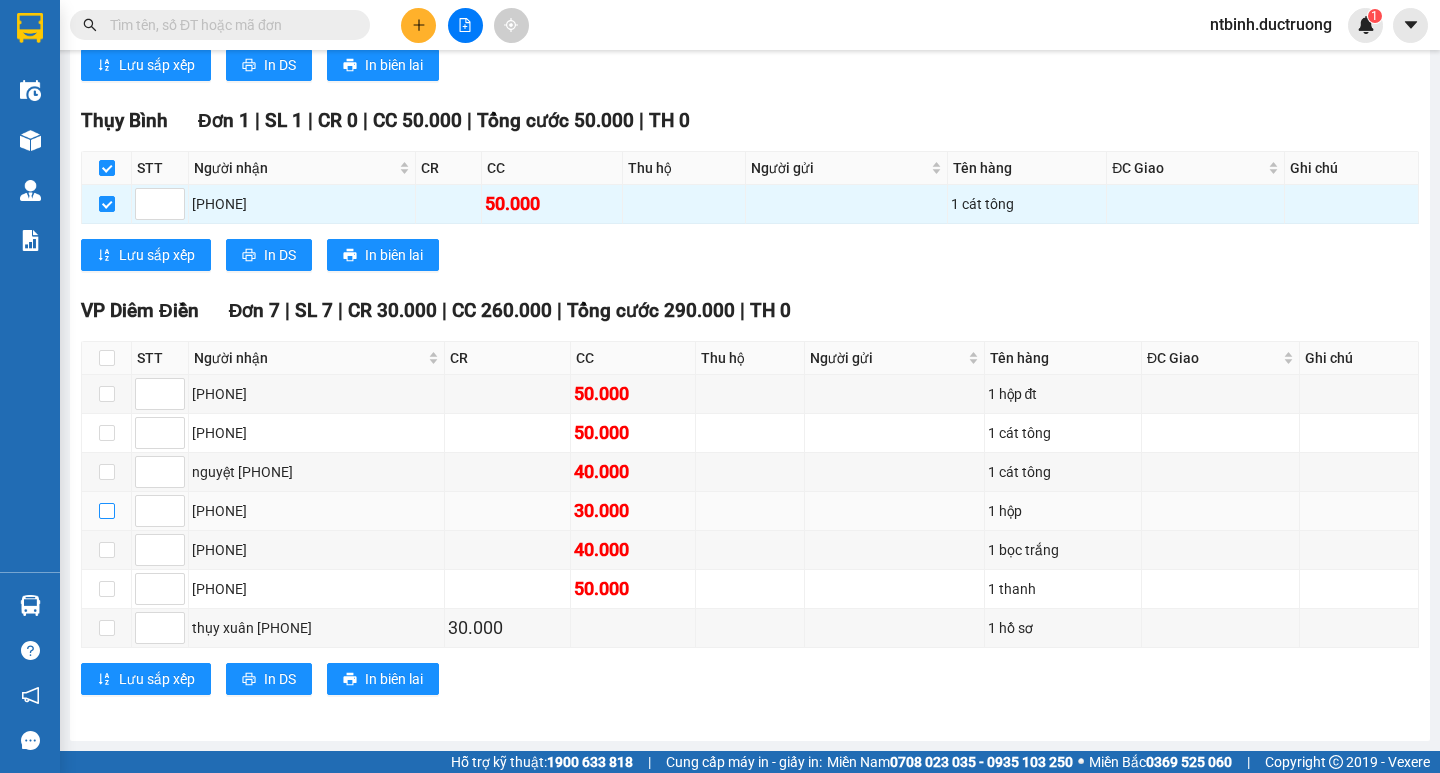 click at bounding box center [107, 511] 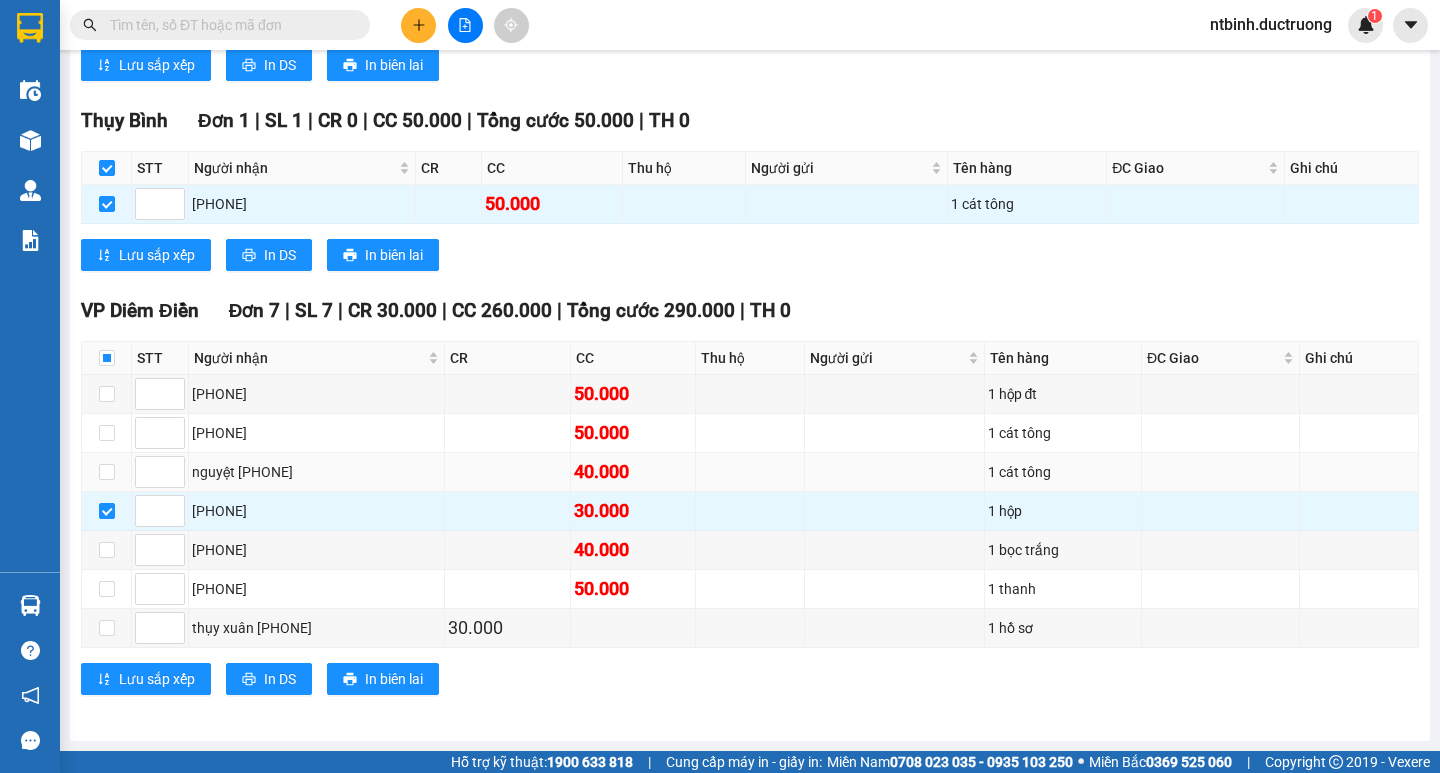 click at bounding box center [107, 472] 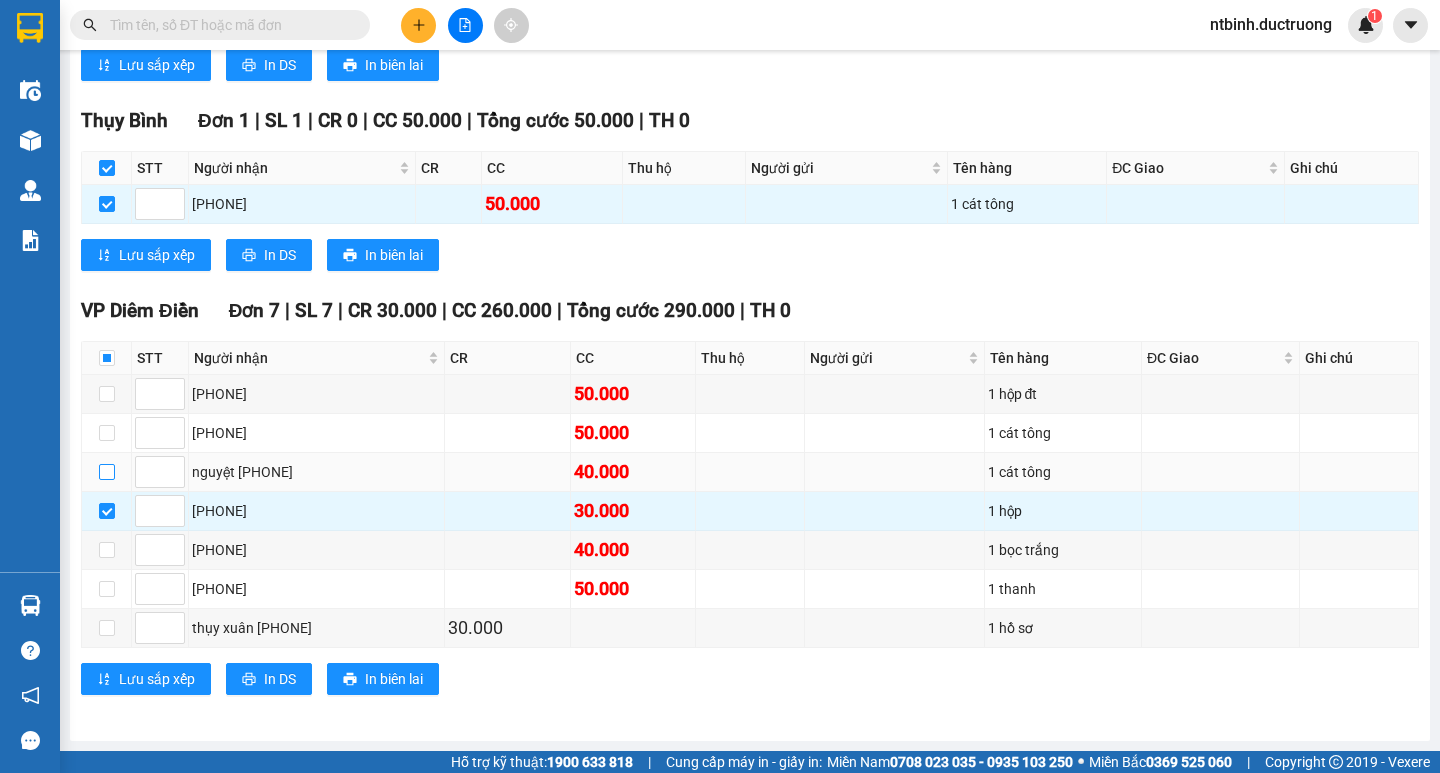 click at bounding box center (107, 472) 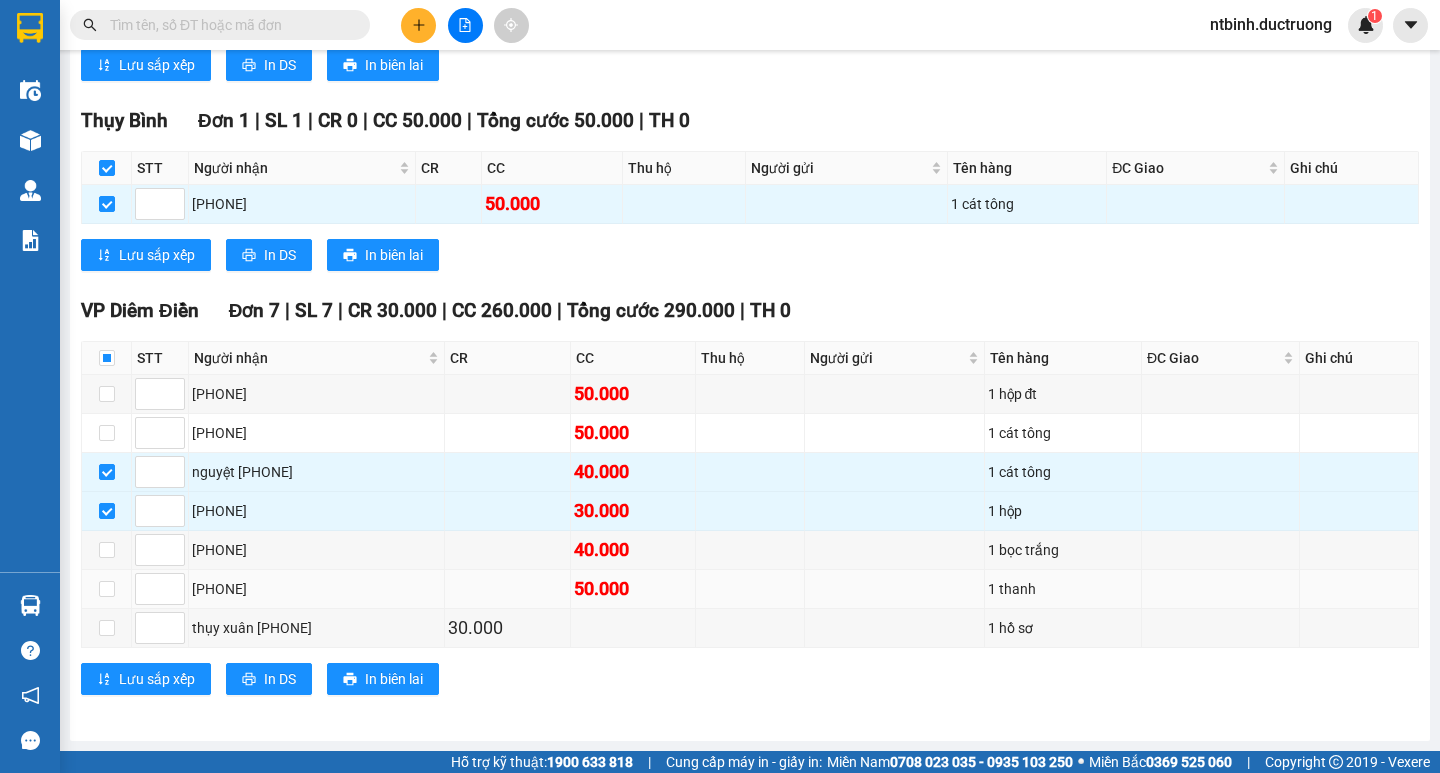 click at bounding box center [107, 589] 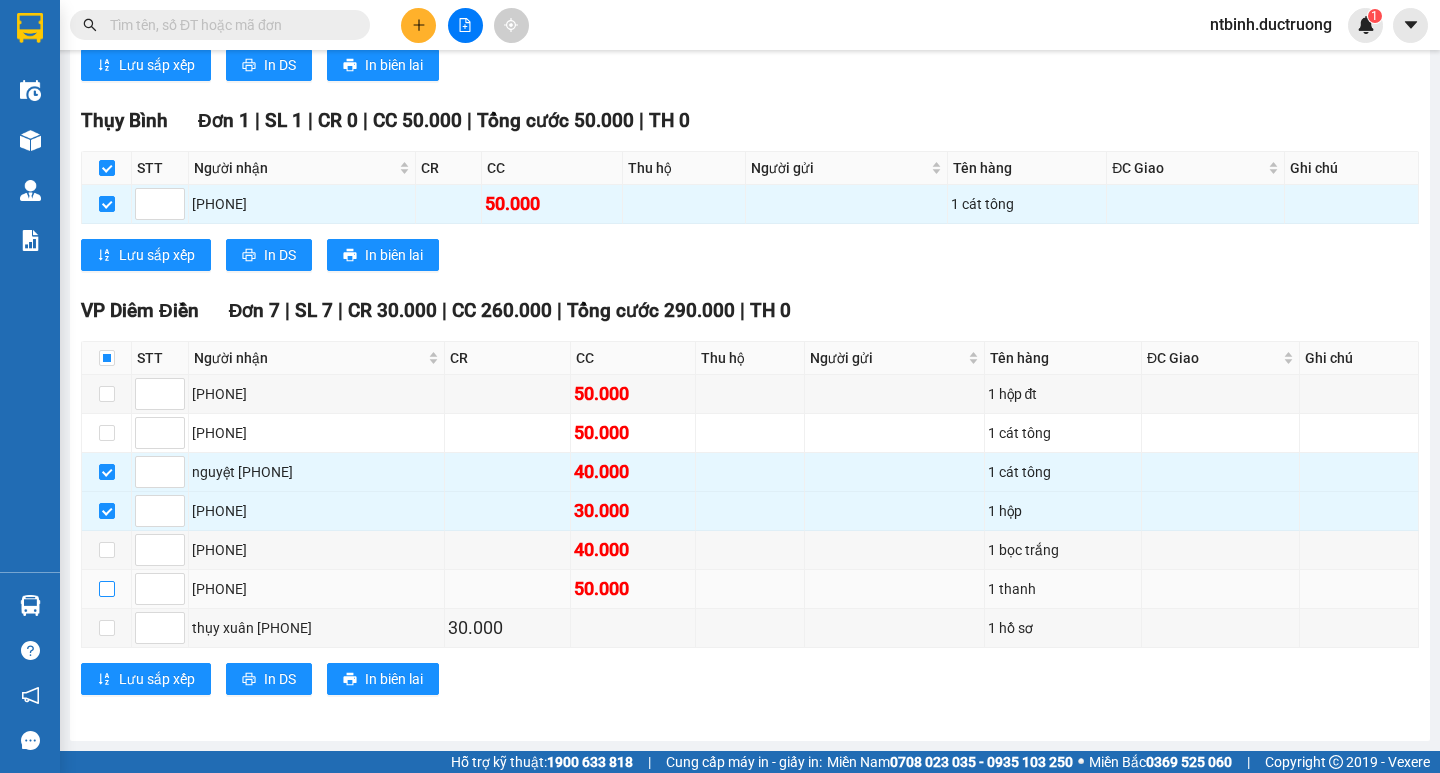 click at bounding box center [107, 589] 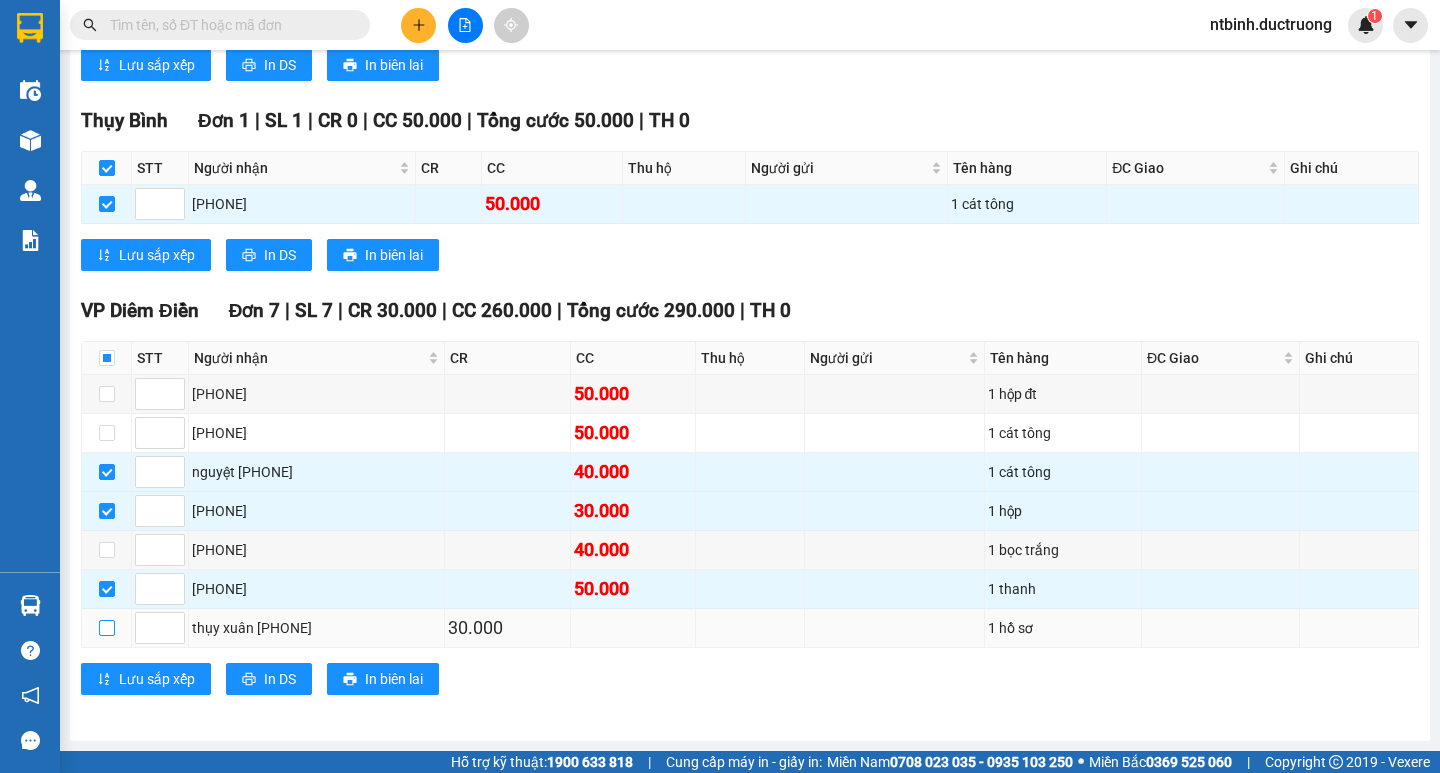 click at bounding box center (107, 628) 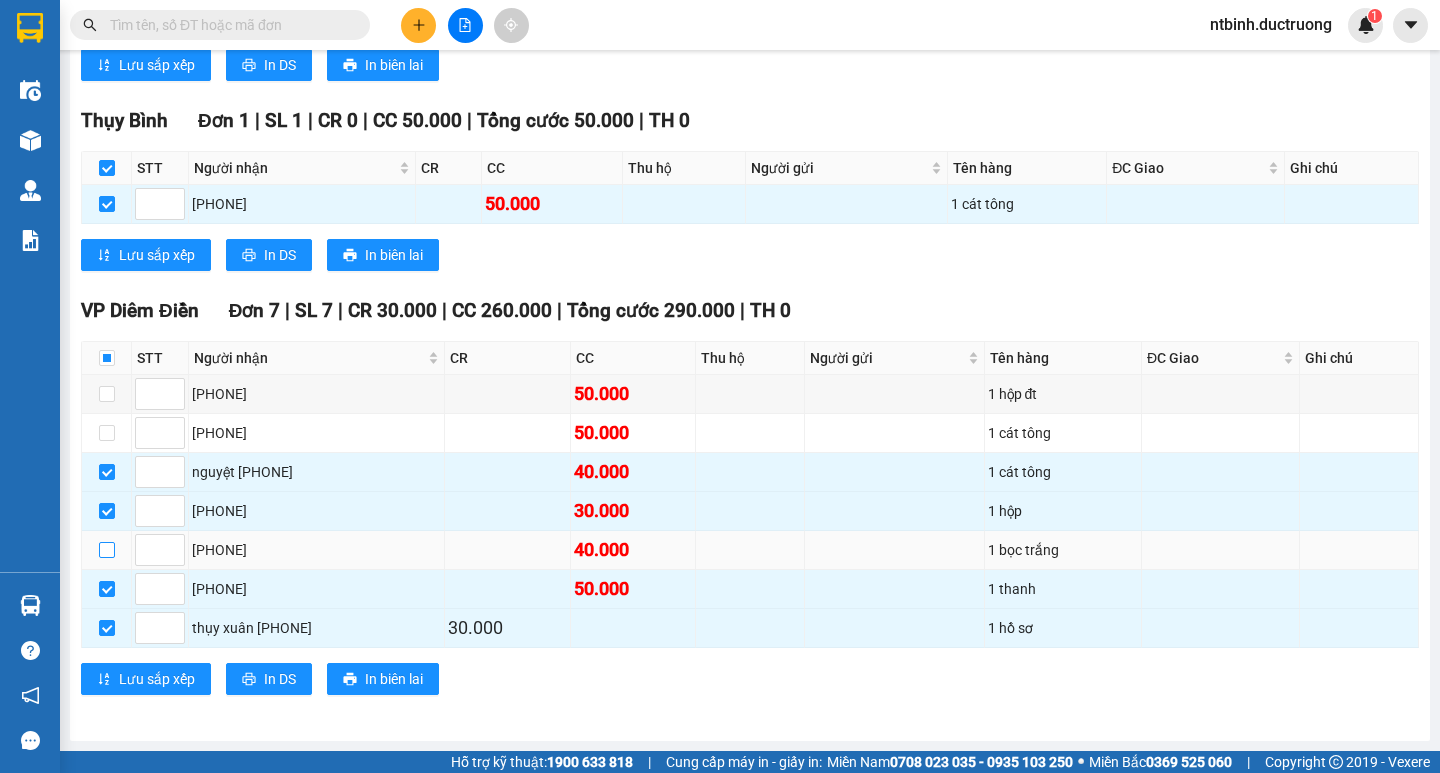 click at bounding box center (107, 550) 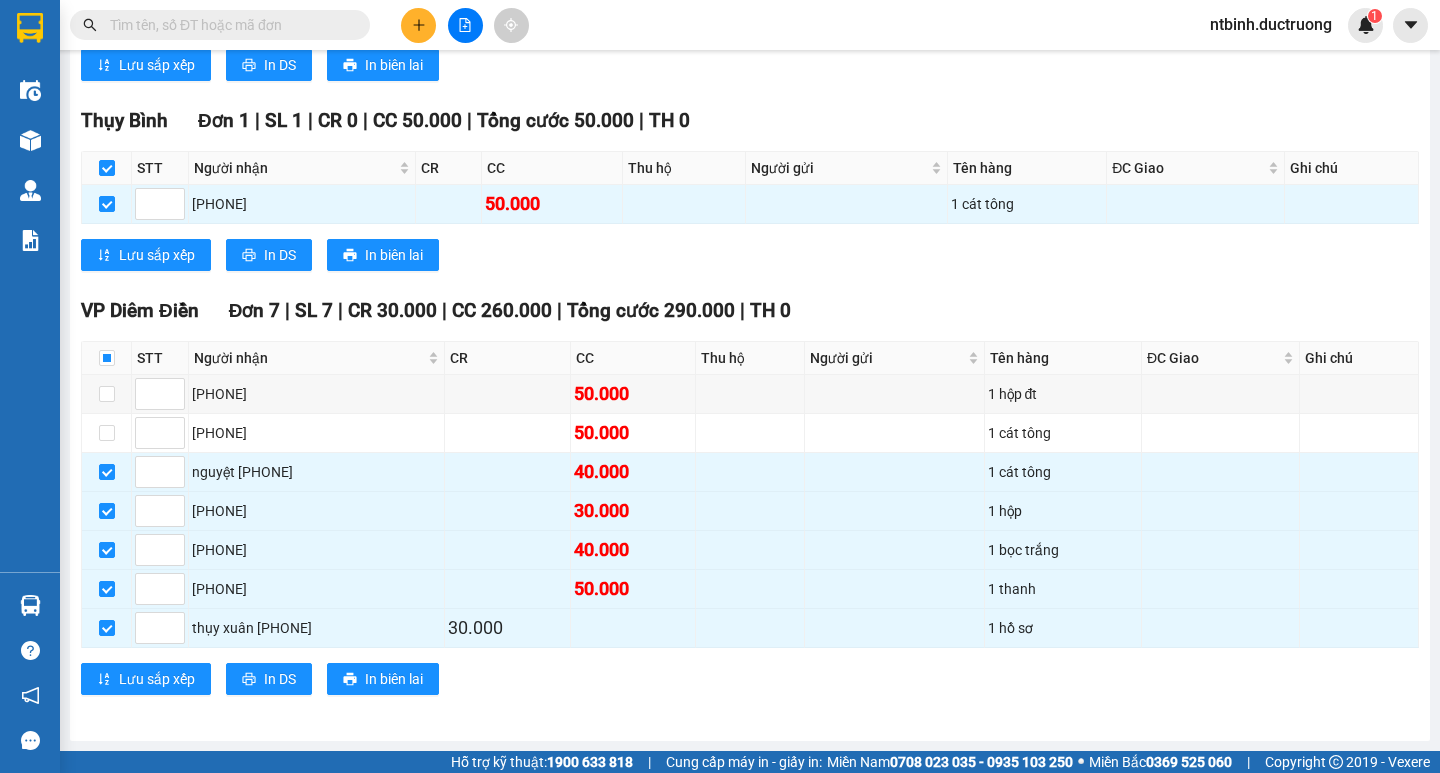 scroll, scrollTop: 0, scrollLeft: 0, axis: both 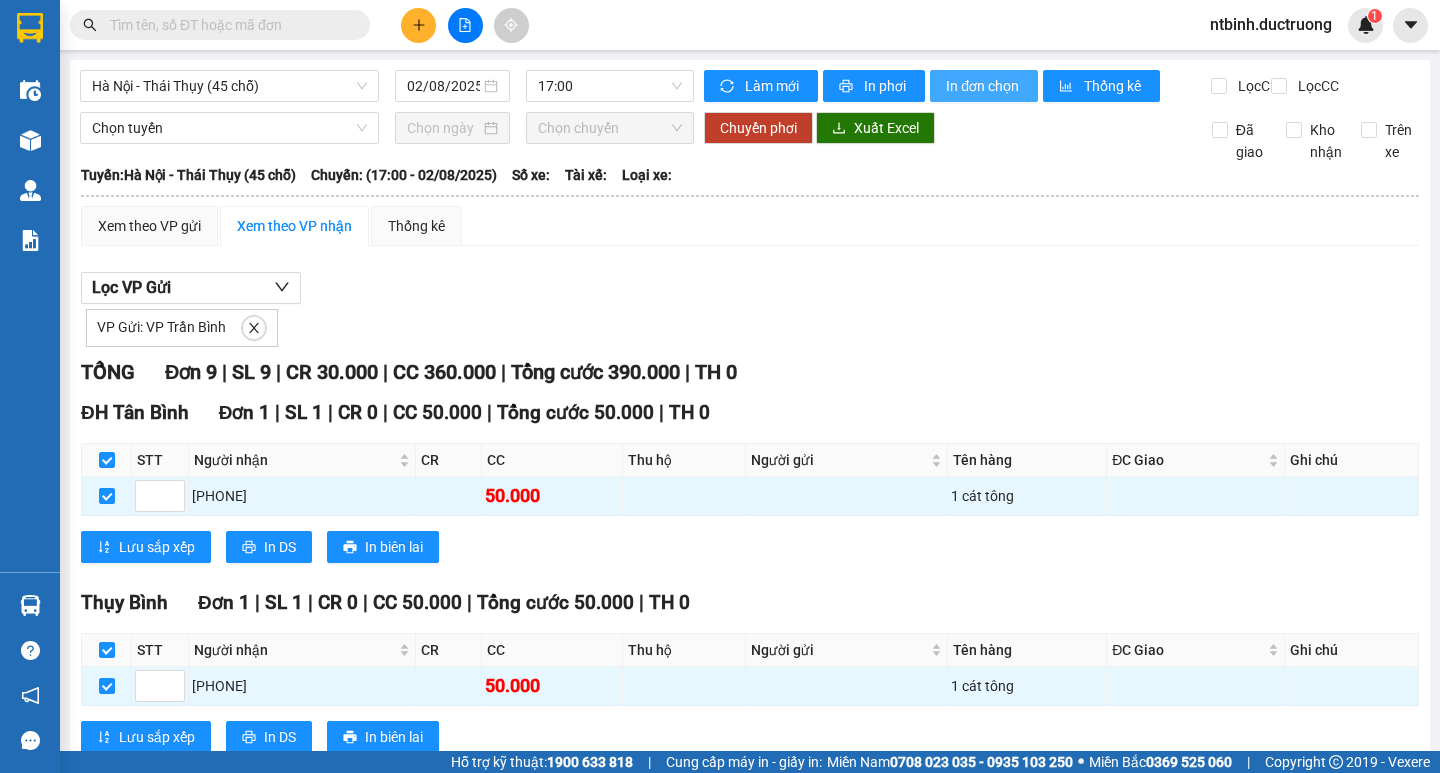 click on "In đơn chọn" at bounding box center [984, 86] 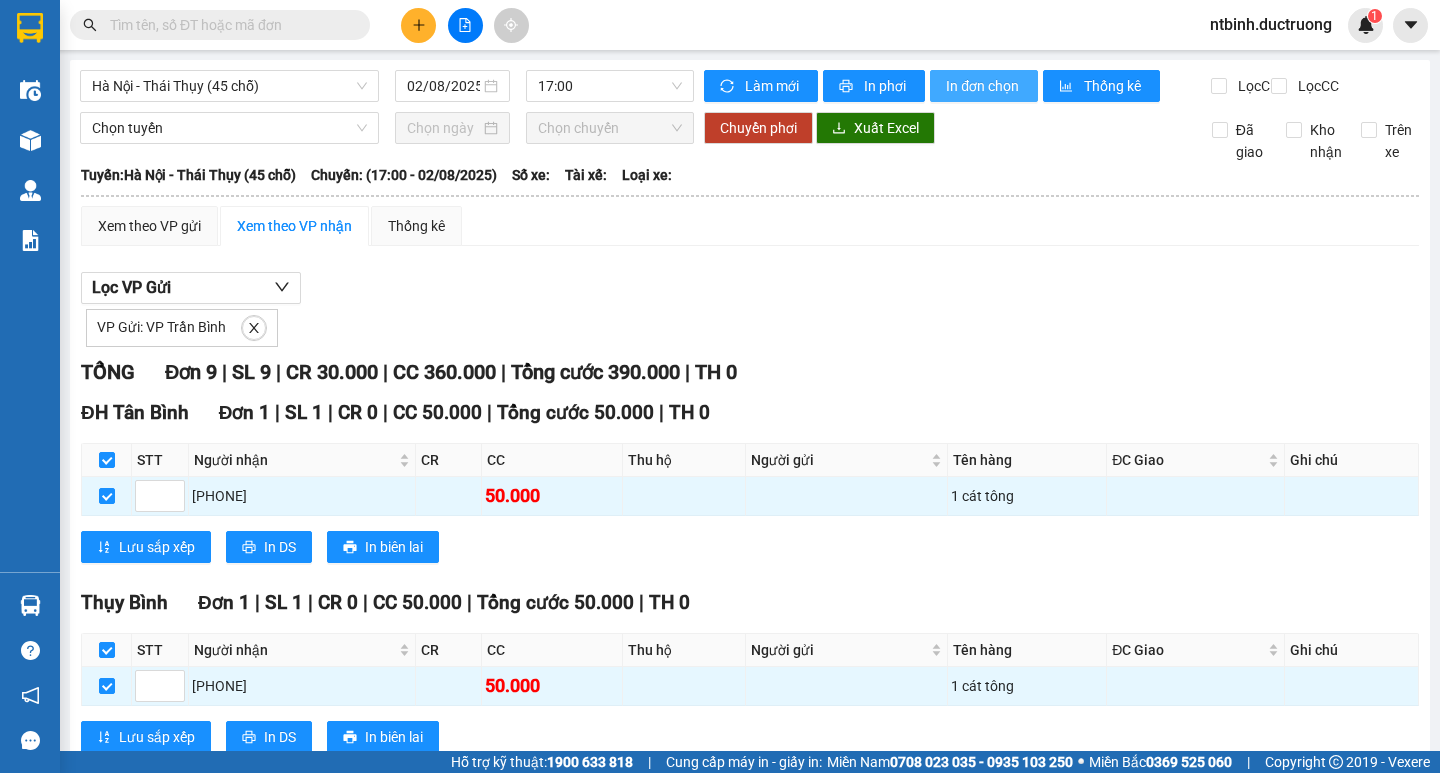scroll, scrollTop: 0, scrollLeft: 0, axis: both 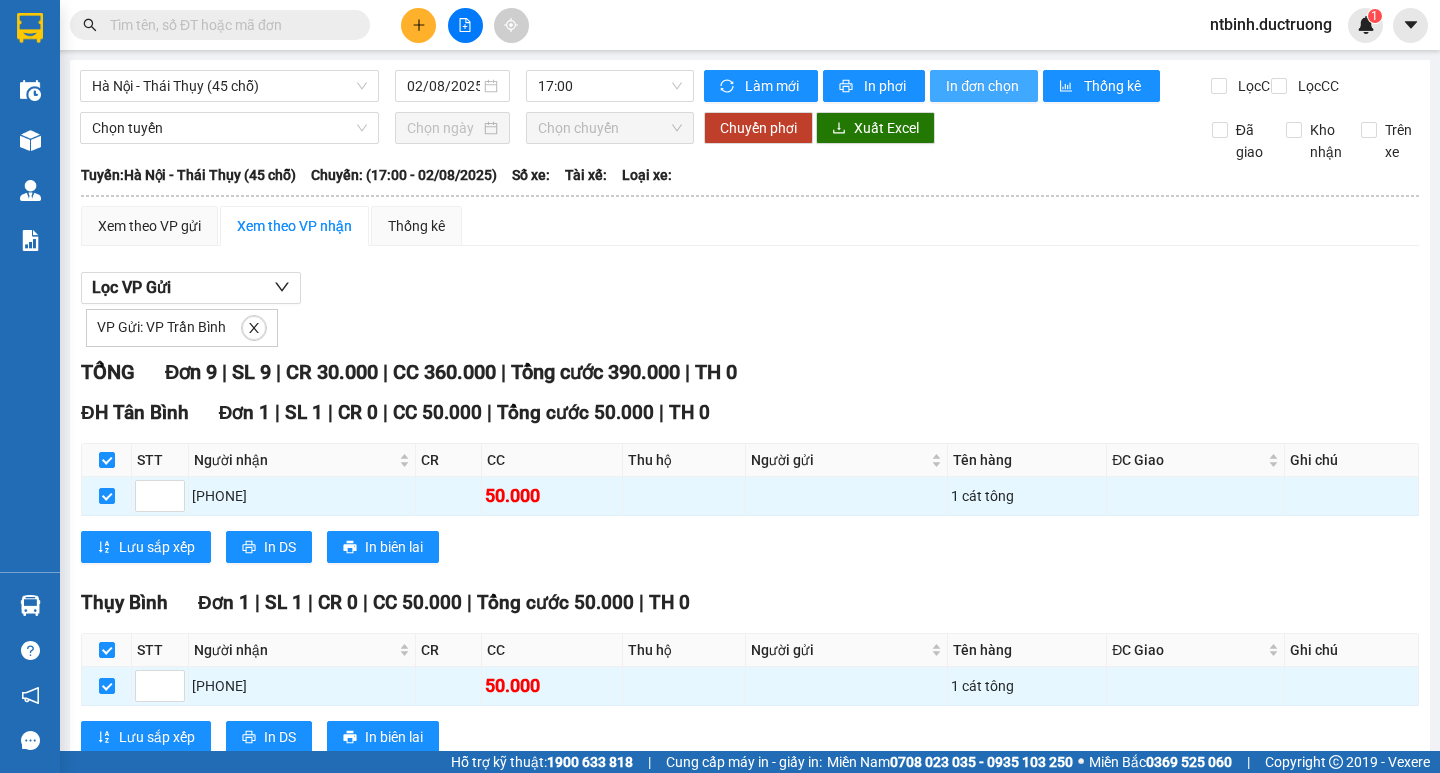 click on "In đơn chọn" at bounding box center (984, 86) 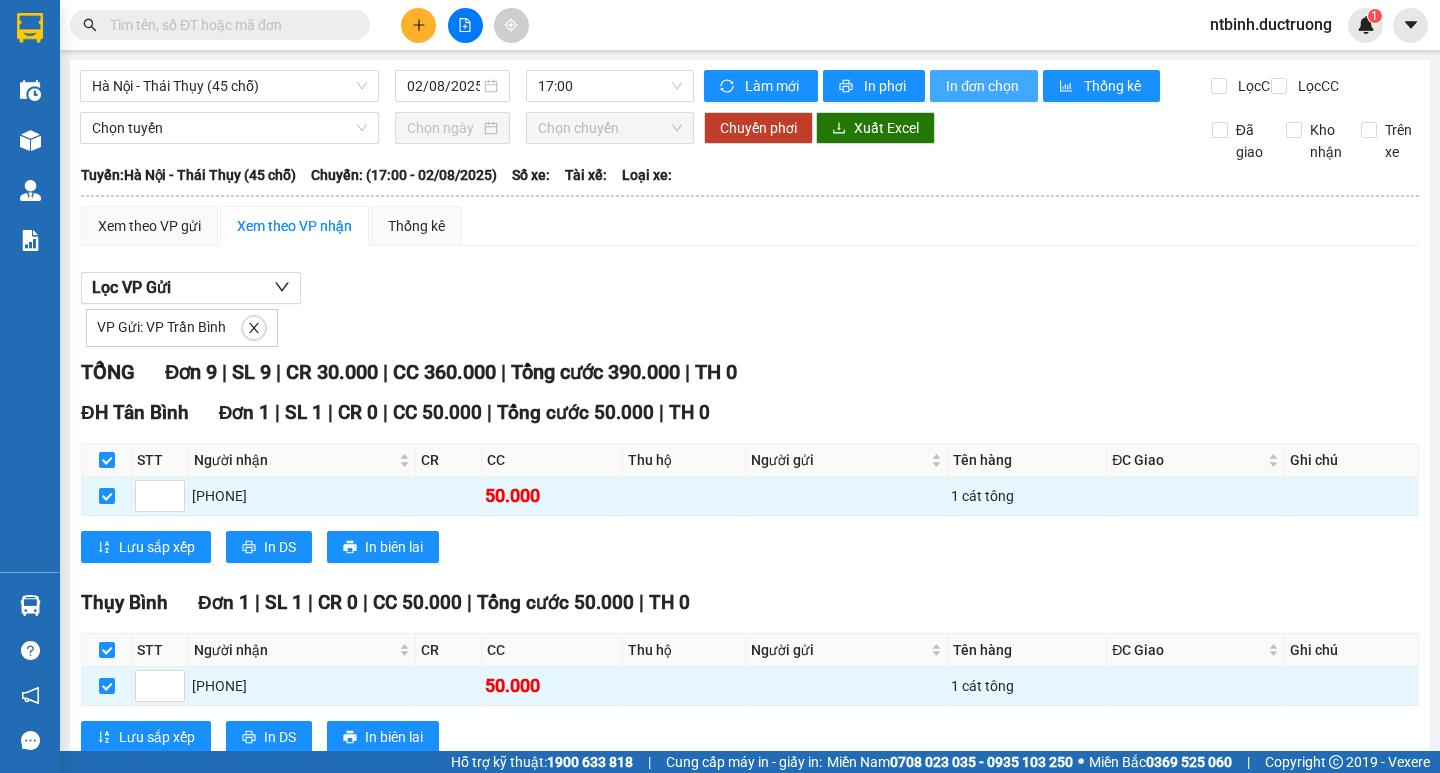 scroll, scrollTop: 0, scrollLeft: 0, axis: both 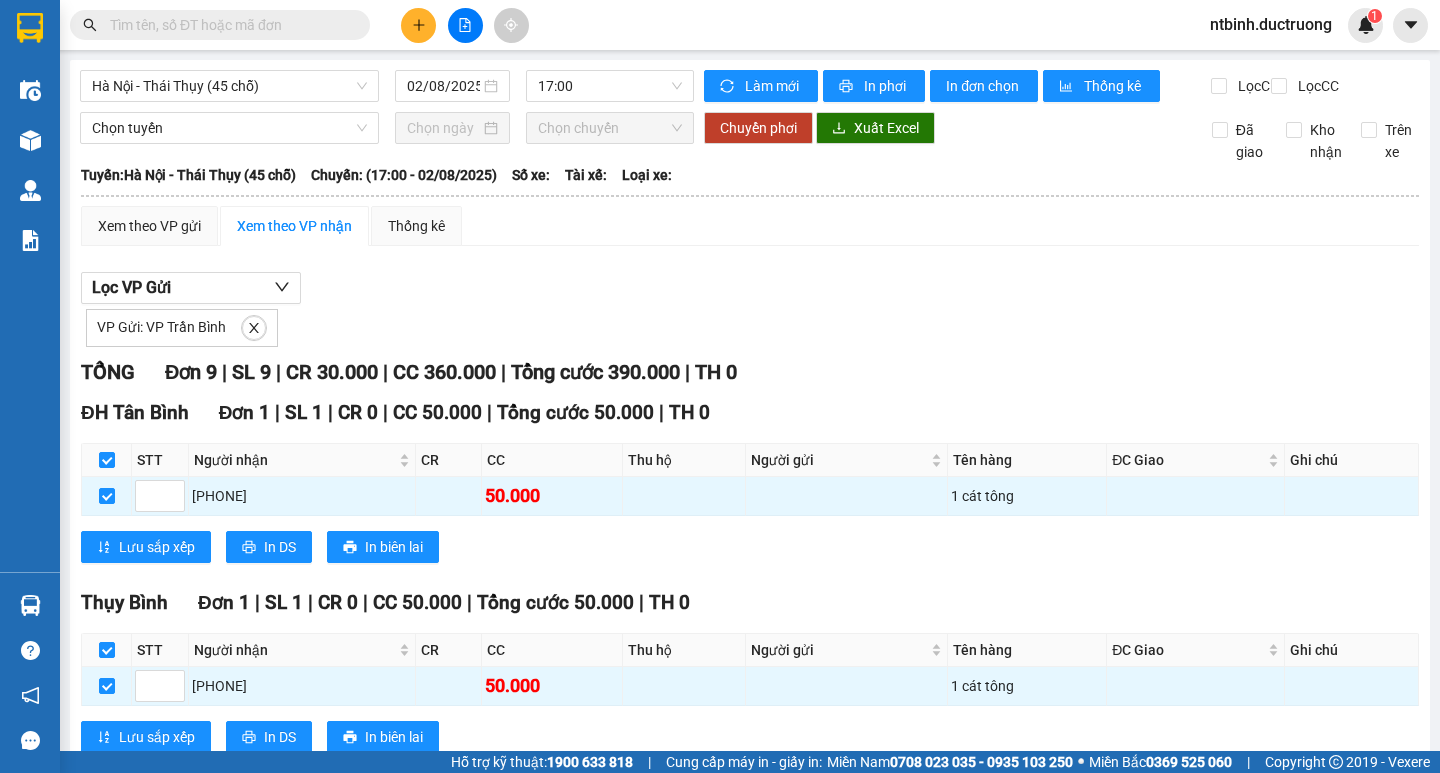 click at bounding box center (107, 840) 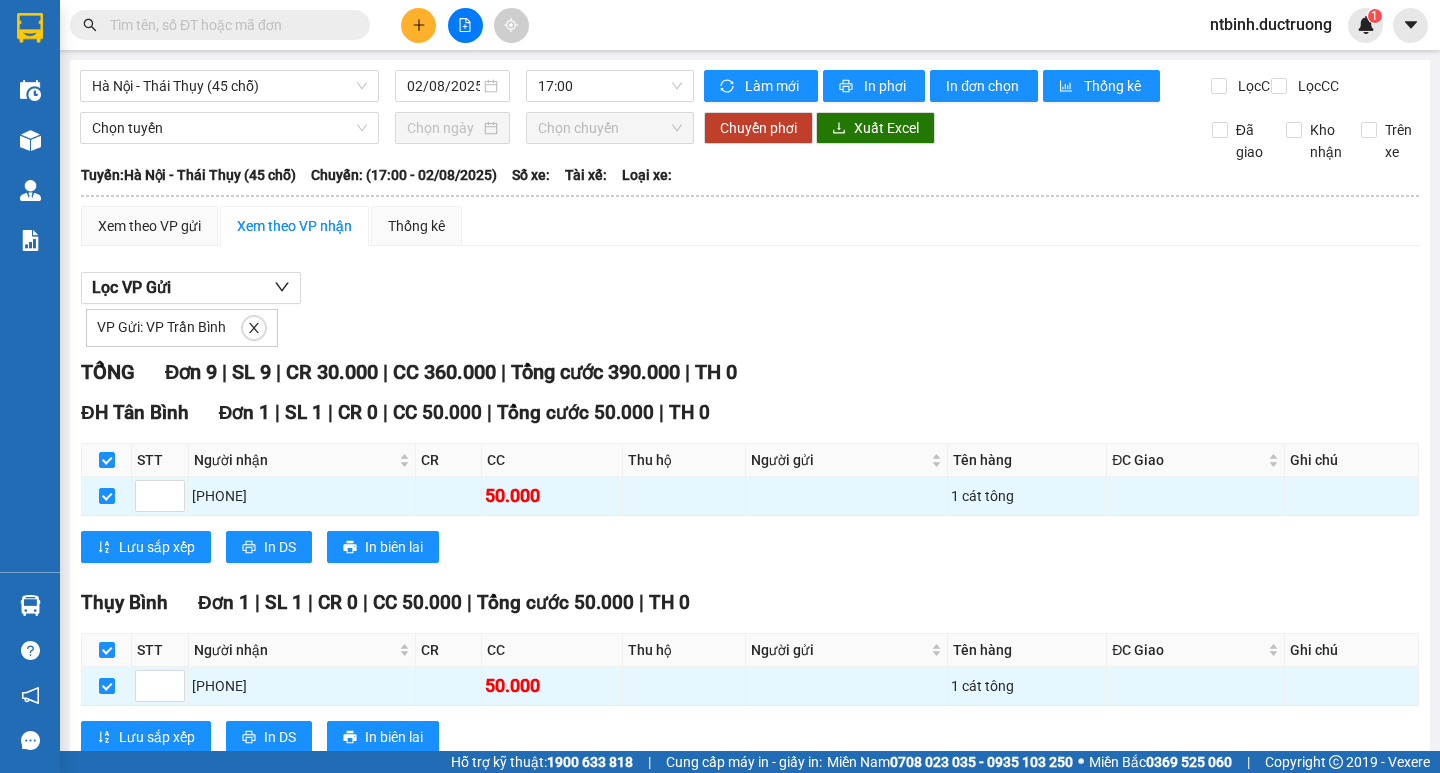 click at bounding box center [107, 840] 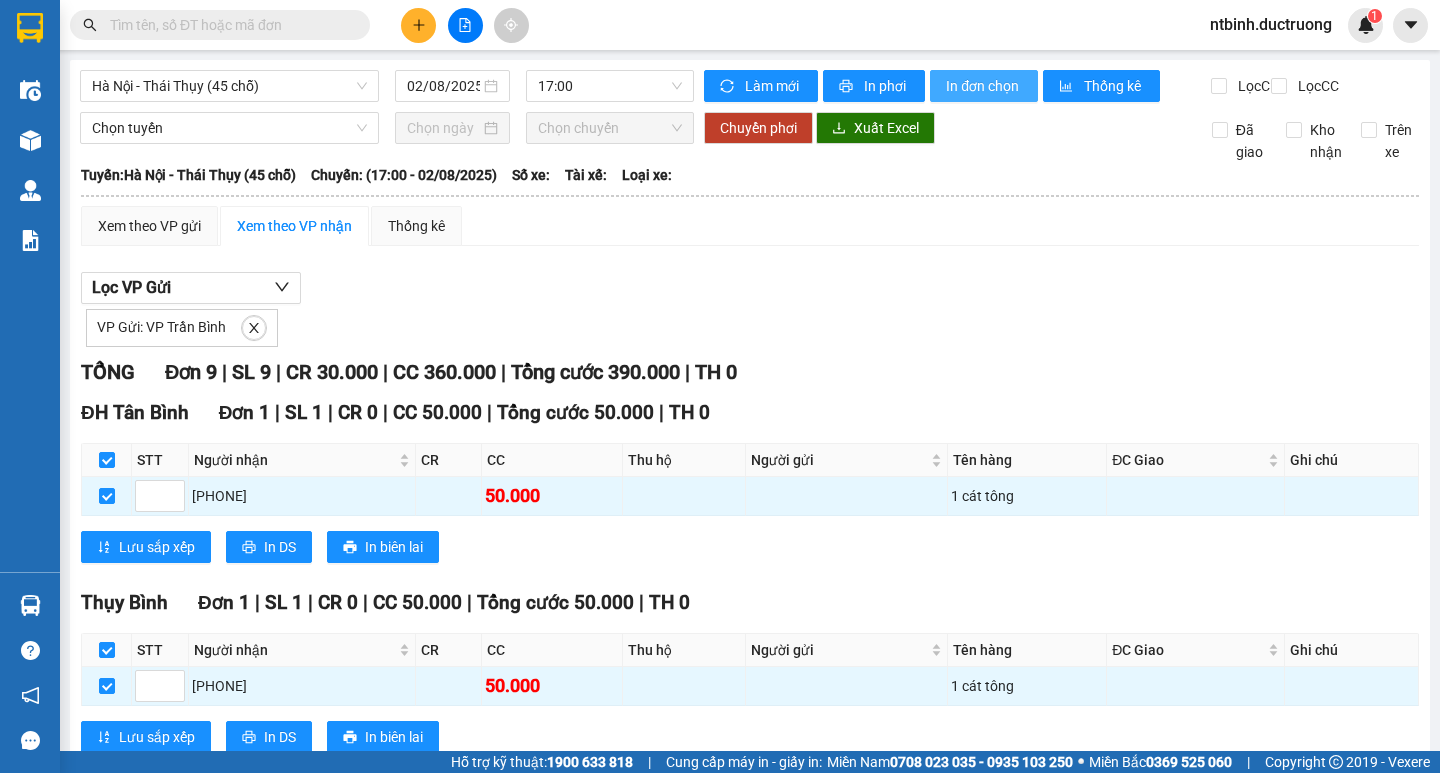 click on "In đơn chọn" at bounding box center (984, 86) 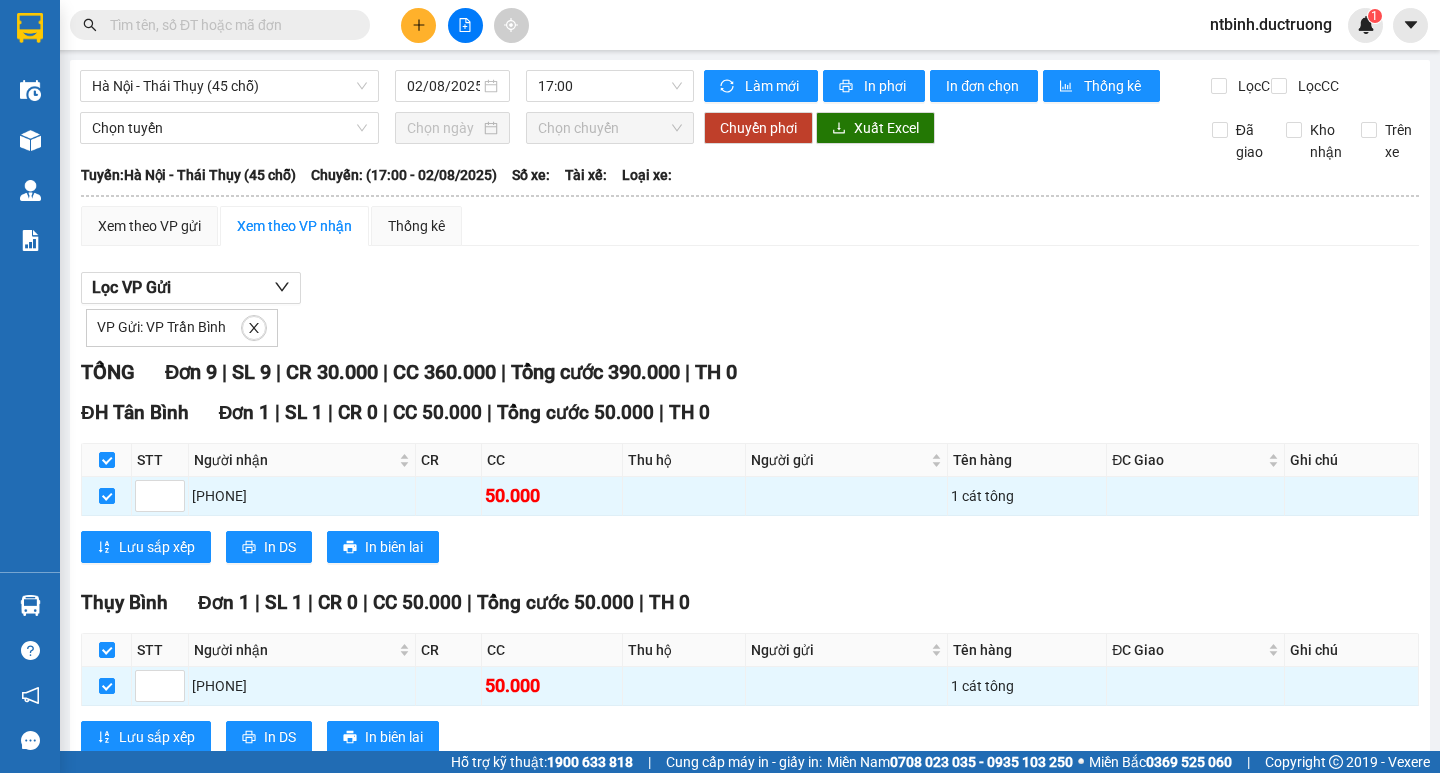 click on "nguyệt [PHONE]" at bounding box center (316, 954) 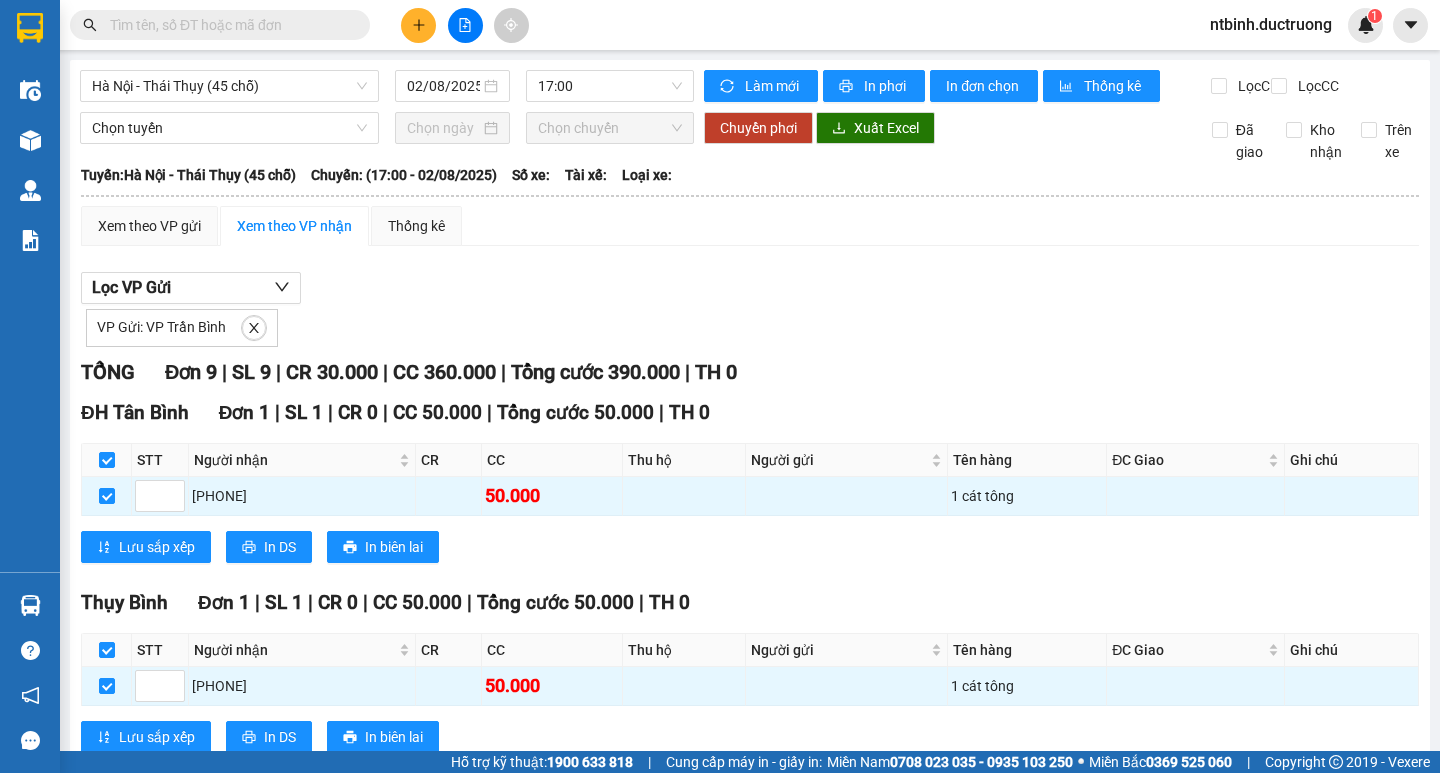 click at bounding box center (107, 954) 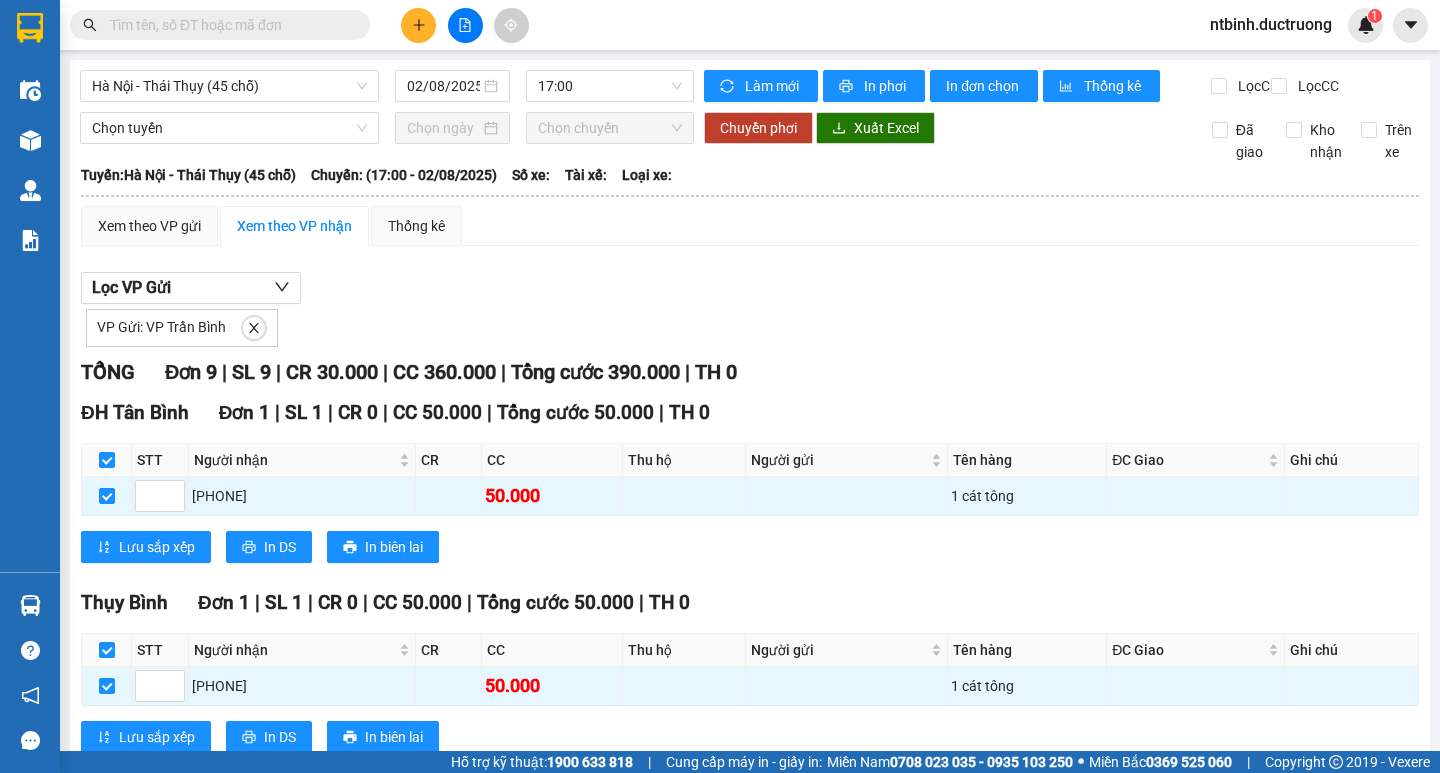 checkbox on "false" 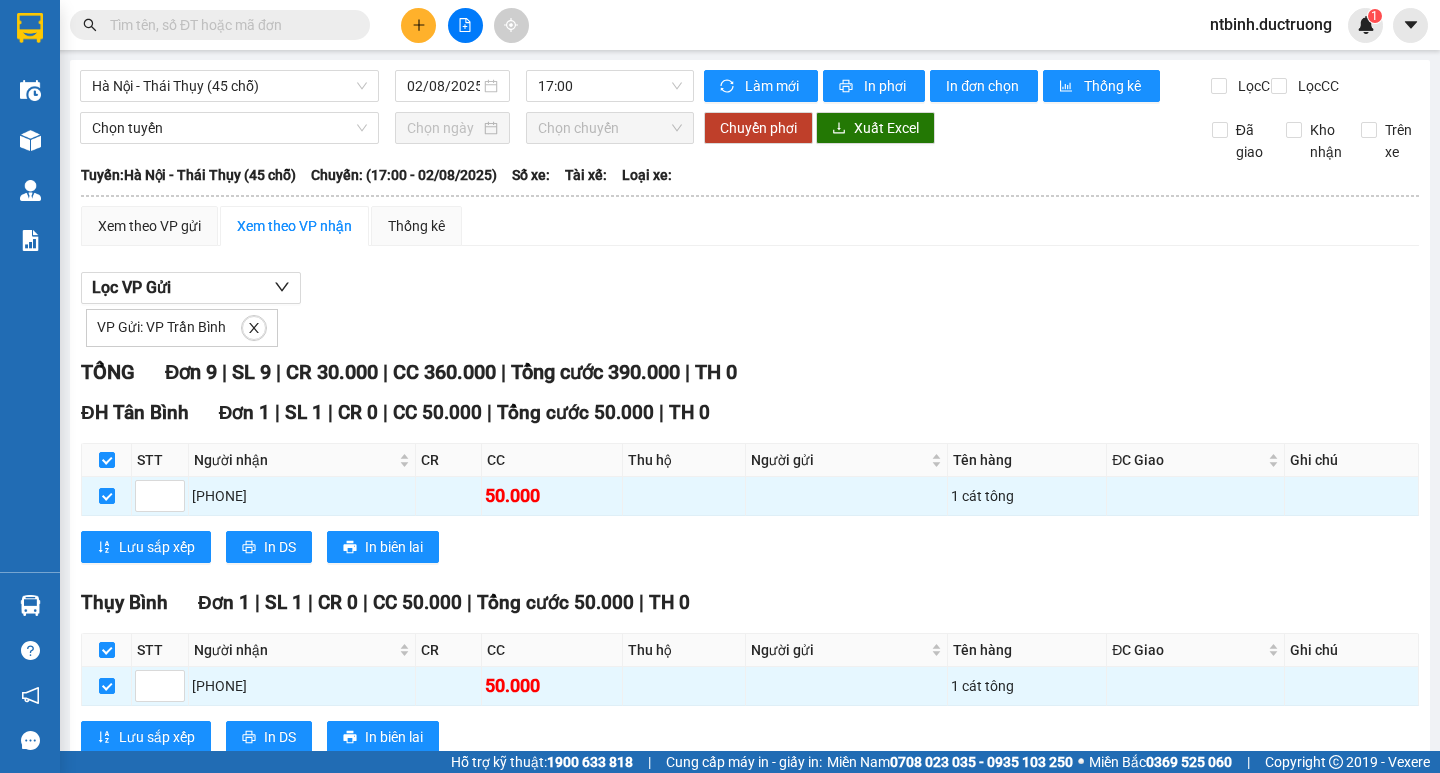 click at bounding box center (107, 840) 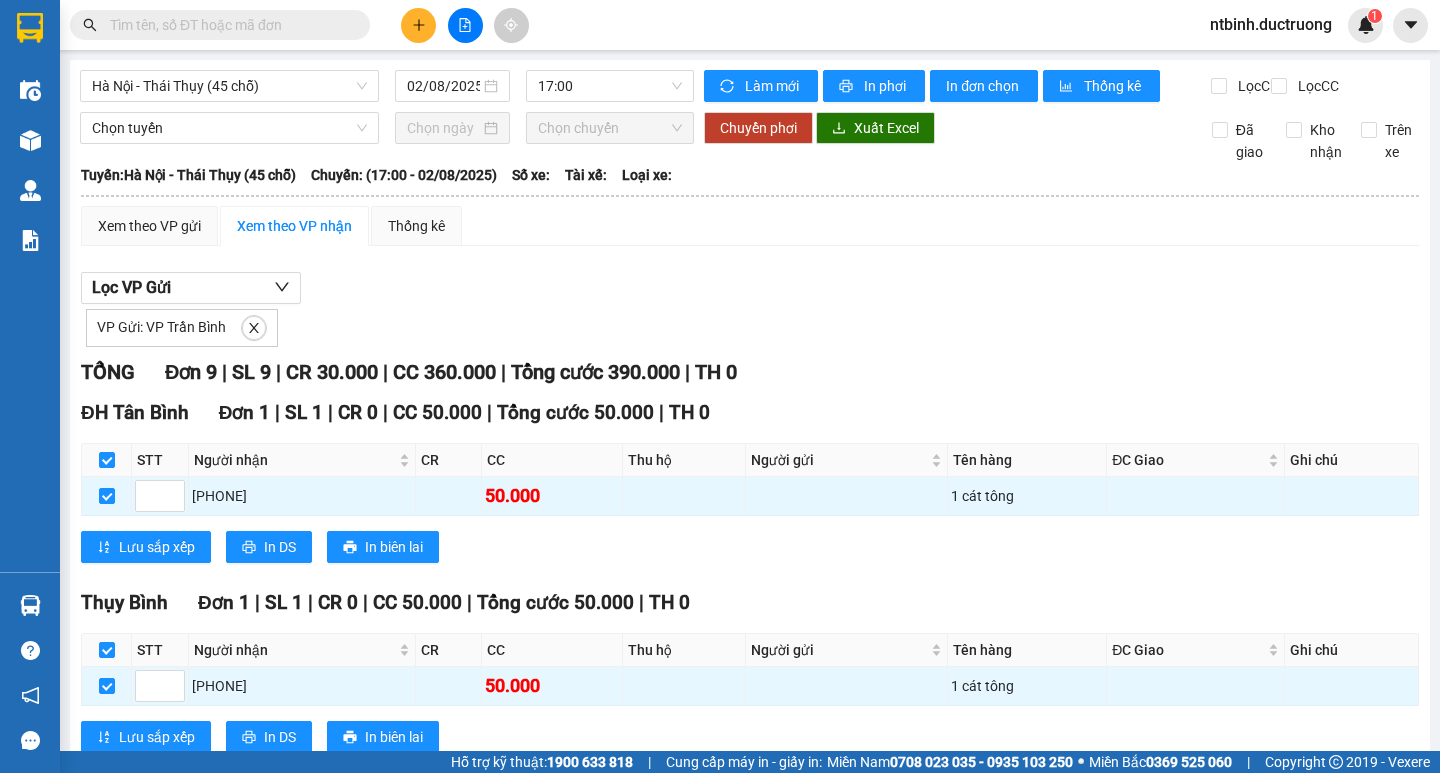 checkbox on "false" 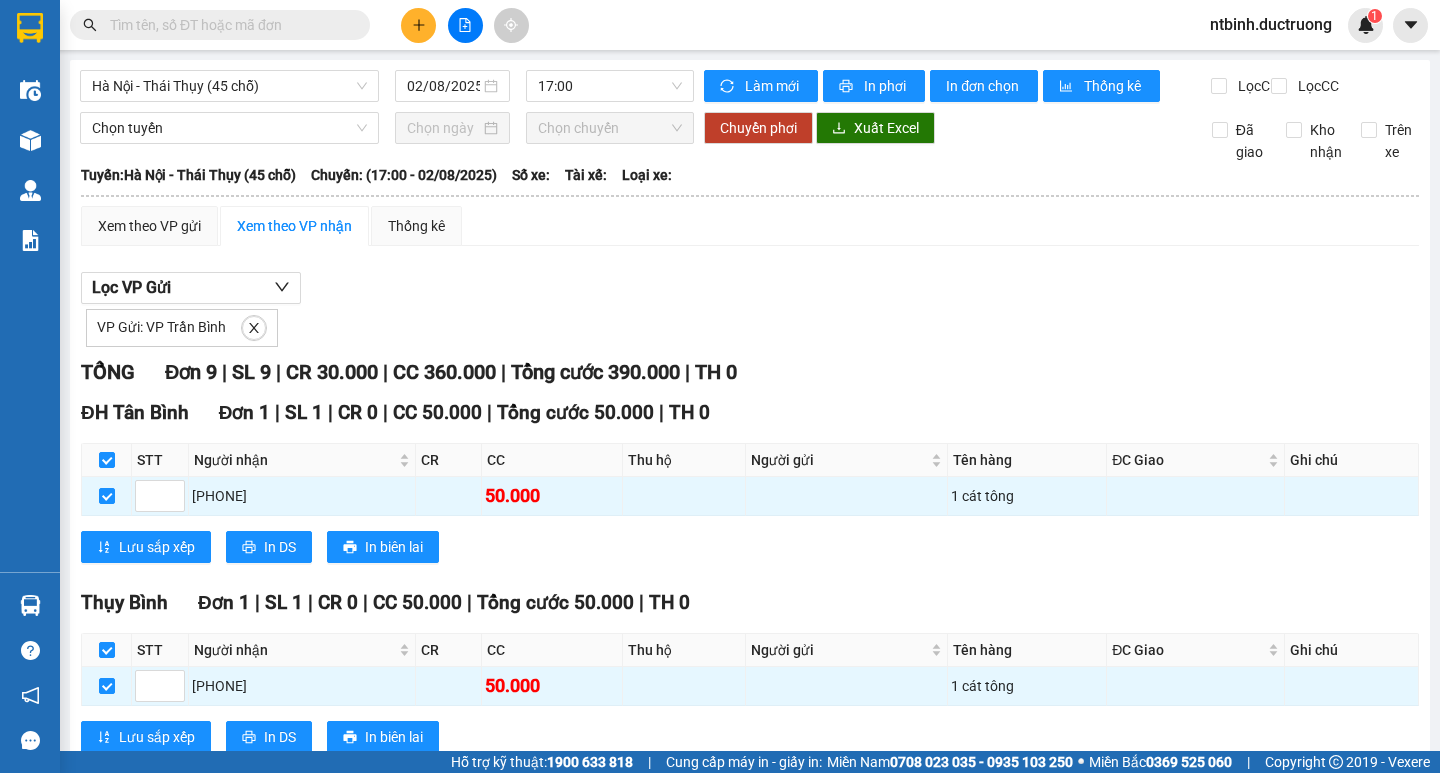 click at bounding box center [107, 1110] 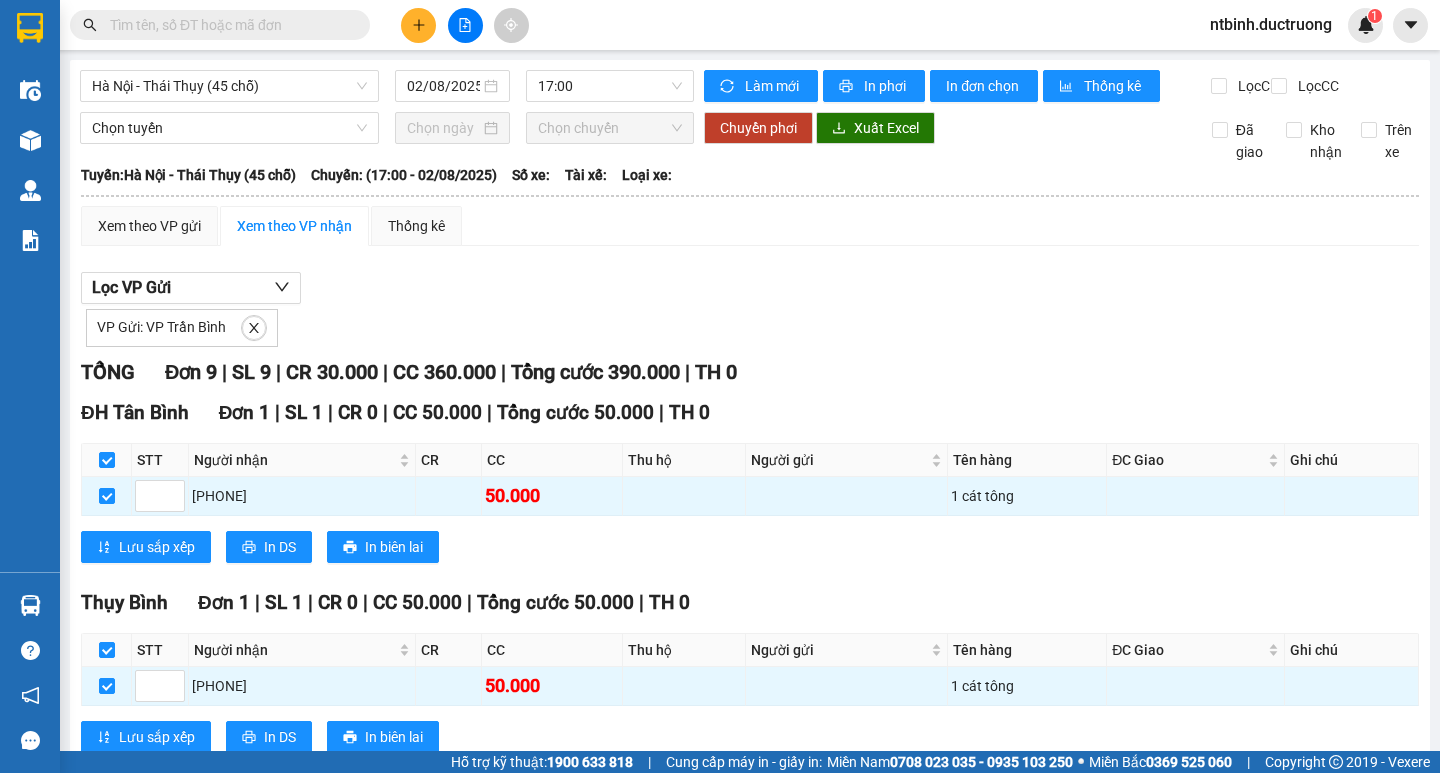 click at bounding box center (107, 1110) 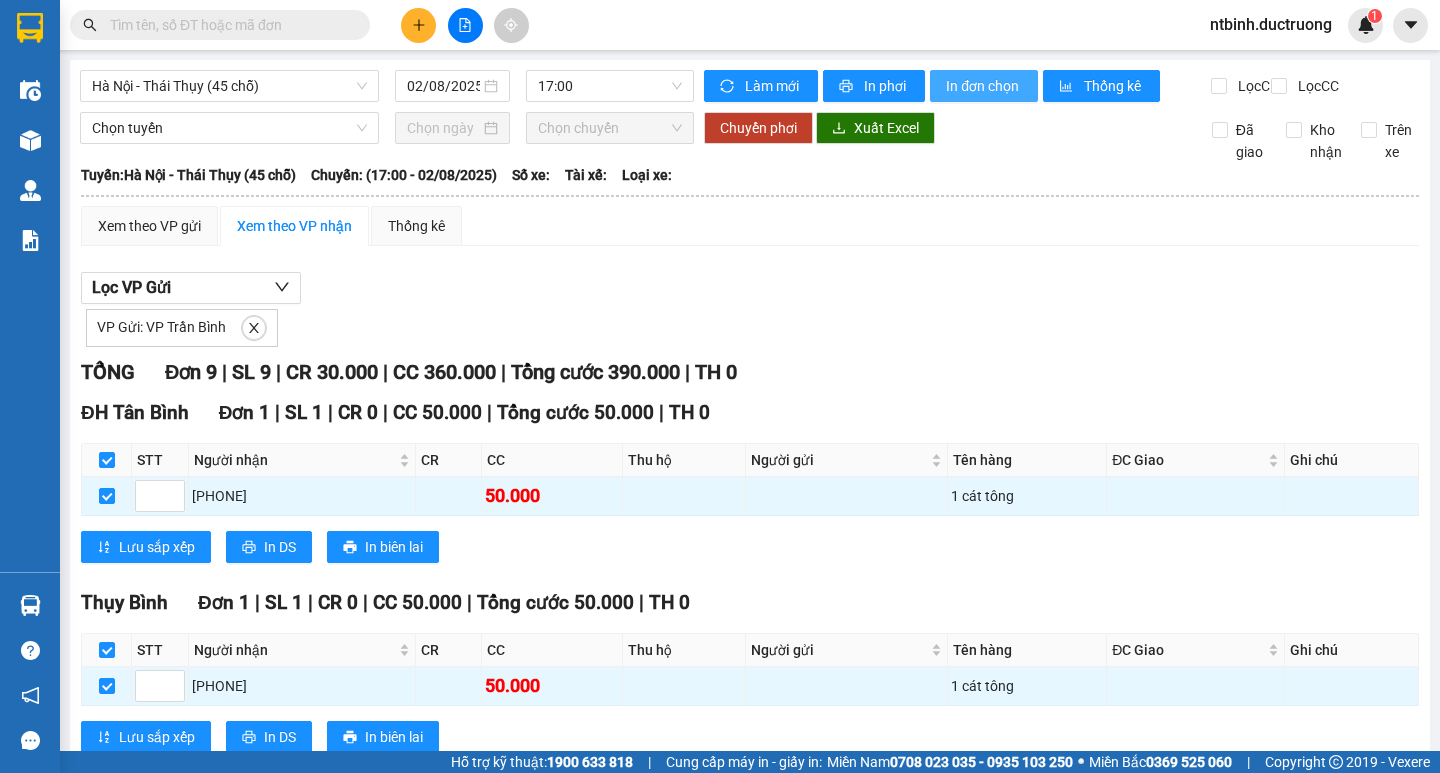 click on "In đơn chọn" at bounding box center [984, 86] 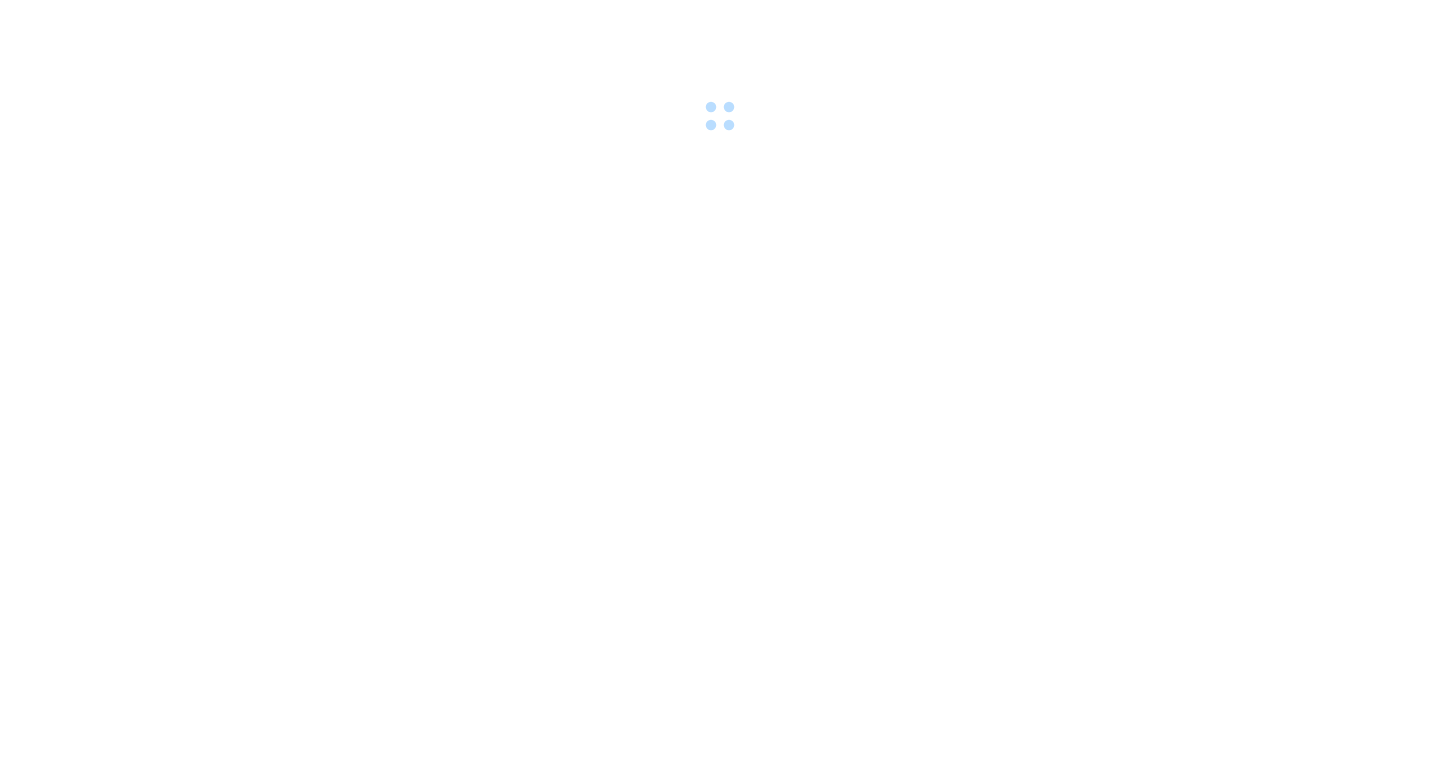 scroll, scrollTop: 0, scrollLeft: 0, axis: both 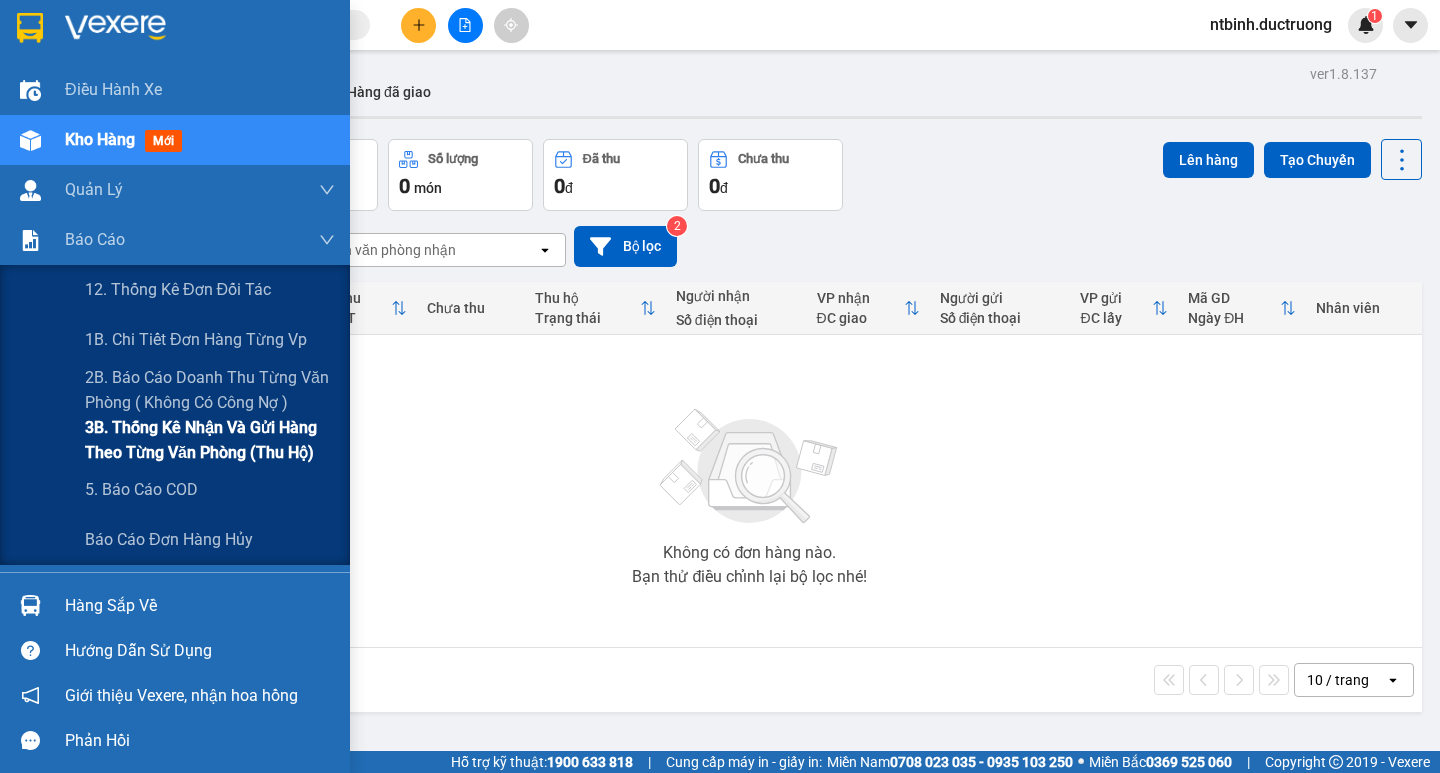 click on "3B. Thống kê nhận và gửi hàng theo từng văn phòng (thu hộ)" at bounding box center [210, 440] 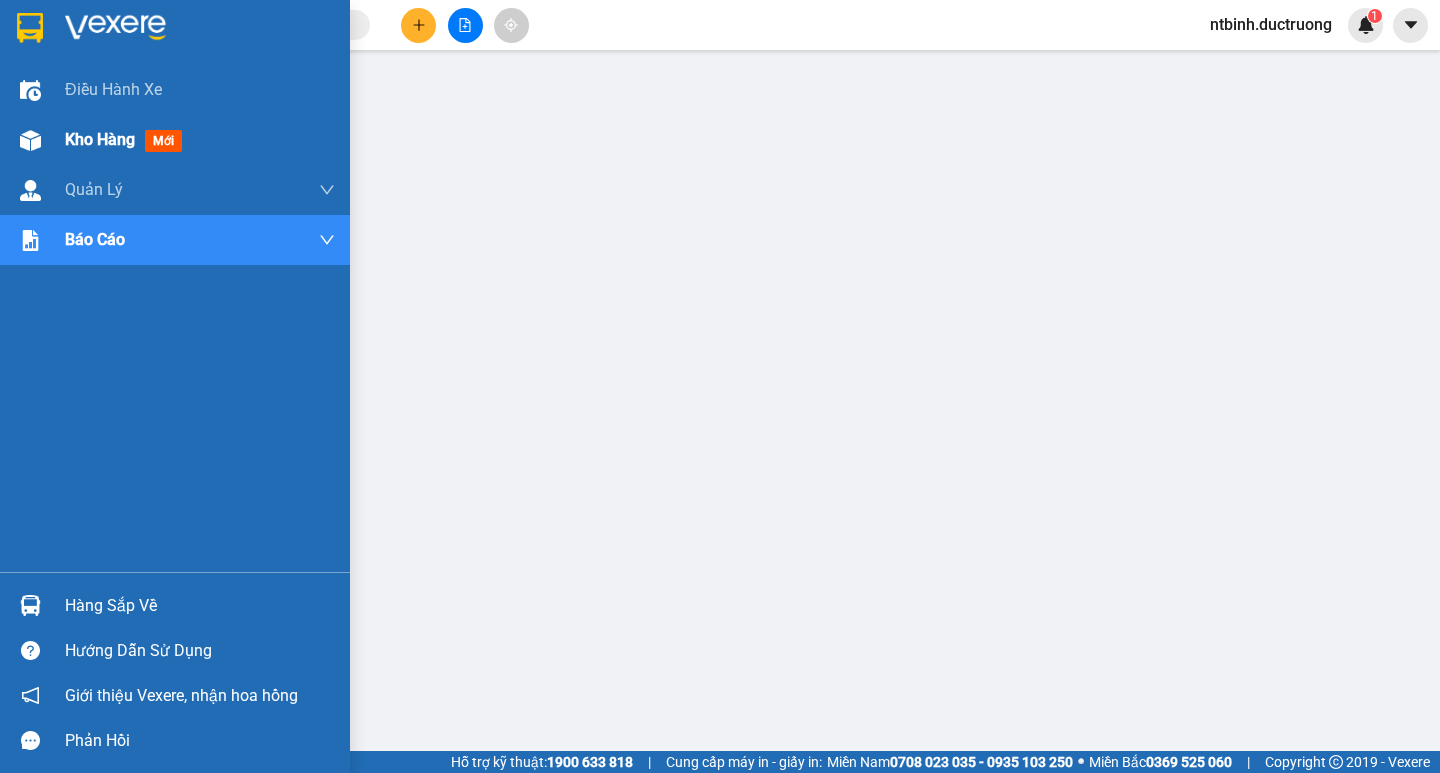 click on "Kho hàng mới" at bounding box center [200, 140] 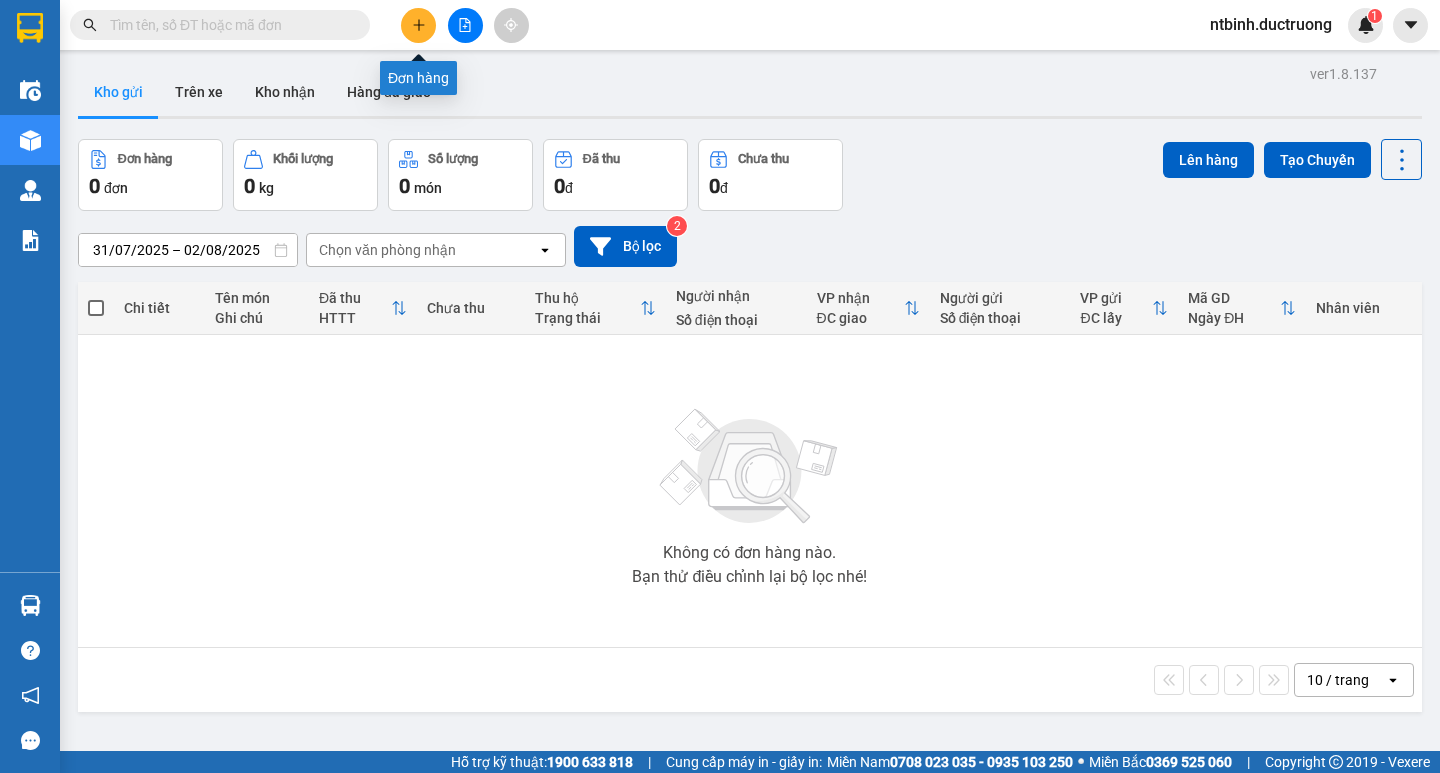 click 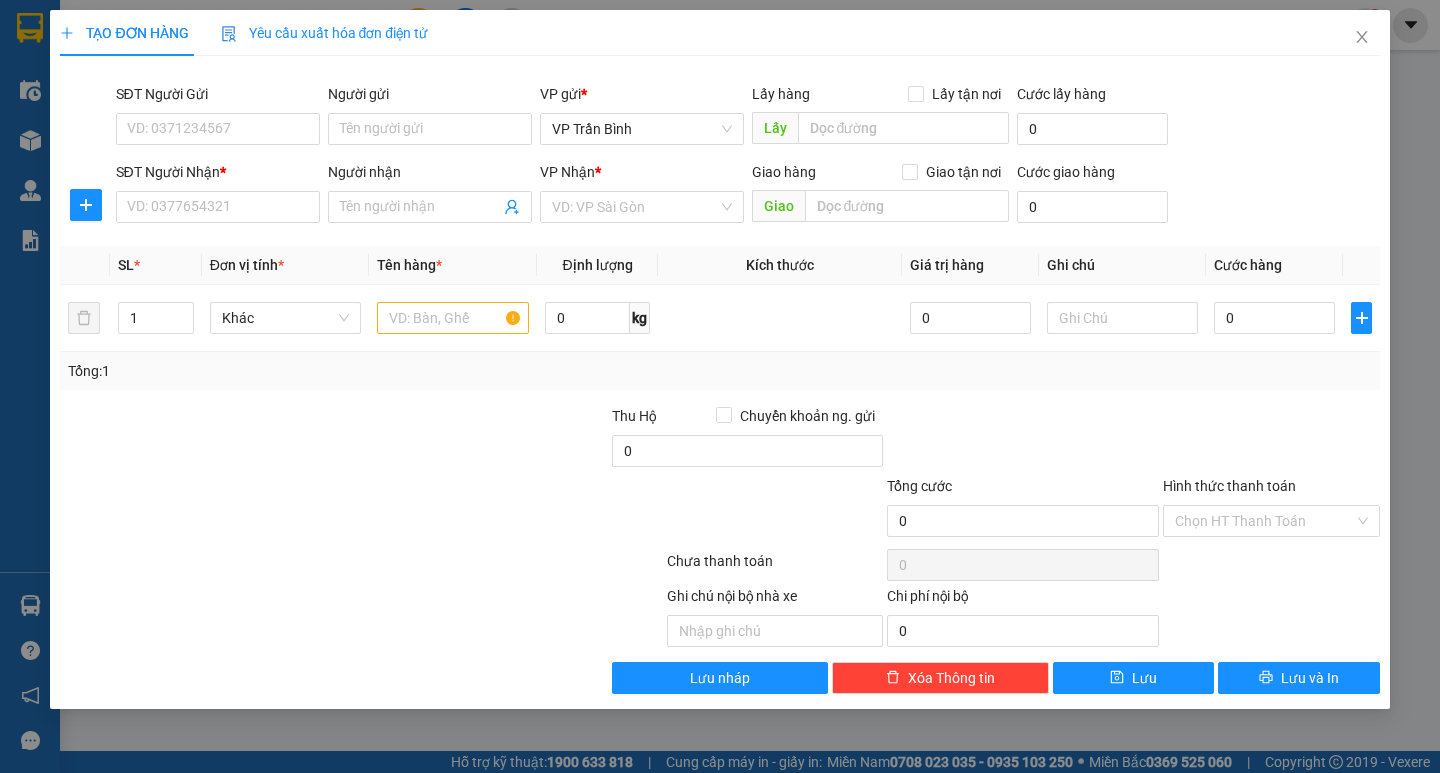 click on "SĐT Người Nhận  * VD: 0377654321" at bounding box center [218, 196] 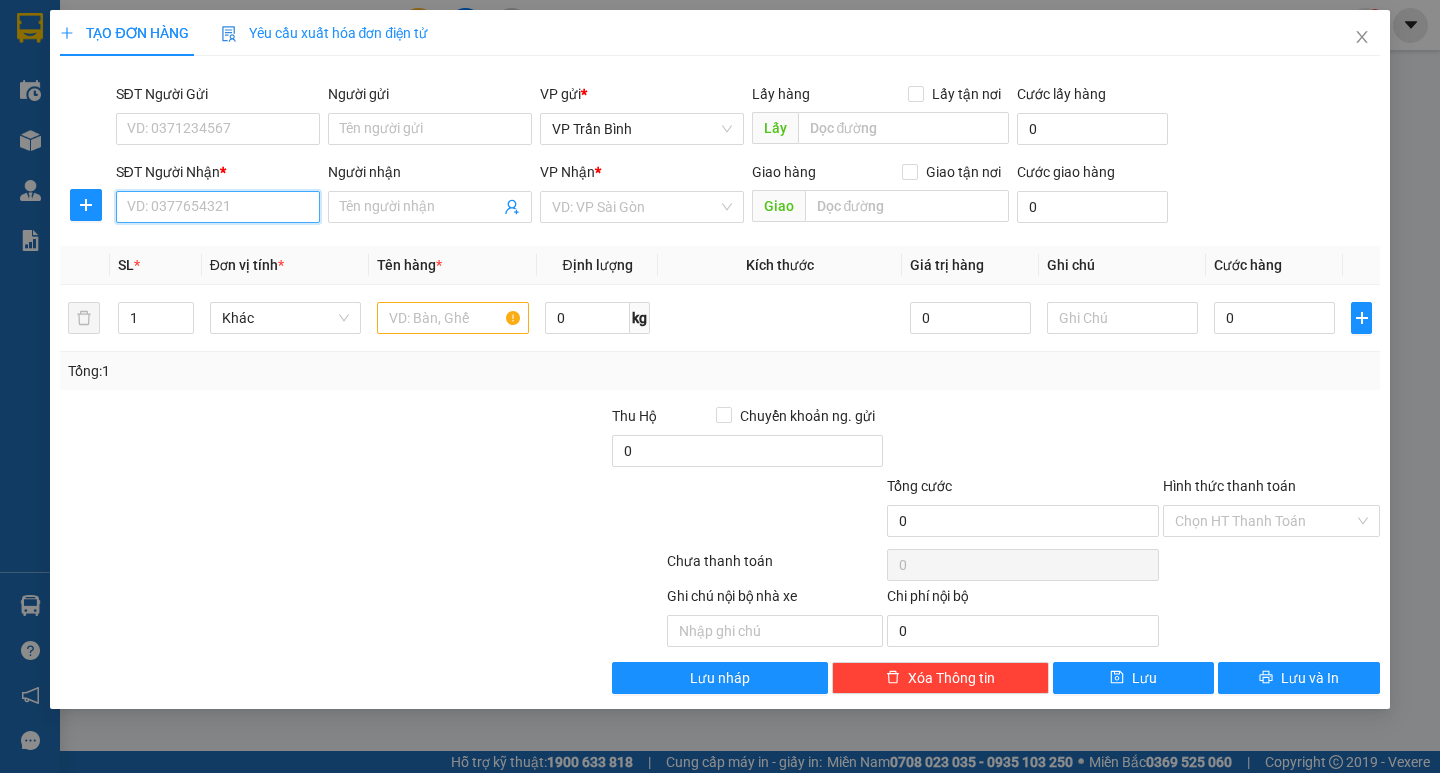 click on "SĐT Người Nhận  *" at bounding box center [218, 207] 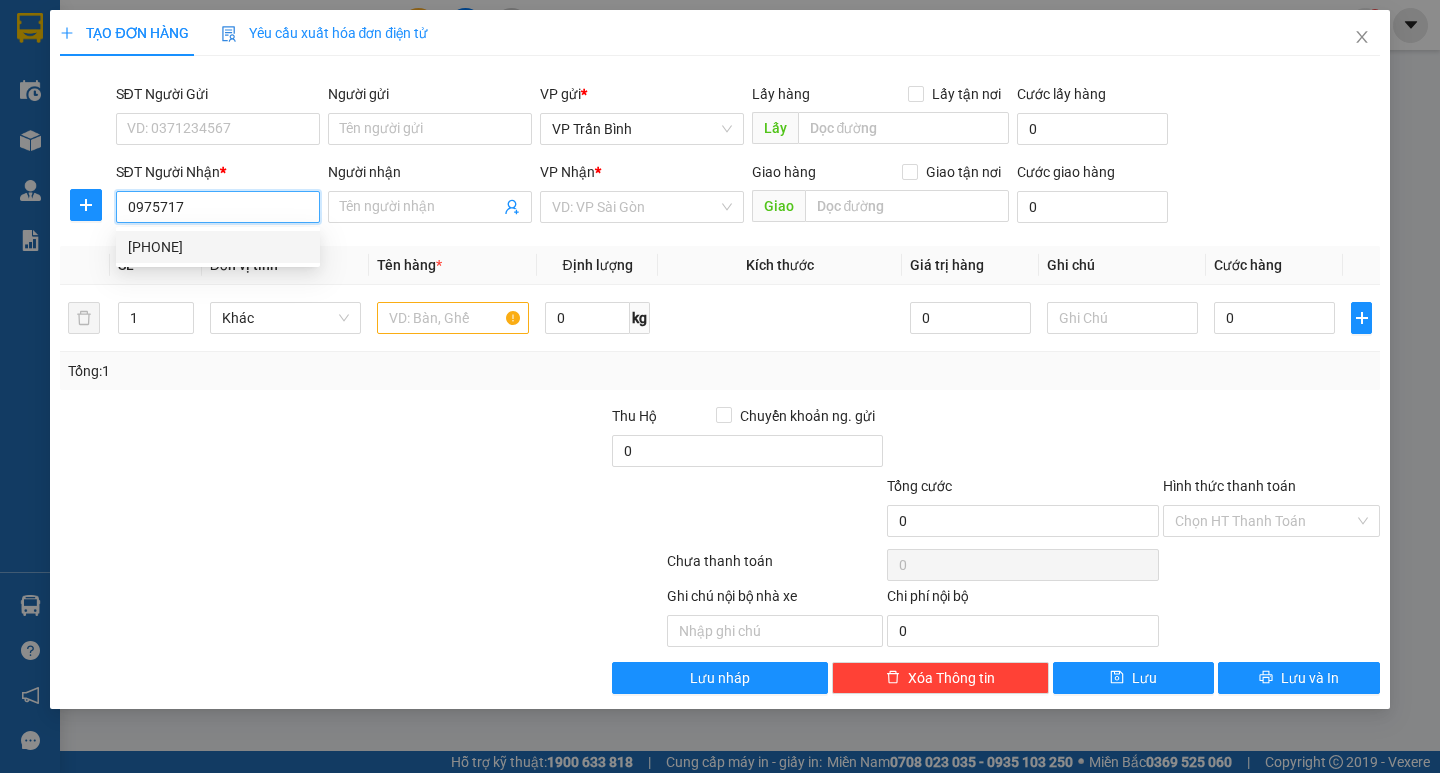 drag, startPoint x: 216, startPoint y: 247, endPoint x: 227, endPoint y: 247, distance: 11 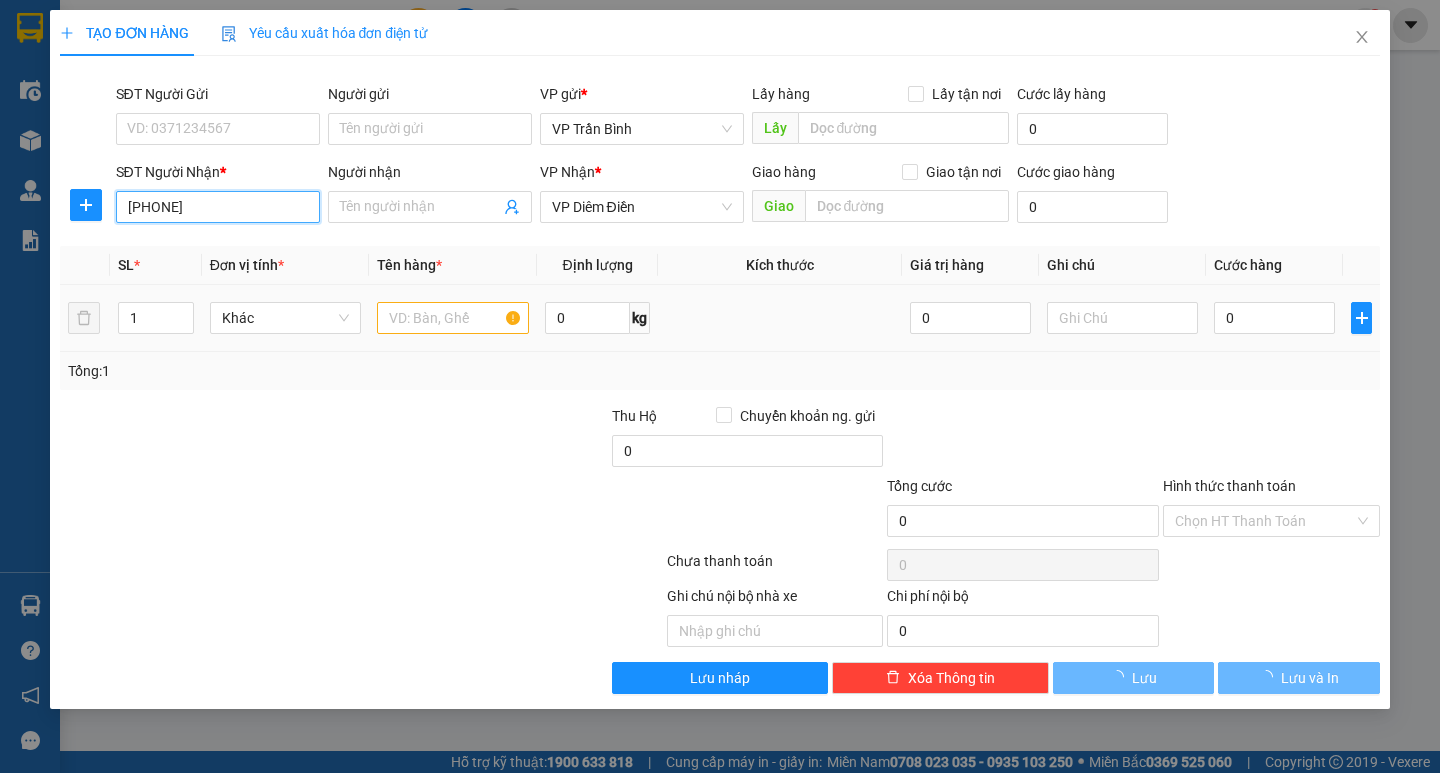 type on "0975717841" 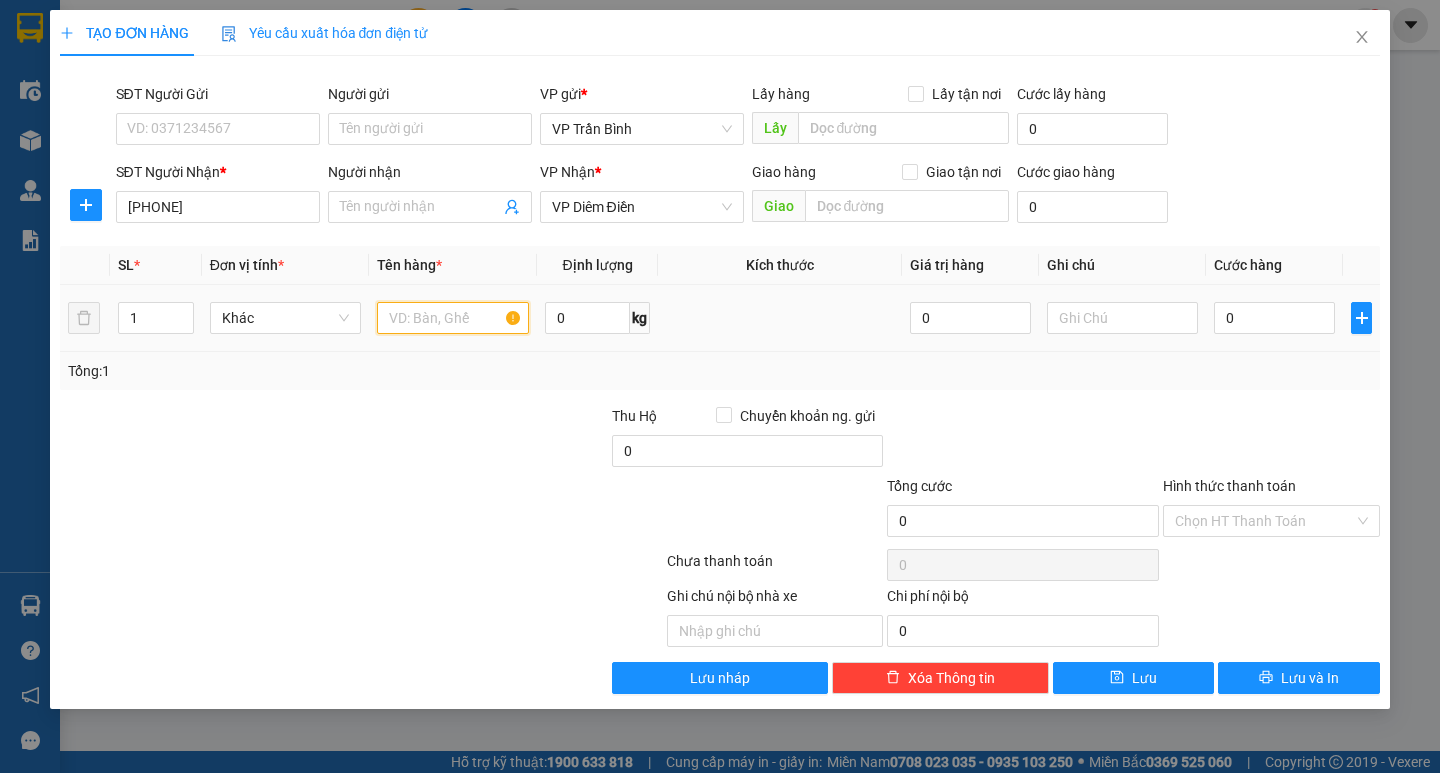 click at bounding box center (452, 318) 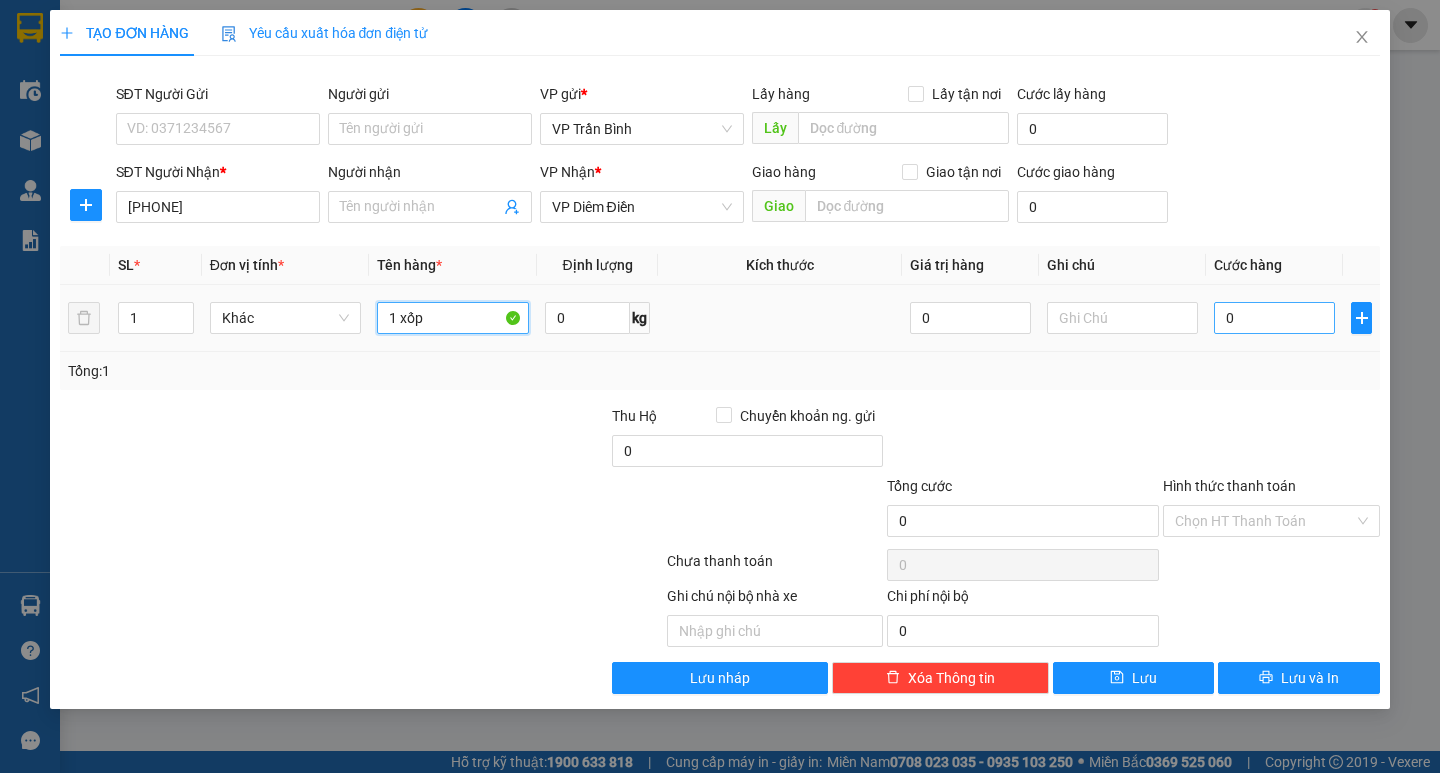 type on "1 xốp" 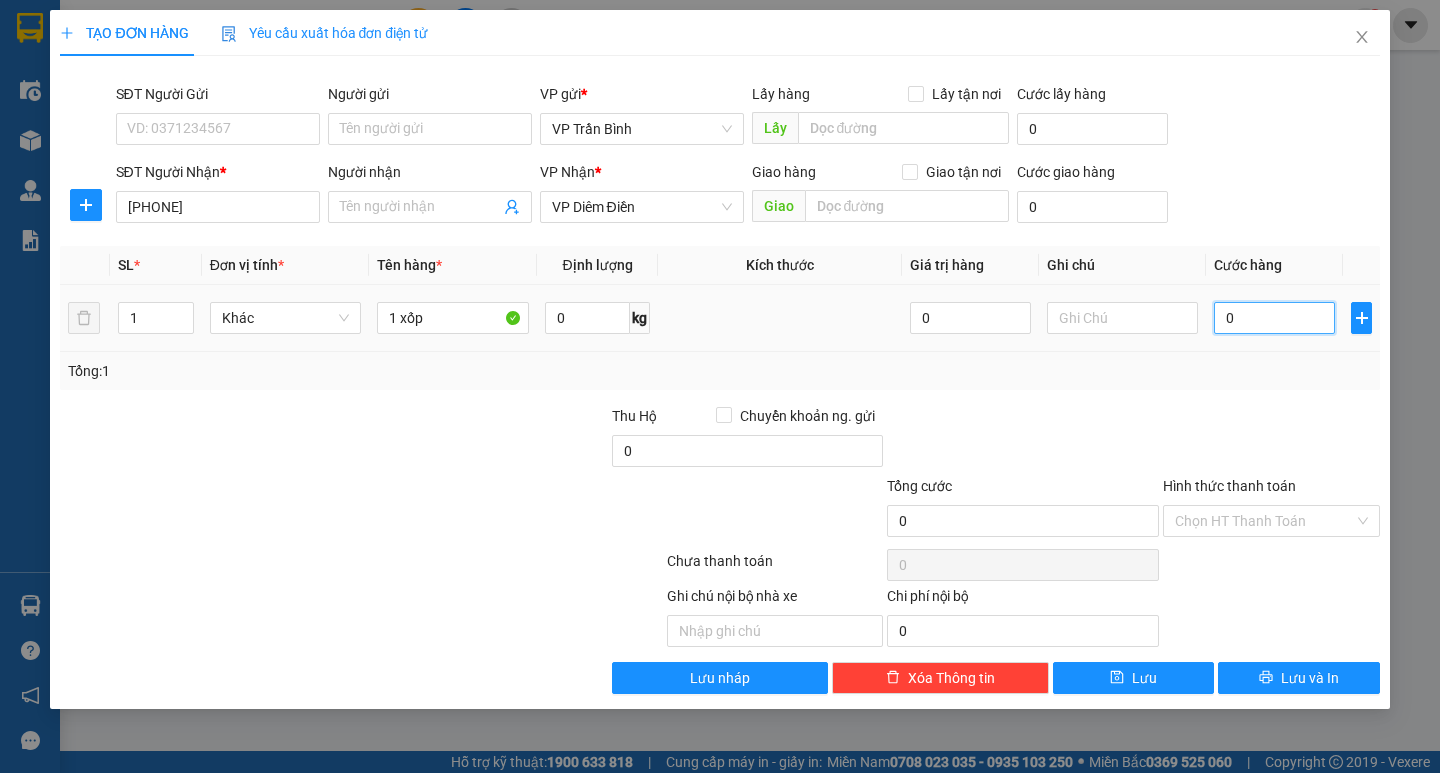 click on "0" at bounding box center [1274, 318] 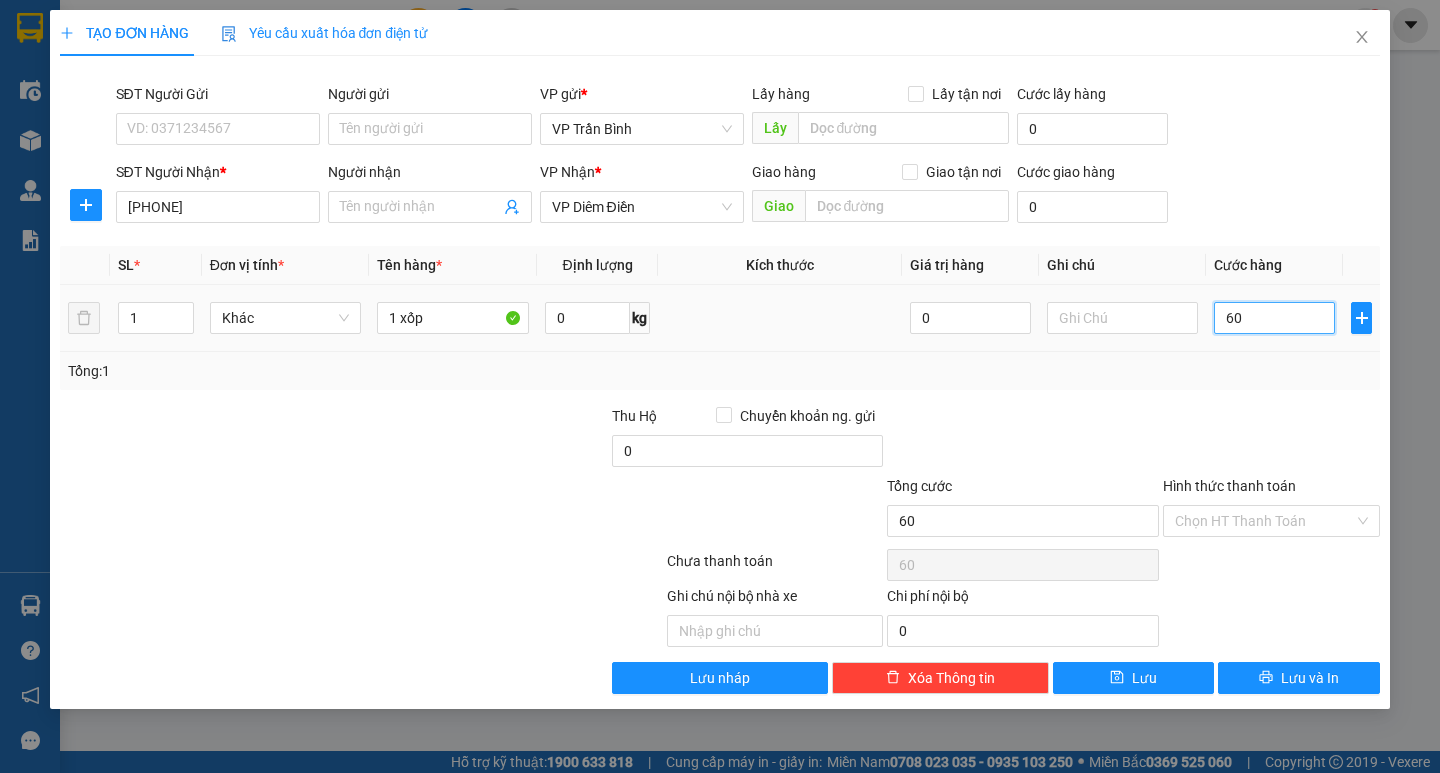 type on "60" 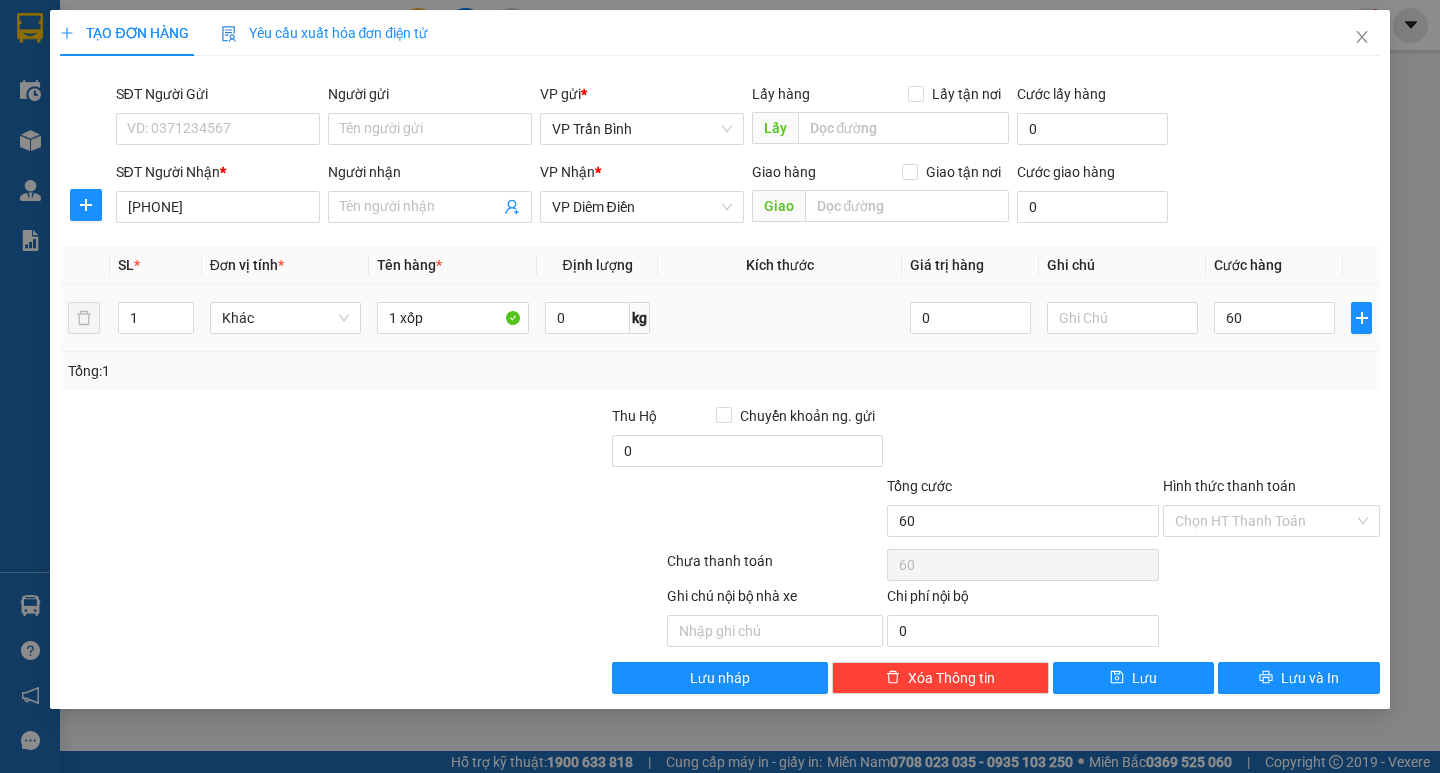 click on "Tổng:  1" at bounding box center [719, 371] 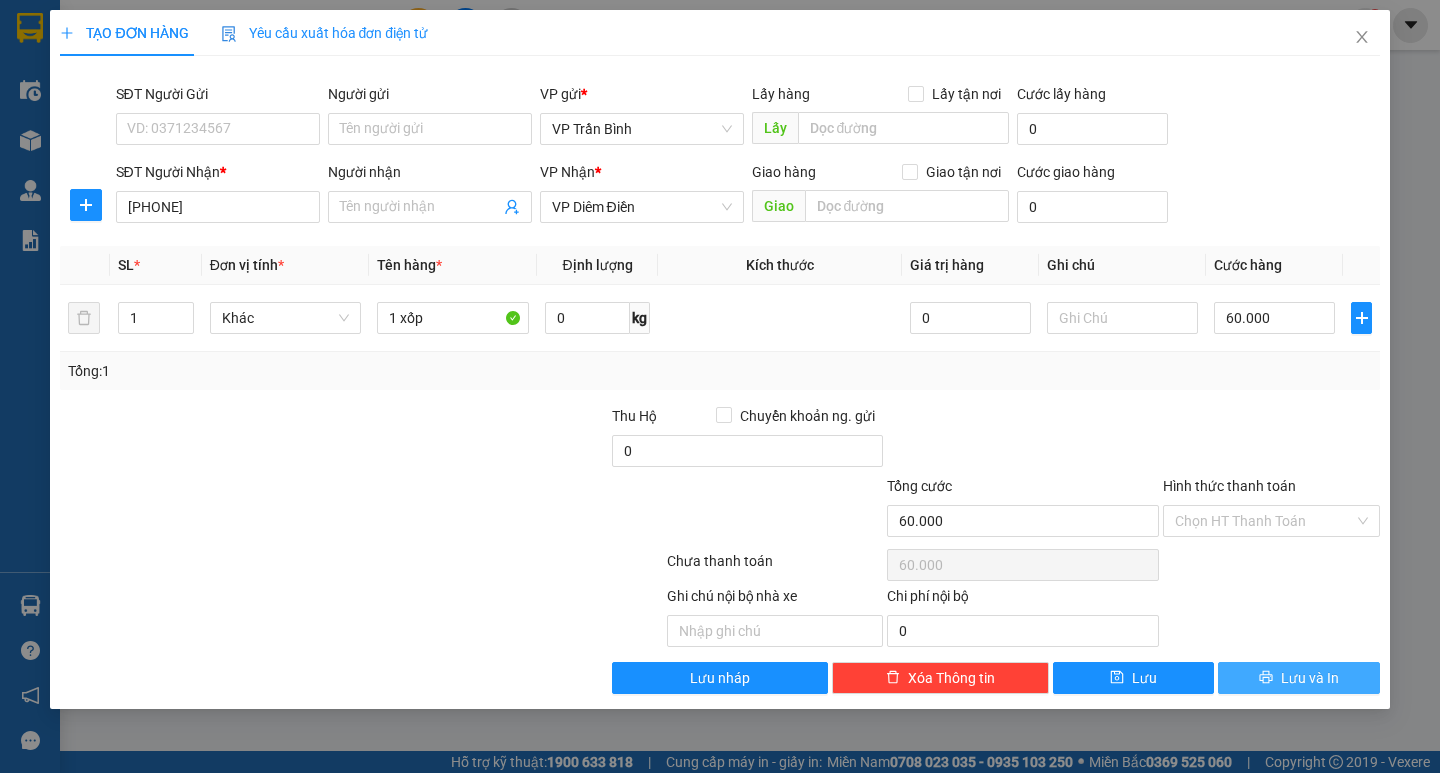 click on "Lưu và In" at bounding box center [1298, 678] 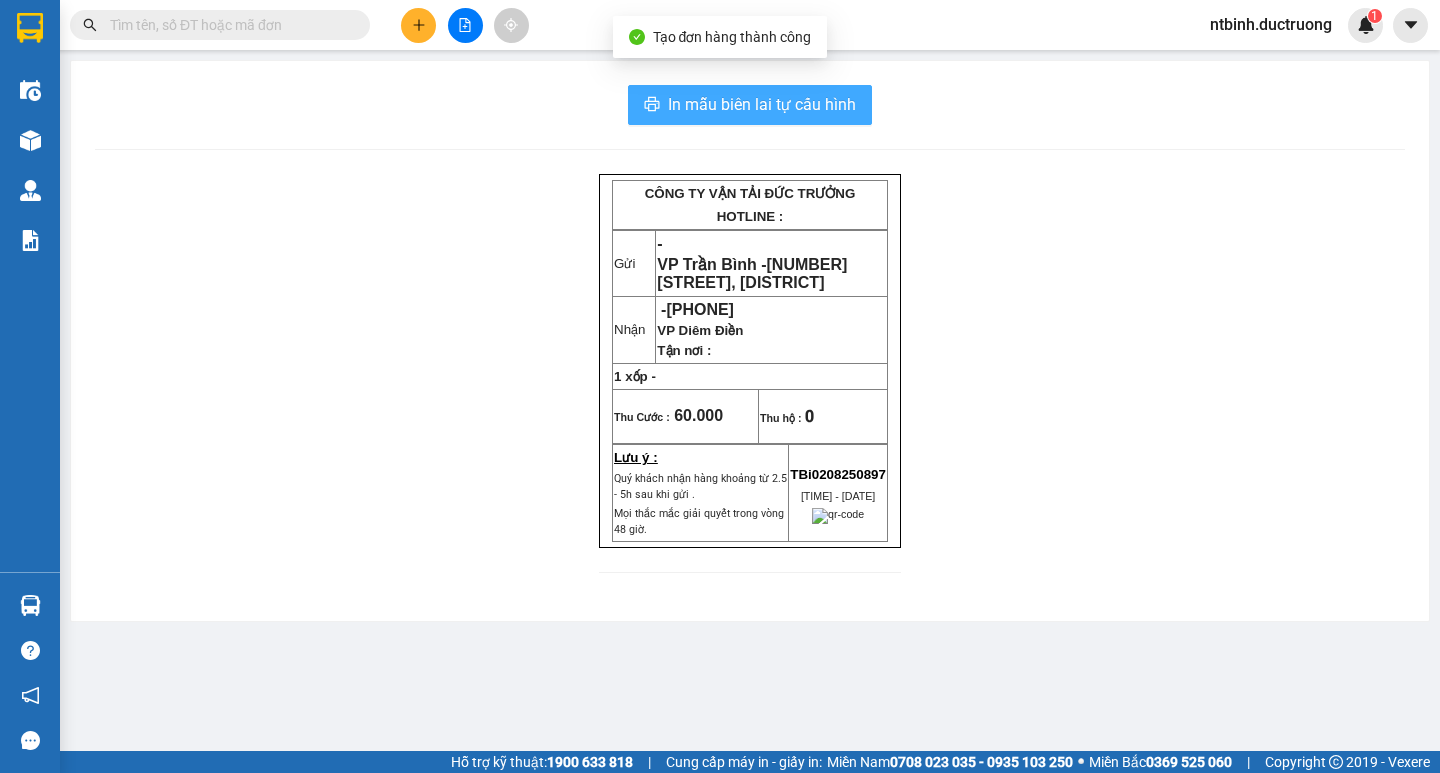click on "In mẫu biên lai tự cấu hình" at bounding box center [750, 105] 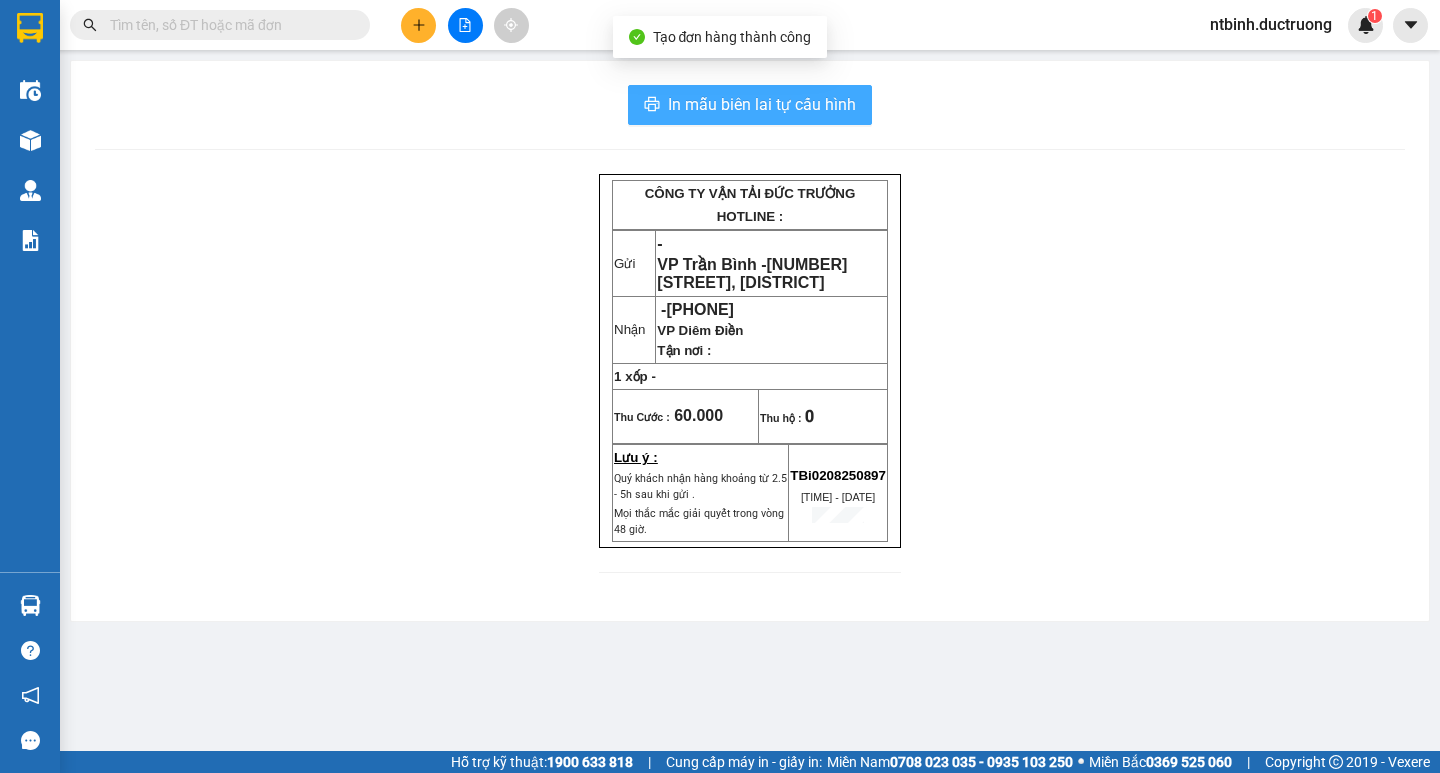 click on "In mẫu biên lai tự cấu hình" at bounding box center [762, 104] 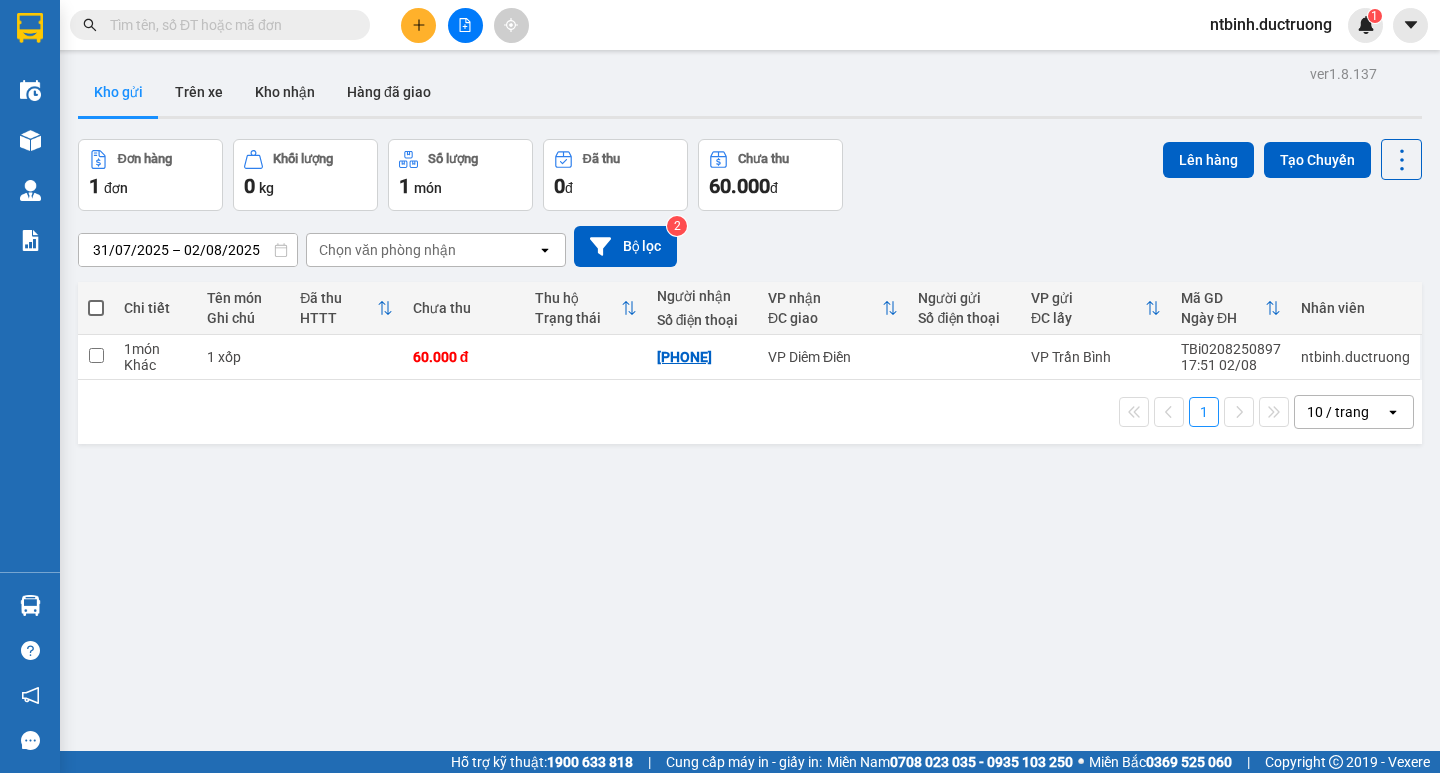 click at bounding box center (418, 25) 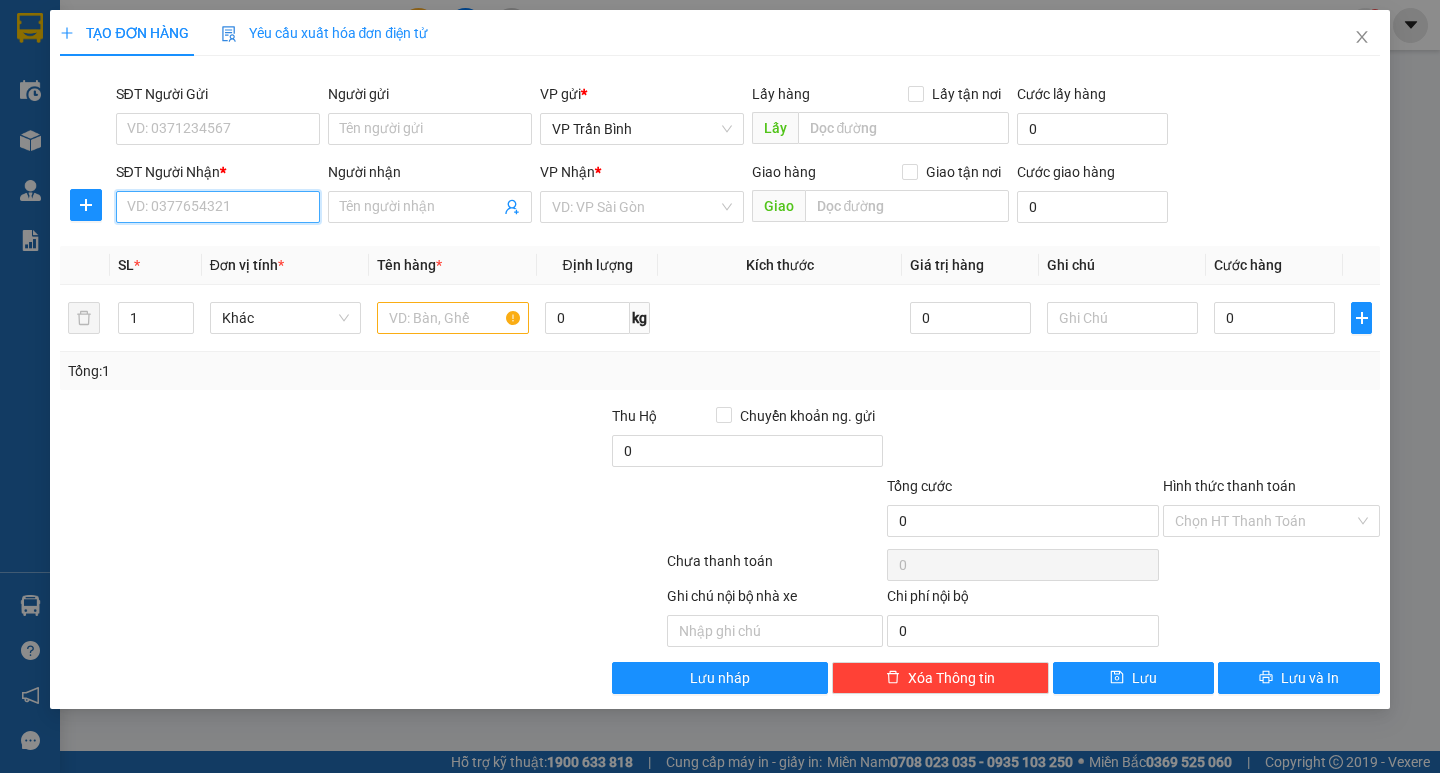 click on "SĐT Người Nhận  *" at bounding box center [218, 207] 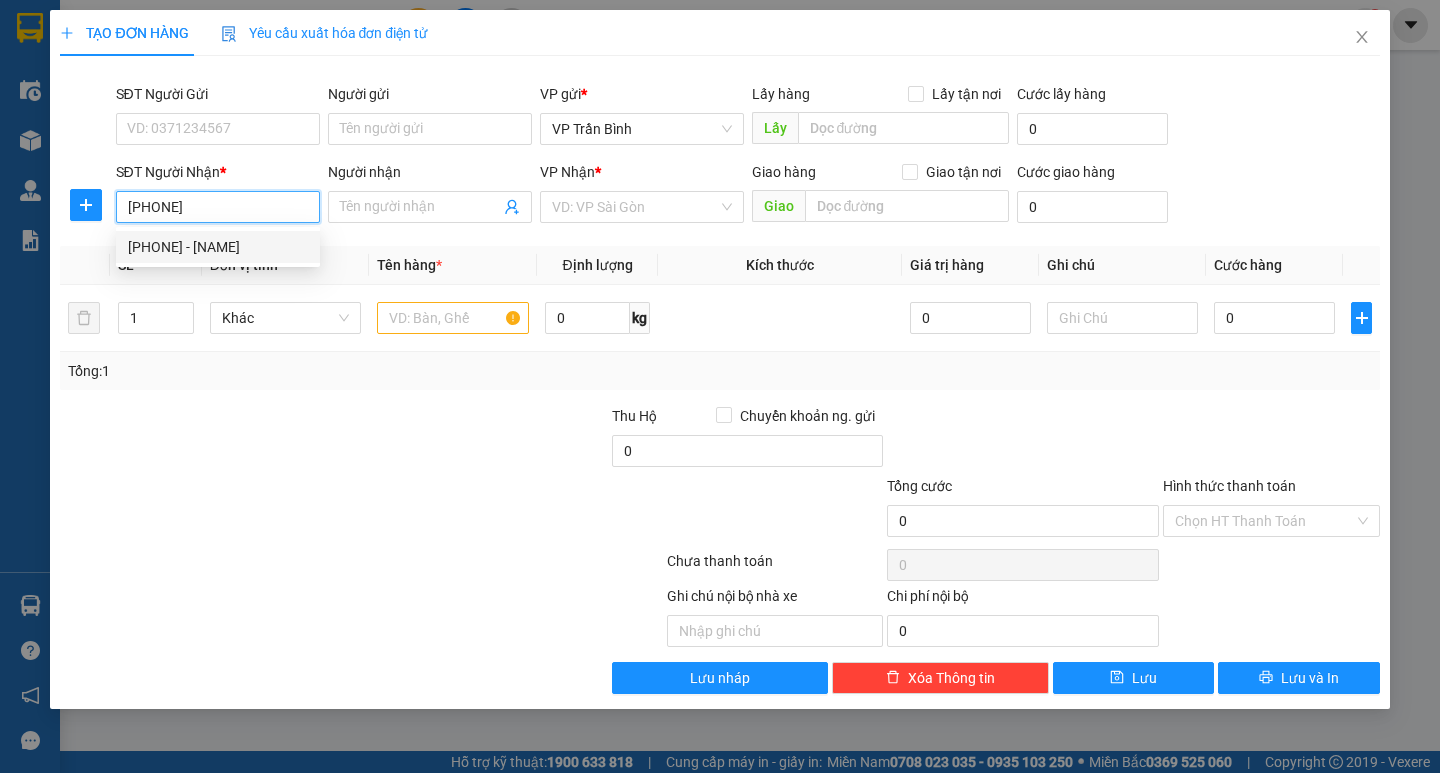 click on "0978692865 - Tử đô" at bounding box center [218, 247] 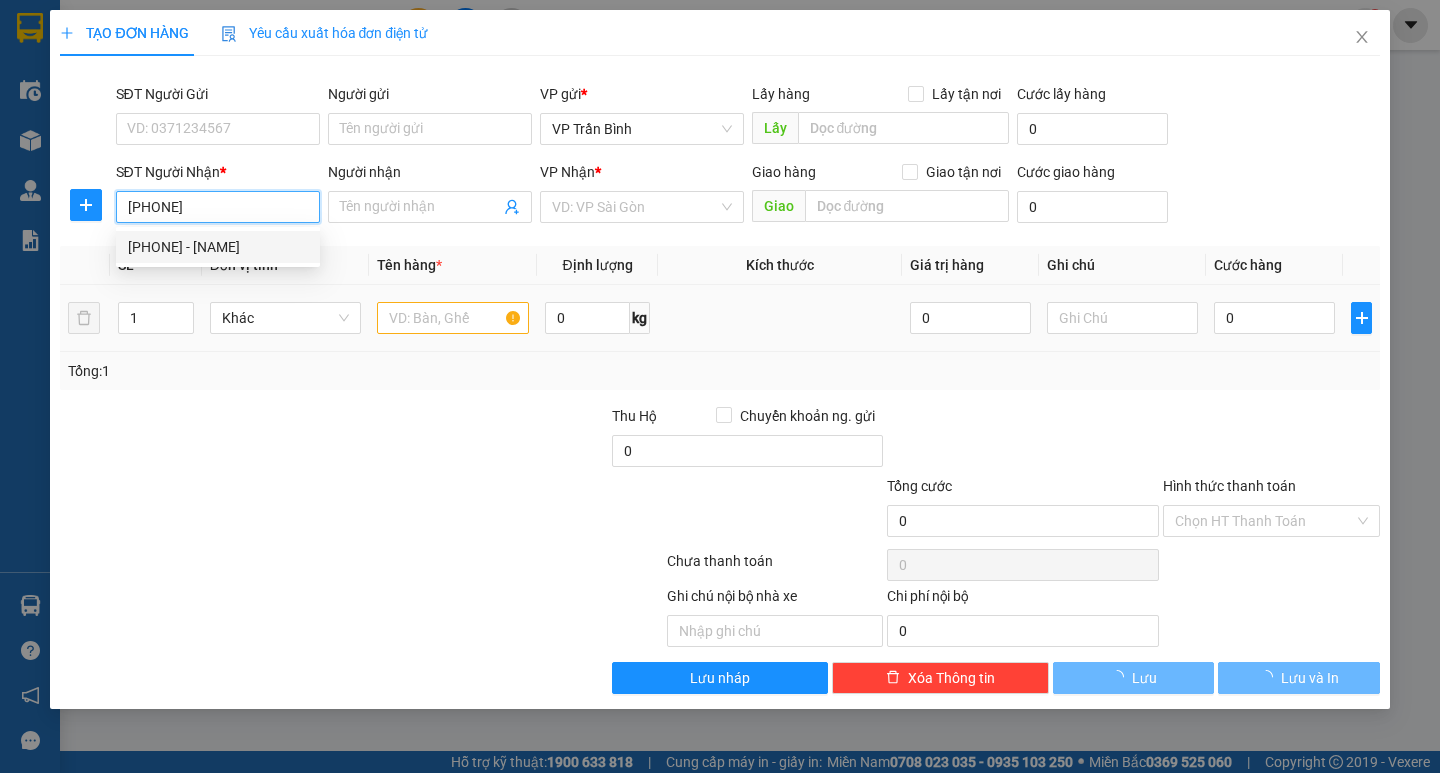 type on "Tử đô" 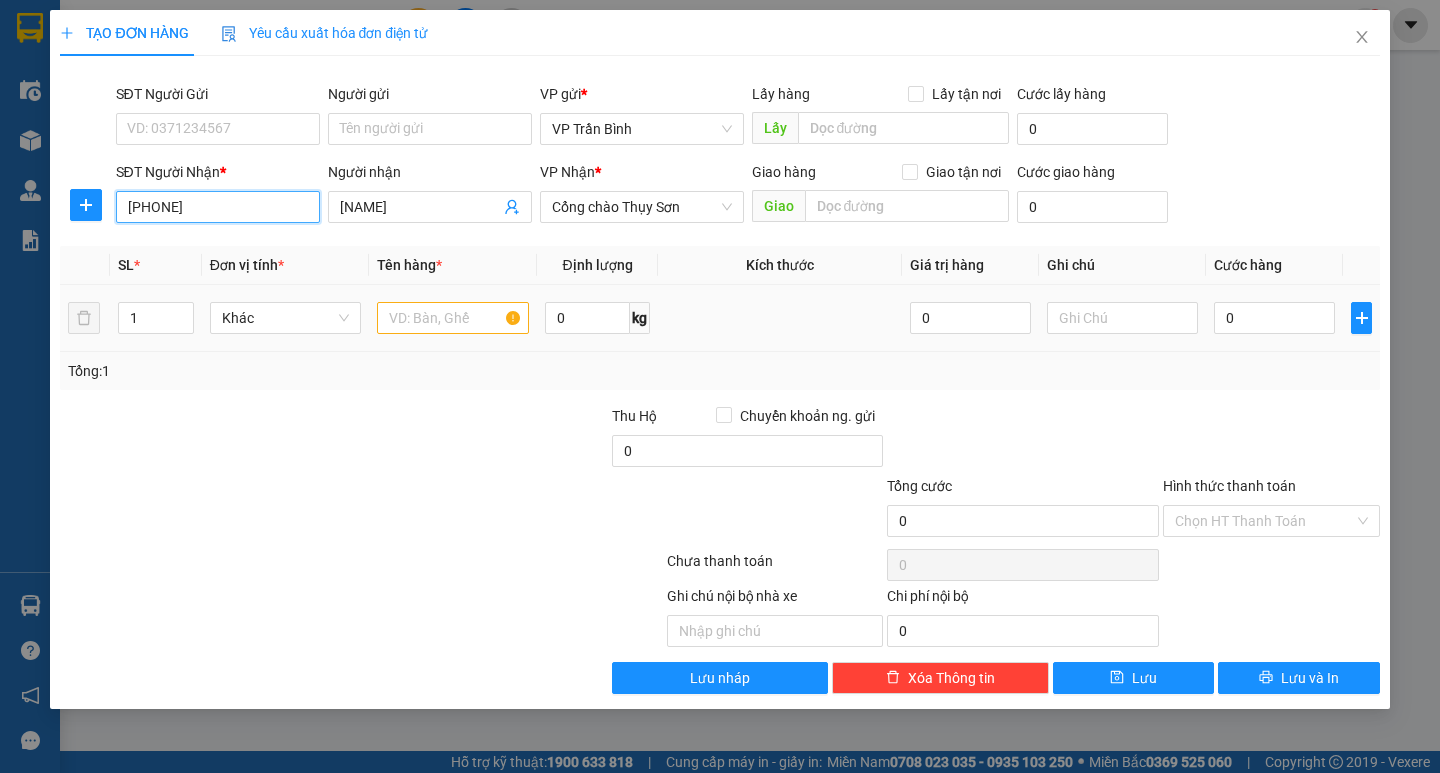 type on "0978692865" 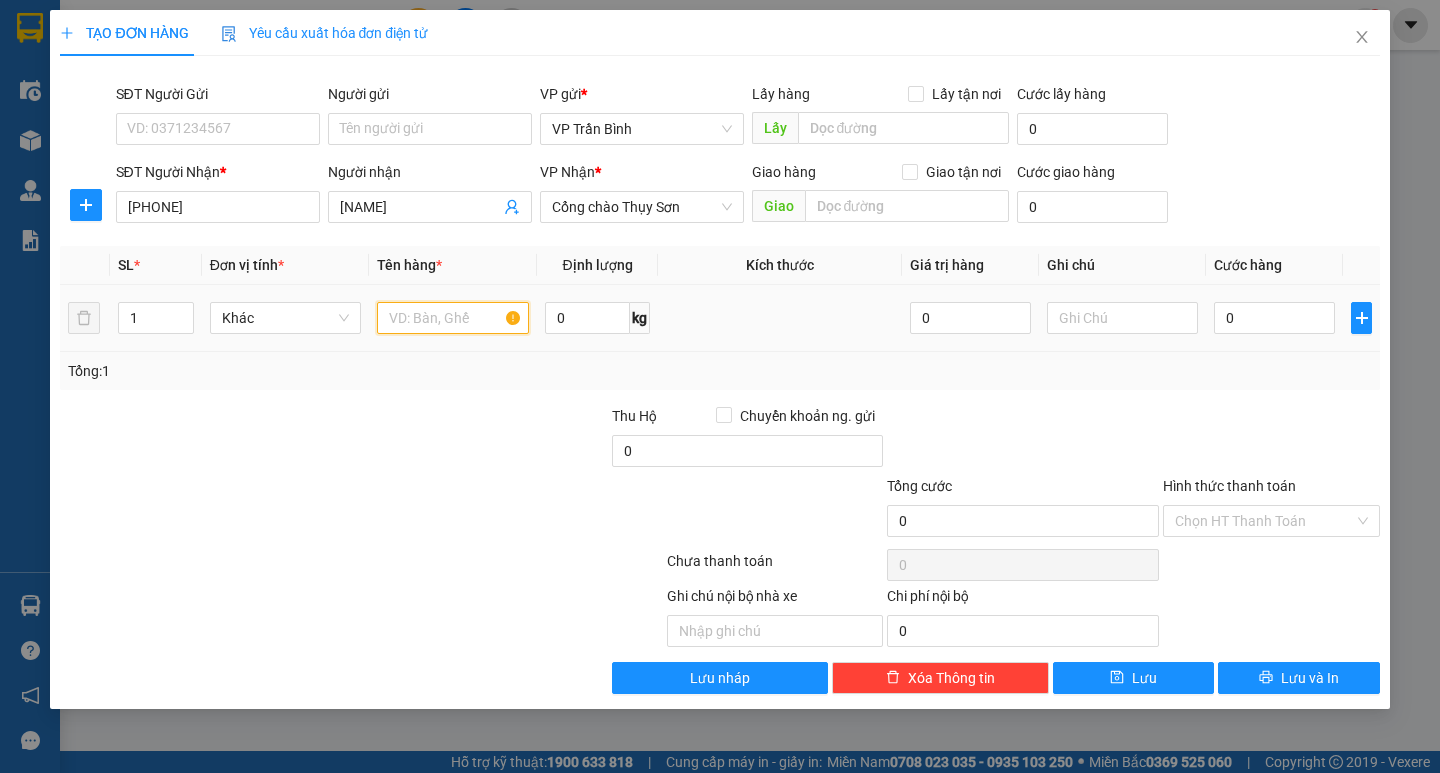 click at bounding box center [452, 318] 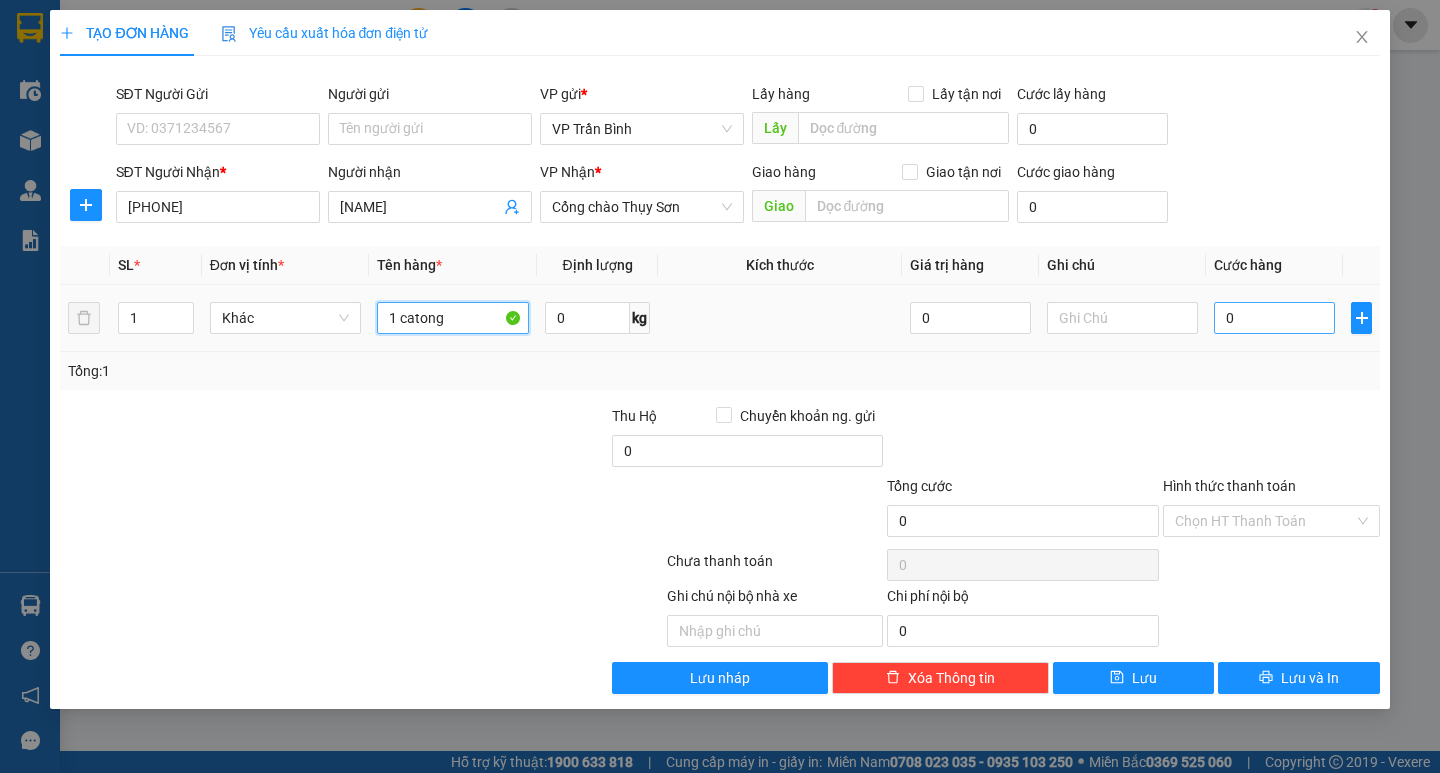 type on "1 catong" 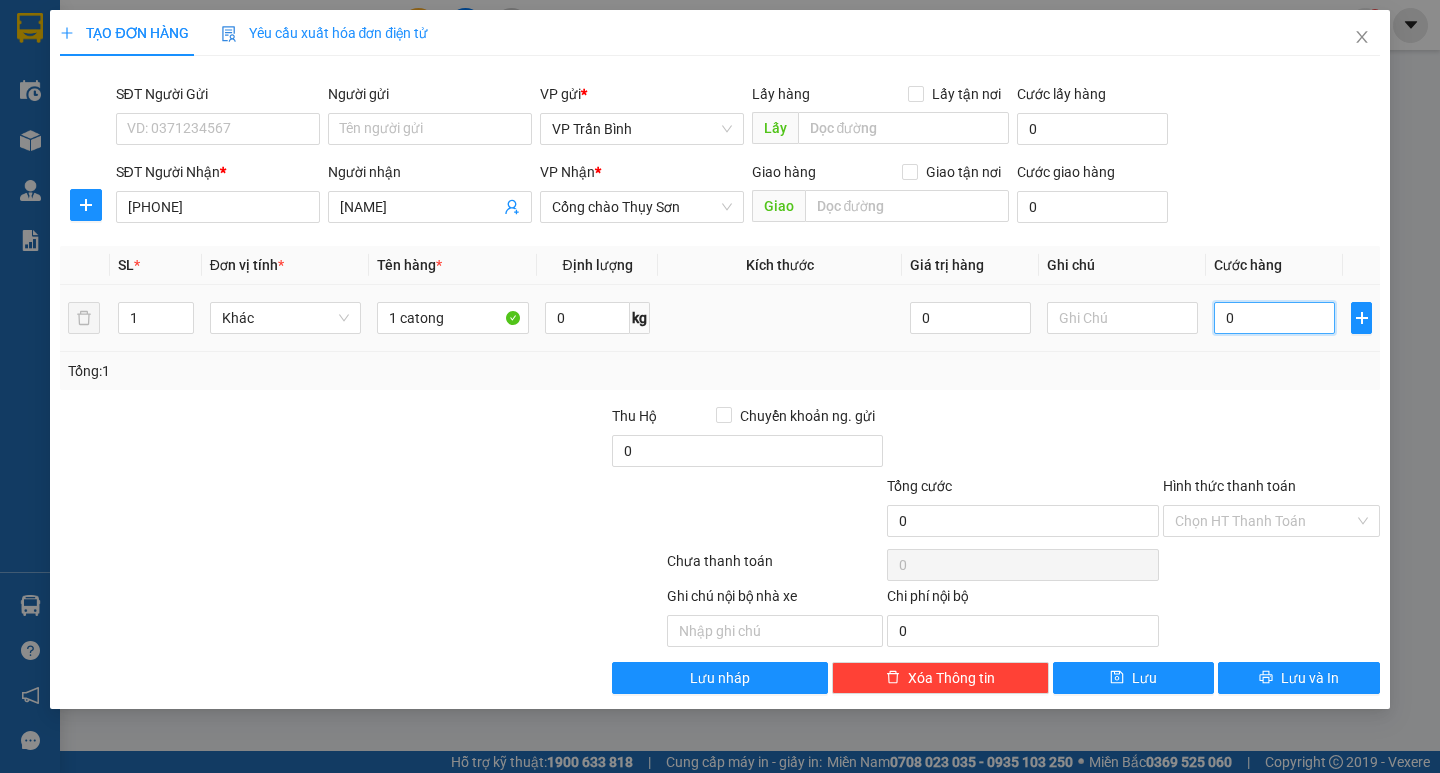 click on "0" at bounding box center [1274, 318] 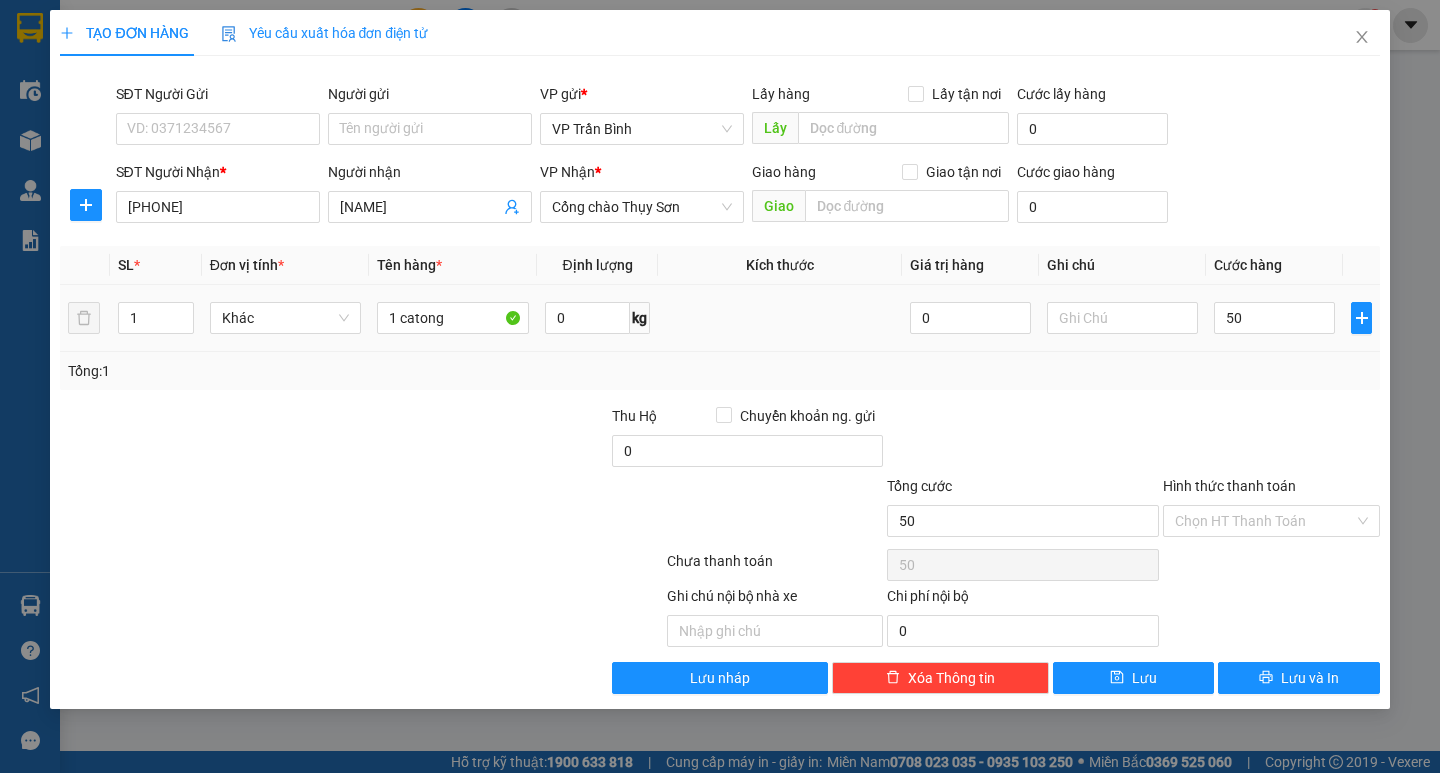 type on "50.000" 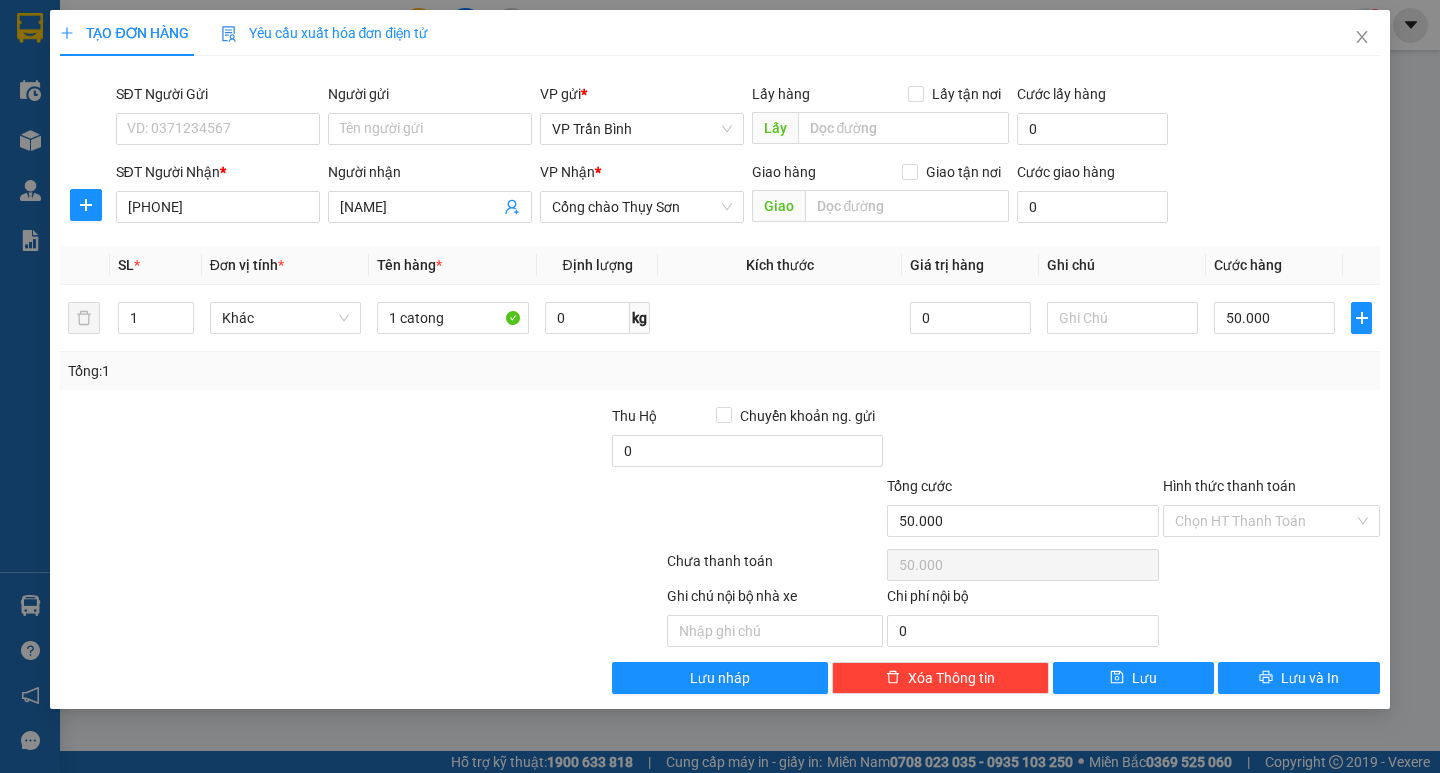 click on "Tổng:  1" at bounding box center (719, 371) 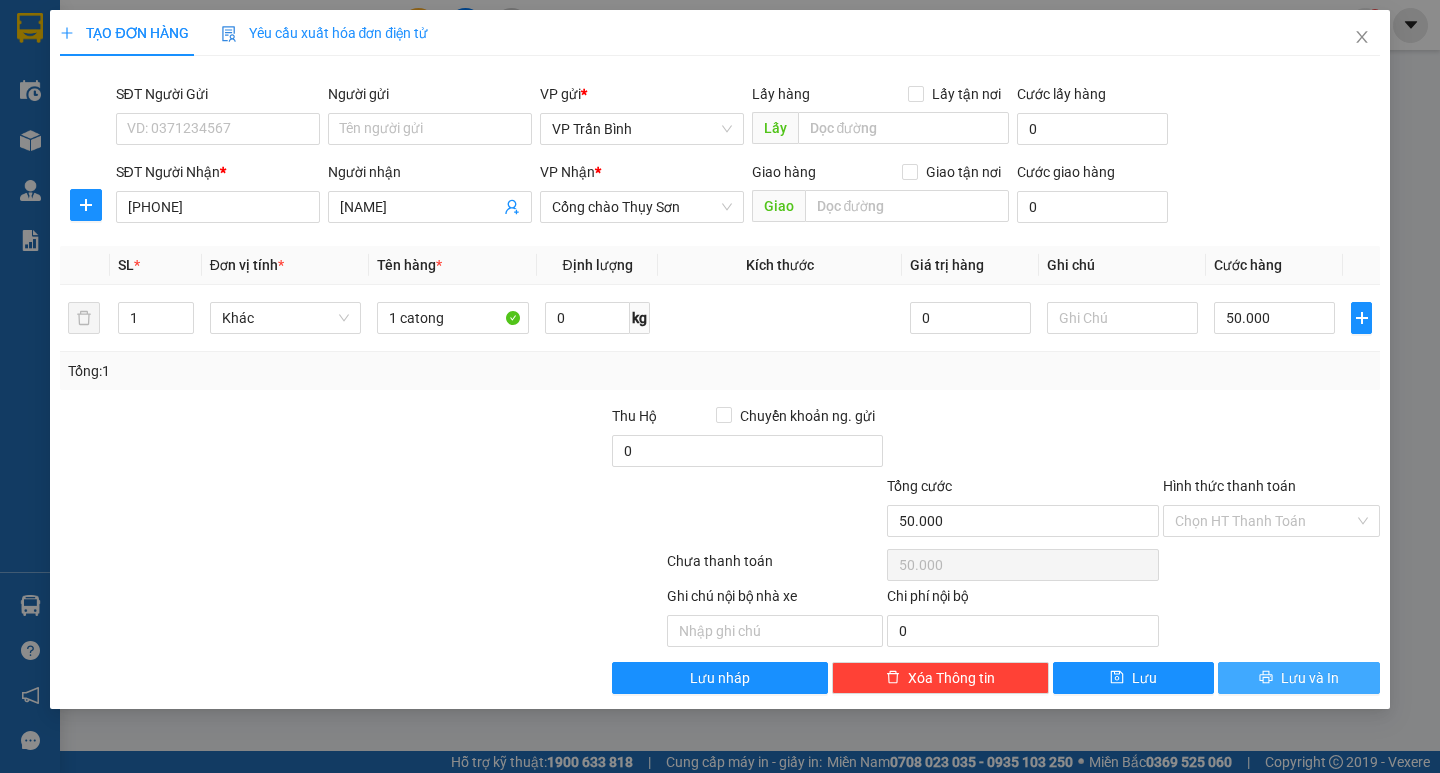 click on "Lưu và In" at bounding box center (1310, 678) 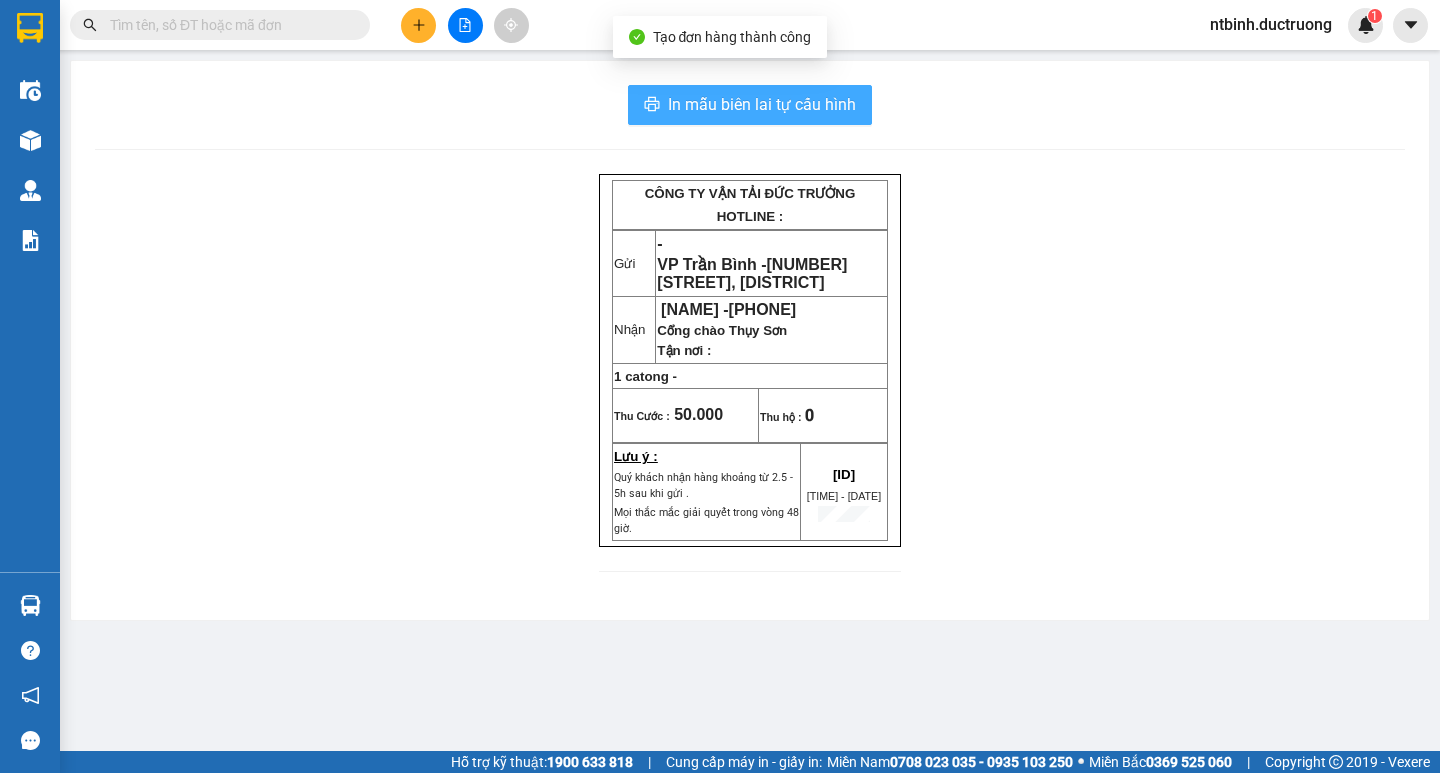 click on "In mẫu biên lai tự cấu hình" at bounding box center (750, 105) 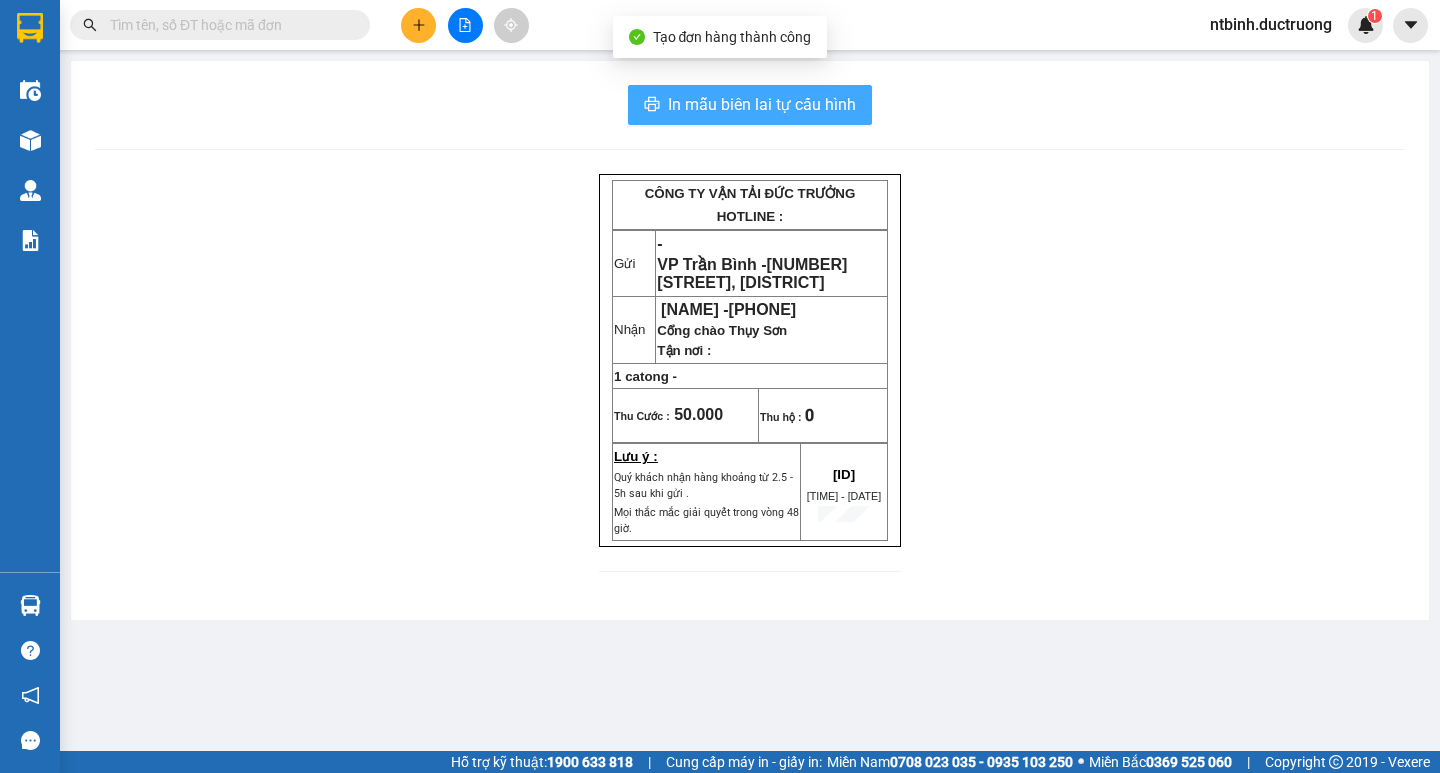 scroll, scrollTop: 0, scrollLeft: 0, axis: both 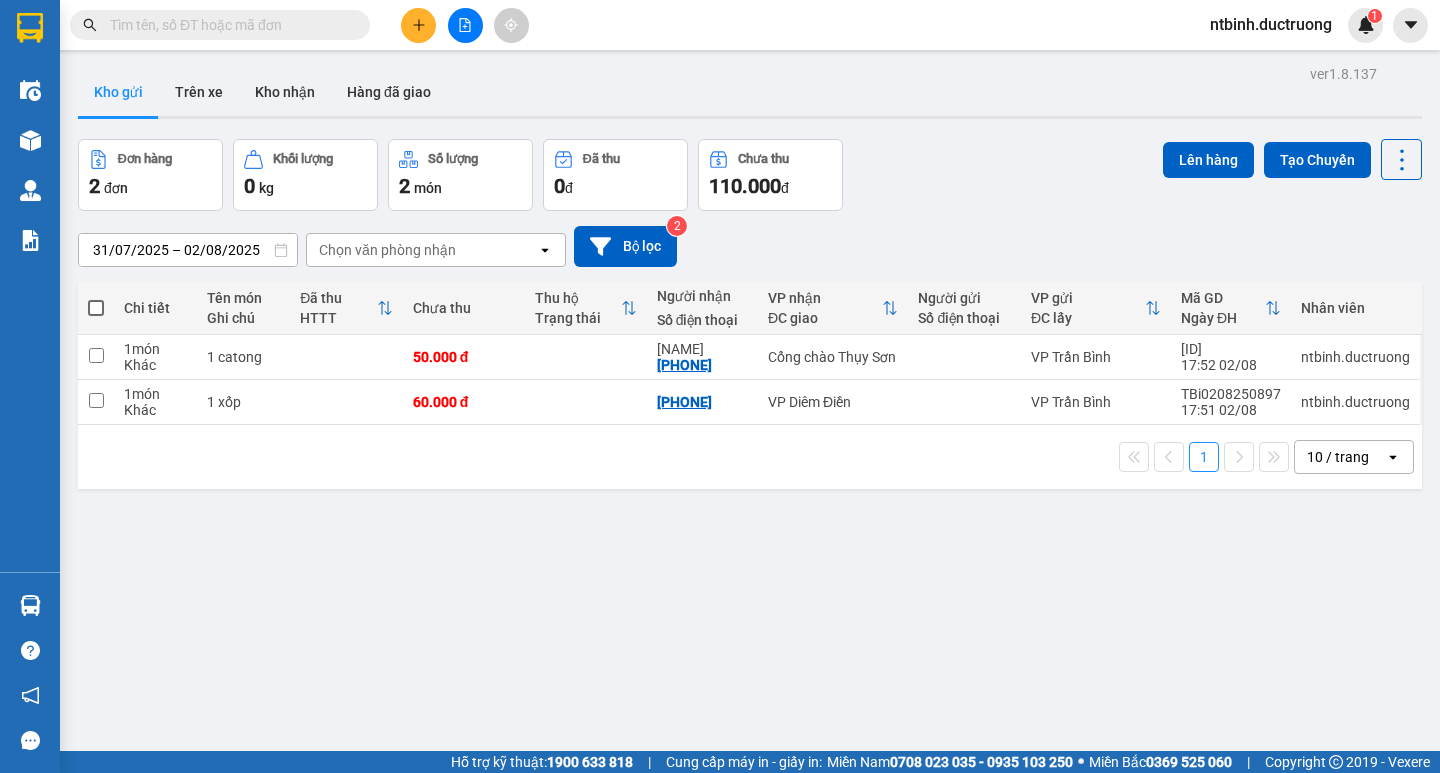 click at bounding box center (418, 25) 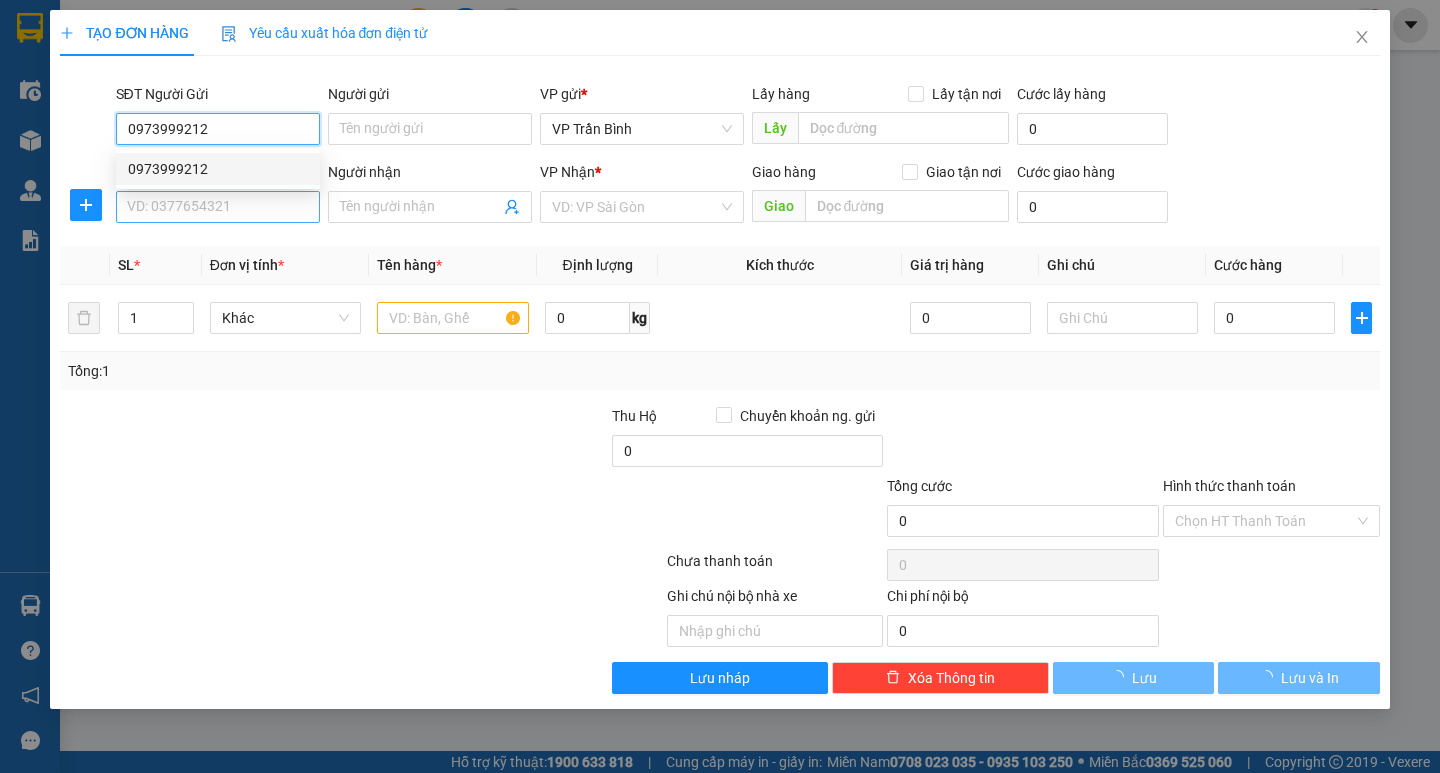 type on "0973999212" 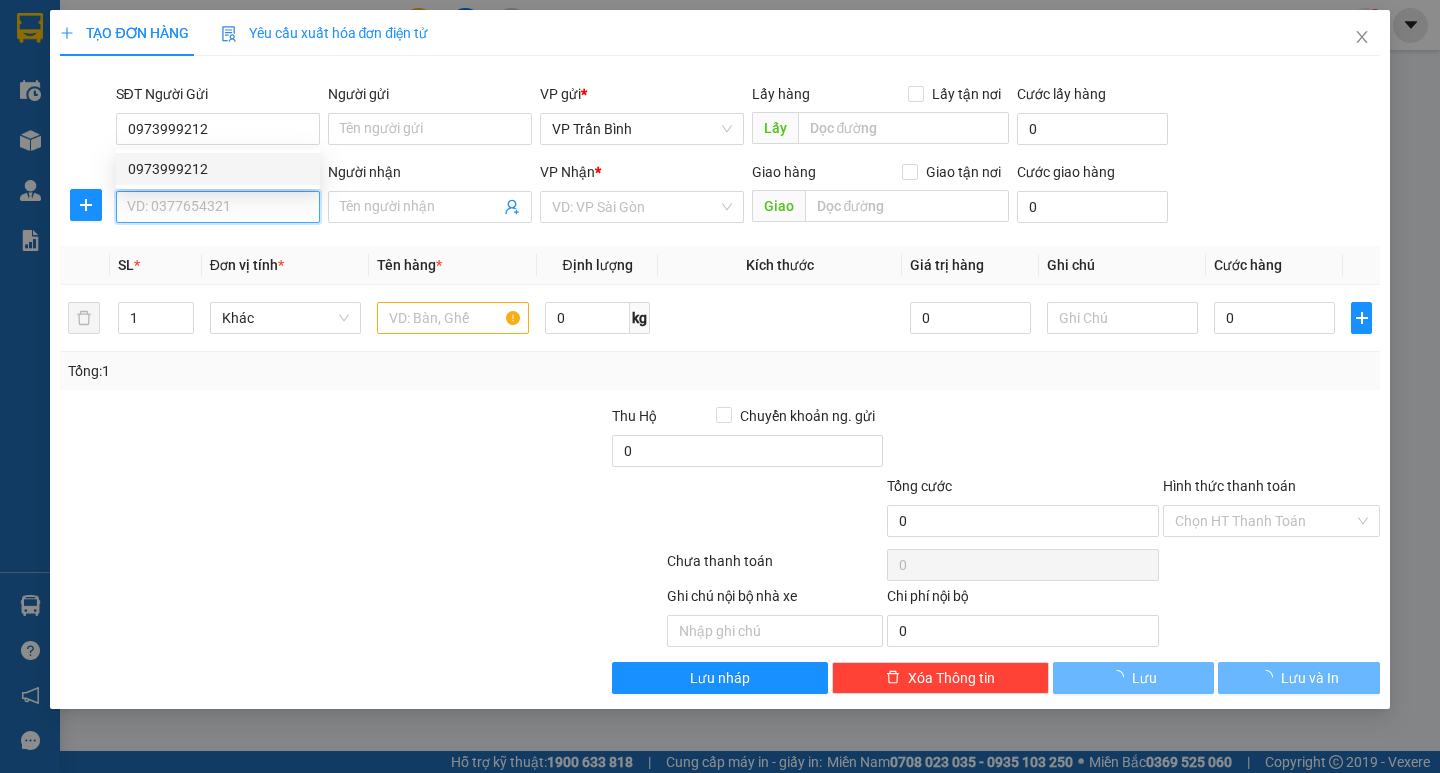 click on "SĐT Người Nhận  *" at bounding box center [218, 207] 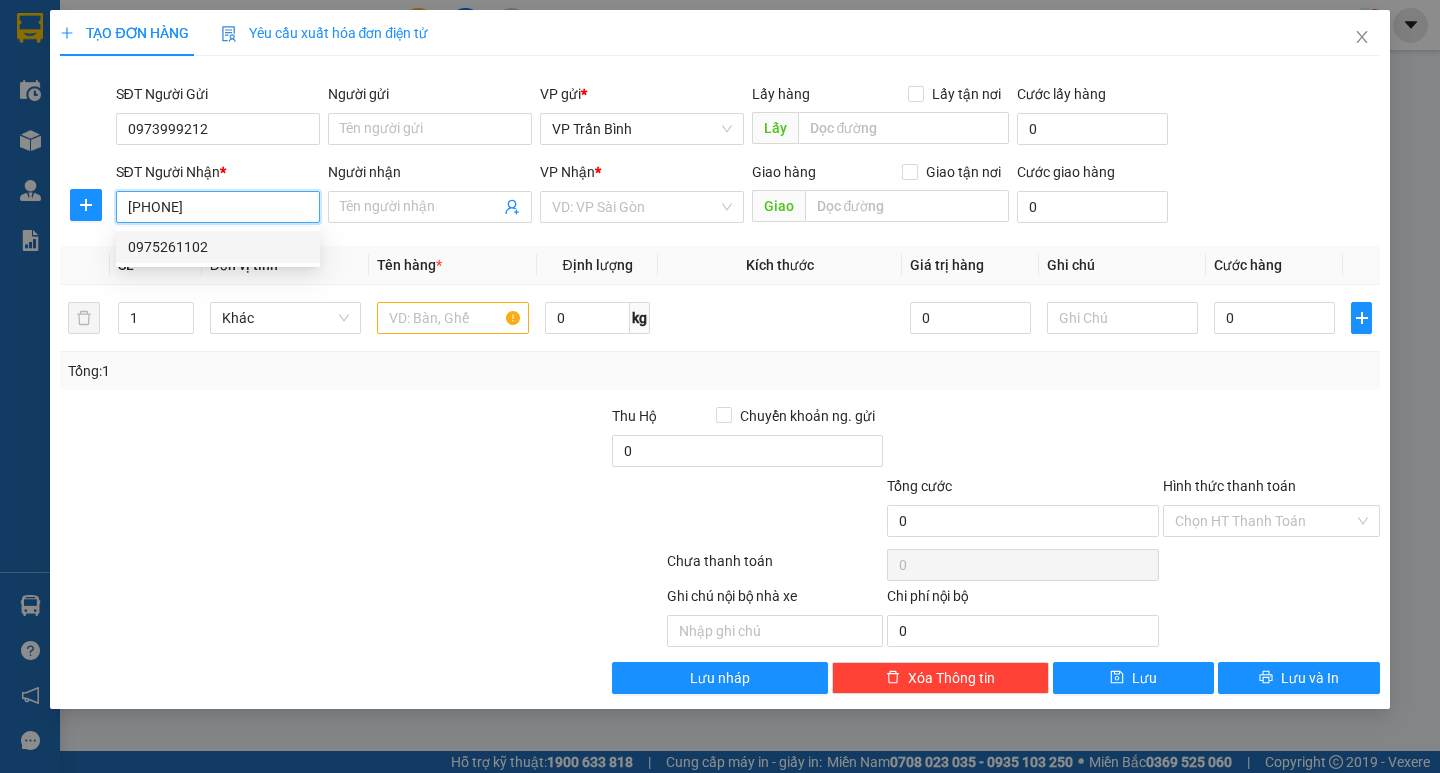 click on "0975261102" at bounding box center [218, 247] 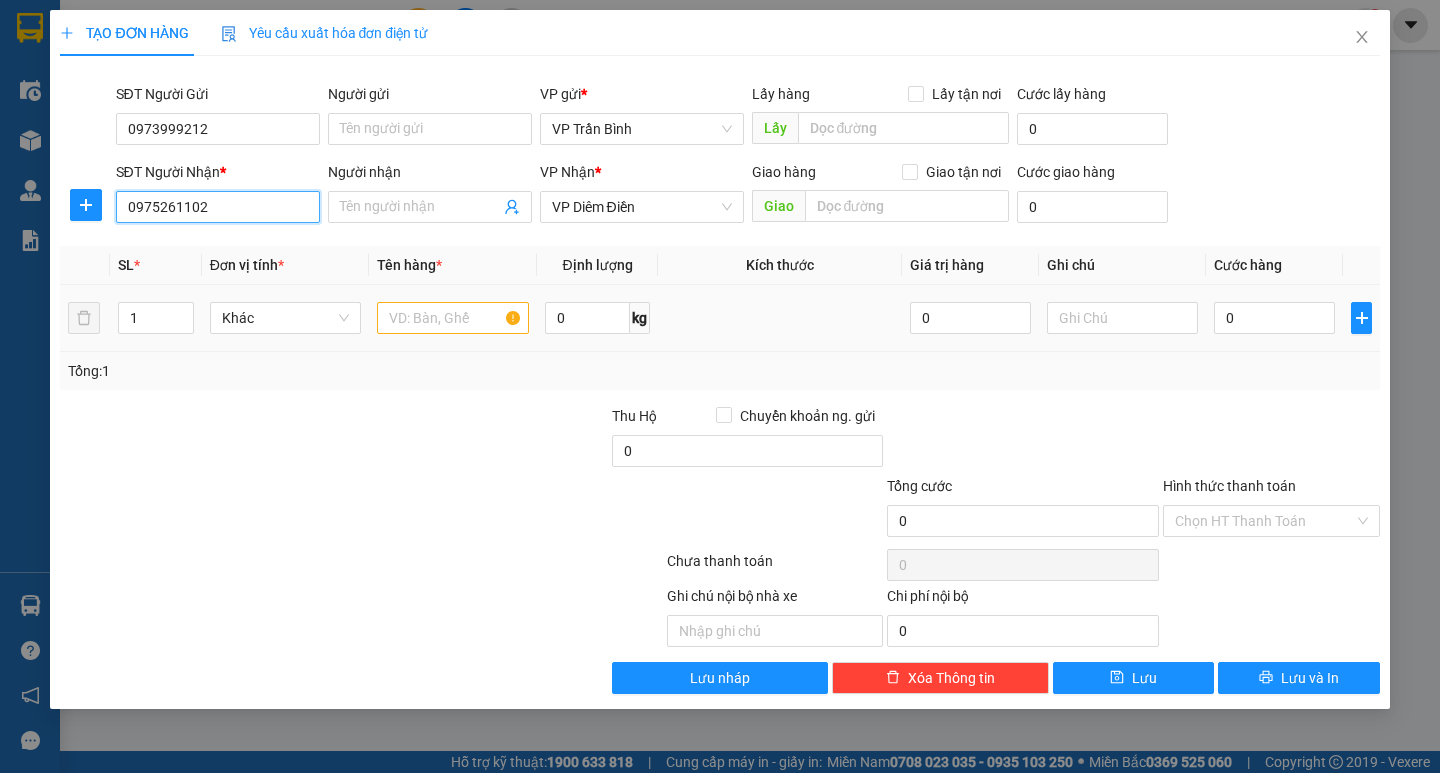 type on "0975261102" 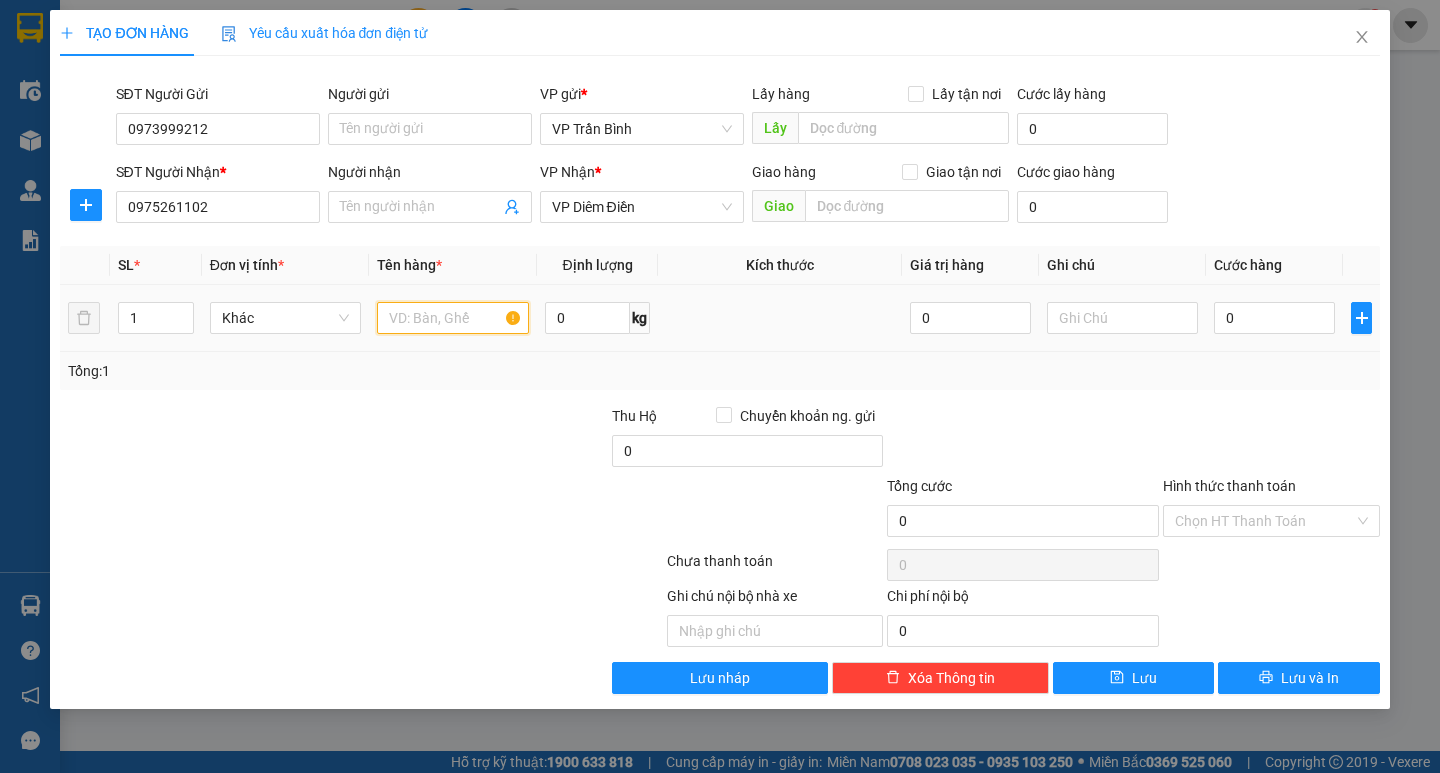 click at bounding box center [452, 318] 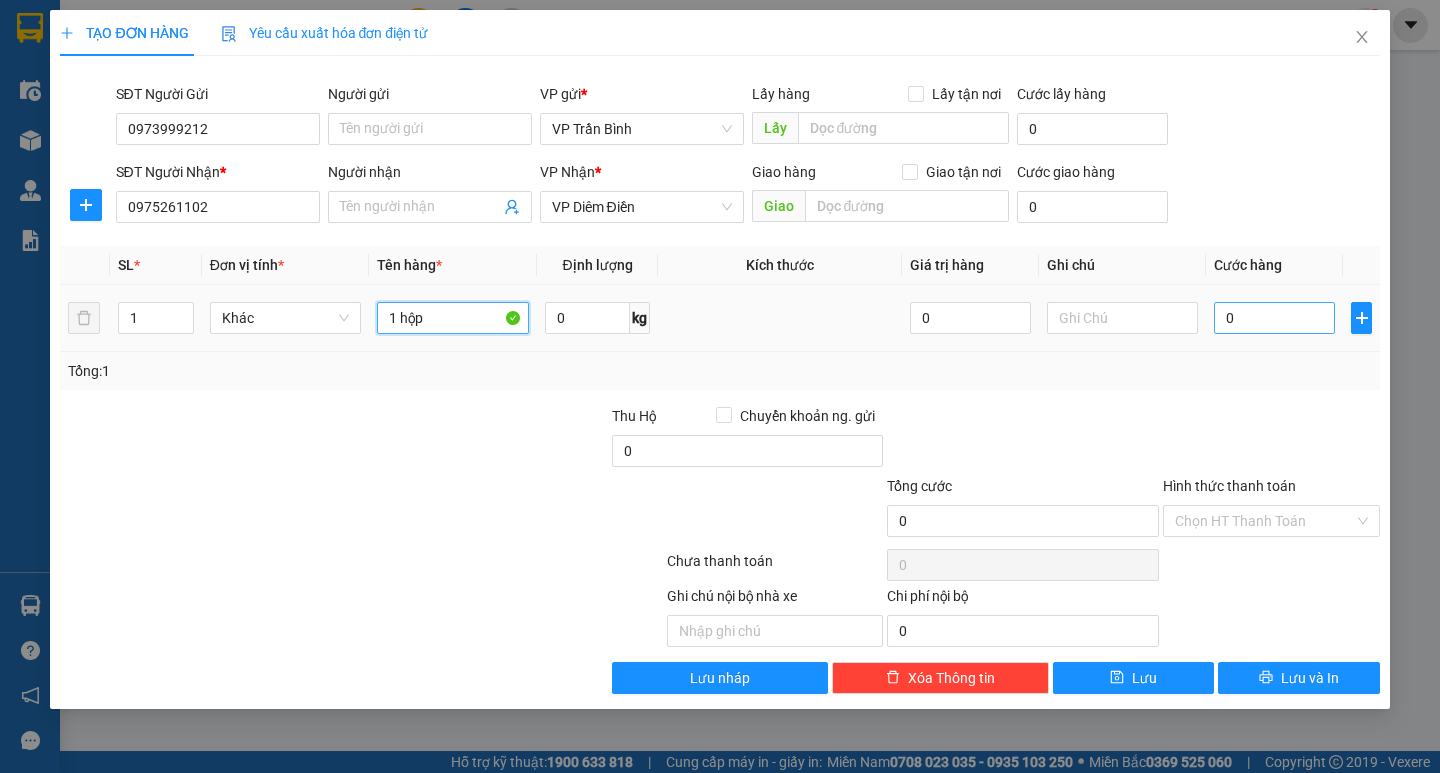 type on "1 hộp" 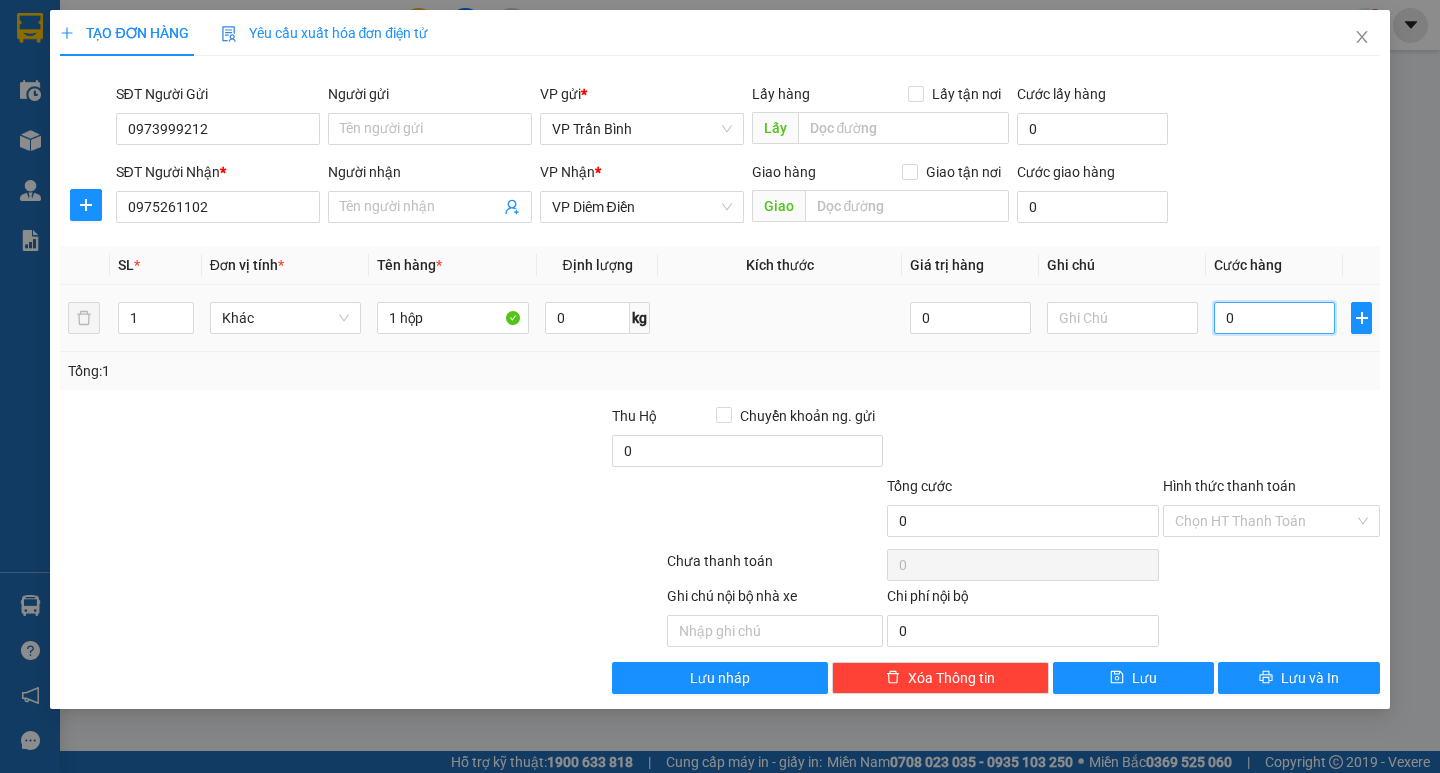 click on "0" at bounding box center [1274, 318] 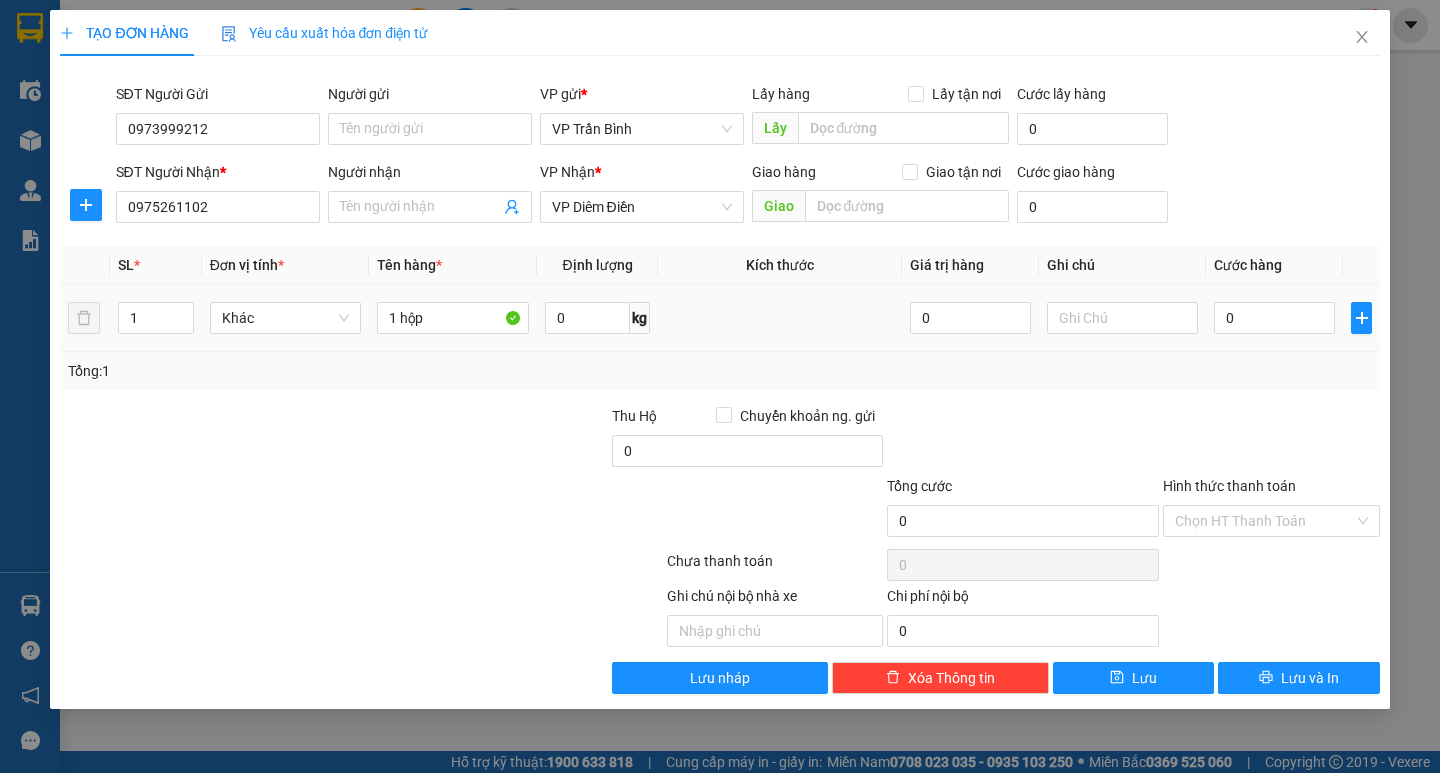 click at bounding box center (1122, 318) 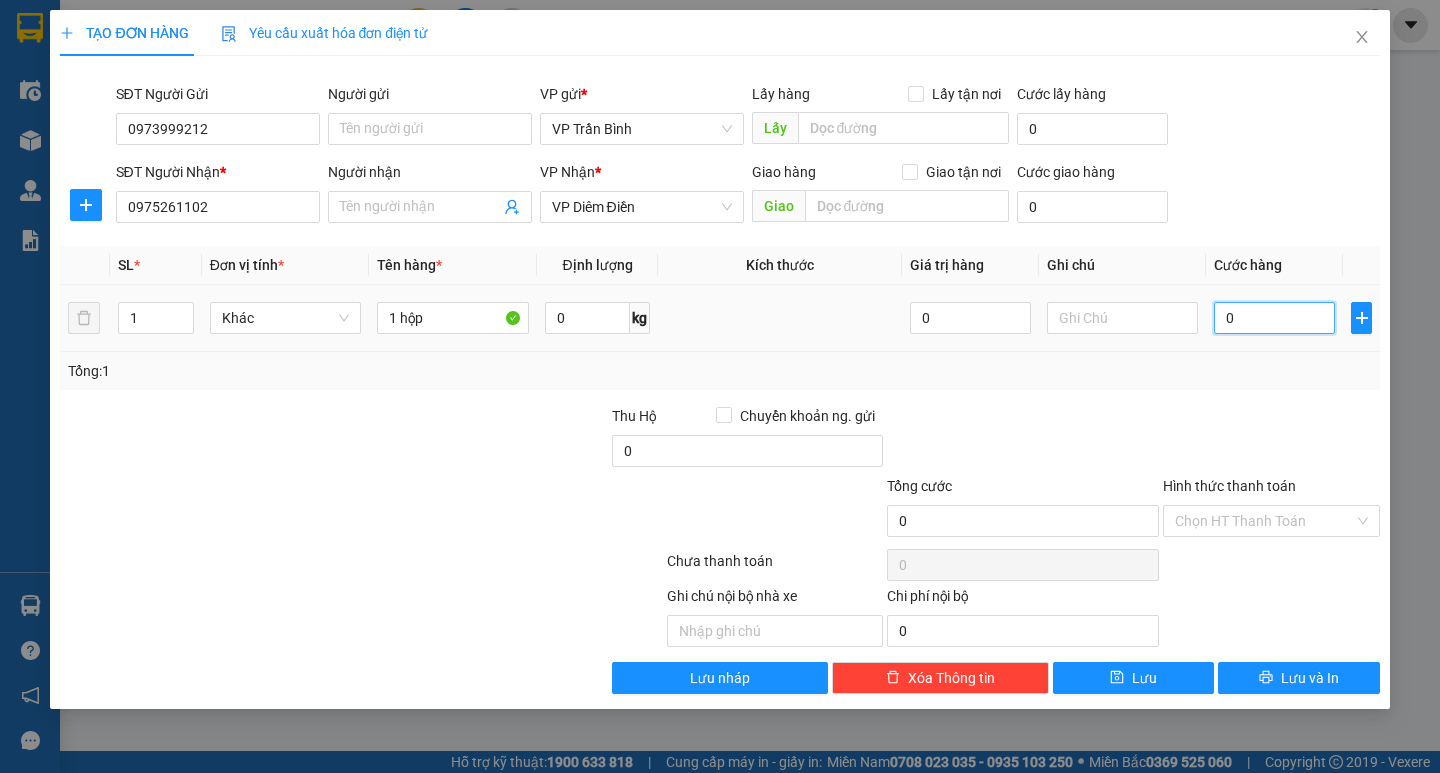 click on "0" at bounding box center (1274, 318) 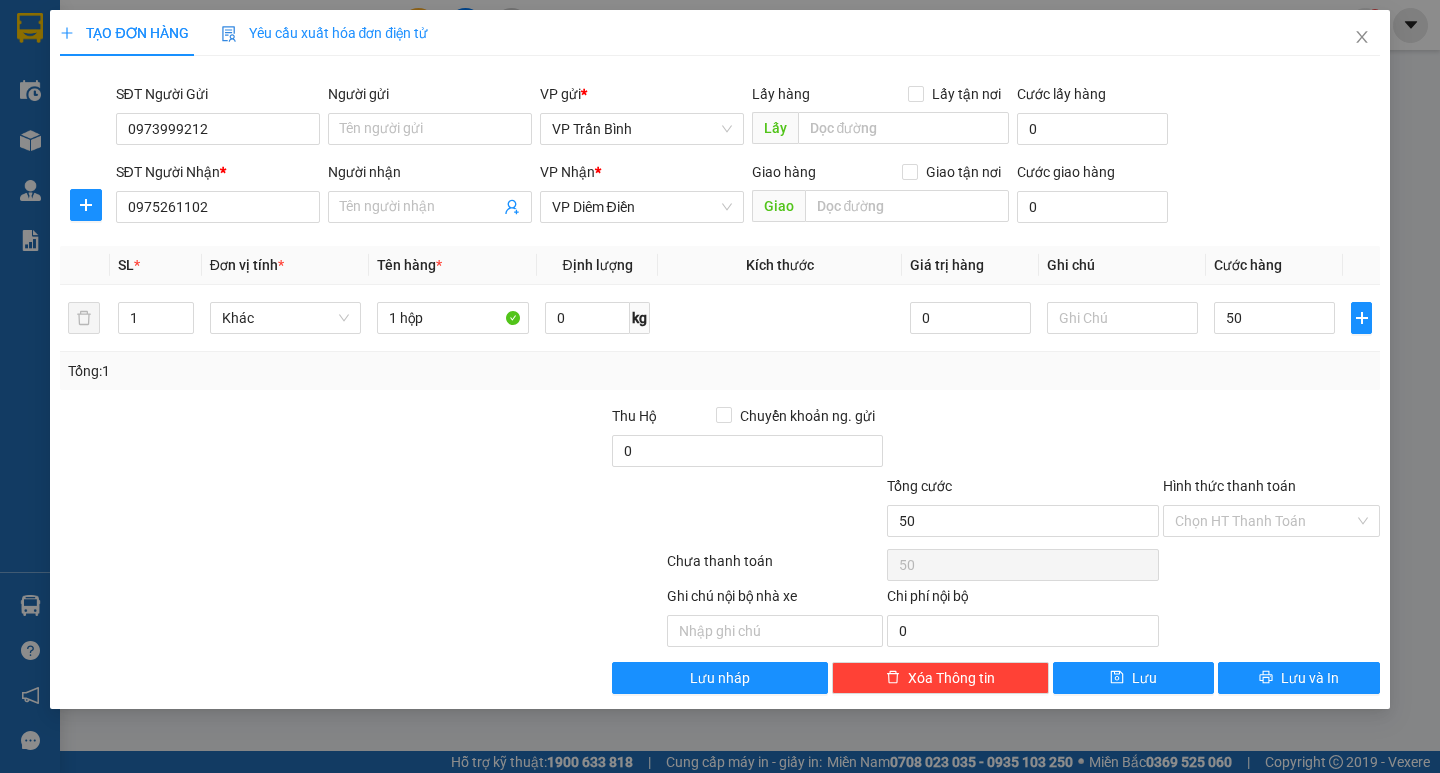click on "Tổng:  1" at bounding box center (719, 371) 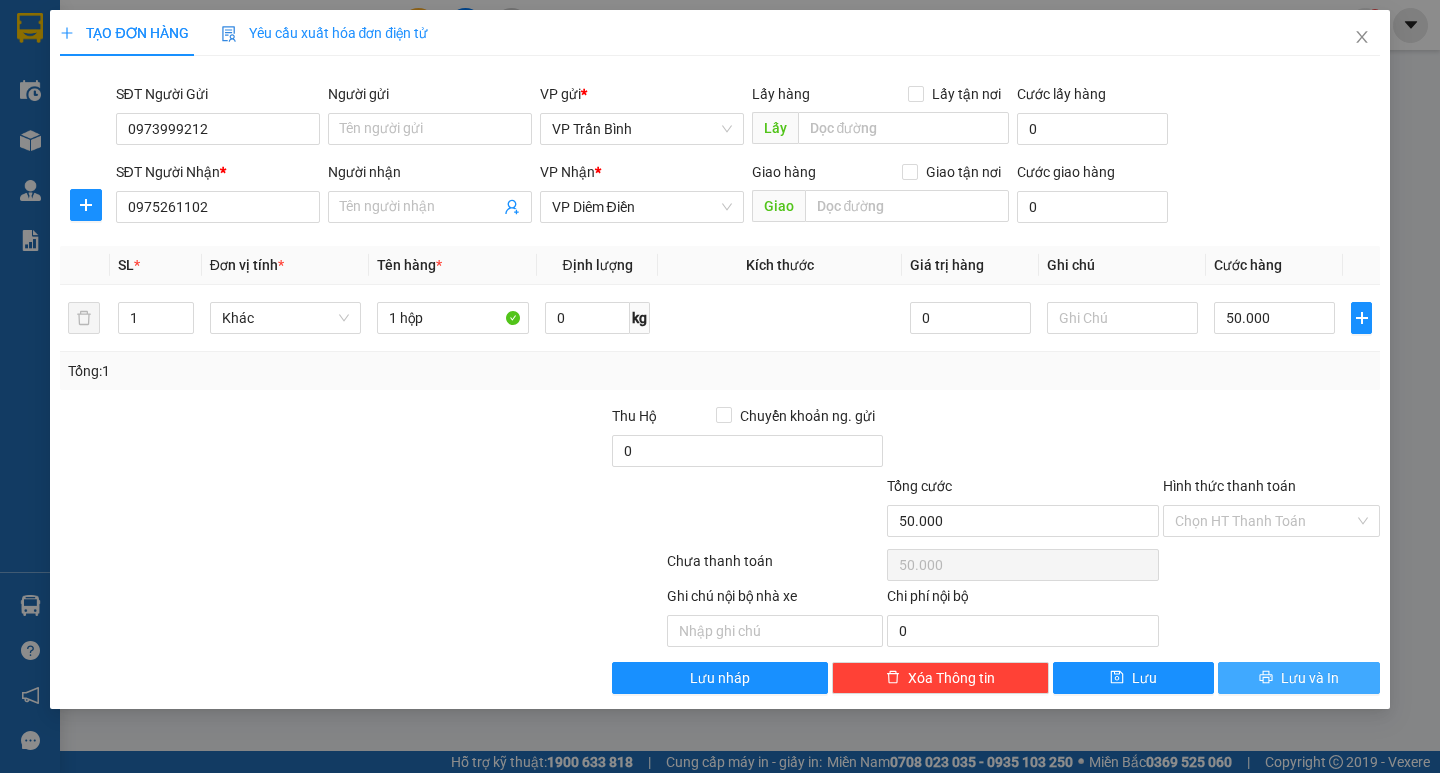 click on "Lưu và In" at bounding box center [1298, 678] 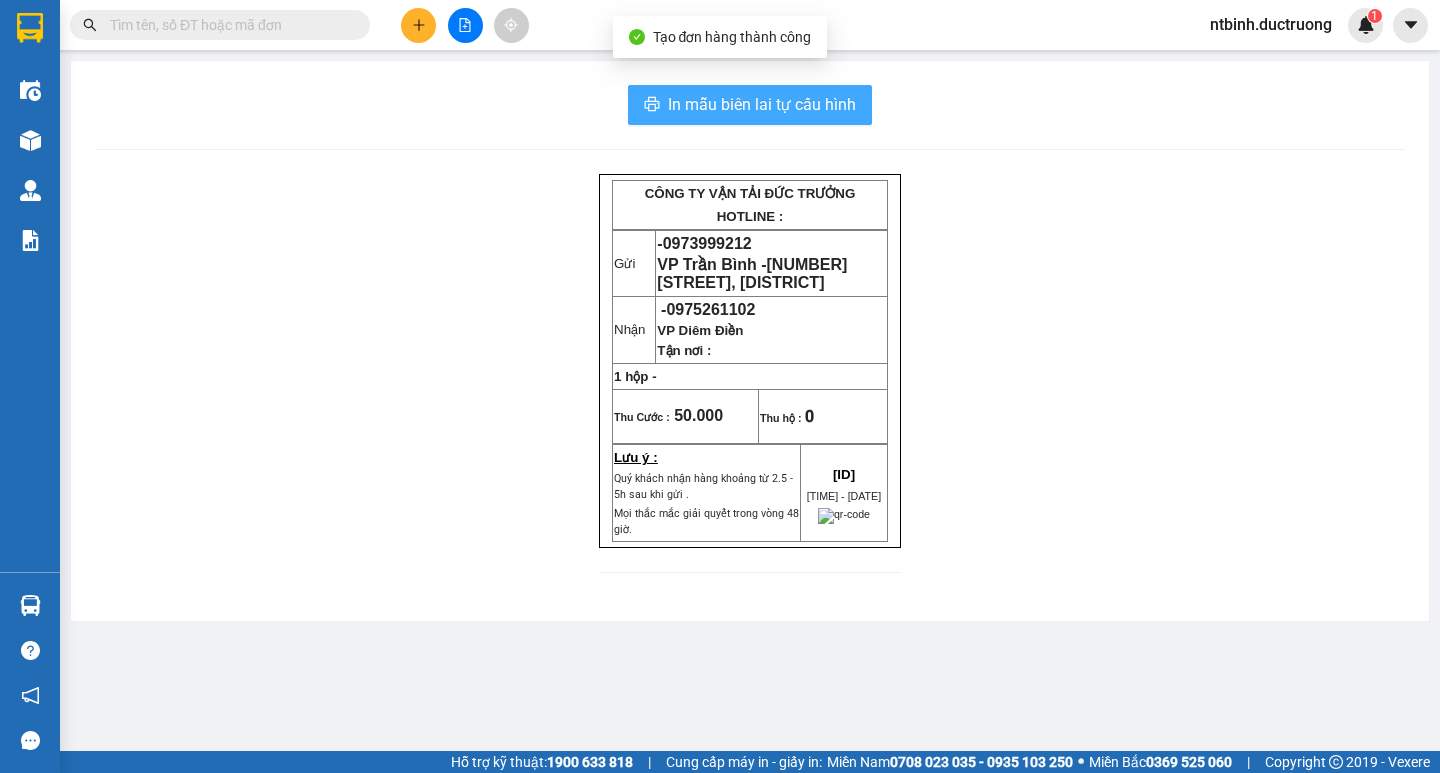 click on "In mẫu biên lai tự cấu hình" at bounding box center [762, 104] 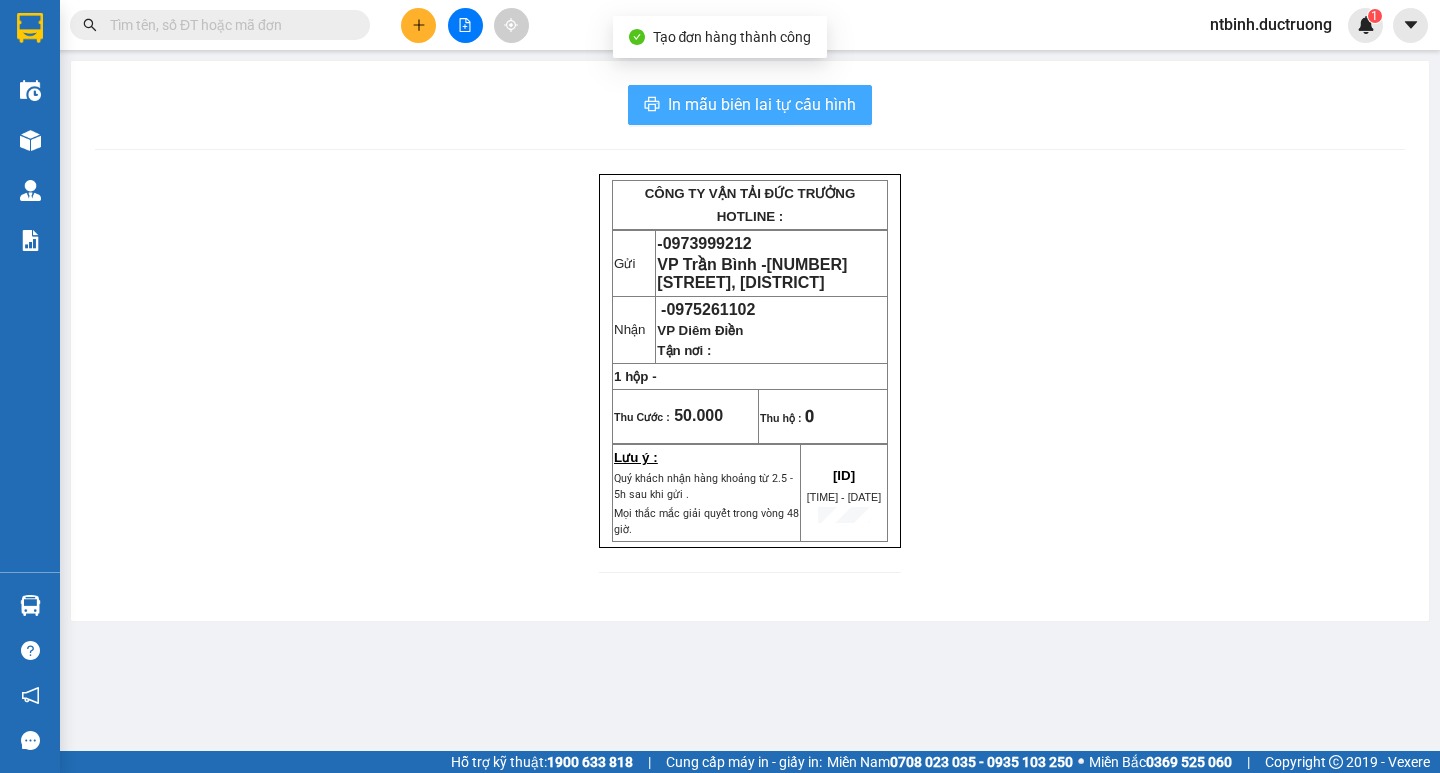 scroll, scrollTop: 0, scrollLeft: 0, axis: both 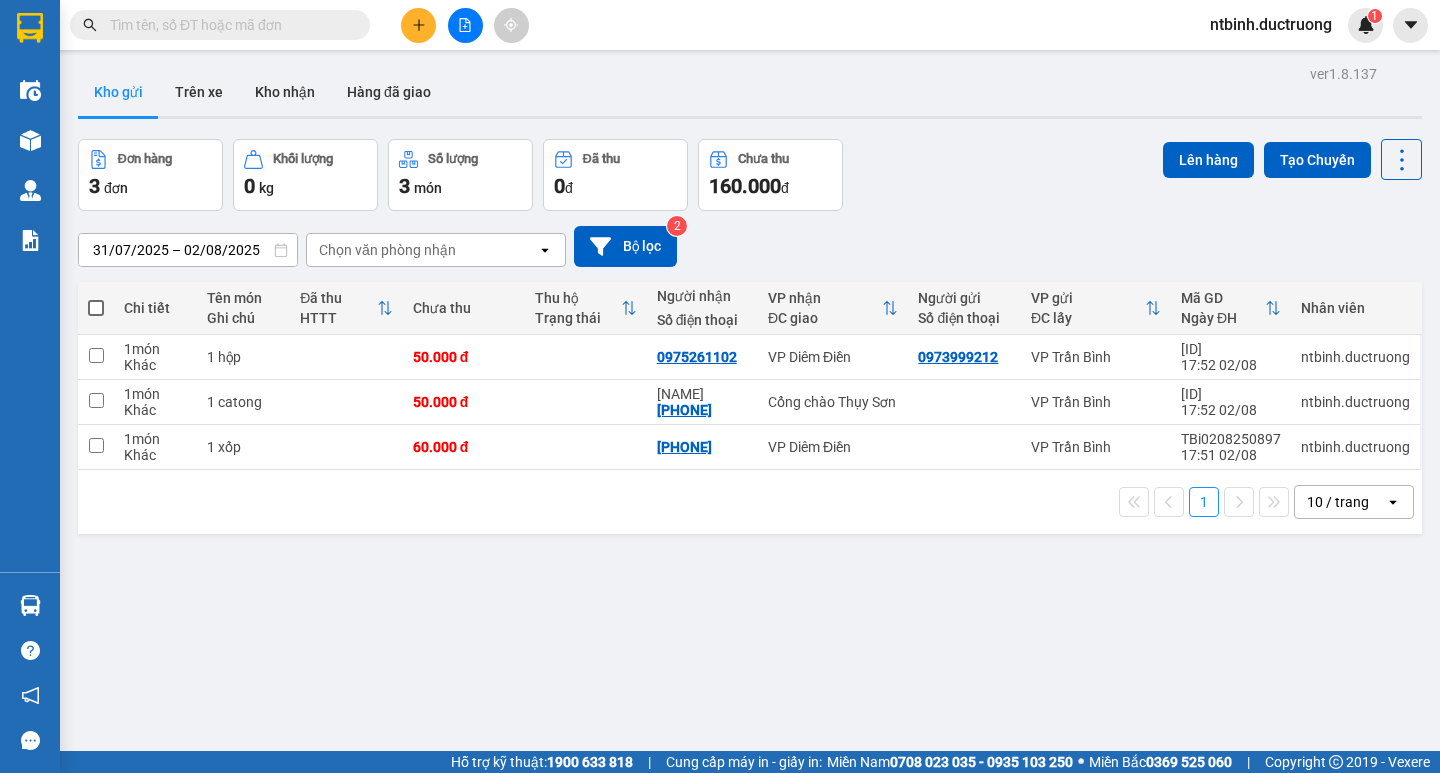 click 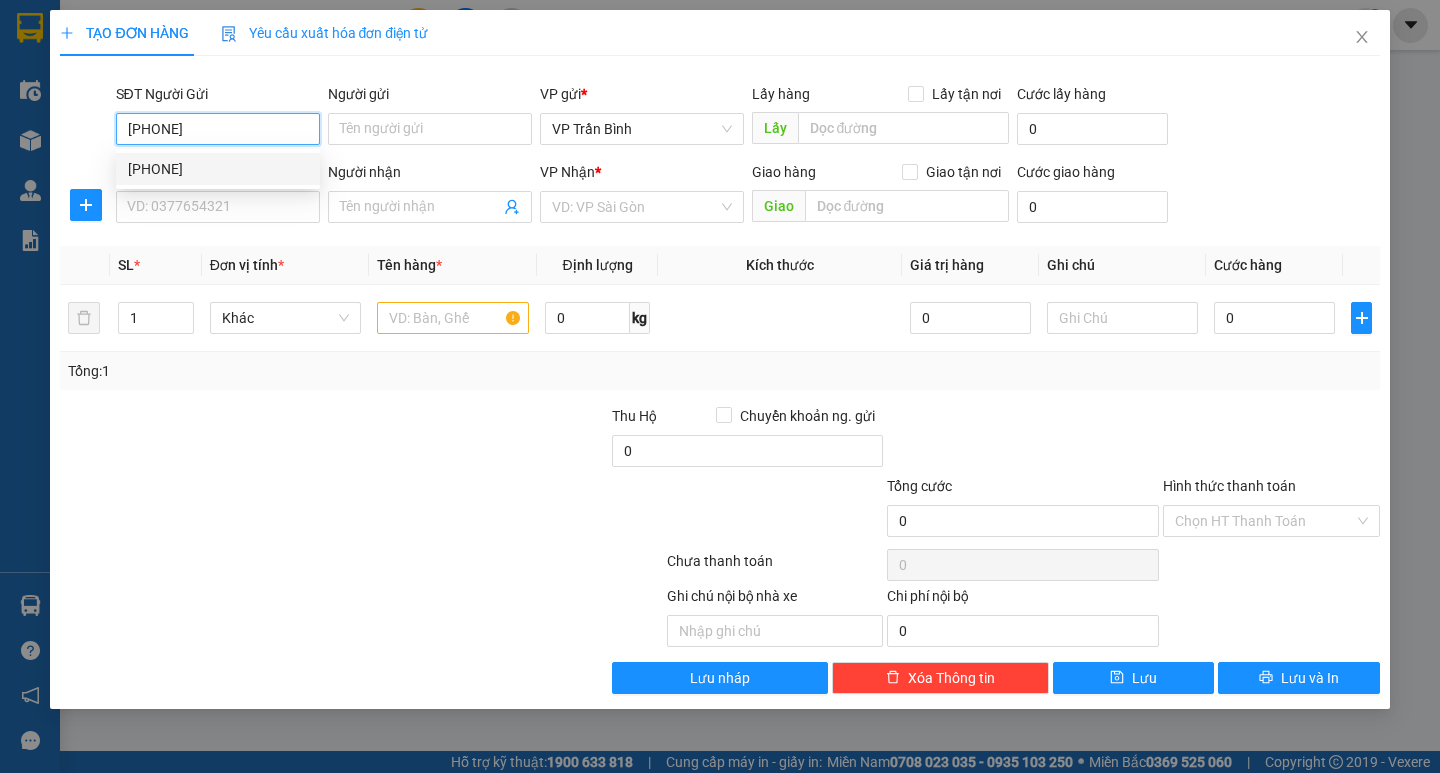 click on "0964369310" at bounding box center [218, 169] 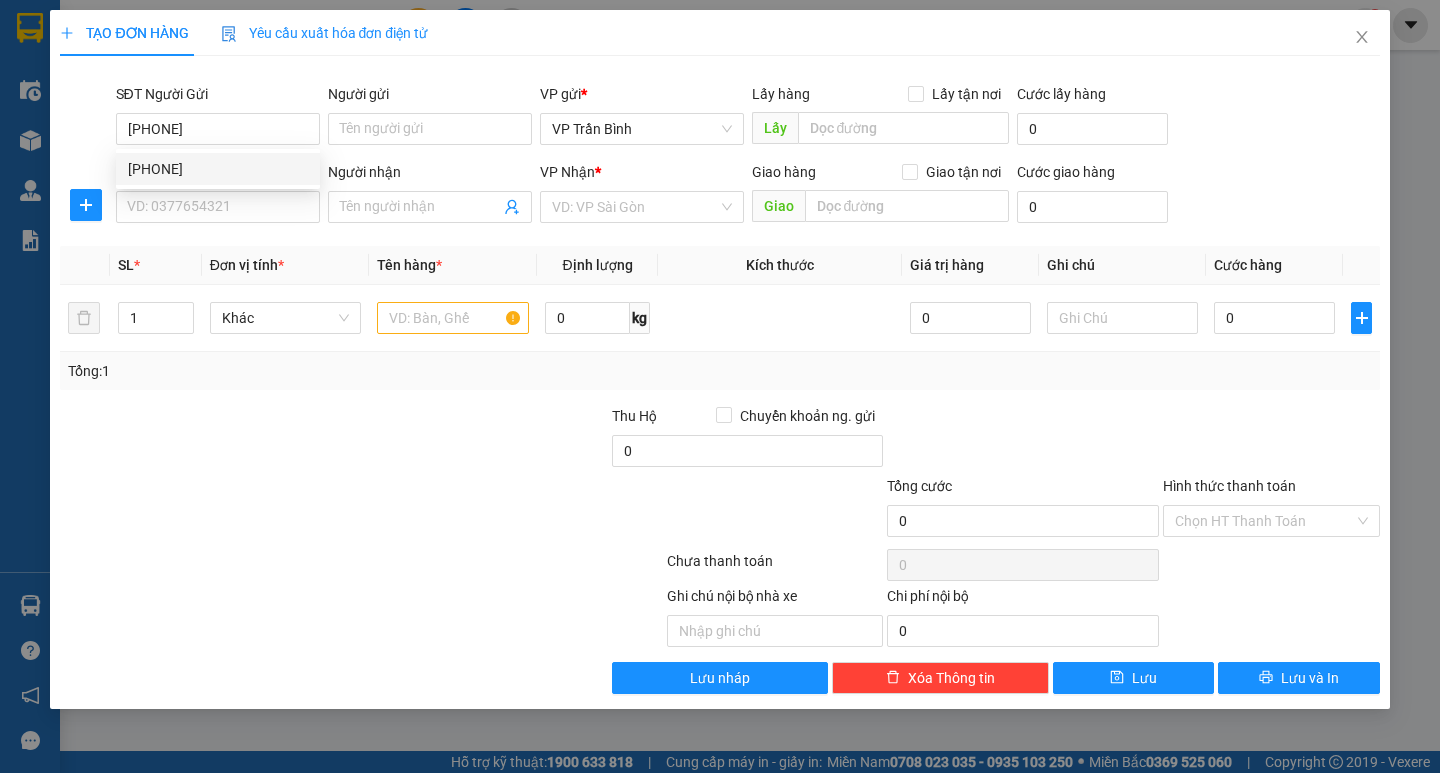 click on "Transit Pickup Surcharge Ids Transit Deliver Surcharge Ids Transit Deliver Surcharge Transit Deliver Surcharge SĐT Người Gửi 0964369310 Người gửi Tên người gửi VP gửi  * VP Trần Bình Lấy hàng Lấy tận nơi Lấy Cước lấy hàng 0 SĐT Người Nhận  * VD: 0377654321 Người nhận Tên người nhận VP Nhận  * VD: VP Sài Gòn Giao hàng Giao tận nơi Giao Cước giao hàng 0 SL  * Đơn vị tính  * Tên hàng  * Định lượng Kích thước Giá trị hàng Ghi chú Cước hàng                     1 Khác 0 kg 0 0 Tổng:  1 Thu Hộ Chuyển khoản ng. gửi 0 Tổng cước 0 Hình thức thanh toán Chọn HT Thanh Toán Số tiền thu trước 0 Chưa thanh toán 0 Chọn HT Thanh Toán Ghi chú nội bộ nhà xe Chi phí nội bộ 0 Lưu nháp Xóa Thông tin Lưu Lưu và In" at bounding box center (719, 383) 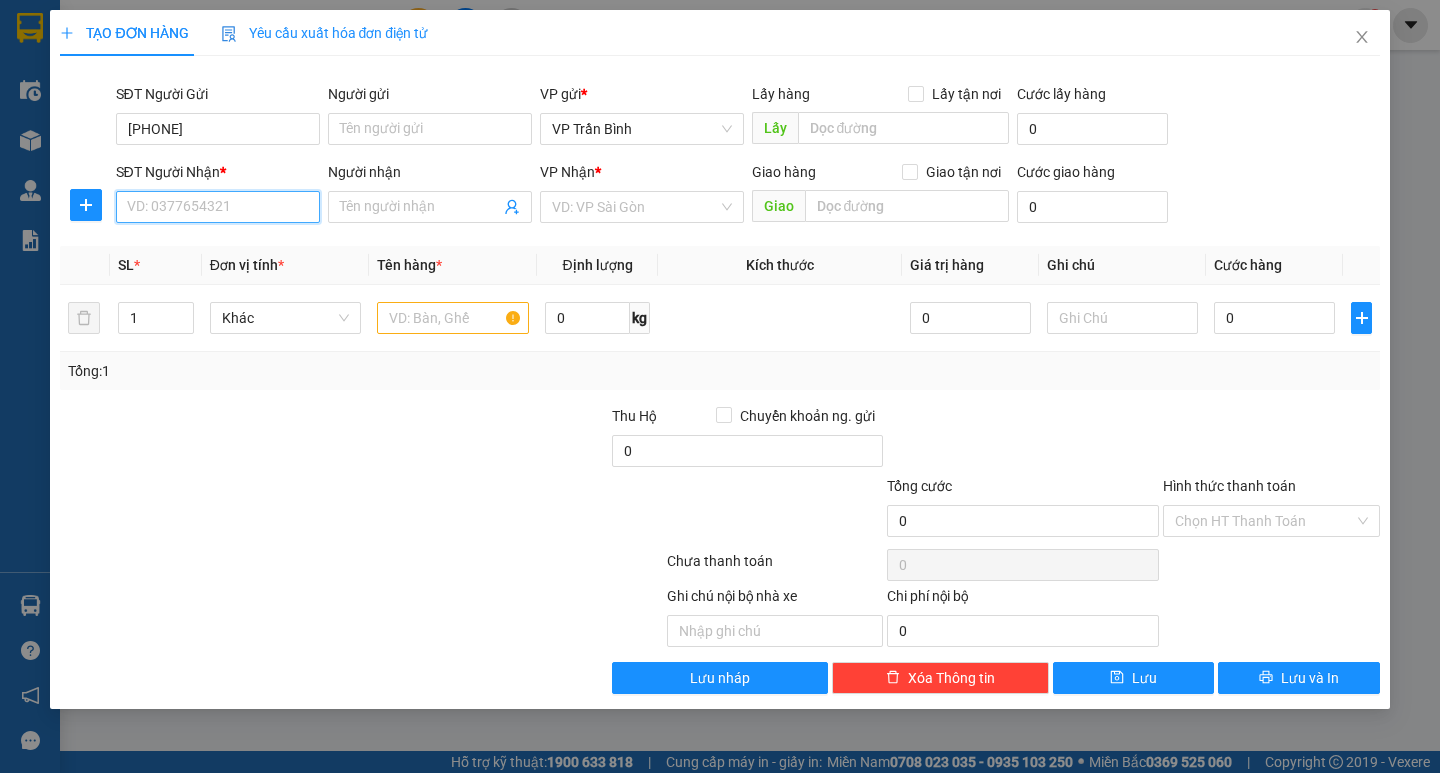 click on "SĐT Người Nhận  *" at bounding box center [218, 207] 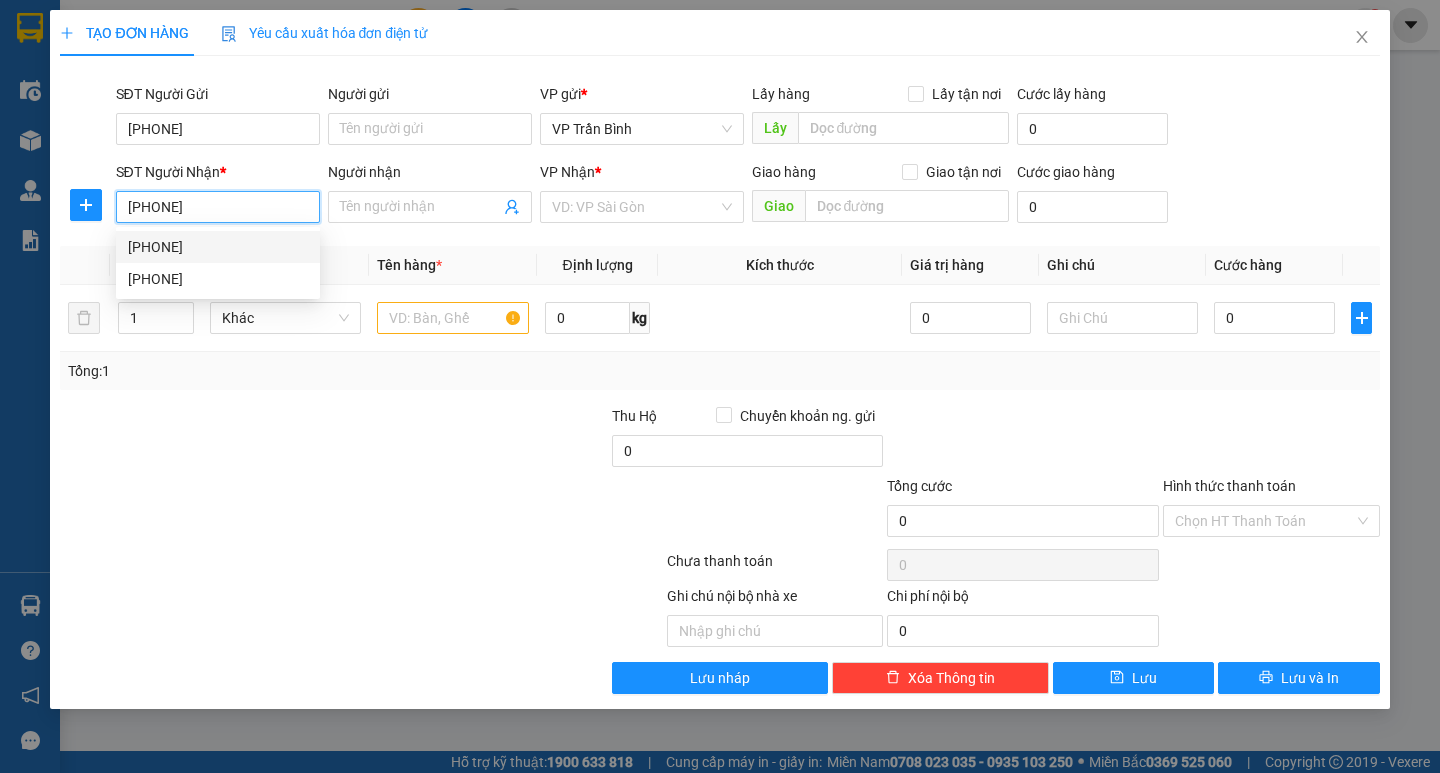 click on "0369748233" at bounding box center [218, 247] 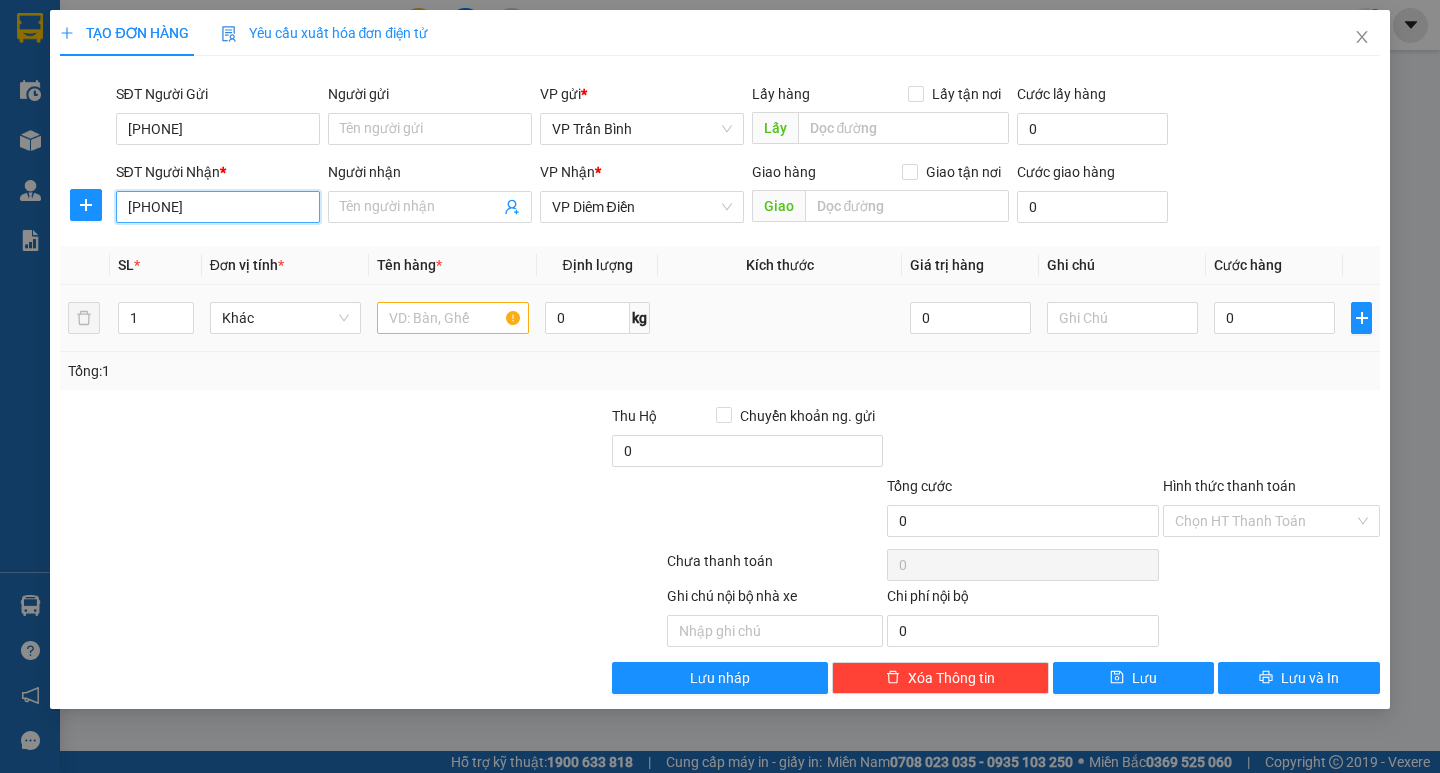 type on "0369748233" 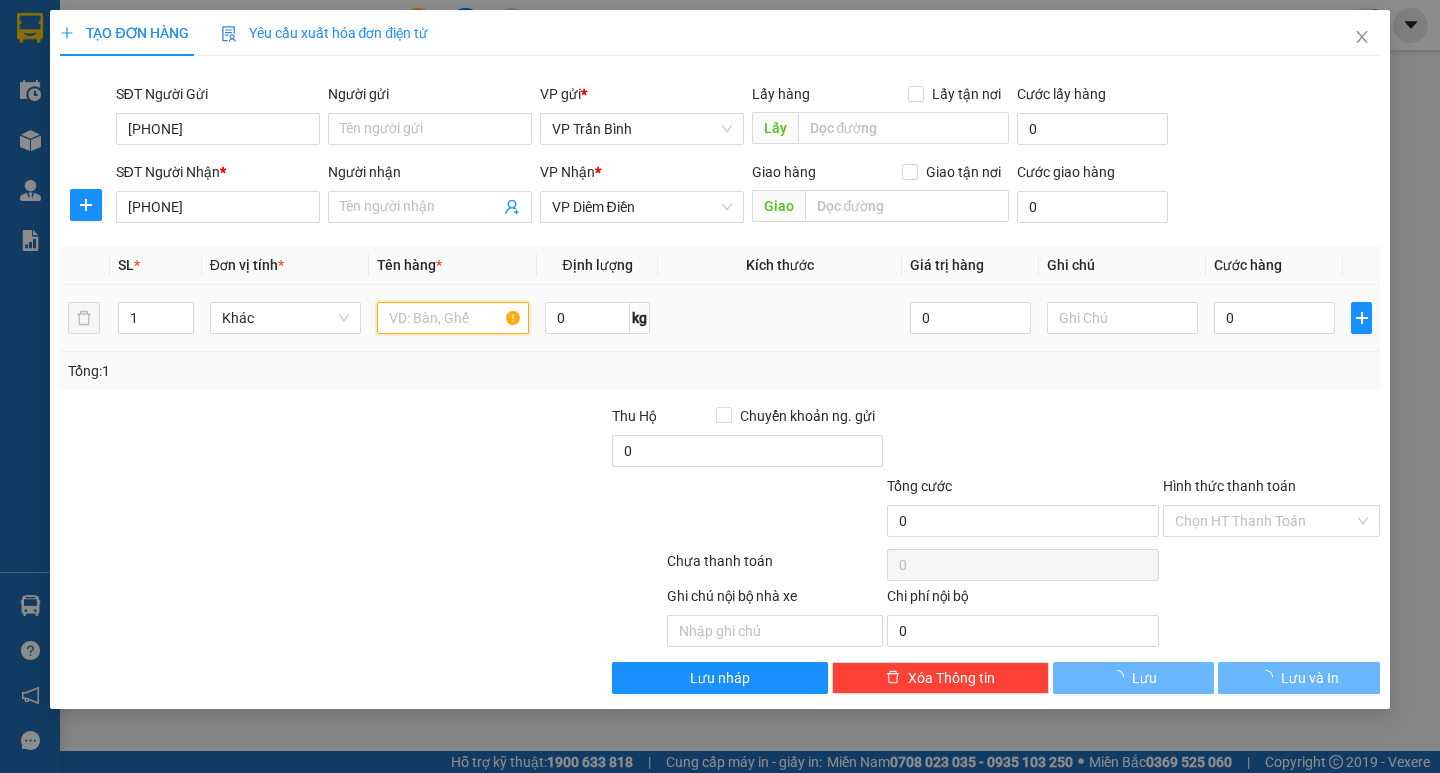 click at bounding box center (452, 318) 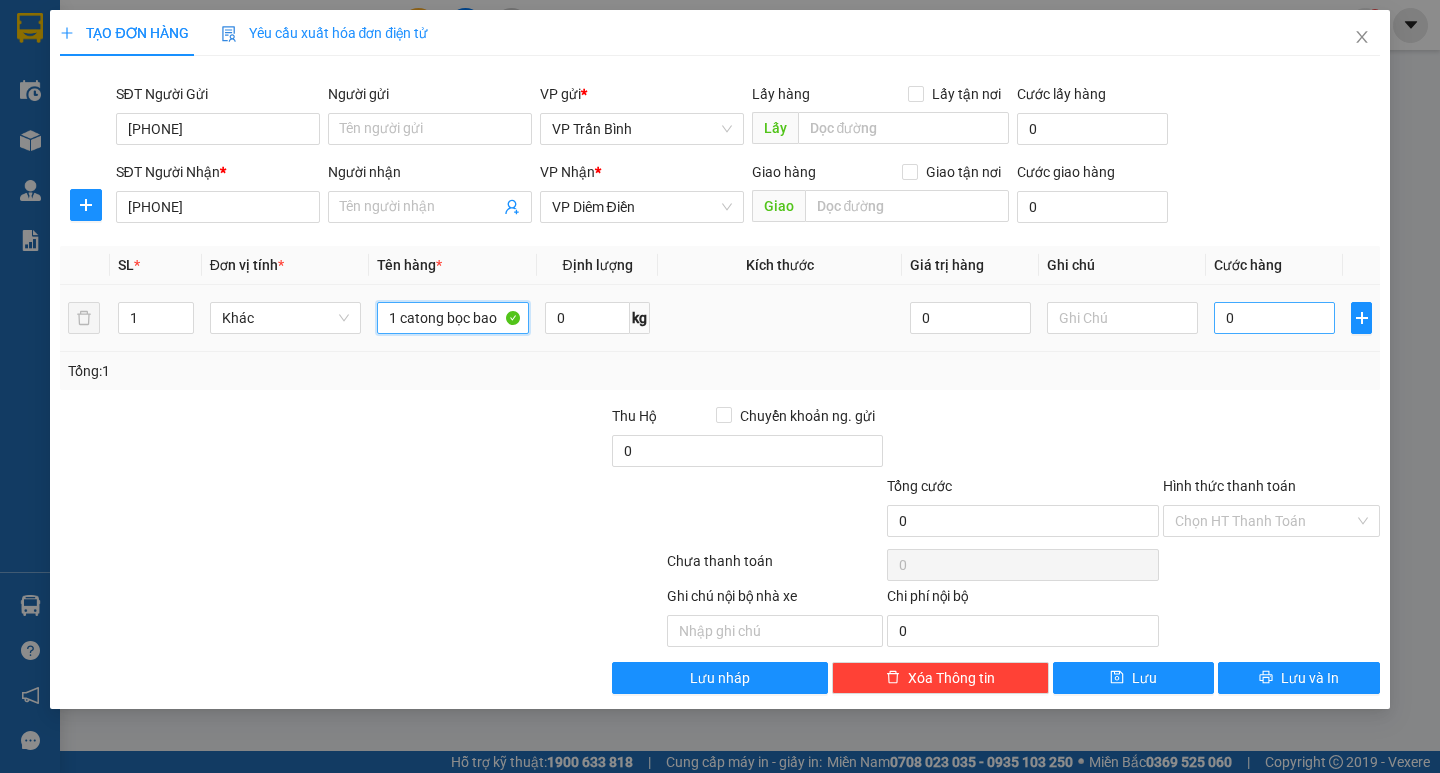 type on "1 catong bọc bao" 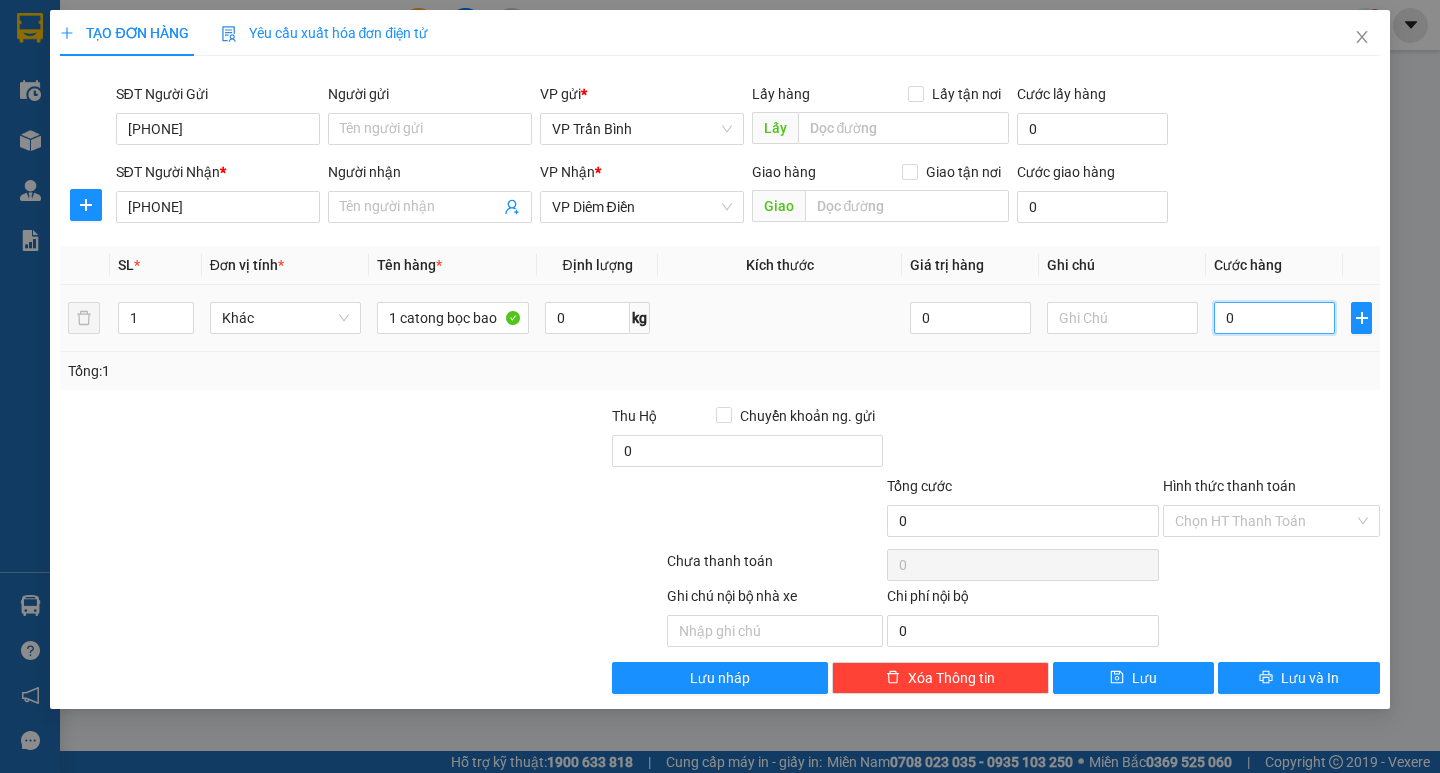 click on "0" at bounding box center [1274, 318] 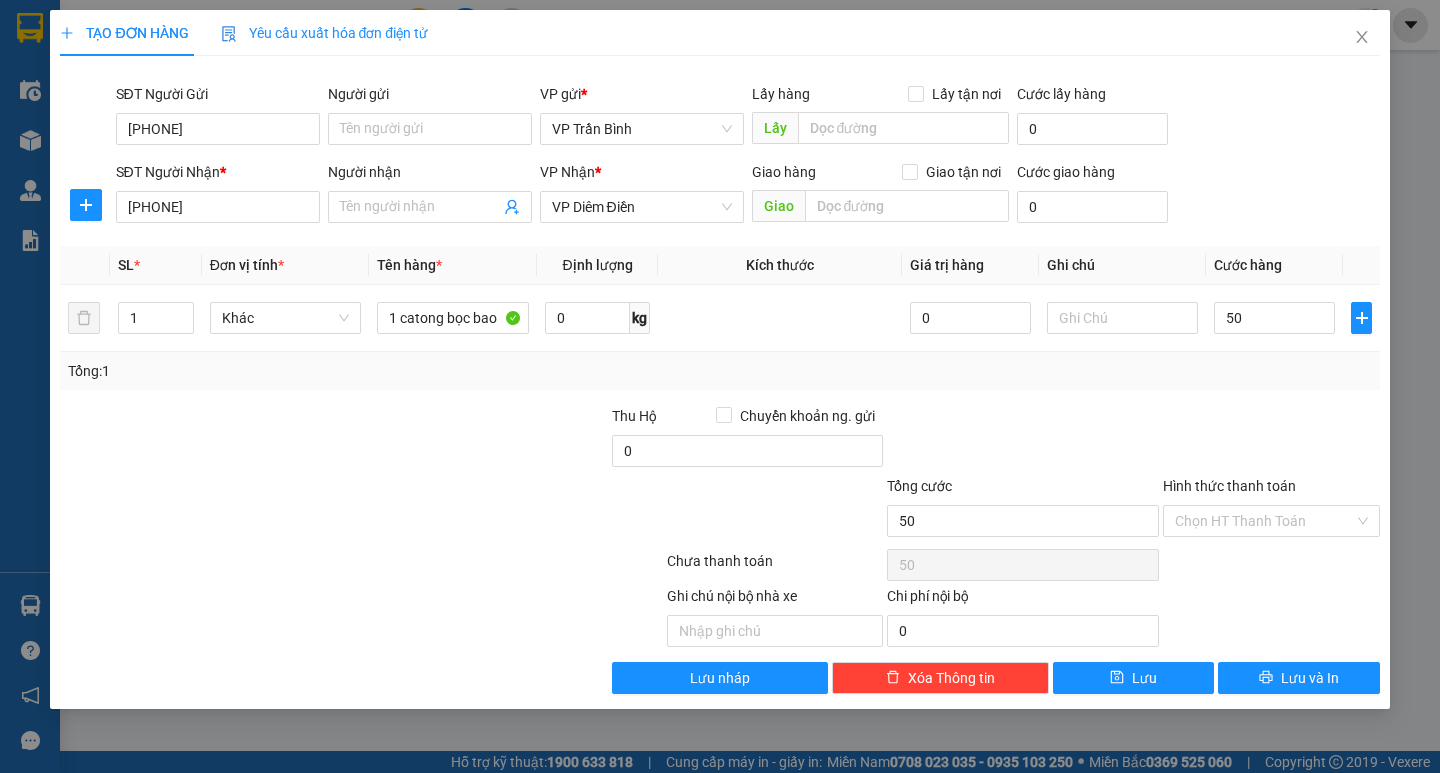 click on "Tổng:  1" at bounding box center [719, 371] 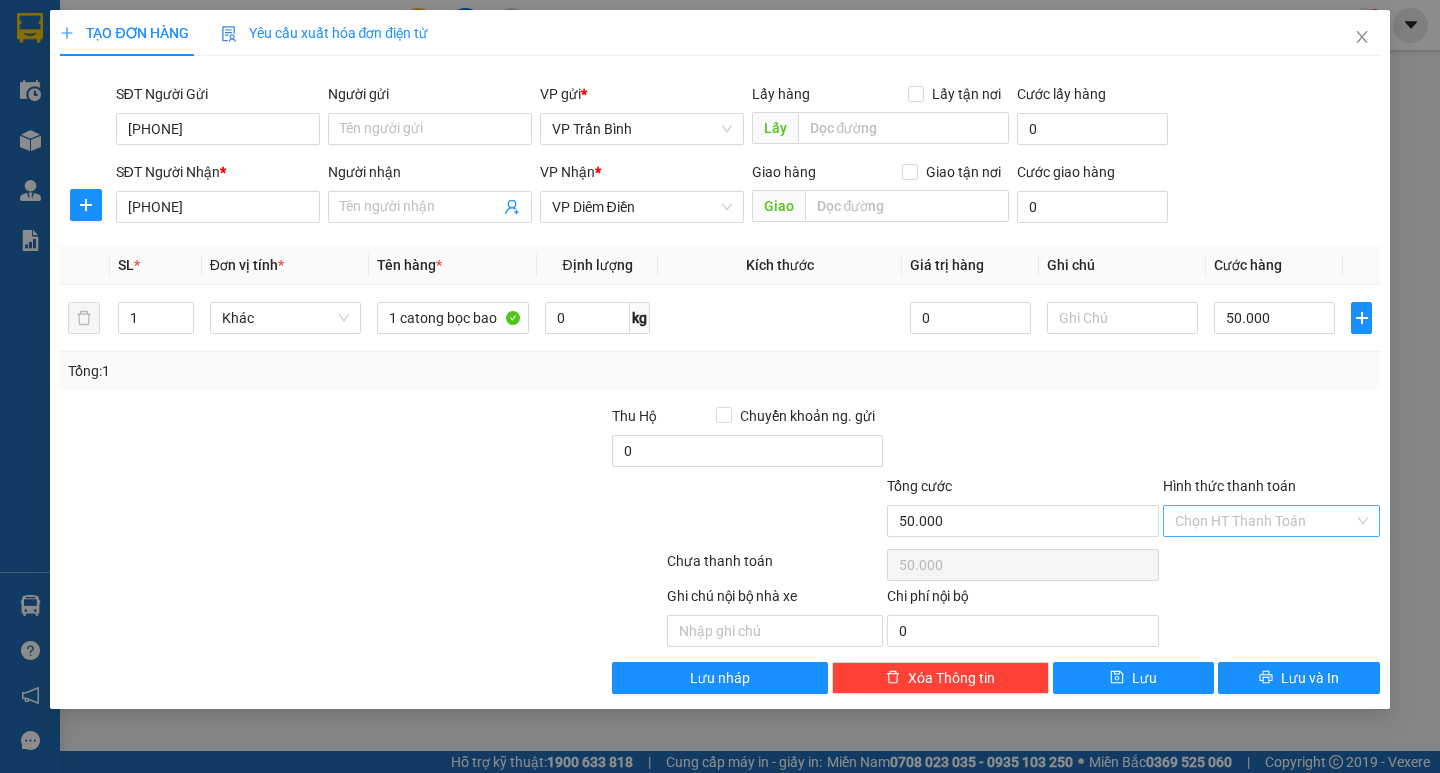 click on "Hình thức thanh toán" at bounding box center (1264, 521) 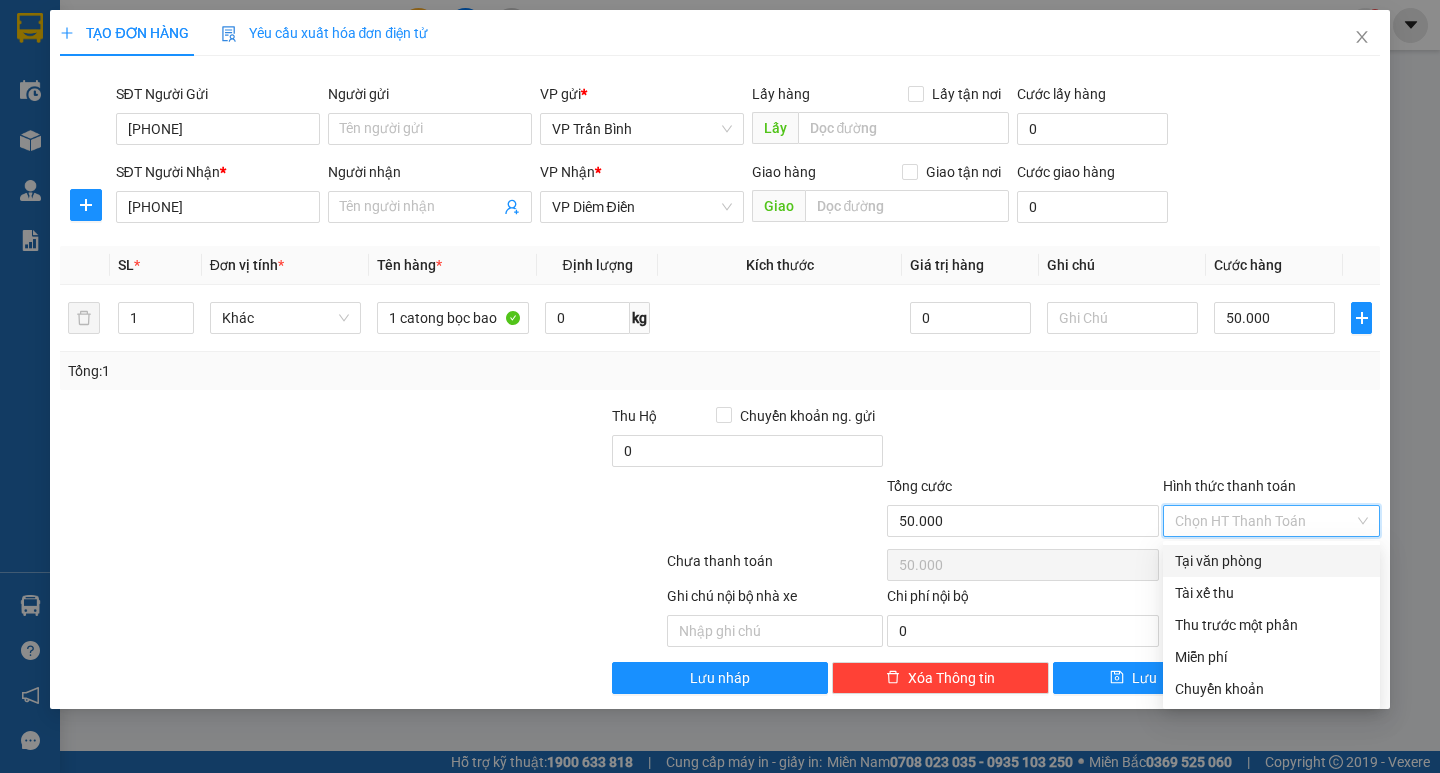 click on "Tại văn phòng" at bounding box center (1271, 561) 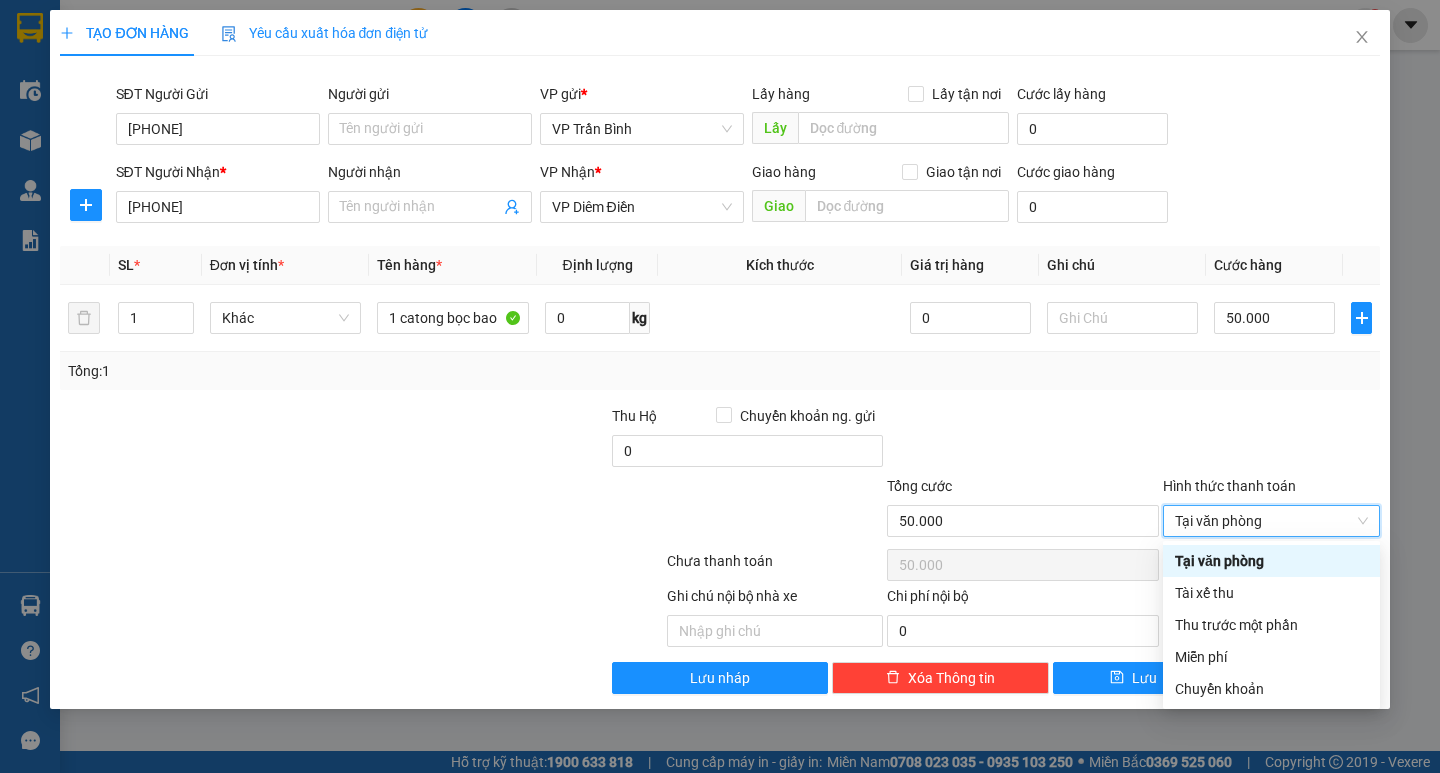 type on "0" 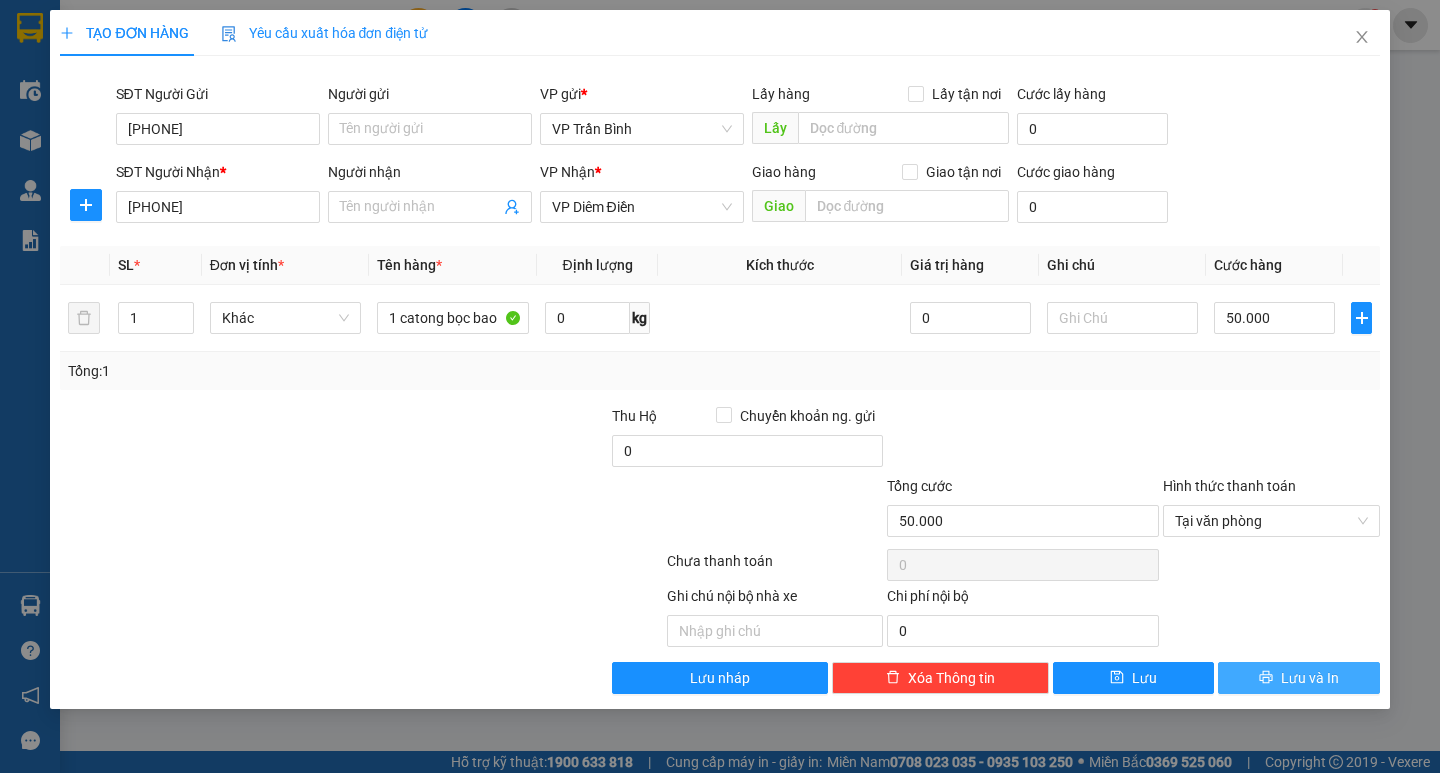 click on "Lưu và In" at bounding box center [1310, 678] 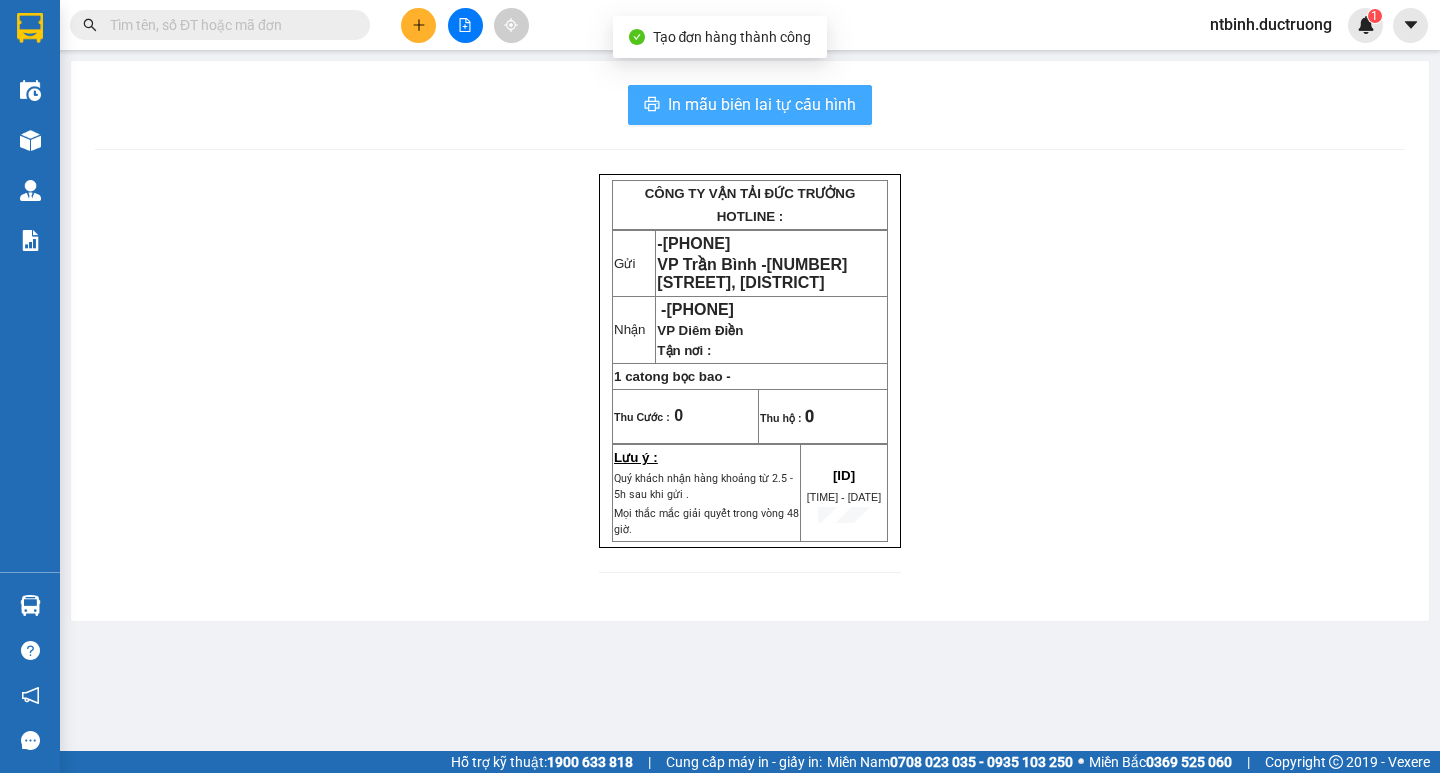 click on "In mẫu biên lai tự cấu hình" at bounding box center (762, 104) 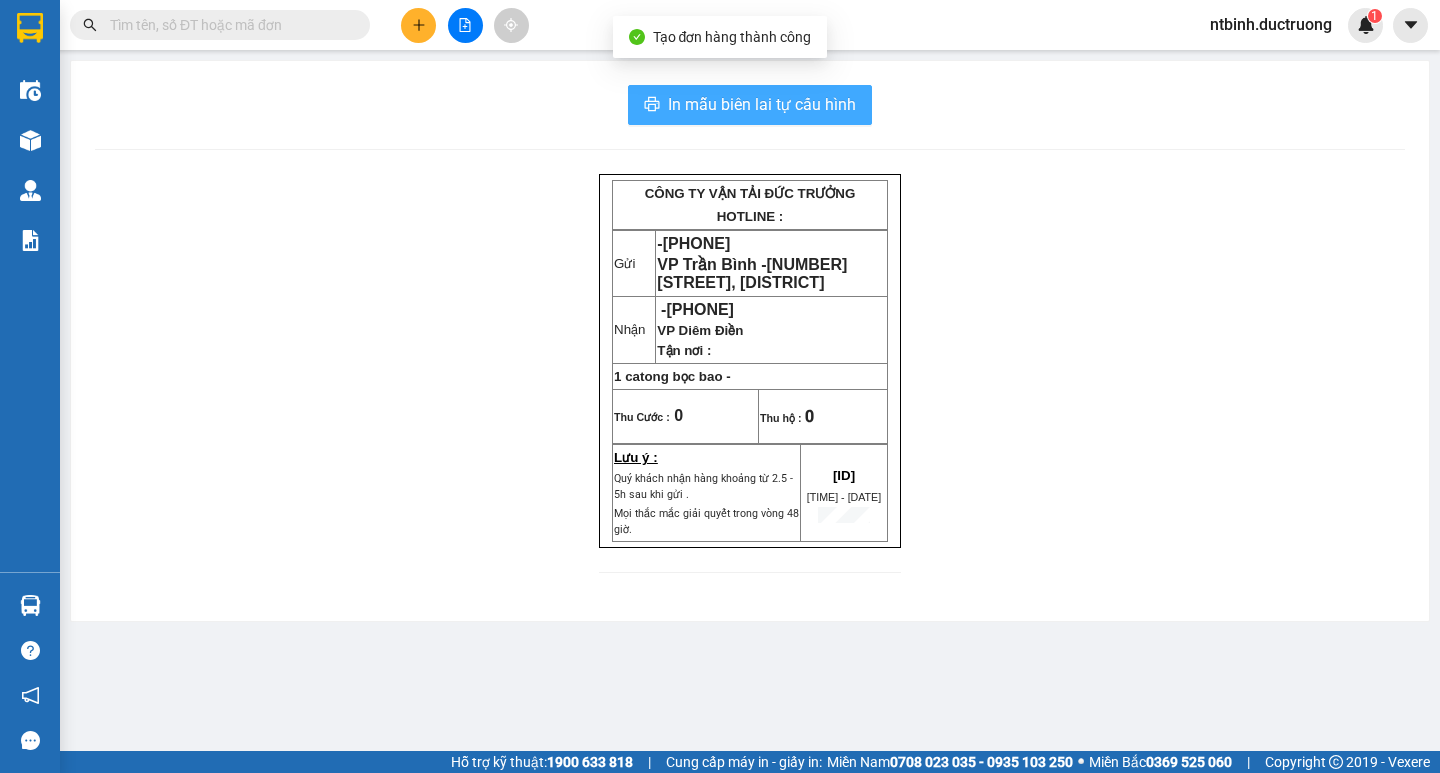 scroll, scrollTop: 0, scrollLeft: 0, axis: both 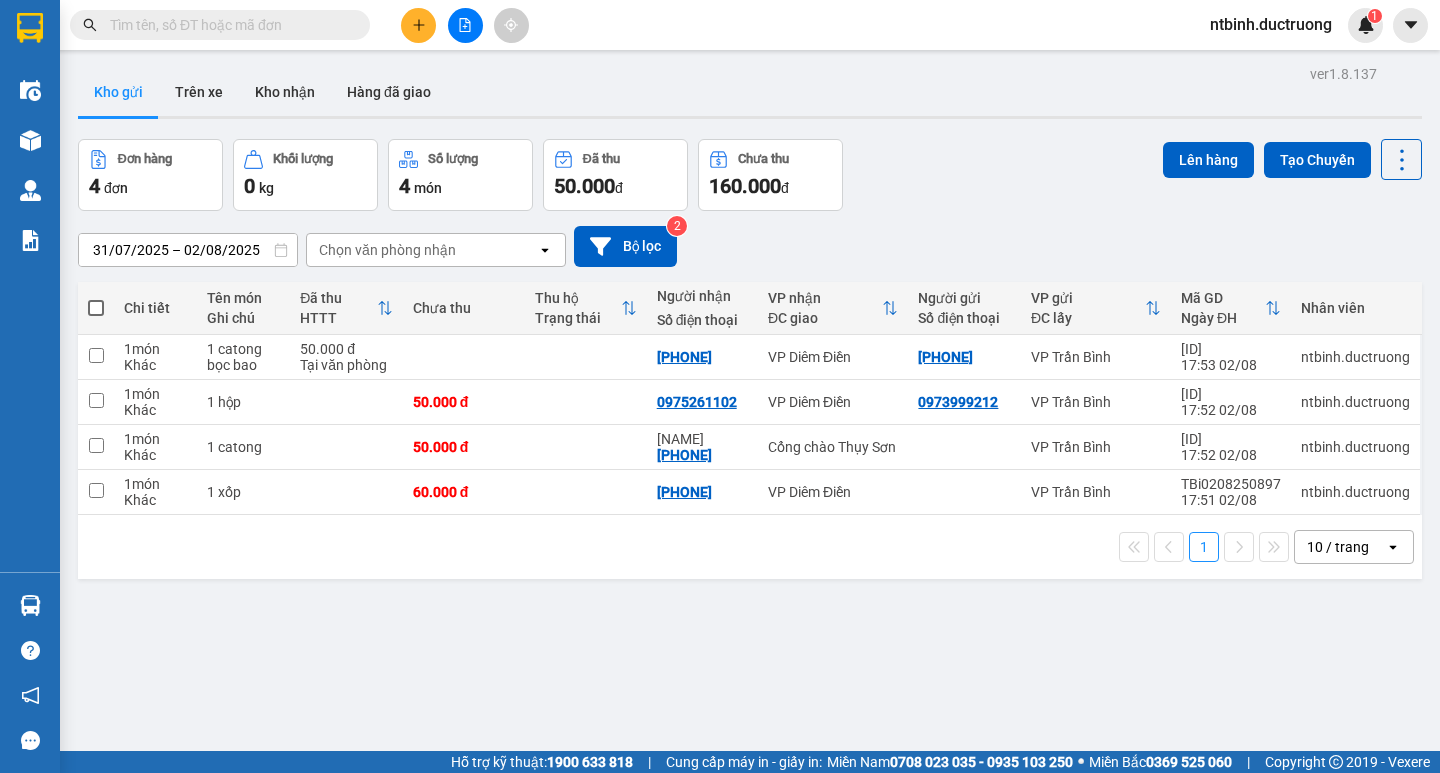 click 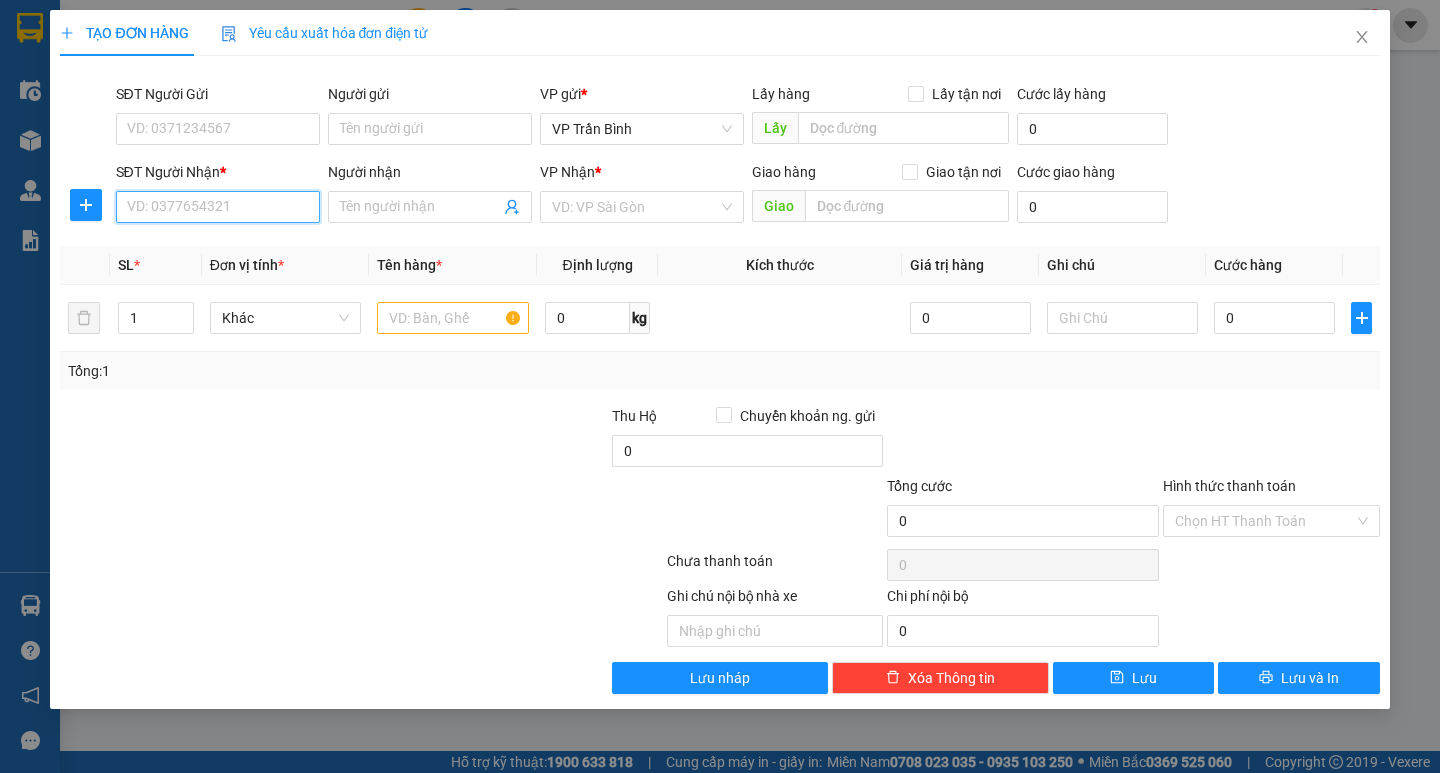 click on "SĐT Người Nhận  *" at bounding box center [218, 207] 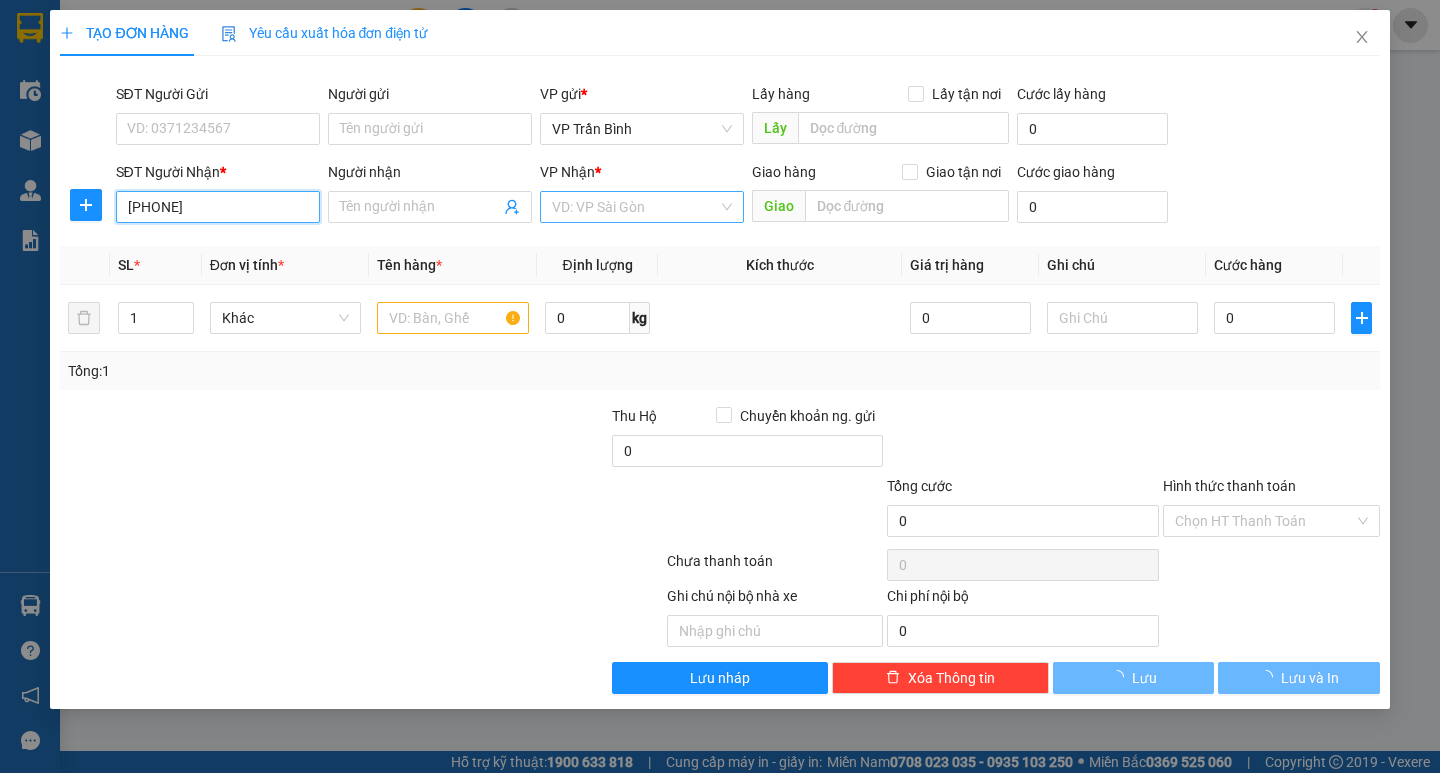 type on "0326393139" 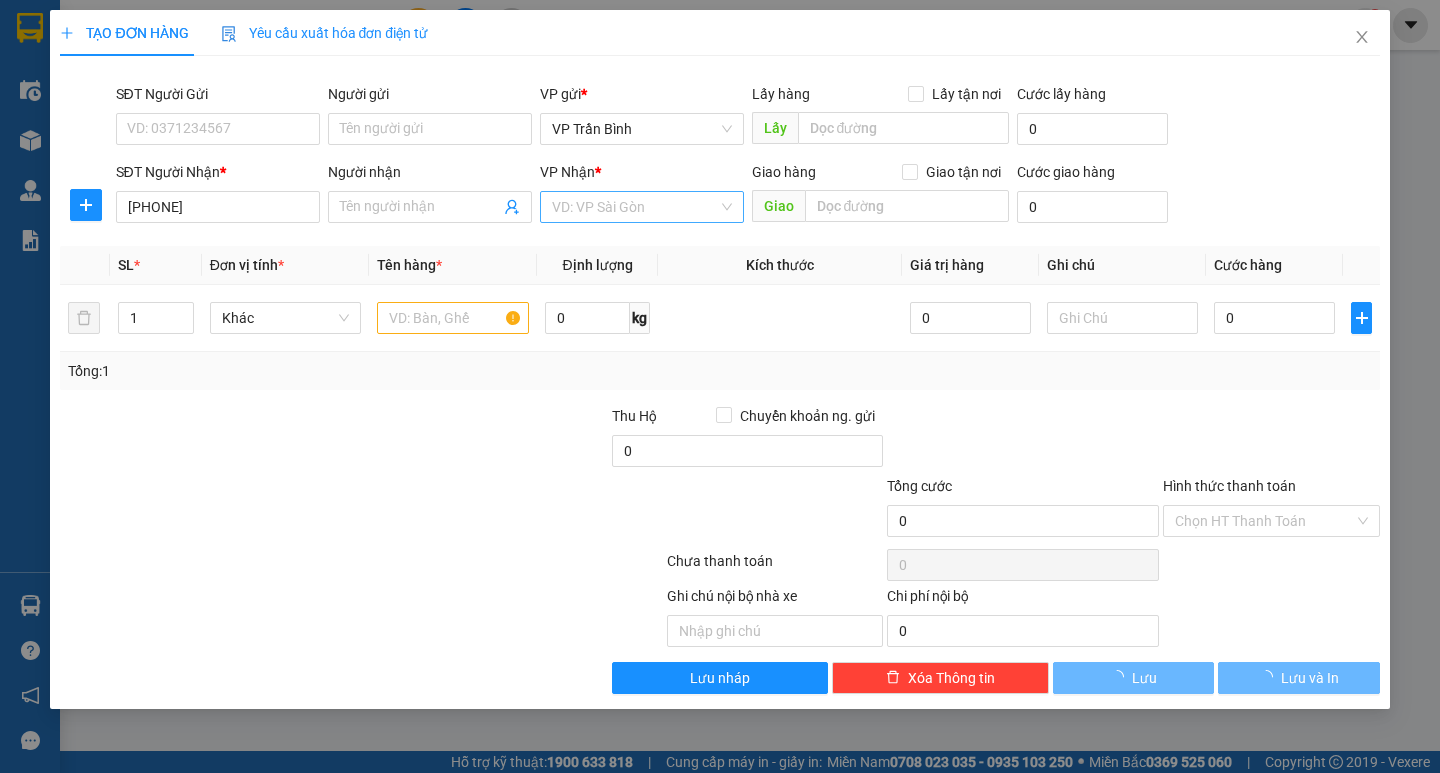 click at bounding box center [635, 207] 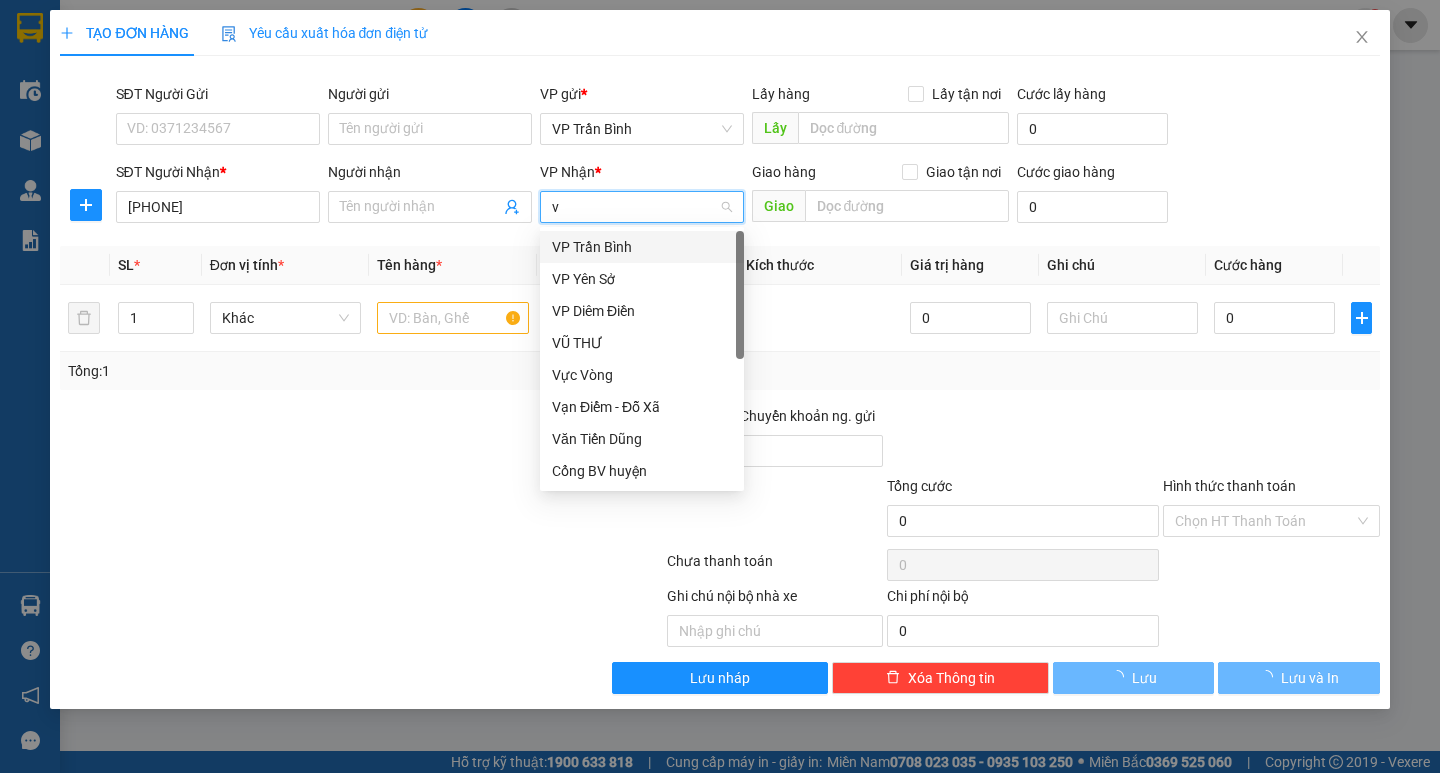 type on "vp" 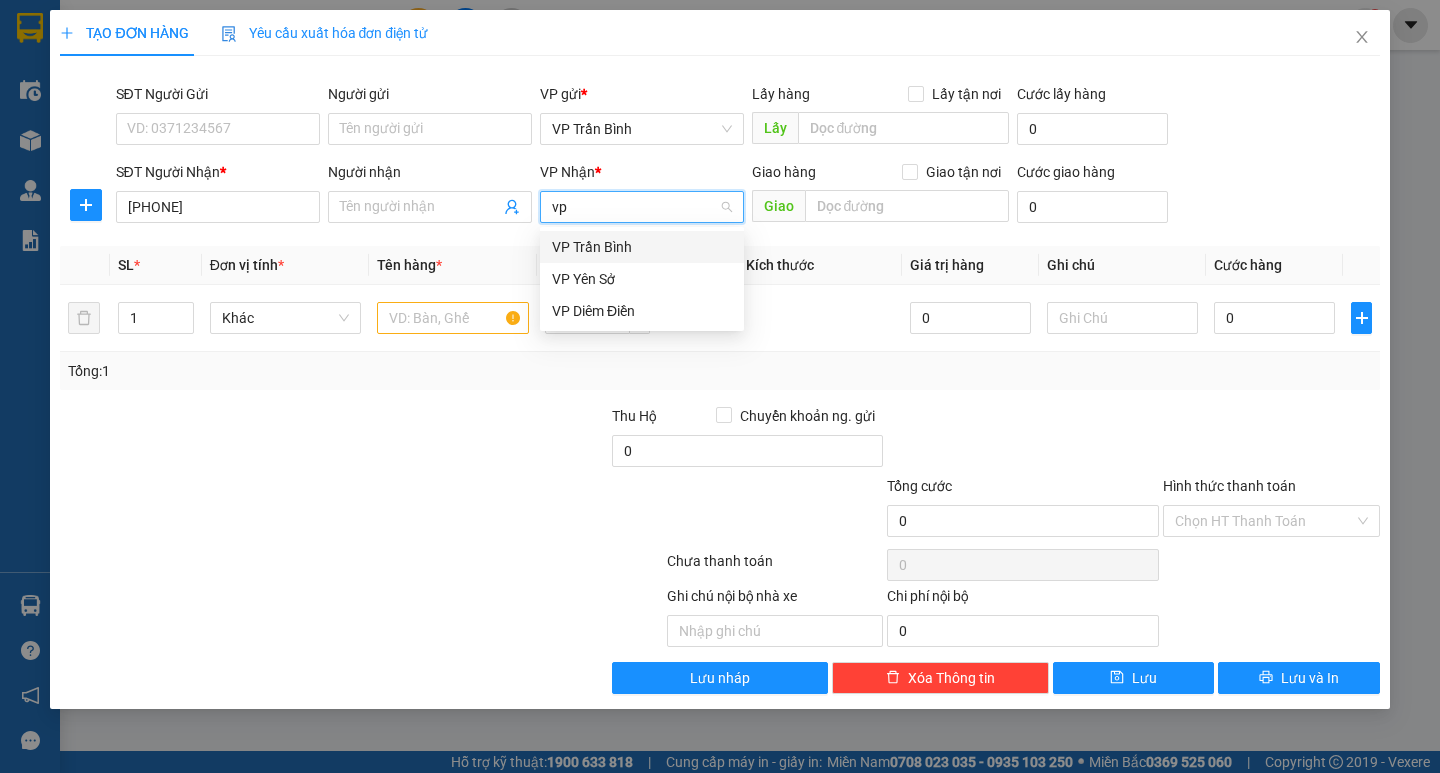 click on "VP Diêm Điền" at bounding box center [642, 311] 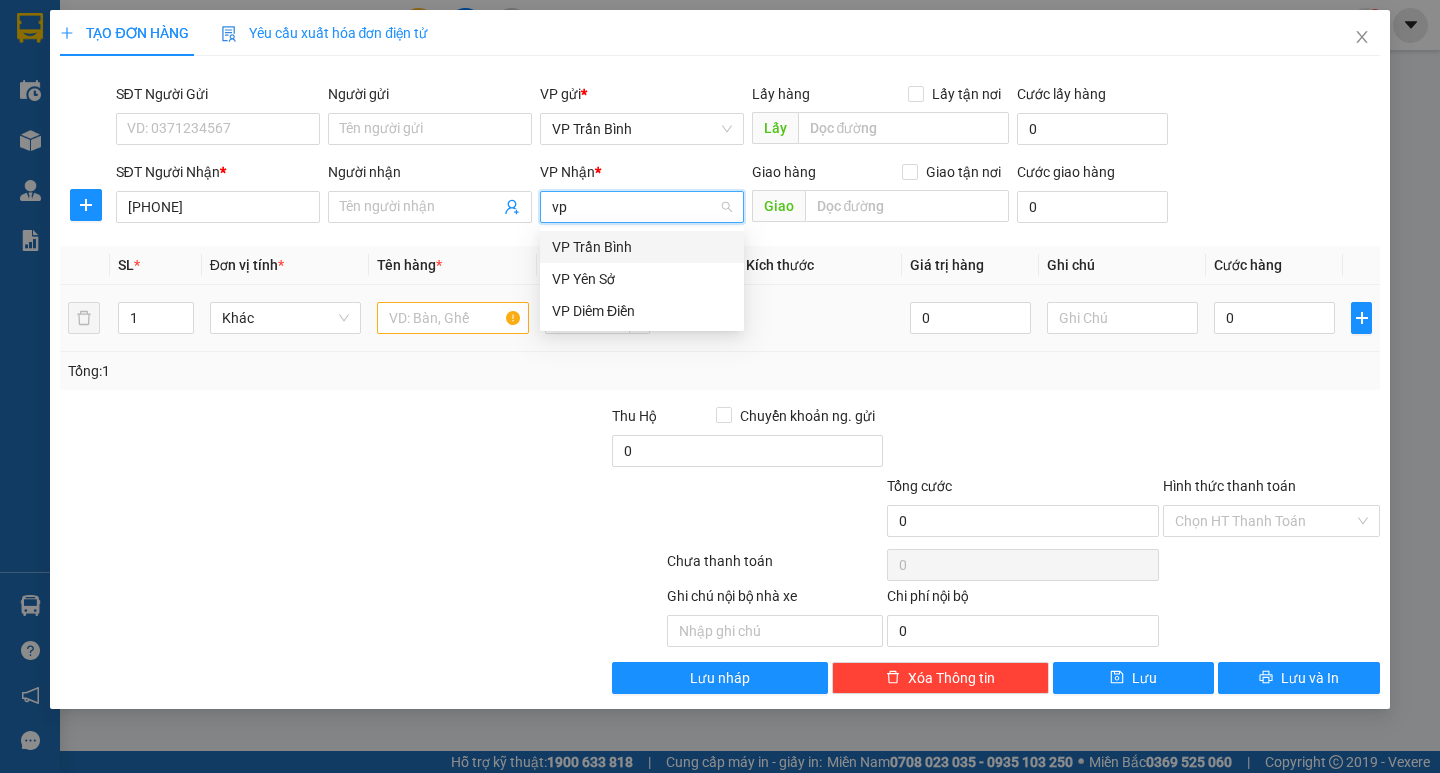 type 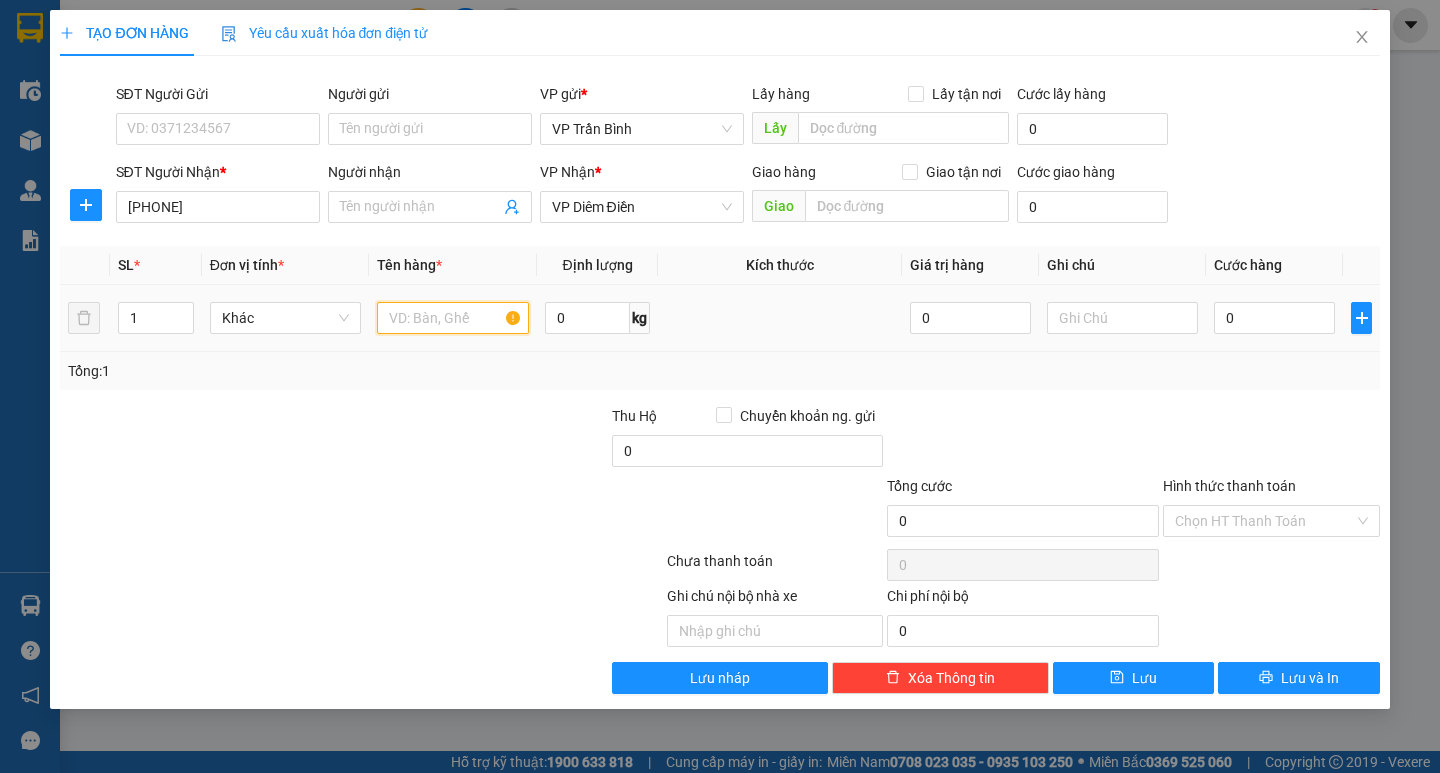 click at bounding box center [452, 318] 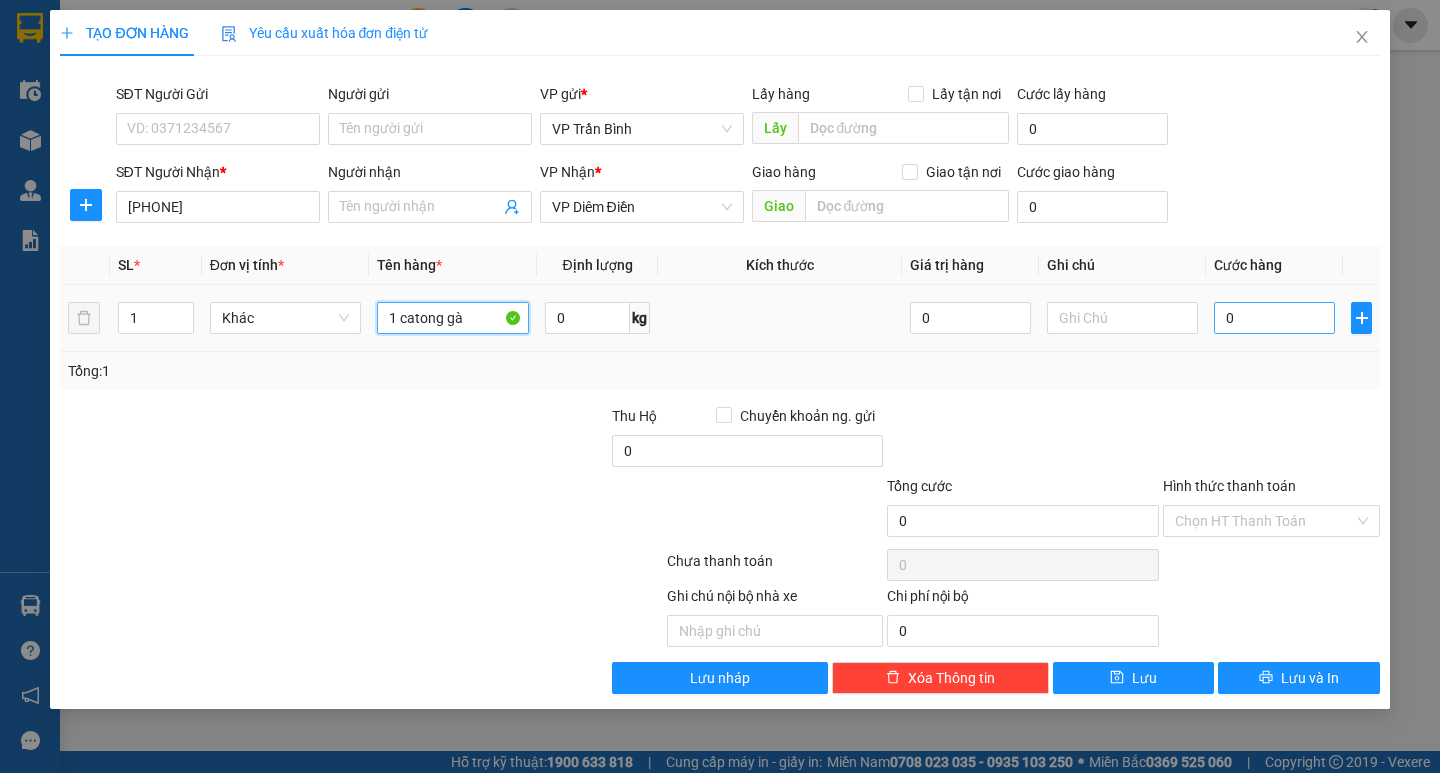 type on "1 catong gà" 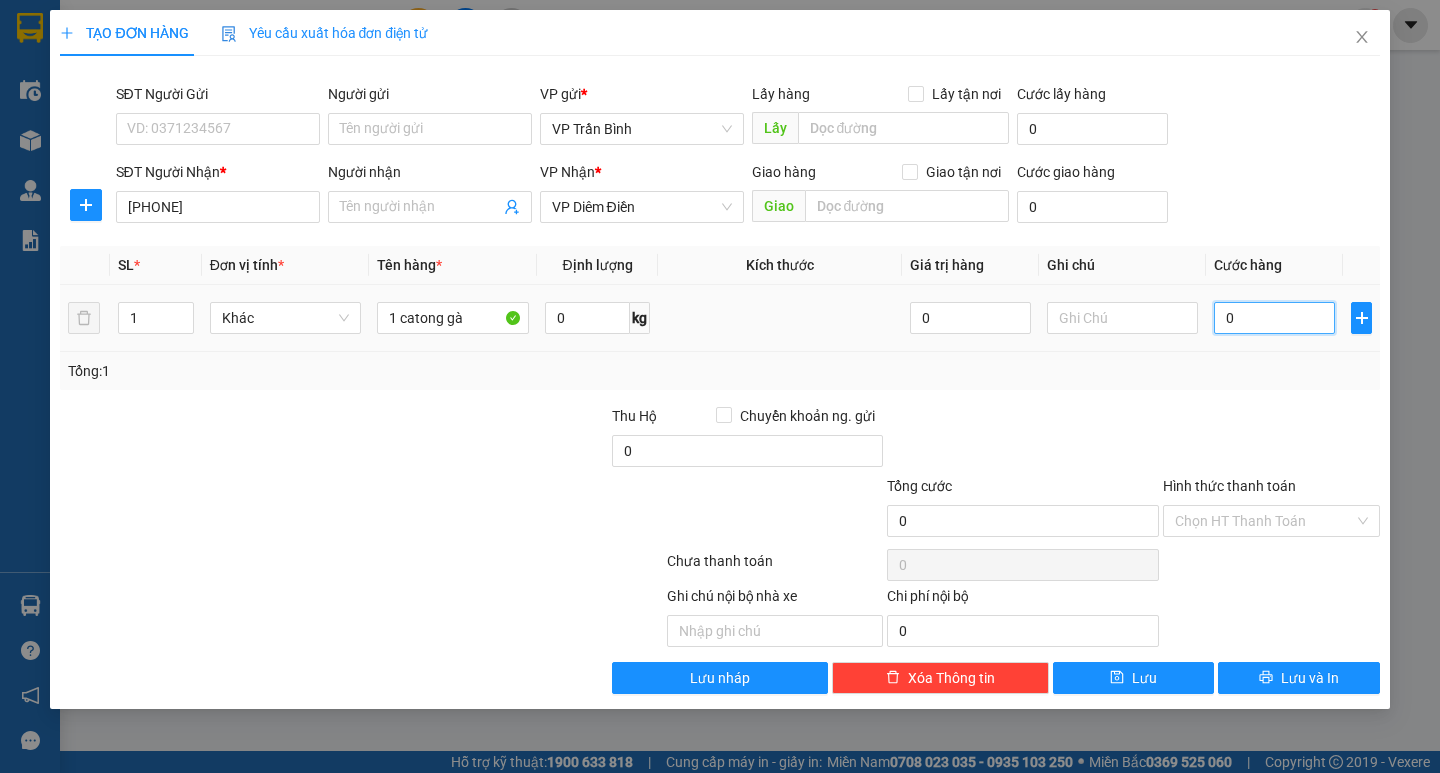 click on "0" at bounding box center [1274, 318] 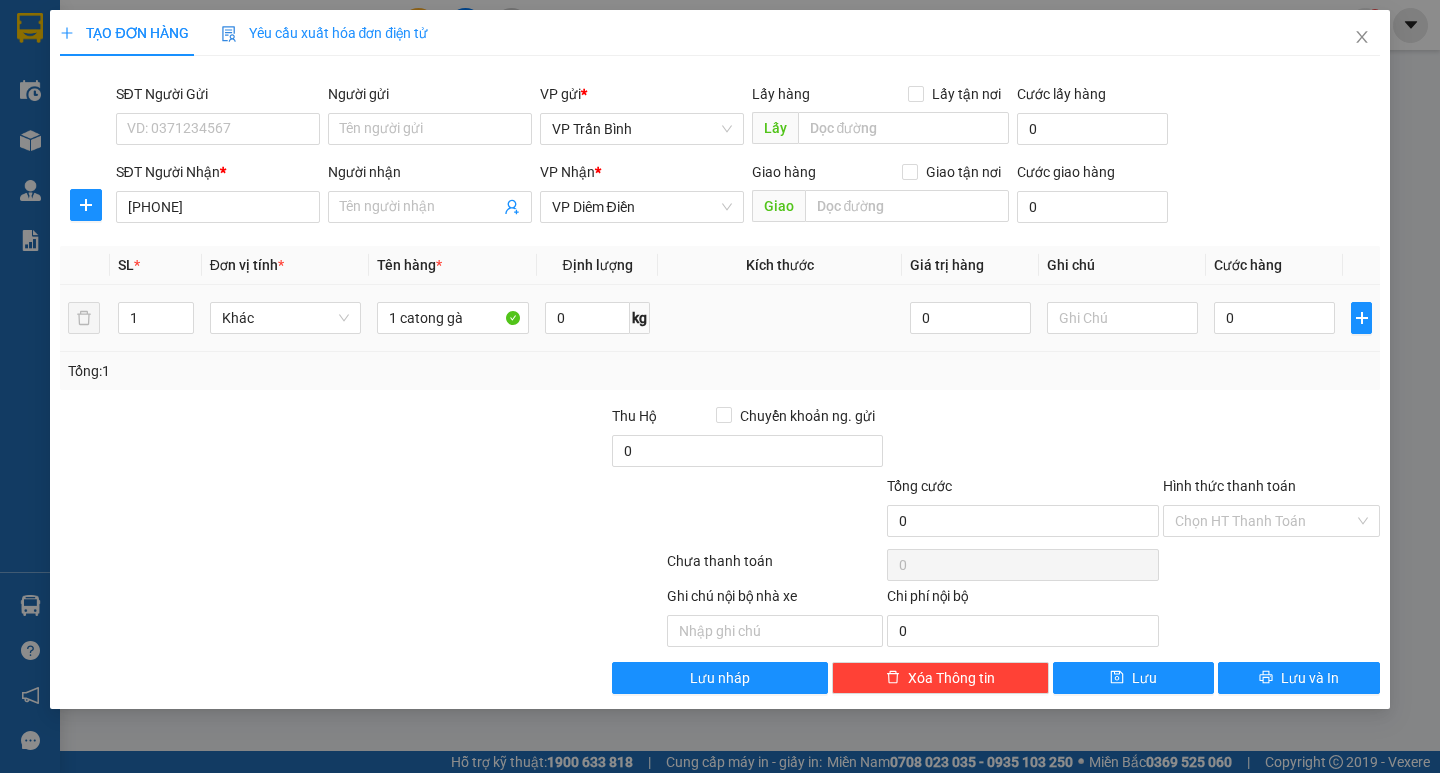 click on "0" at bounding box center (1274, 318) 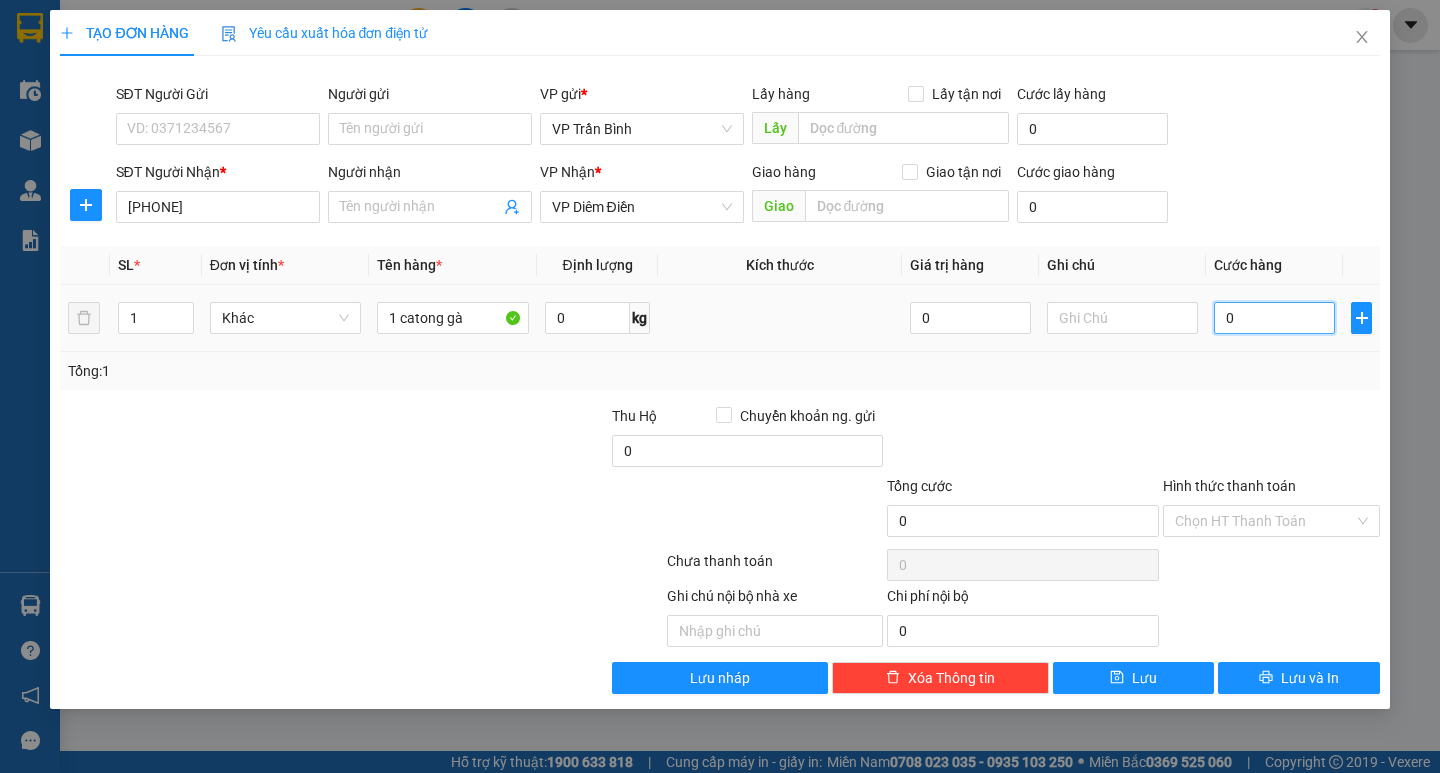 click on "0" at bounding box center (1274, 318) 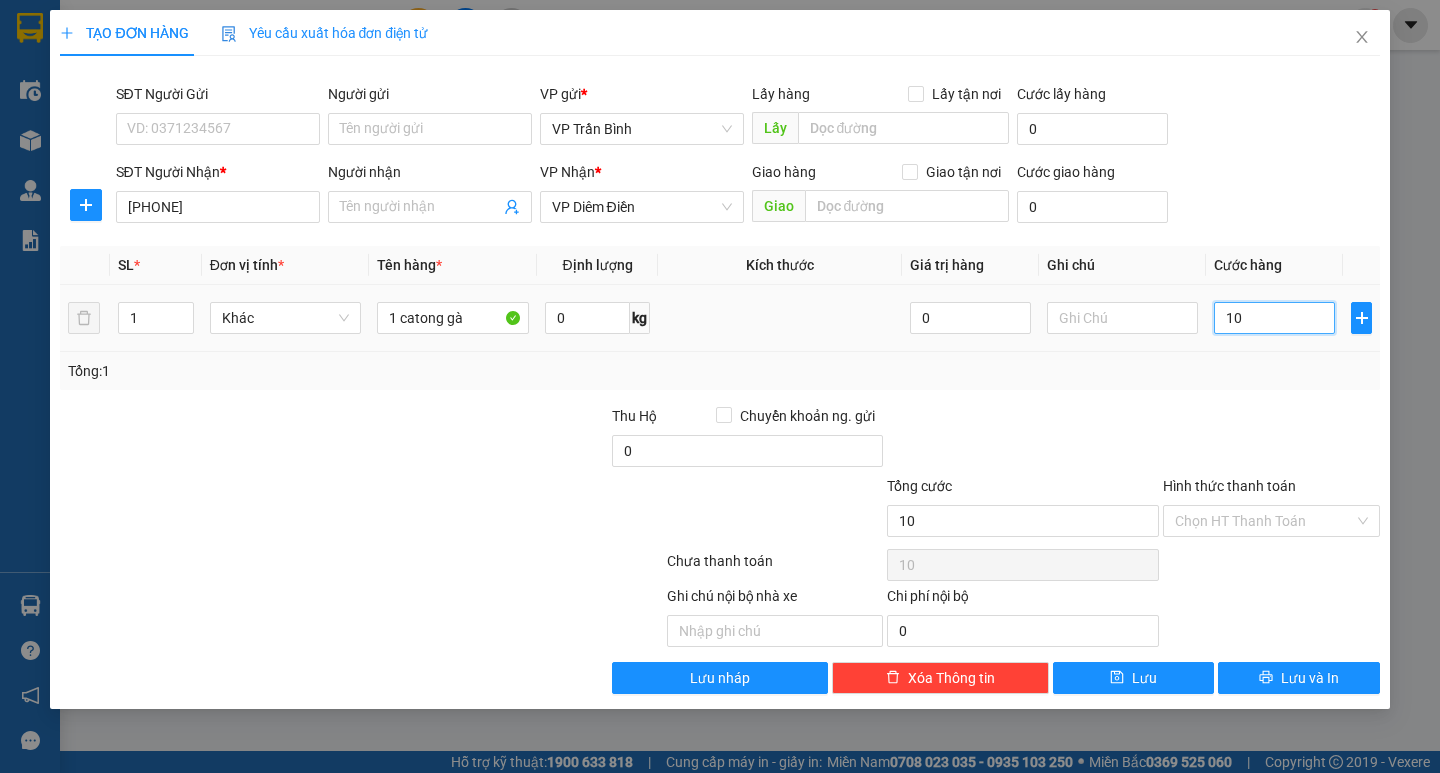 type on "100" 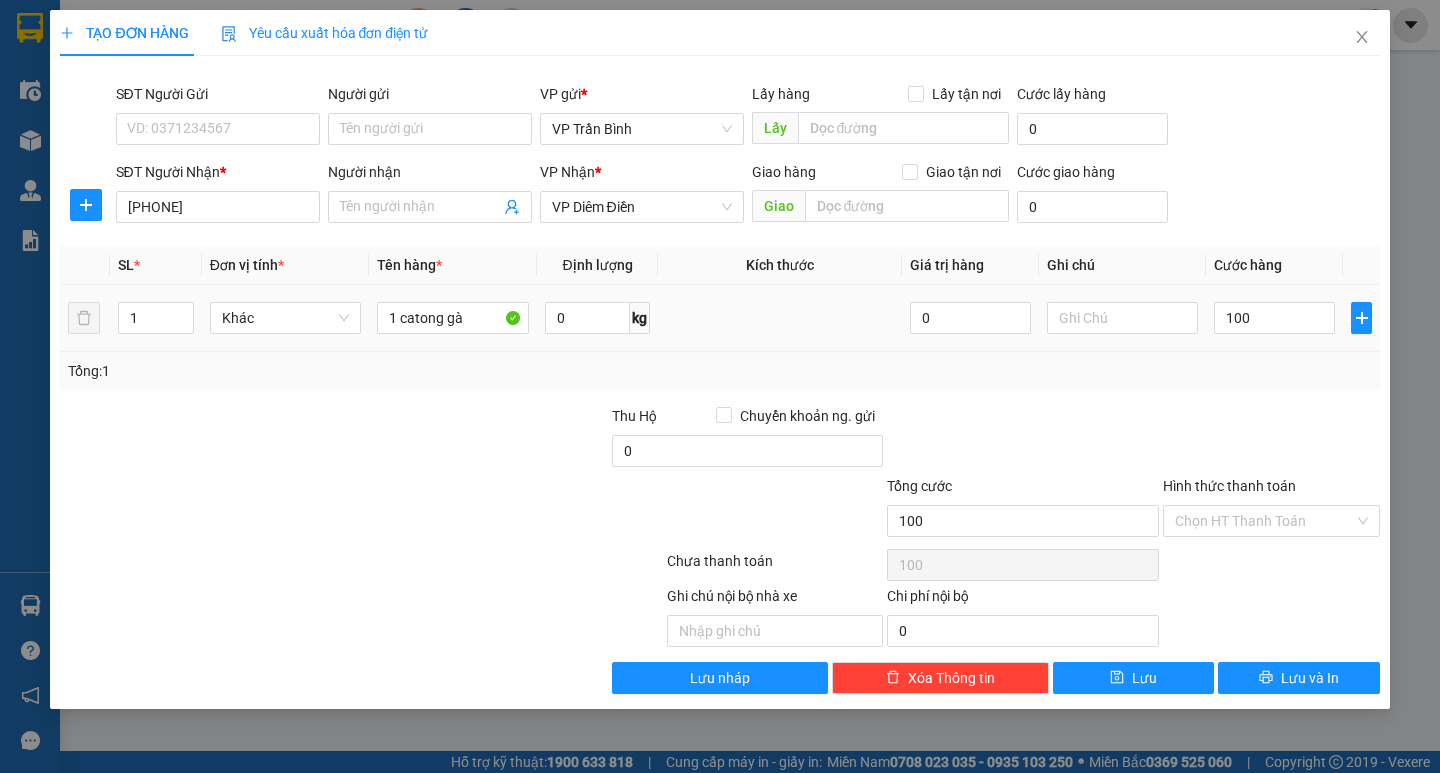 click on "Tổng:  1" at bounding box center [719, 371] 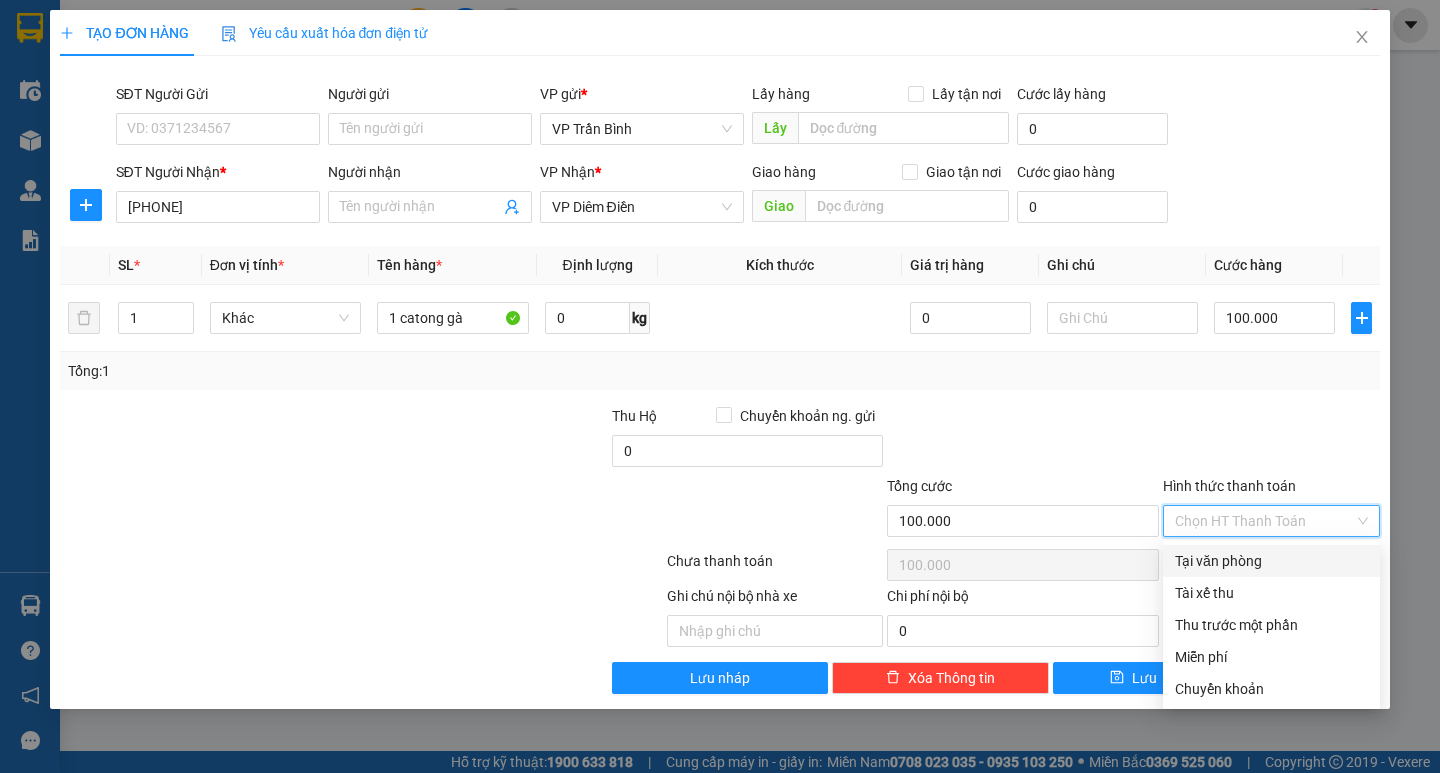 click on "Hình thức thanh toán" at bounding box center (1264, 521) 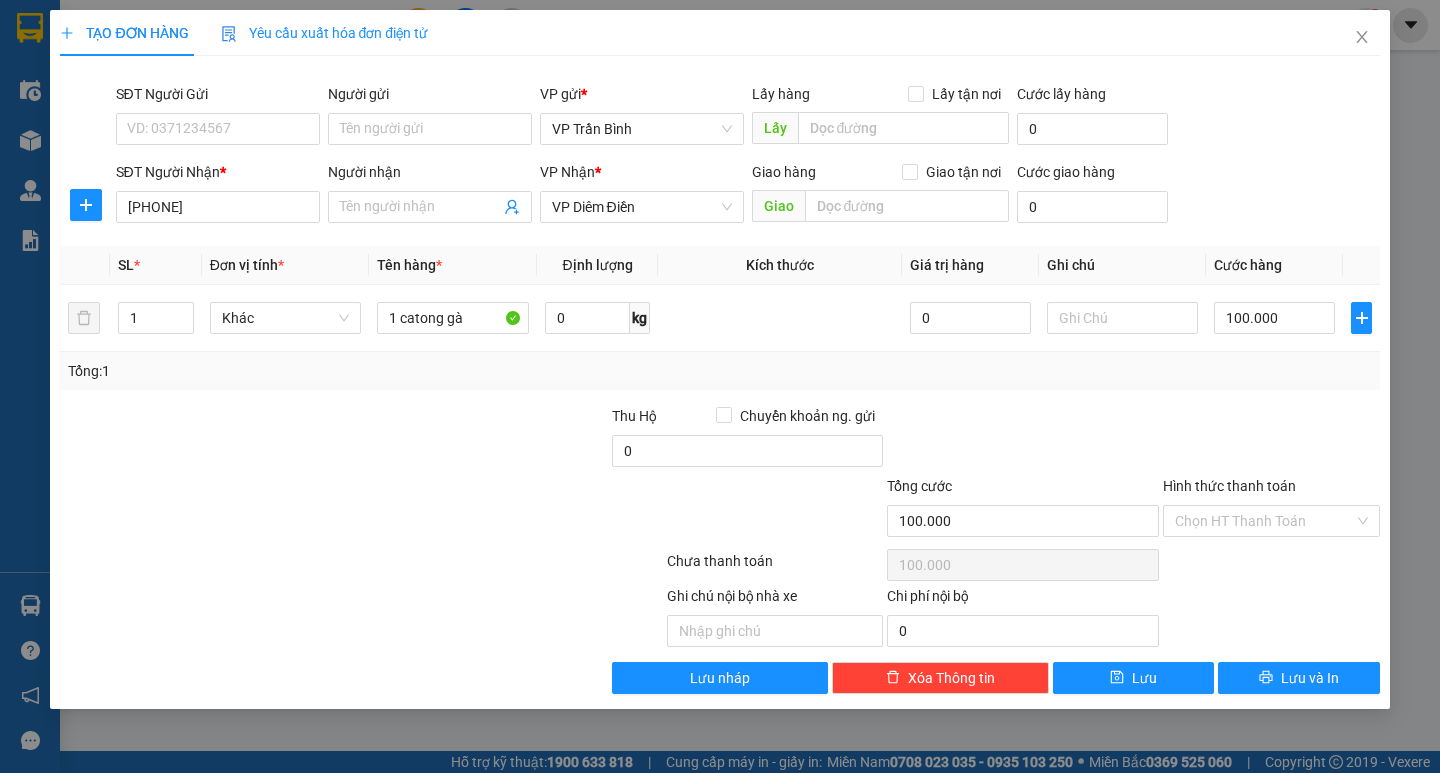 drag, startPoint x: 1251, startPoint y: 547, endPoint x: 1253, endPoint y: 569, distance: 22.090721 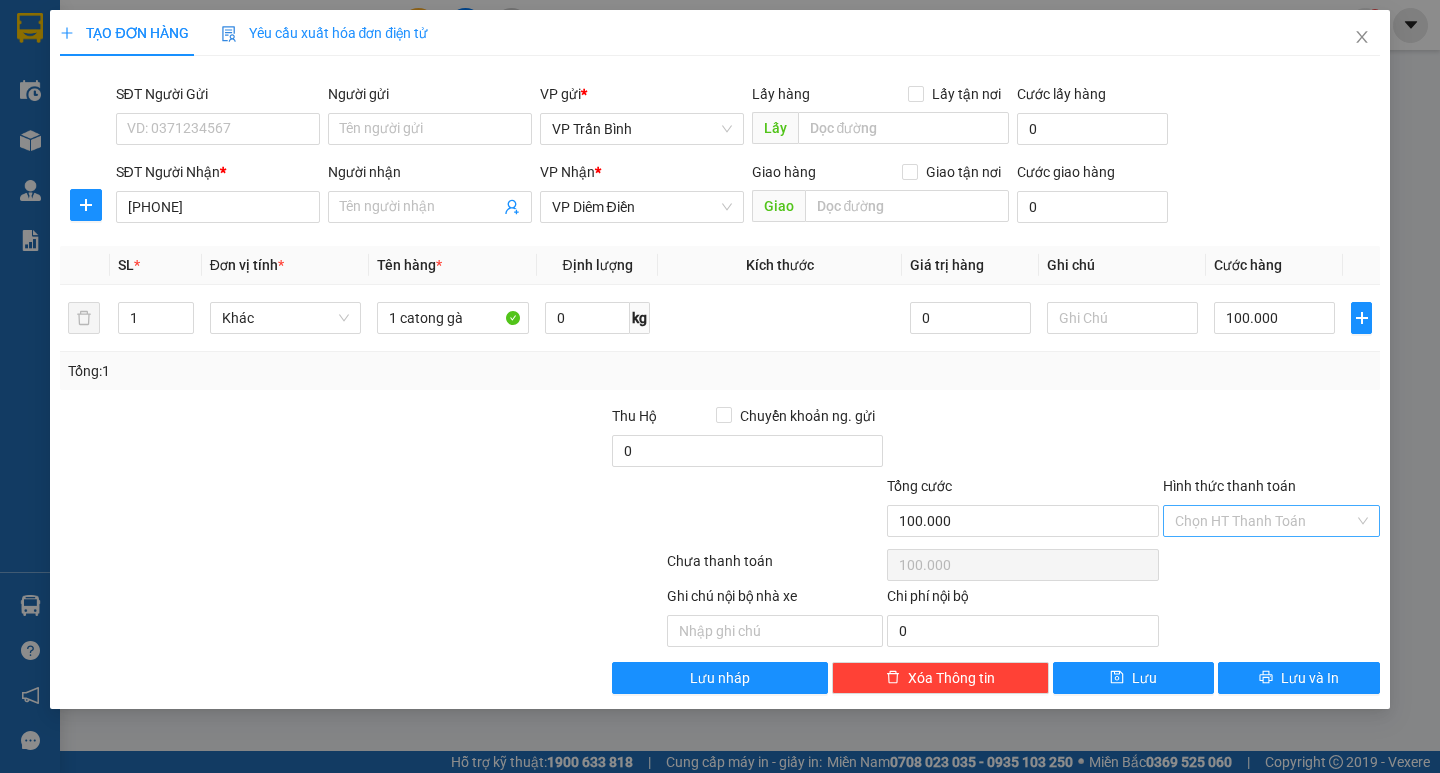 click on "Hình thức thanh toán" at bounding box center (1264, 521) 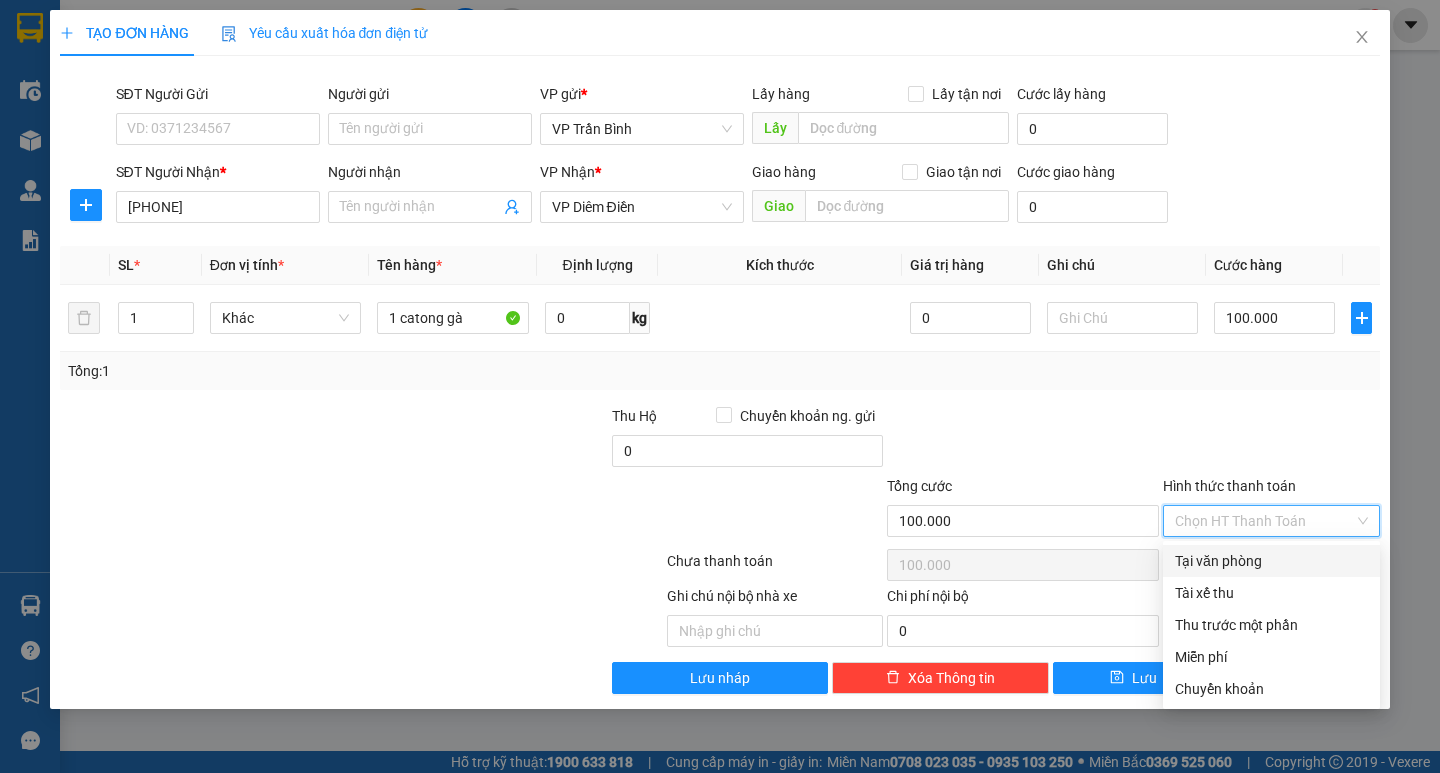 click on "Tại văn phòng" at bounding box center (1271, 561) 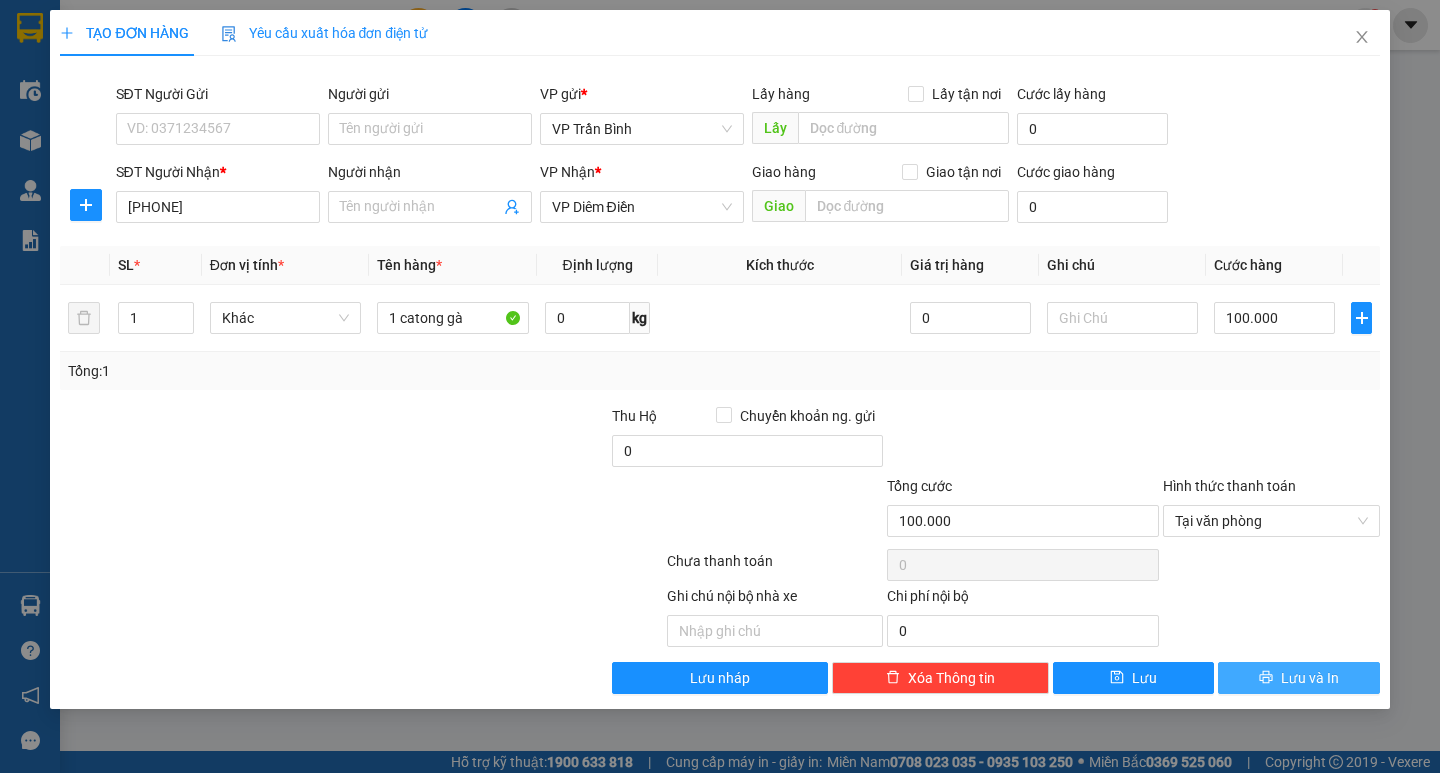 click on "Lưu và In" at bounding box center [1298, 678] 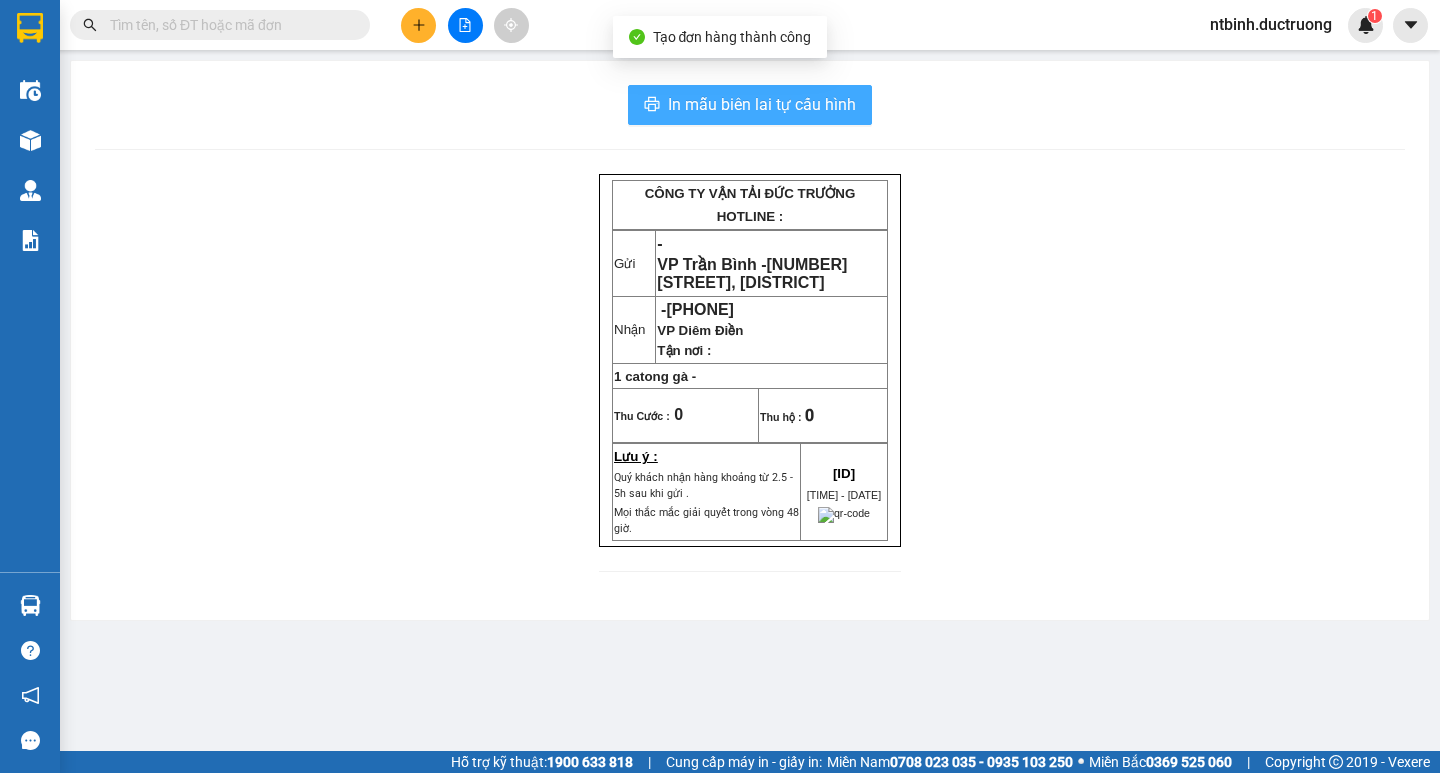 click on "In mẫu biên lai tự cấu hình" at bounding box center [750, 105] 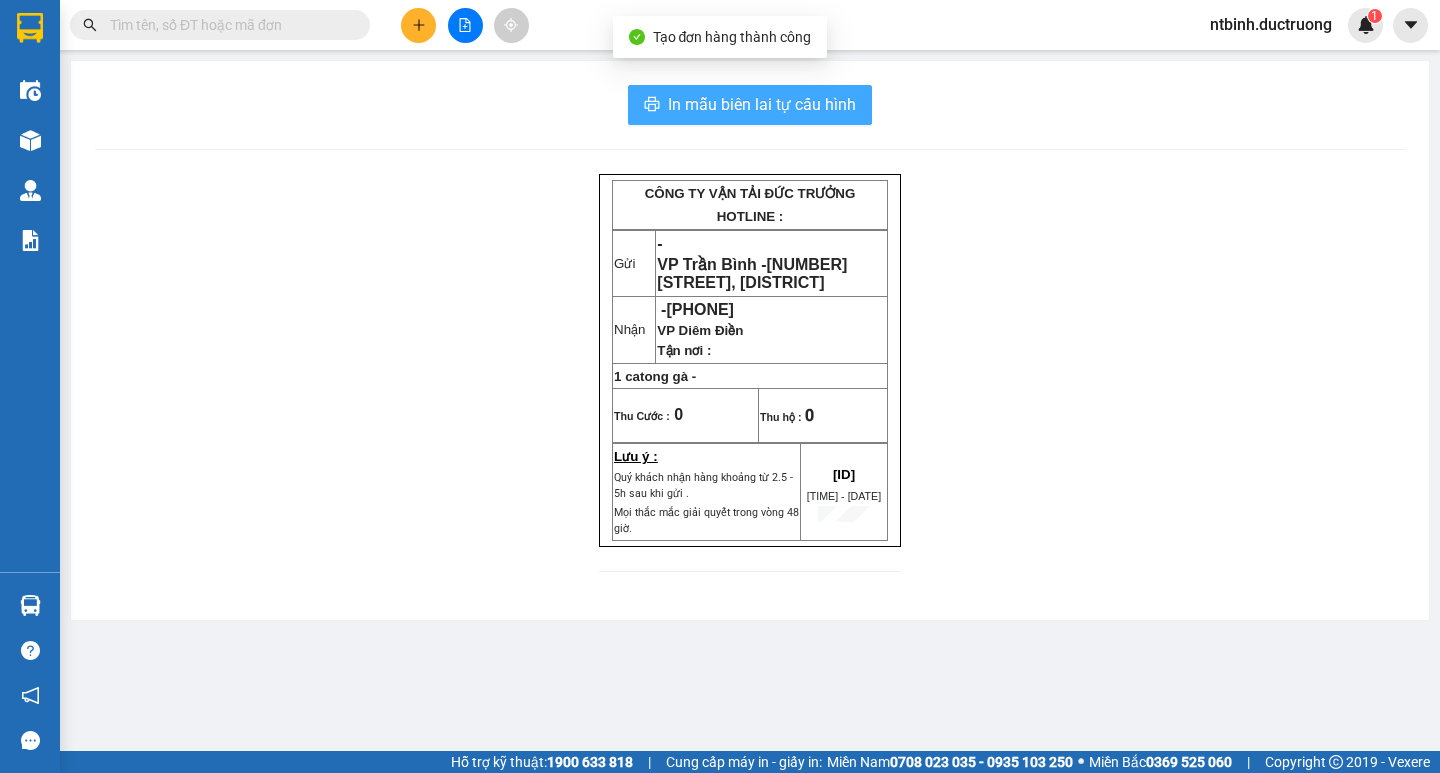 scroll, scrollTop: 0, scrollLeft: 0, axis: both 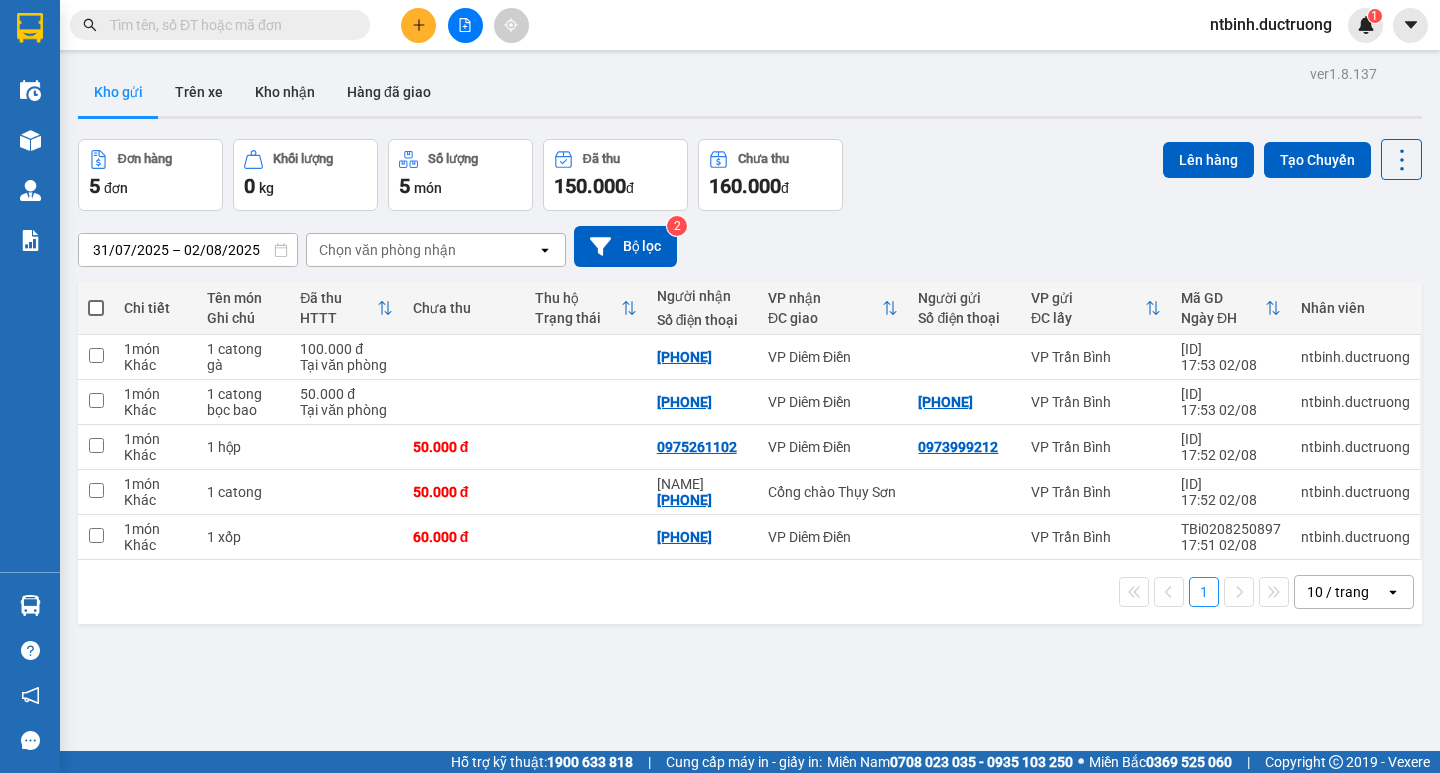 click at bounding box center (96, 308) 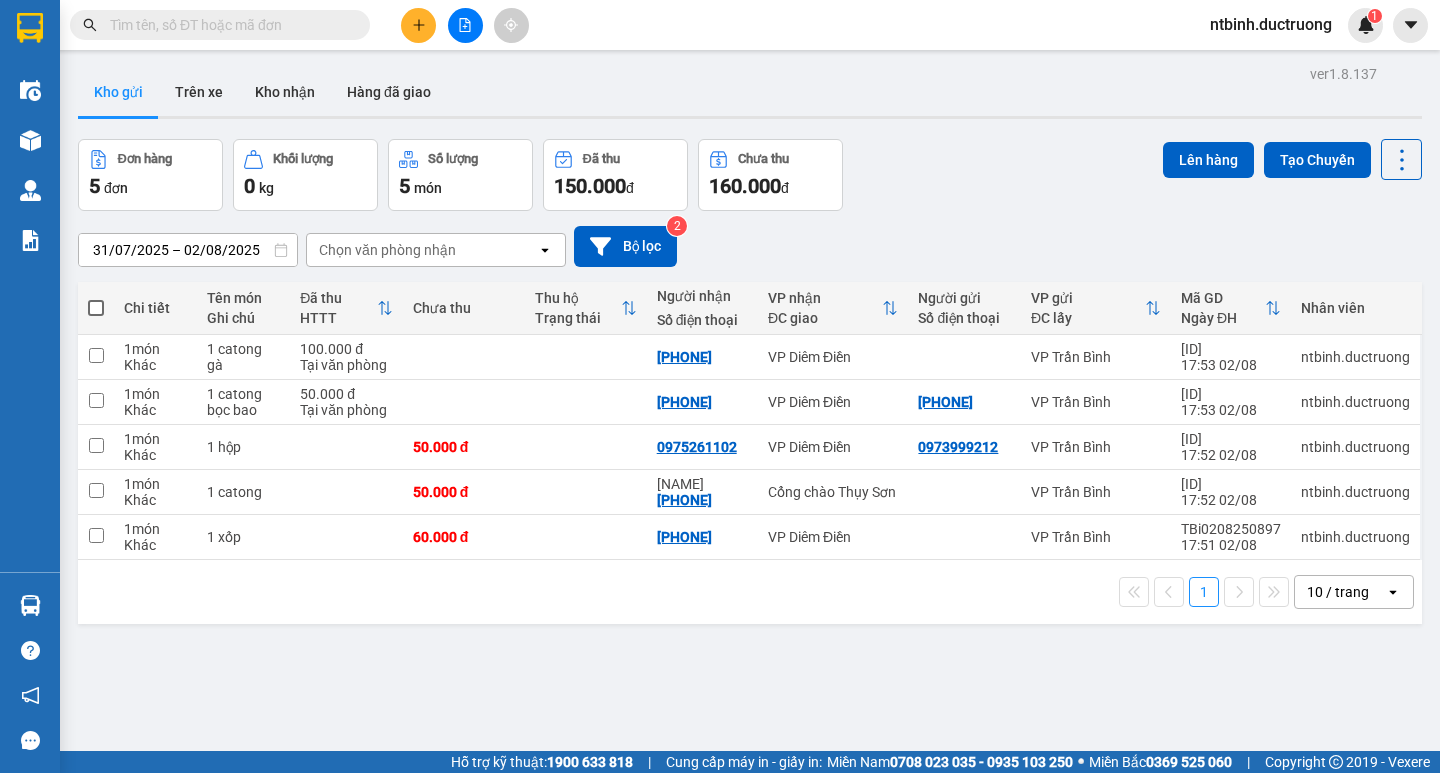 click at bounding box center [96, 298] 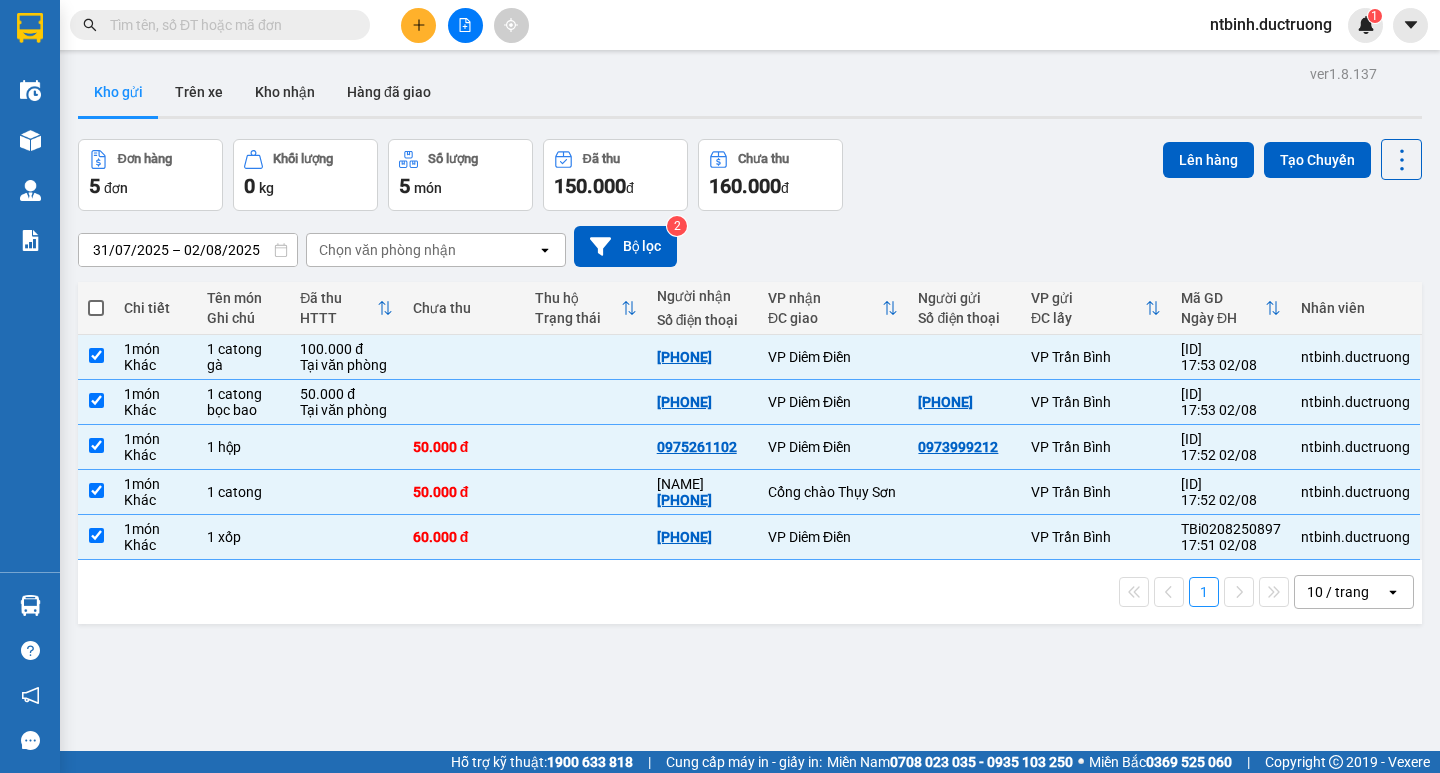 checkbox on "true" 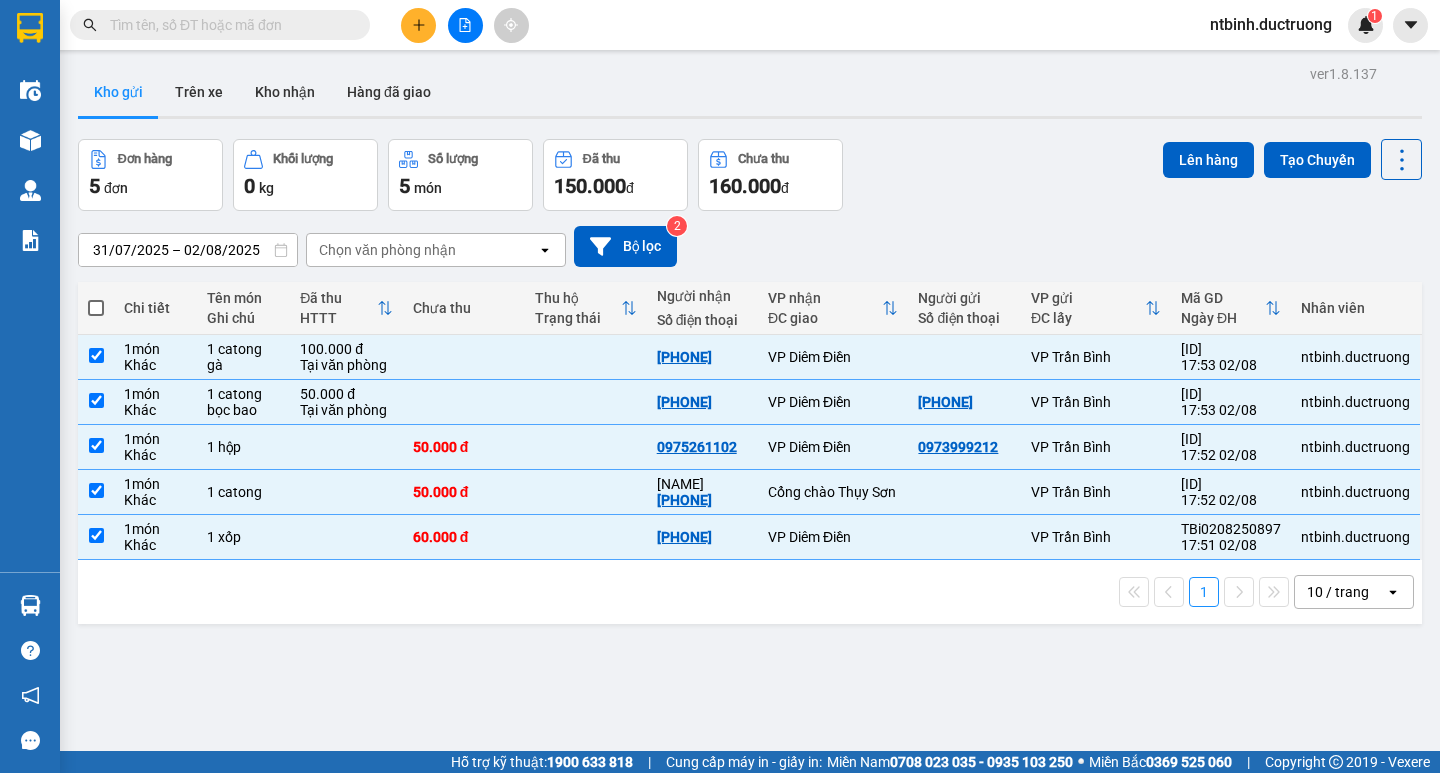 checkbox on "true" 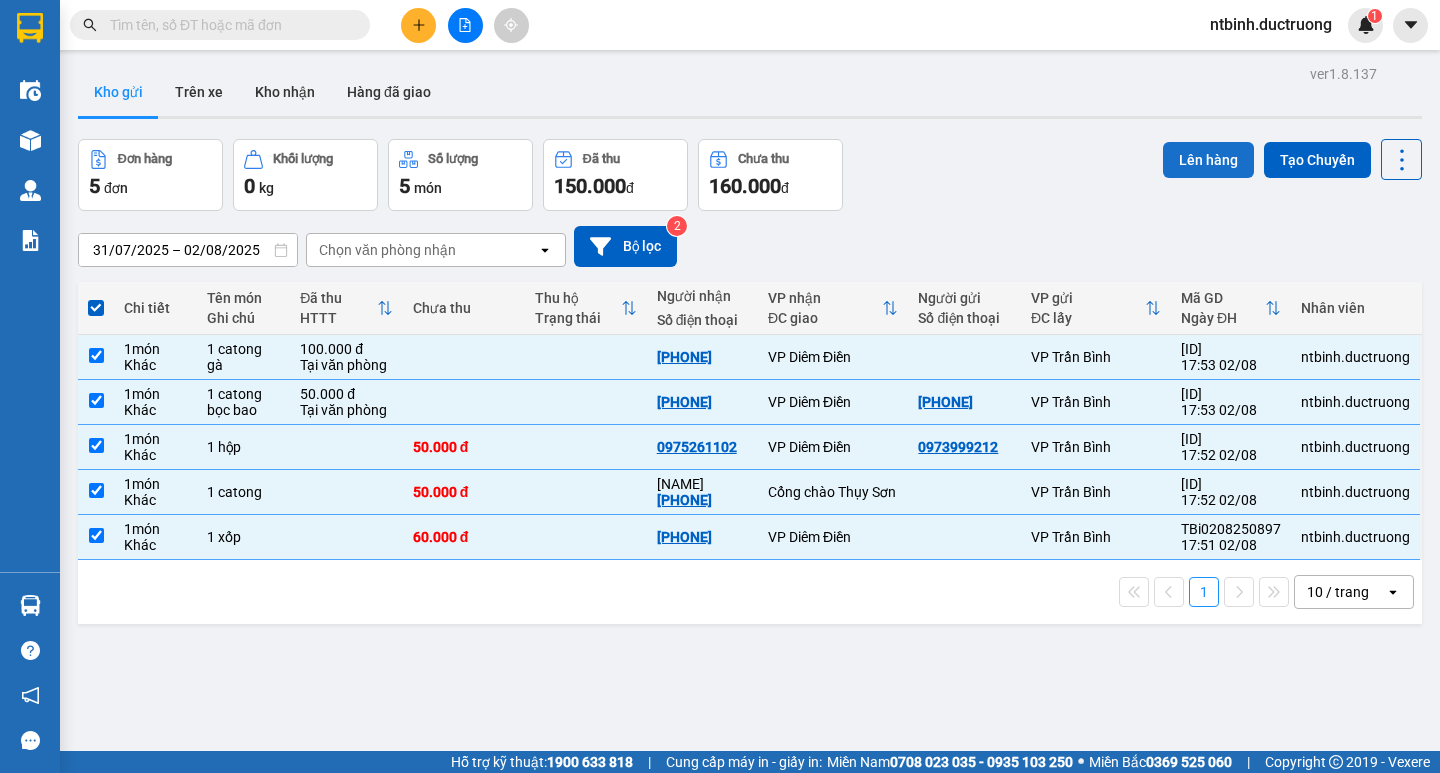 click on "Lên hàng" at bounding box center (1208, 160) 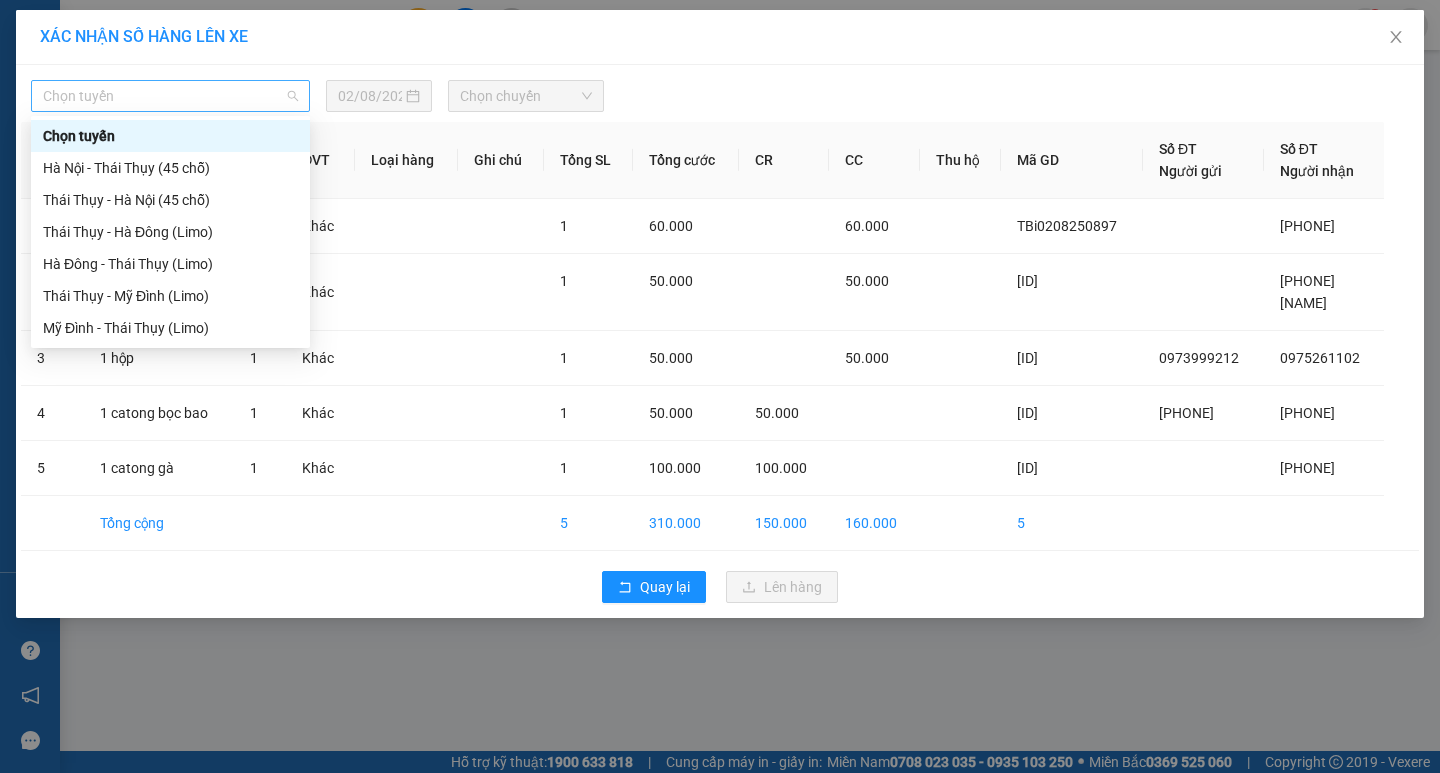 click on "Chọn tuyến" at bounding box center (170, 96) 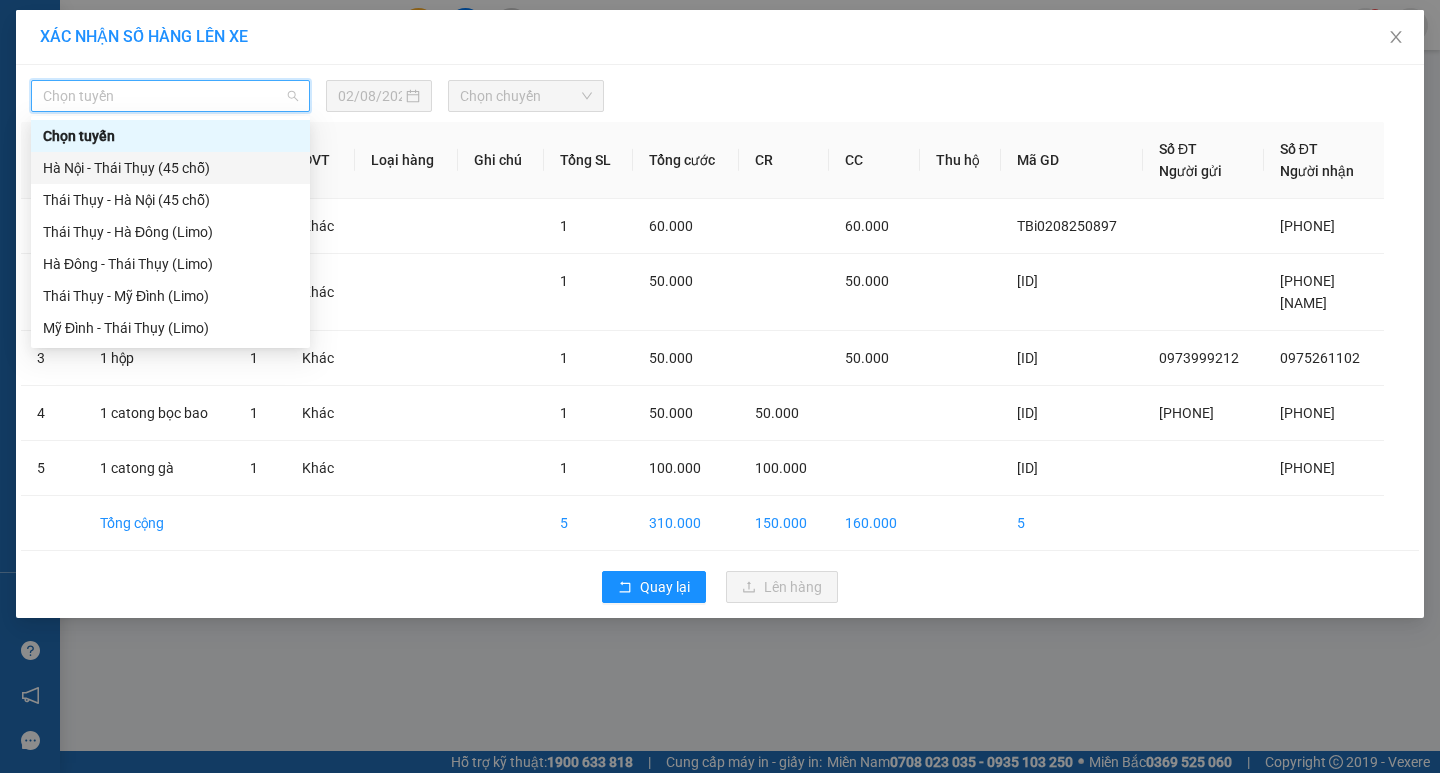 click on "Hà Nội - Thái Thụy (45 chỗ)" at bounding box center (170, 168) 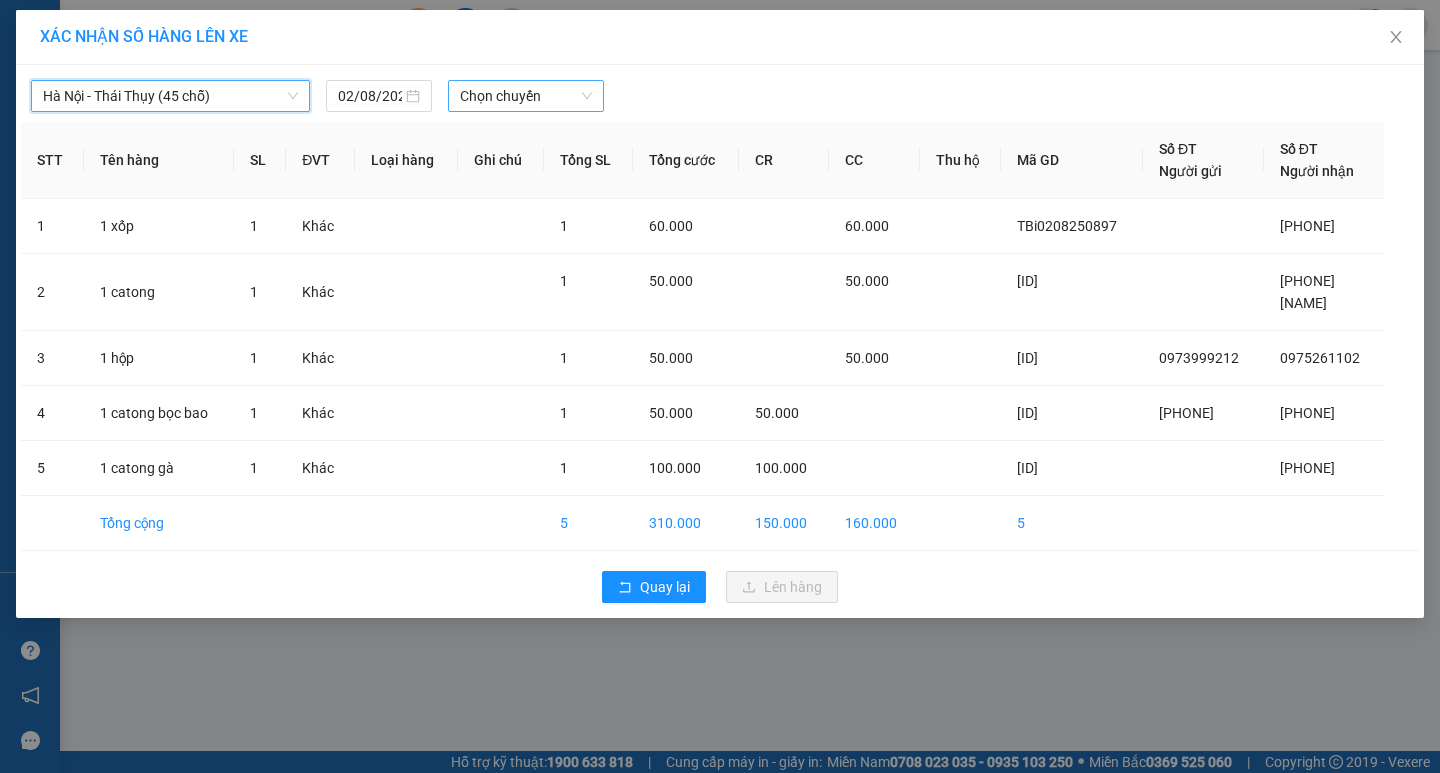 click on "Chọn chuyến" at bounding box center [526, 96] 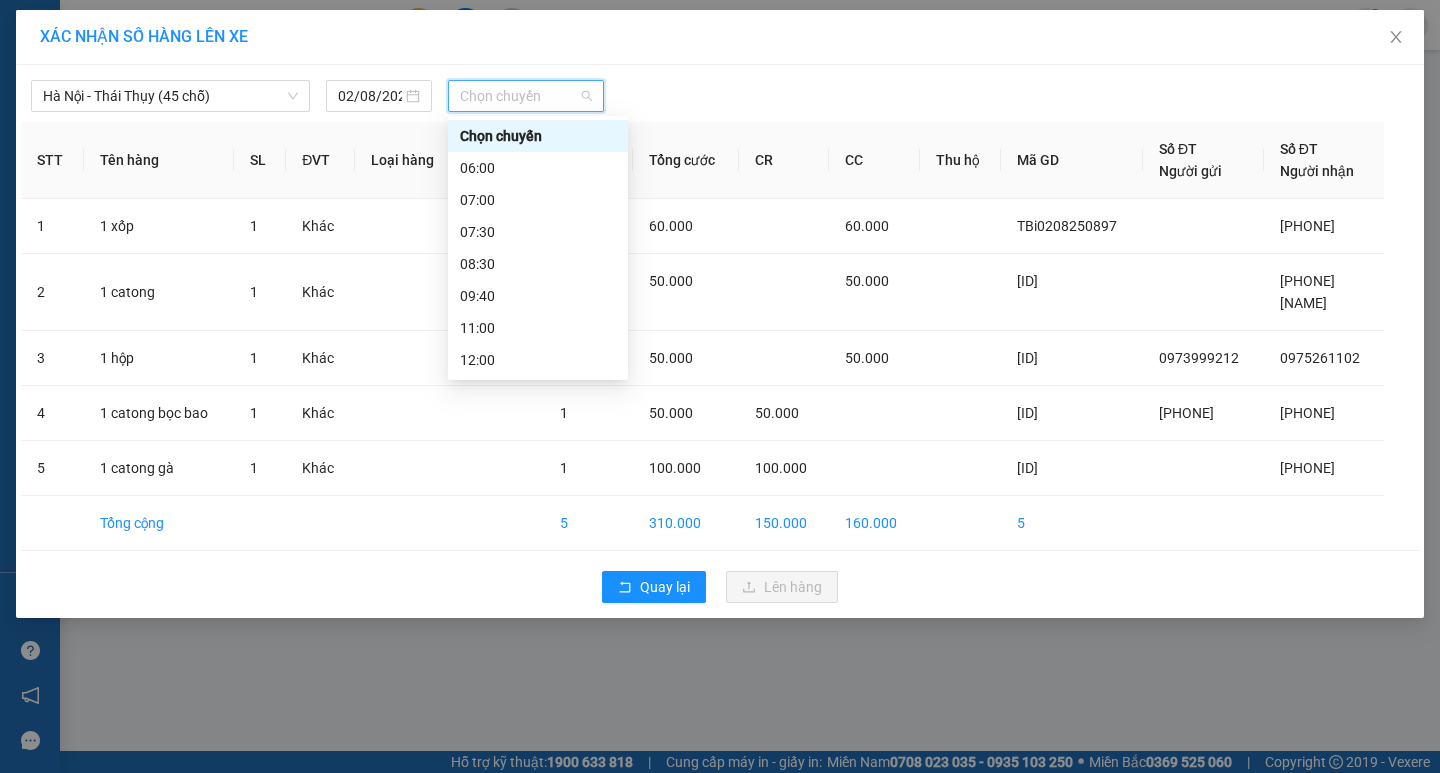 click on "Tổng SL" at bounding box center [588, 160] 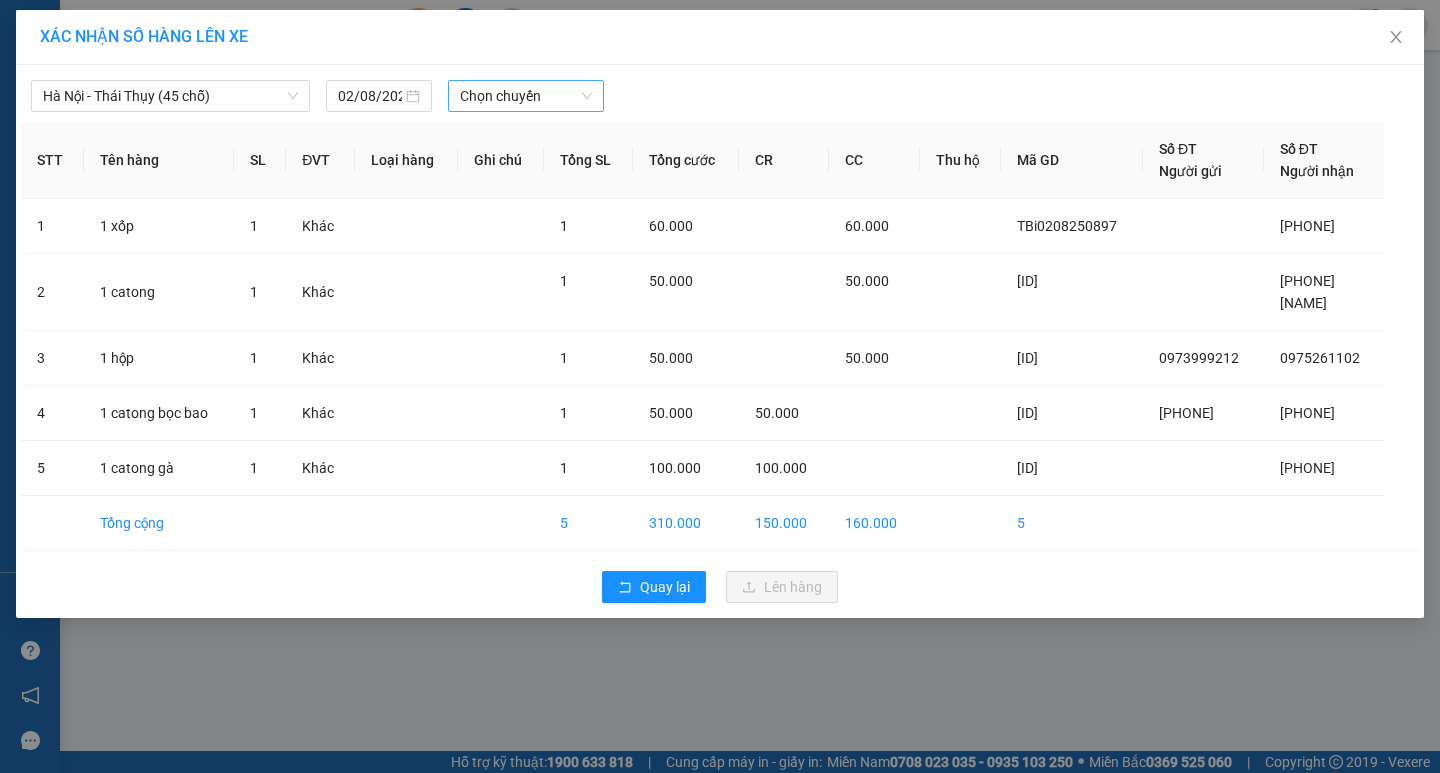 click on "Chọn chuyến" at bounding box center [526, 96] 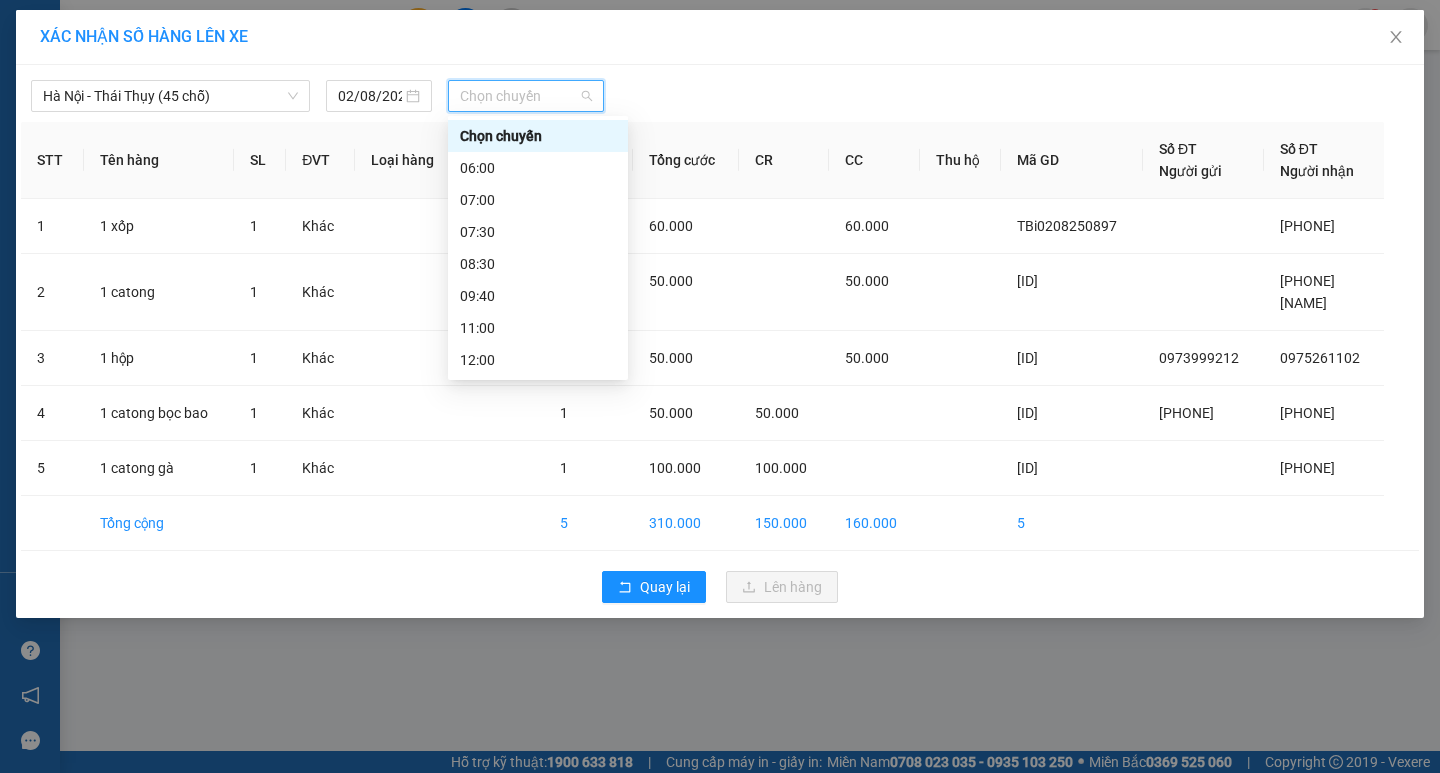 scroll, scrollTop: 288, scrollLeft: 0, axis: vertical 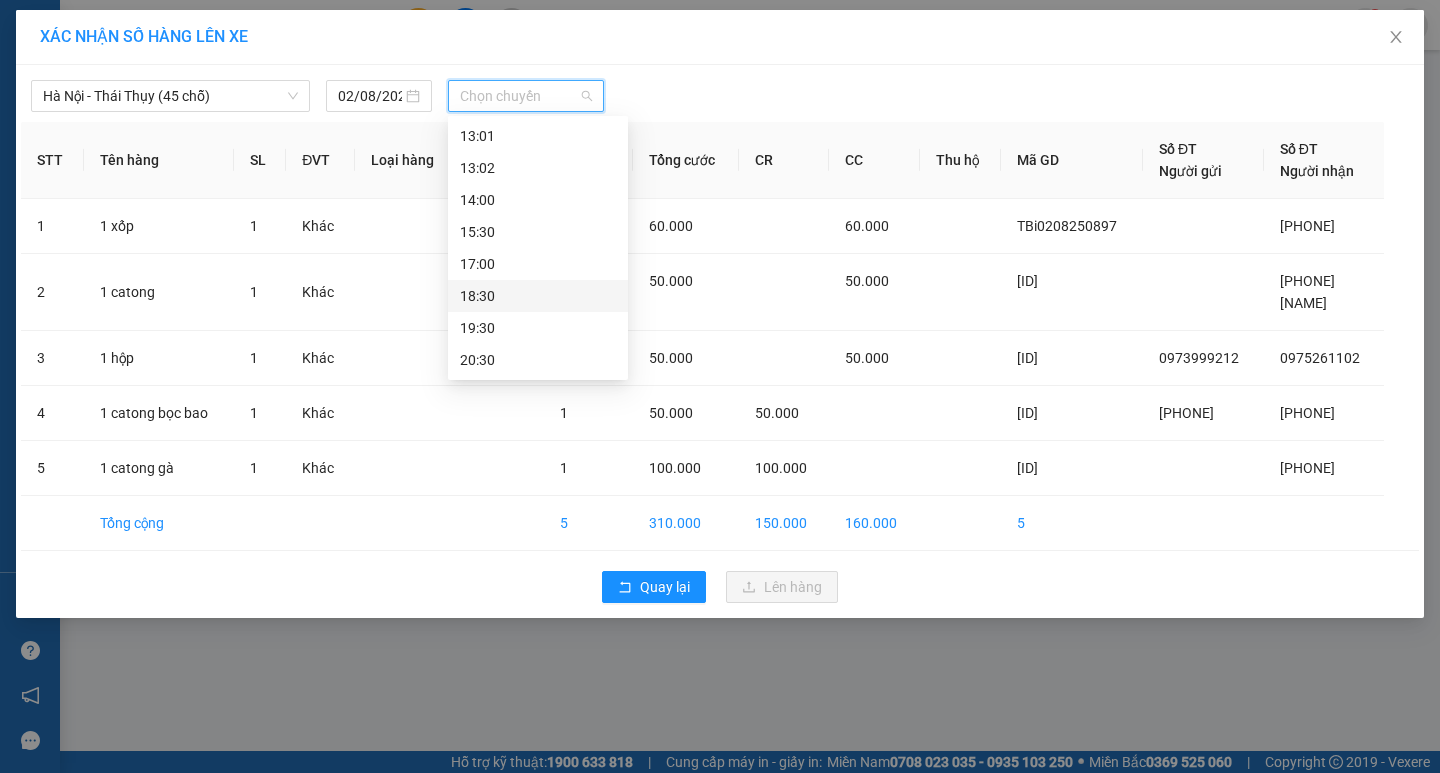 click on "18:30" at bounding box center (538, 296) 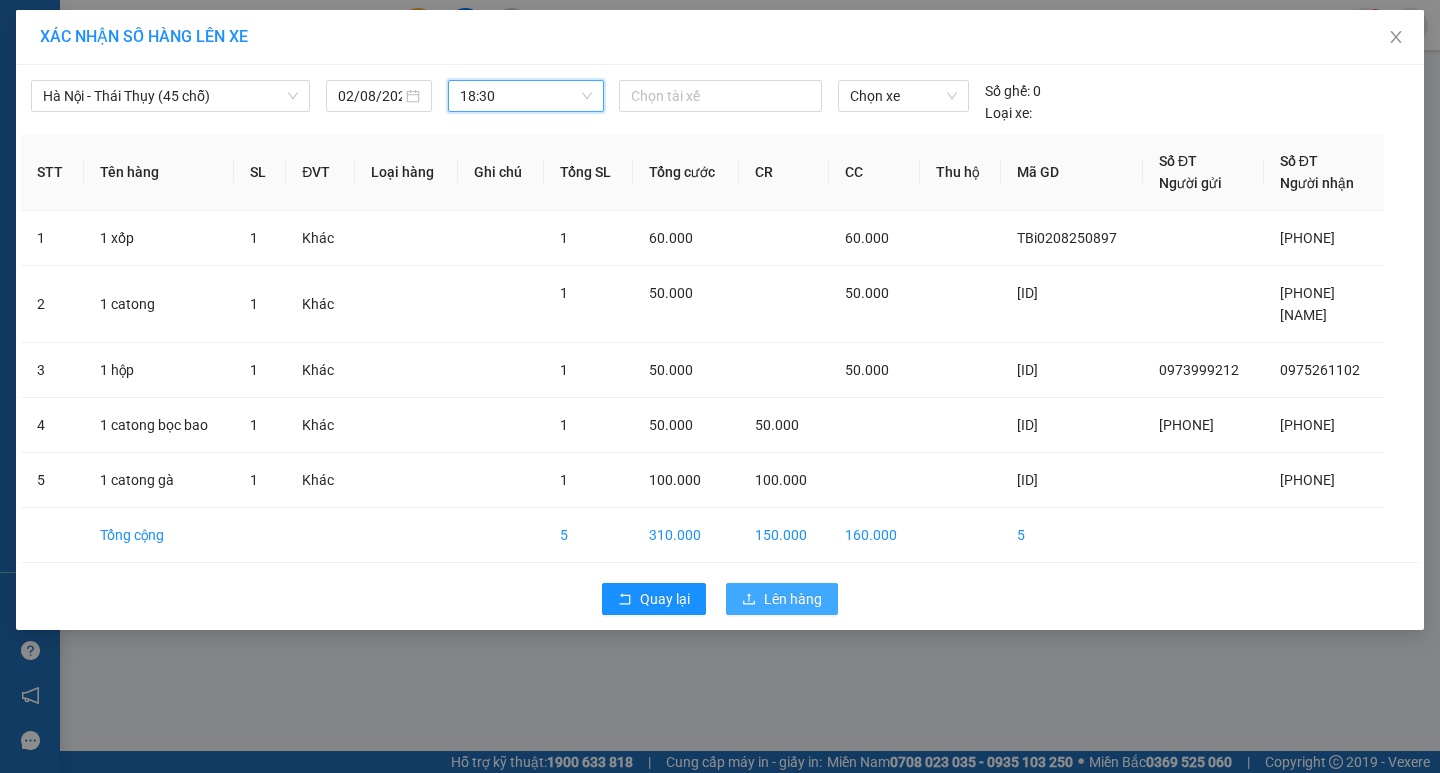 click on "Lên hàng" at bounding box center (782, 599) 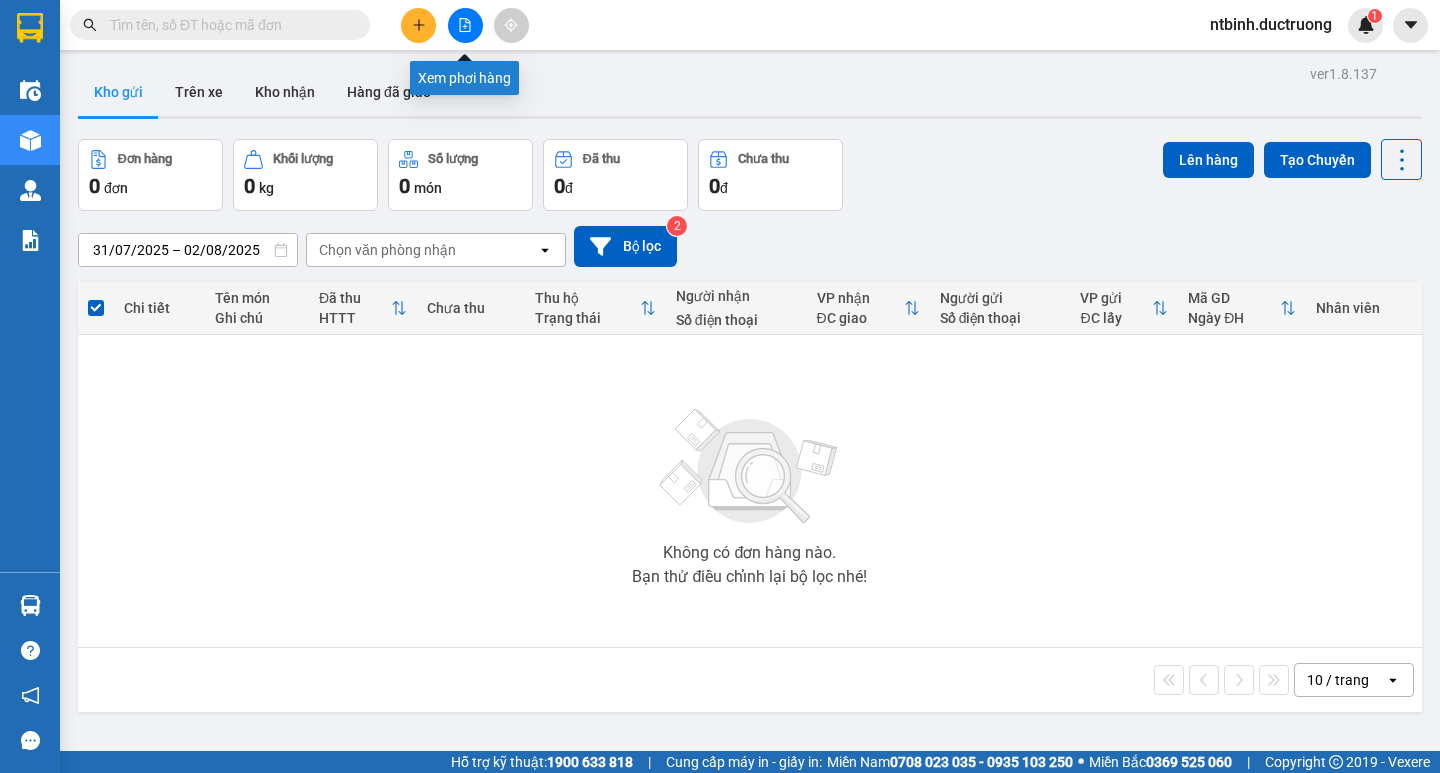 click 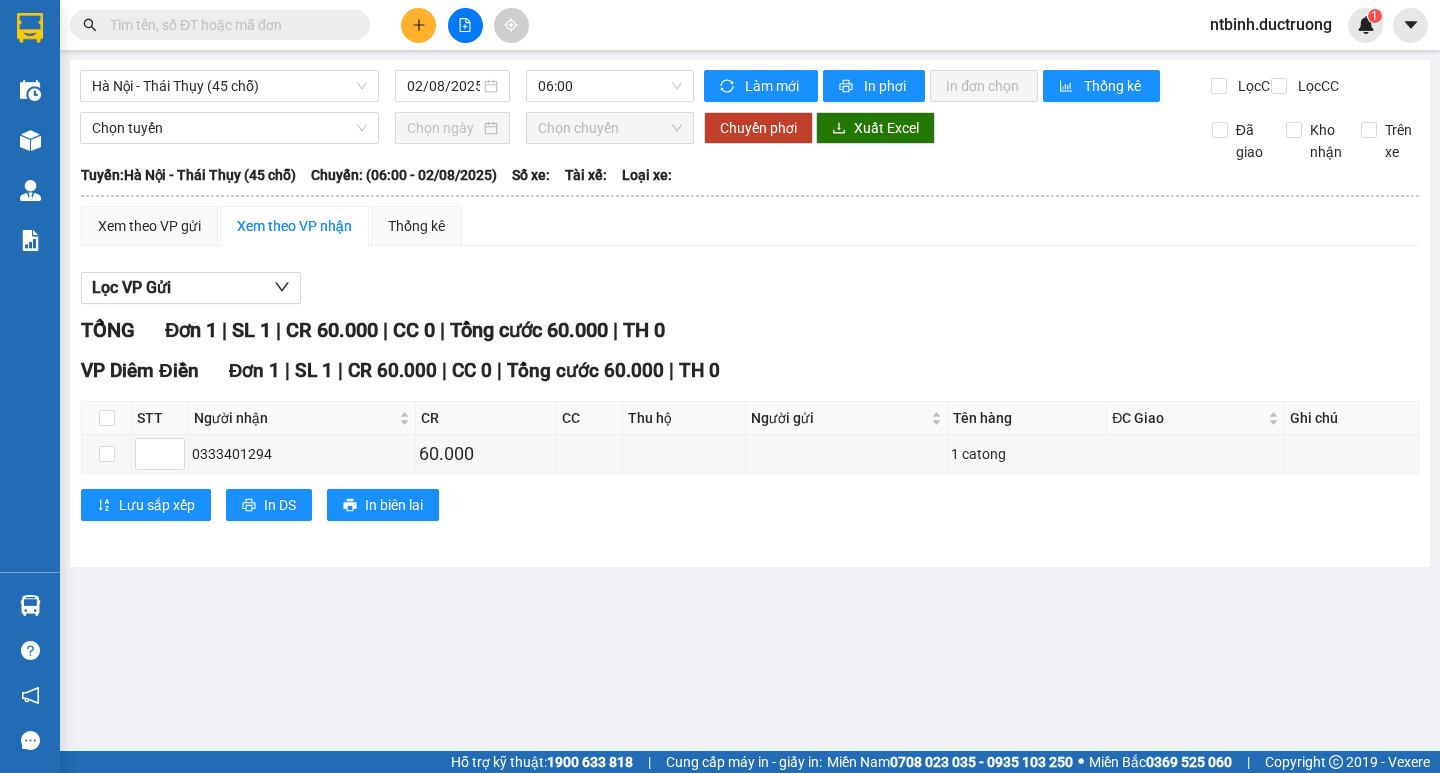 click on "Hà Nội - Thái Thụy (45 chỗ) 02/08/2025 06:00     Làm mới In phơi In đơn chọn Thống kê Lọc  CR Lọc  CC Chọn tuyến Chọn chuyến Chuyển phơi Xuất Excel Đã giao Kho nhận Trên xe Đức Trưởng Limousine 18:11 - 02/08/2025 Tuyến:  Hà Nội - Thái Thụy (45 chỗ) Chuyến:   (06:00 - 02/08/2025) Tuyến:  Hà Nội - Thái Thụy (45 chỗ) Chuyến:   (06:00 - 02/08/2025) Số xe:  Tài xế:  Loại xe:  Xem theo VP gửi Xem theo VP nhận Thống kê Lọc VP Gửi TỔNG Đơn   1 | SL   1 | CR   60.000 | CC   0 | Tổng cước   60.000 | TH   0 VP Diêm Điền Đơn   1 | SL   1 | CR   60.000 | CC   0 | Tổng cước   60.000 | TH   0 STT Người nhận CR CC Thu hộ Người gửi Tên hàng ĐC Giao Ghi chú Ký nhận                        0333401294 60.000   1 catong  Lưu sắp xếp In DS In biên lai Đức Trưởng Limousine VP Trần Bình  -  18:11 - 02/08/2025 Tuyến:  Hà Nội - Thái Thụy (45 chỗ) Chuyến:   STT CR CC Đơn" at bounding box center [750, 313] 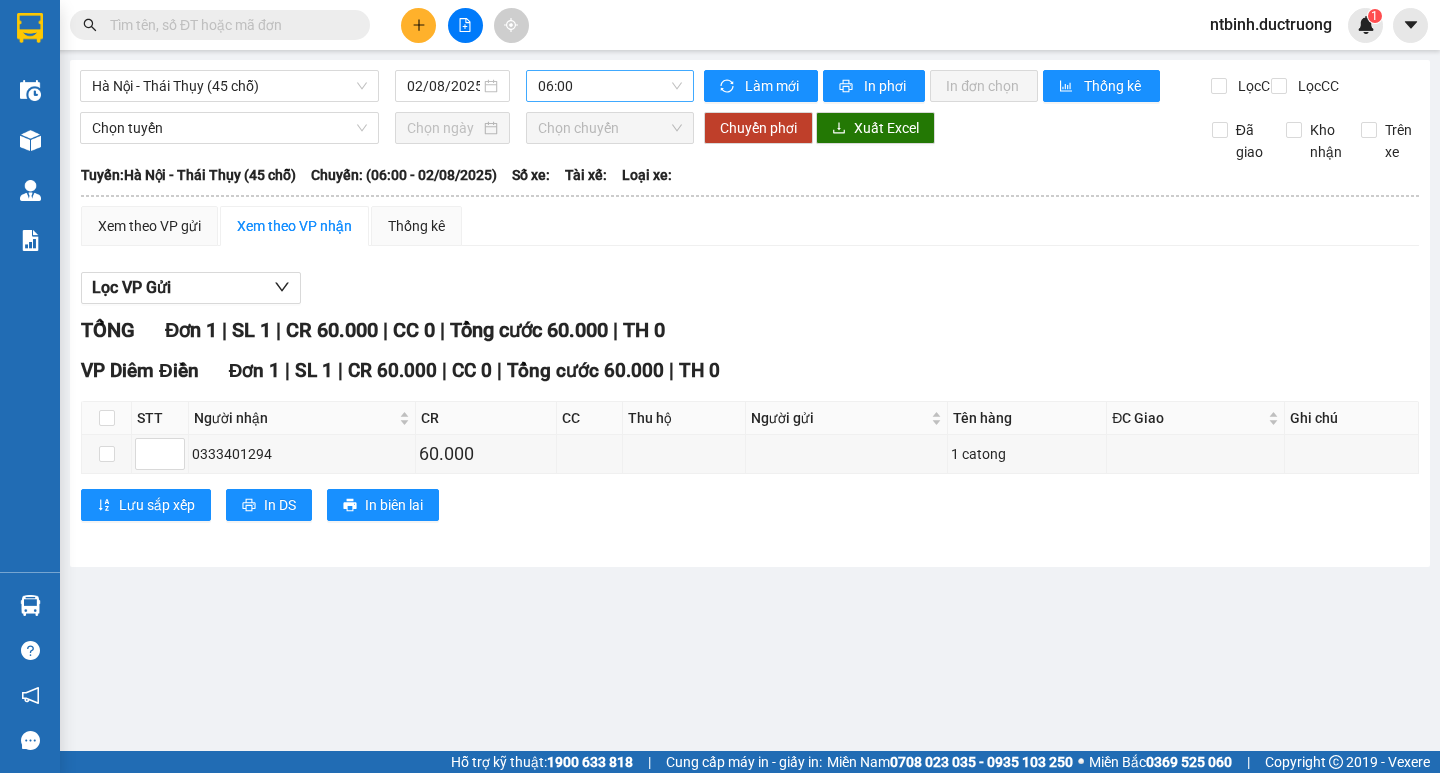 click on "06:00" at bounding box center [610, 86] 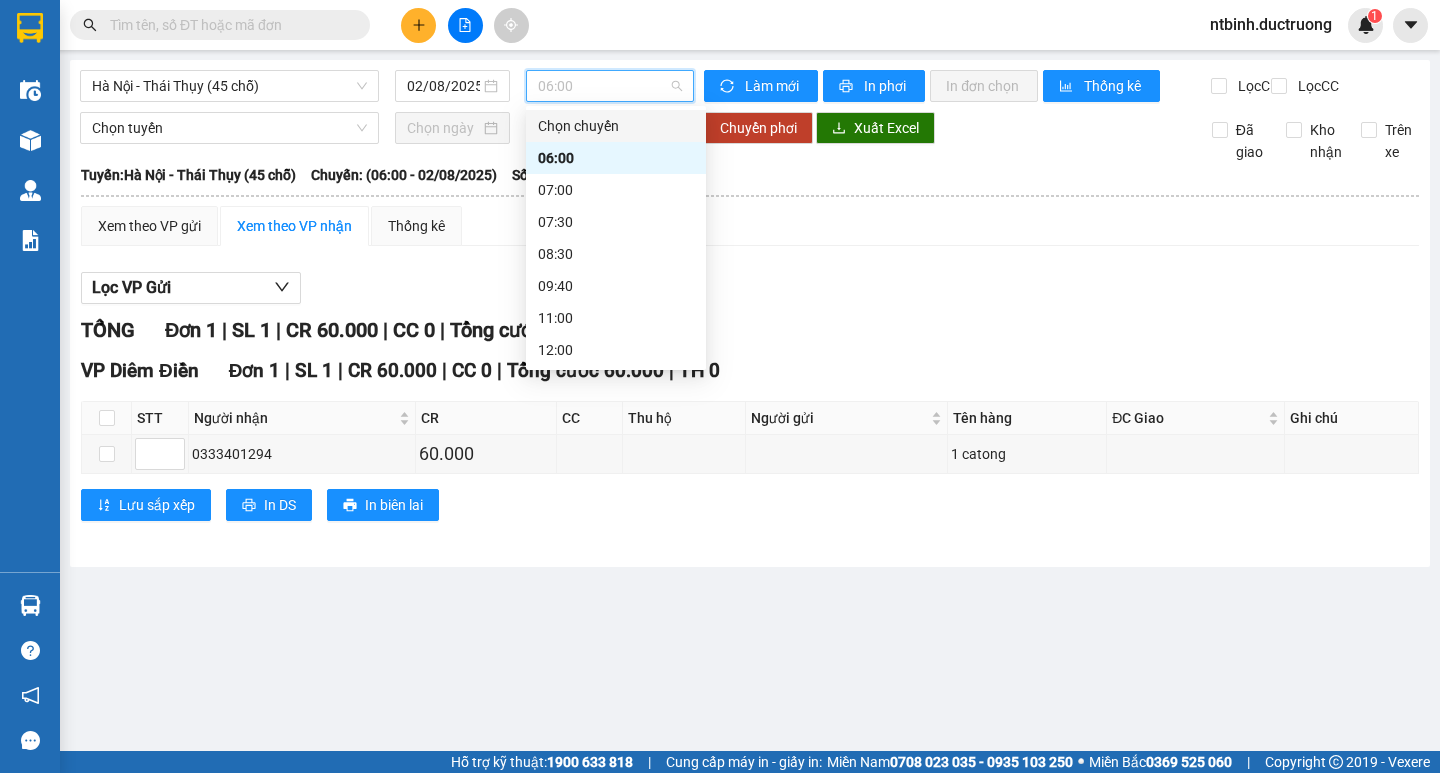 scroll, scrollTop: 288, scrollLeft: 0, axis: vertical 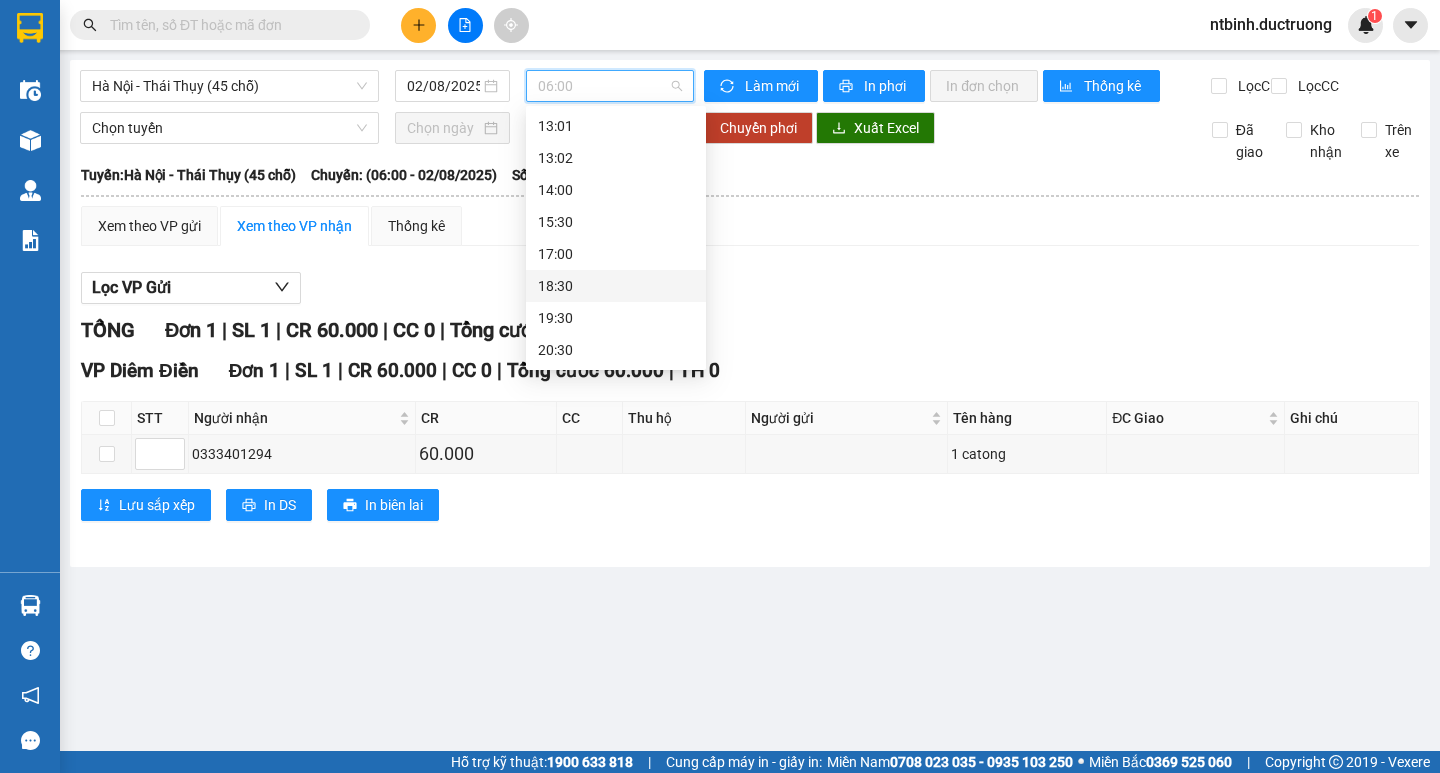 click on "18:30" at bounding box center (616, 286) 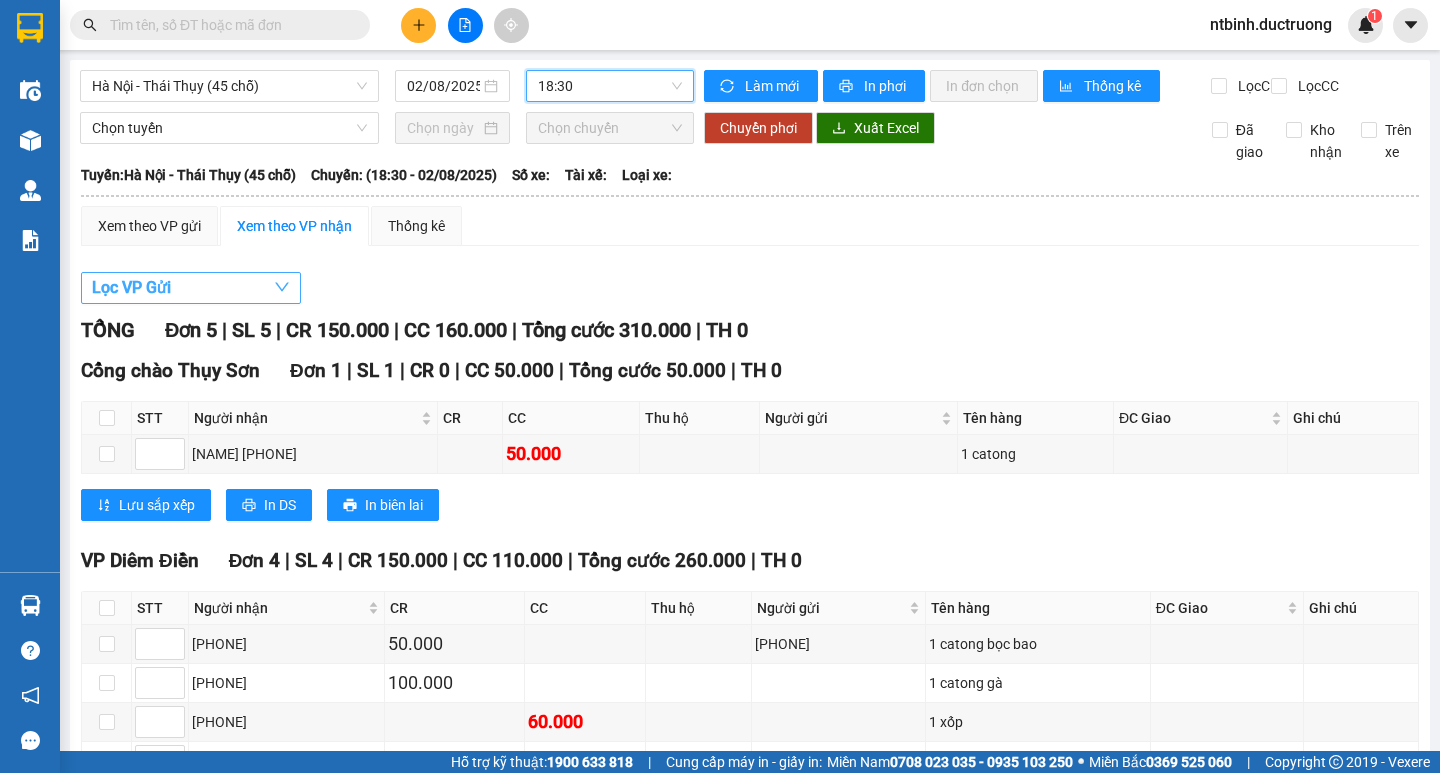 click on "Lọc VP Gửi" at bounding box center [191, 288] 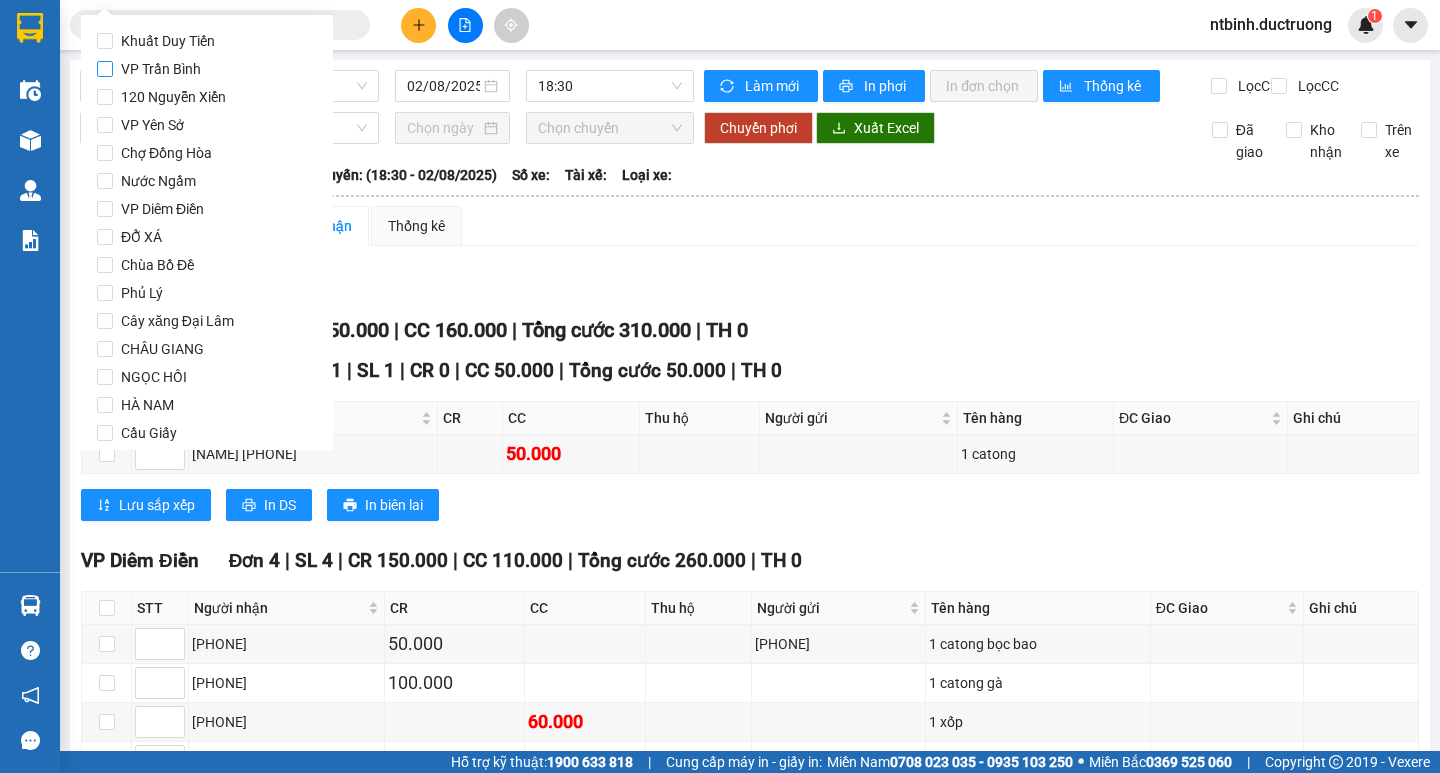 click on "VP Trần Bình" at bounding box center (207, 69) 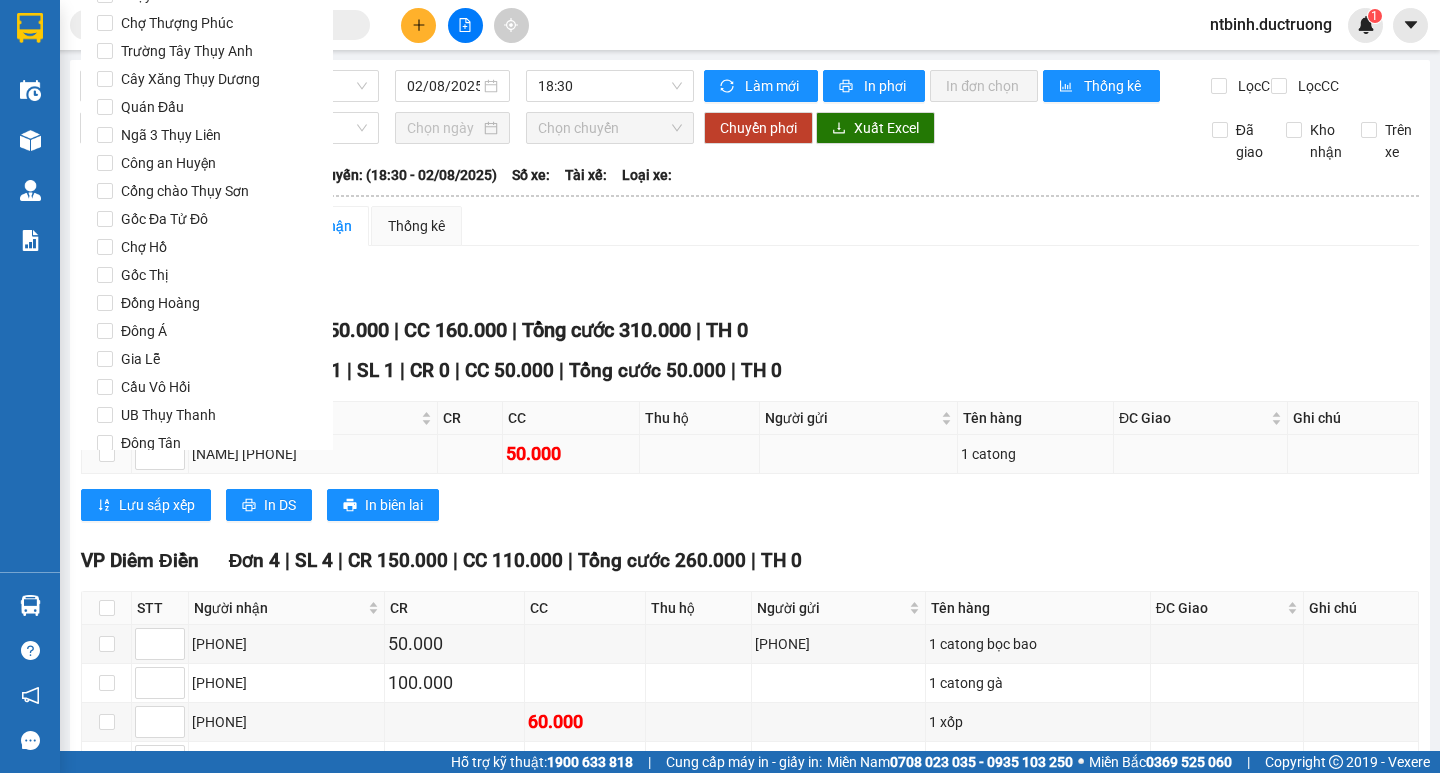 scroll, scrollTop: 1665, scrollLeft: 0, axis: vertical 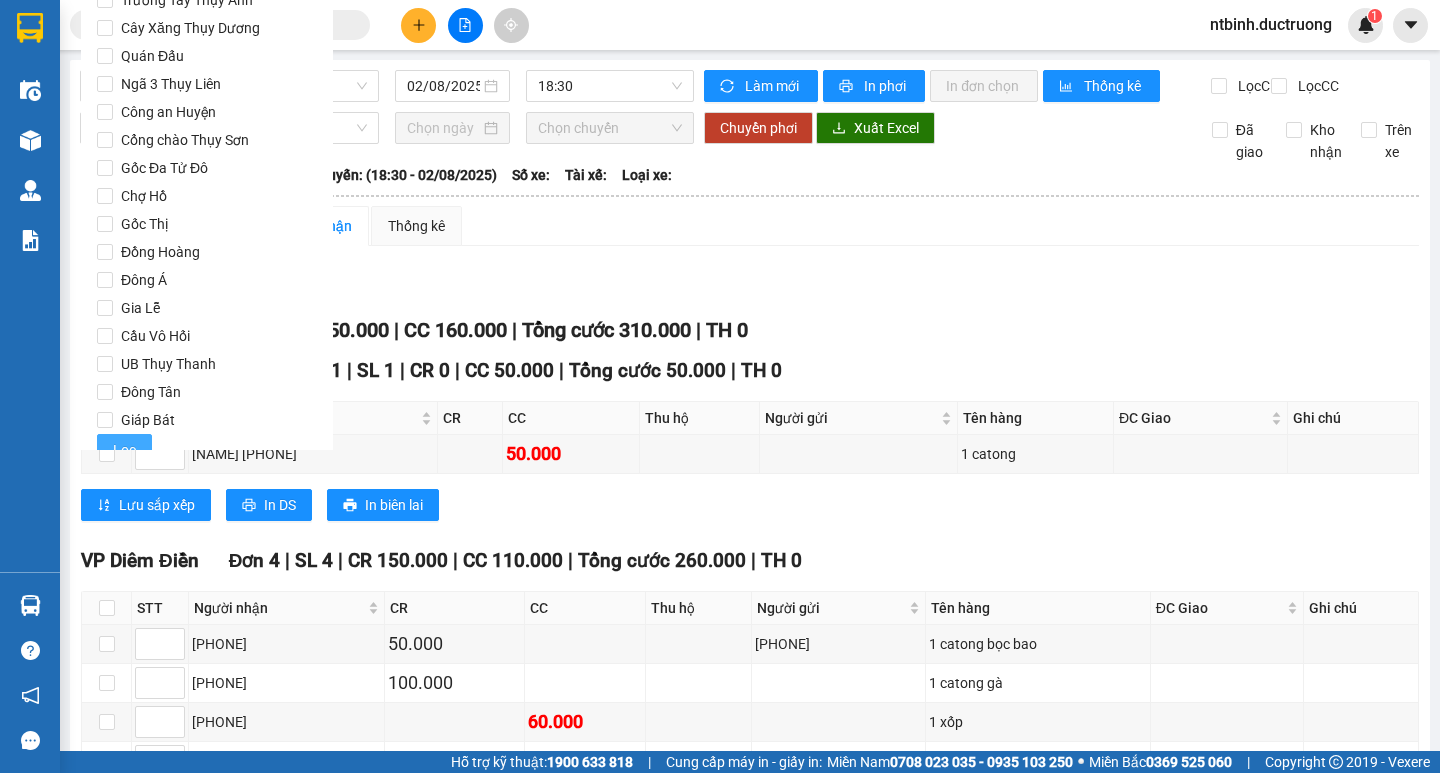 click on "Lọc" at bounding box center [124, 450] 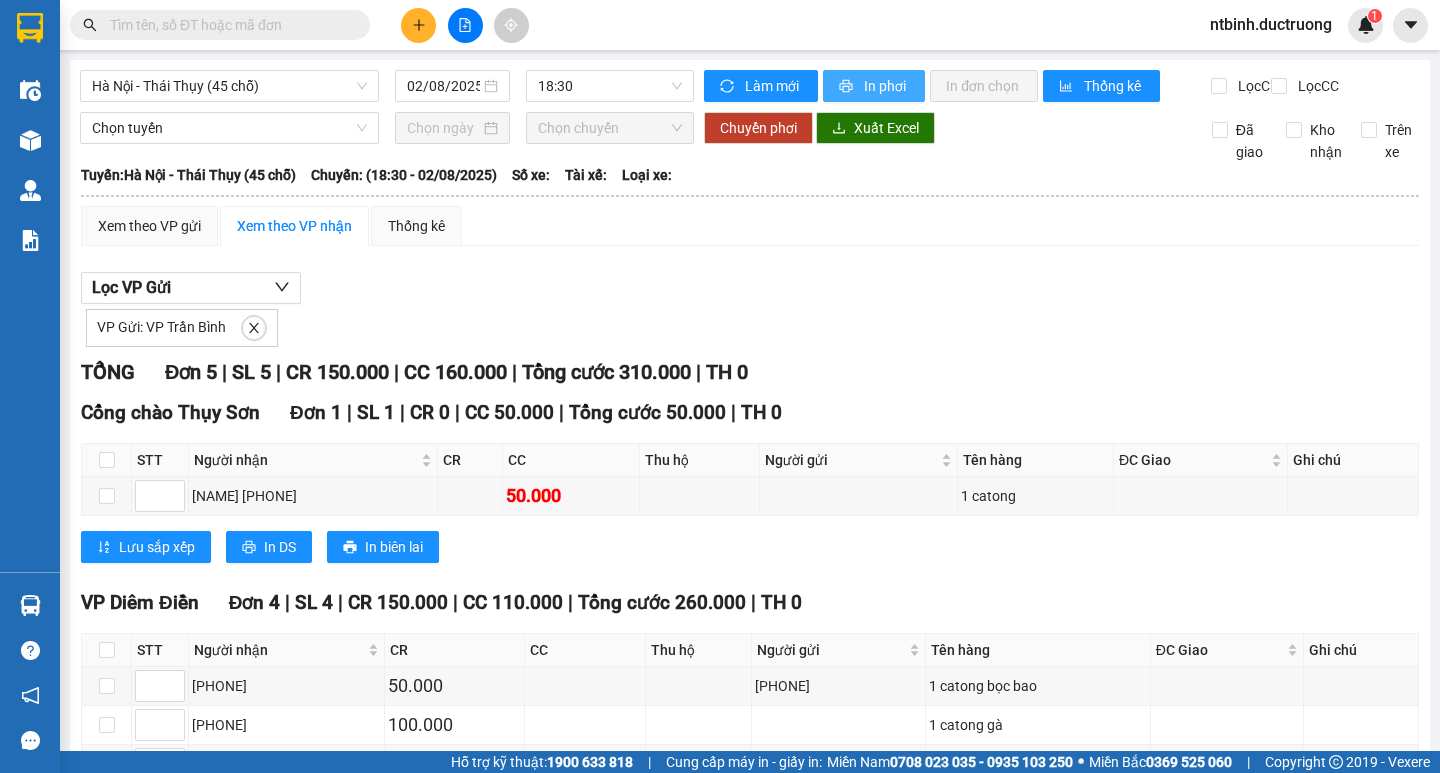 click on "In phơi" at bounding box center [886, 86] 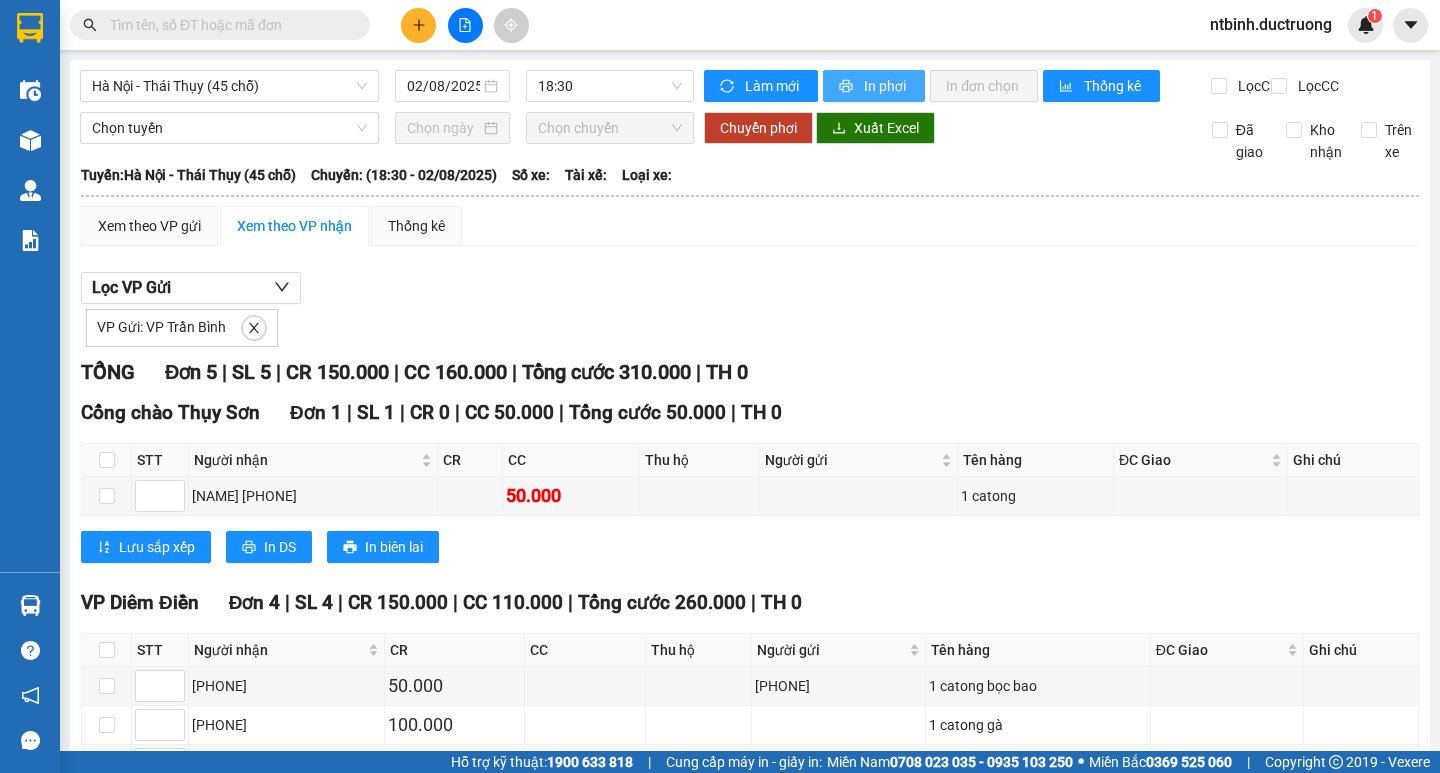 scroll, scrollTop: 0, scrollLeft: 0, axis: both 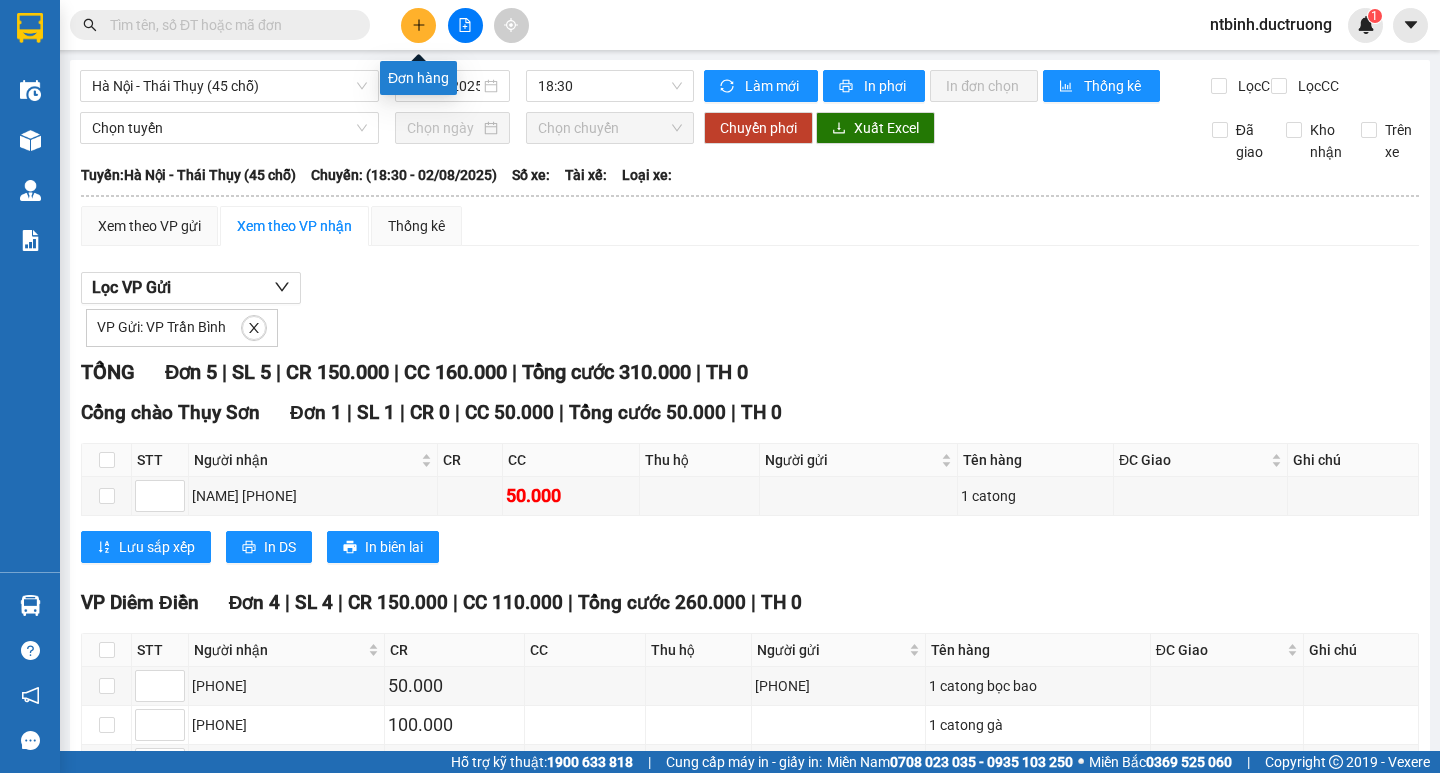 click at bounding box center [418, 25] 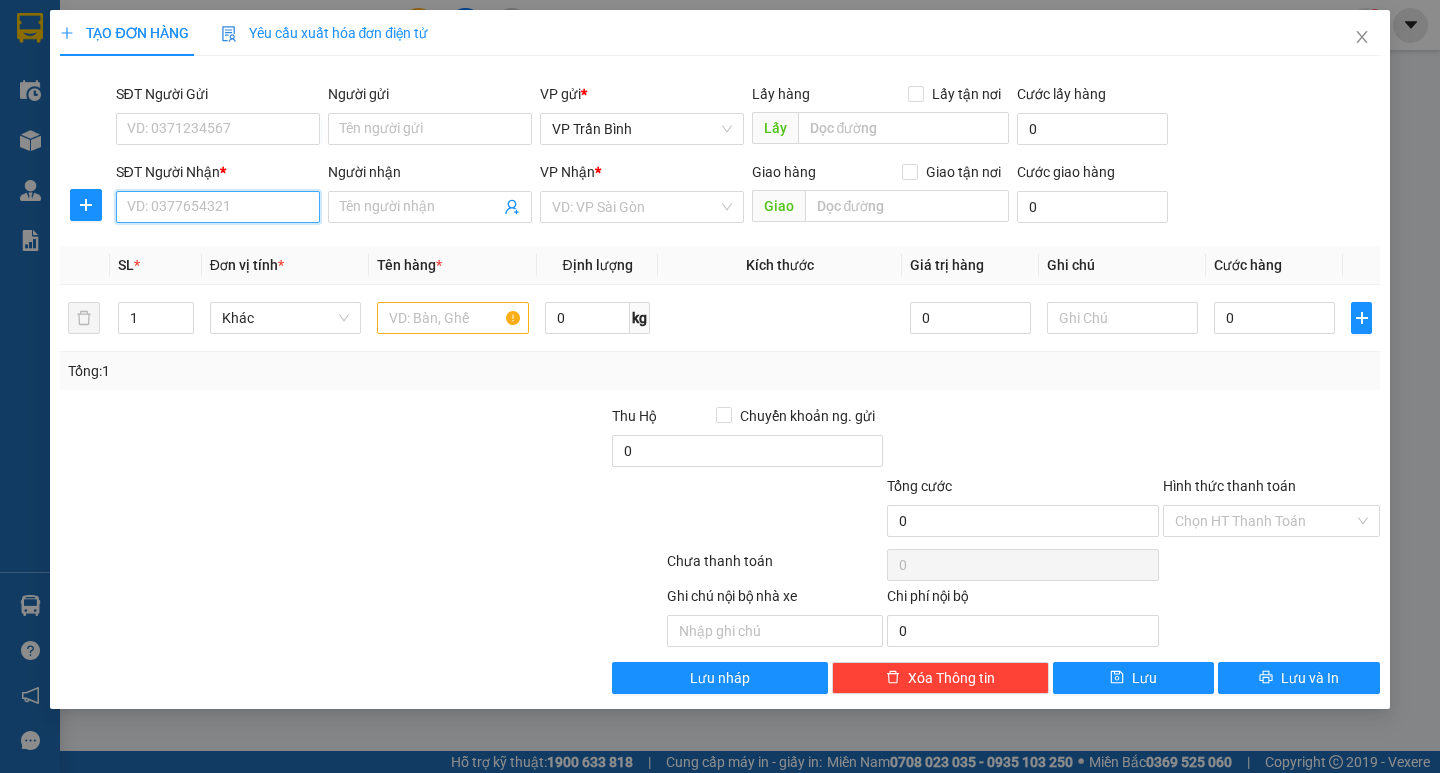 click on "SĐT Người Nhận  *" at bounding box center (218, 207) 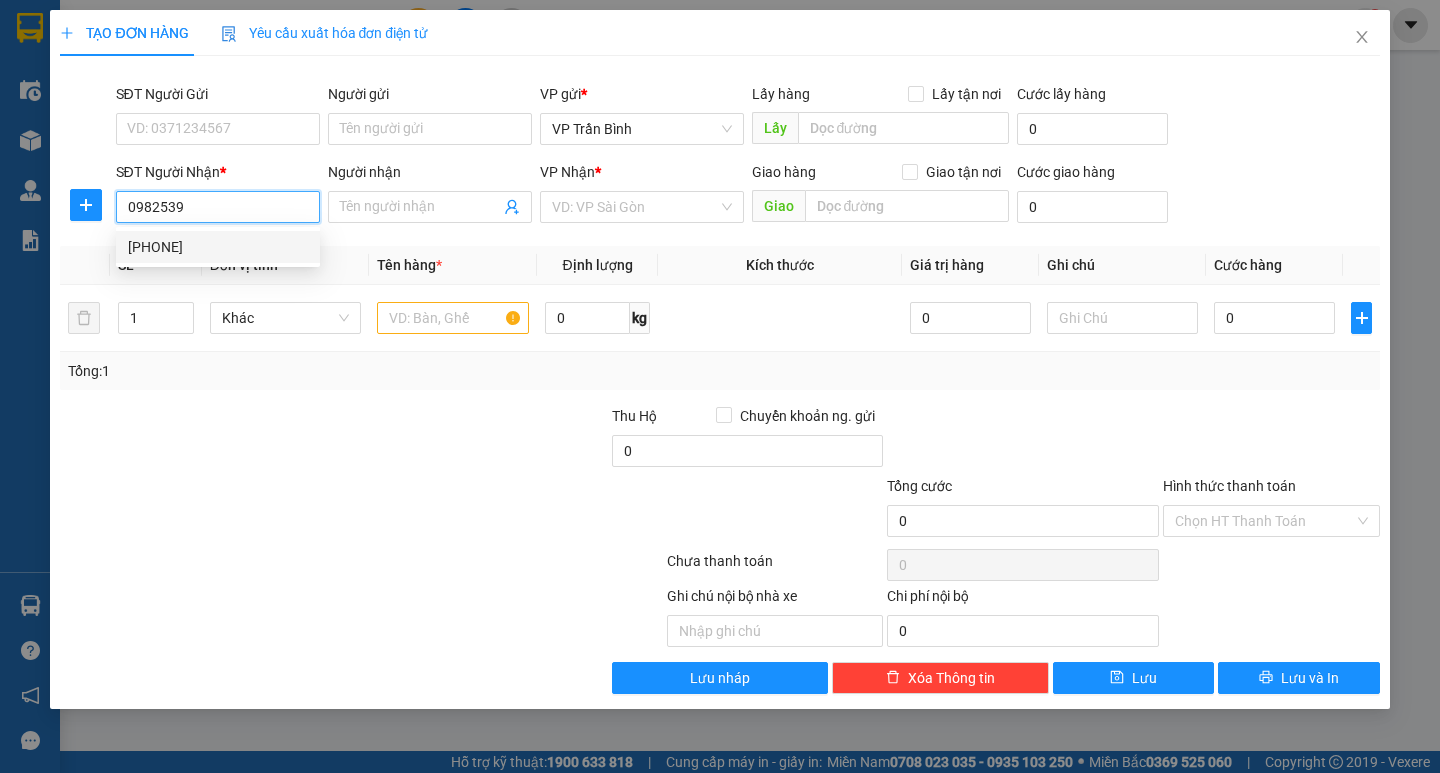 click on "0982539888" at bounding box center (218, 247) 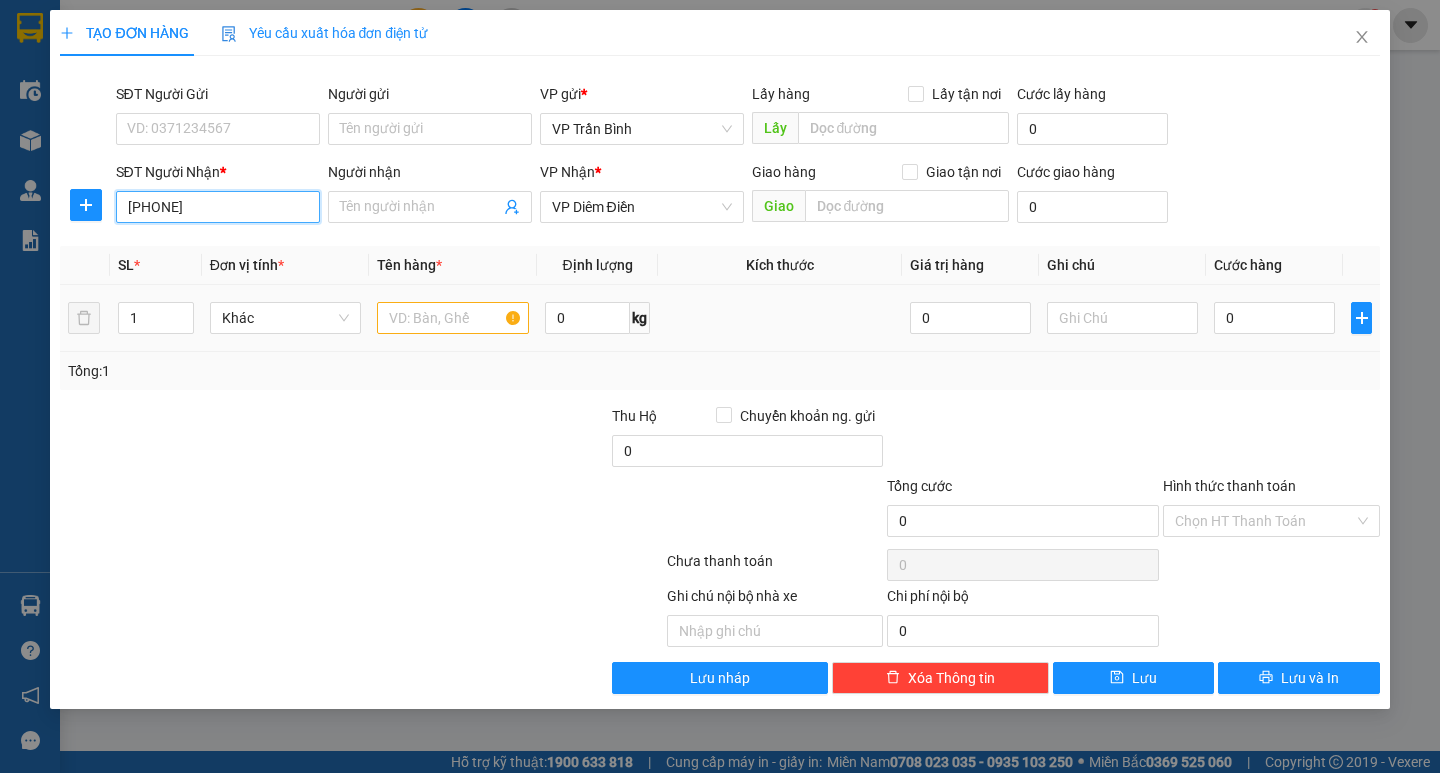 type on "0982539888" 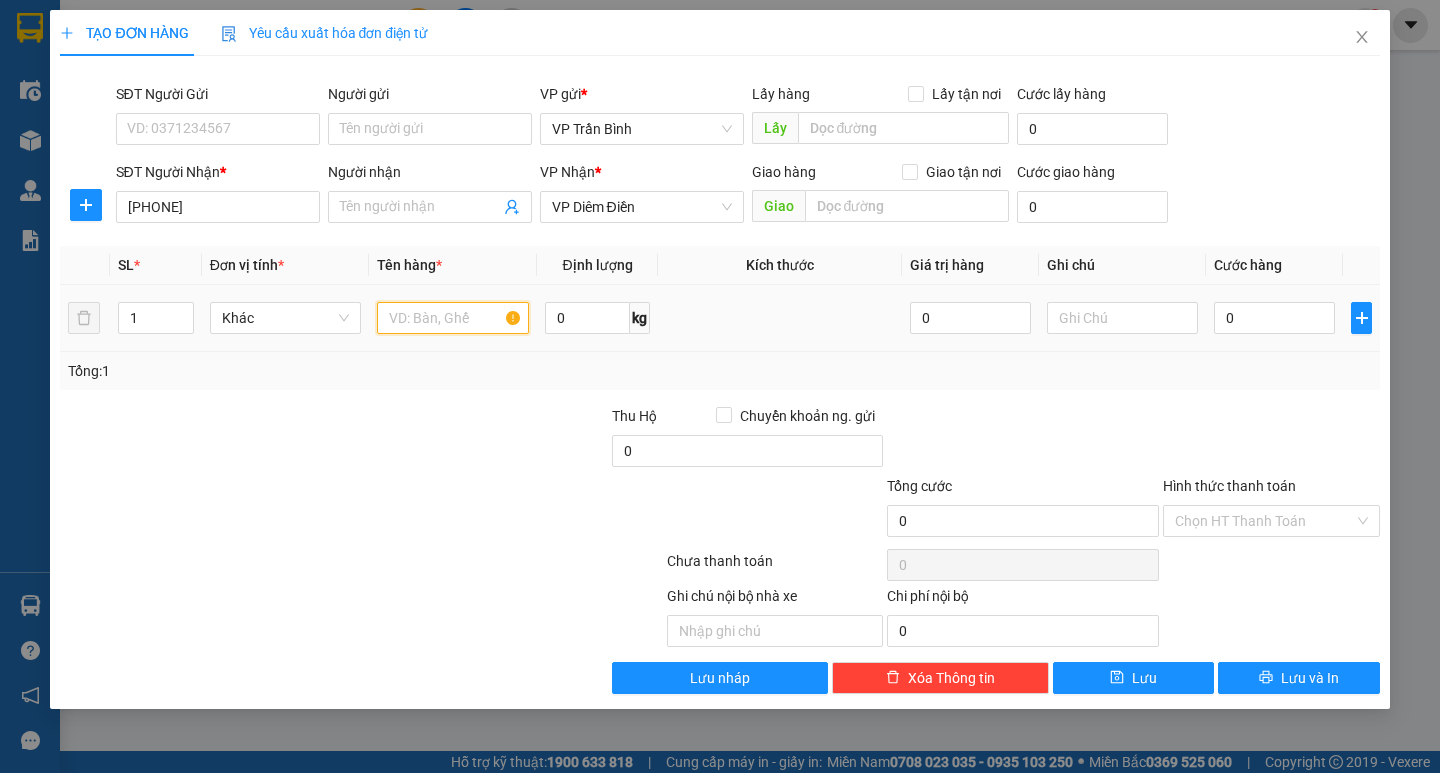 drag, startPoint x: 428, startPoint y: 332, endPoint x: 445, endPoint y: 311, distance: 27.018513 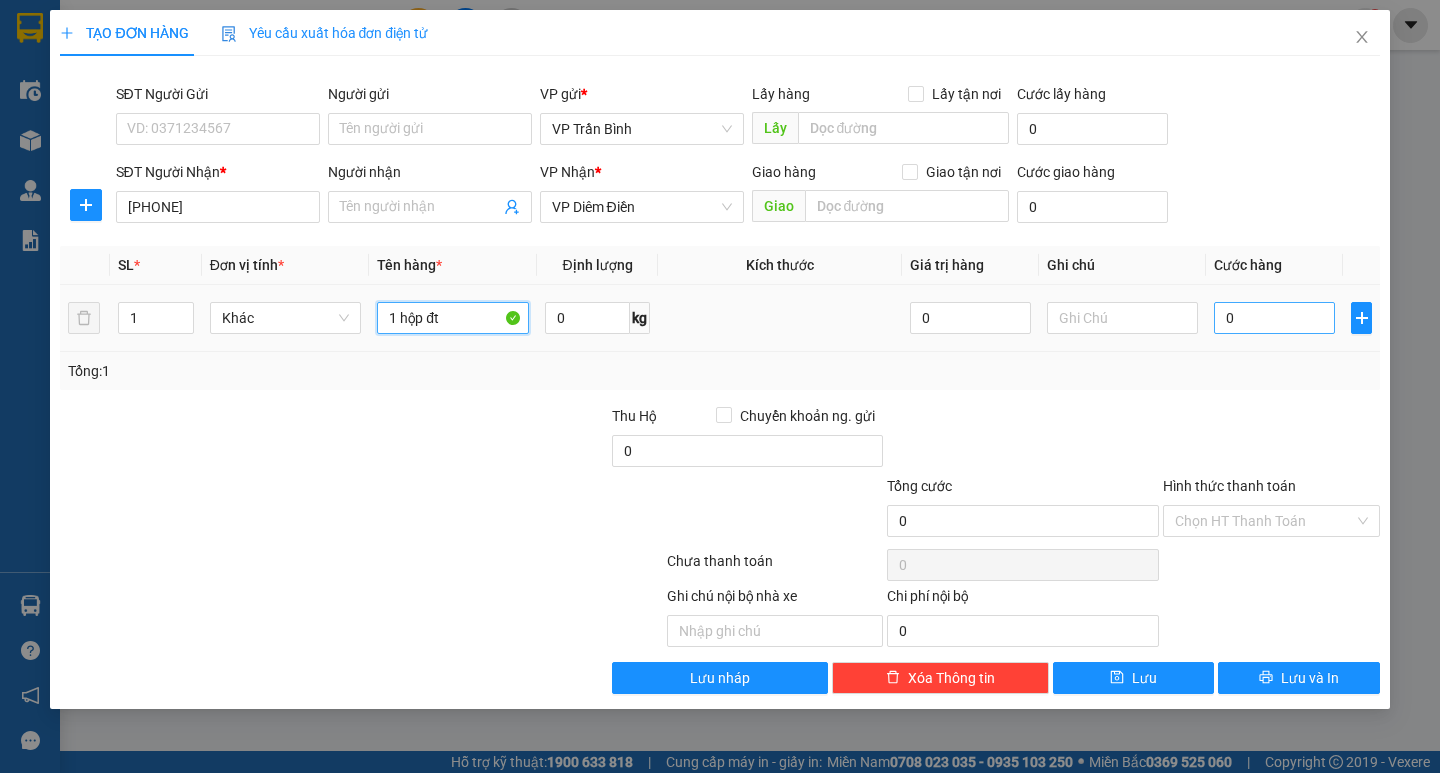 type on "1 hộp đt" 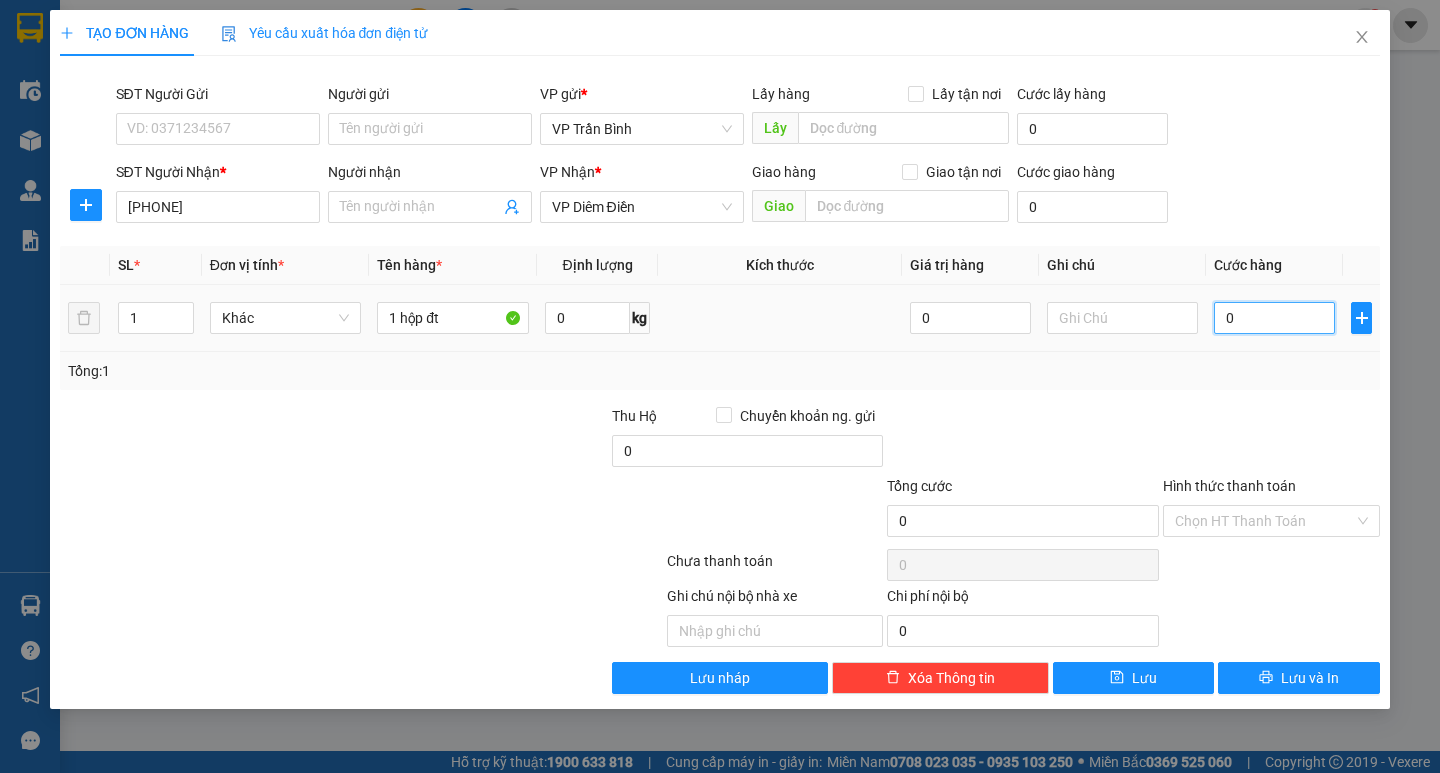 click on "0" at bounding box center (1274, 318) 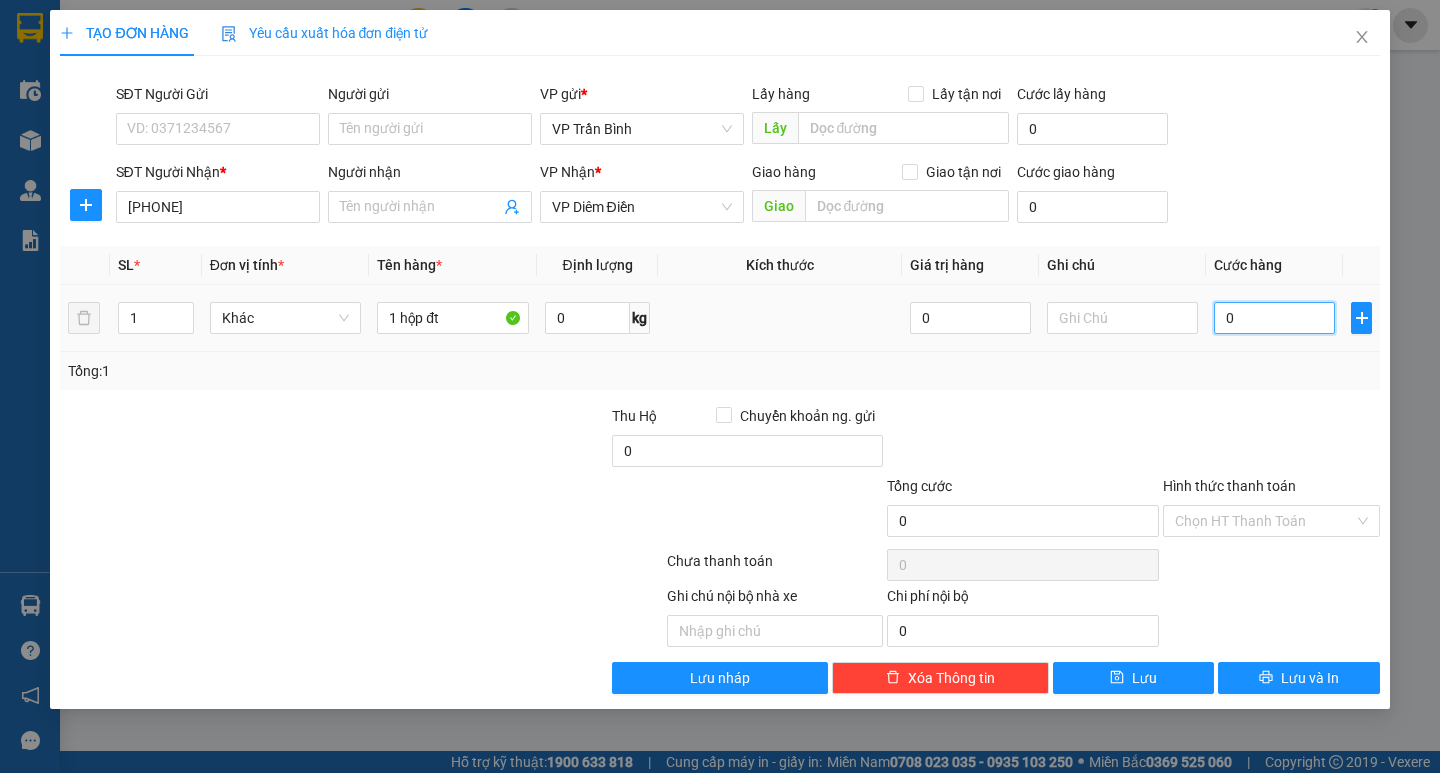 type on "005" 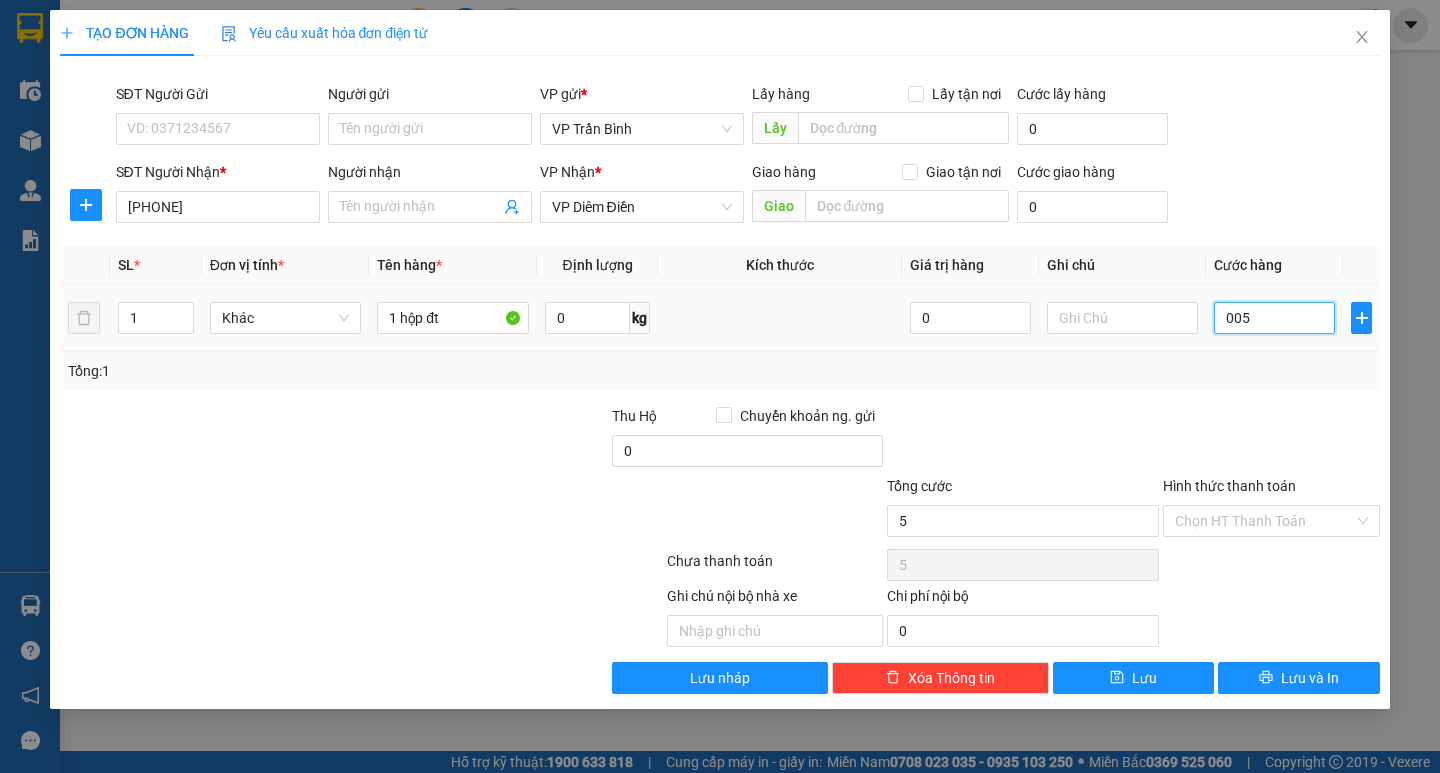 type on "0.050" 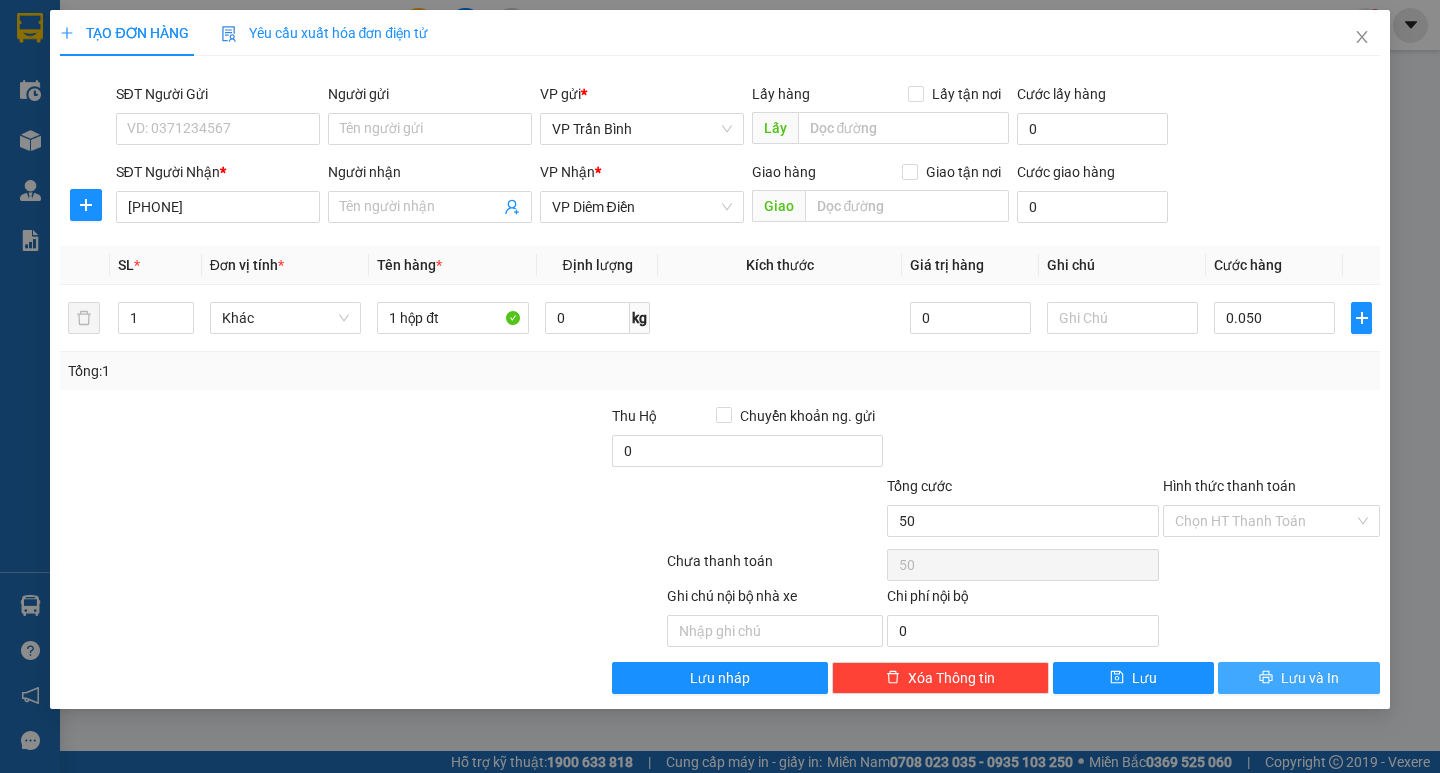 type on "50.000" 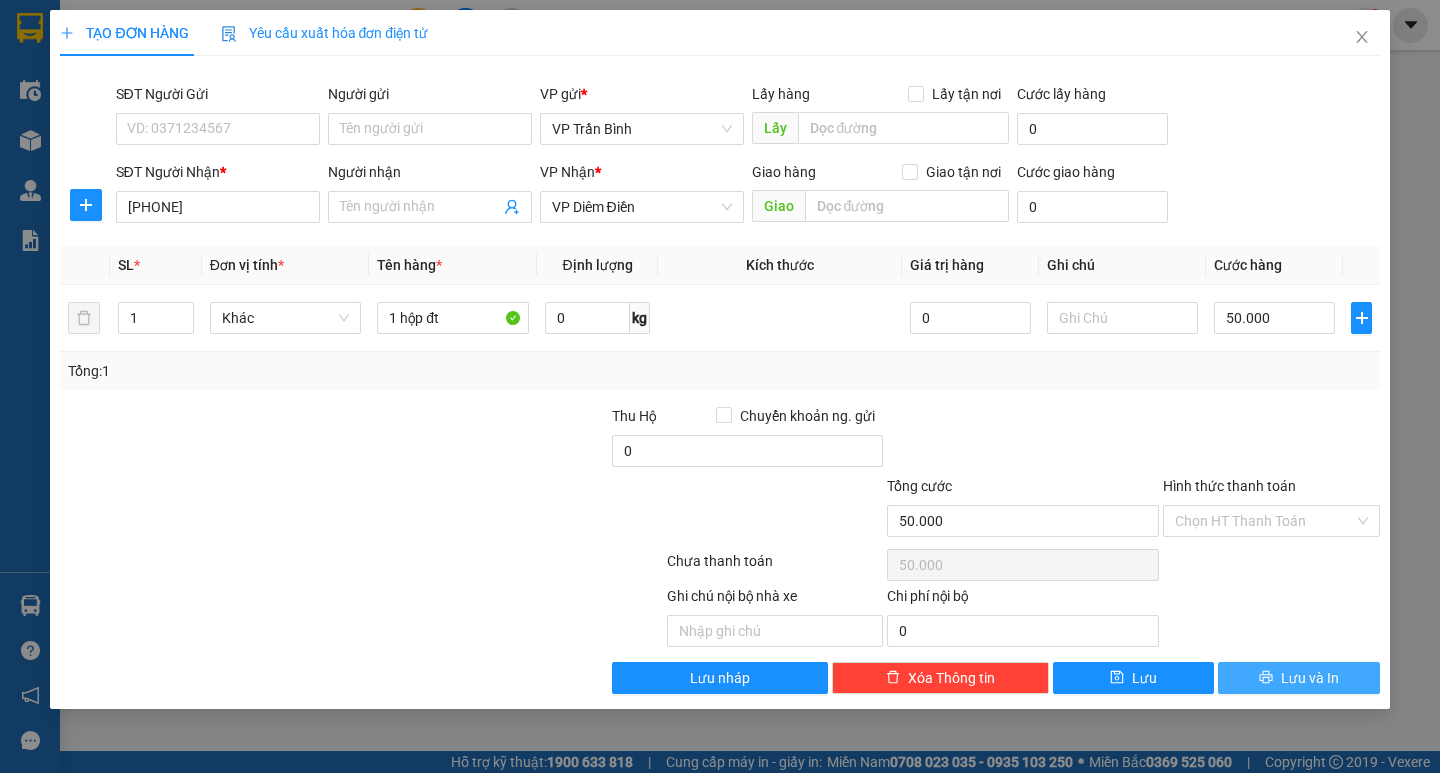 click on "Lưu và In" at bounding box center (1310, 678) 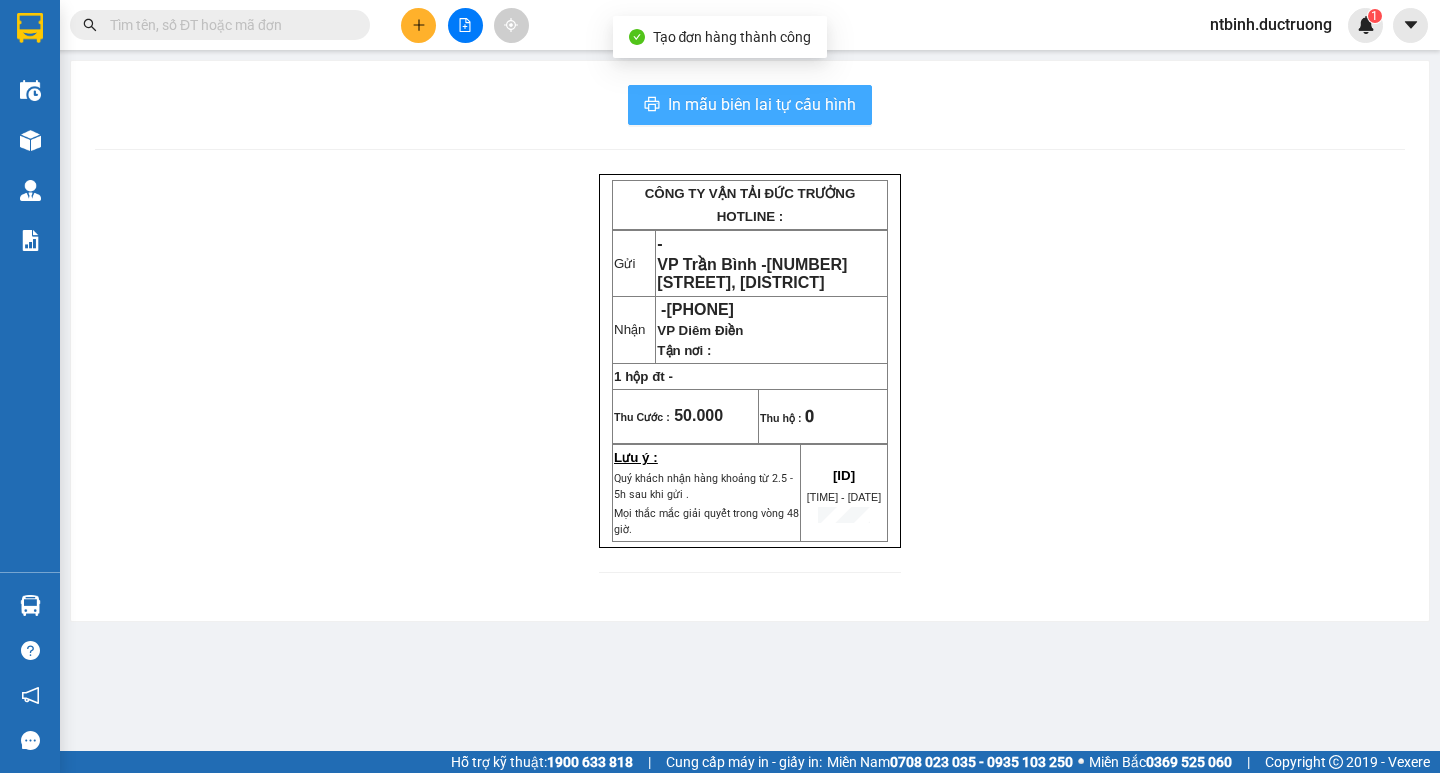 click on "In mẫu biên lai tự cấu hình" at bounding box center (762, 104) 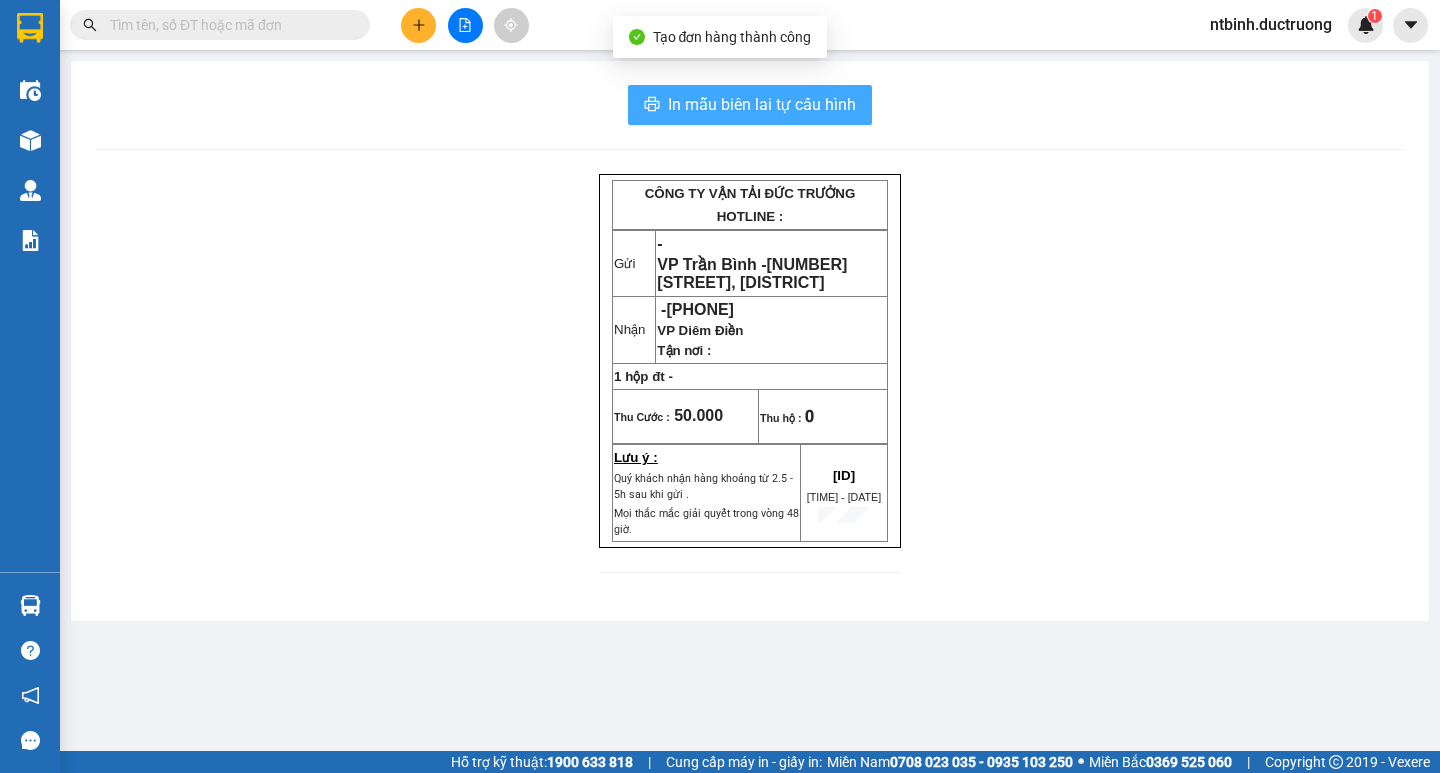 scroll, scrollTop: 0, scrollLeft: 0, axis: both 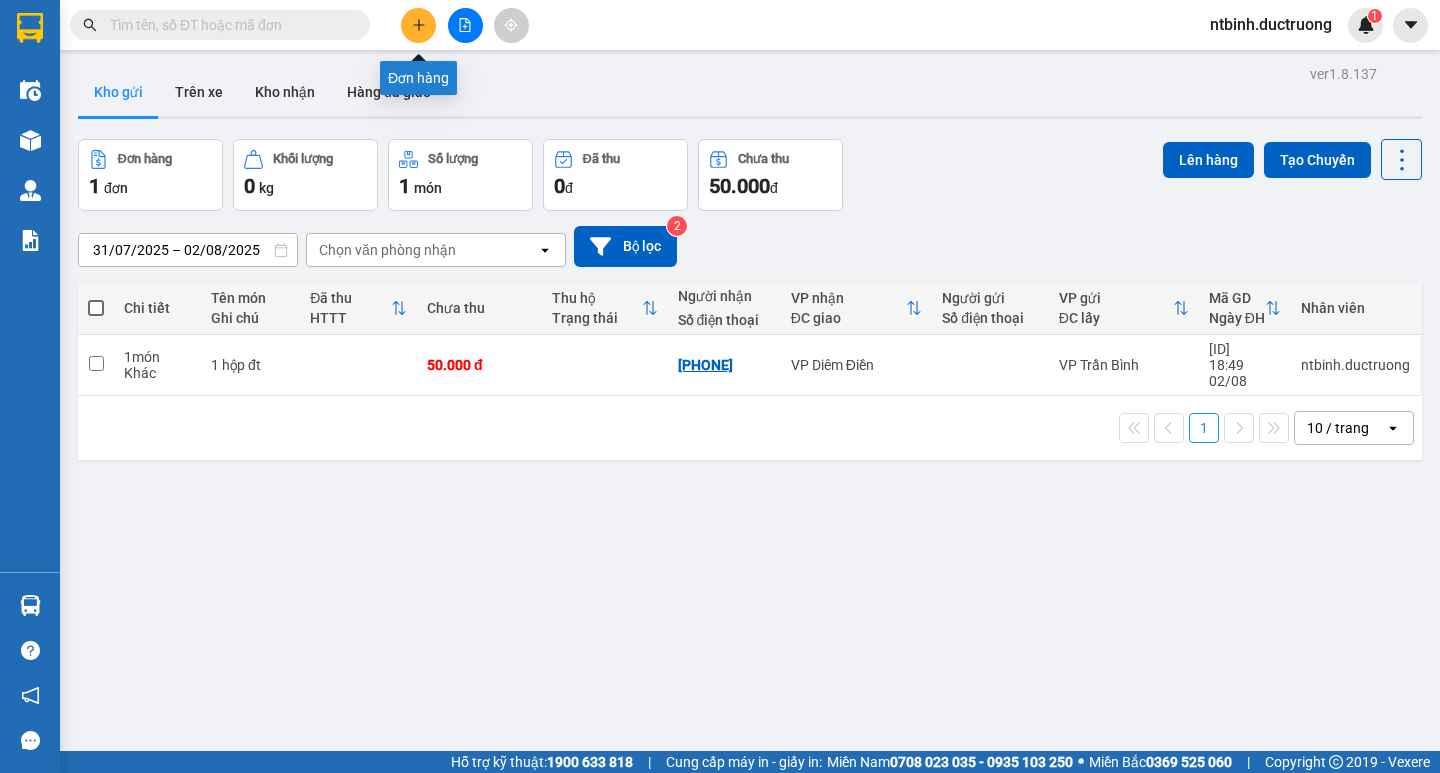 click 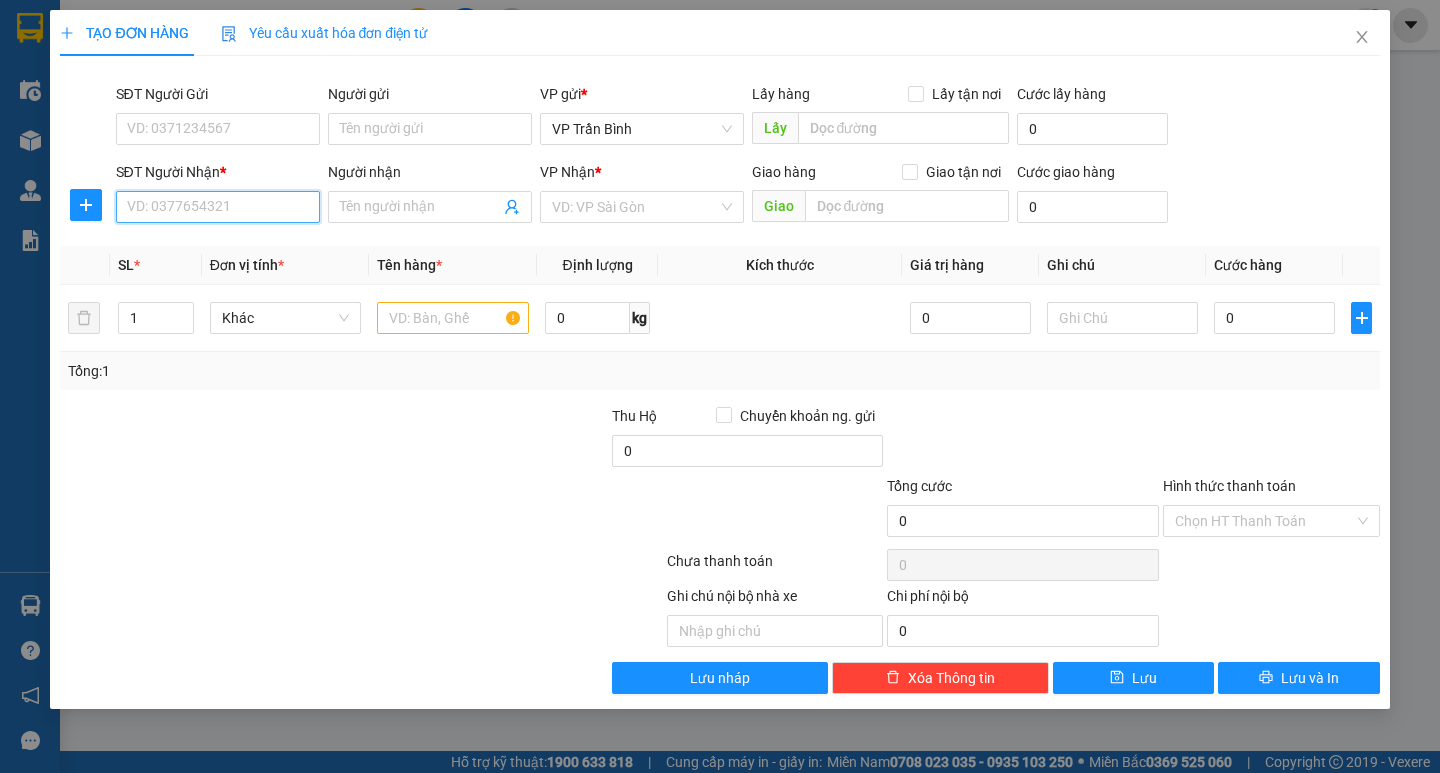 click on "SĐT Người Nhận  *" at bounding box center (218, 207) 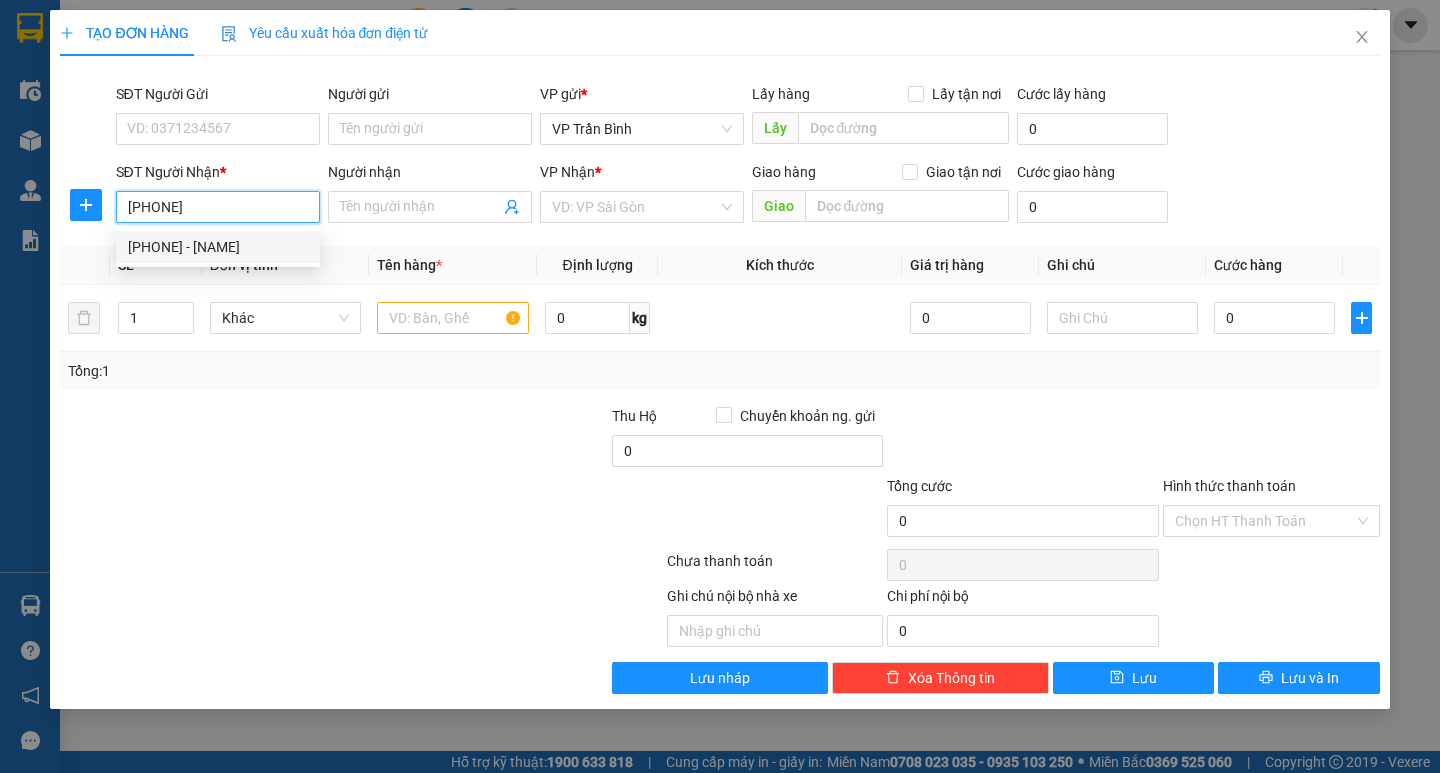 click on "0384778626 - khánh" at bounding box center [218, 247] 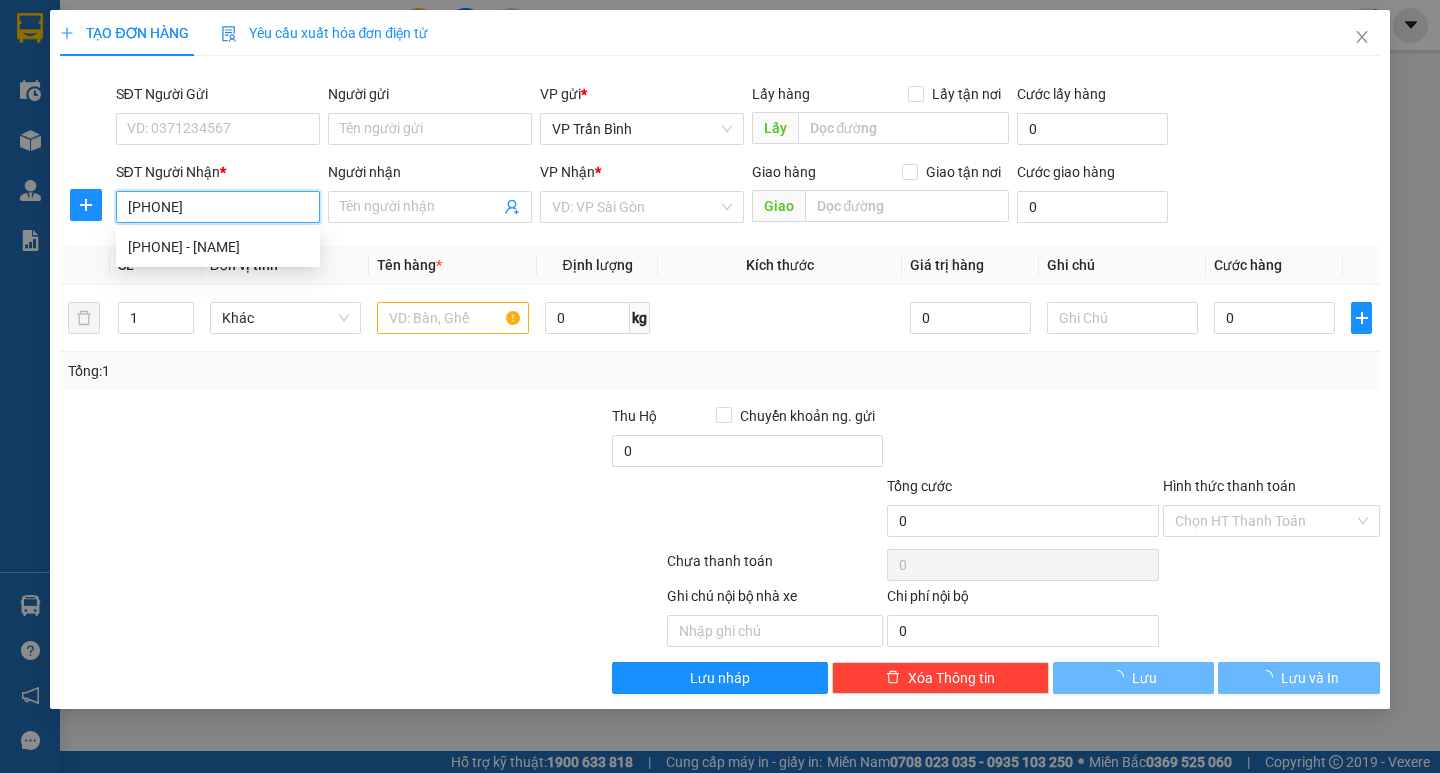 type on "0384778626" 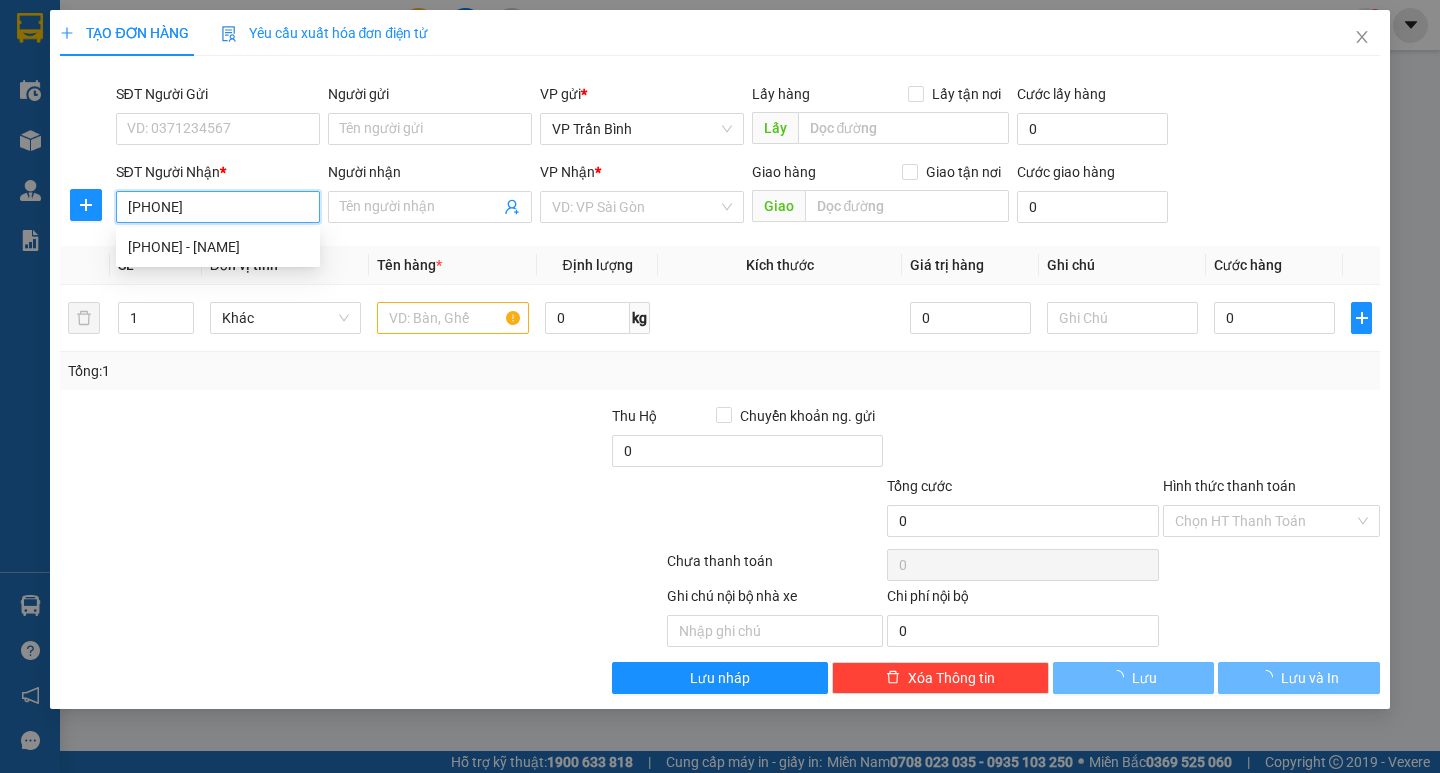 type on "khánh" 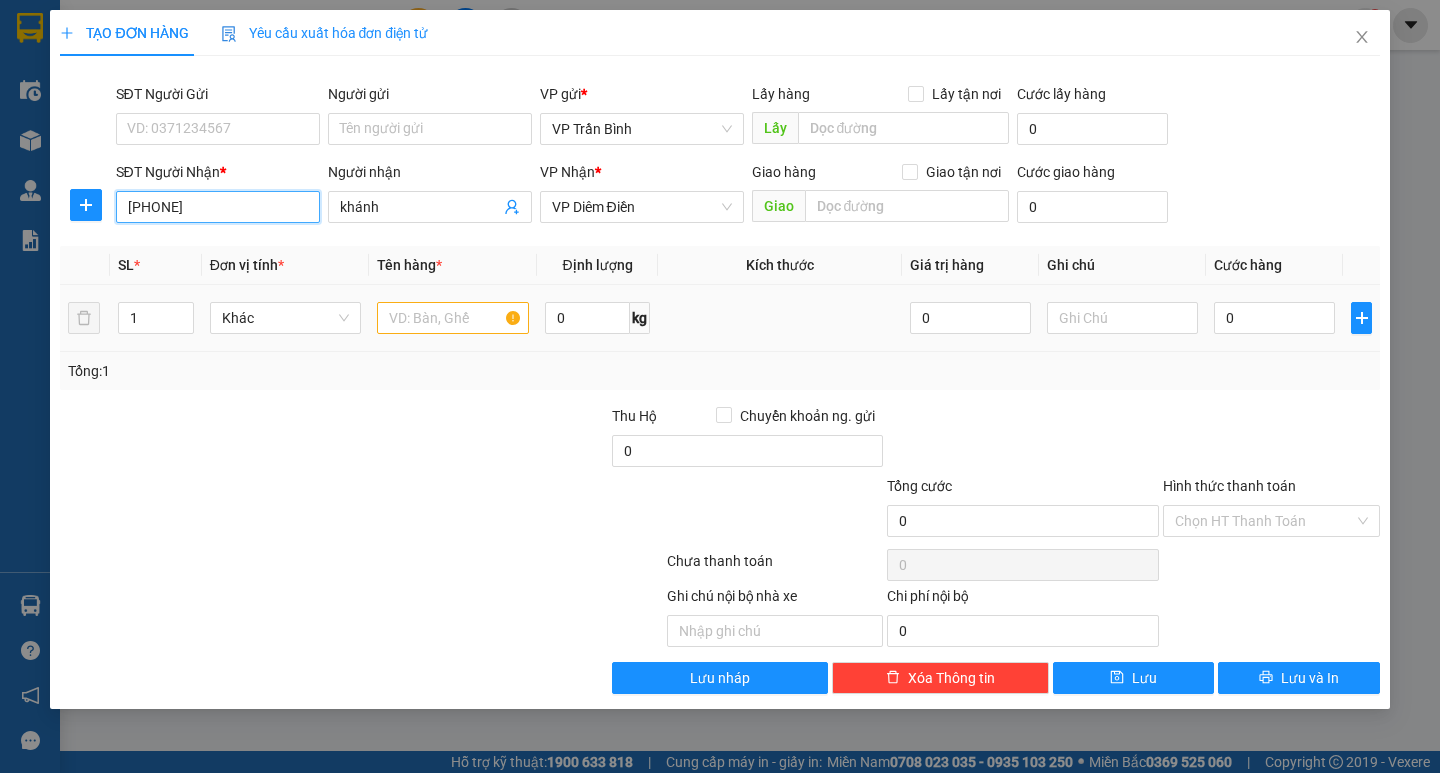 type on "0384778626" 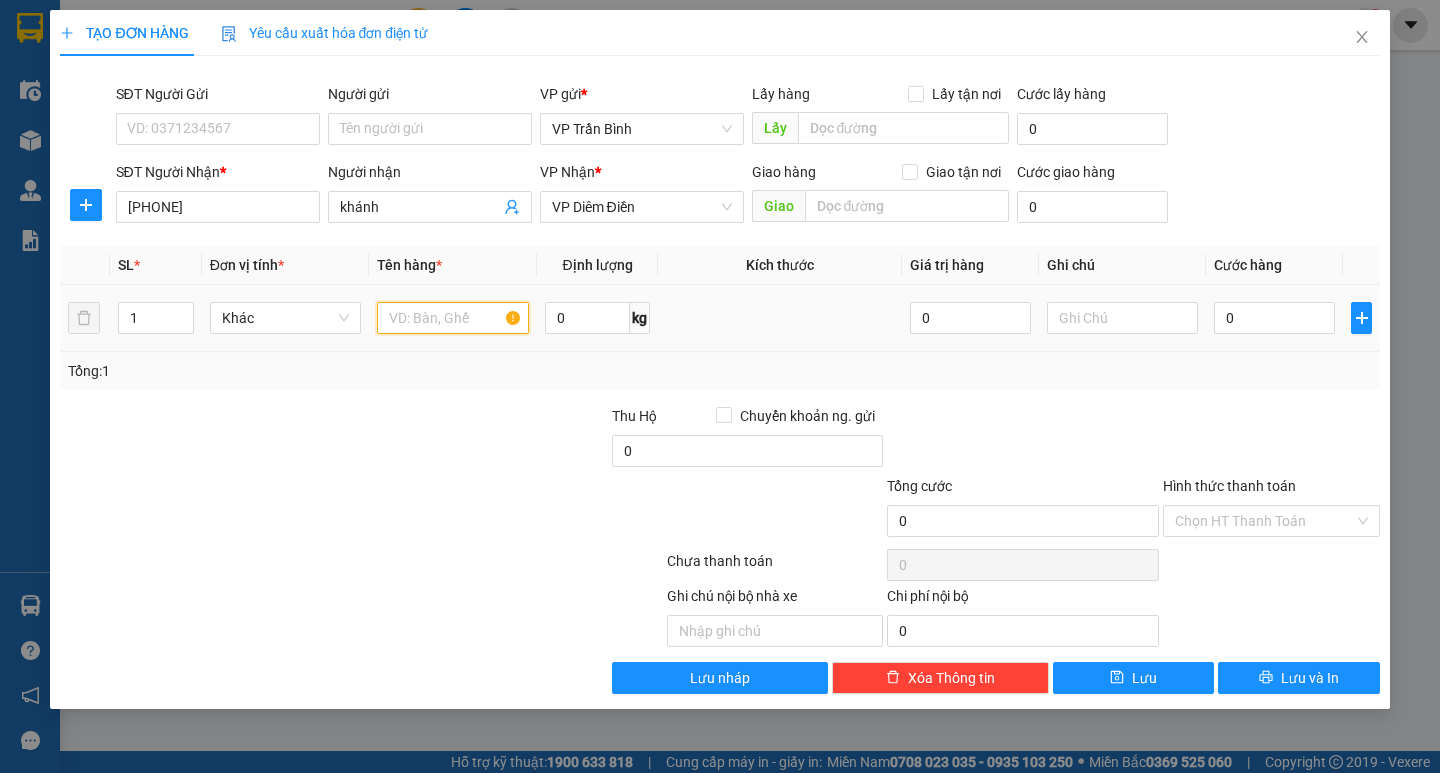 click at bounding box center [452, 318] 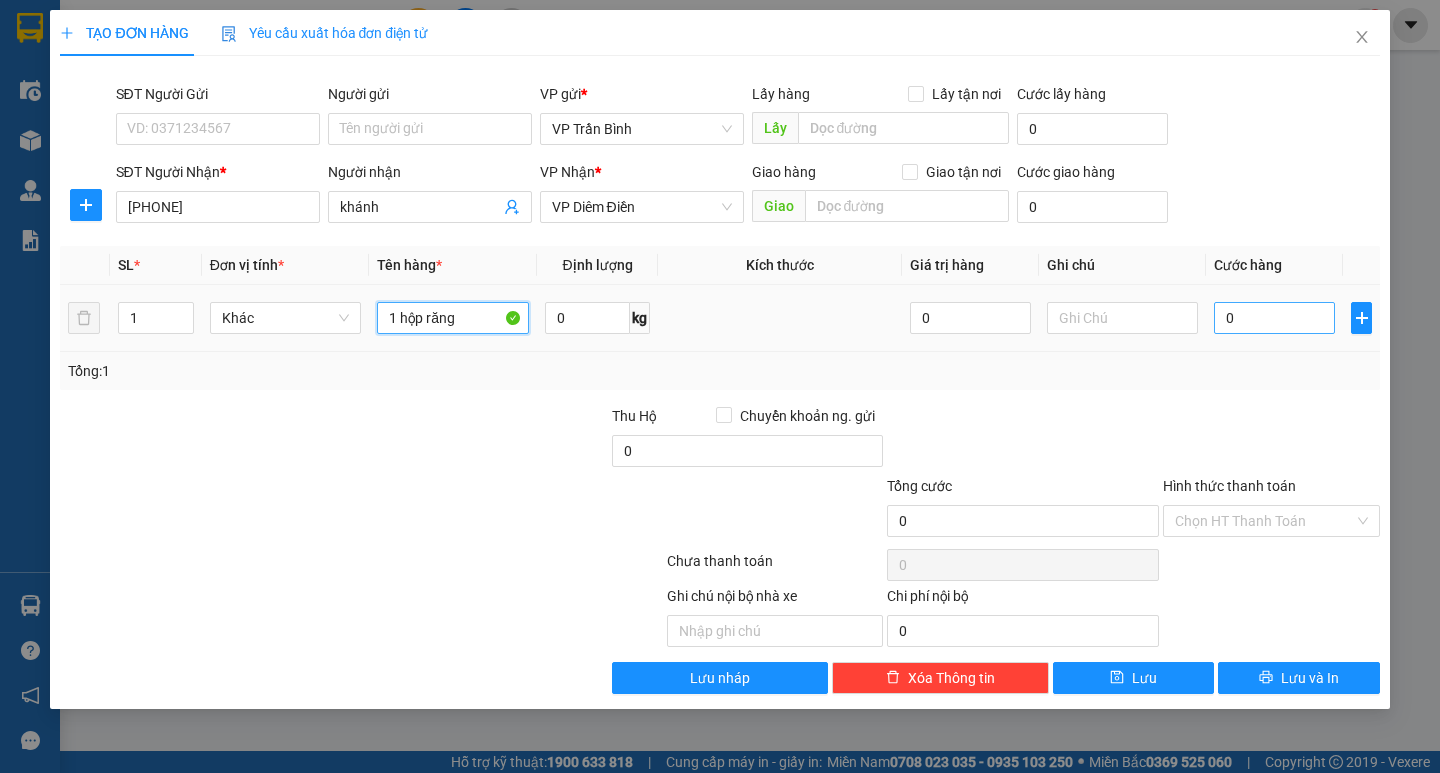 type on "1 hộp răng" 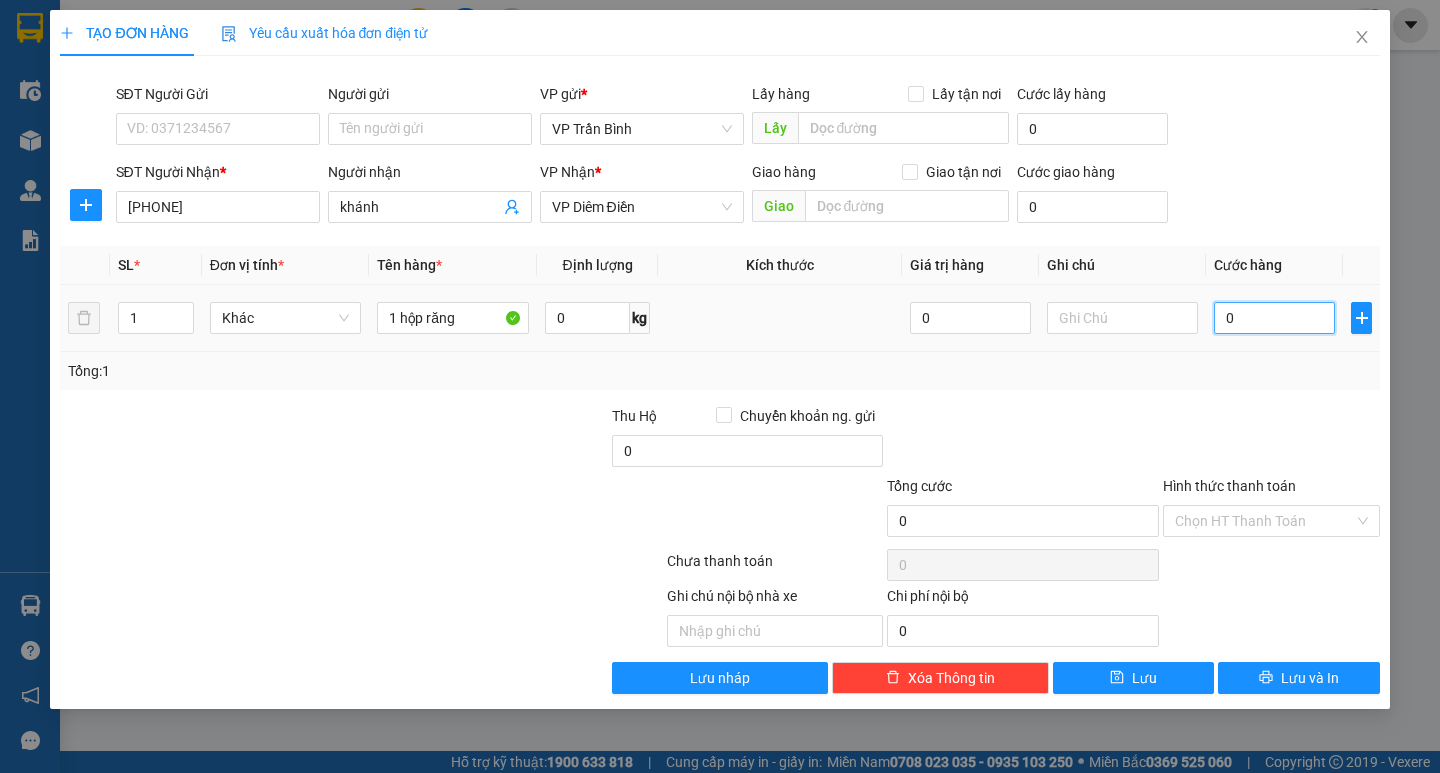 click on "0" at bounding box center (1274, 318) 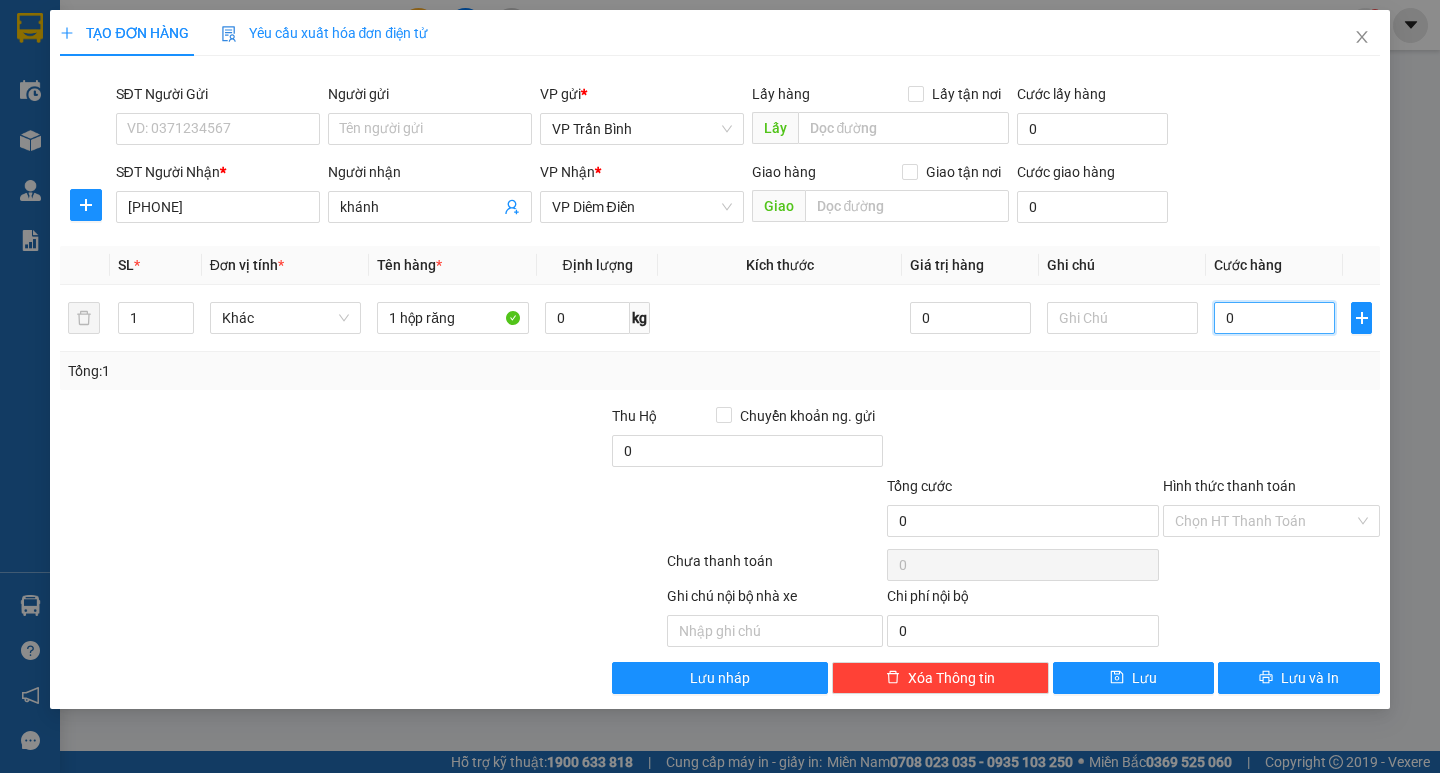 type on "003" 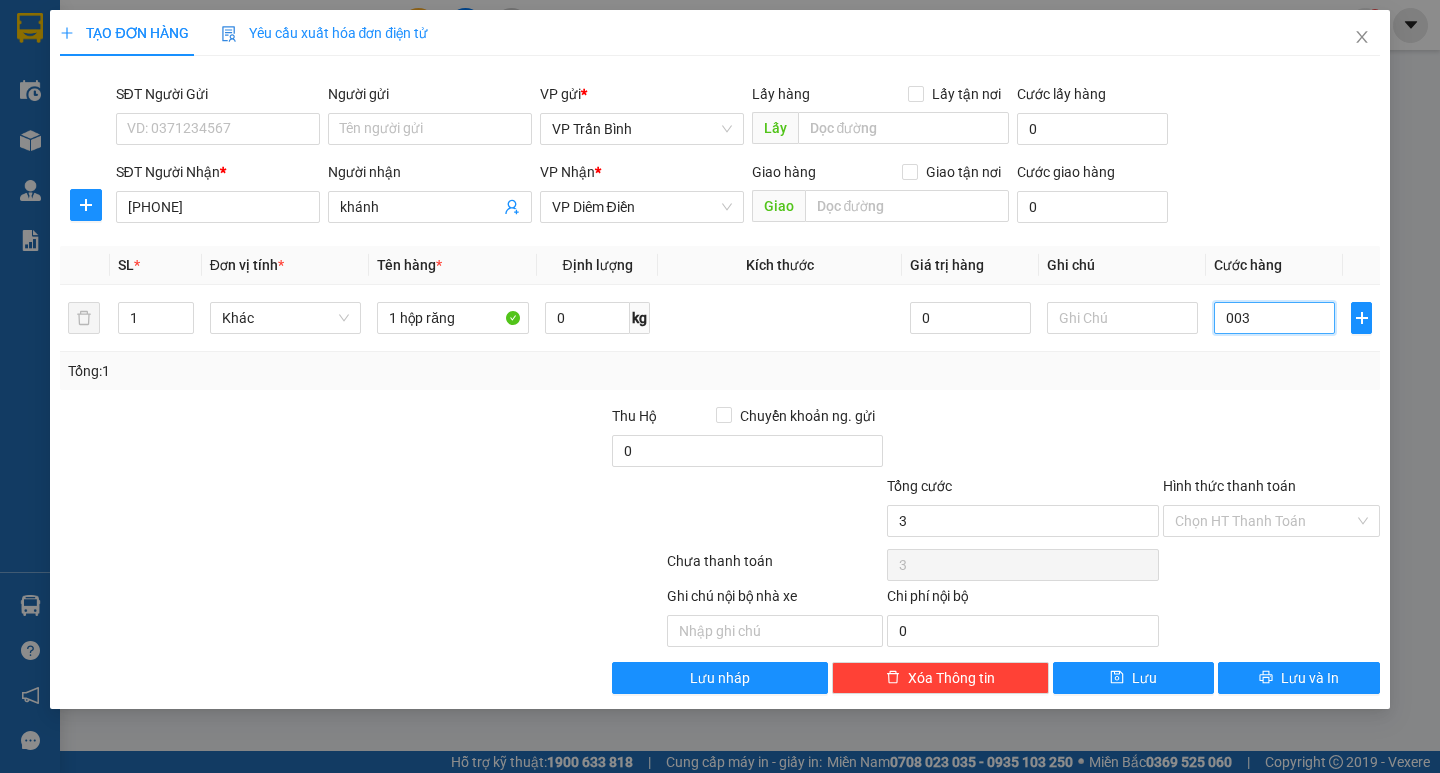 type on "0.030" 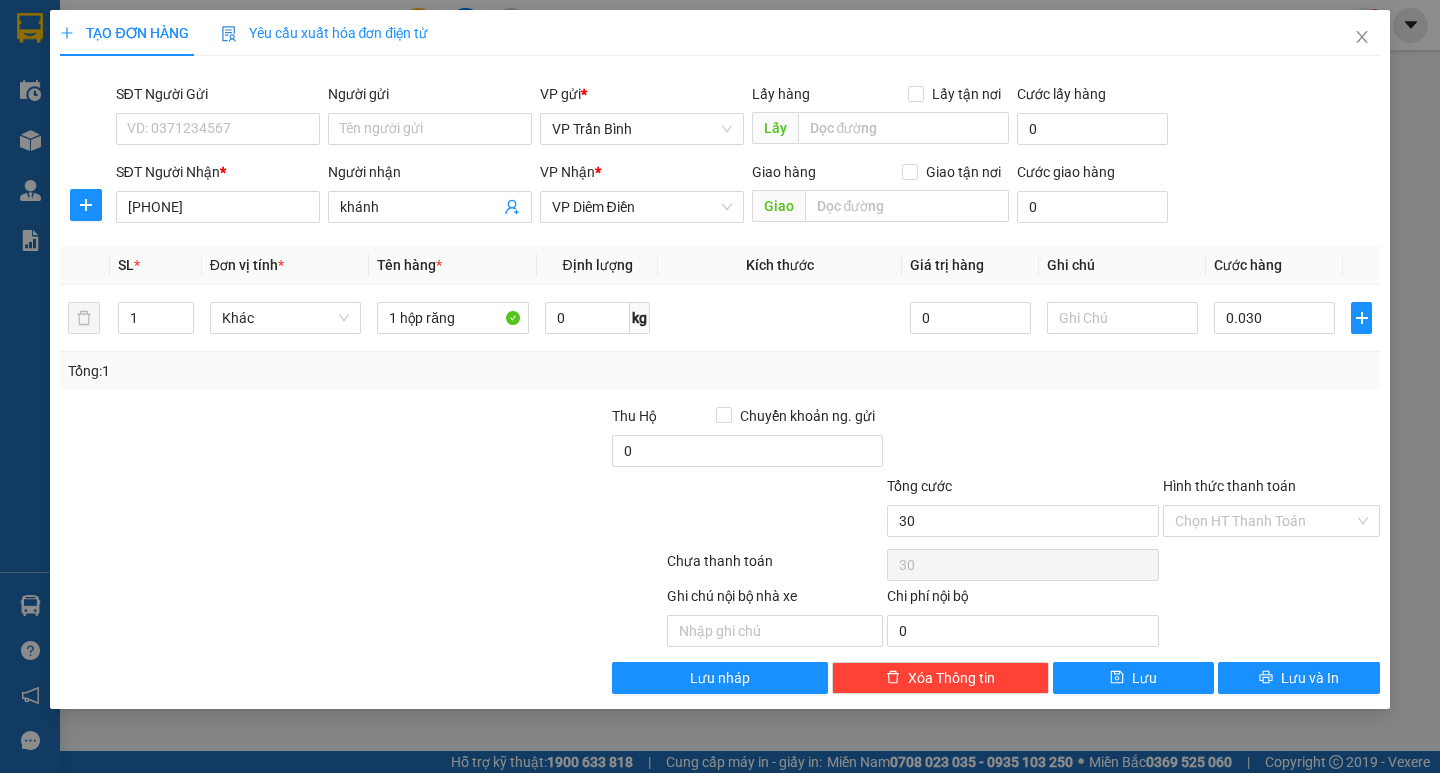click on "TẠO ĐƠN HÀNG Yêu cầu xuất hóa đơn điện tử Transit Pickup Surcharge Ids Transit Deliver Surcharge Ids Transit Deliver Surcharge Transit Deliver Surcharge SĐT Người Gửi VD: 0371234567 Người gửi Tên người gửi VP gửi  * VP Trần Bình Lấy hàng Lấy tận nơi Lấy Cước lấy hàng 0 SĐT Người Nhận  * 0384778626 Người nhận khánh VP Nhận  * VP Diêm Điền Giao hàng Giao tận nơi Giao Cước giao hàng 0 SL  * Đơn vị tính  * Tên hàng  * Định lượng Kích thước Giá trị hàng Ghi chú Cước hàng                     1 Khác 1 hộp răng 0 kg 0 0.030 Tổng:  1 Thu Hộ Chuyển khoản ng. gửi 0 Tổng cước 30 Hình thức thanh toán Chọn HT Thanh Toán Số tiền thu trước 0 Chưa thanh toán 30 Chọn HT Thanh Toán Ghi chú nội bộ nhà xe Chi phí nội bộ 0 Lưu nháp Xóa Thông tin Lưu Lưu và In" at bounding box center (719, 359) 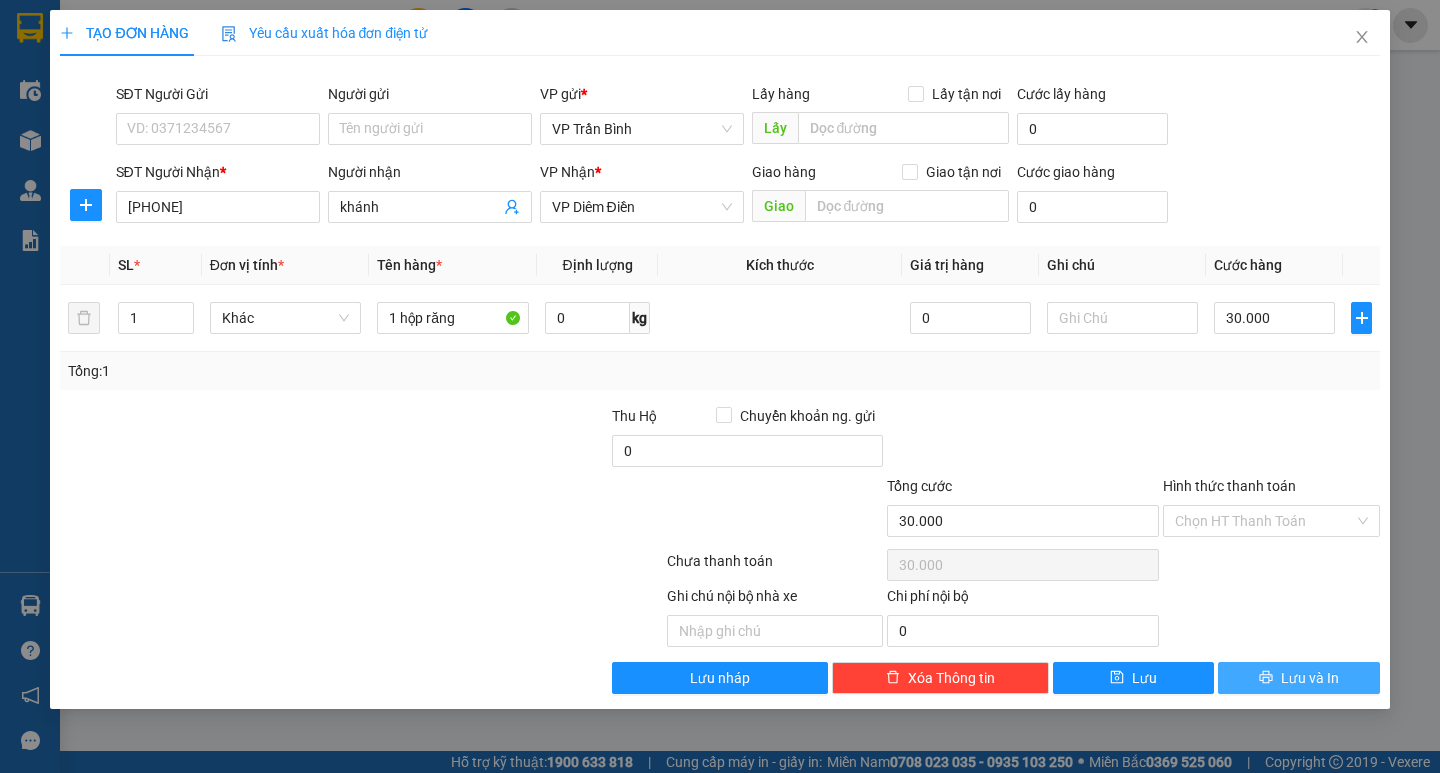 click on "Lưu và In" at bounding box center (1310, 678) 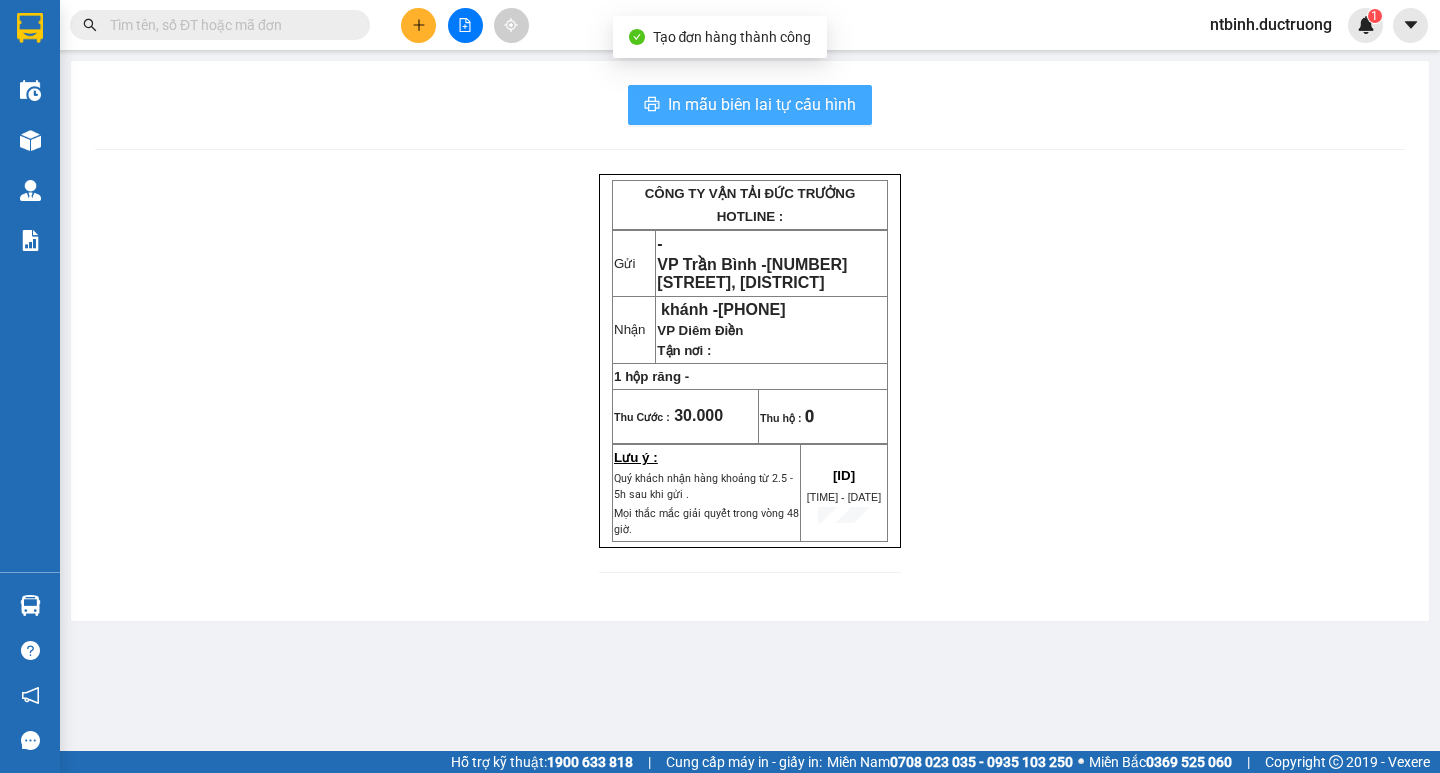 click on "In mẫu biên lai tự cấu hình" at bounding box center [750, 105] 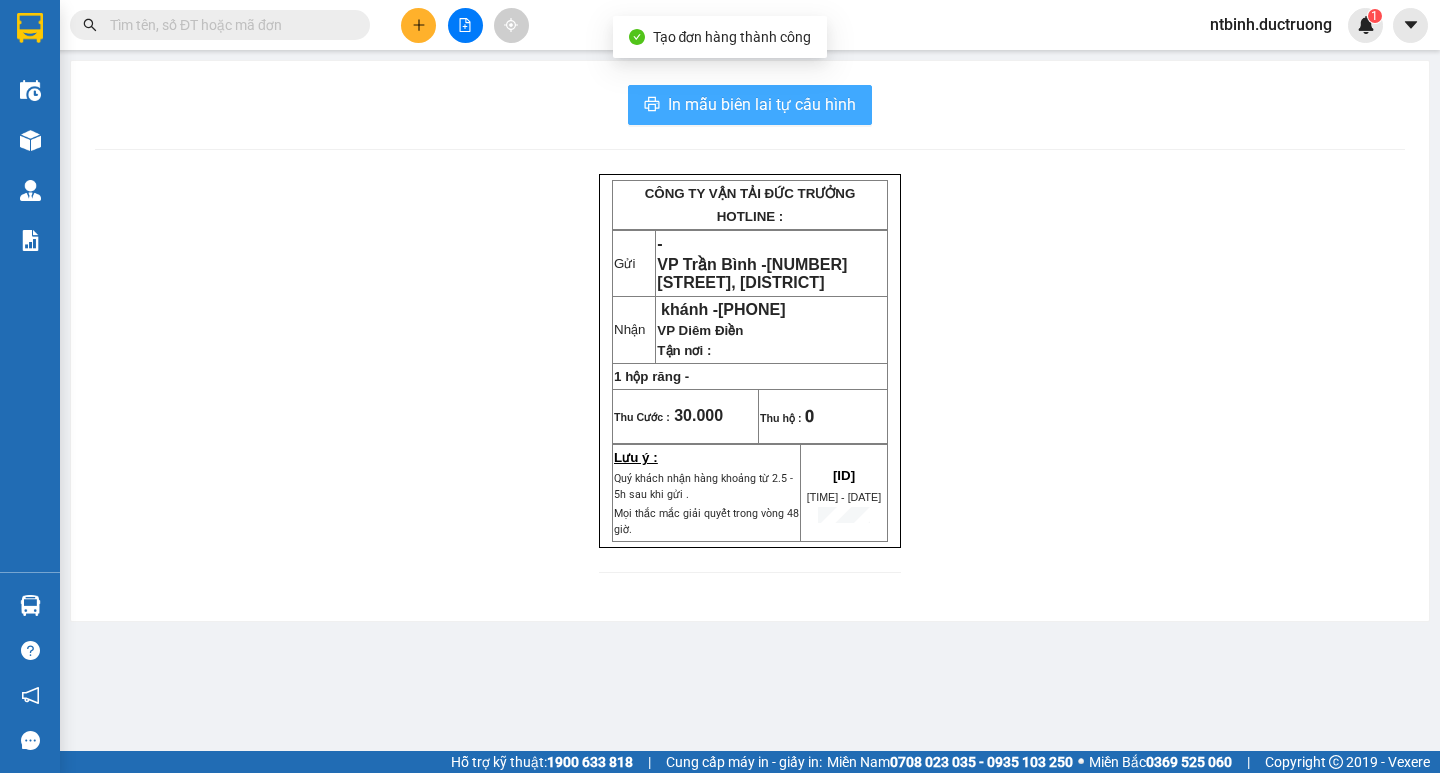 scroll, scrollTop: 0, scrollLeft: 0, axis: both 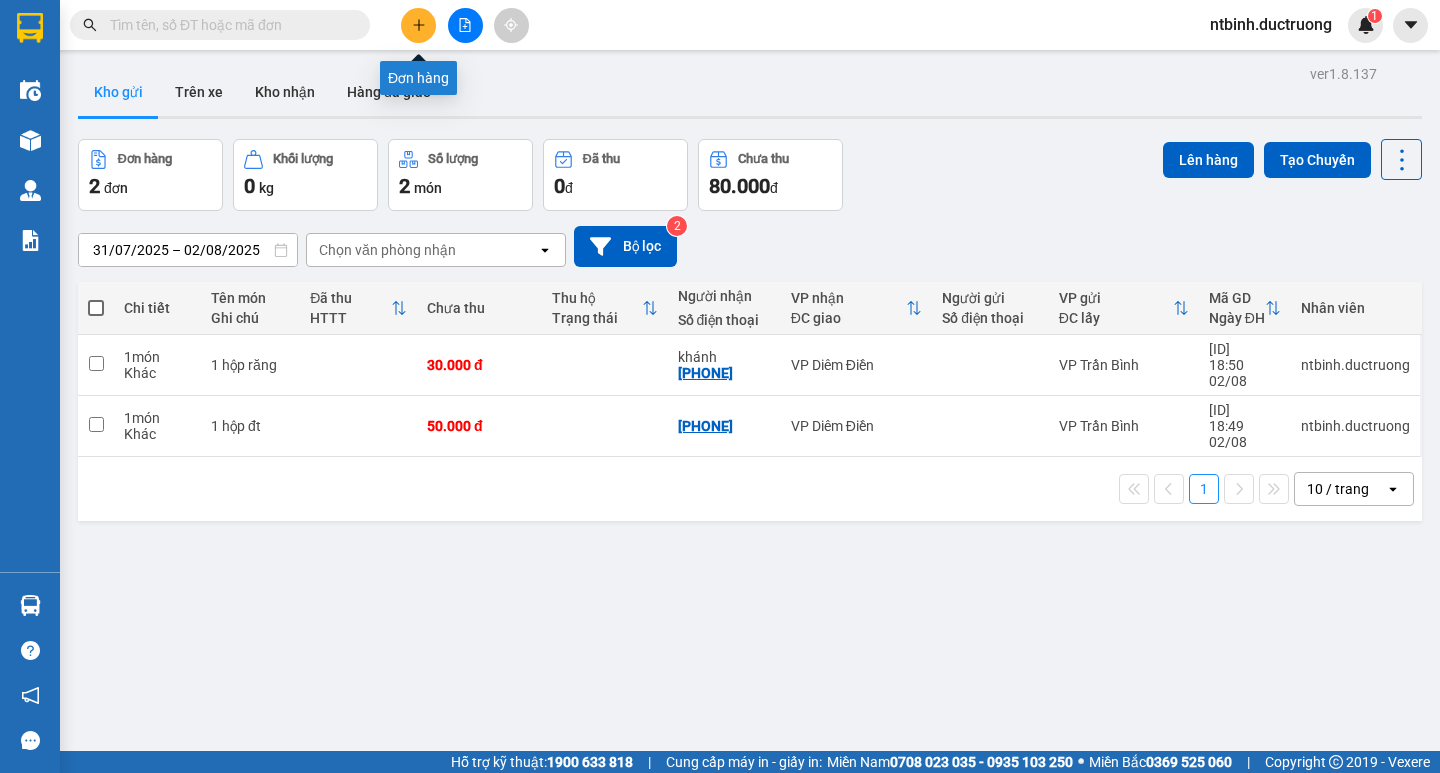 click at bounding box center (418, 25) 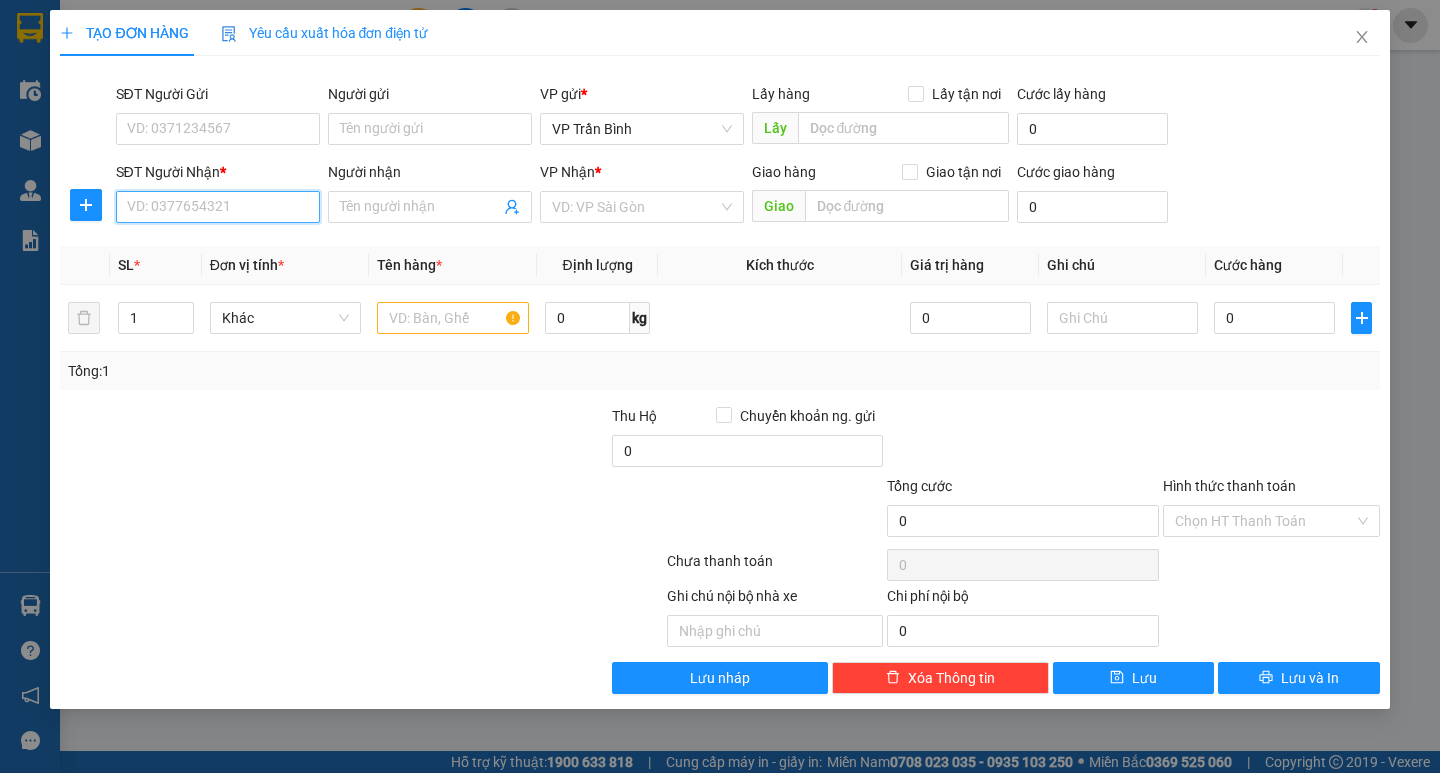 click on "SĐT Người Nhận  *" at bounding box center (218, 207) 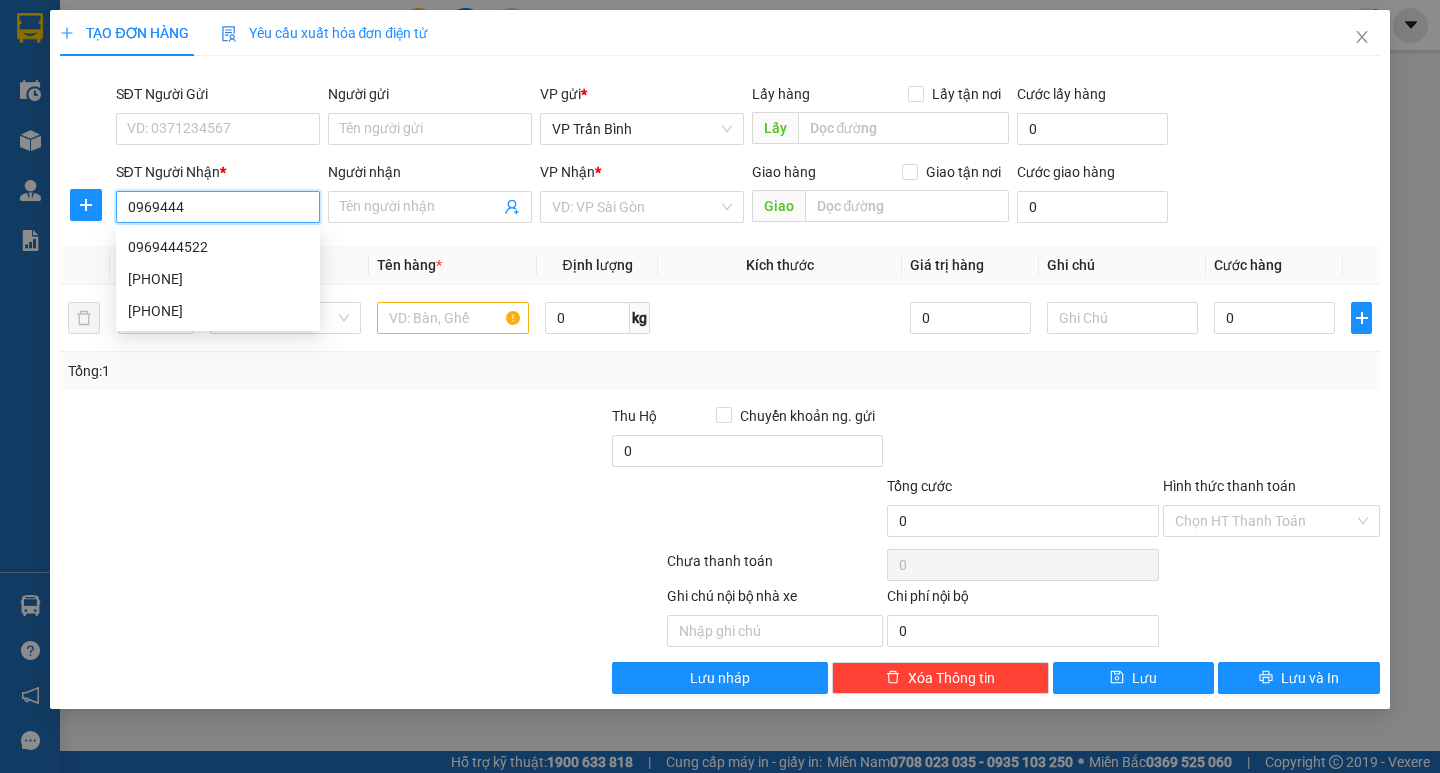 click on "0969444522" at bounding box center (218, 247) 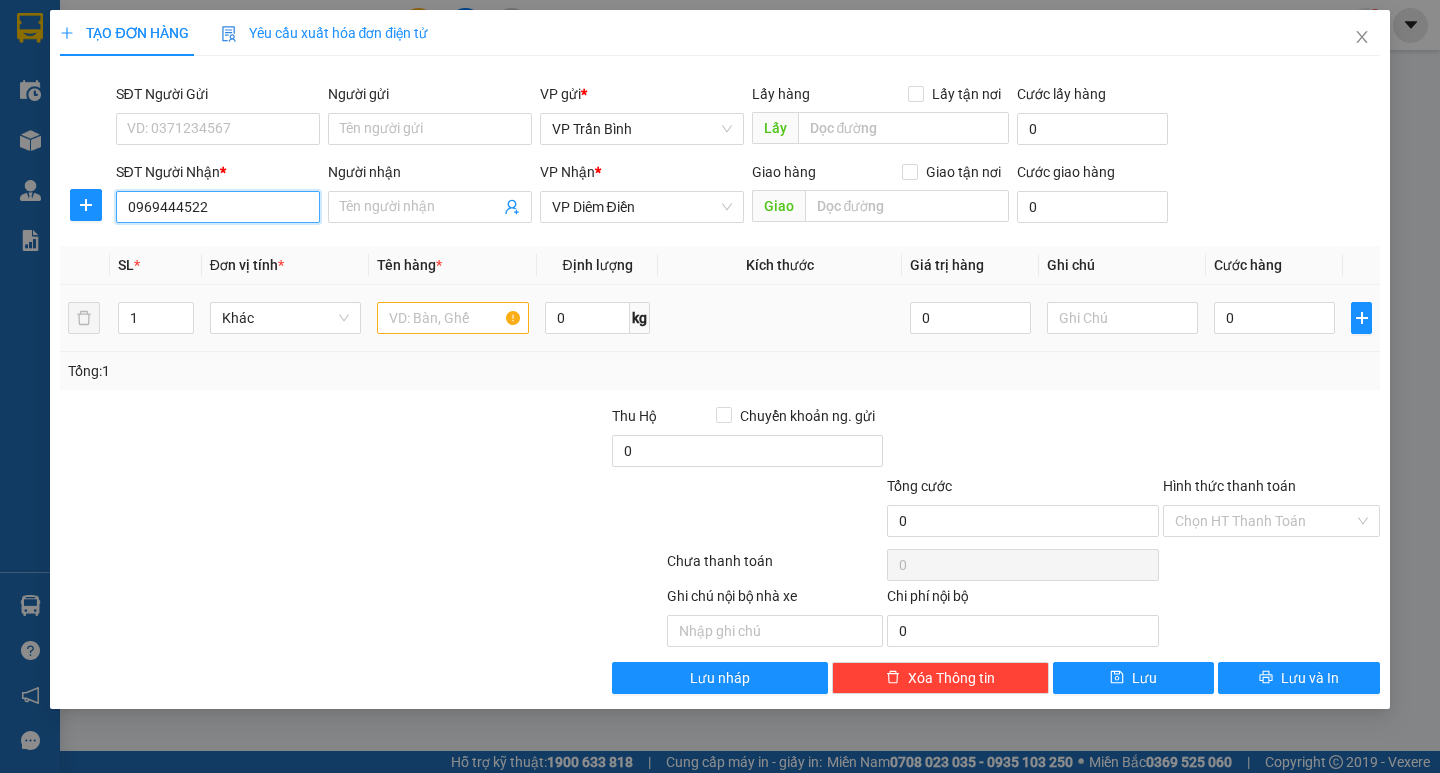 type on "0969444522" 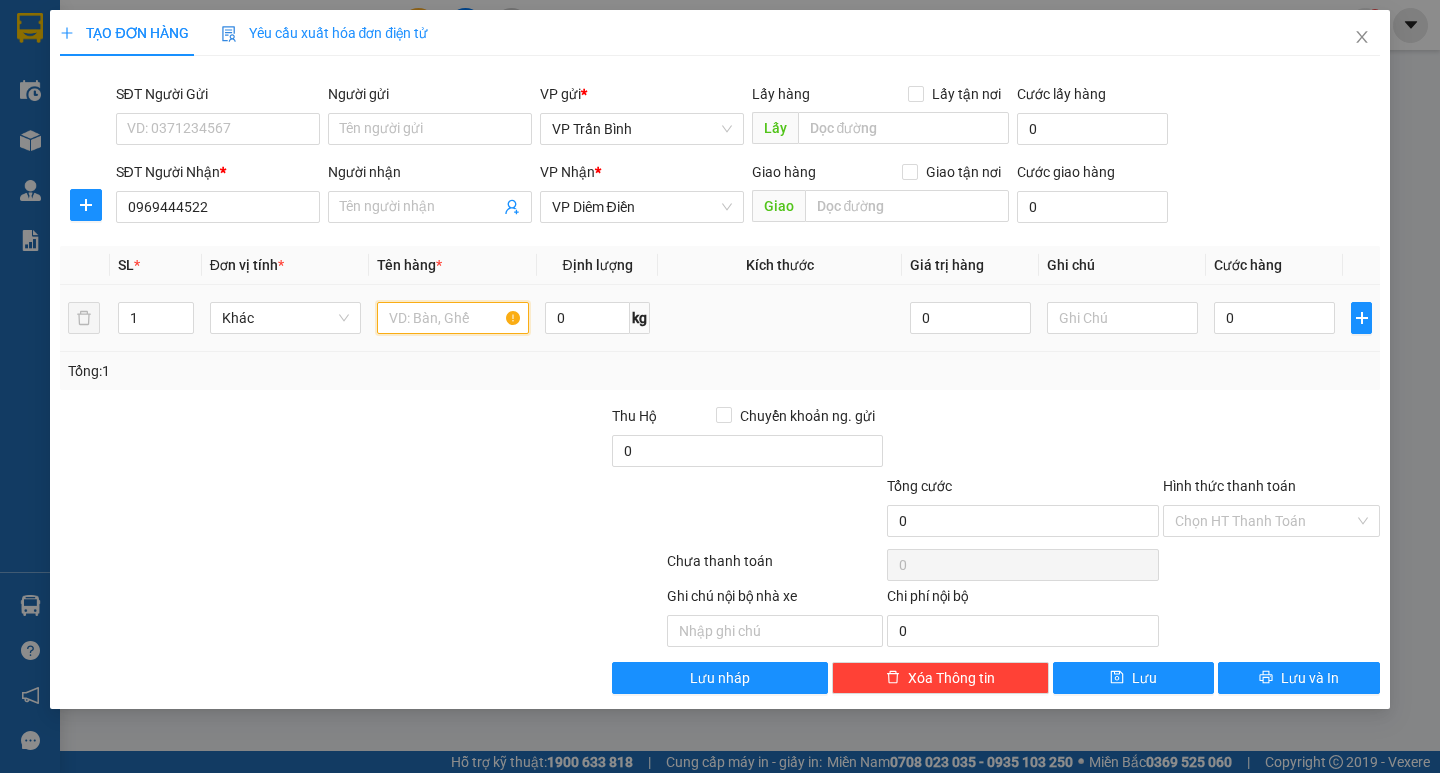 click at bounding box center (452, 318) 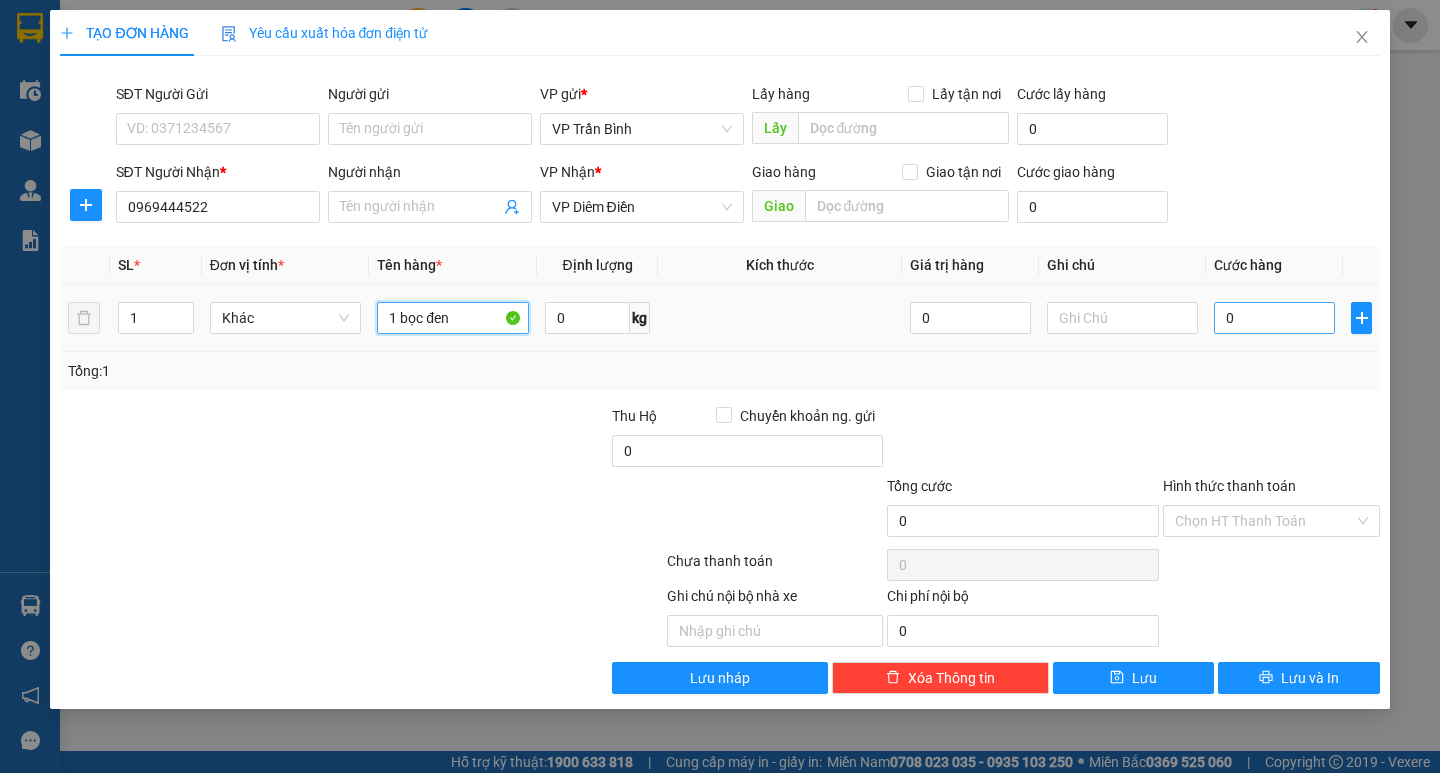 type on "1 bọc đen" 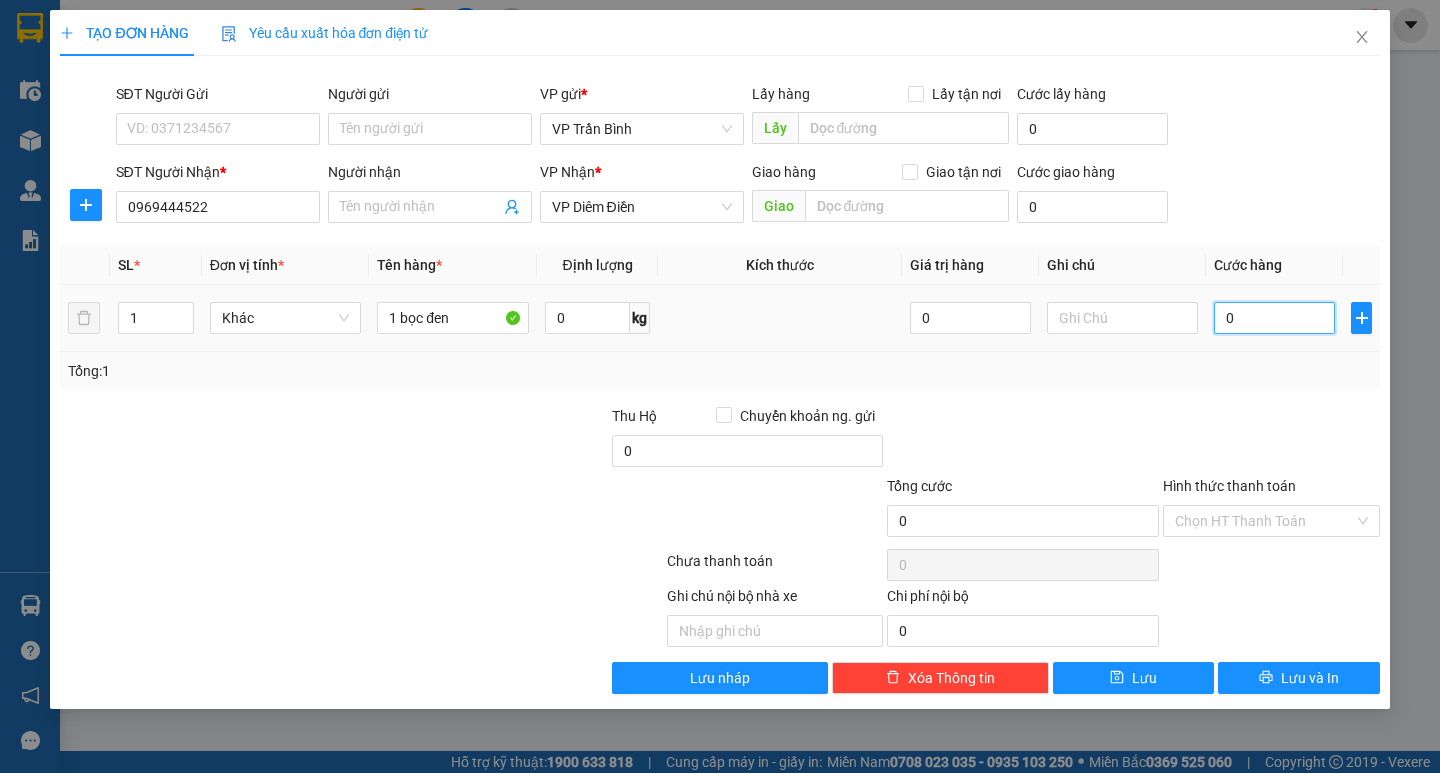 click on "0" at bounding box center (1274, 318) 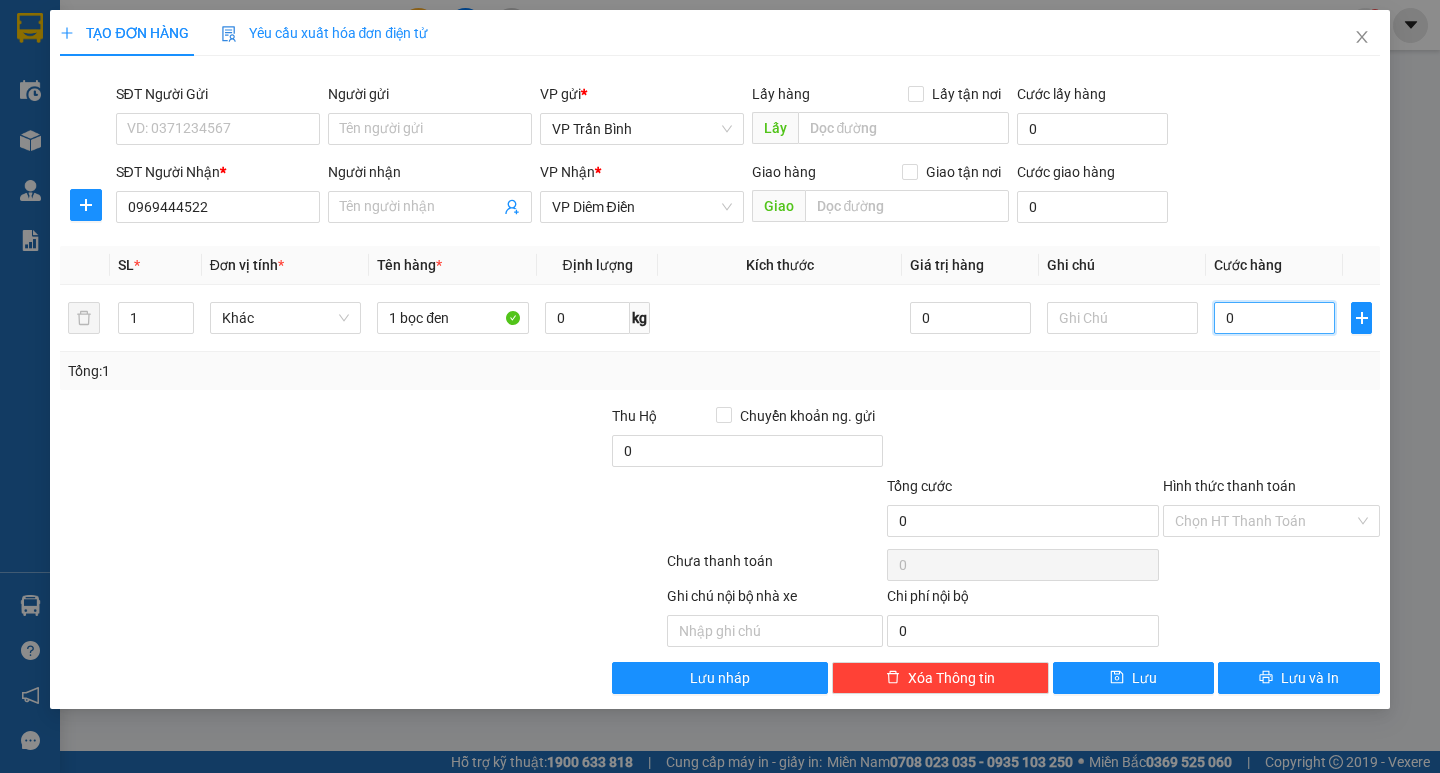 type on "004" 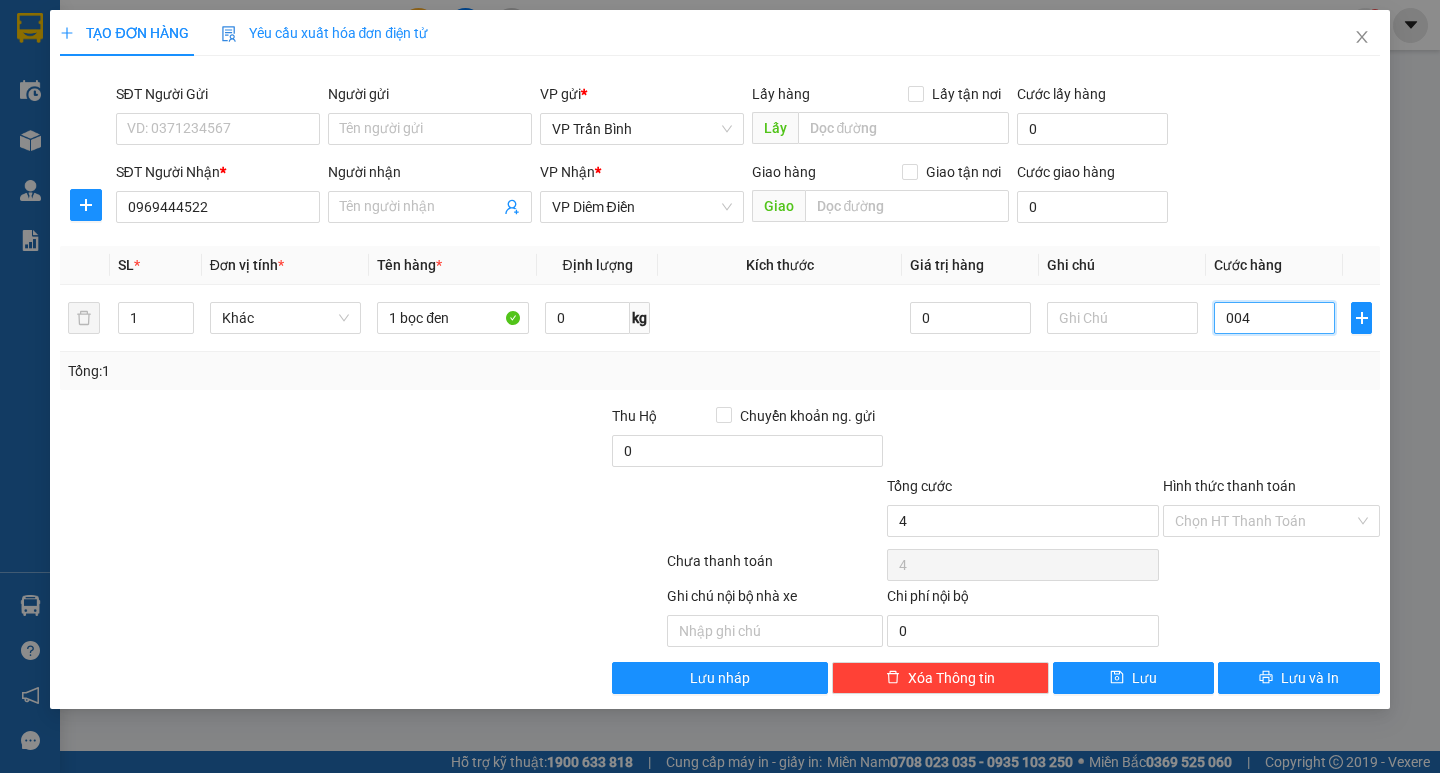 type on "0.040" 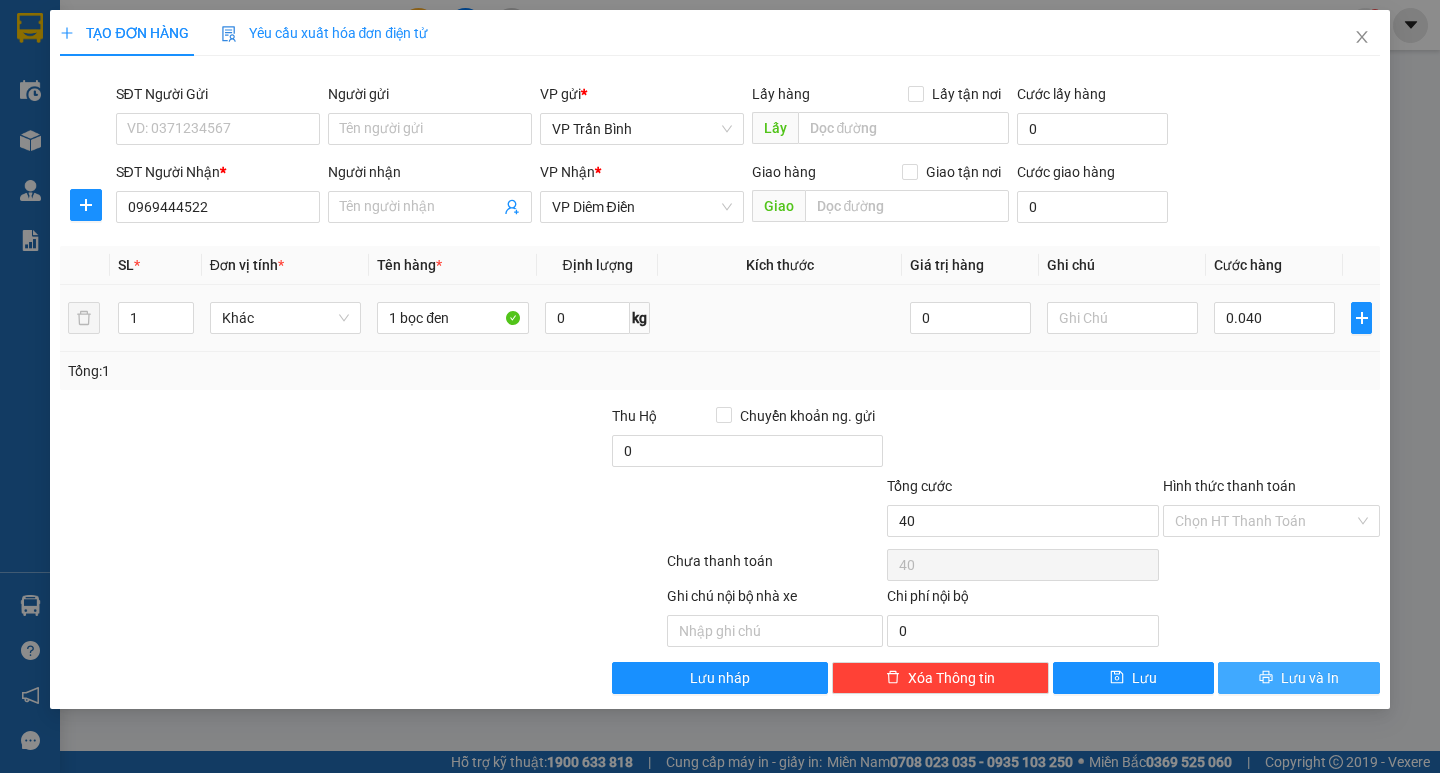 click on "Lưu và In" at bounding box center (1310, 678) 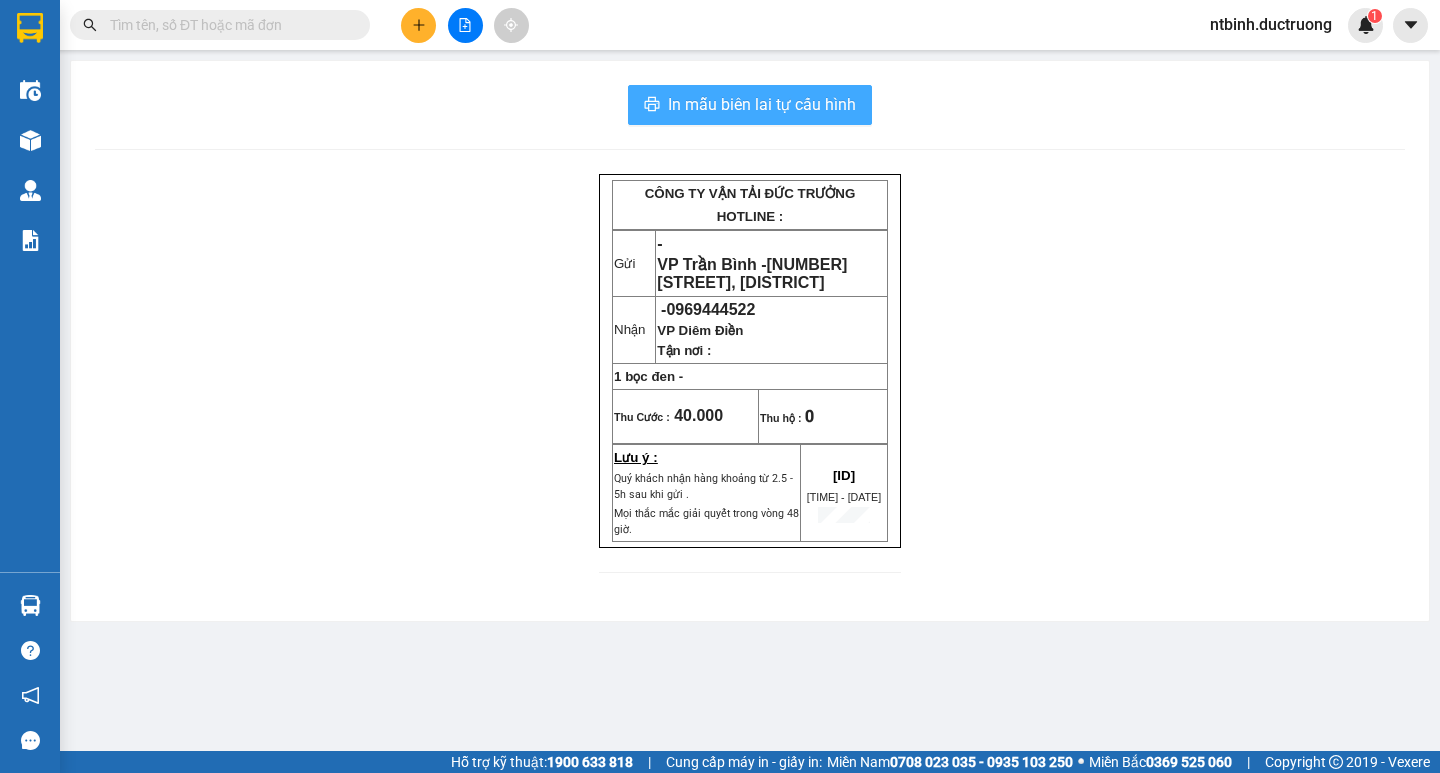 click on "In mẫu biên lai tự cấu hình" at bounding box center (762, 104) 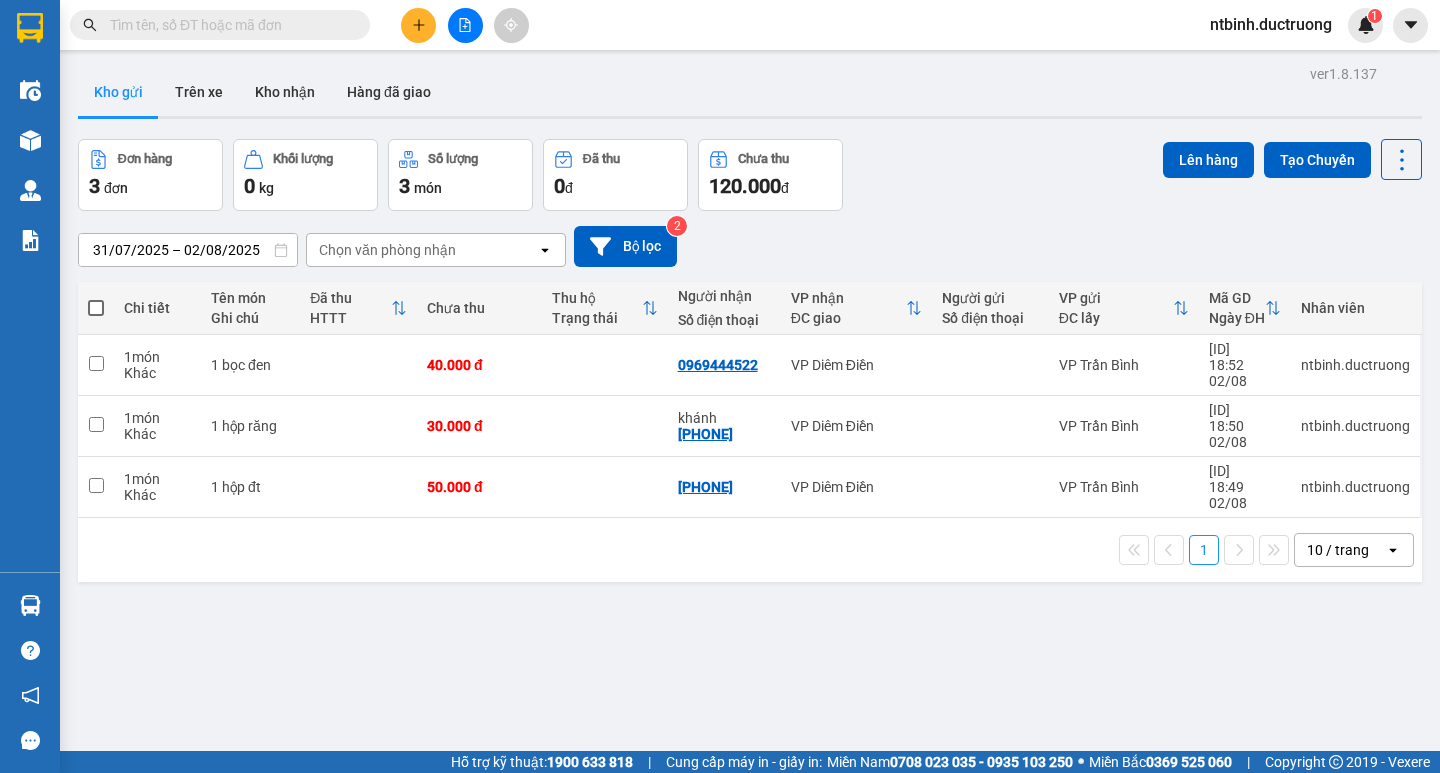 click at bounding box center (96, 308) 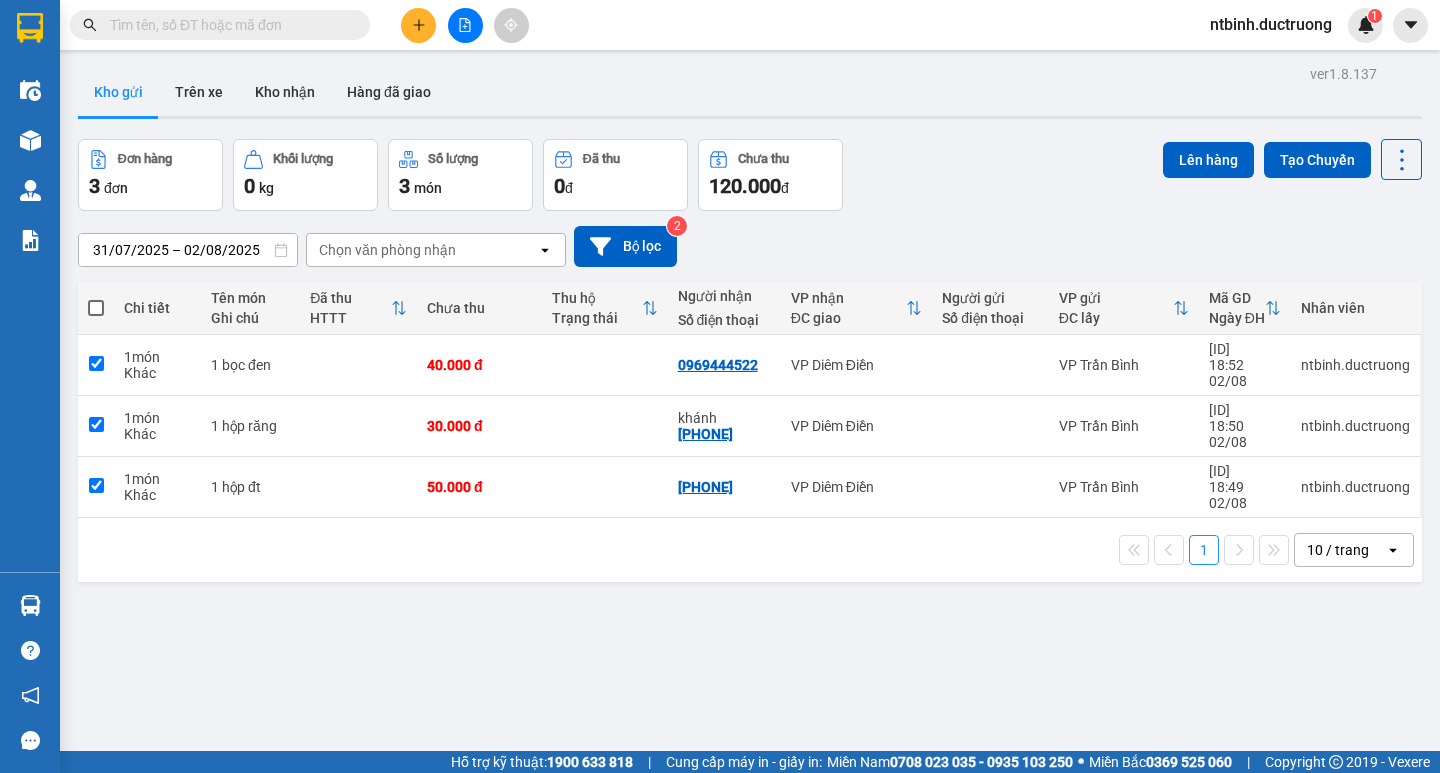 checkbox on "true" 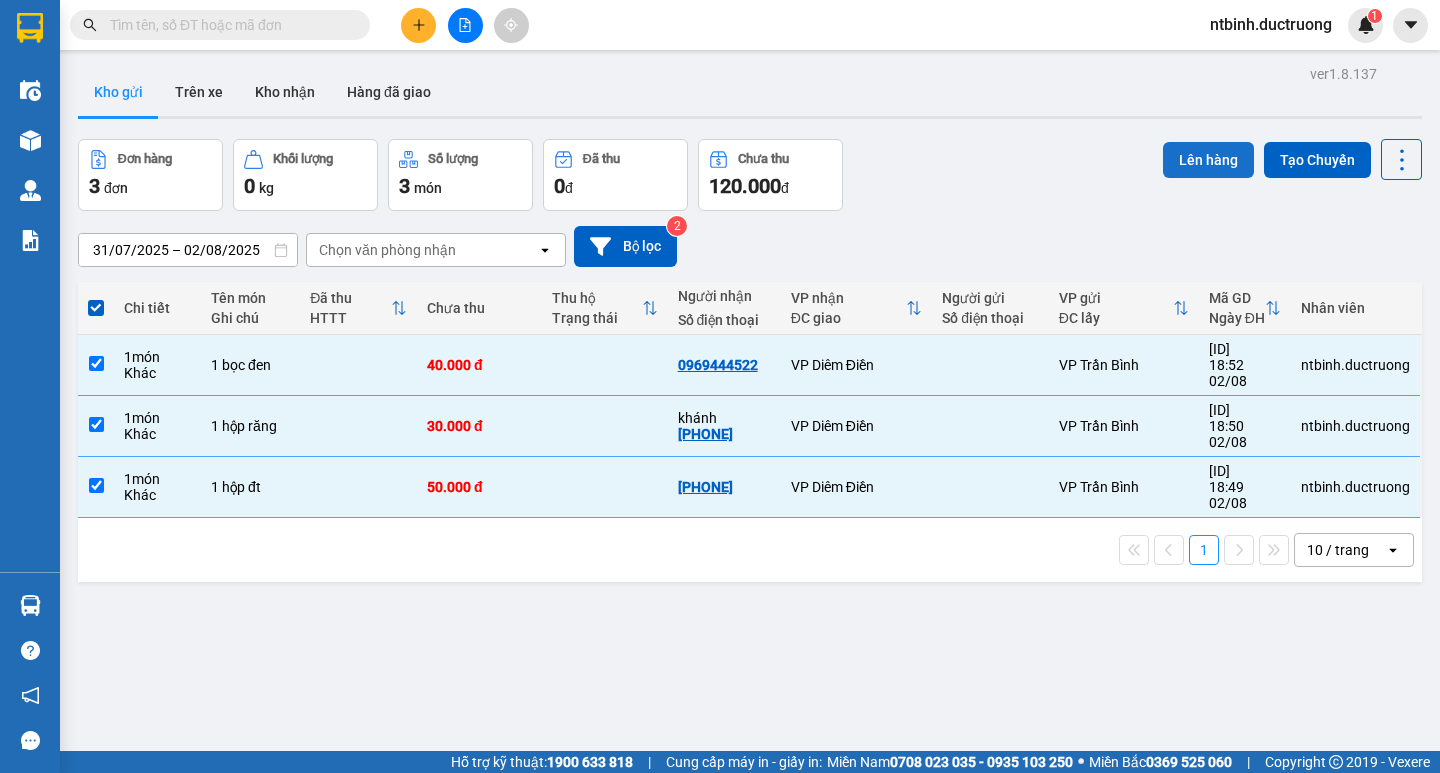 click on "Lên hàng" at bounding box center (1208, 160) 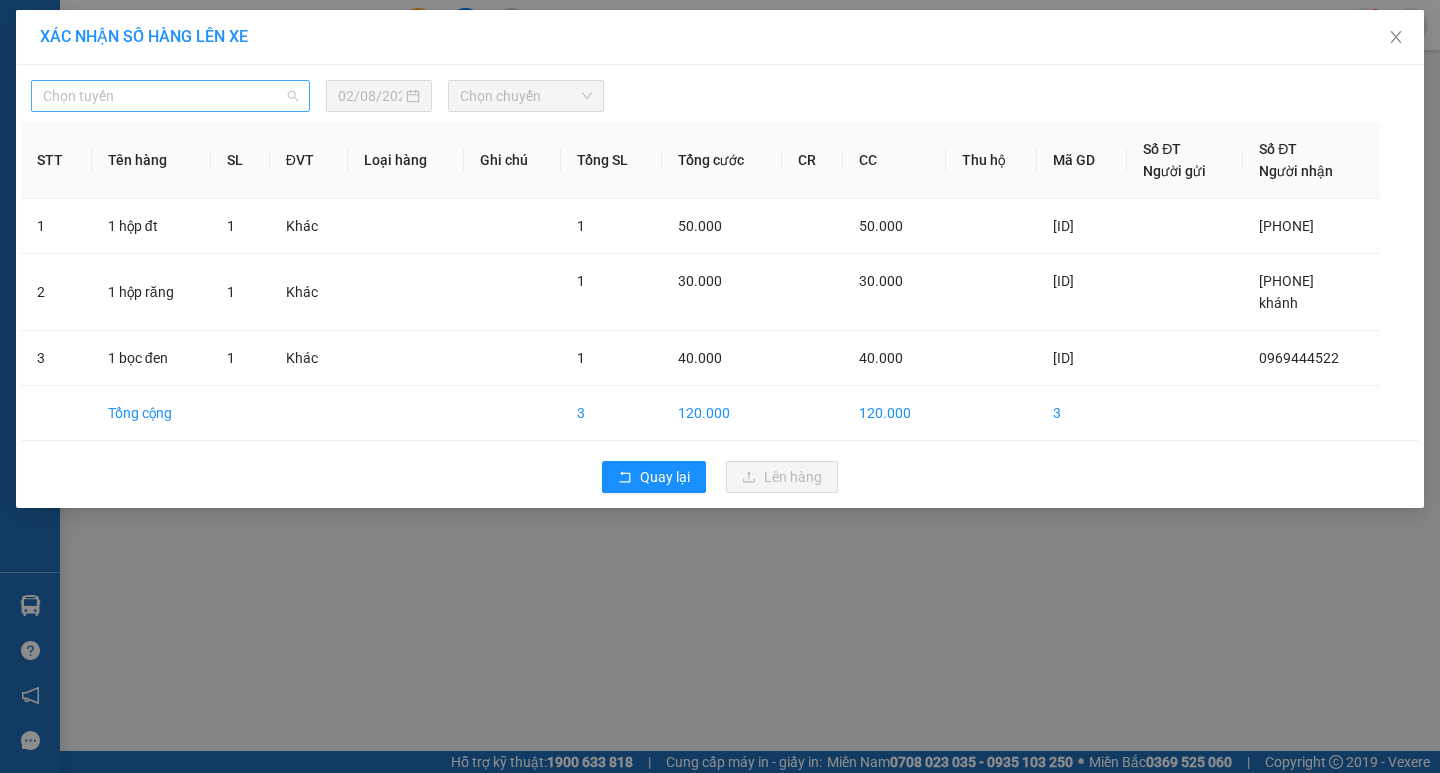 click on "Chọn tuyến" at bounding box center (170, 96) 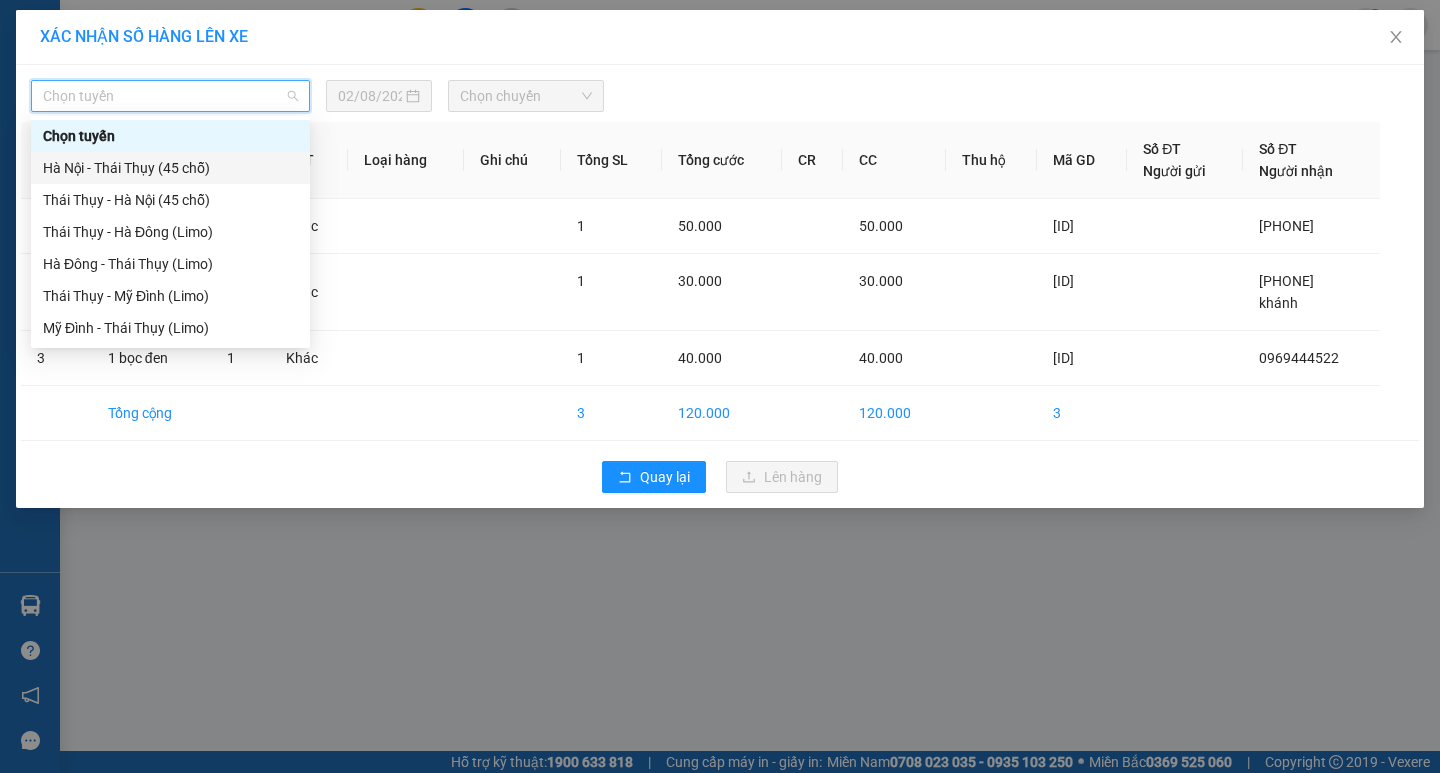 click on "Hà Nội - Thái Thụy (45 chỗ)" at bounding box center (170, 168) 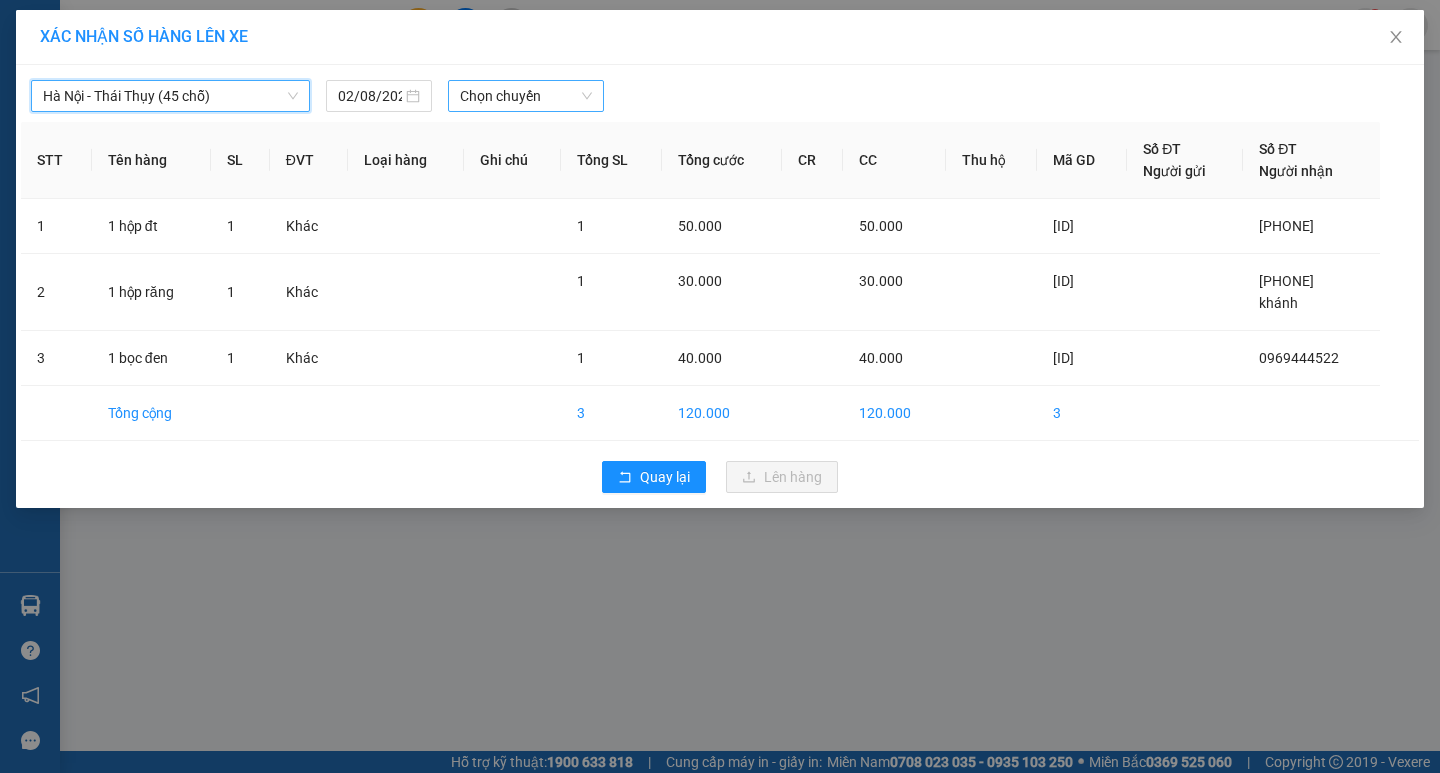 click on "Chọn chuyến" at bounding box center [526, 96] 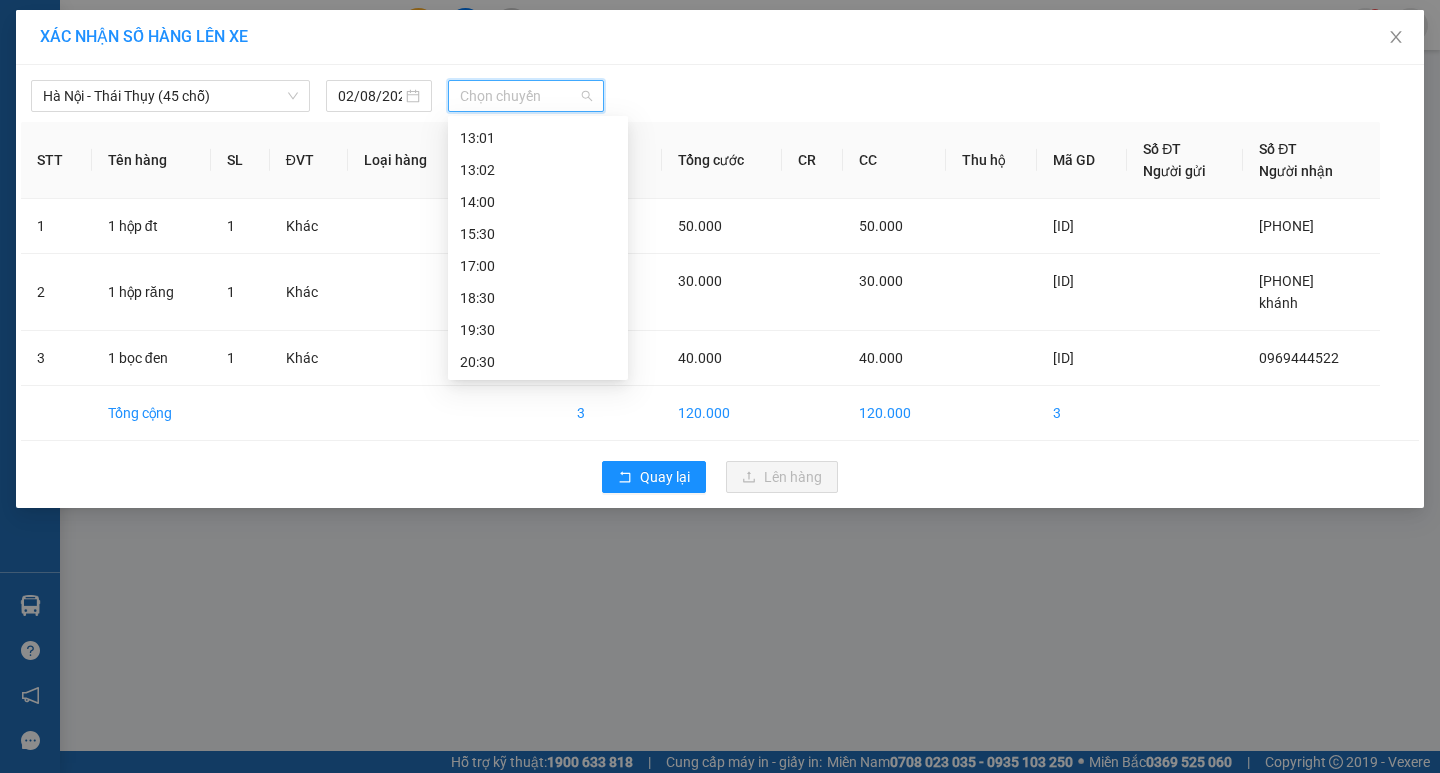 scroll, scrollTop: 288, scrollLeft: 0, axis: vertical 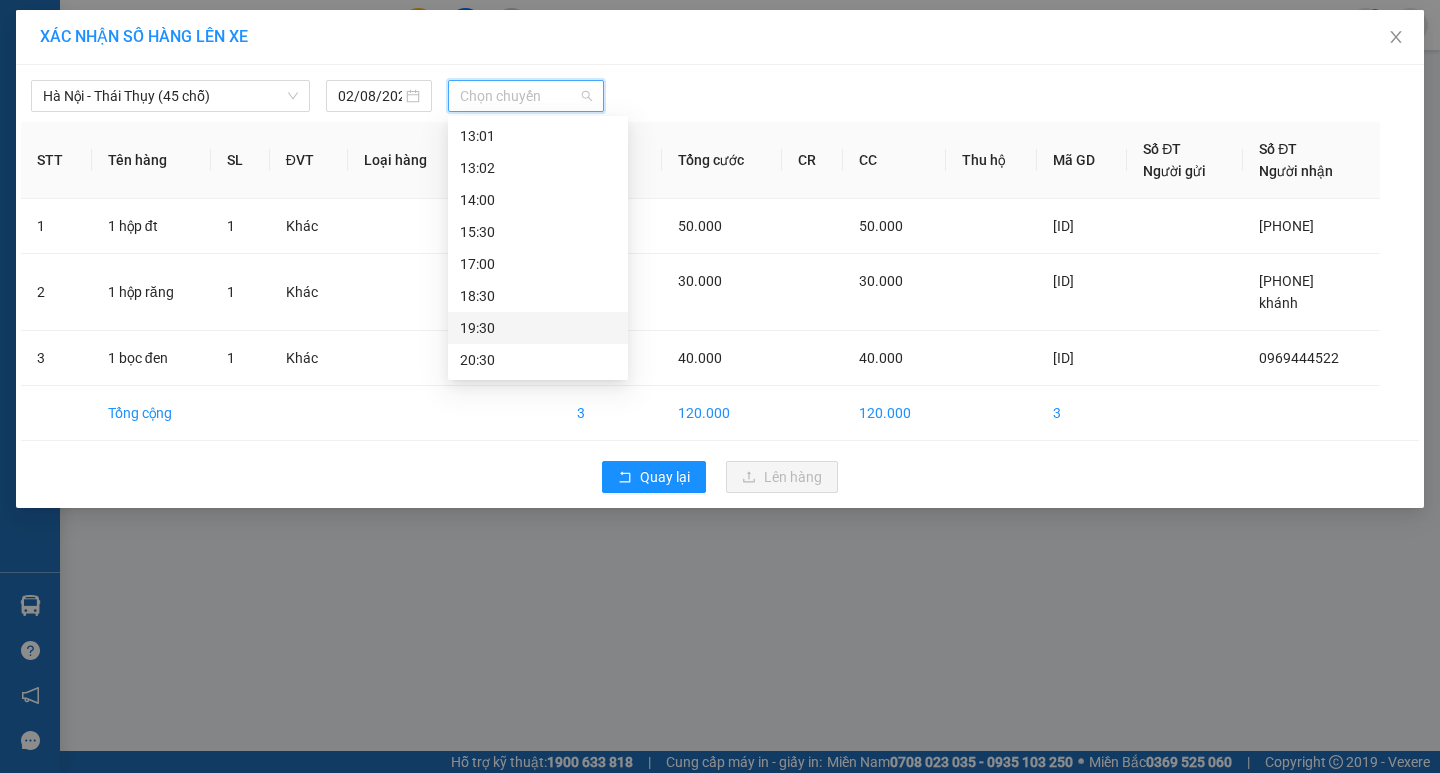 click on "19:30" at bounding box center (538, 328) 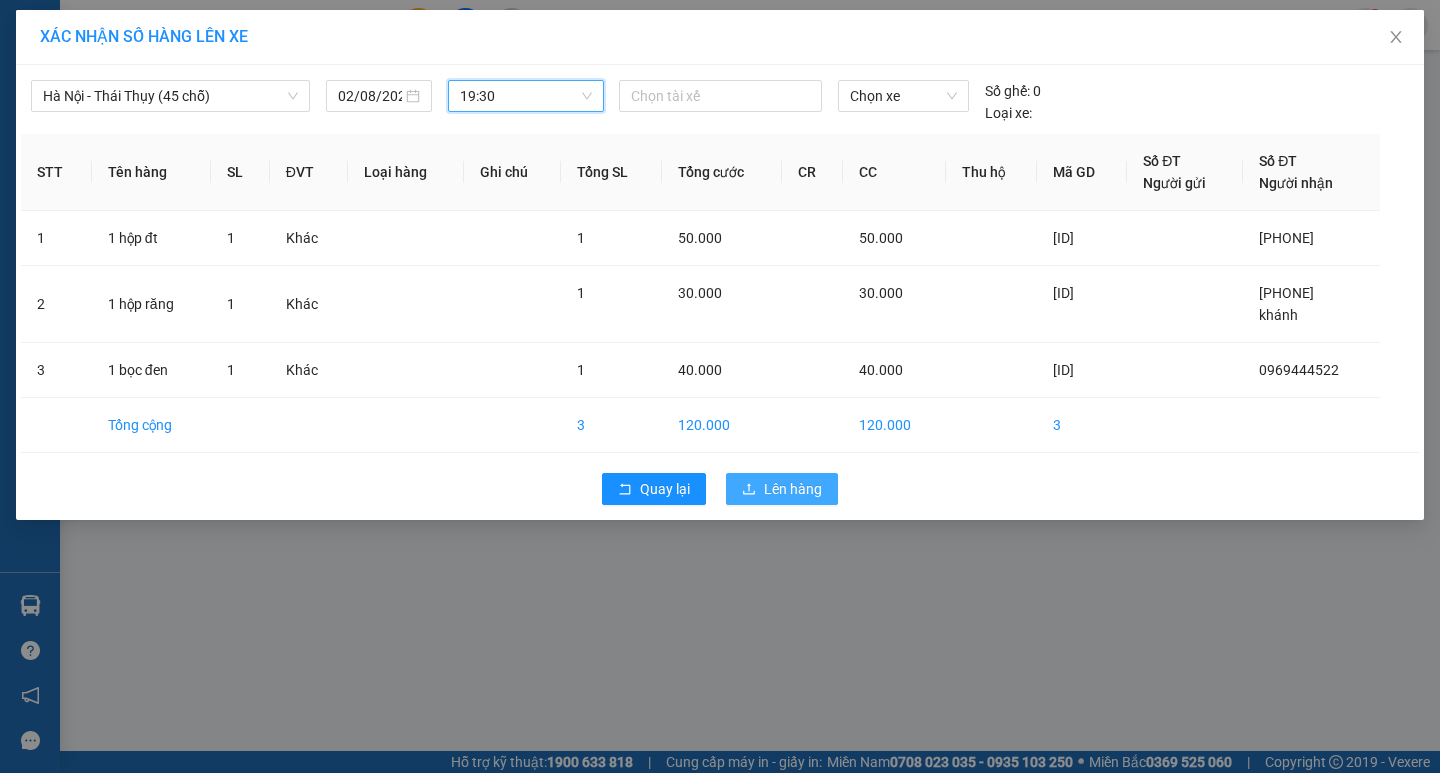 click on "Lên hàng" at bounding box center (793, 489) 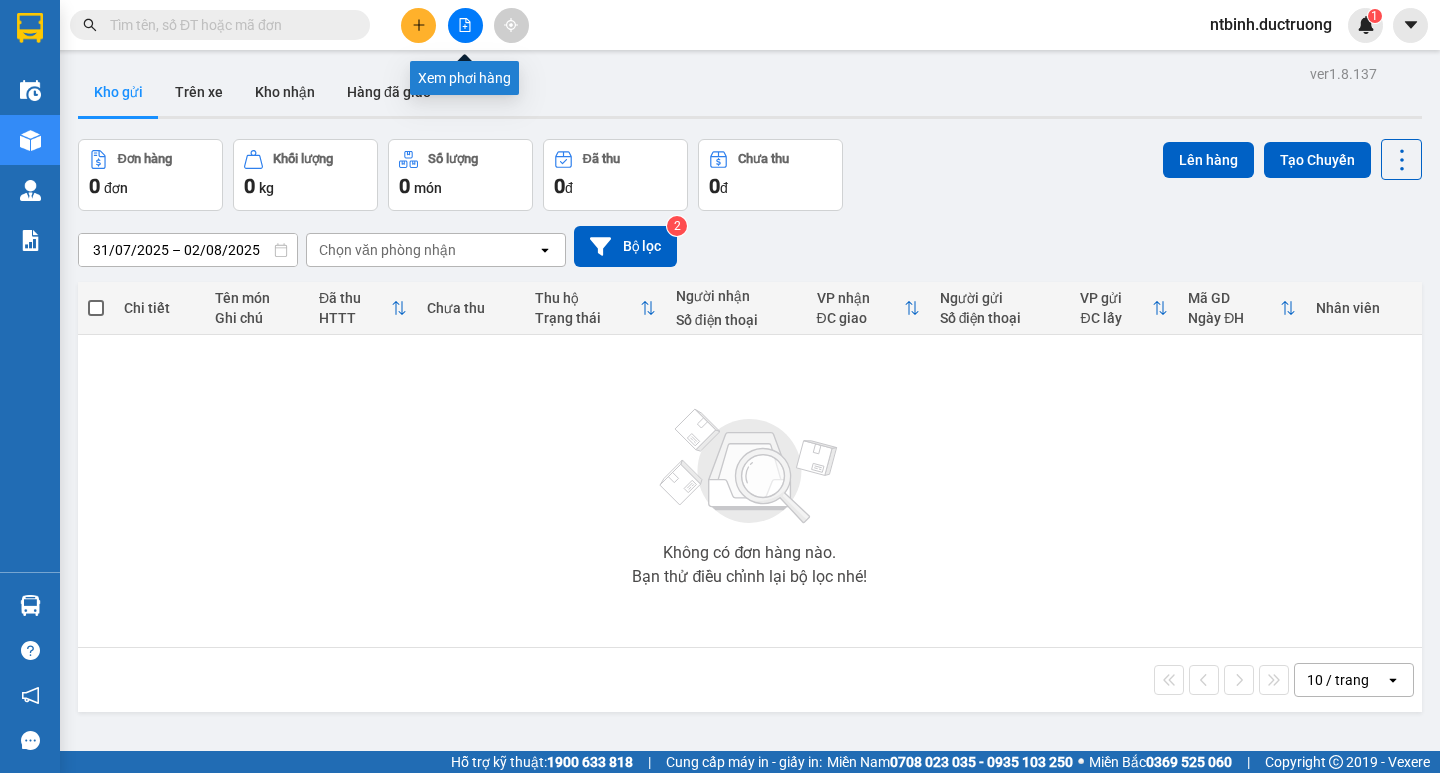 click at bounding box center [465, 25] 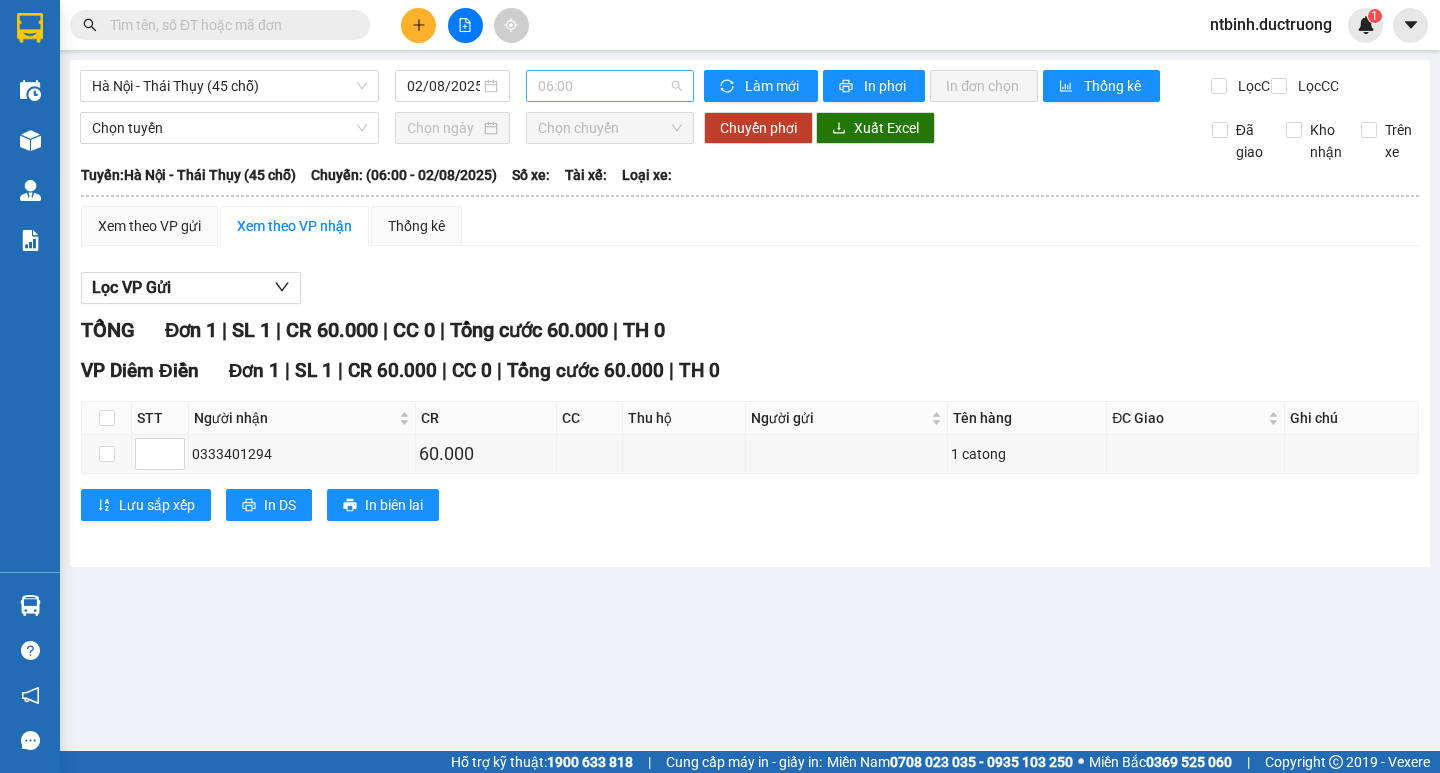 click on "06:00" at bounding box center (610, 86) 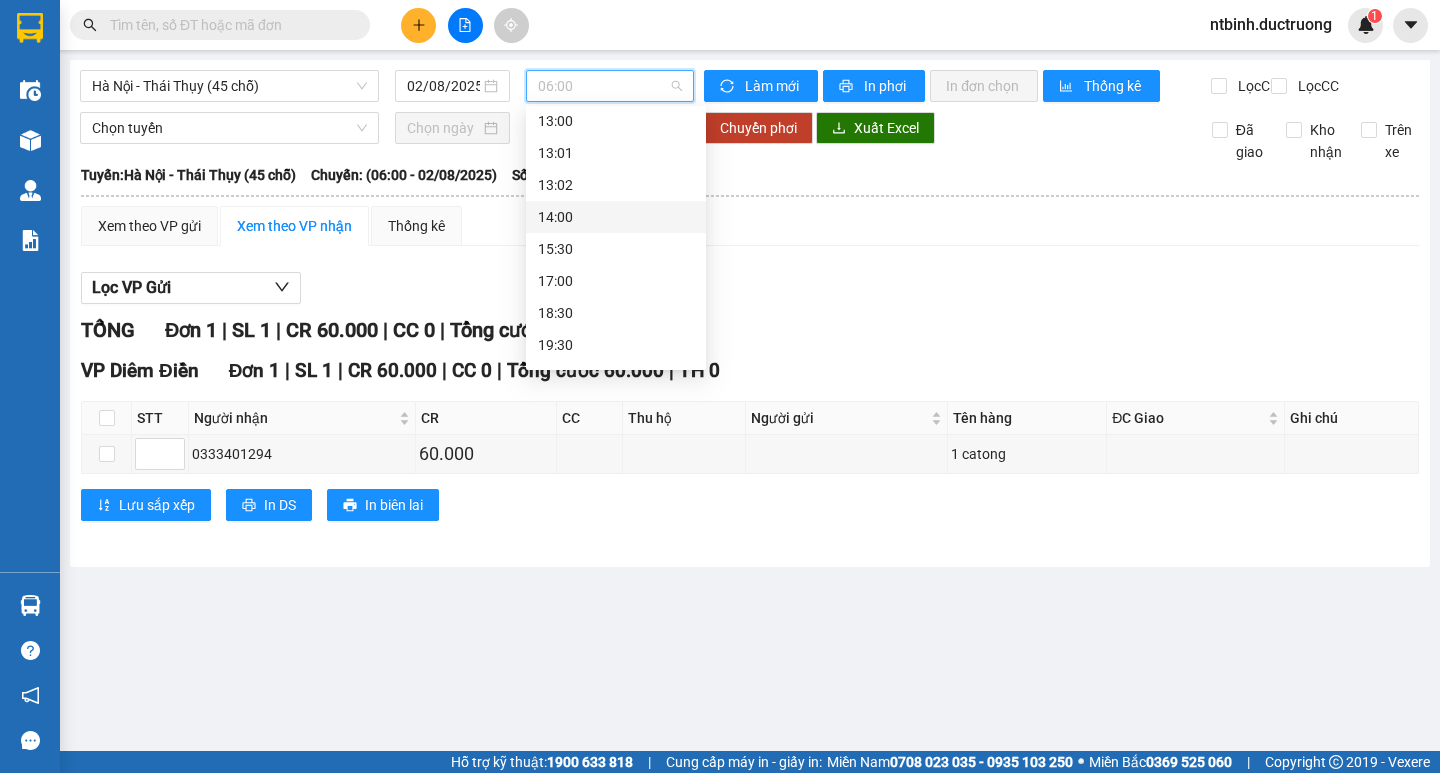 scroll, scrollTop: 288, scrollLeft: 0, axis: vertical 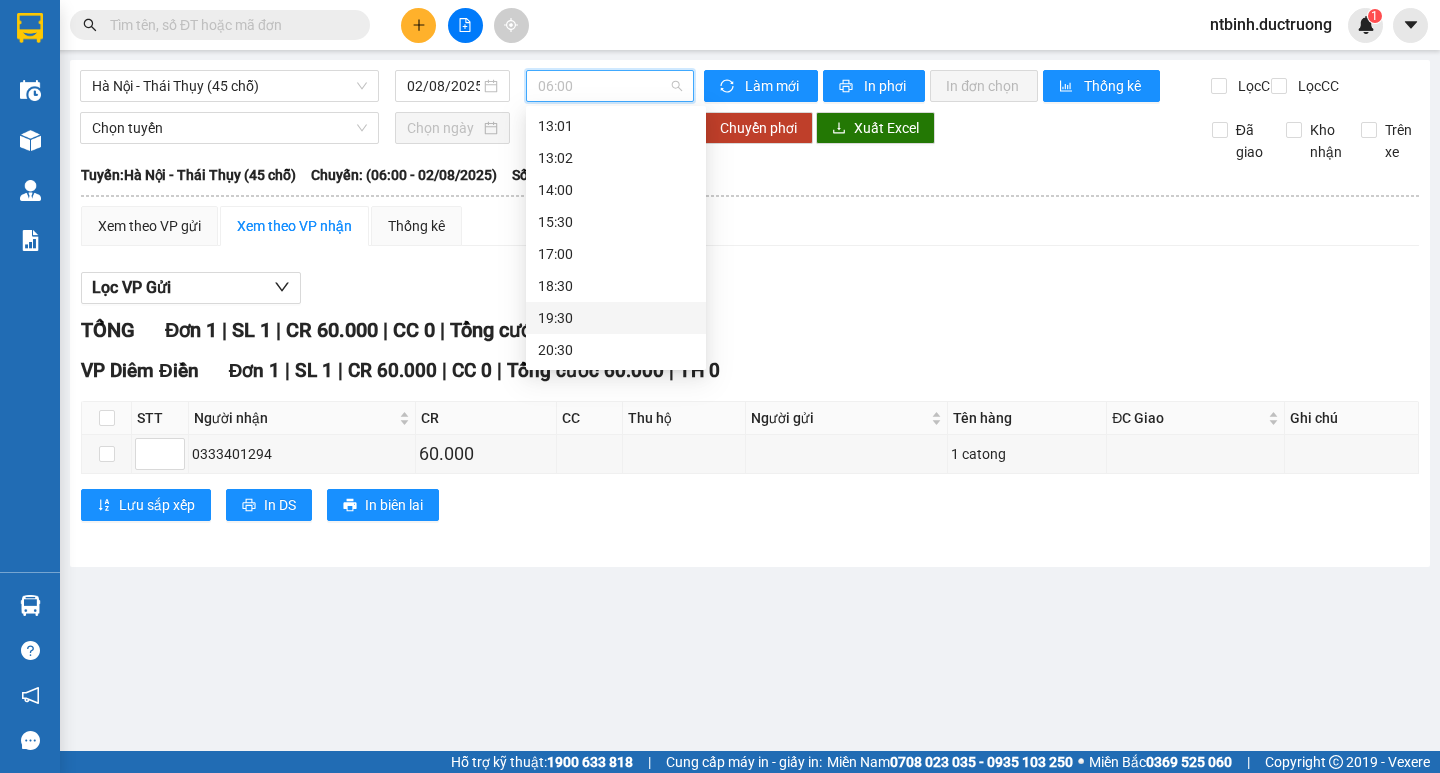 click on "19:30" at bounding box center (616, 318) 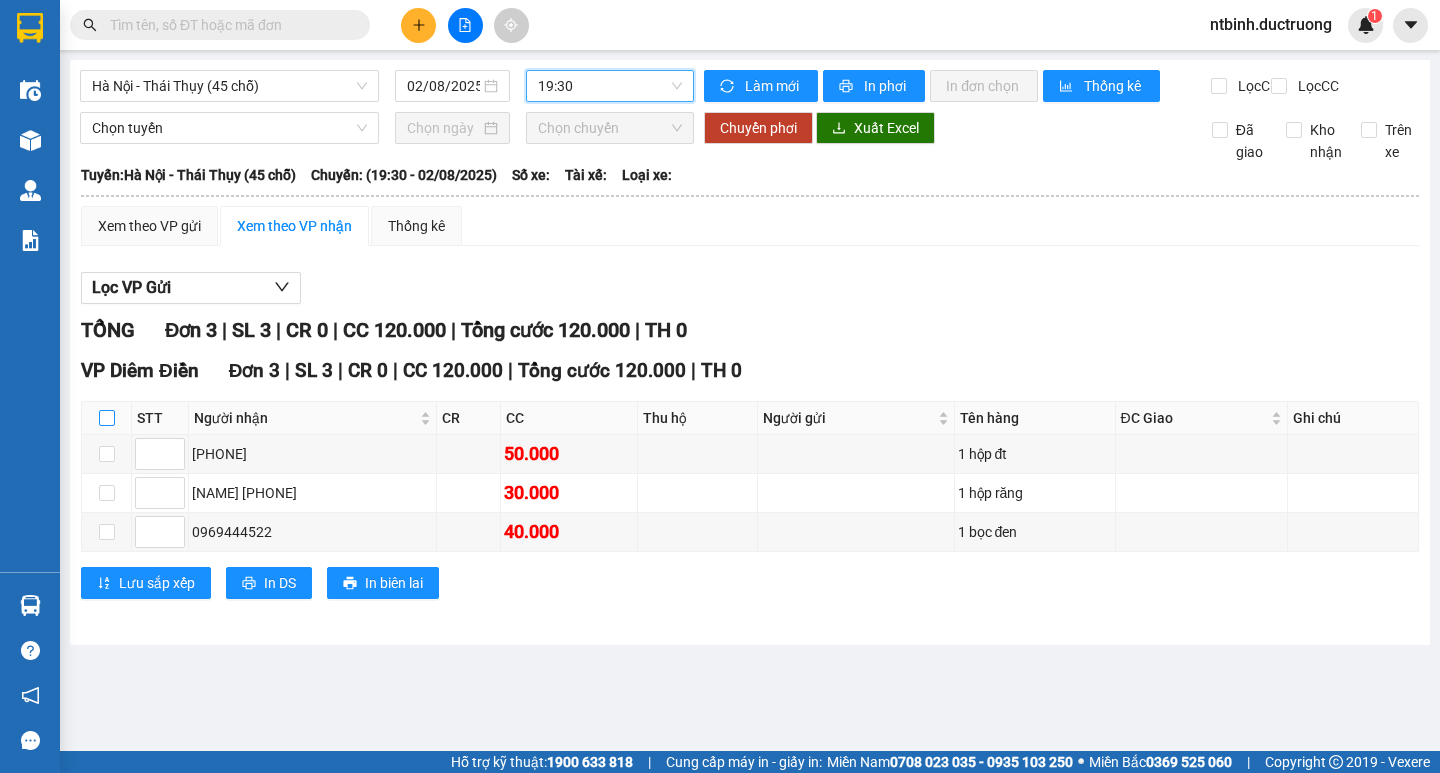 click at bounding box center [107, 418] 